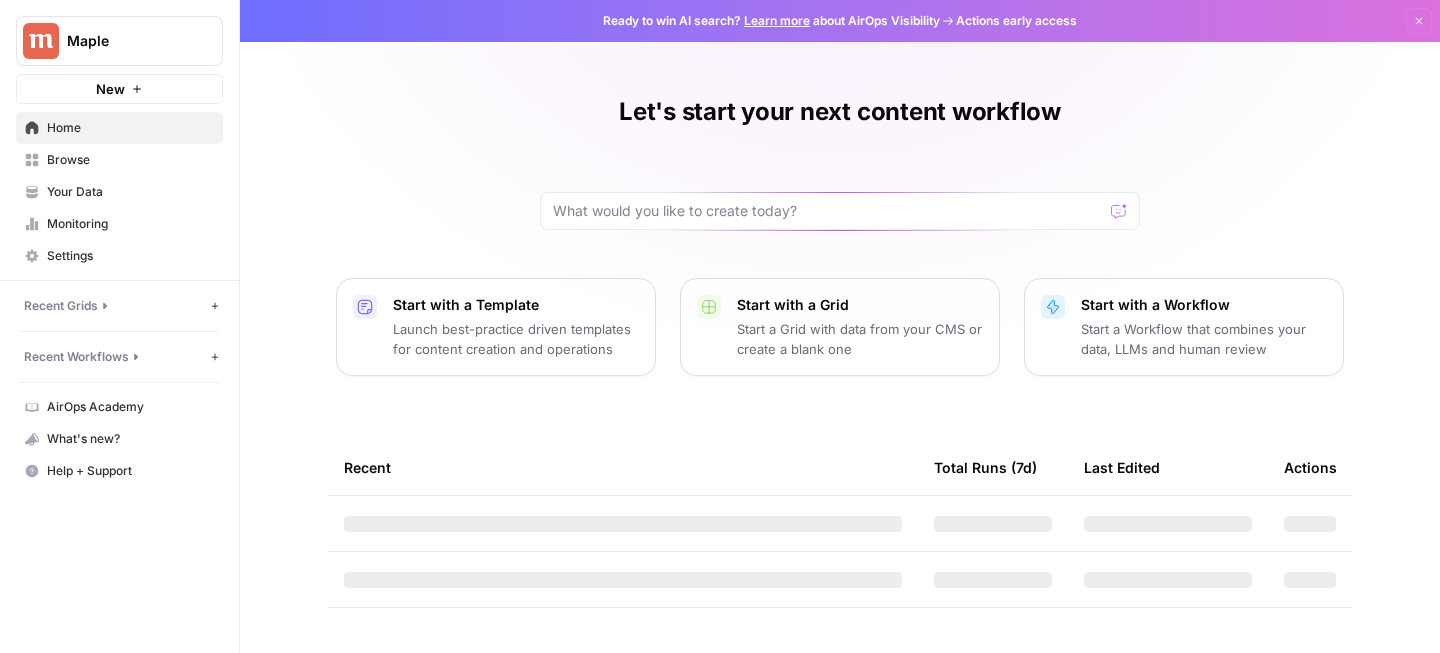 scroll, scrollTop: 0, scrollLeft: 0, axis: both 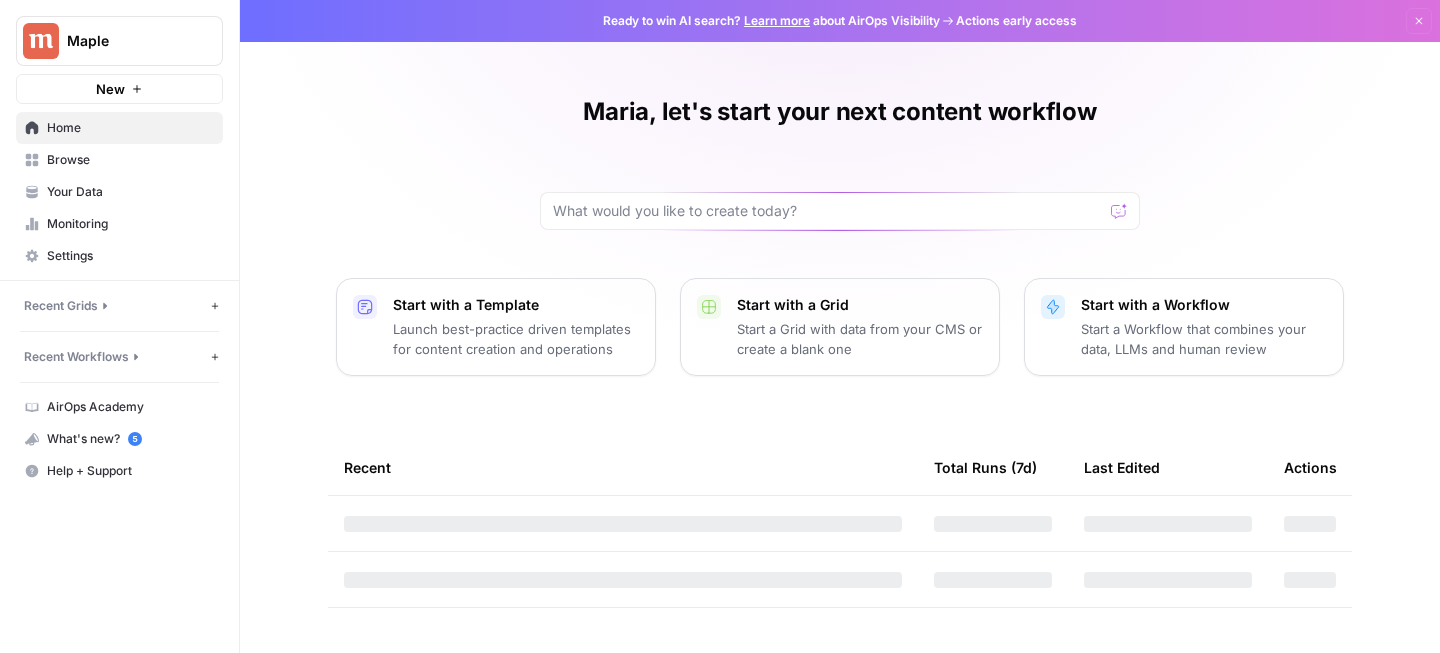 click on "Browse" at bounding box center (119, 160) 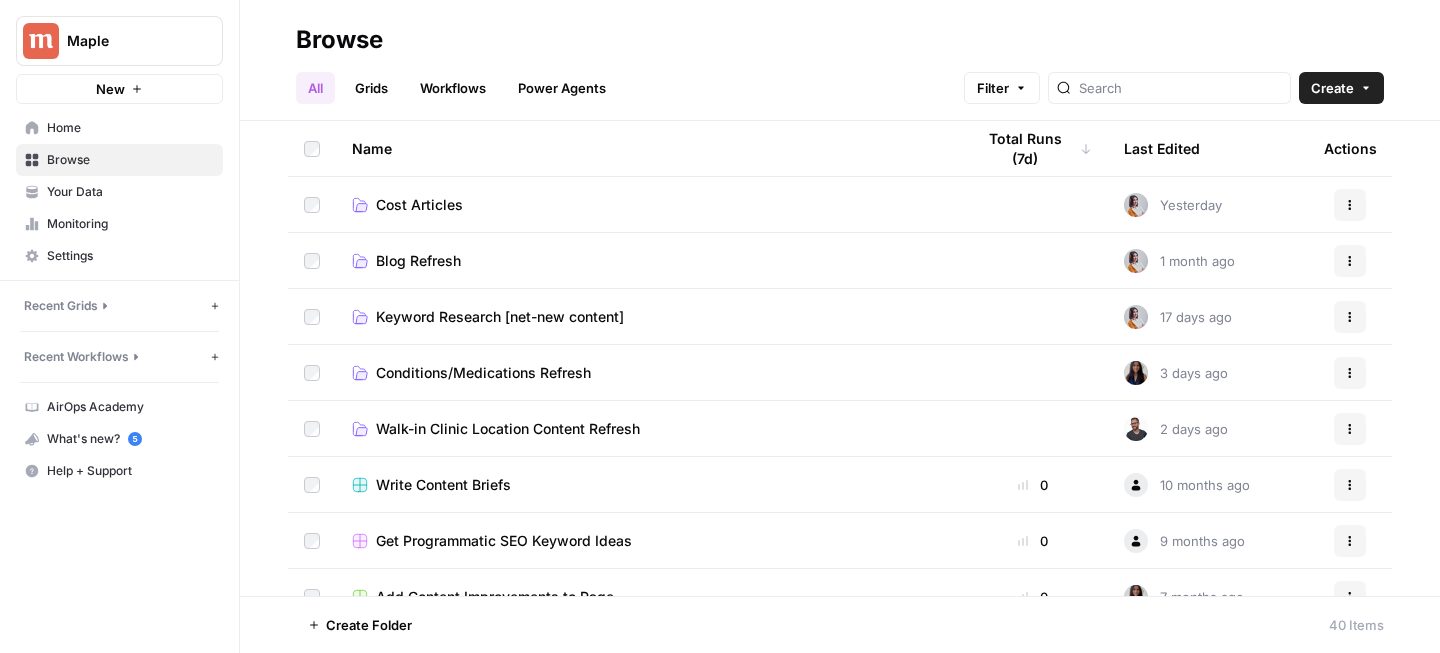 click on "Cost Articles" at bounding box center [419, 205] 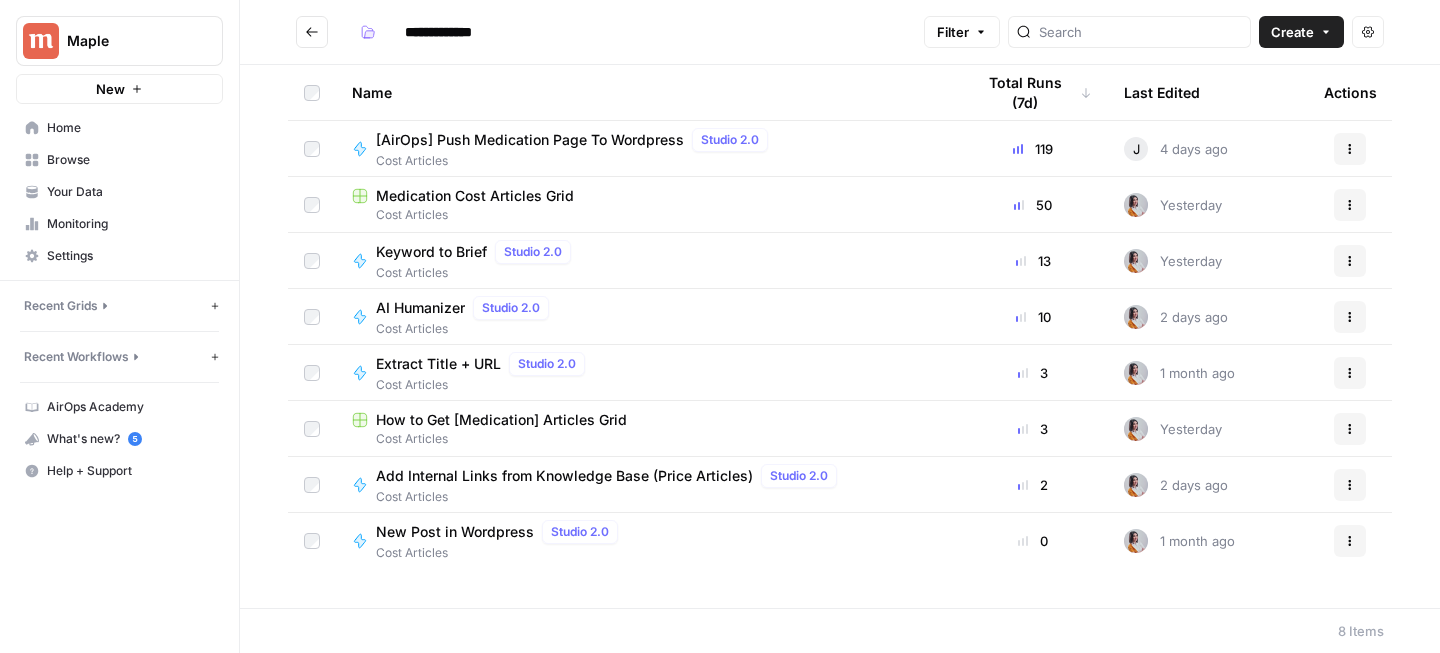 click on "Cost Articles" at bounding box center [647, 215] 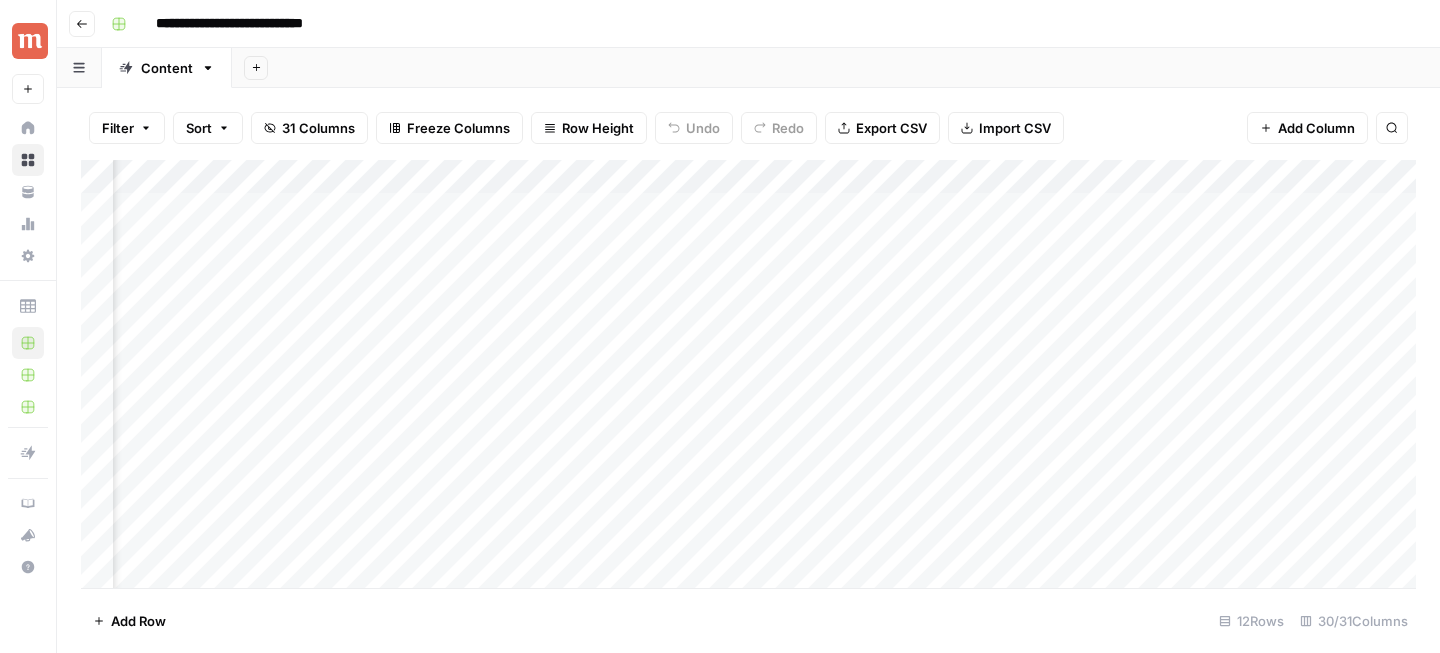 scroll, scrollTop: 0, scrollLeft: 1726, axis: horizontal 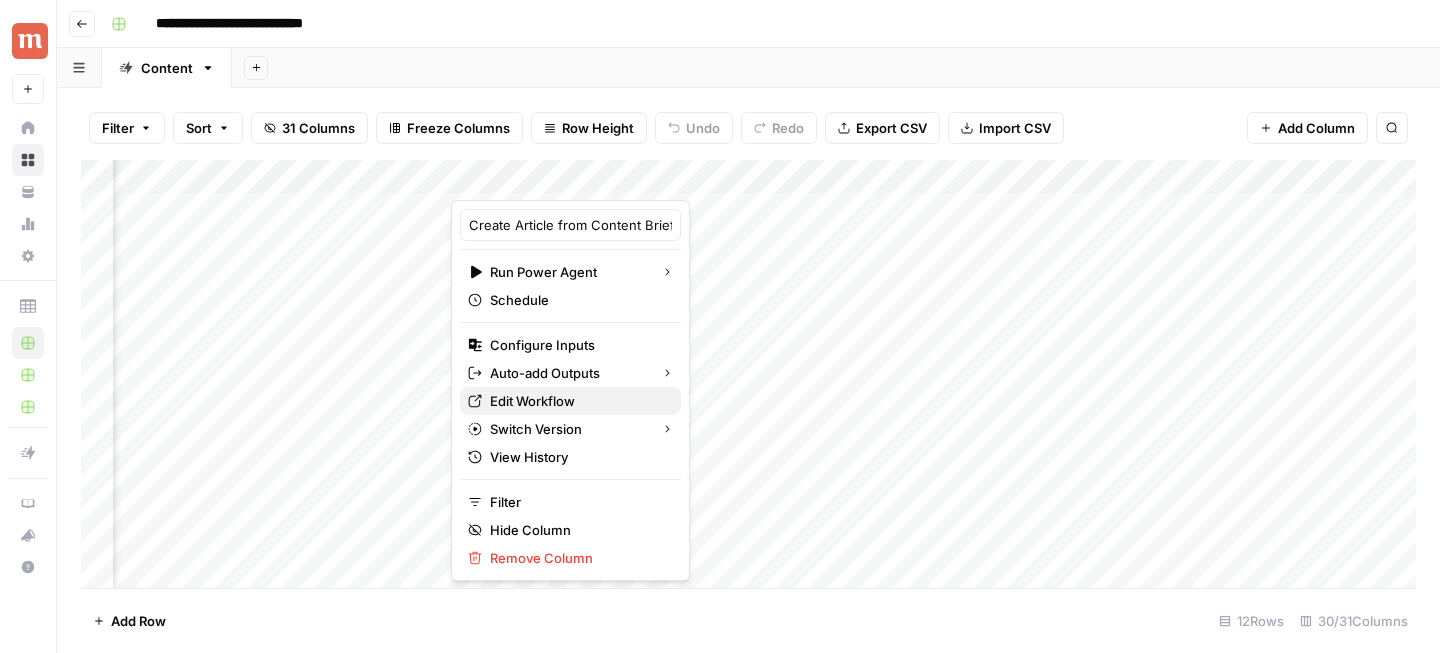 click on "Edit Workflow" at bounding box center [577, 401] 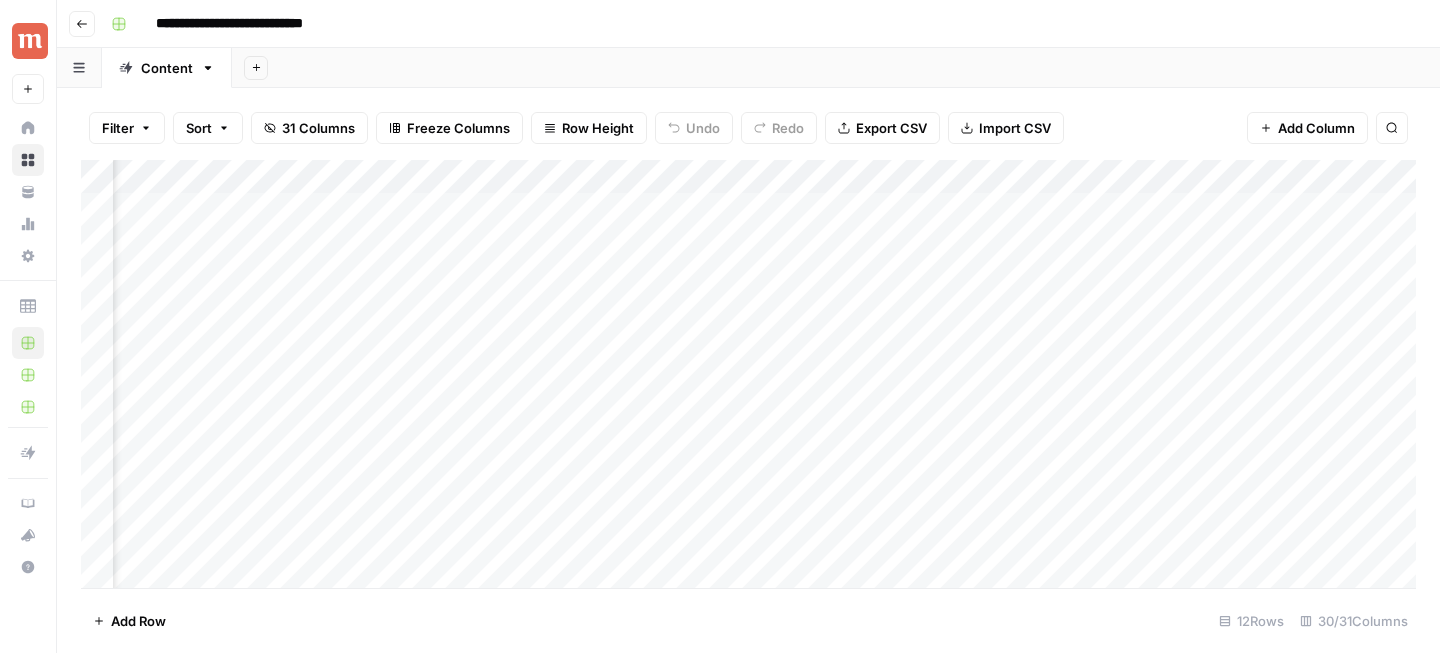 scroll, scrollTop: 0, scrollLeft: 1930, axis: horizontal 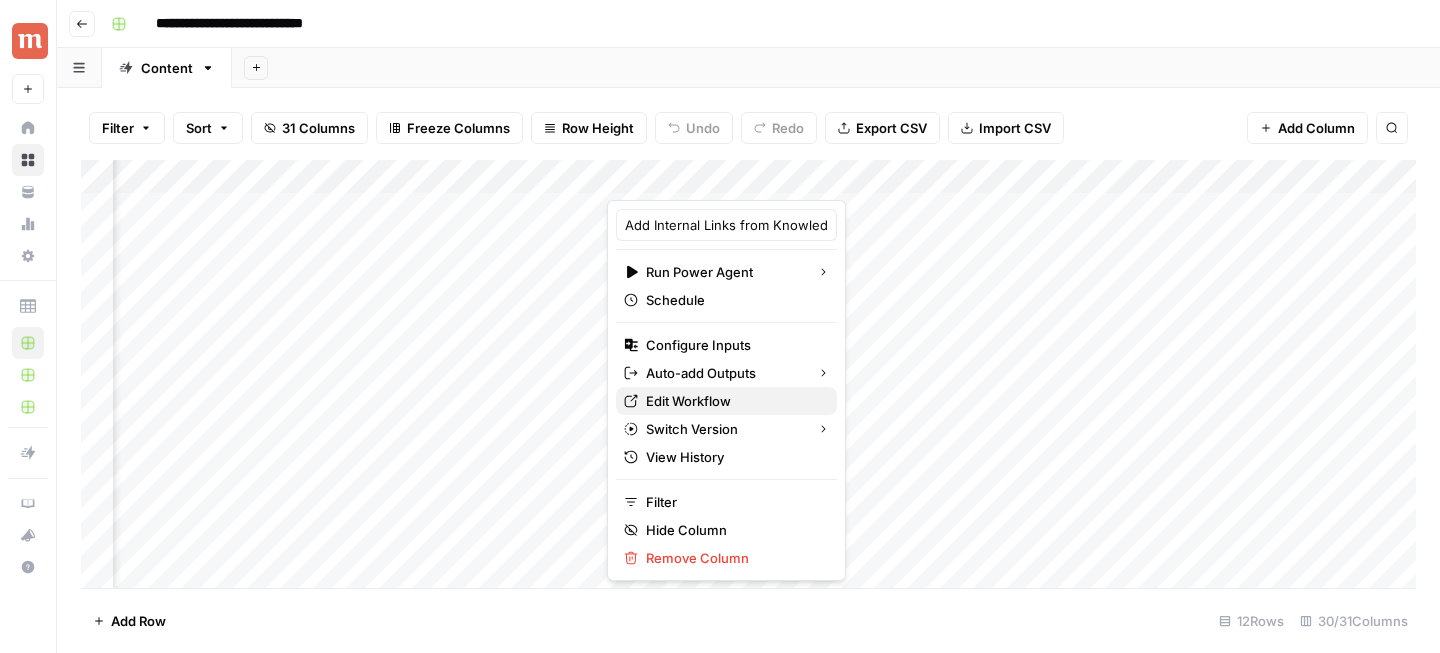 click on "Edit Workflow" at bounding box center (733, 401) 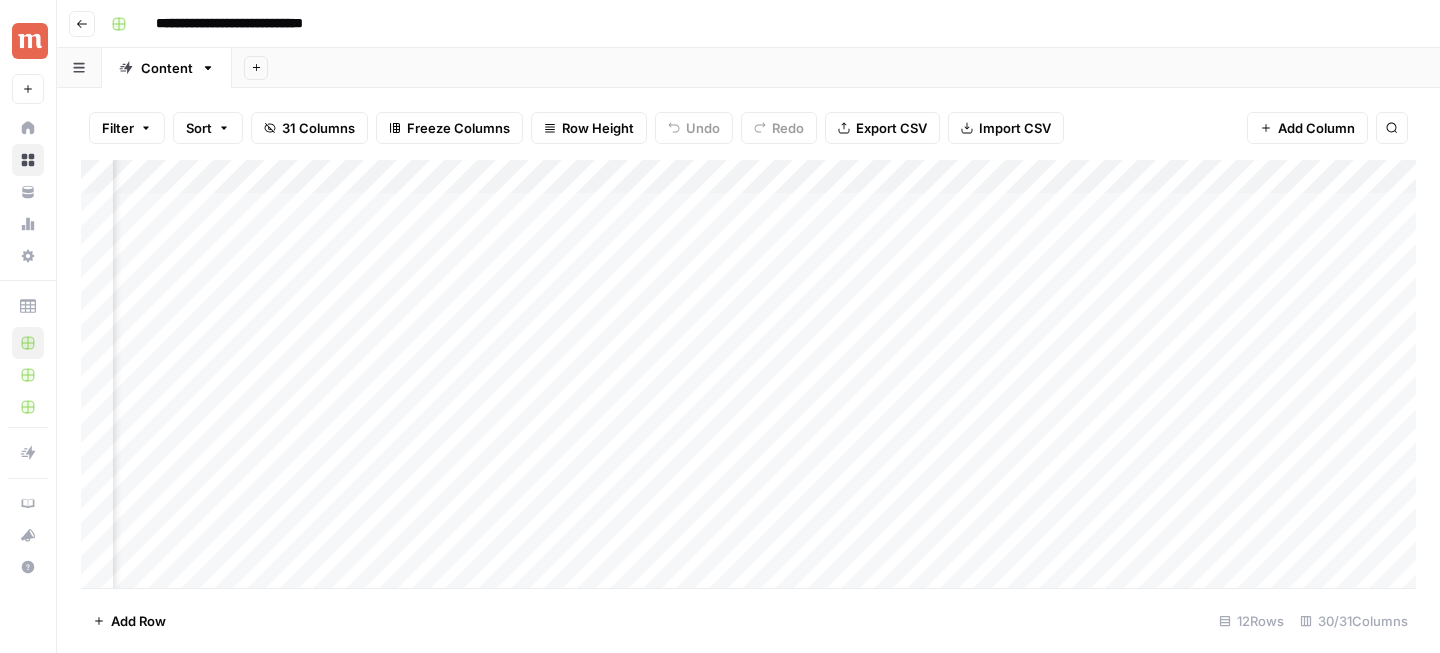 click on "Add Column" at bounding box center [748, 374] 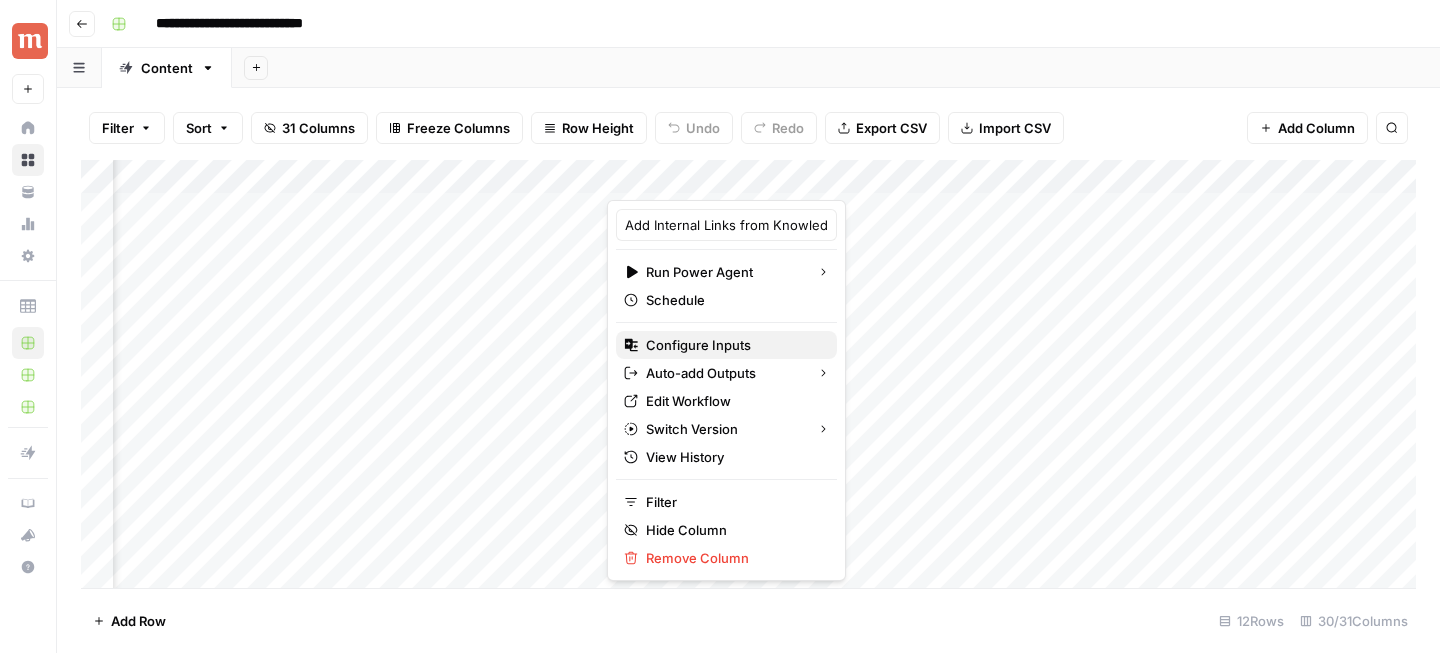 click on "Configure Inputs" at bounding box center (733, 345) 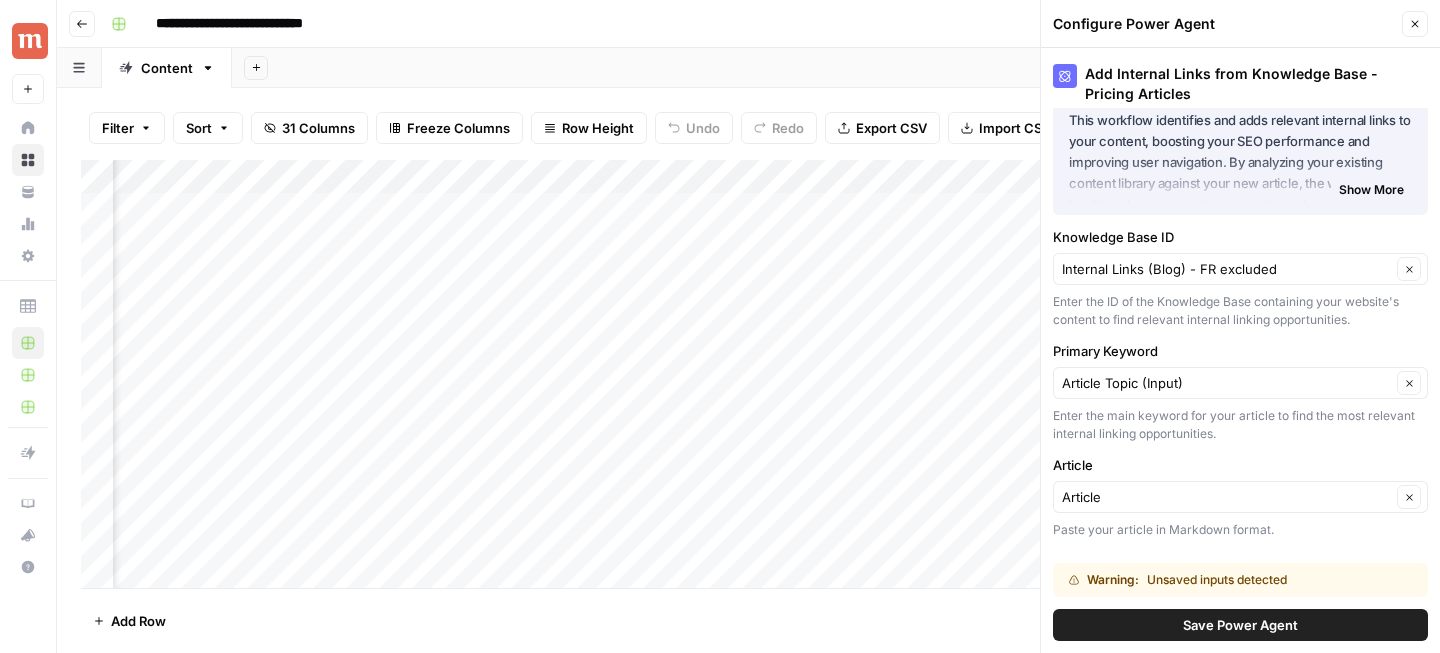 scroll, scrollTop: 0, scrollLeft: 0, axis: both 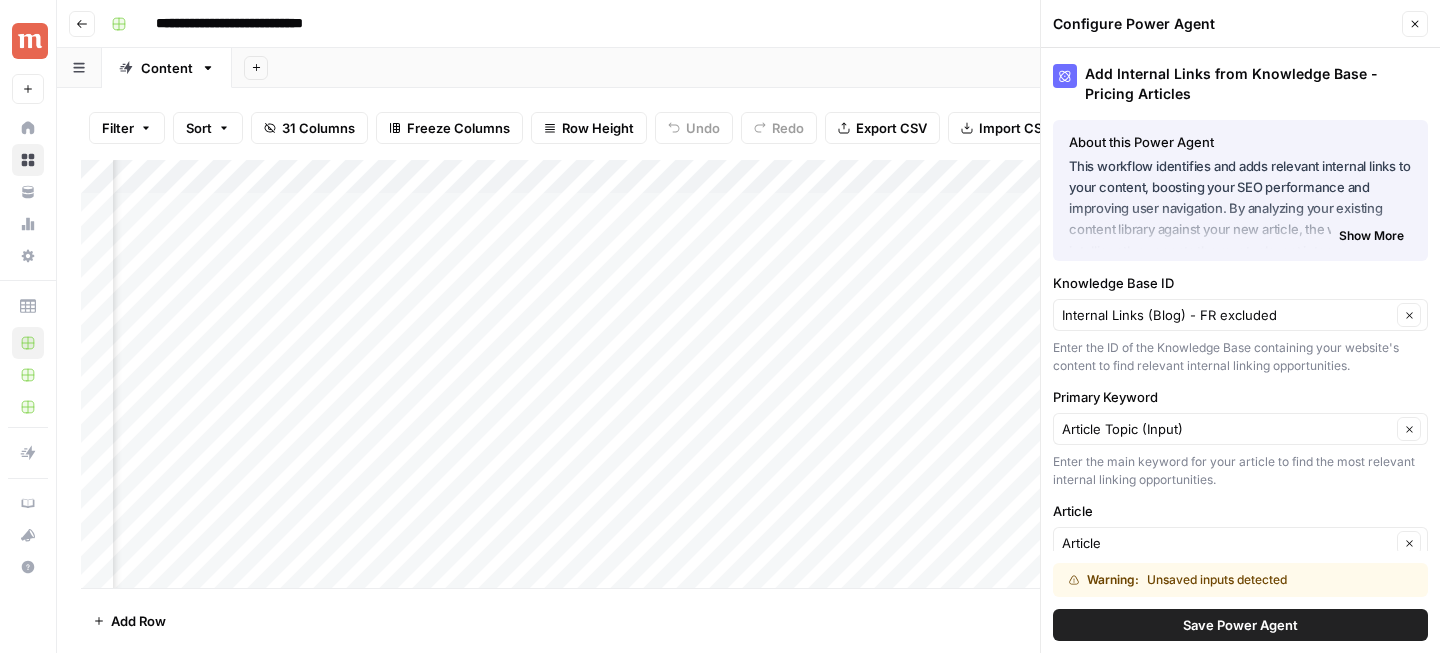 click 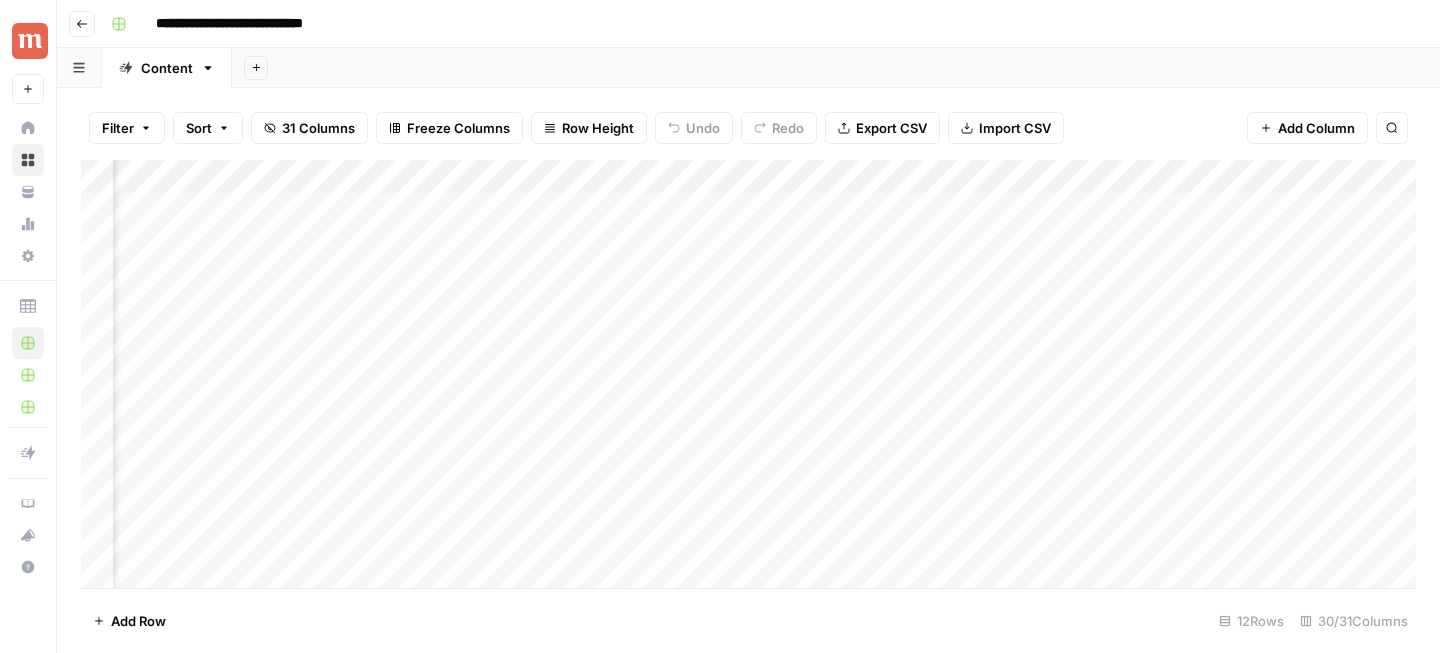 scroll, scrollTop: 0, scrollLeft: 1973, axis: horizontal 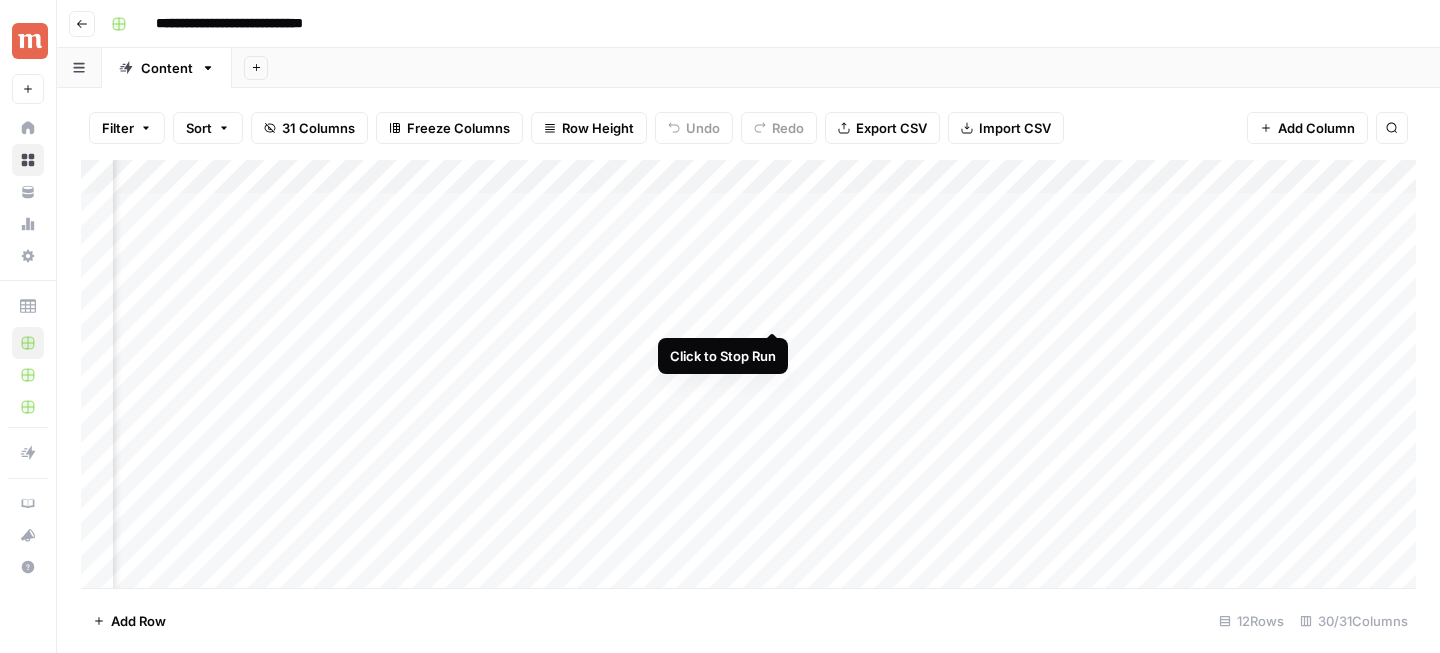 click on "Add Column" at bounding box center [748, 374] 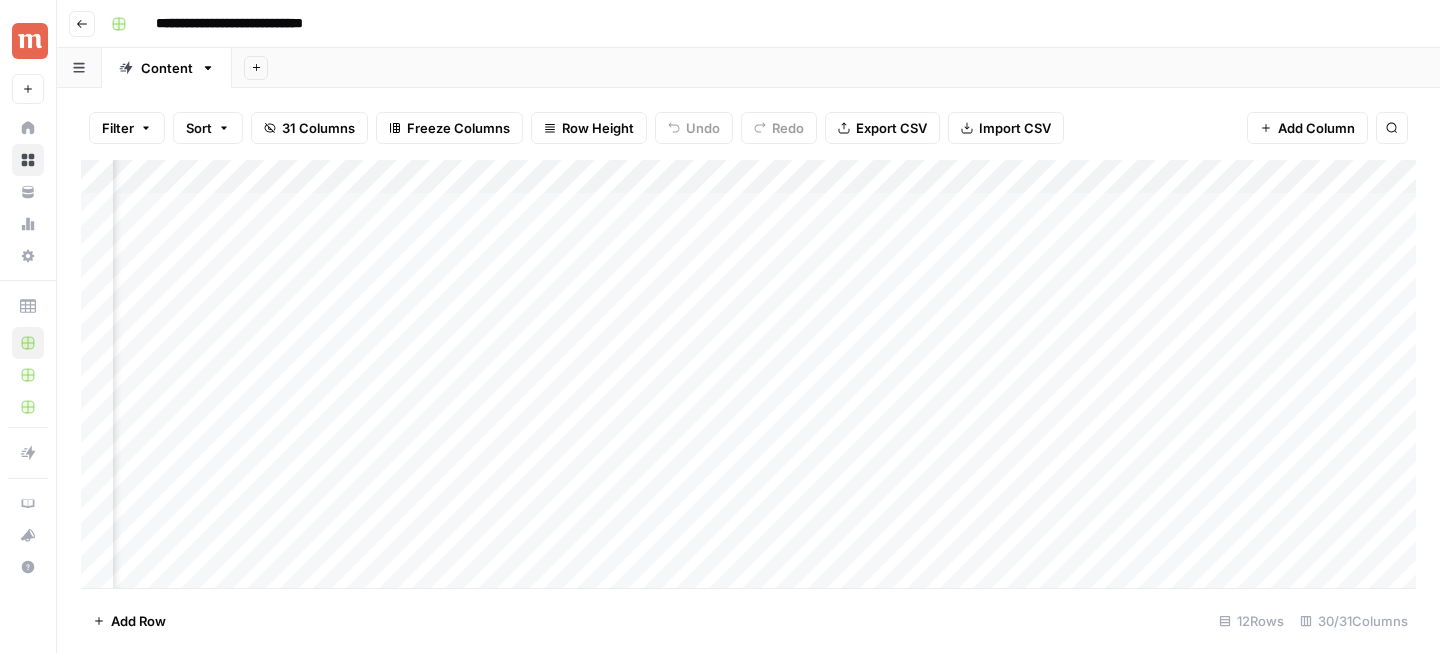 click on "Add Column" at bounding box center [748, 374] 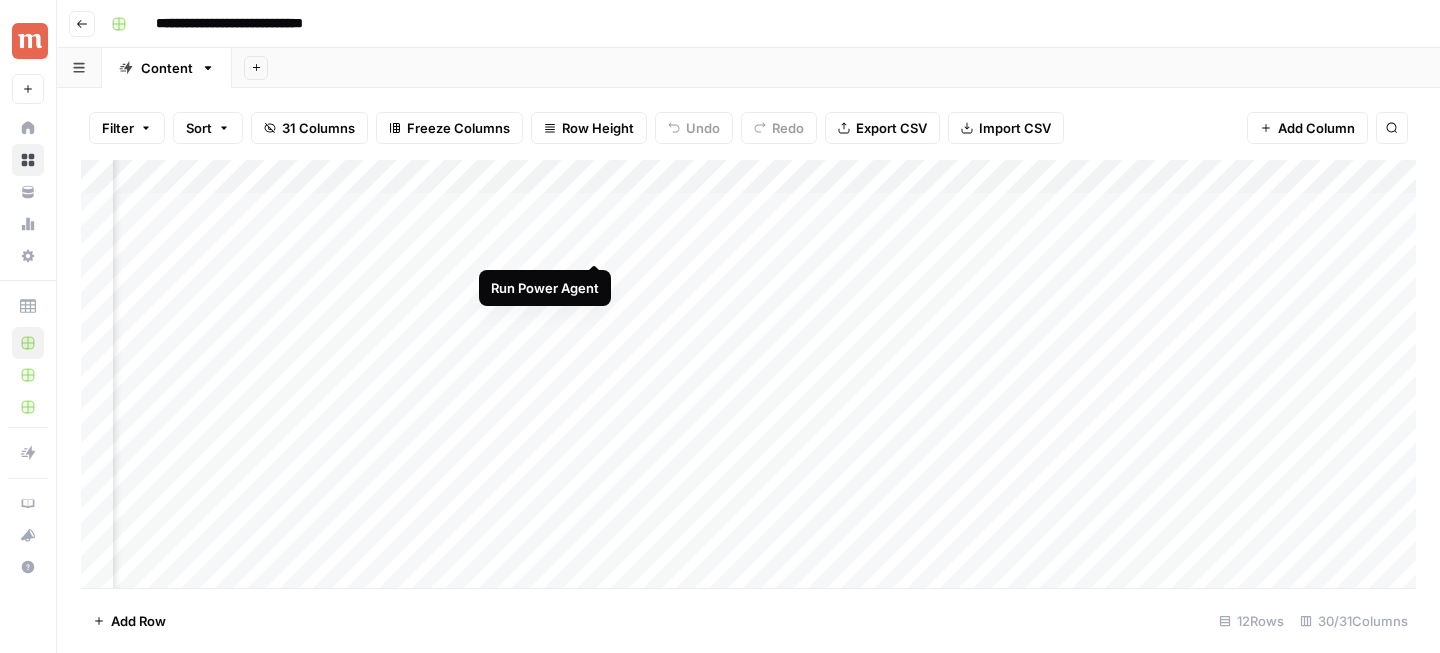 click on "Add Column" at bounding box center (748, 374) 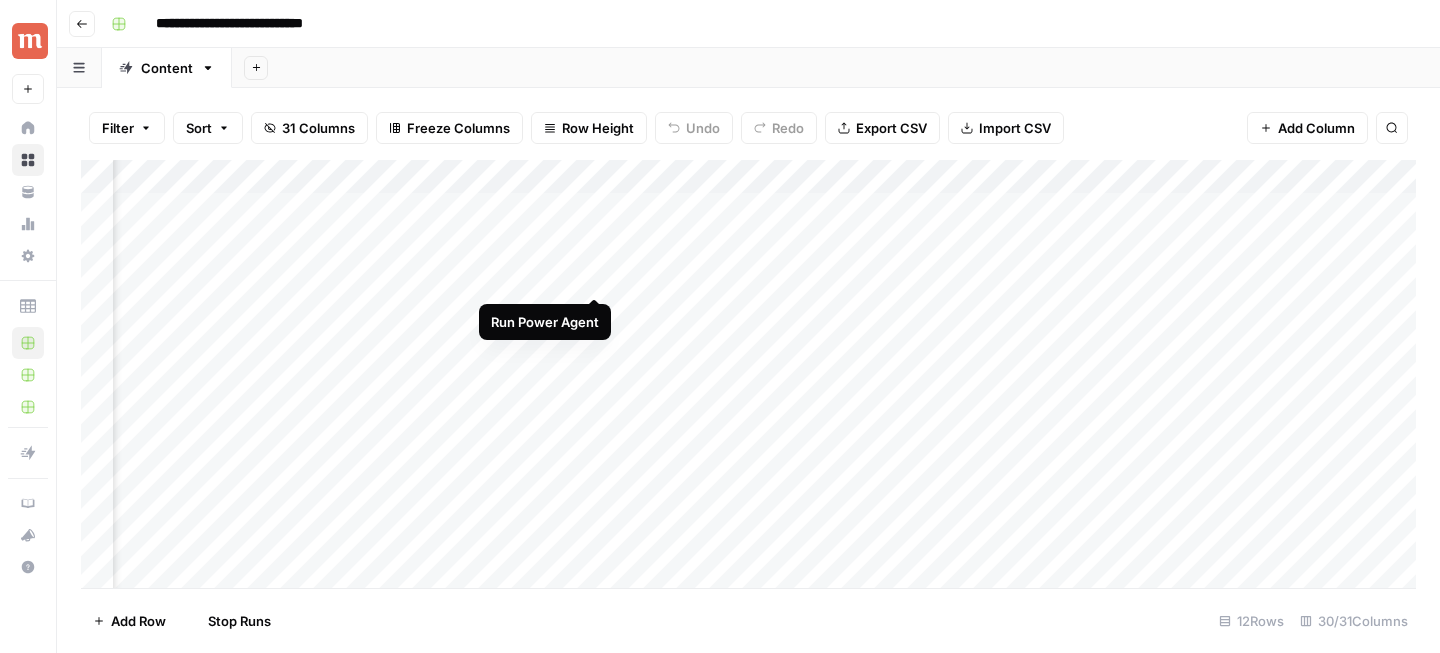 click on "Add Column" at bounding box center [748, 374] 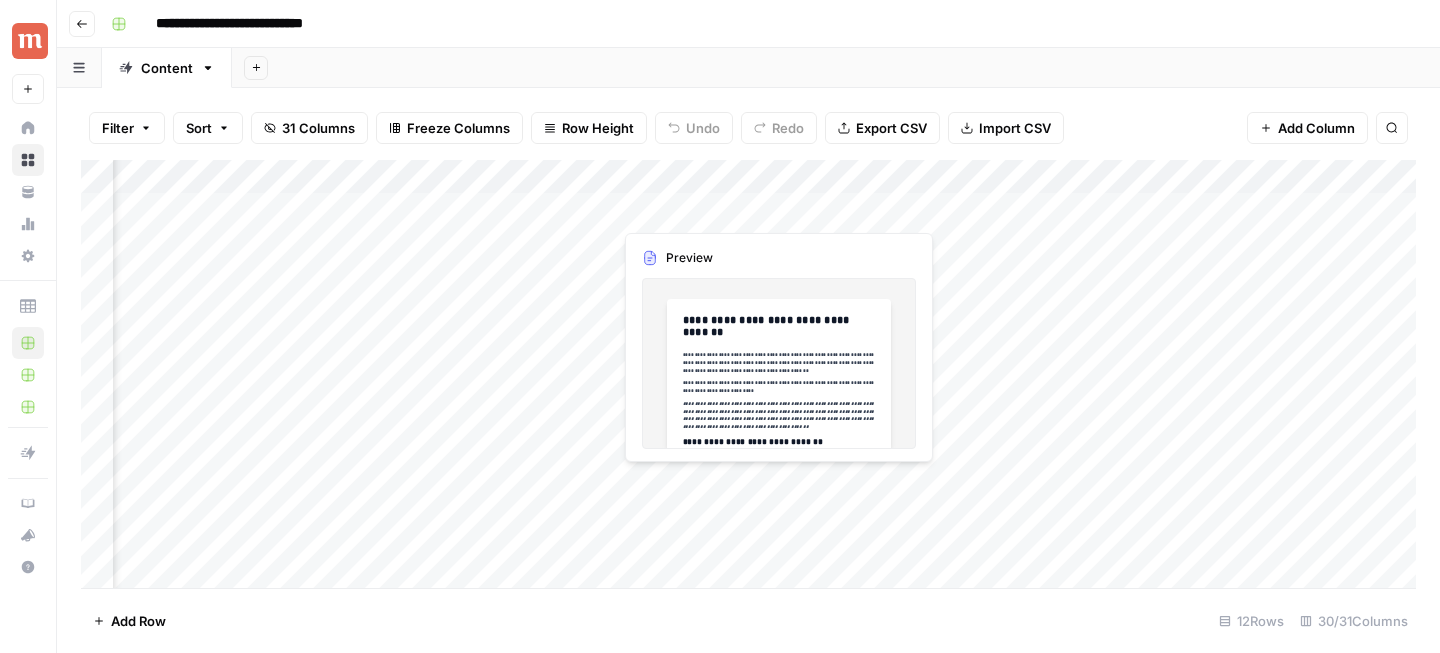 click on "Add Column" at bounding box center [748, 374] 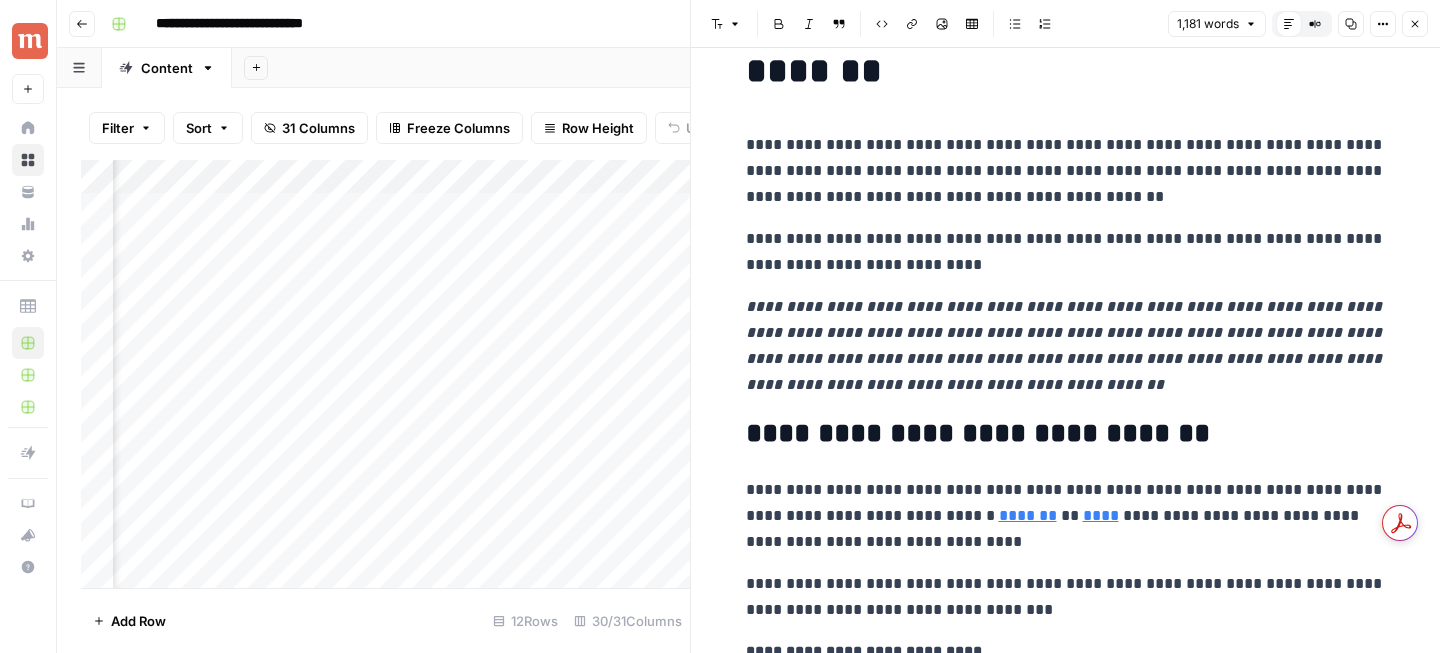 scroll, scrollTop: 185, scrollLeft: 0, axis: vertical 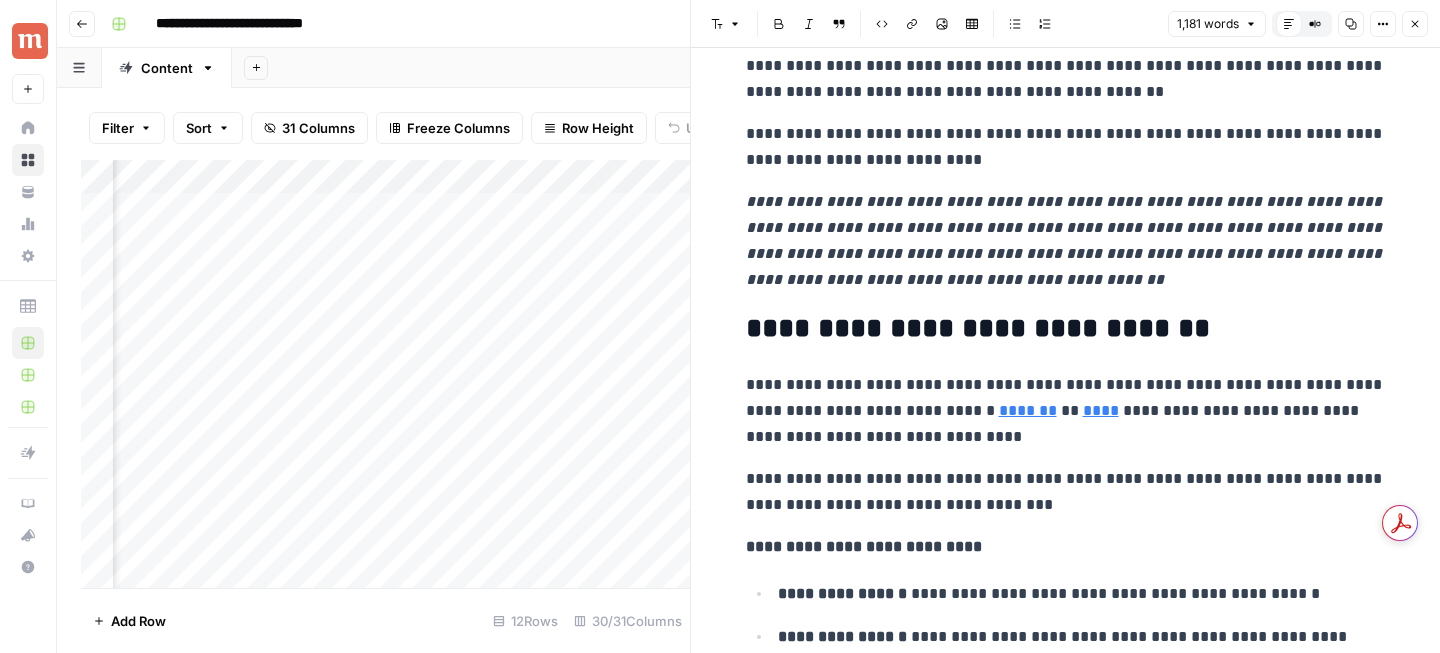 click on "Close" at bounding box center [1415, 24] 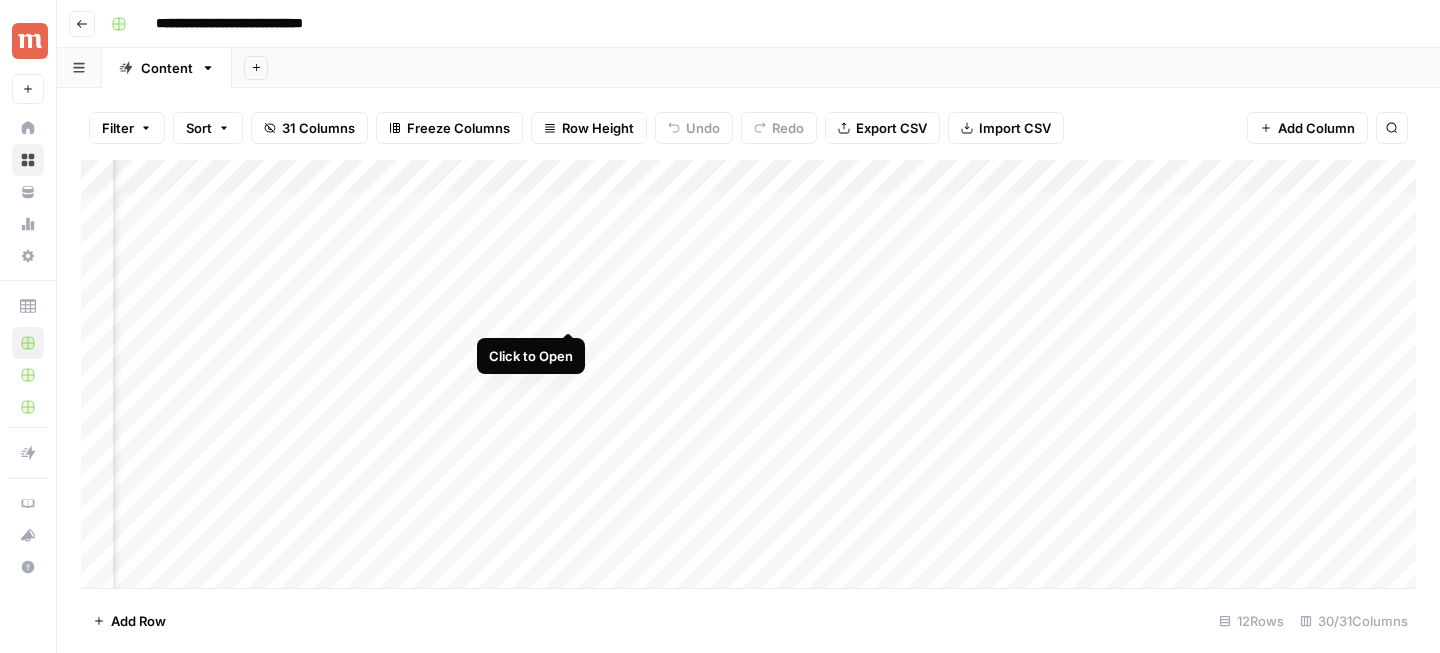 click on "Add Column" at bounding box center (748, 374) 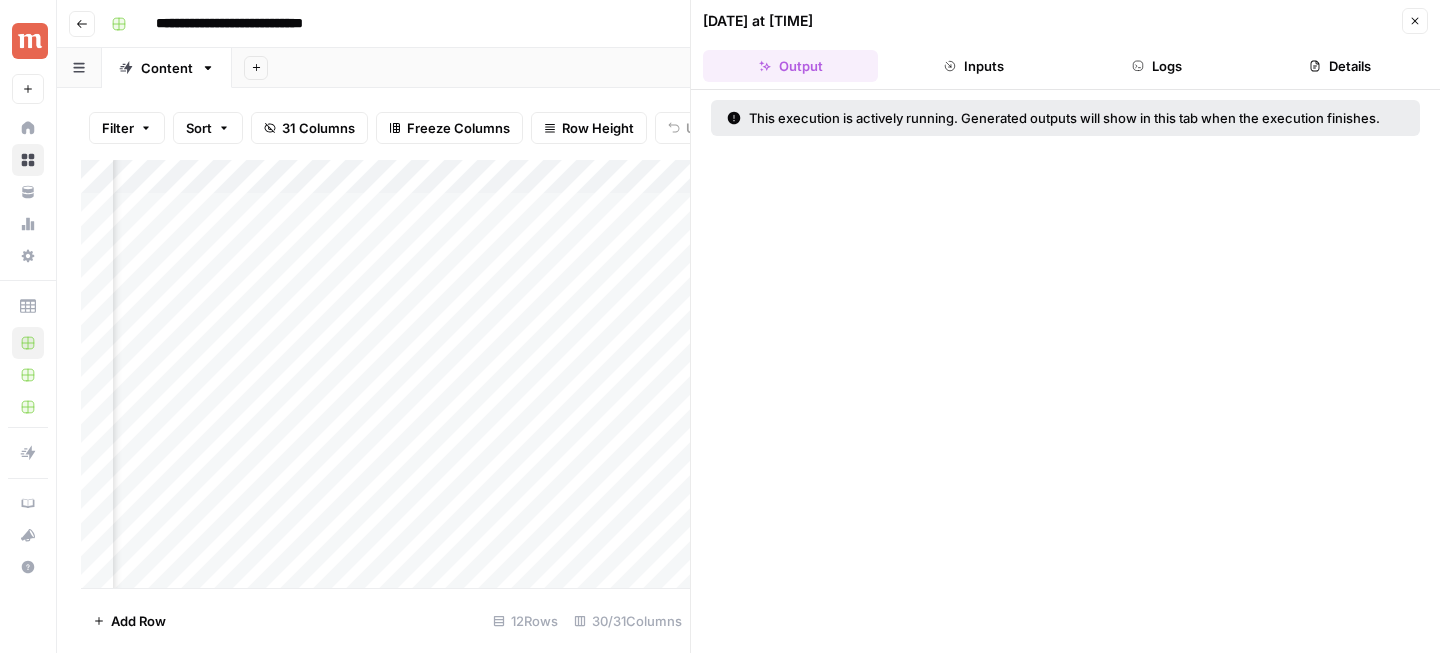 click on "Logs" at bounding box center (1157, 66) 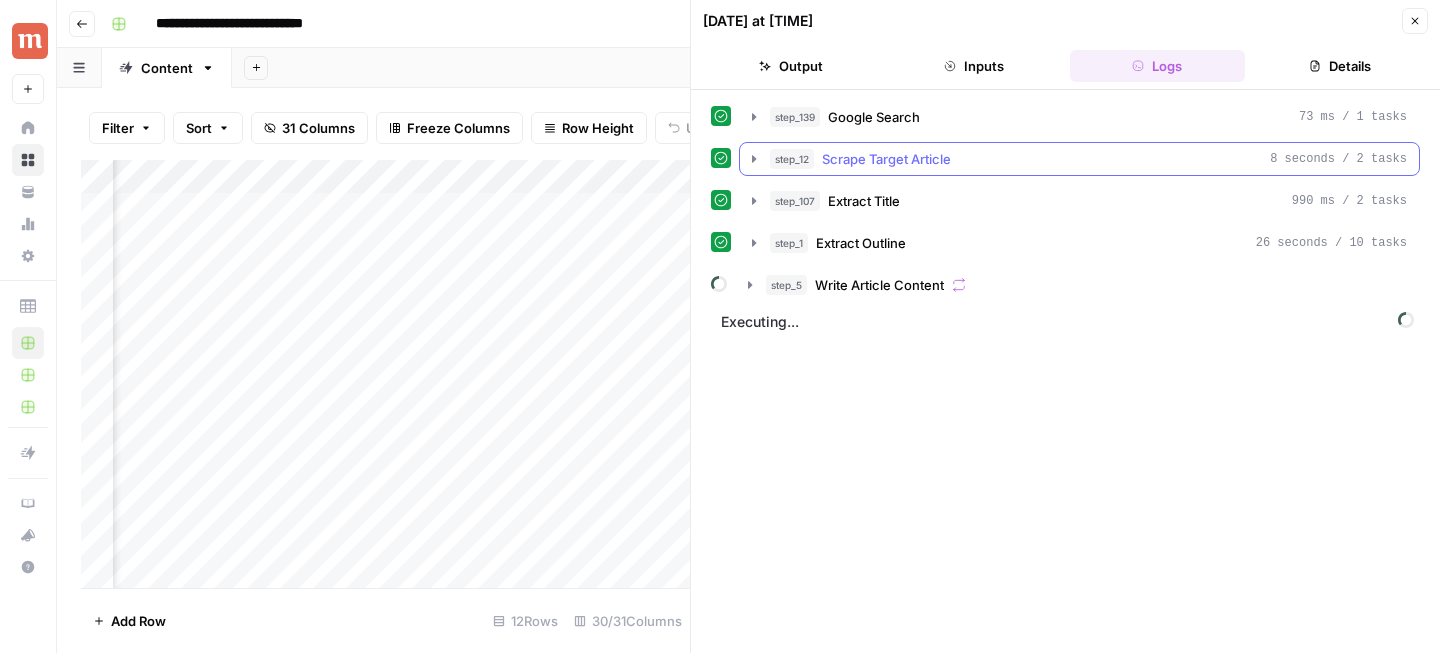 click on "step_12 Scrape Target Article 8 seconds / 2 tasks" at bounding box center (1079, 159) 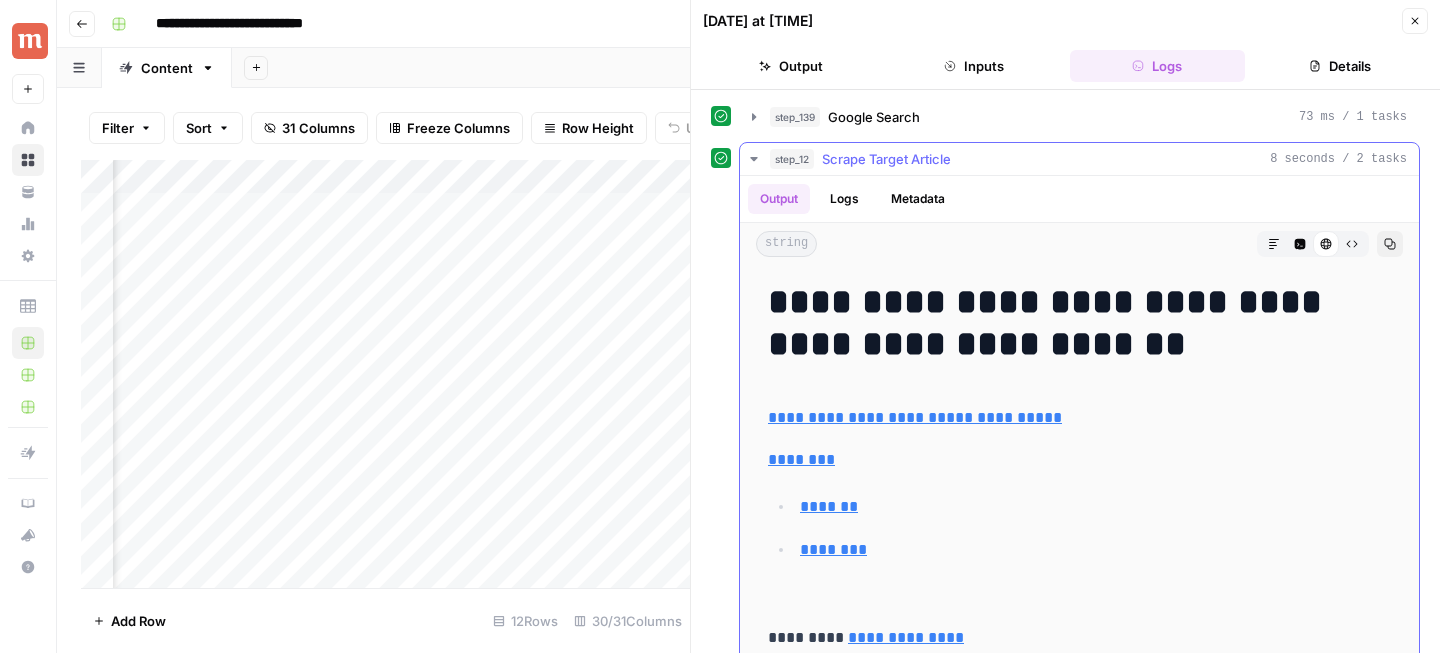 click on "step_12 Scrape Target Article 8 seconds / 2 tasks" at bounding box center [1079, 159] 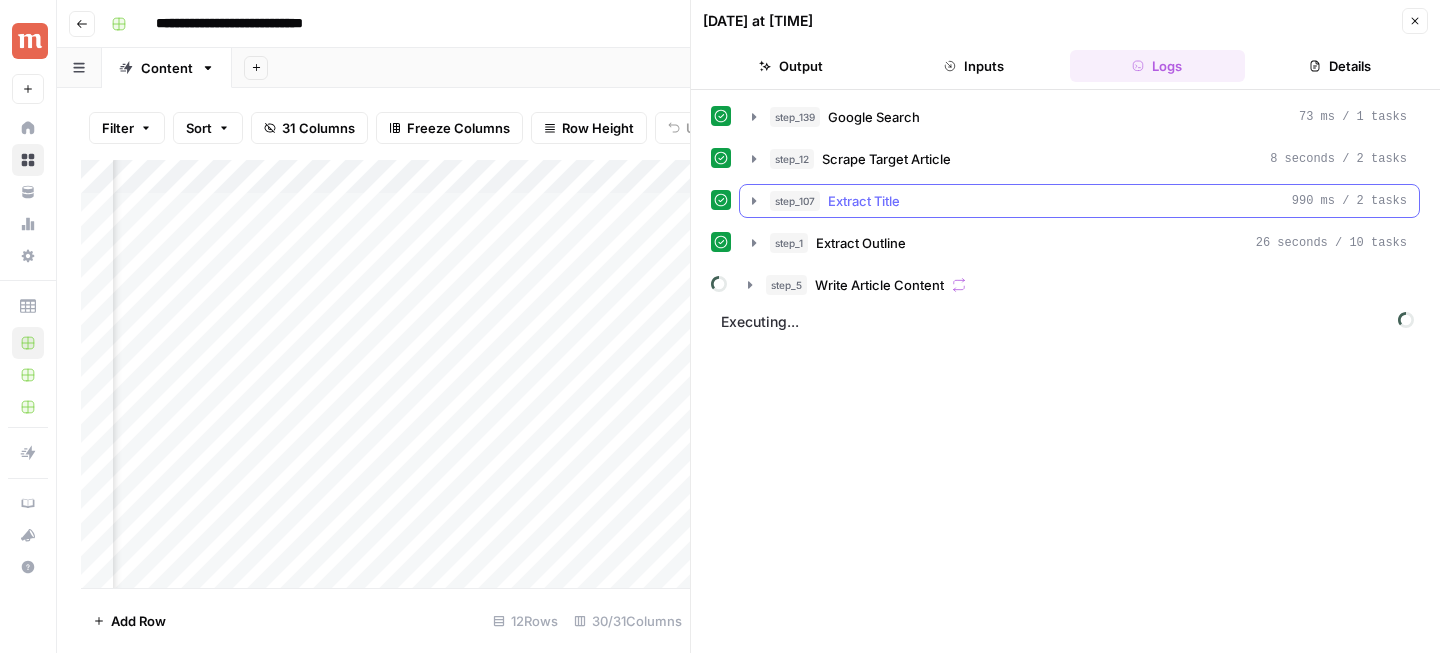 click 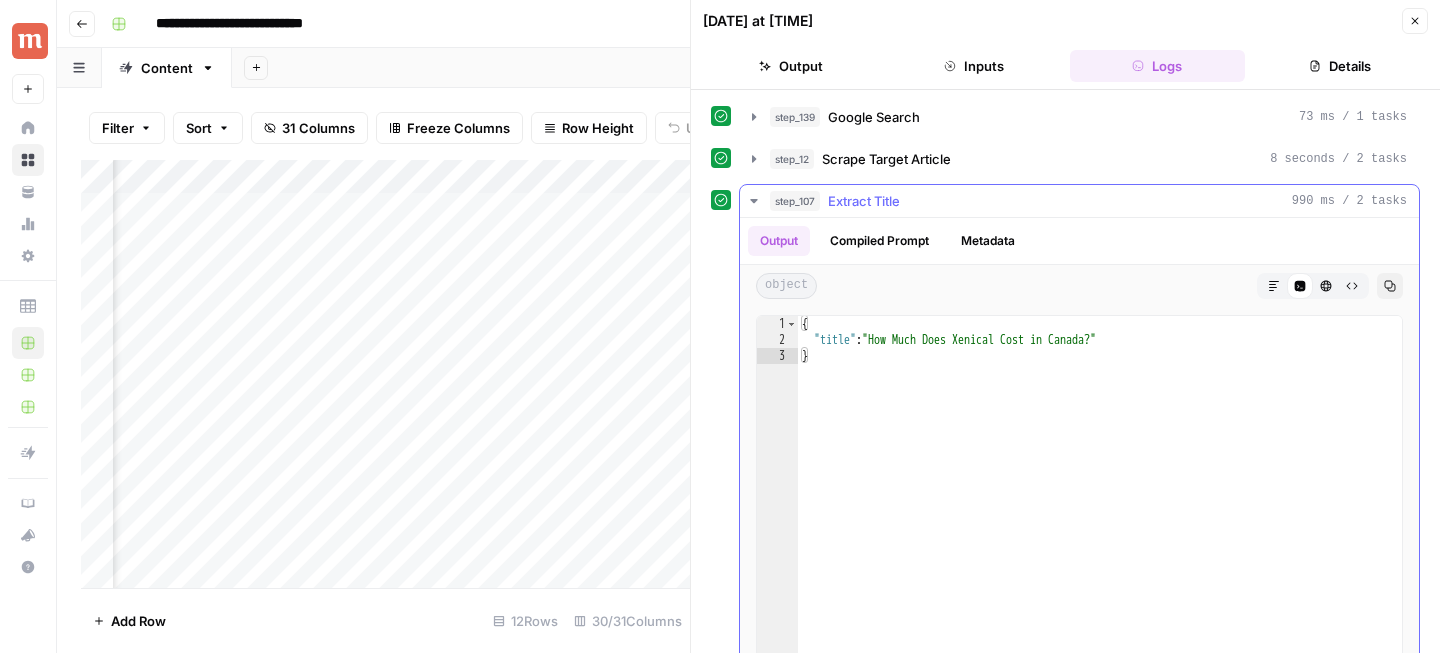 click 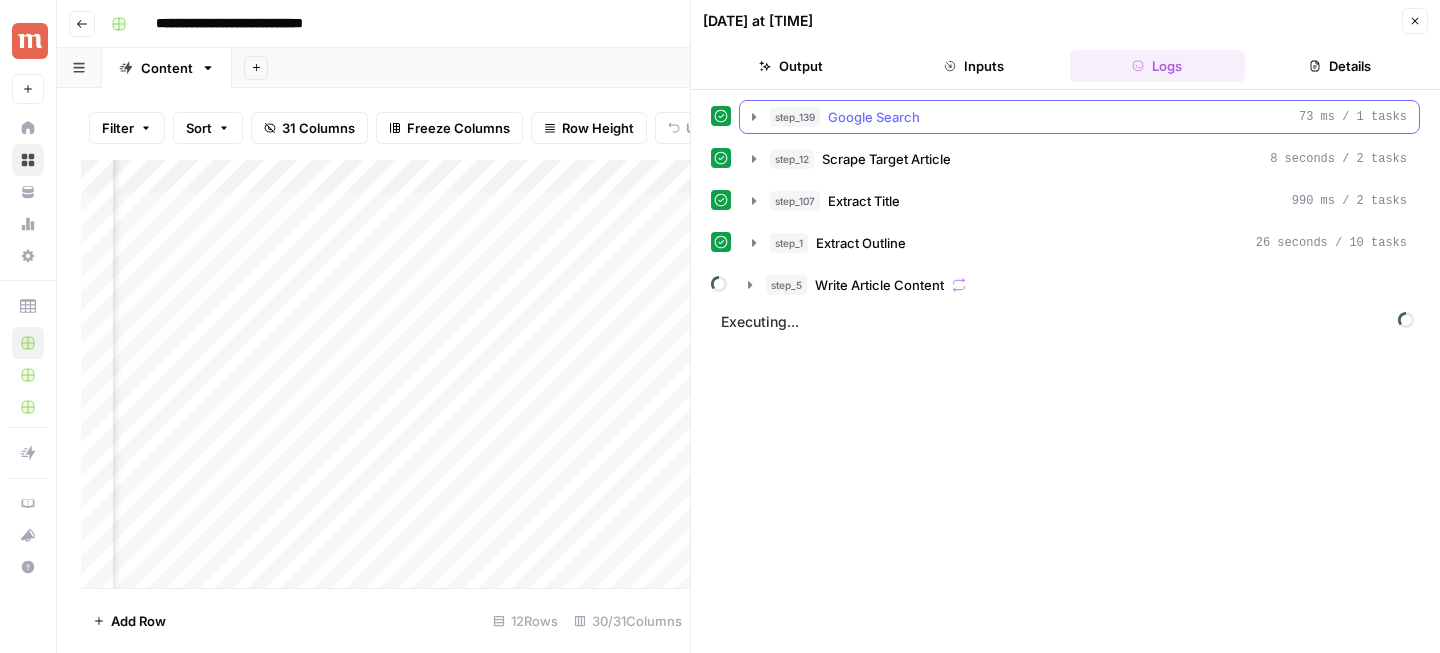 click 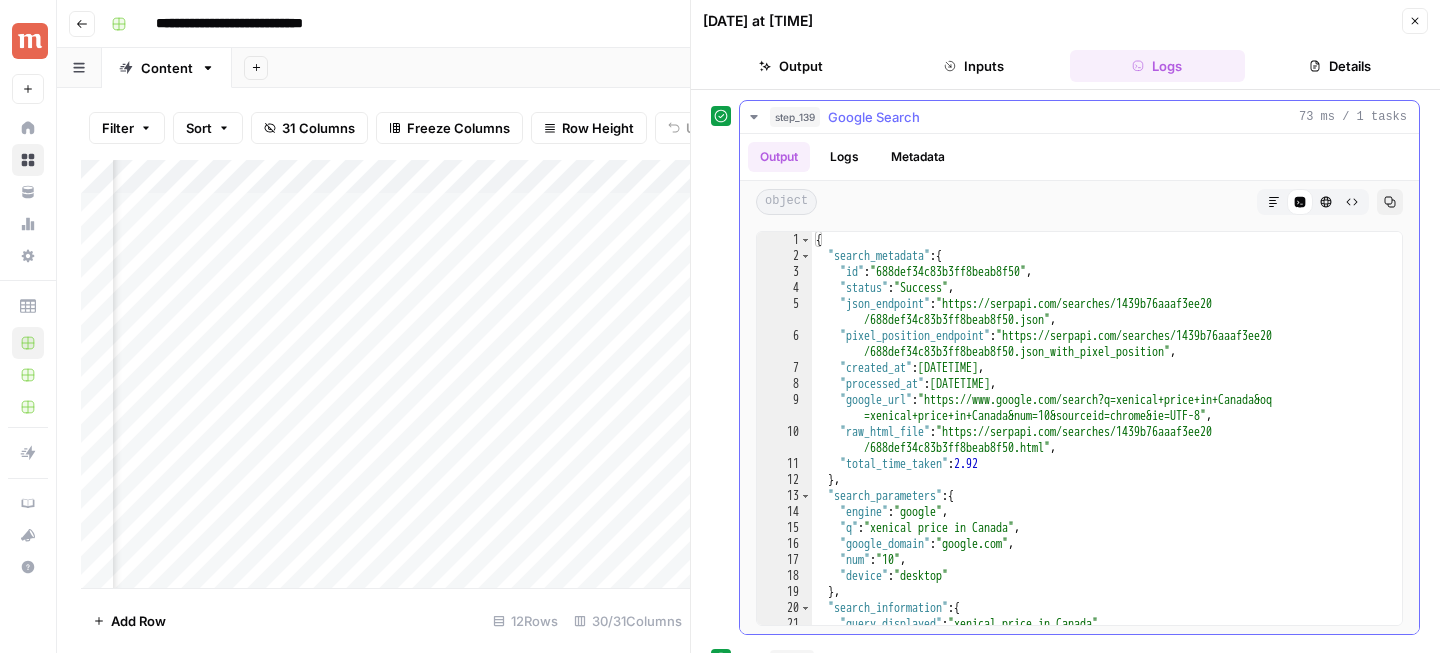 click 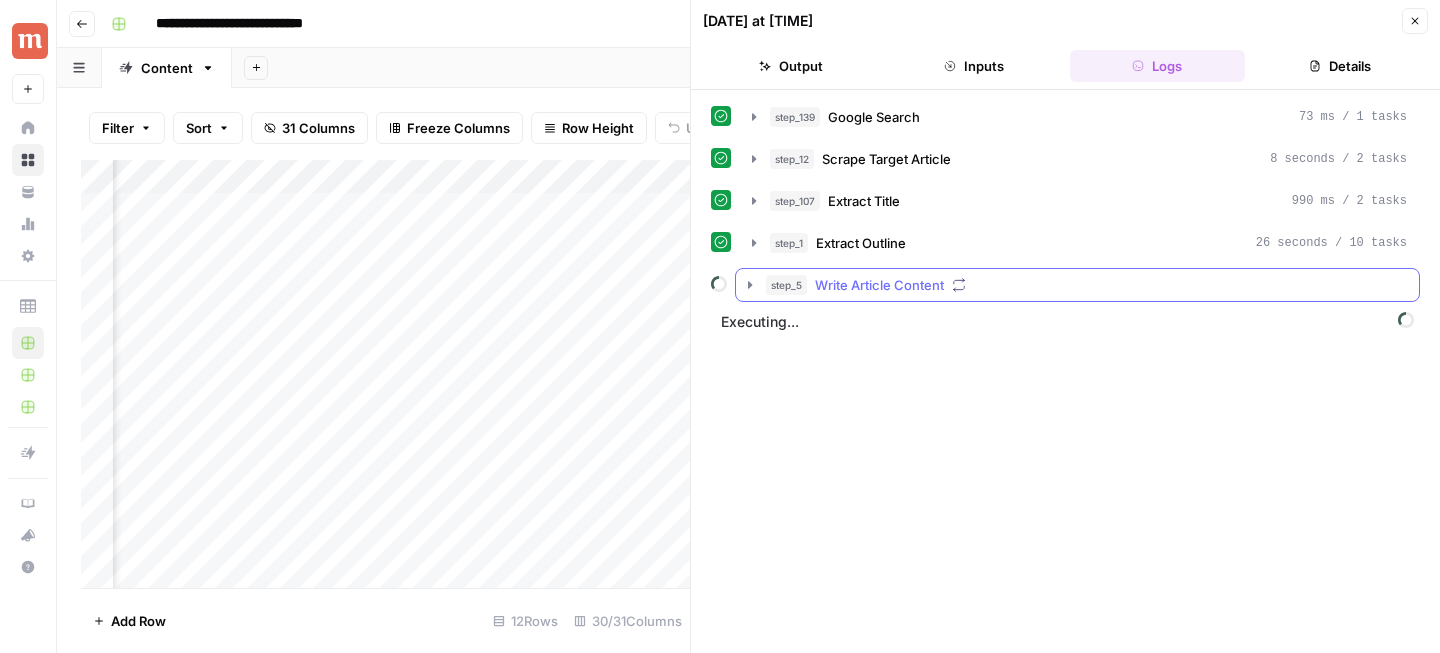 click 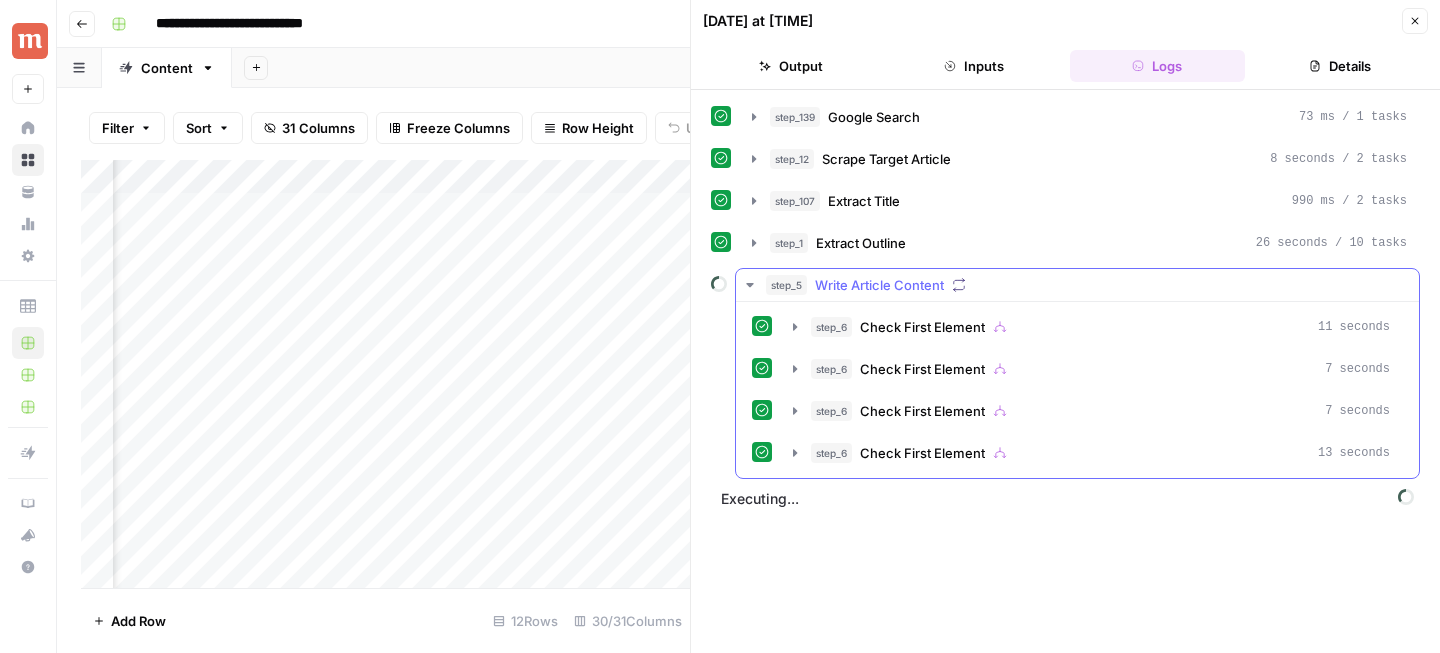 click 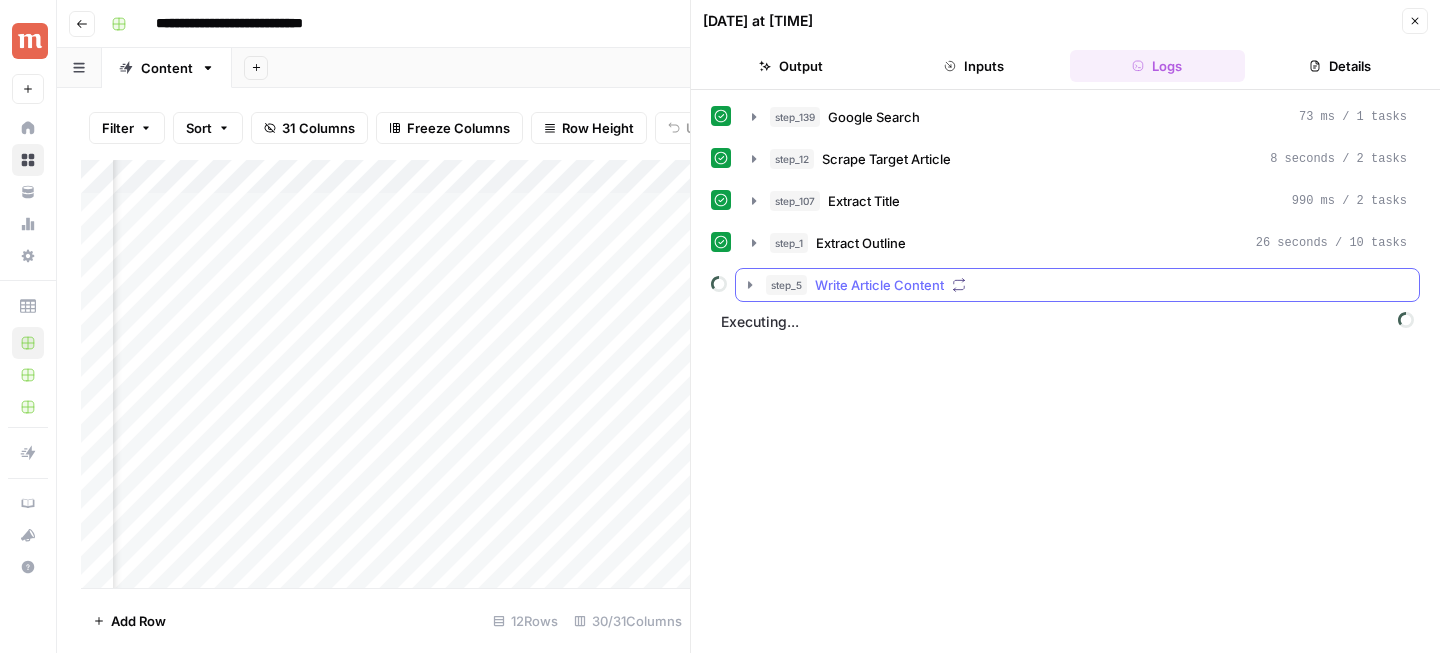 click 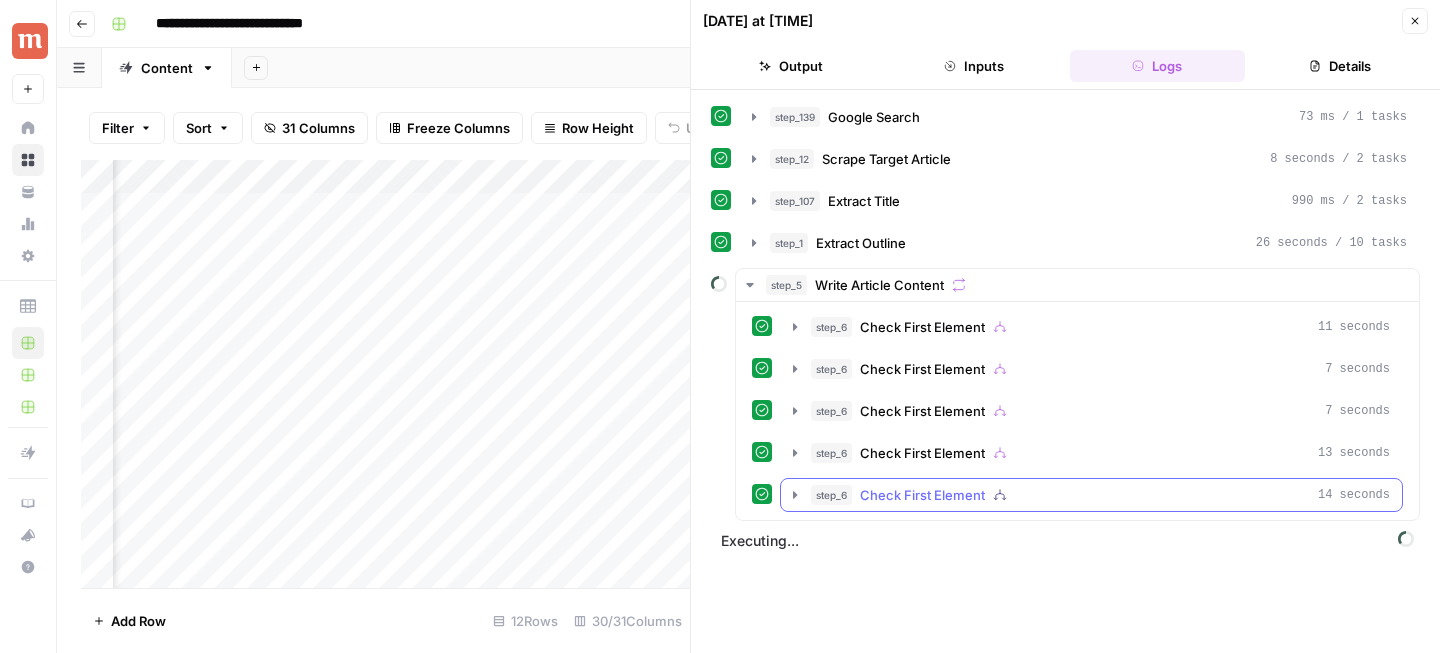 click 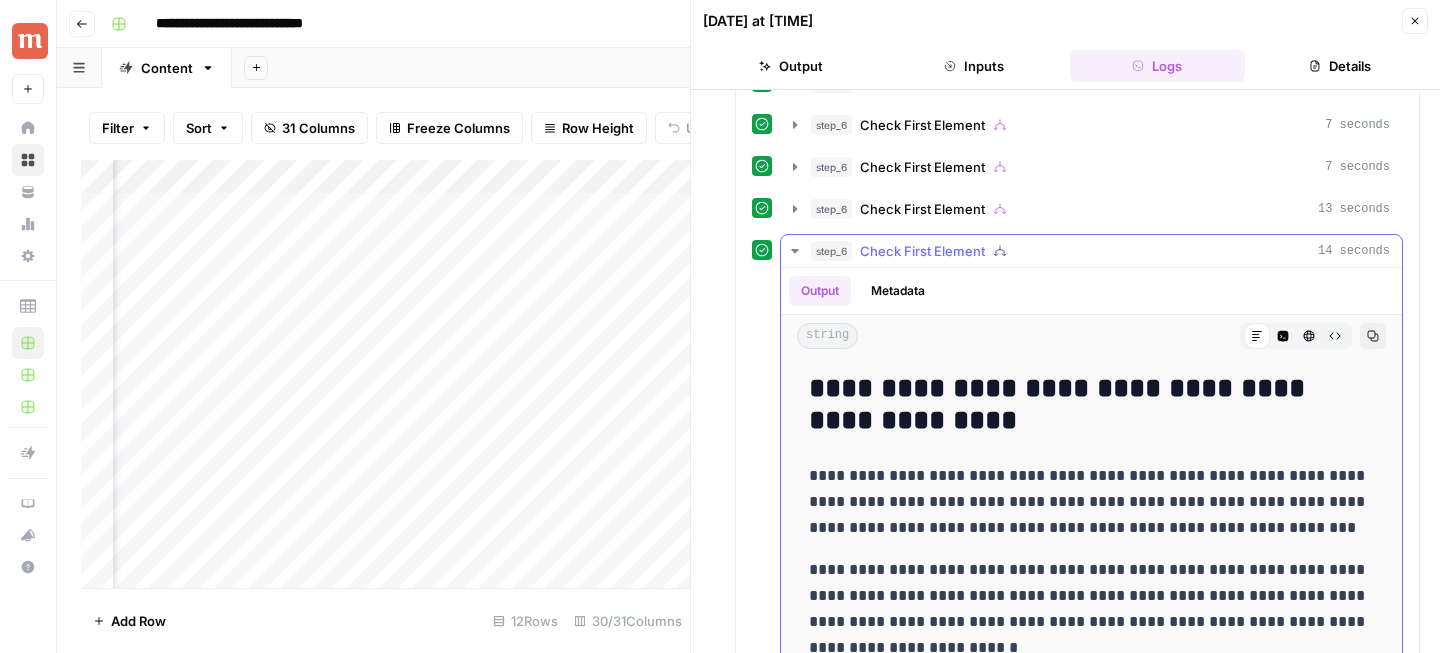 scroll, scrollTop: 257, scrollLeft: 0, axis: vertical 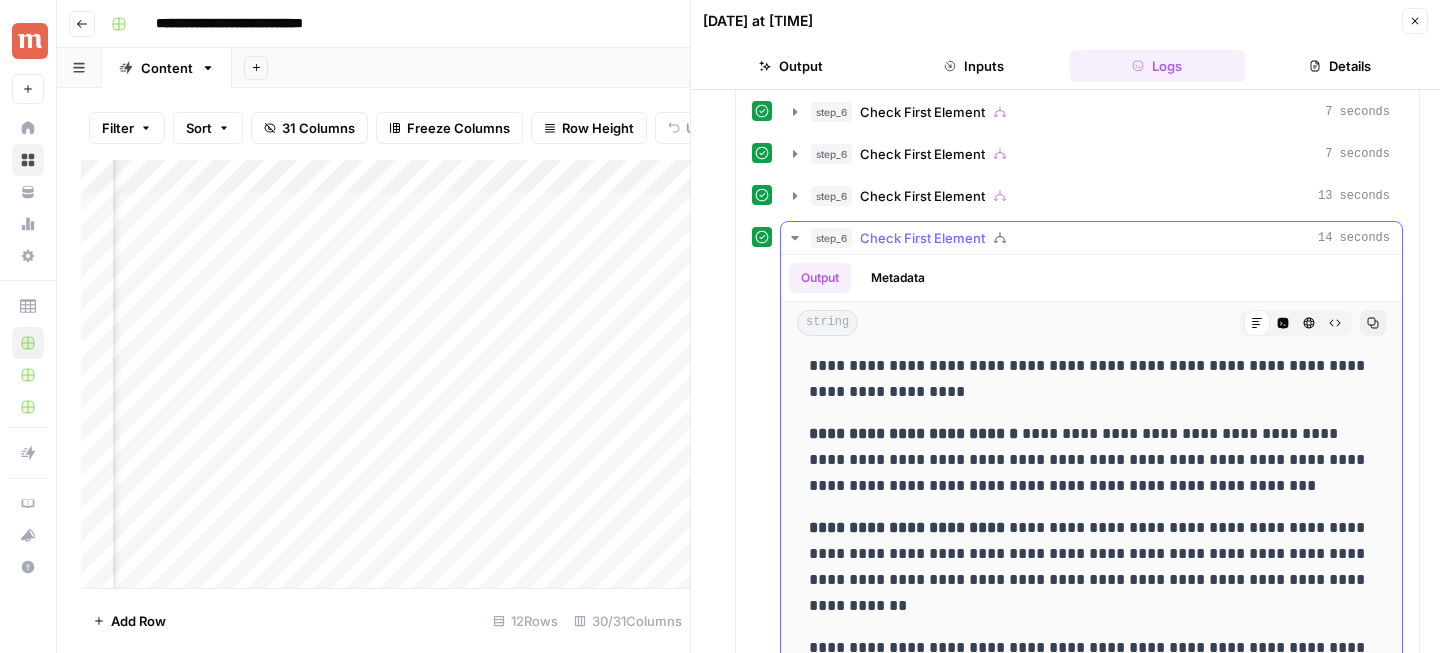 click 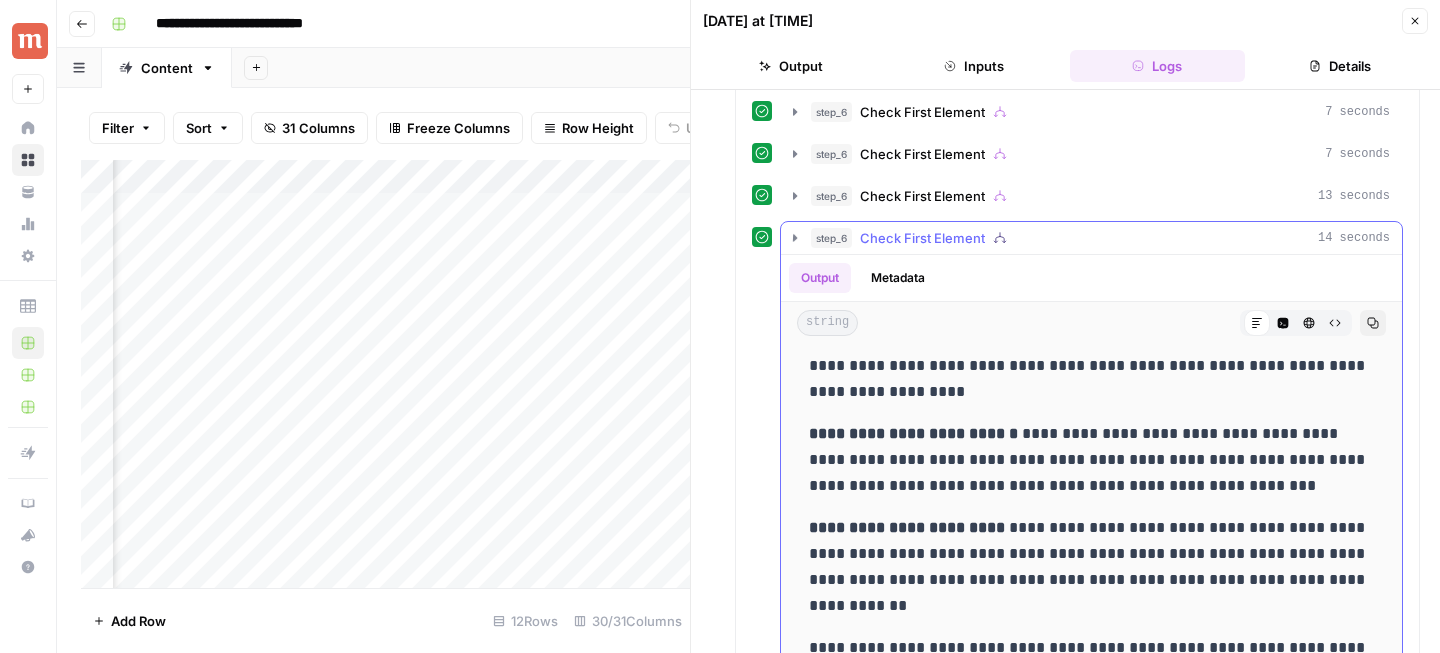 scroll, scrollTop: 0, scrollLeft: 0, axis: both 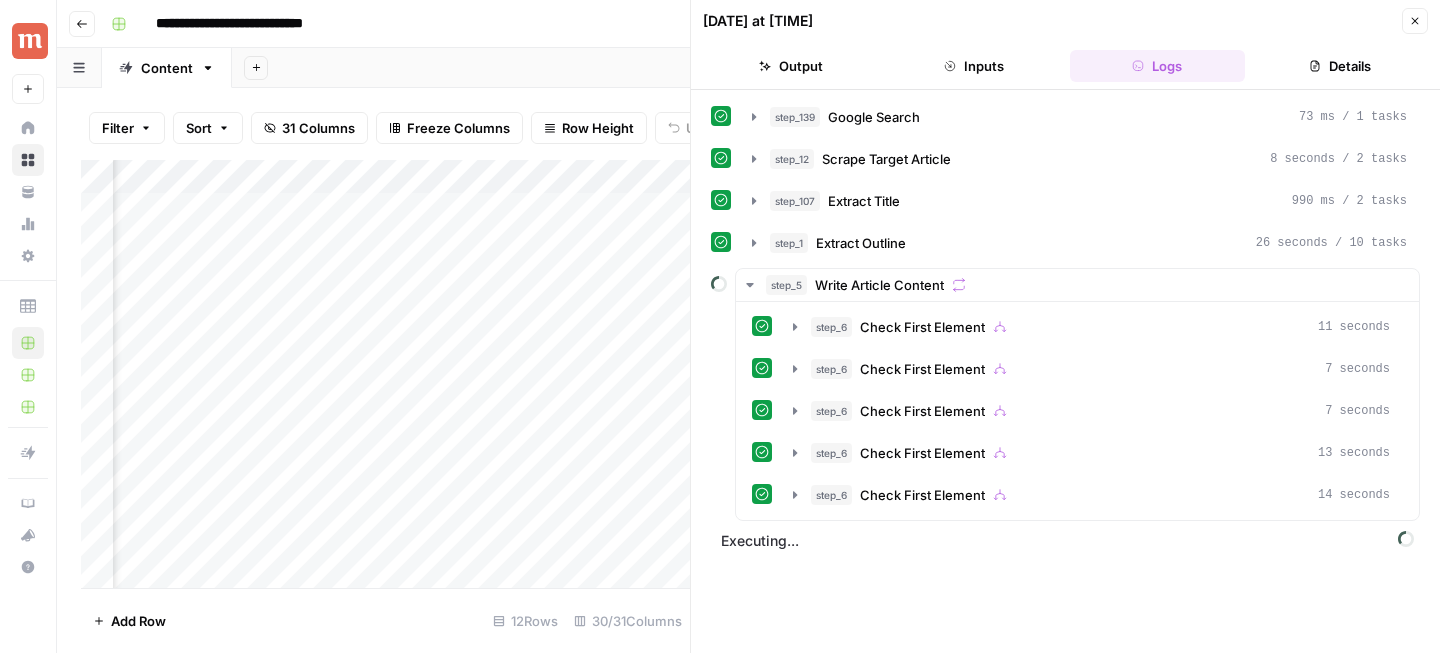 click 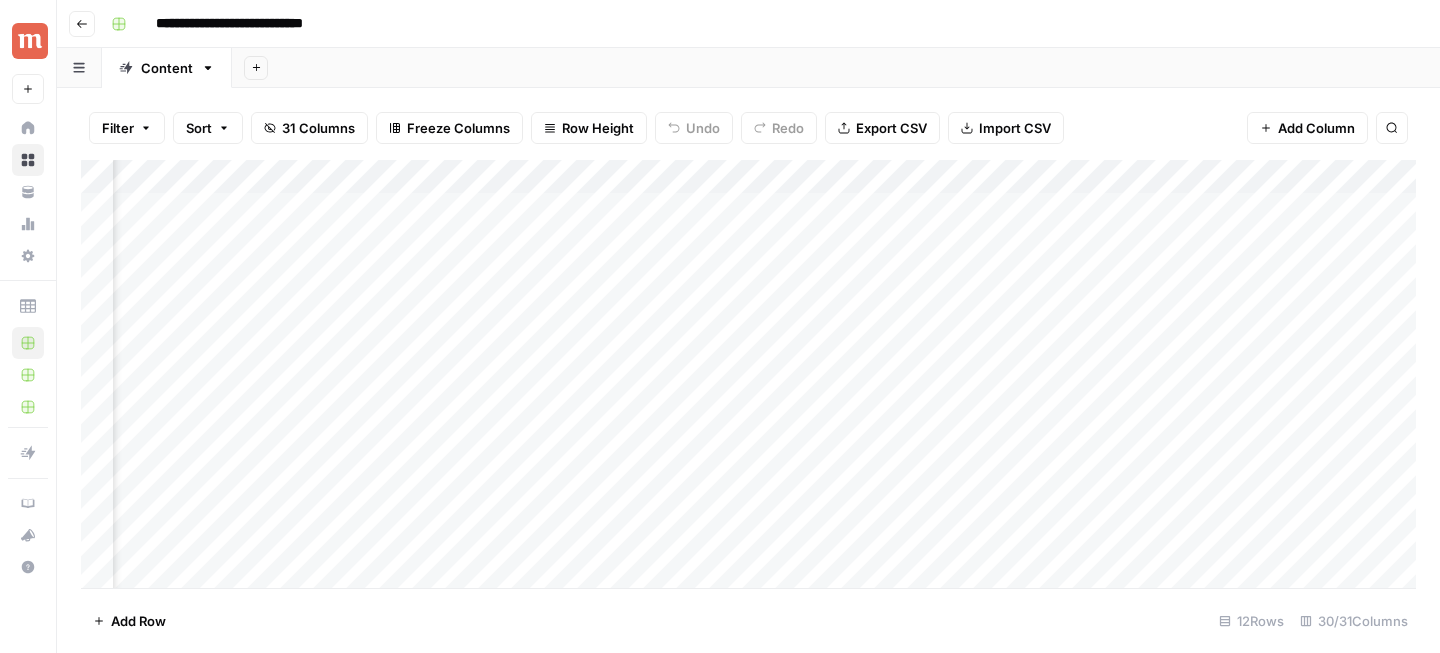 click on "**********" at bounding box center [761, 24] 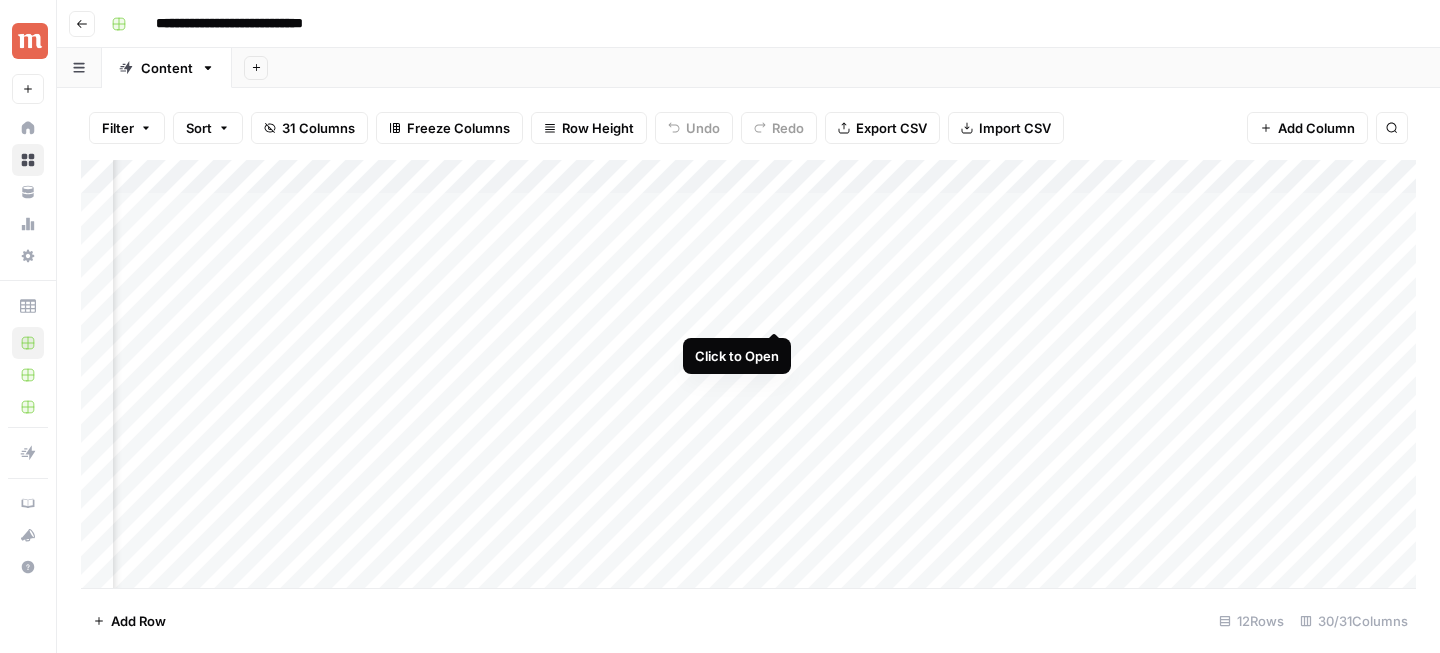click on "Add Column" at bounding box center (748, 374) 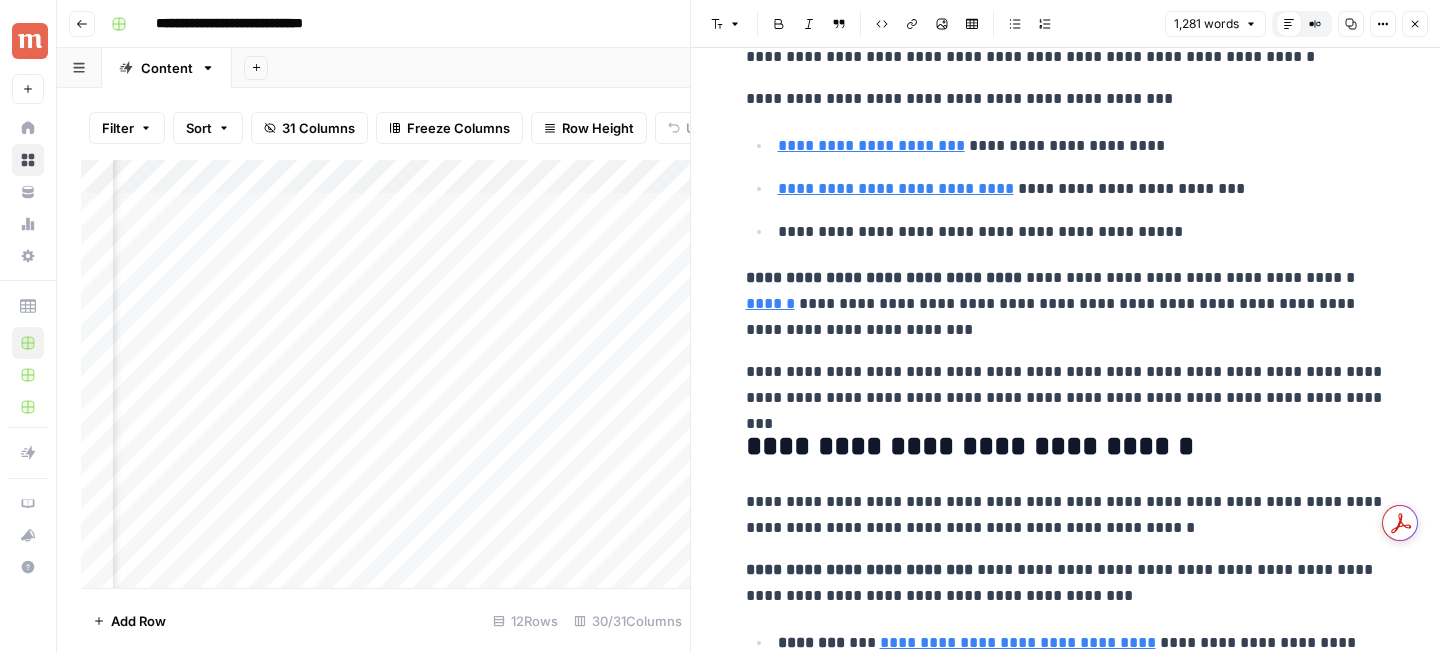 scroll, scrollTop: 756, scrollLeft: 0, axis: vertical 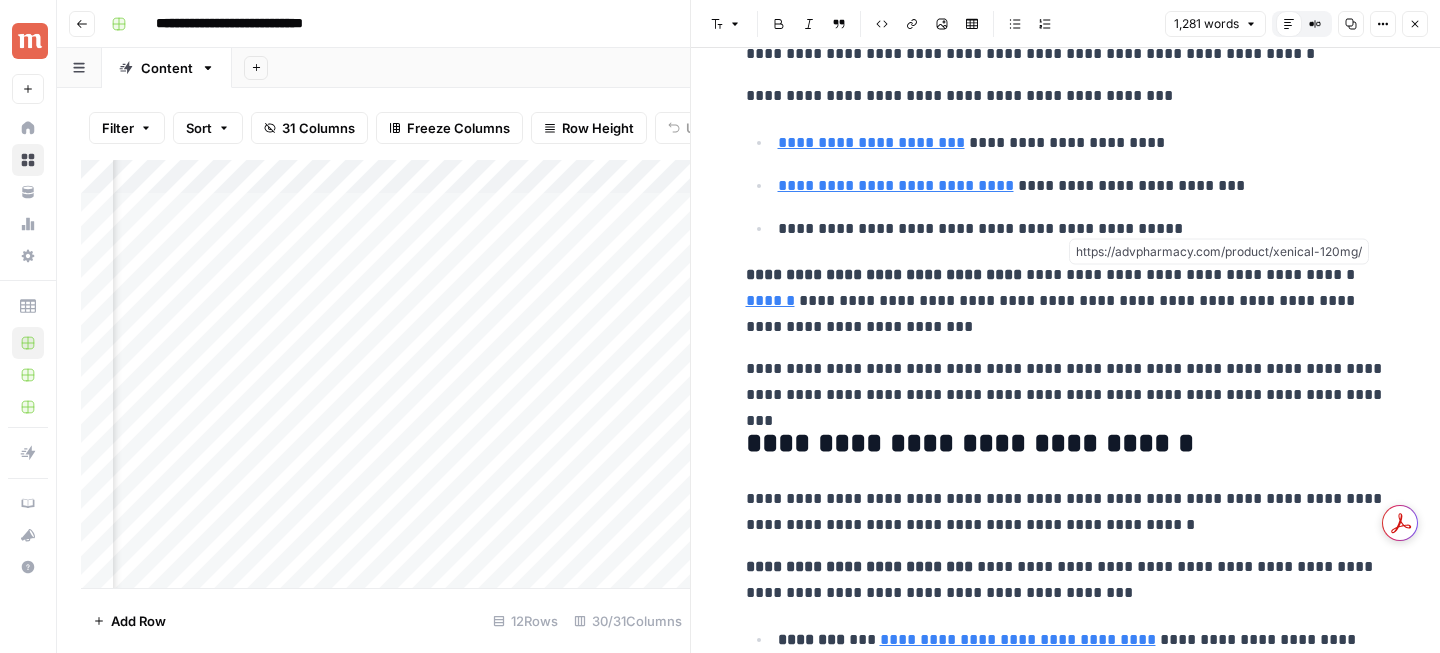 click on "******" at bounding box center (770, 300) 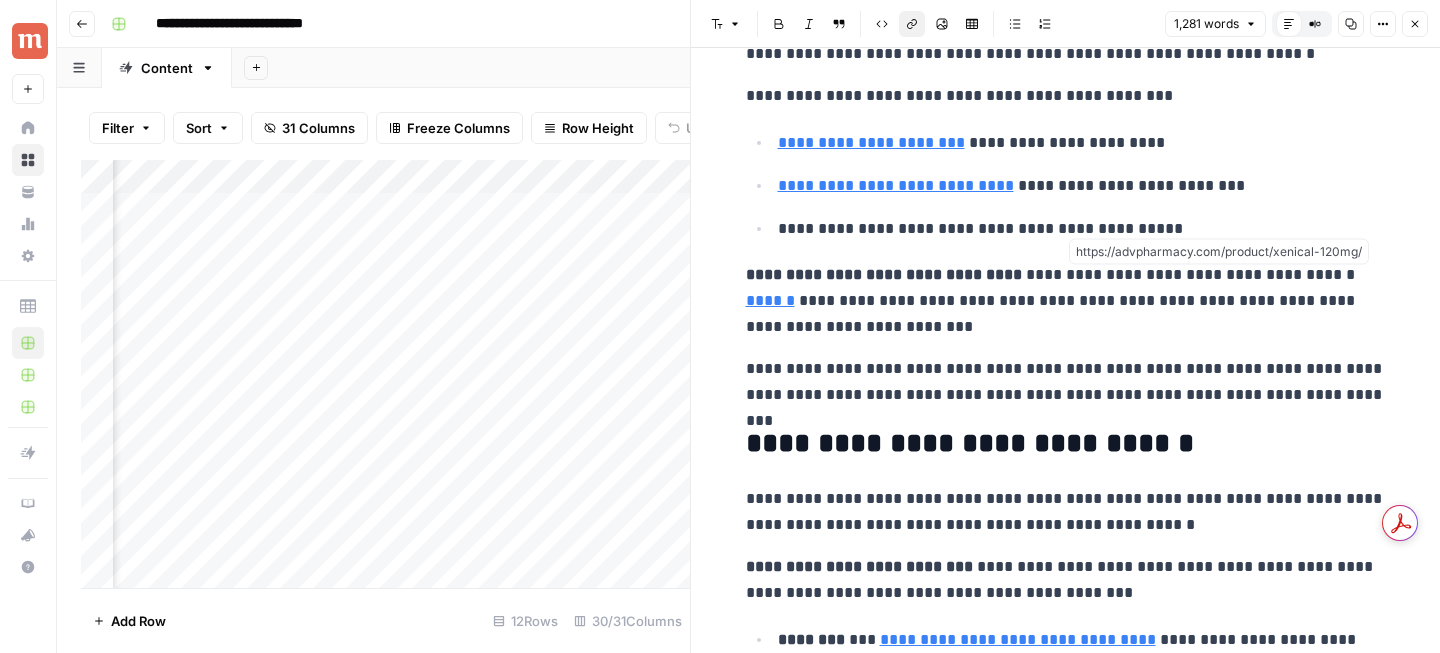 scroll, scrollTop: 756, scrollLeft: 0, axis: vertical 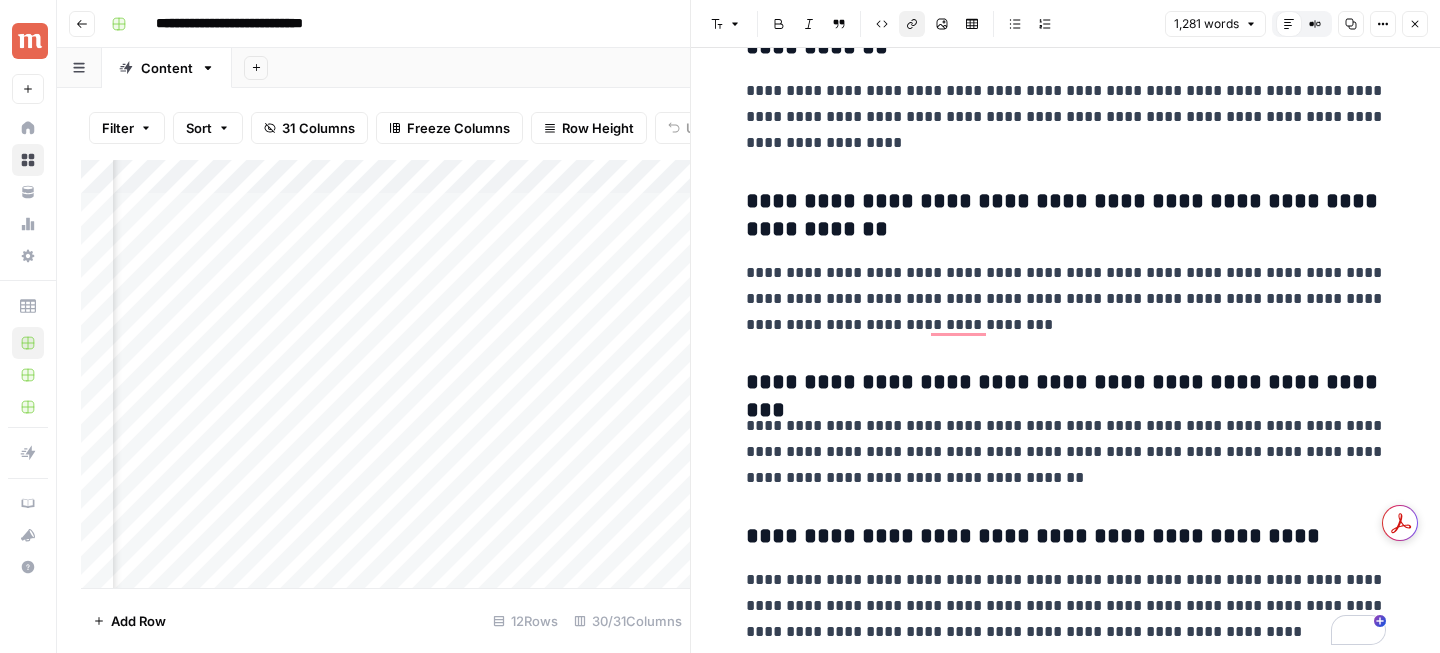 click on "Close" at bounding box center [1415, 24] 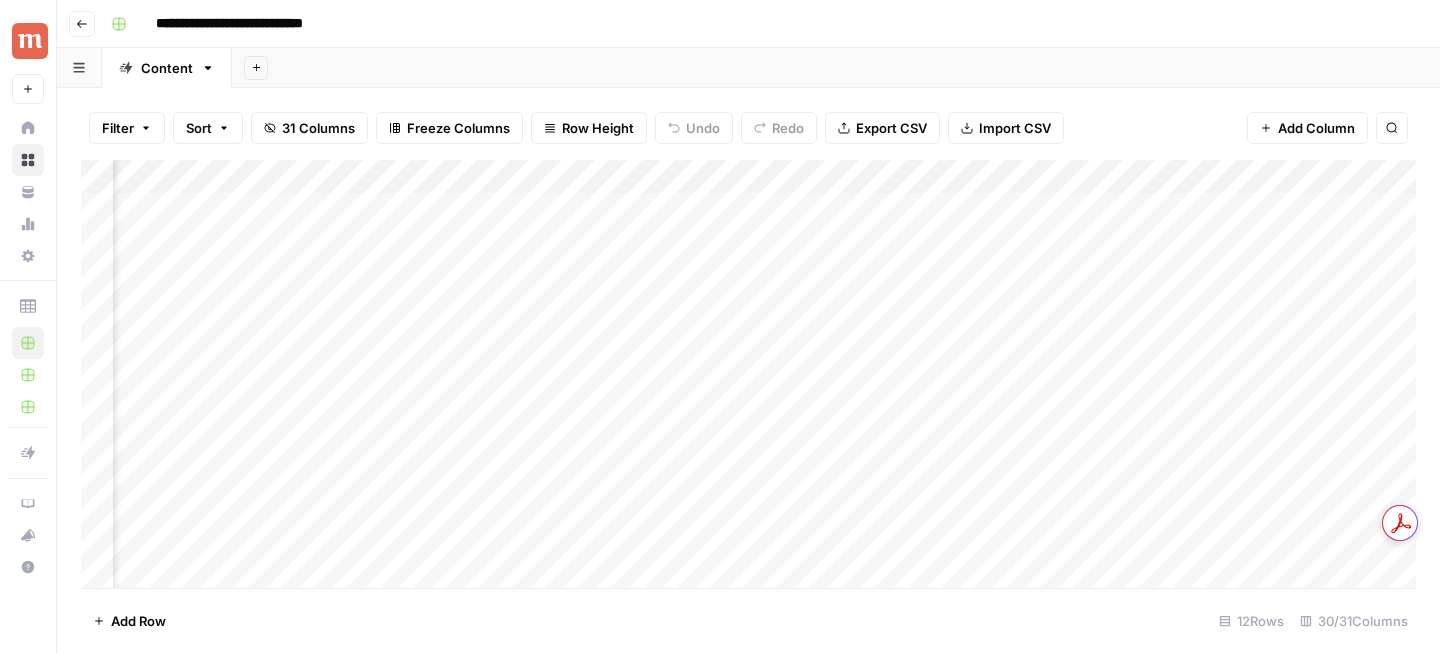 click on "Add Column" at bounding box center [748, 374] 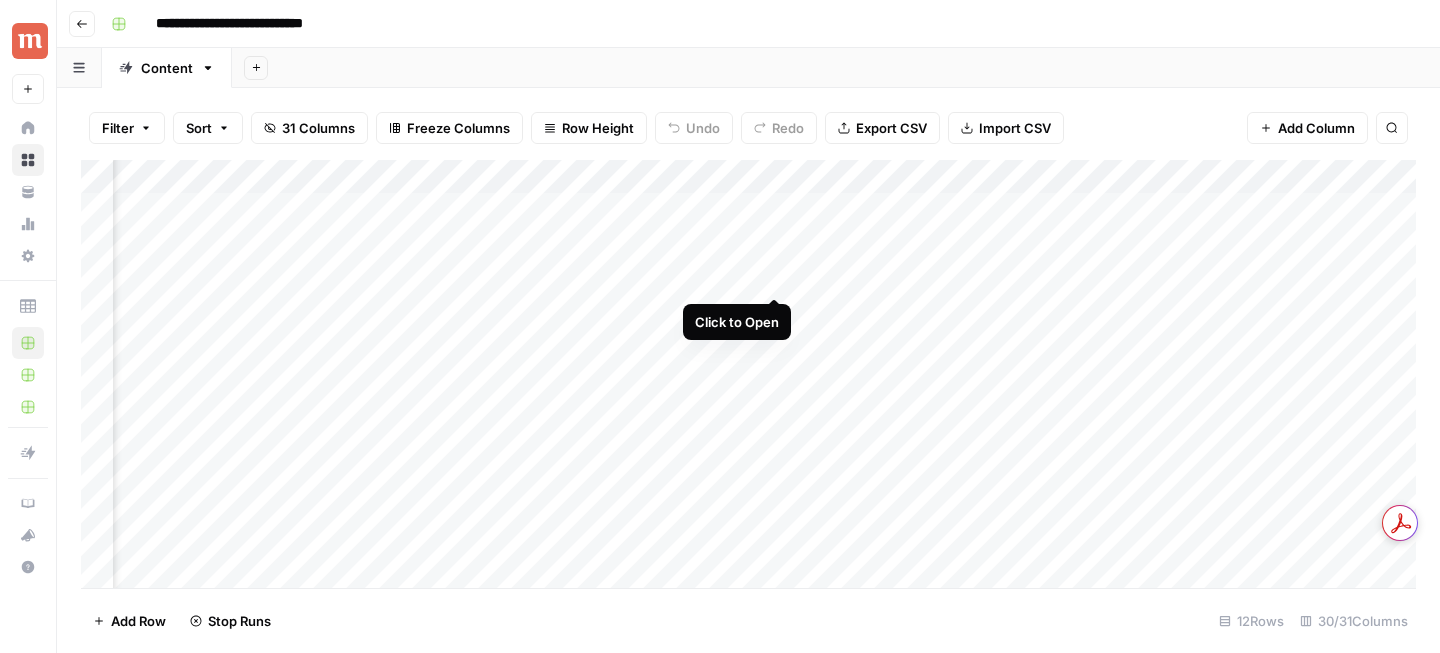 click on "Add Column" at bounding box center [748, 374] 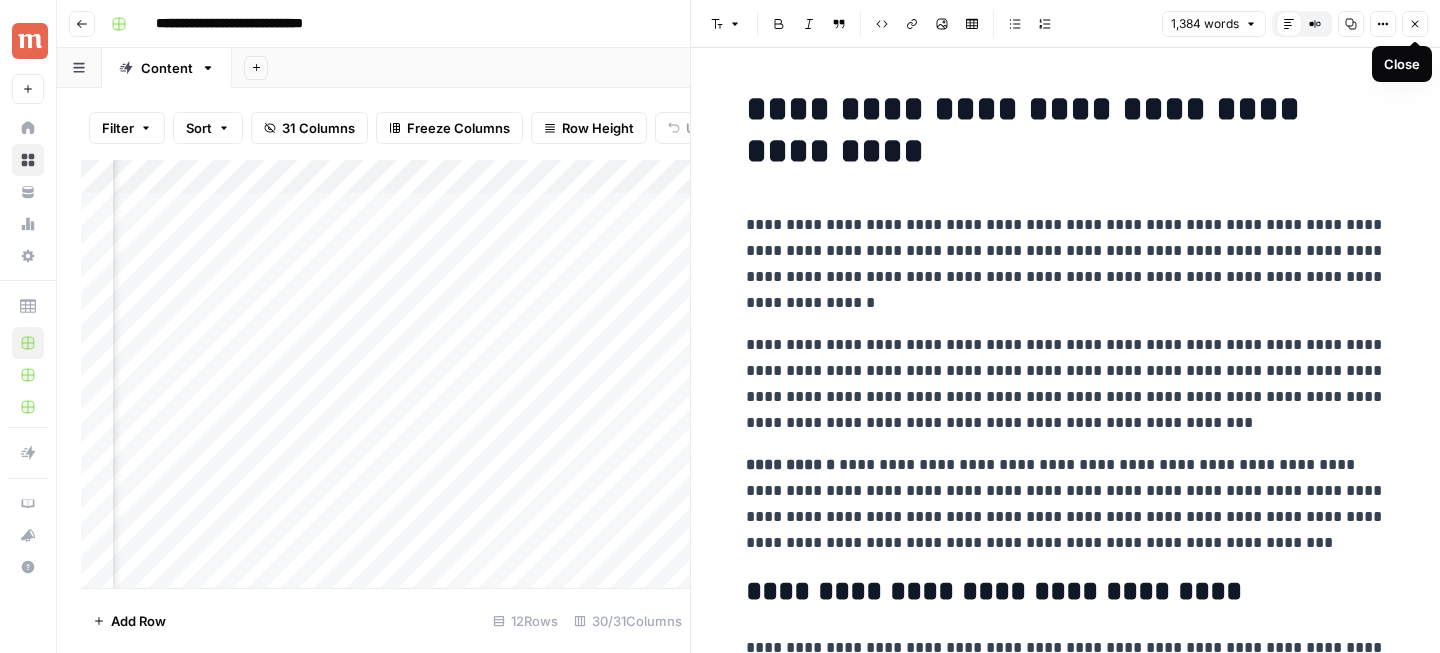 click on "Close" at bounding box center [1415, 24] 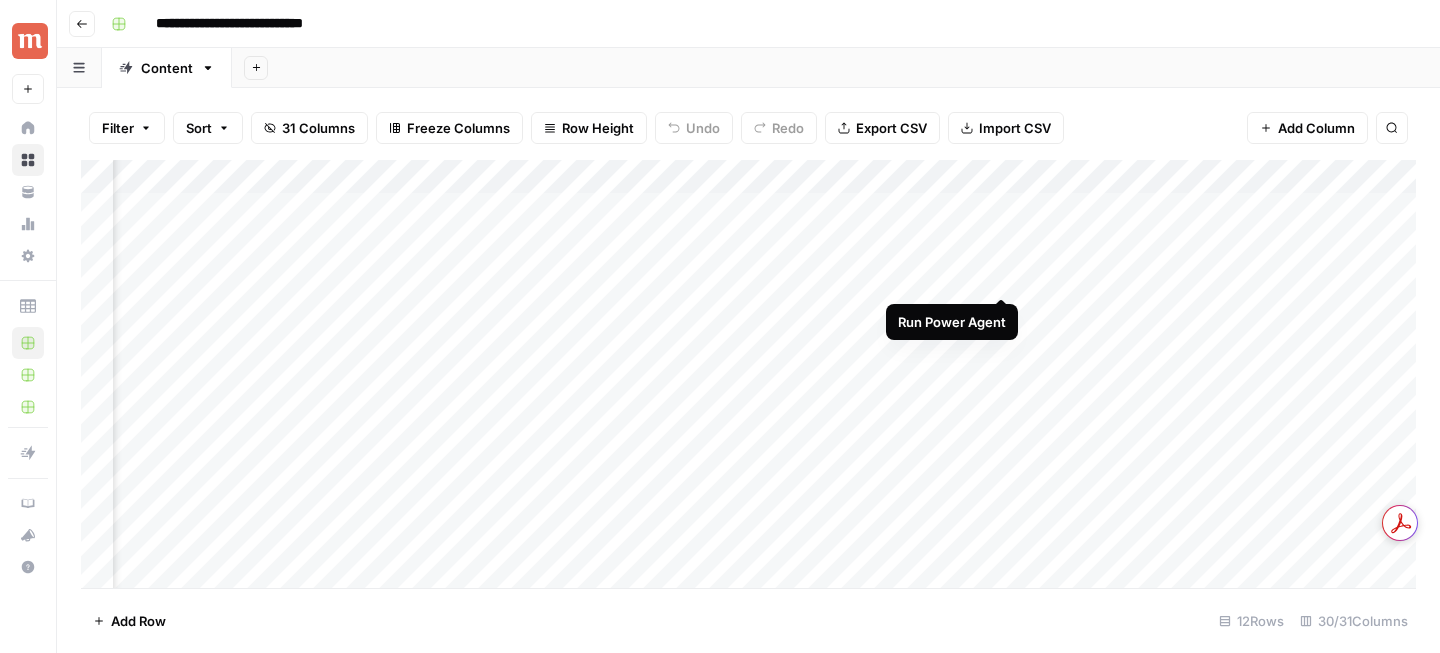 click on "Add Column" at bounding box center (748, 374) 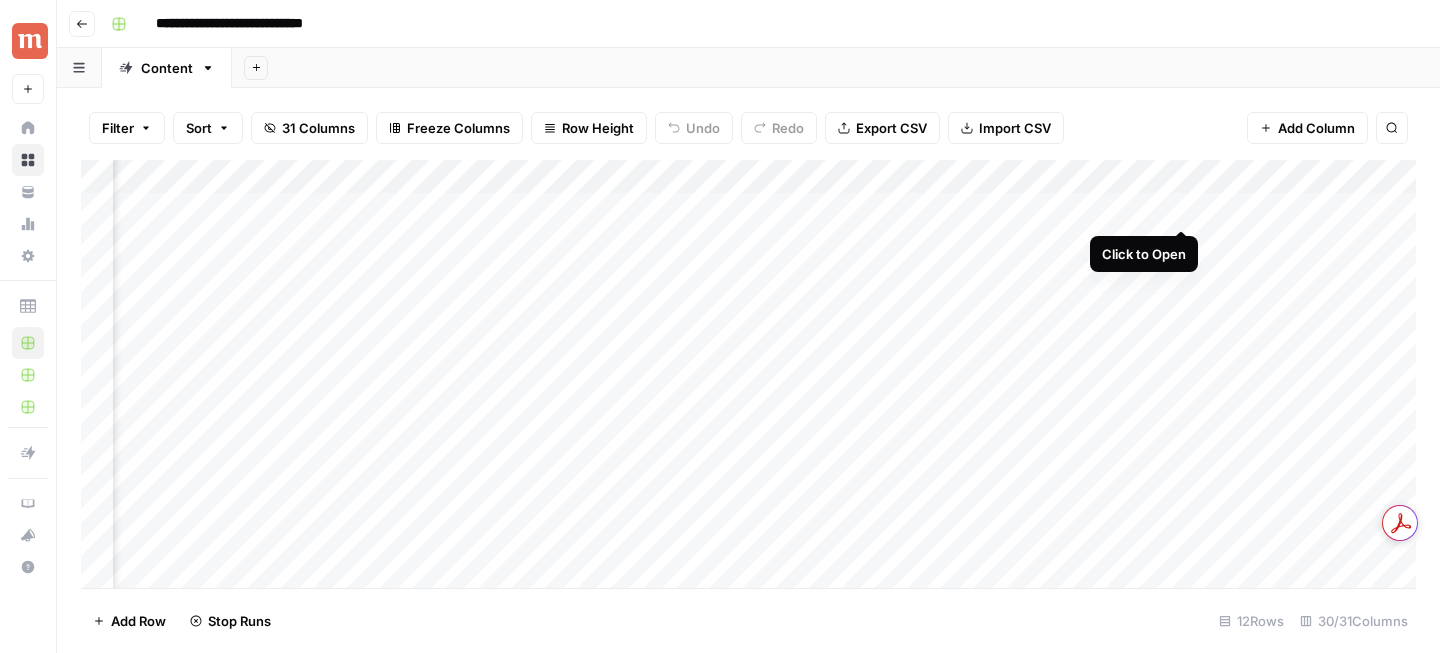 click on "Add Column" at bounding box center (748, 374) 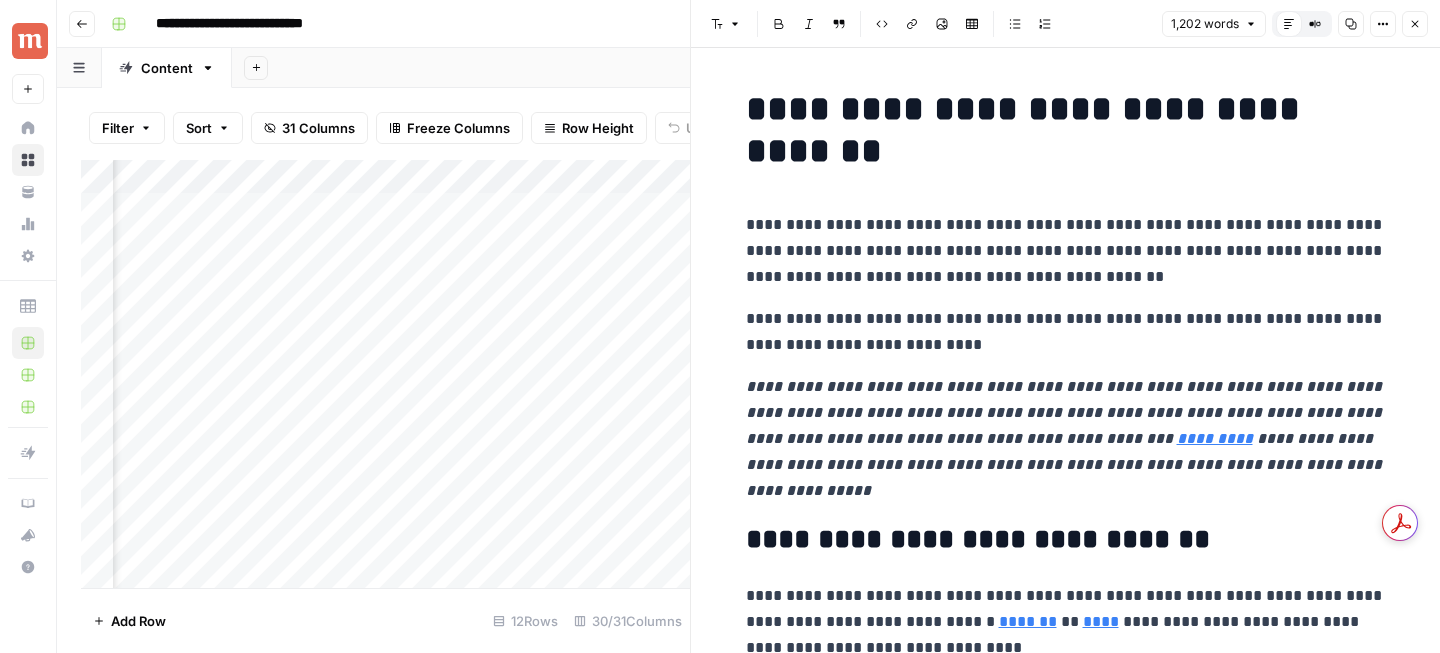 click on "Close" at bounding box center [1415, 24] 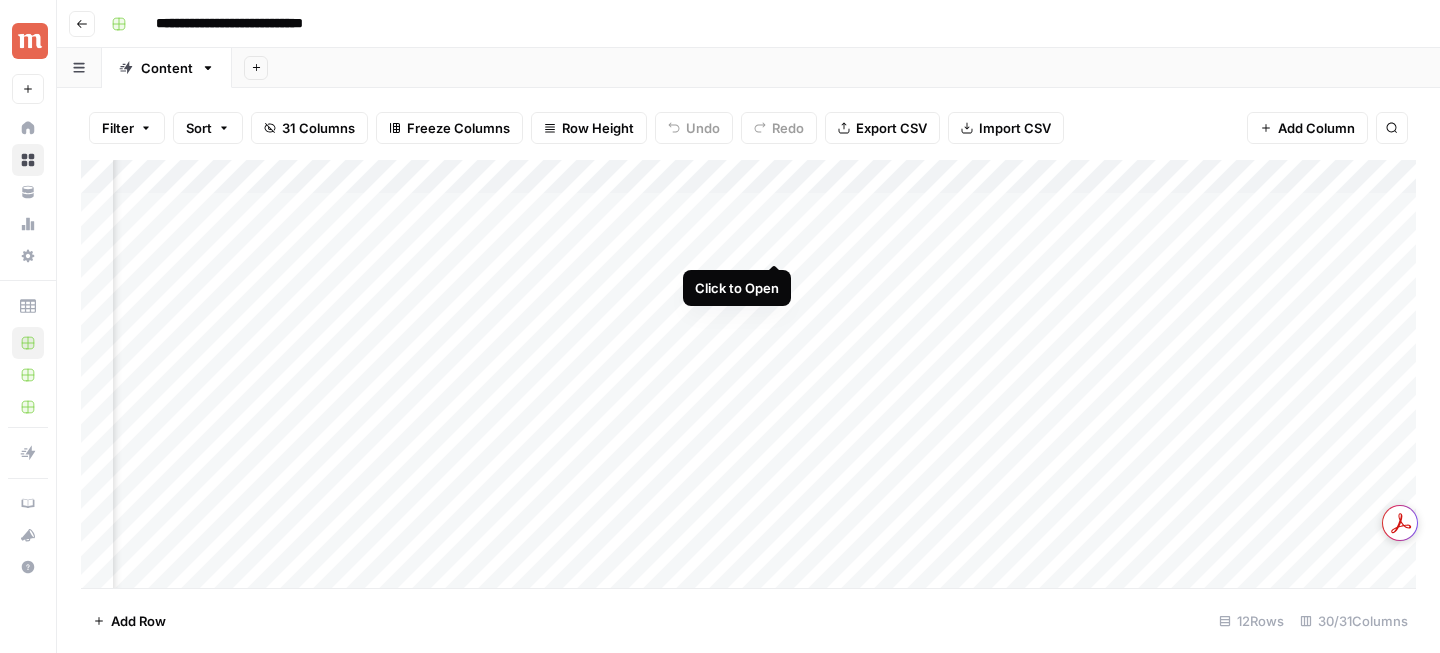 click on "Add Column" at bounding box center (748, 374) 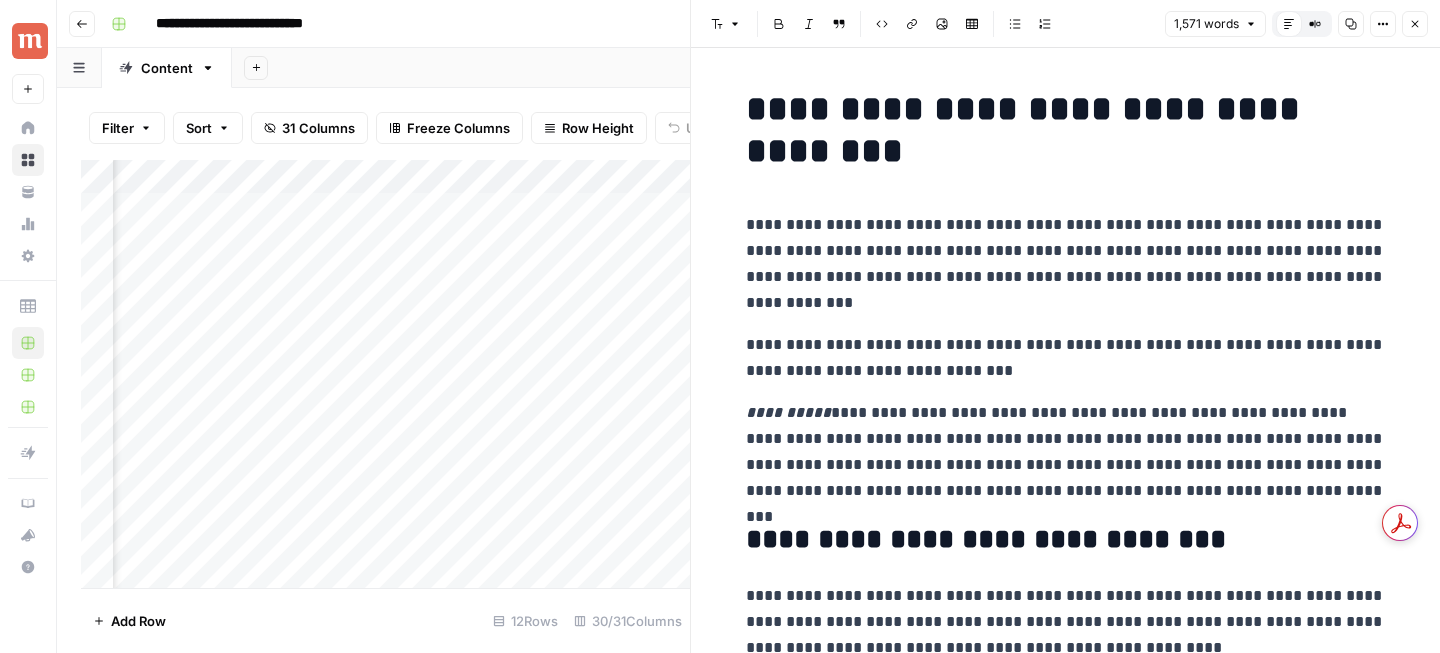 drag, startPoint x: 857, startPoint y: 255, endPoint x: 737, endPoint y: 232, distance: 122.18429 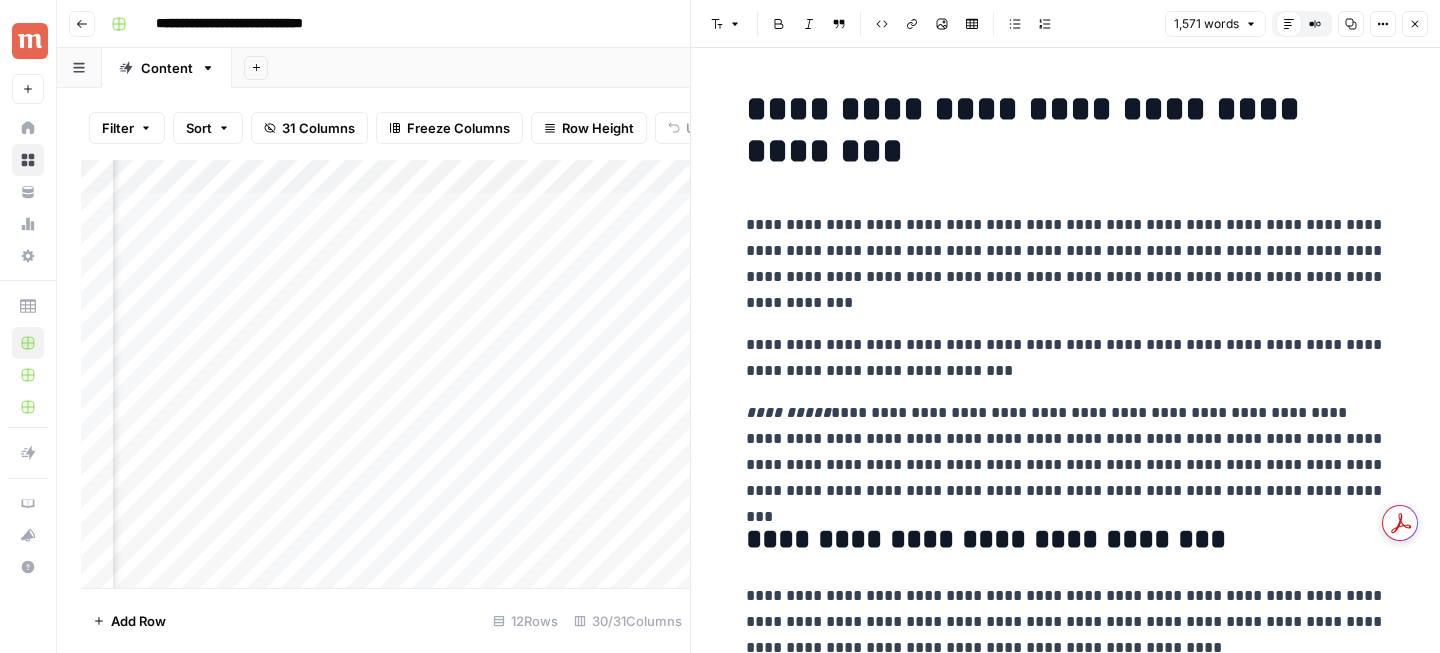 click on "**********" at bounding box center (1066, 3916) 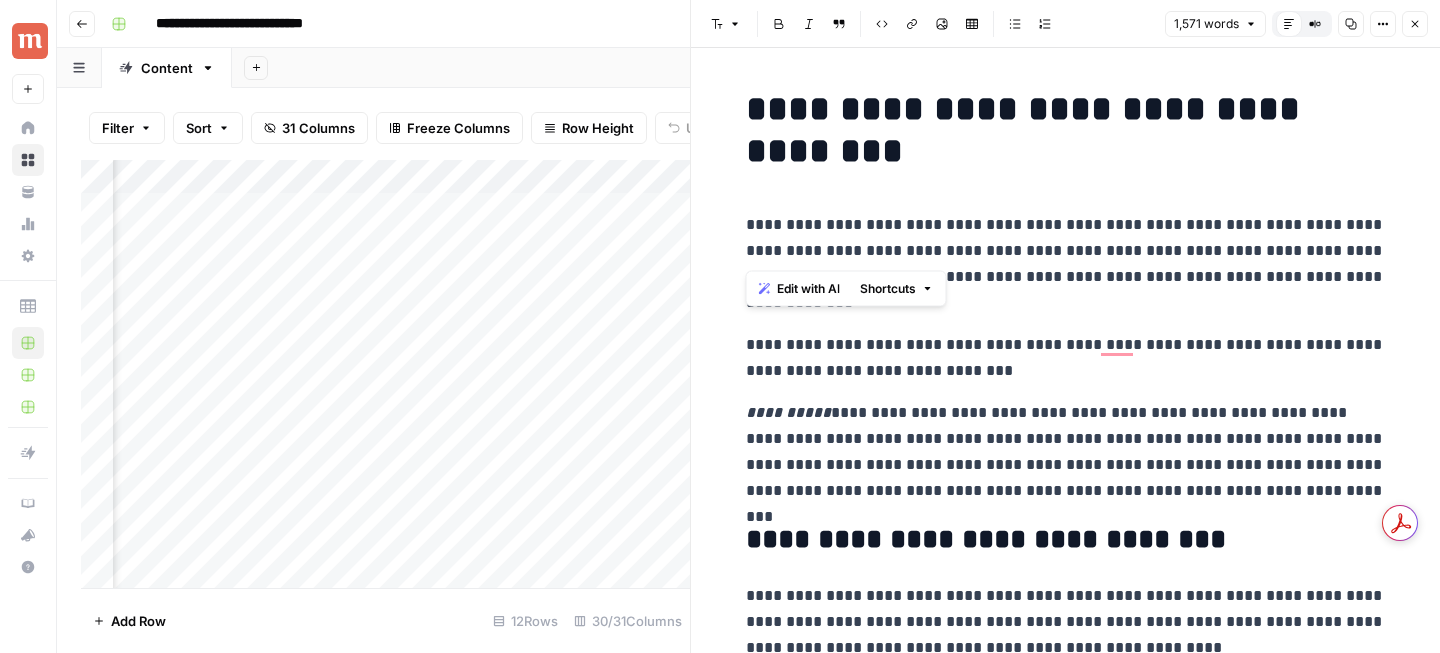 drag, startPoint x: 739, startPoint y: 230, endPoint x: 857, endPoint y: 246, distance: 119.0798 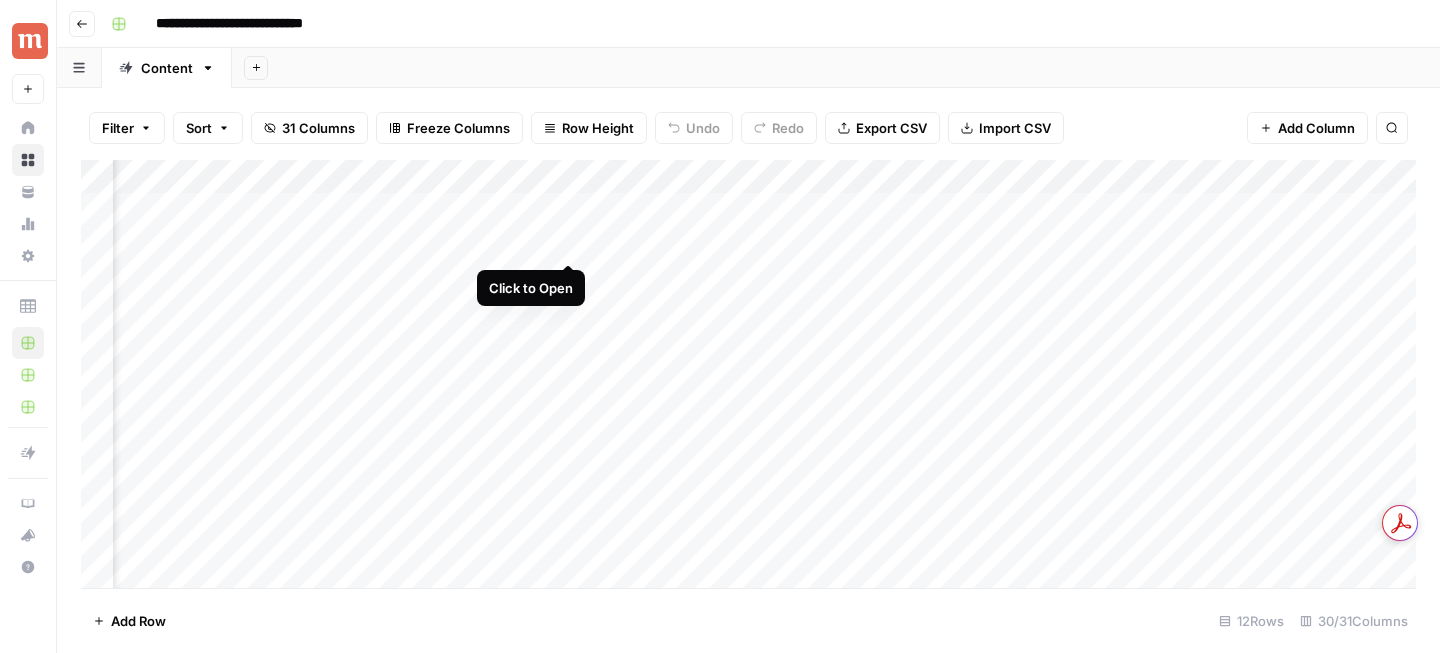 click on "Add Column" at bounding box center [748, 374] 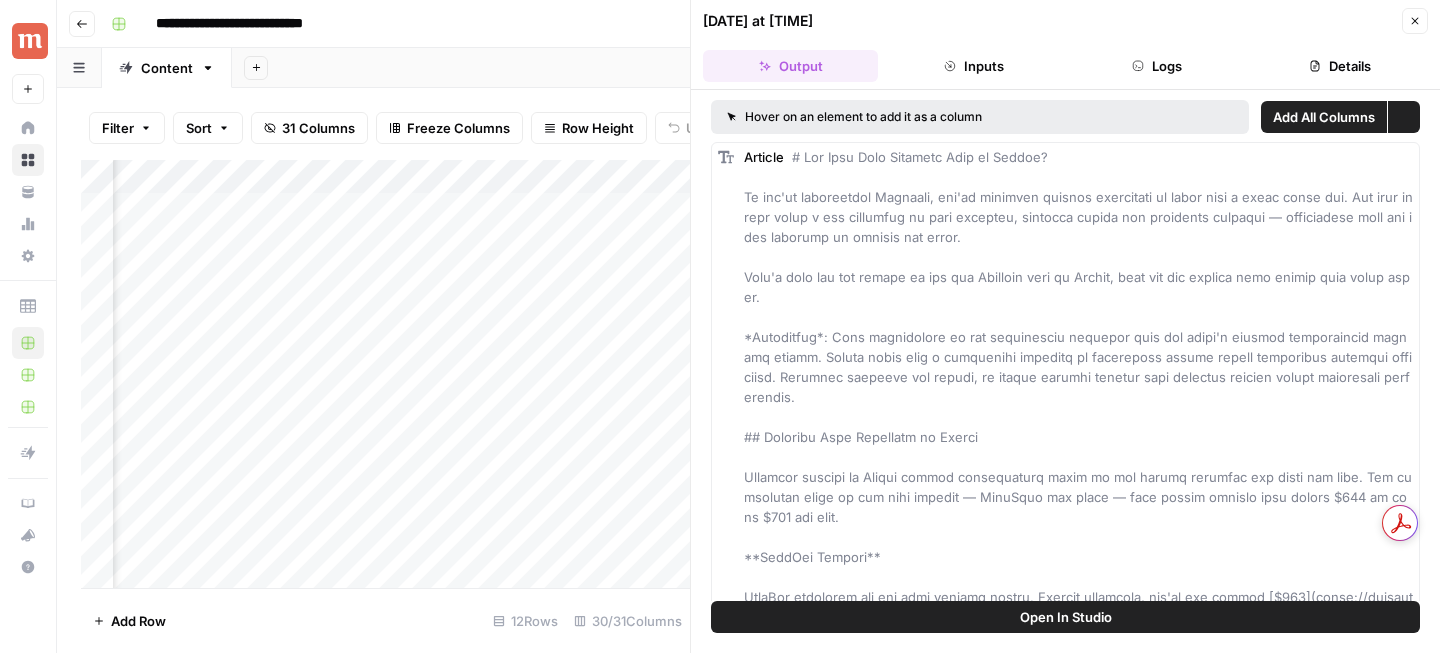 click on "Close" at bounding box center (1415, 21) 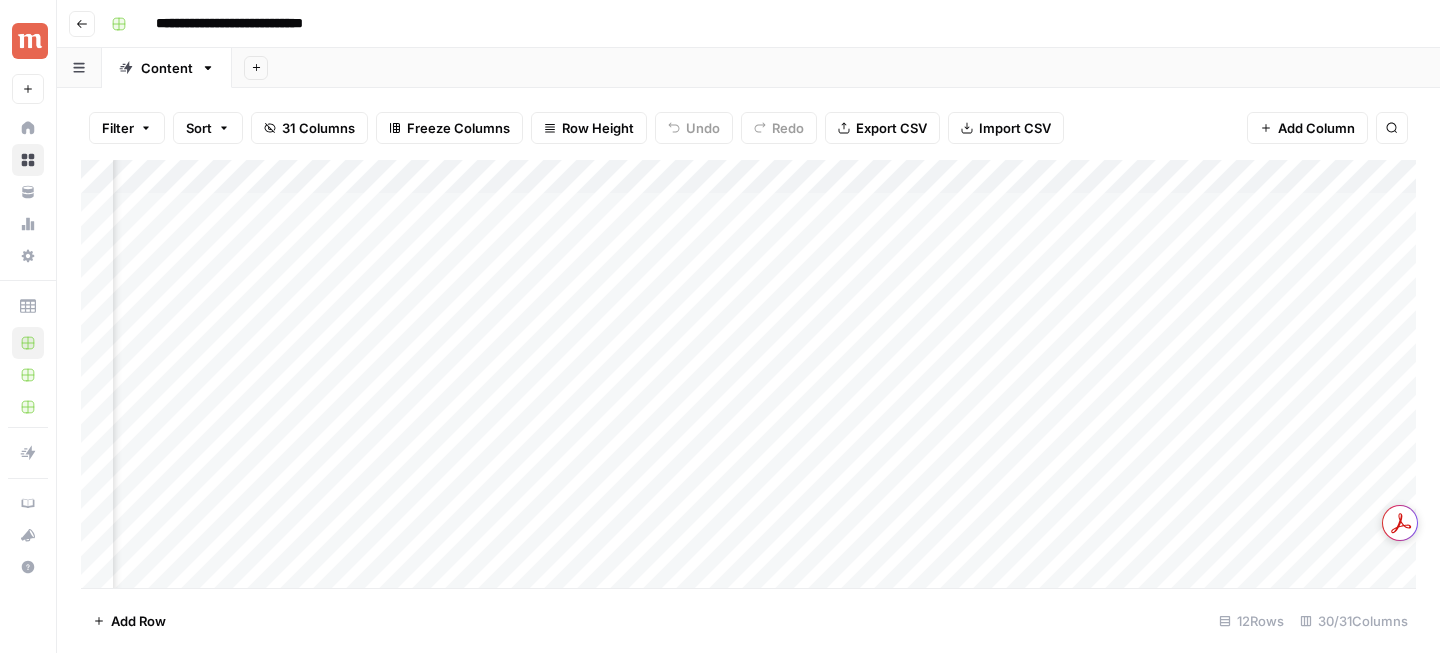 click on "Add Column" at bounding box center [748, 374] 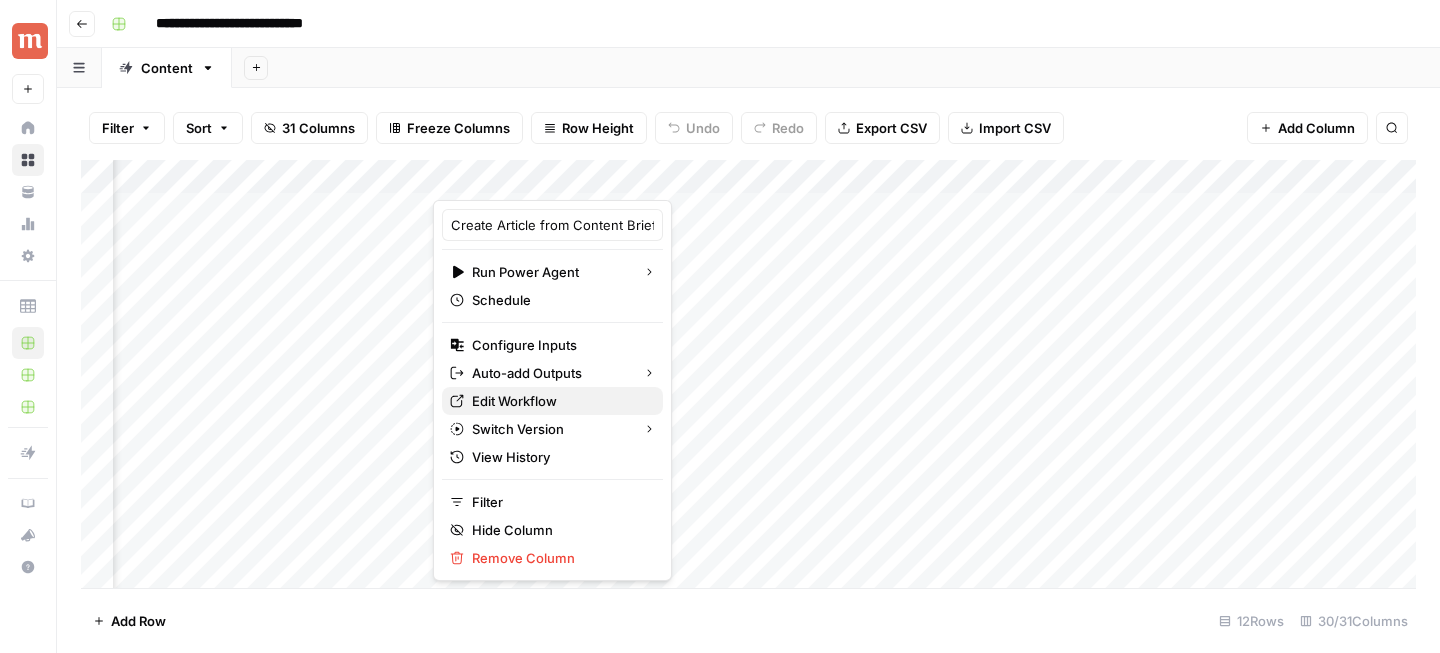 click on "Edit Workflow" at bounding box center (559, 401) 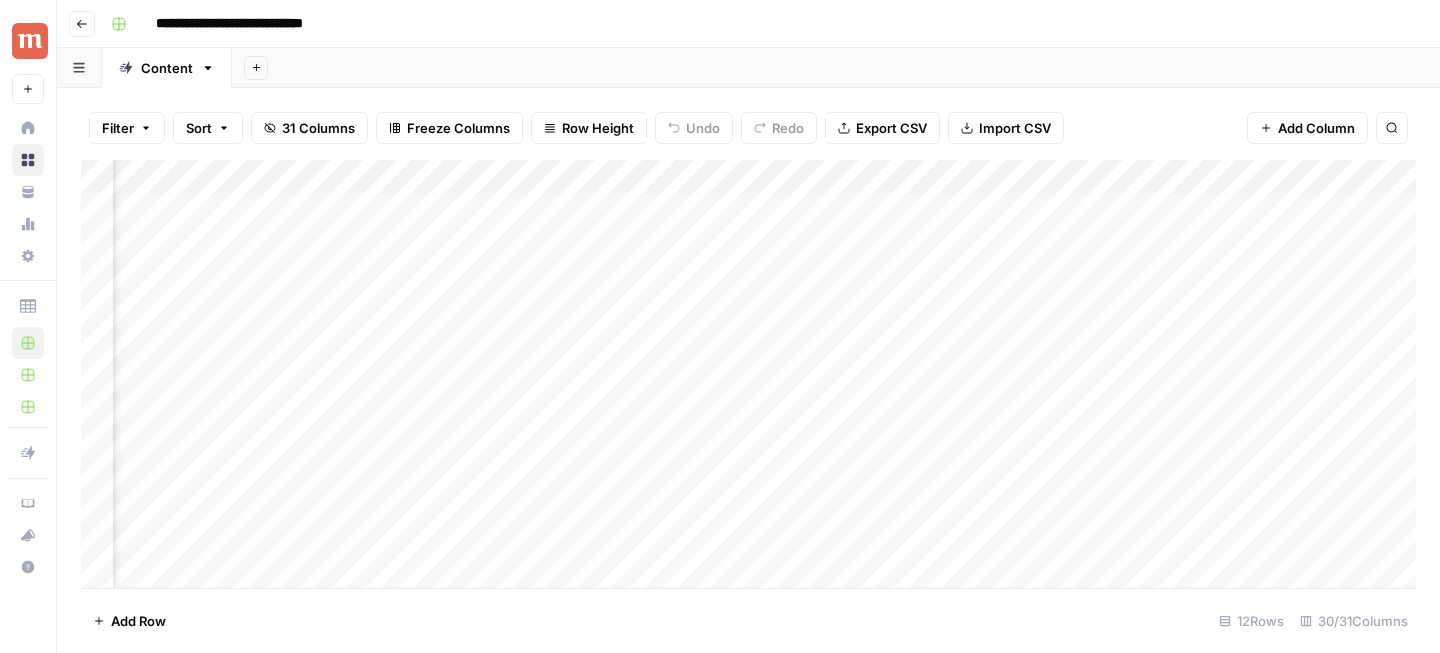 click on "Add Column" at bounding box center (748, 374) 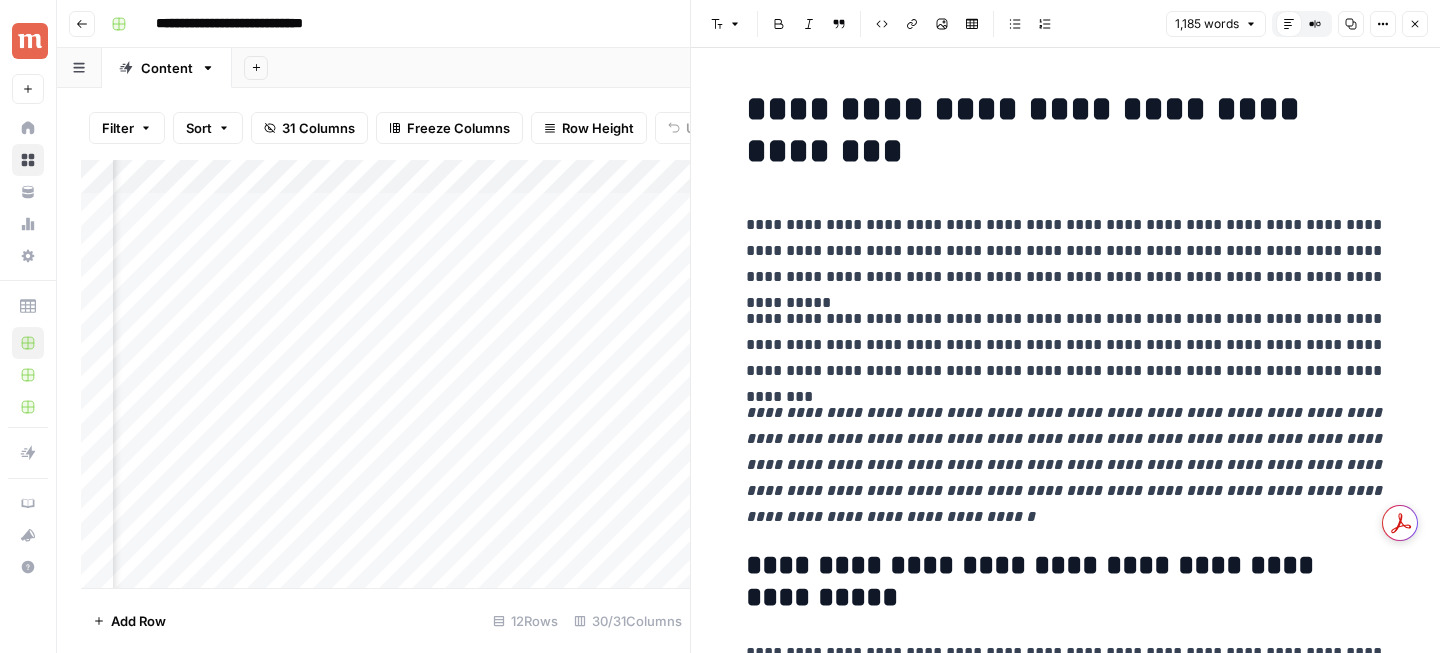 click on "Close" at bounding box center (1415, 24) 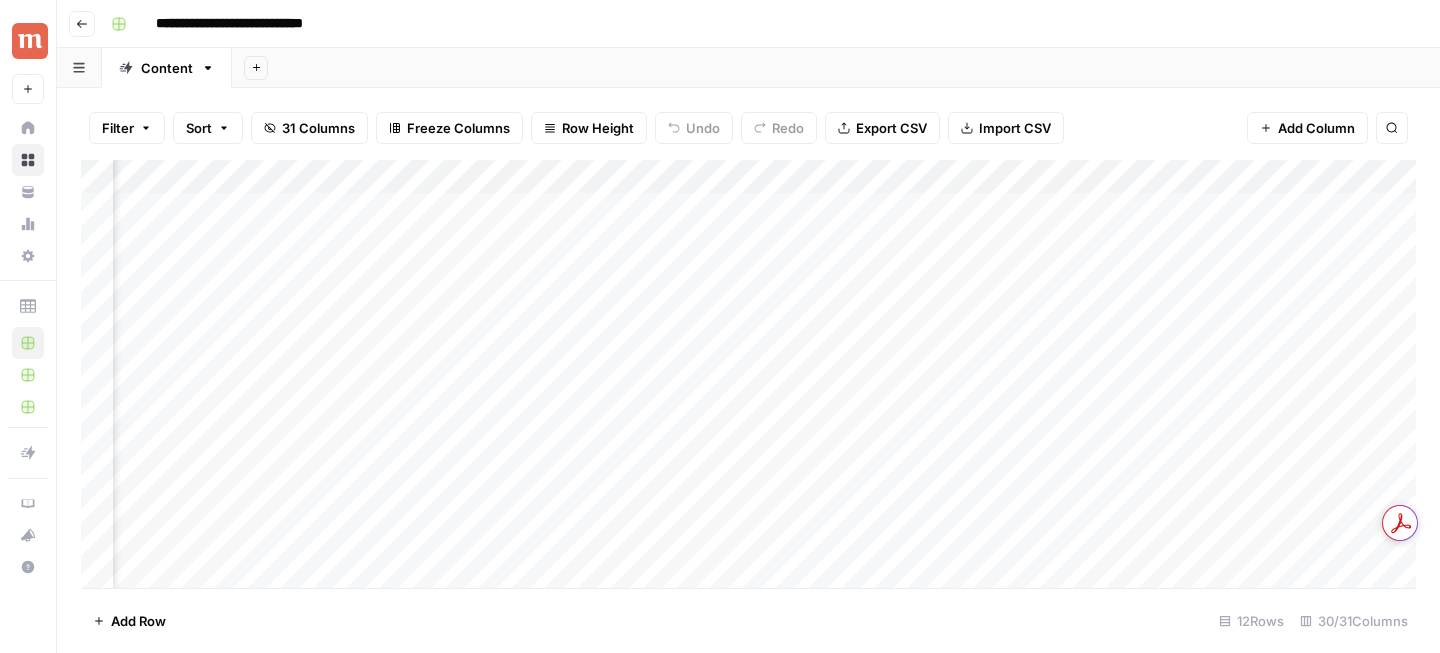 click on "Add Column" at bounding box center [748, 374] 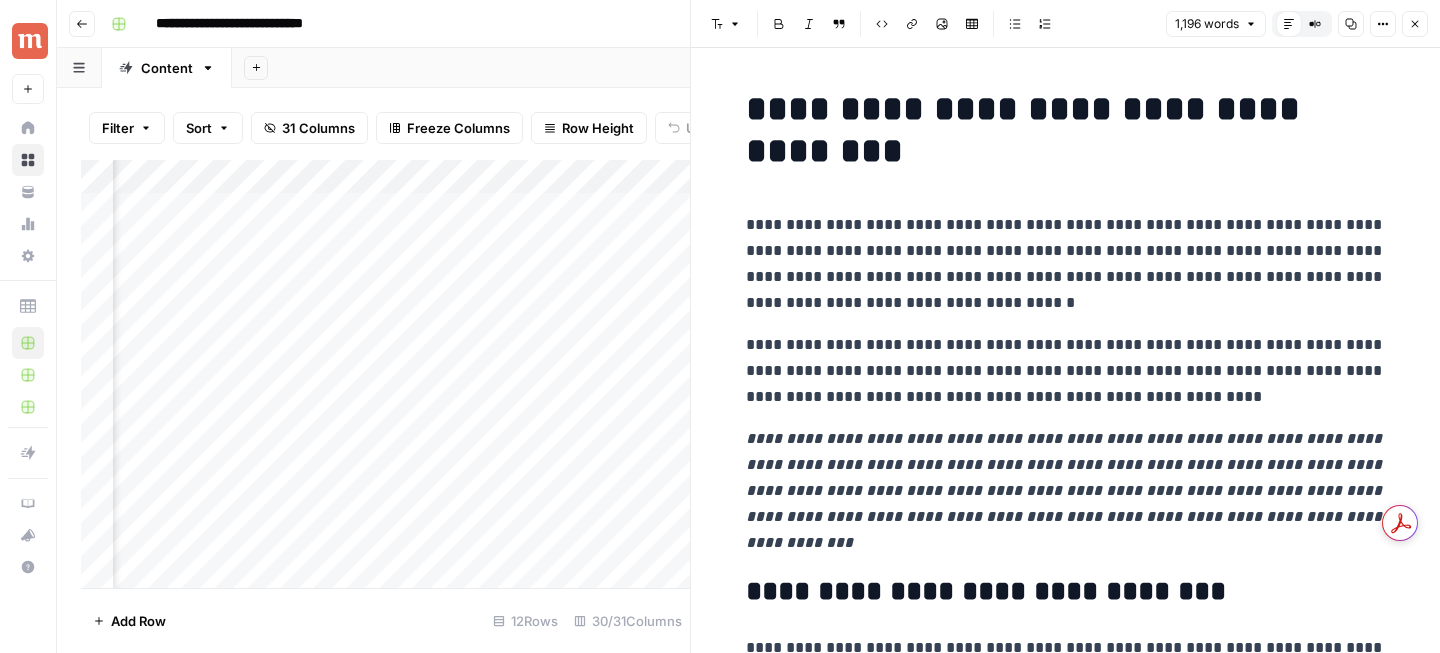 click on "Close" at bounding box center (1415, 24) 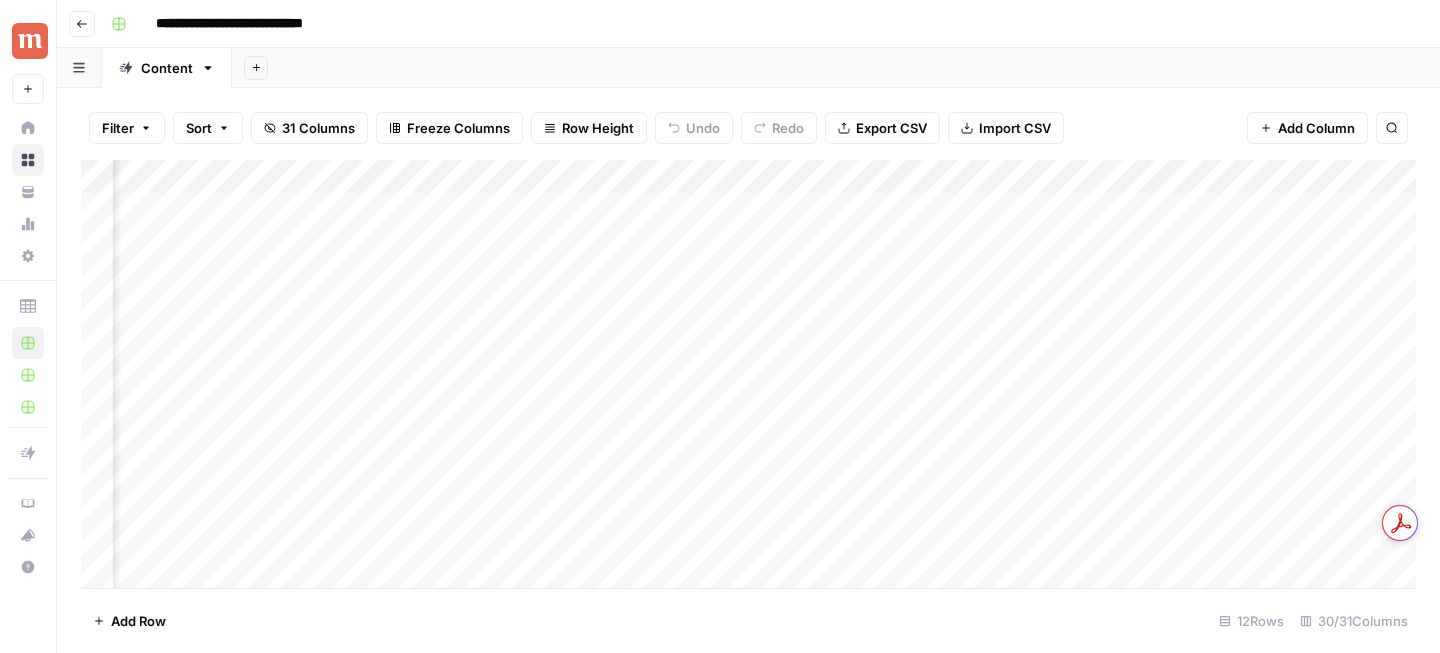 click on "Add Column" at bounding box center [748, 374] 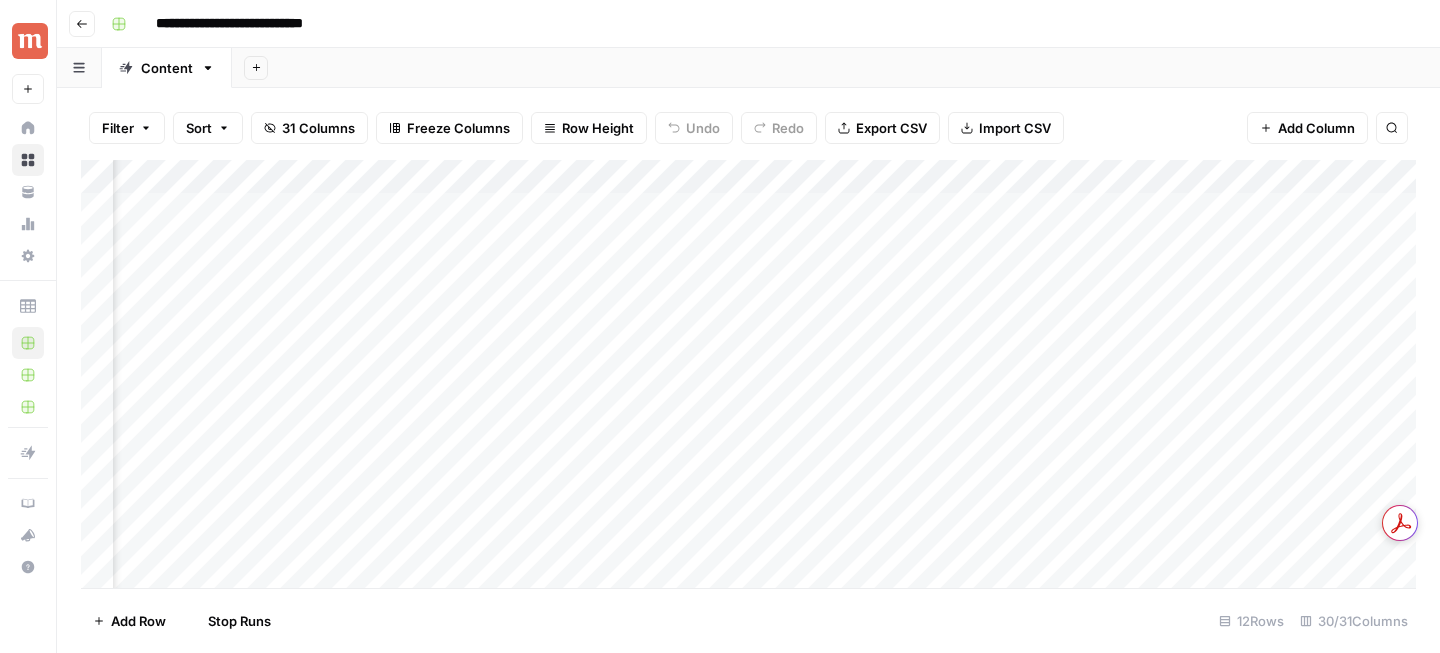 click on "Add Column" at bounding box center (748, 374) 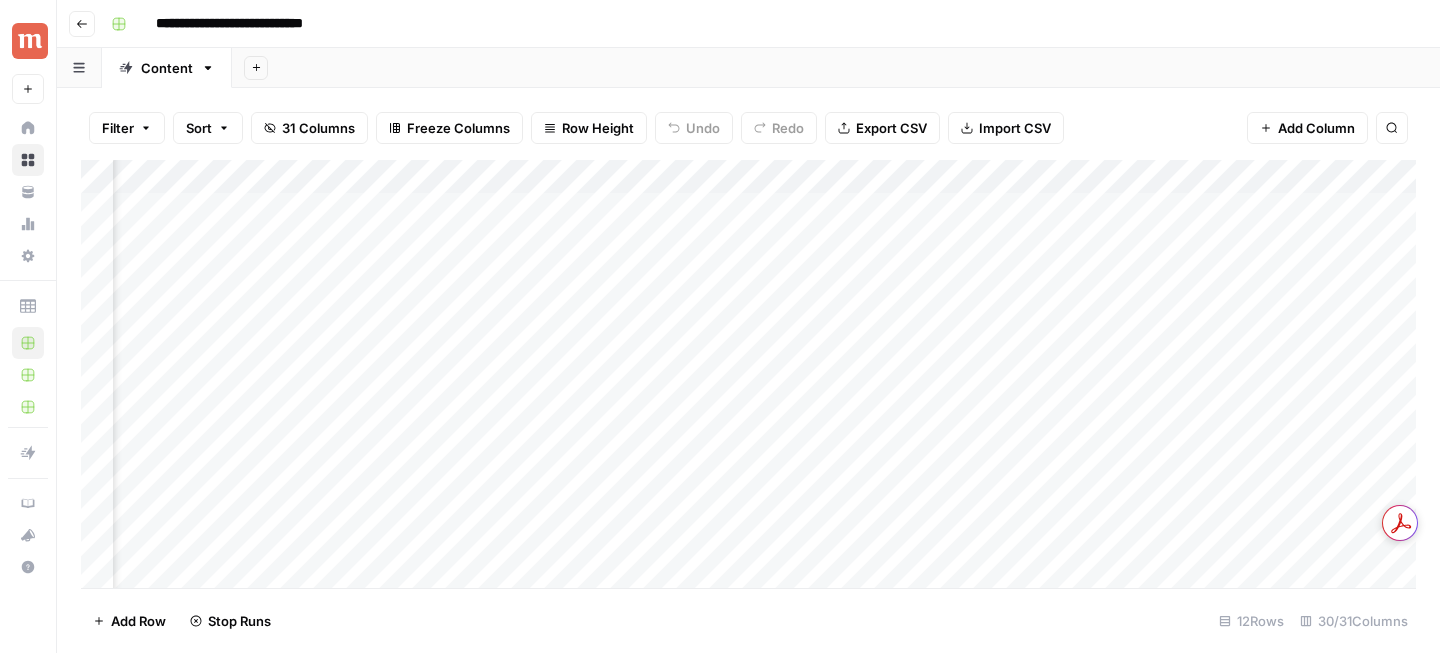 click on "Add Column" at bounding box center (748, 374) 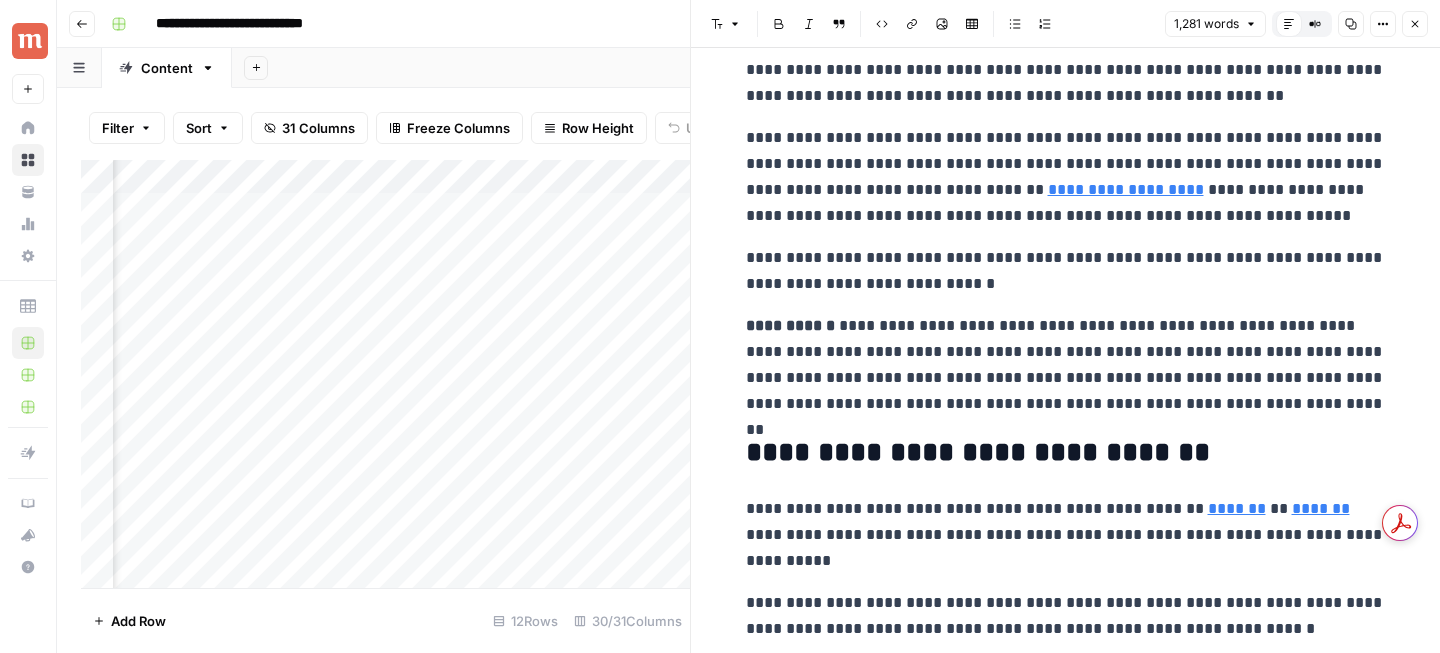 scroll, scrollTop: 0, scrollLeft: 0, axis: both 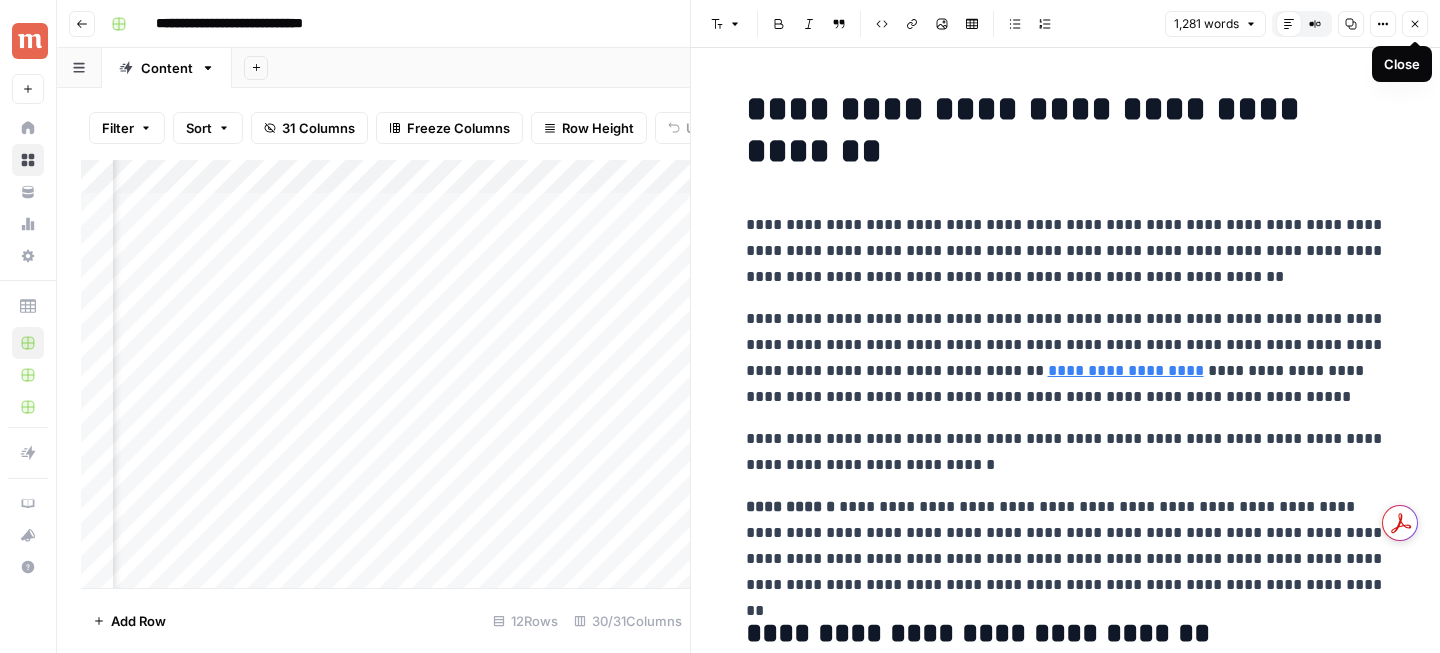 click 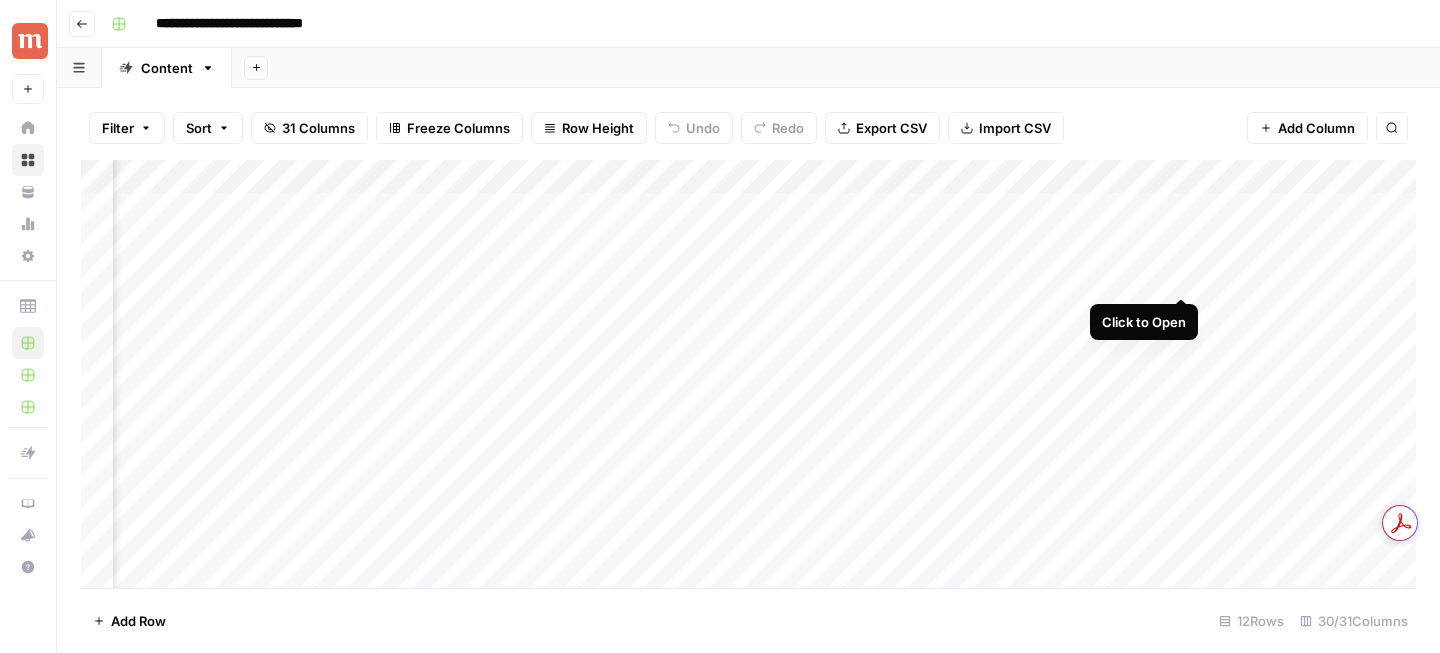 click on "Add Column" at bounding box center (748, 374) 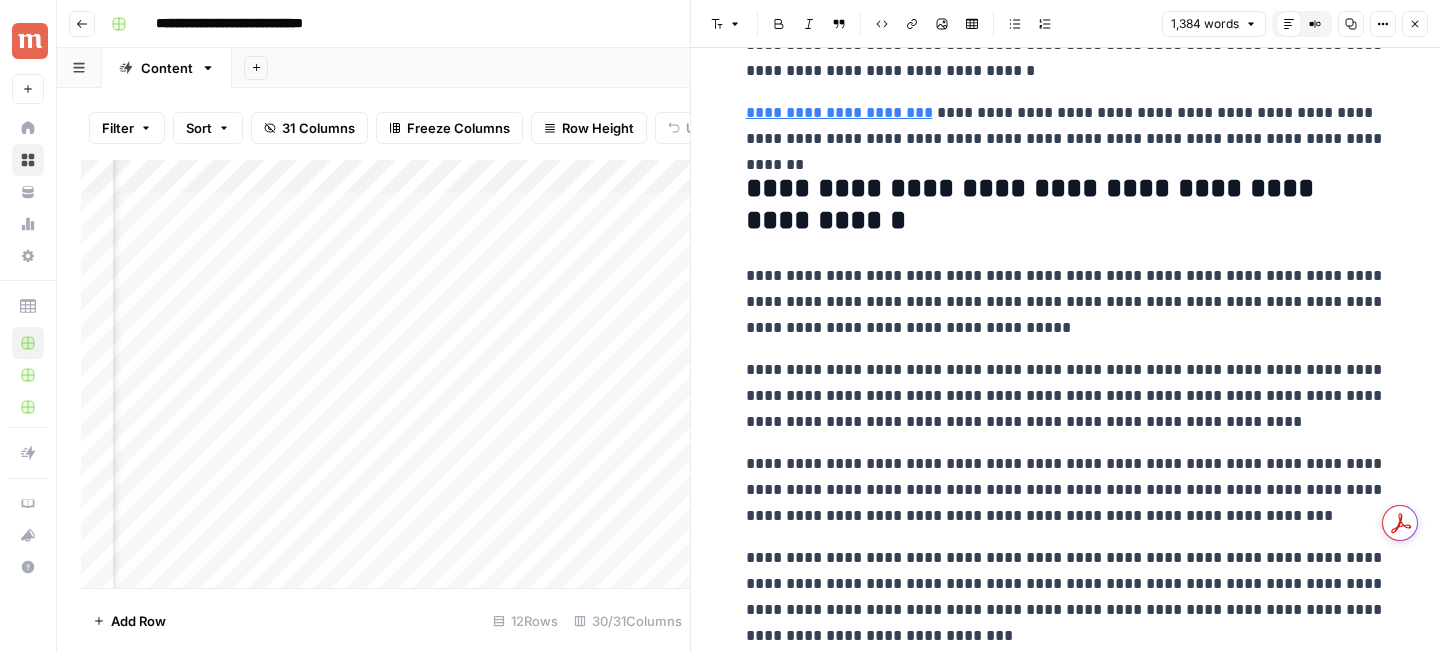 scroll, scrollTop: 3166, scrollLeft: 0, axis: vertical 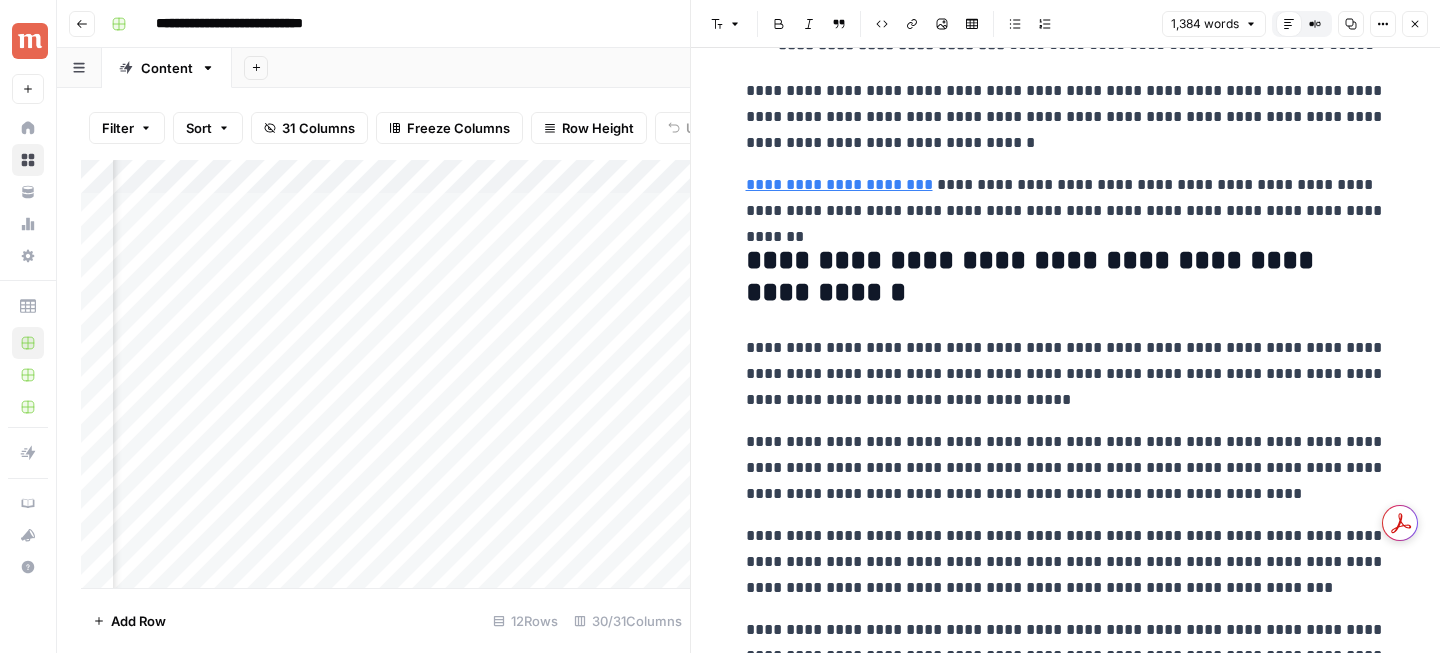 click 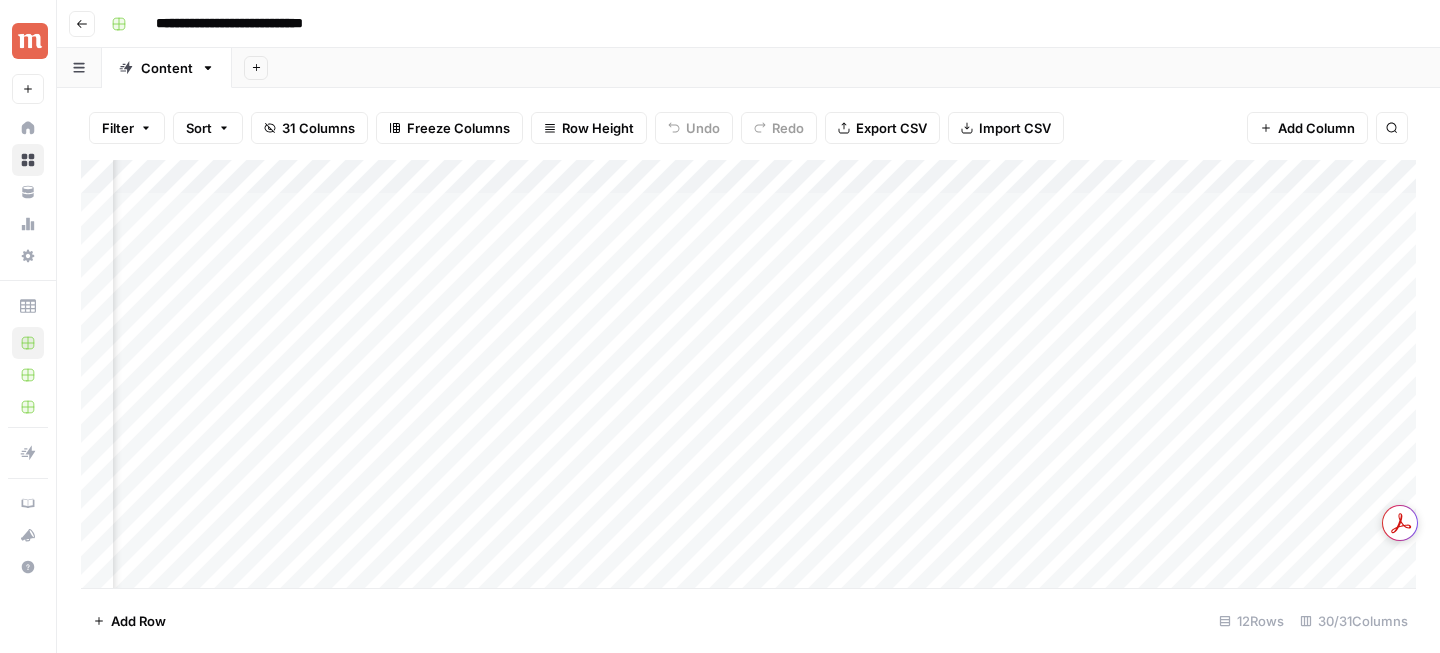 click on "Add Column" at bounding box center (748, 374) 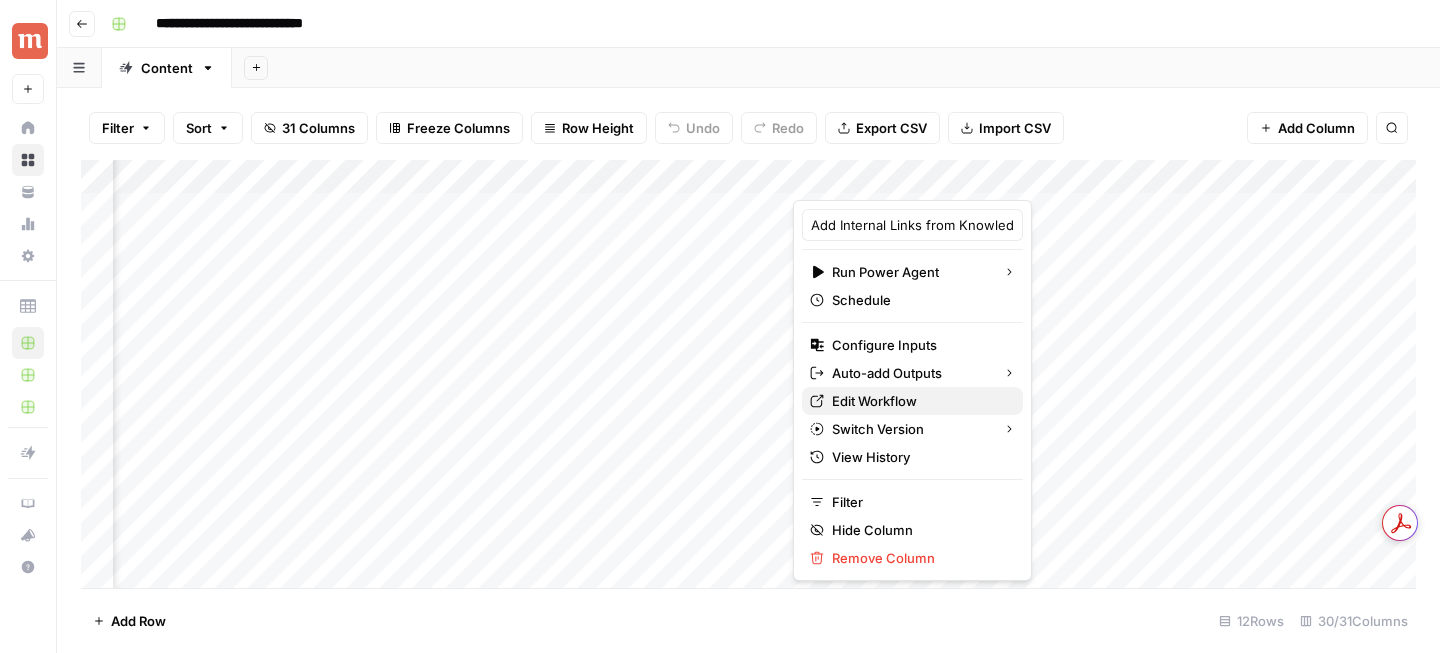 click on "Edit Workflow" at bounding box center [919, 401] 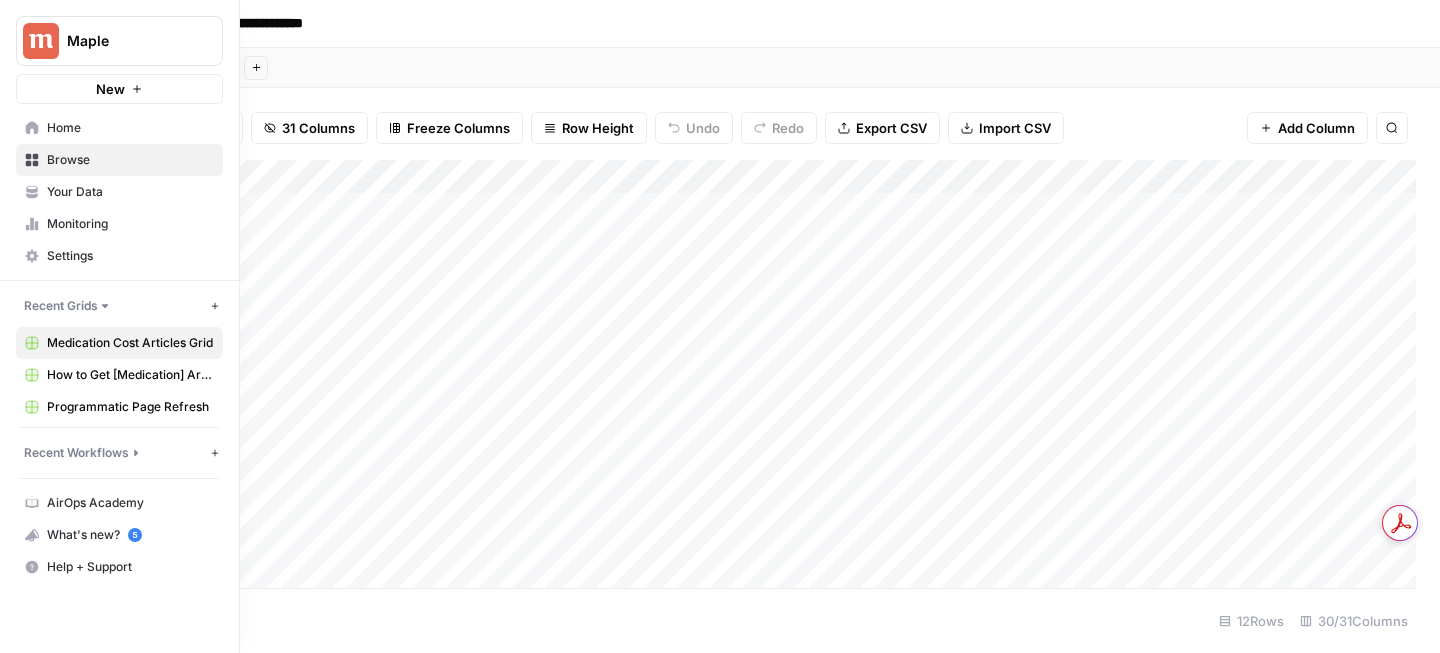click on "Your Data" at bounding box center [119, 192] 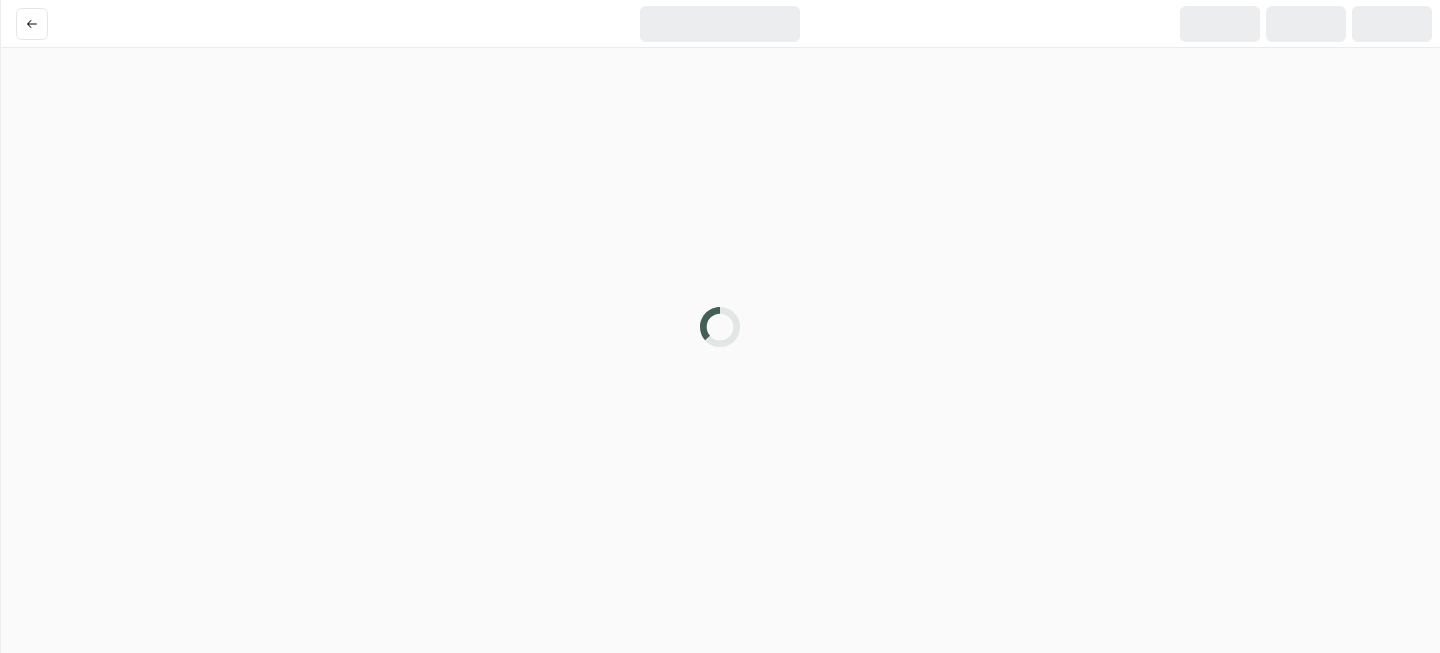 scroll, scrollTop: 0, scrollLeft: 0, axis: both 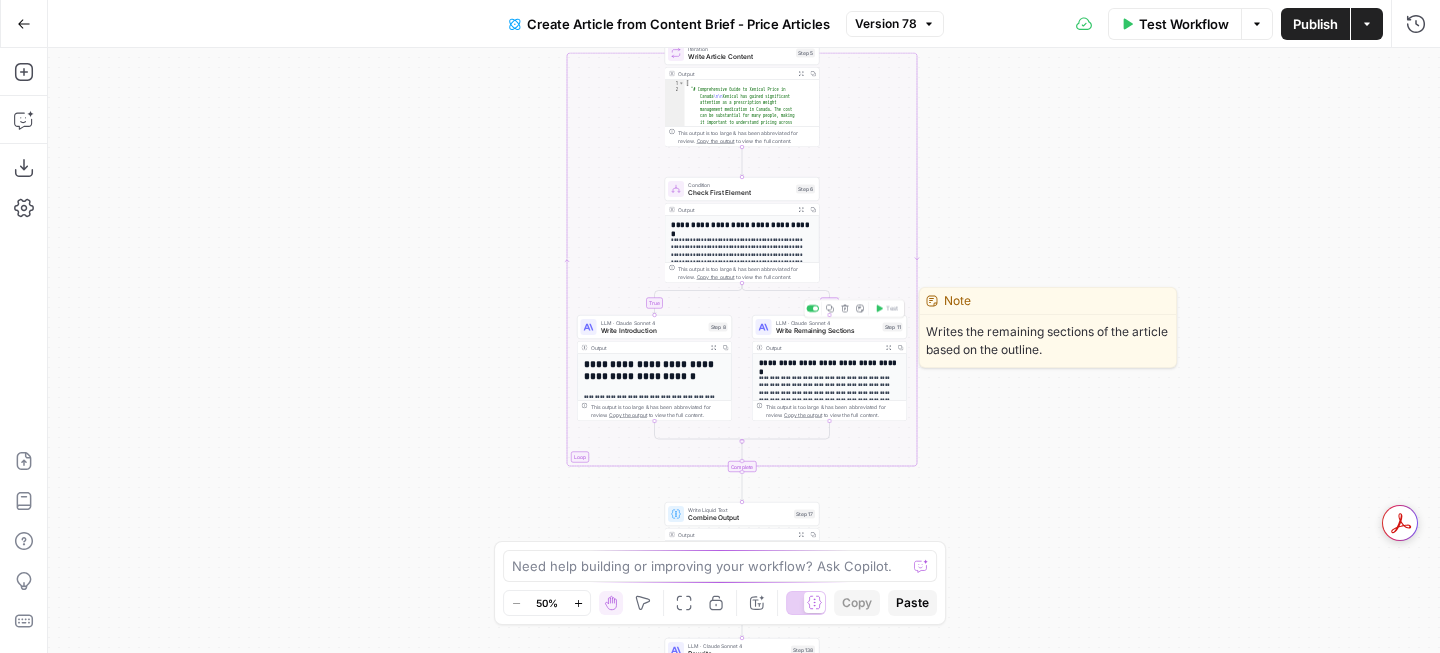 click on "Write Remaining Sections" at bounding box center (827, 331) 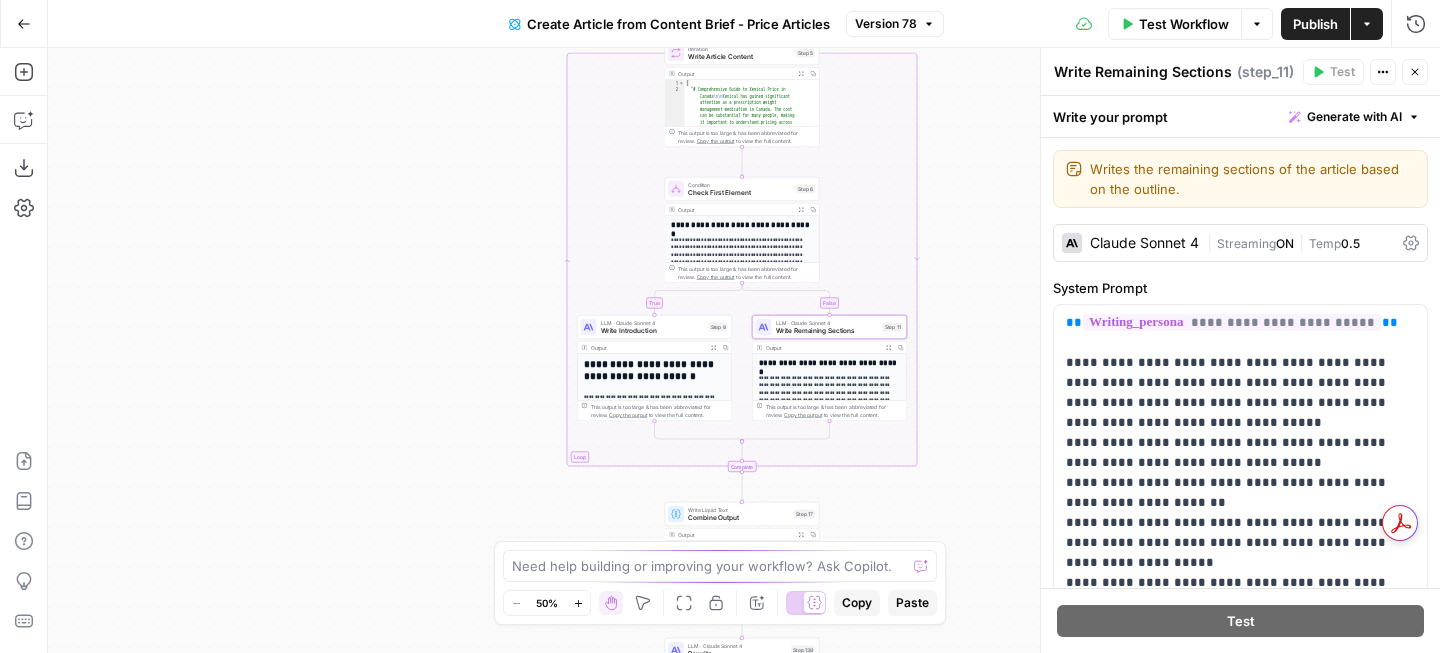 click on "Expand Output" at bounding box center (889, 348) 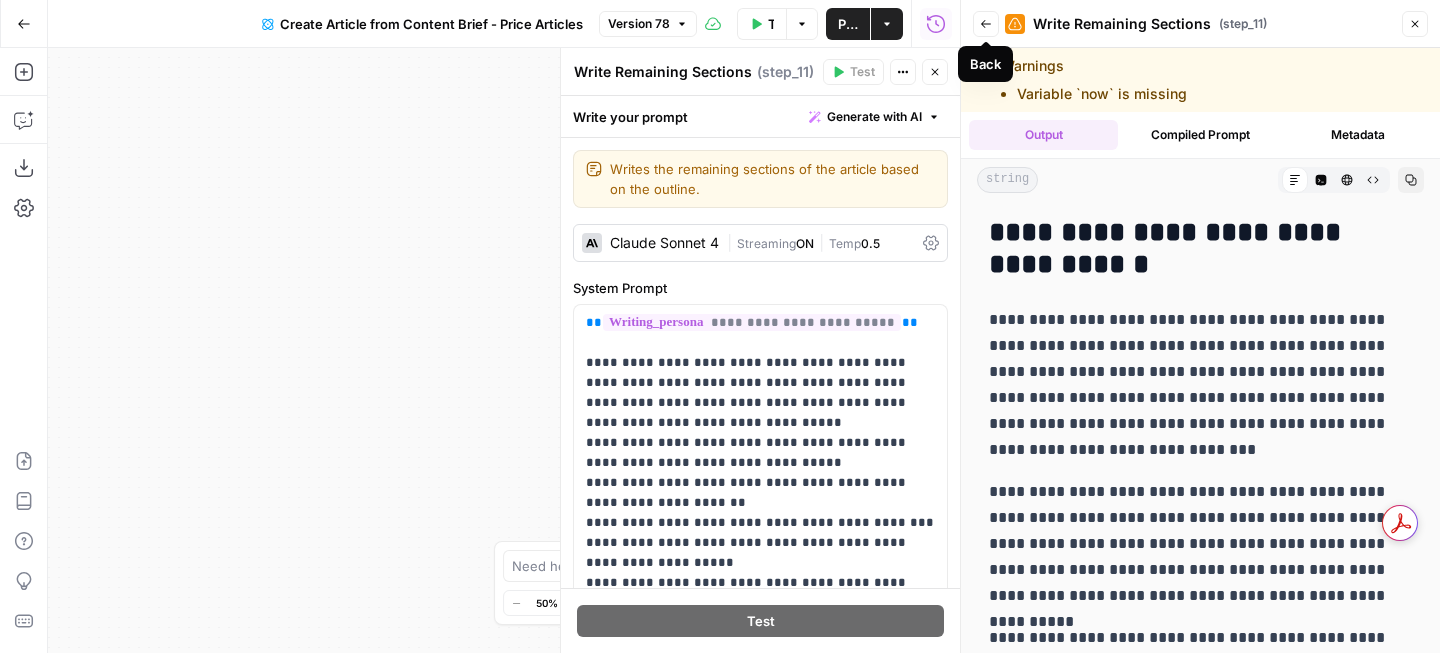 click 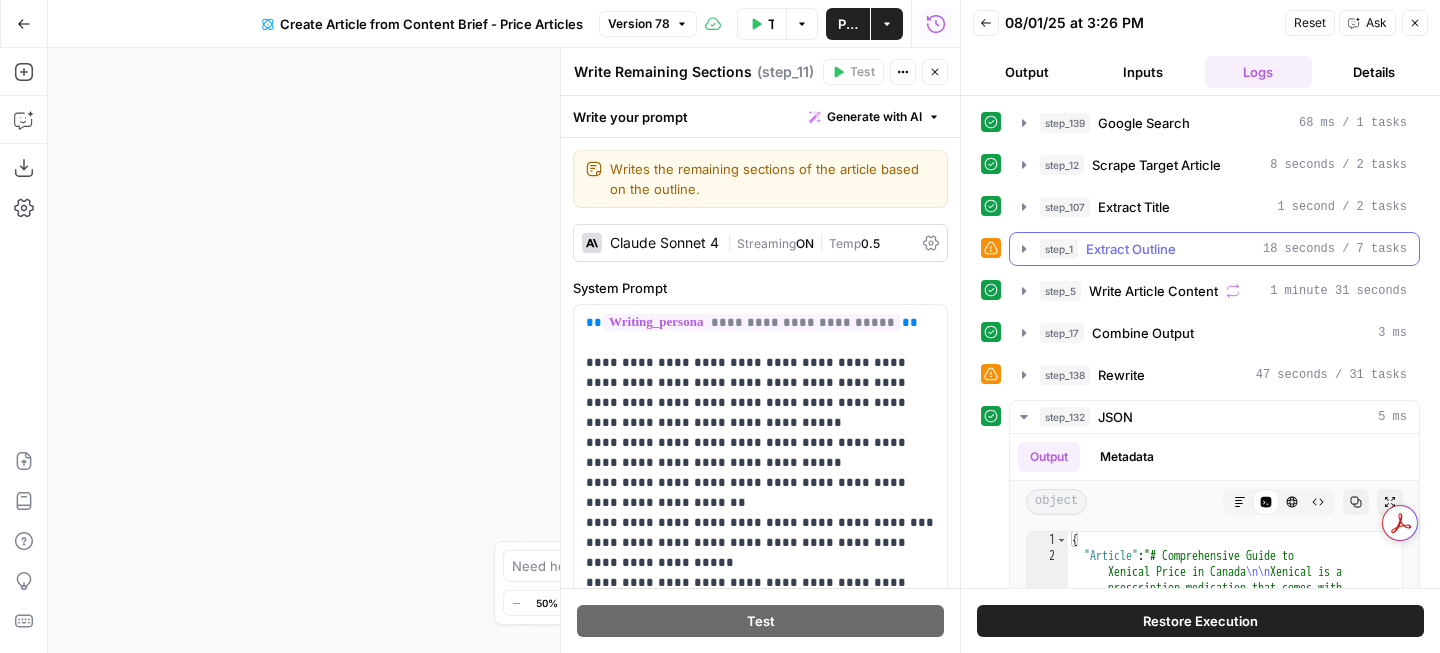 click 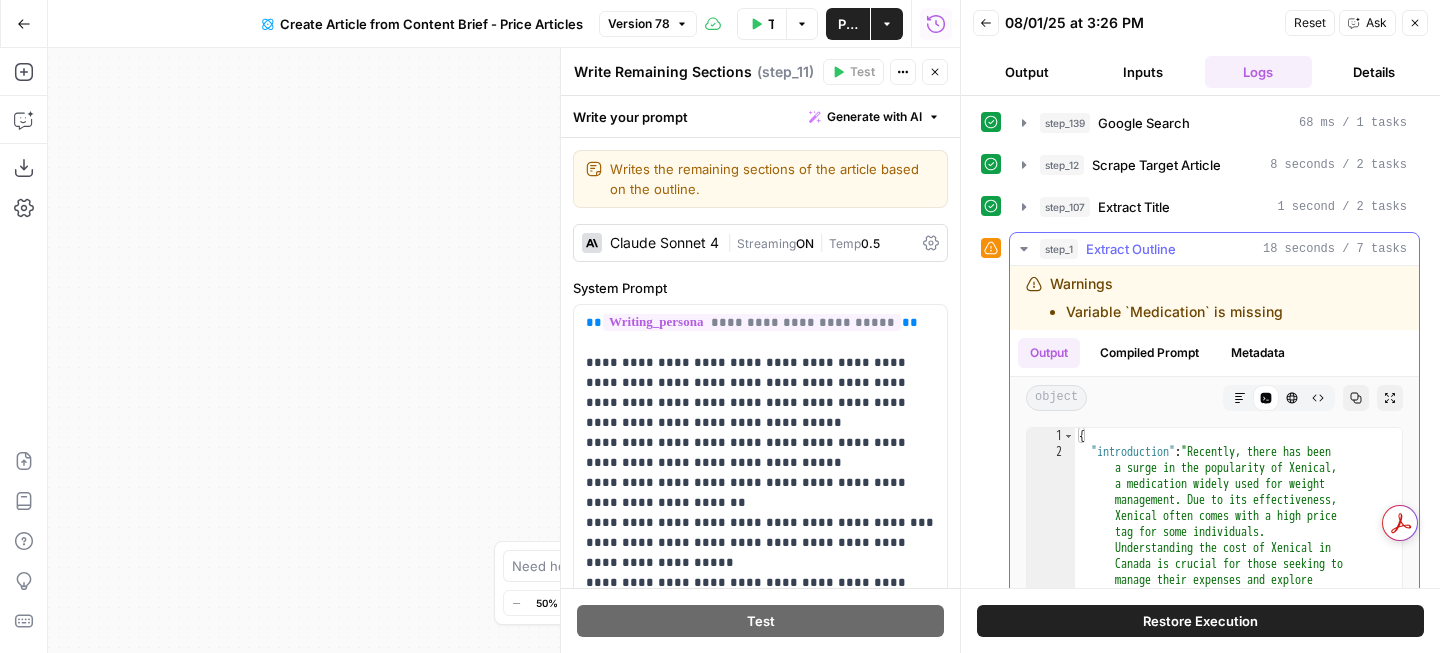 click on "Variable `Medication` is missing" at bounding box center [1174, 312] 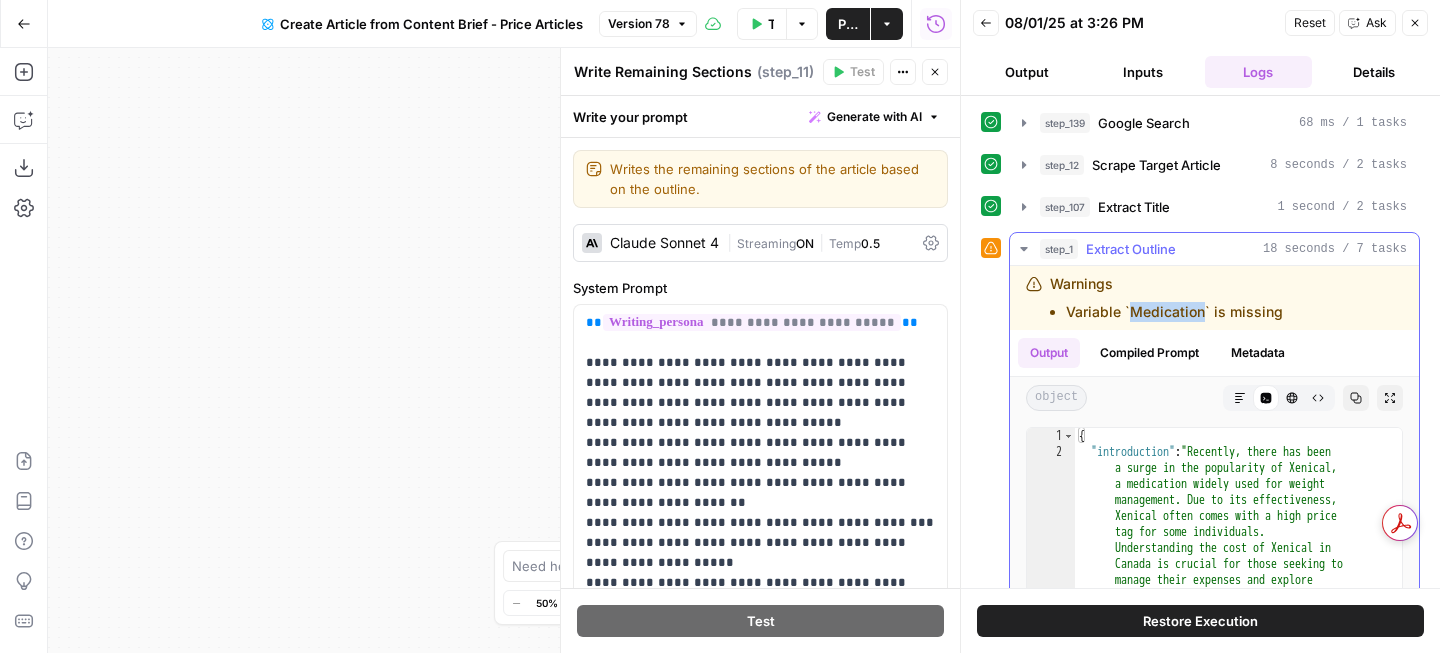 click on "Variable `Medication` is missing" at bounding box center (1174, 312) 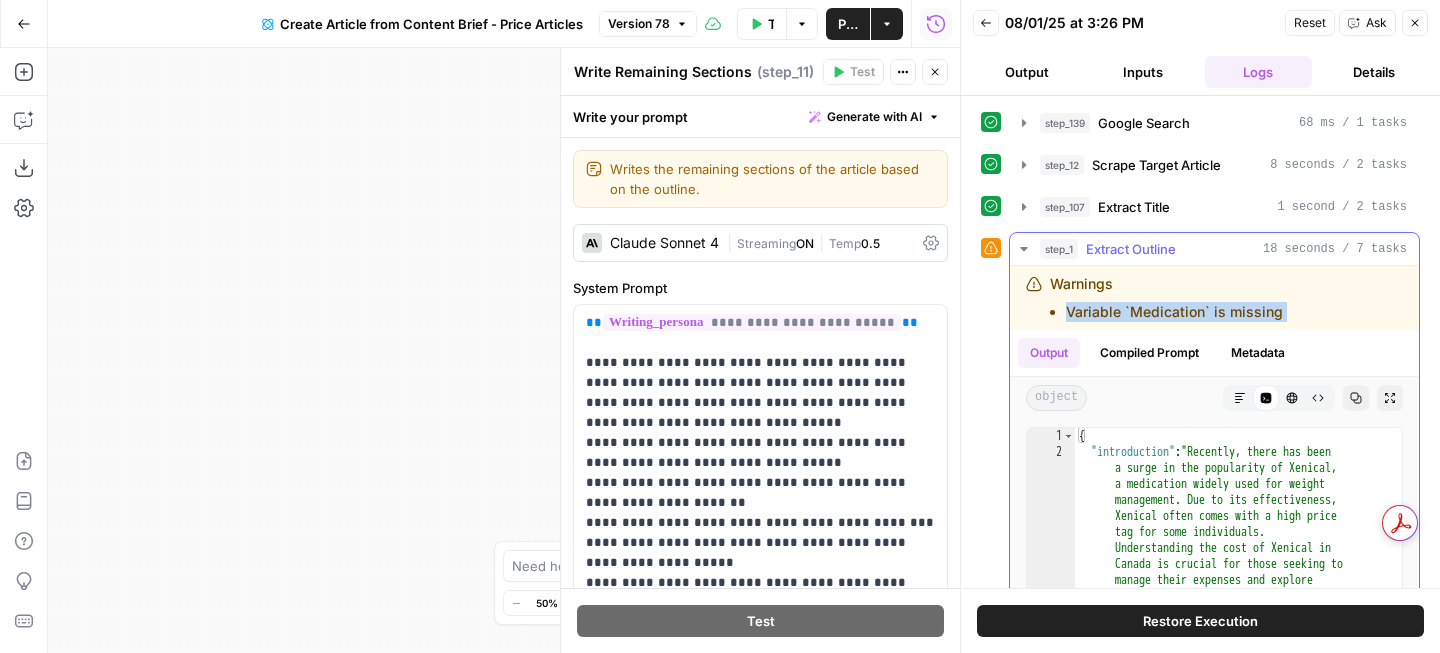 click on "Variable `Medication` is missing" at bounding box center [1174, 312] 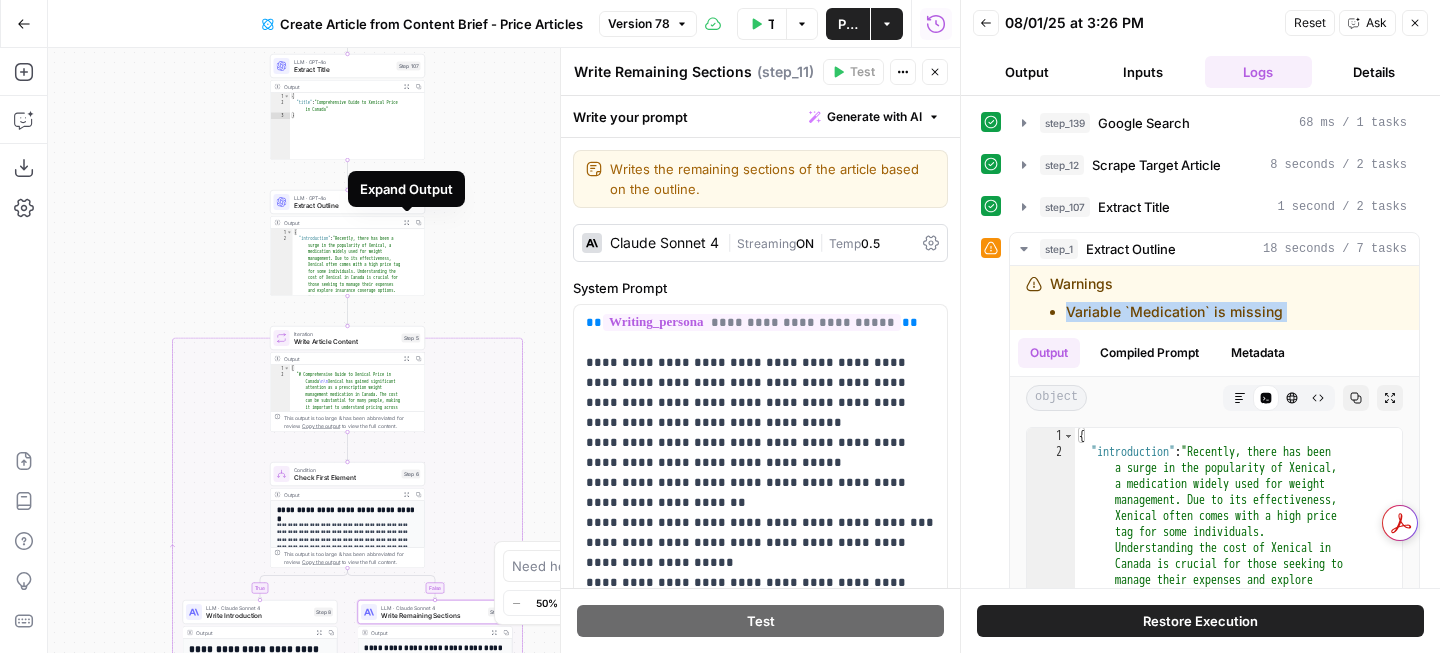 click 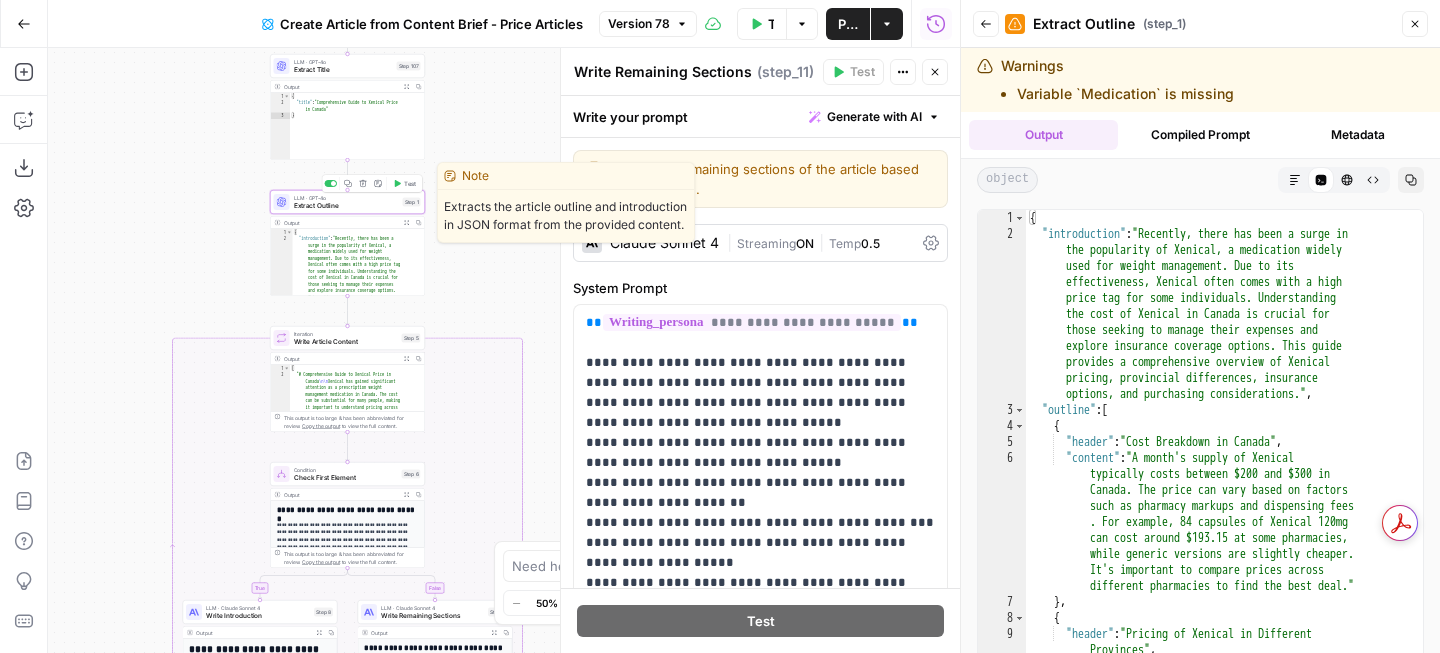 click on "Extract Outline" at bounding box center (346, 206) 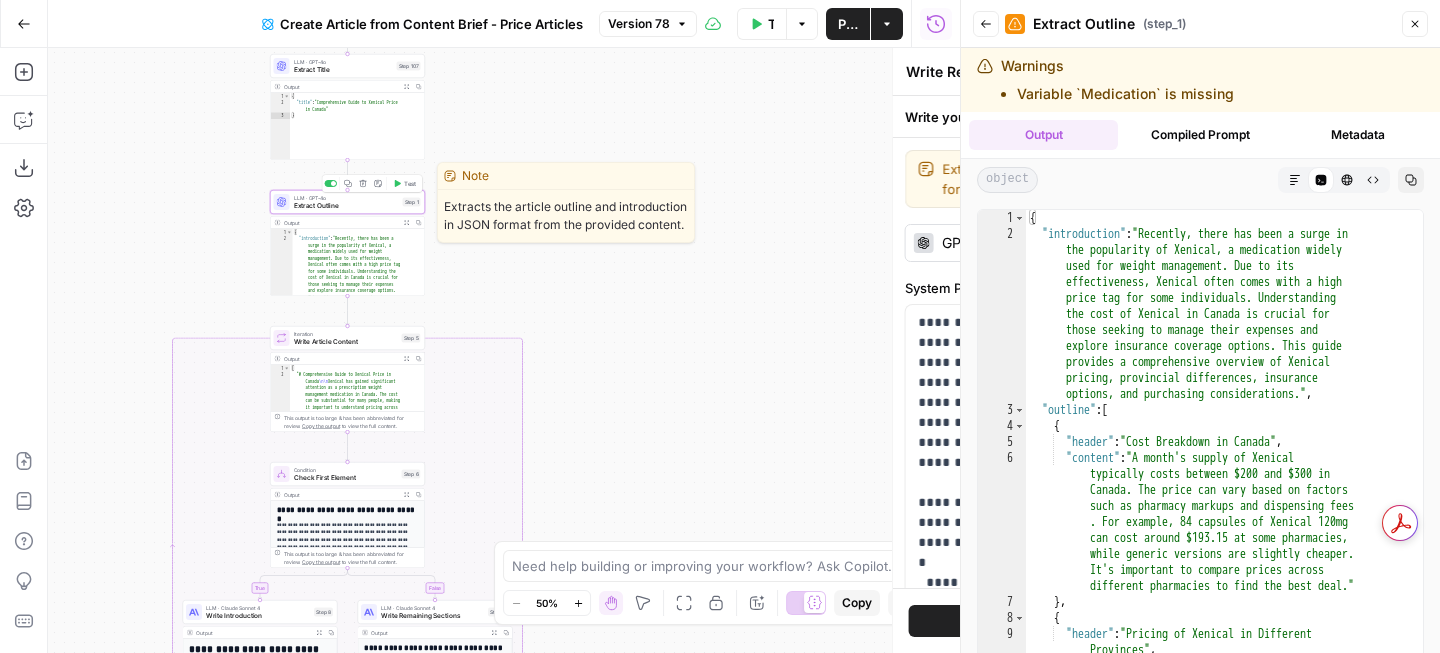 type on "Extract Outline" 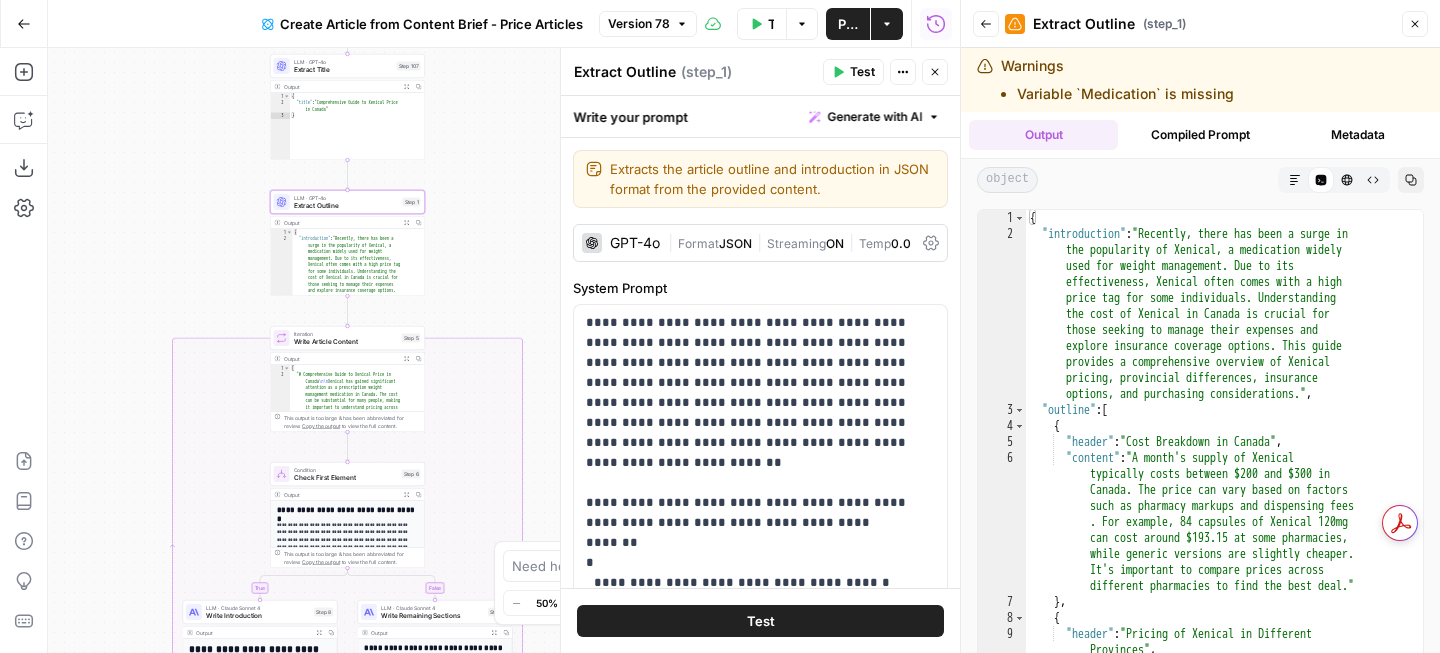 drag, startPoint x: 1085, startPoint y: 93, endPoint x: 1152, endPoint y: 93, distance: 67 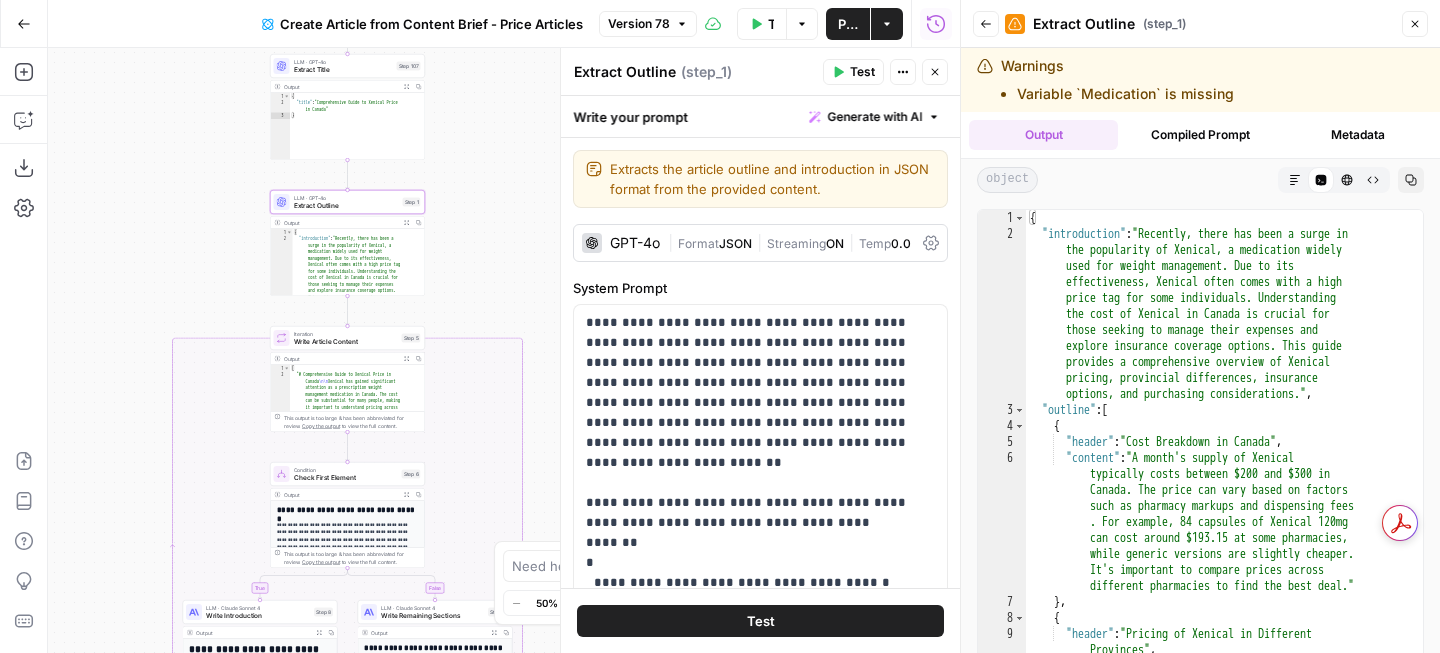 scroll, scrollTop: 459, scrollLeft: 0, axis: vertical 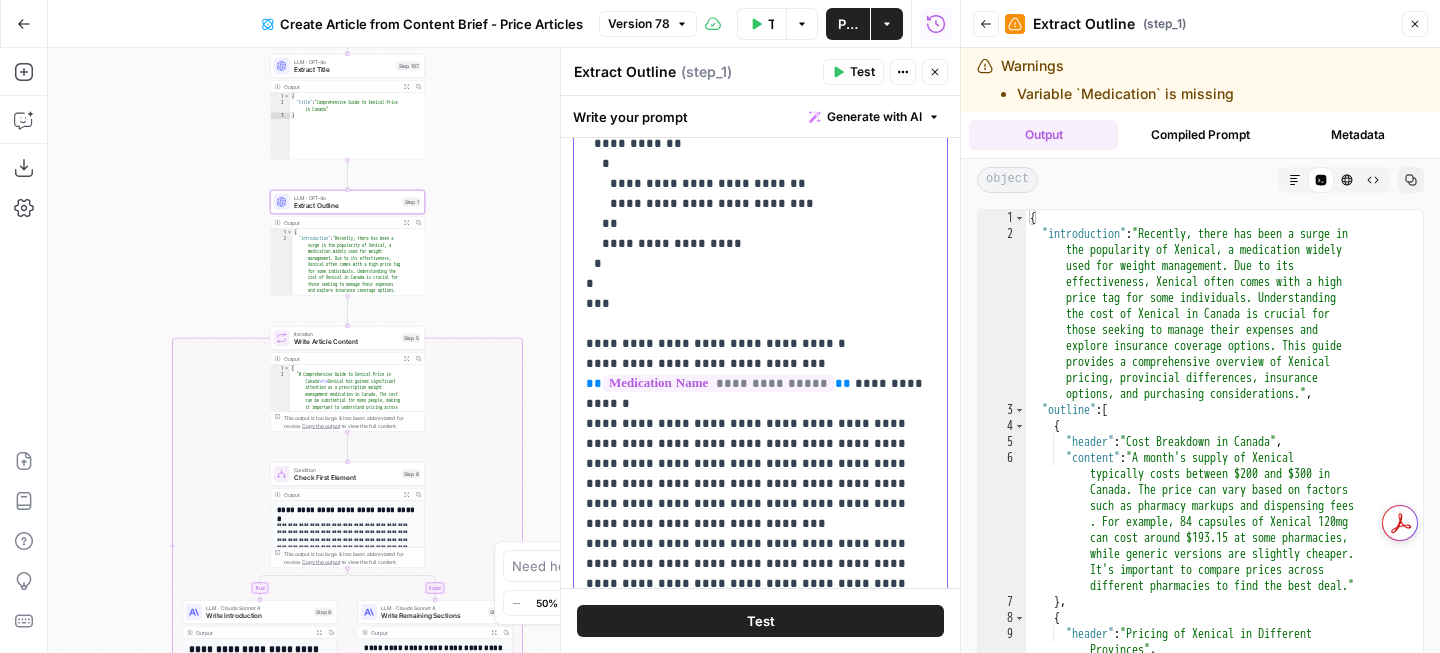drag, startPoint x: 703, startPoint y: 465, endPoint x: 578, endPoint y: 465, distance: 125 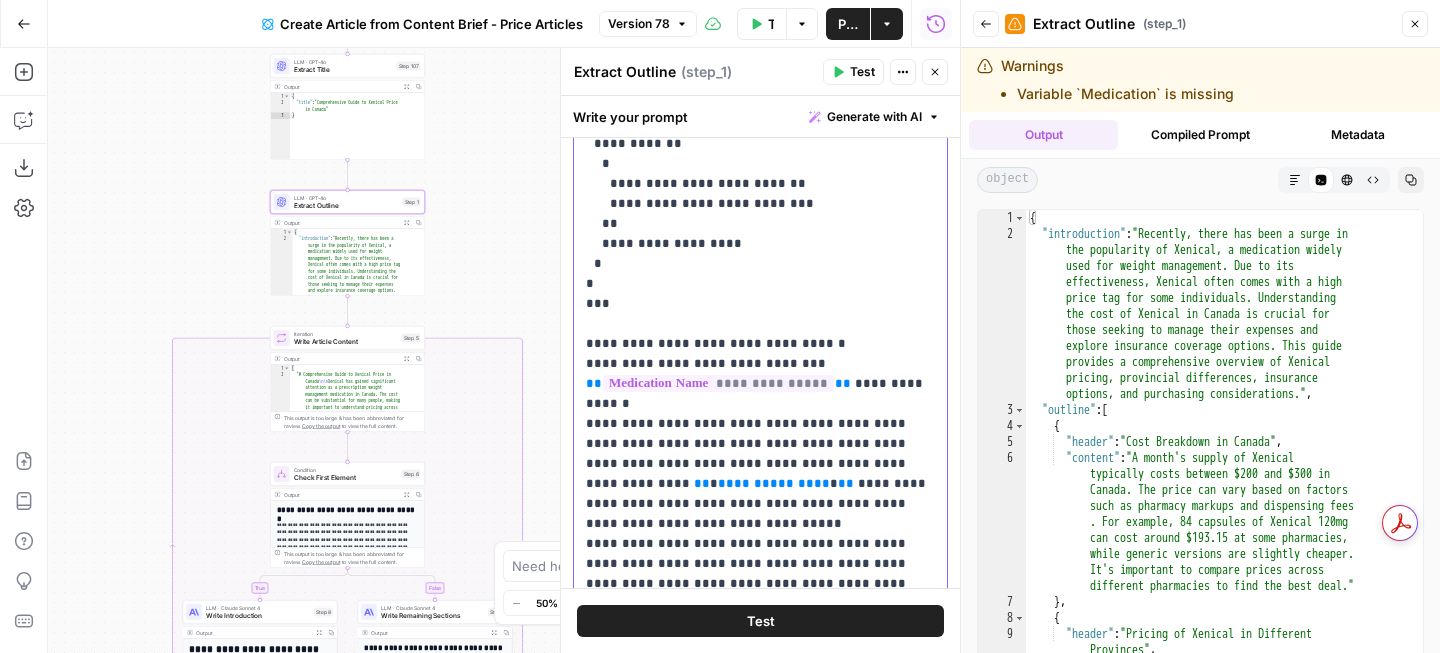 type 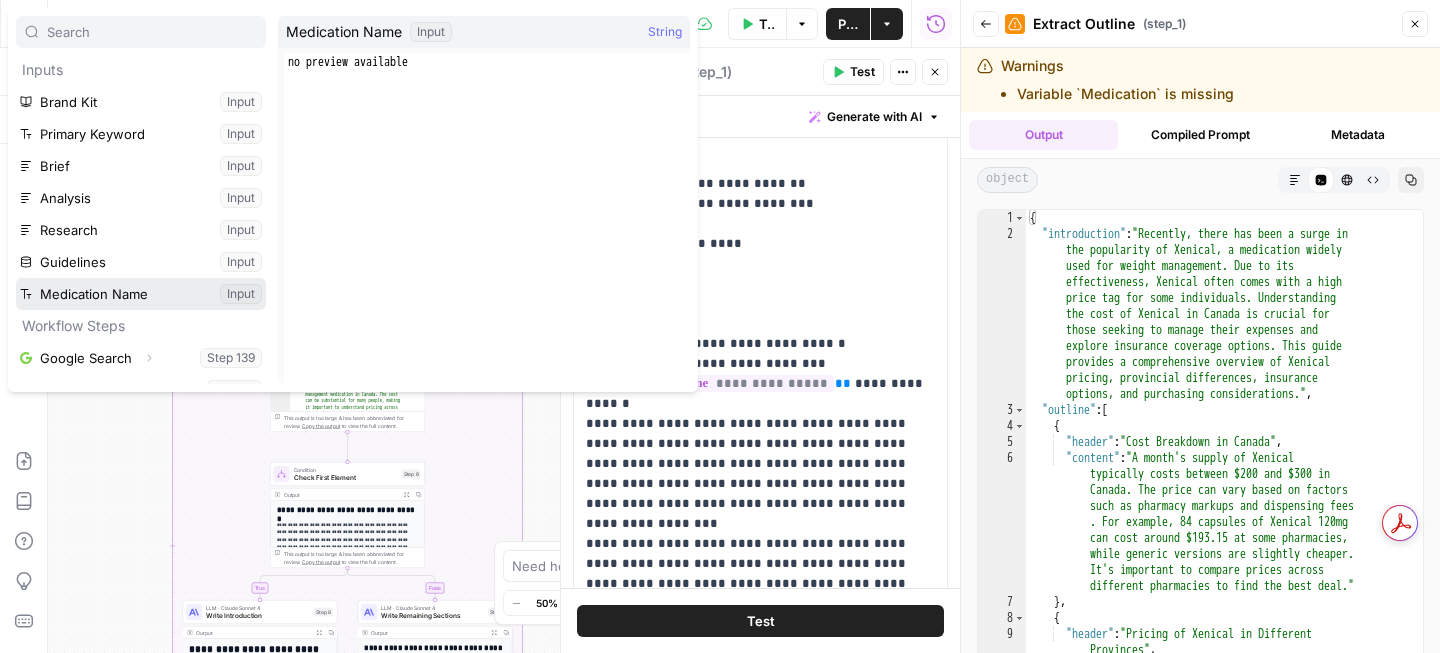 click at bounding box center (141, 294) 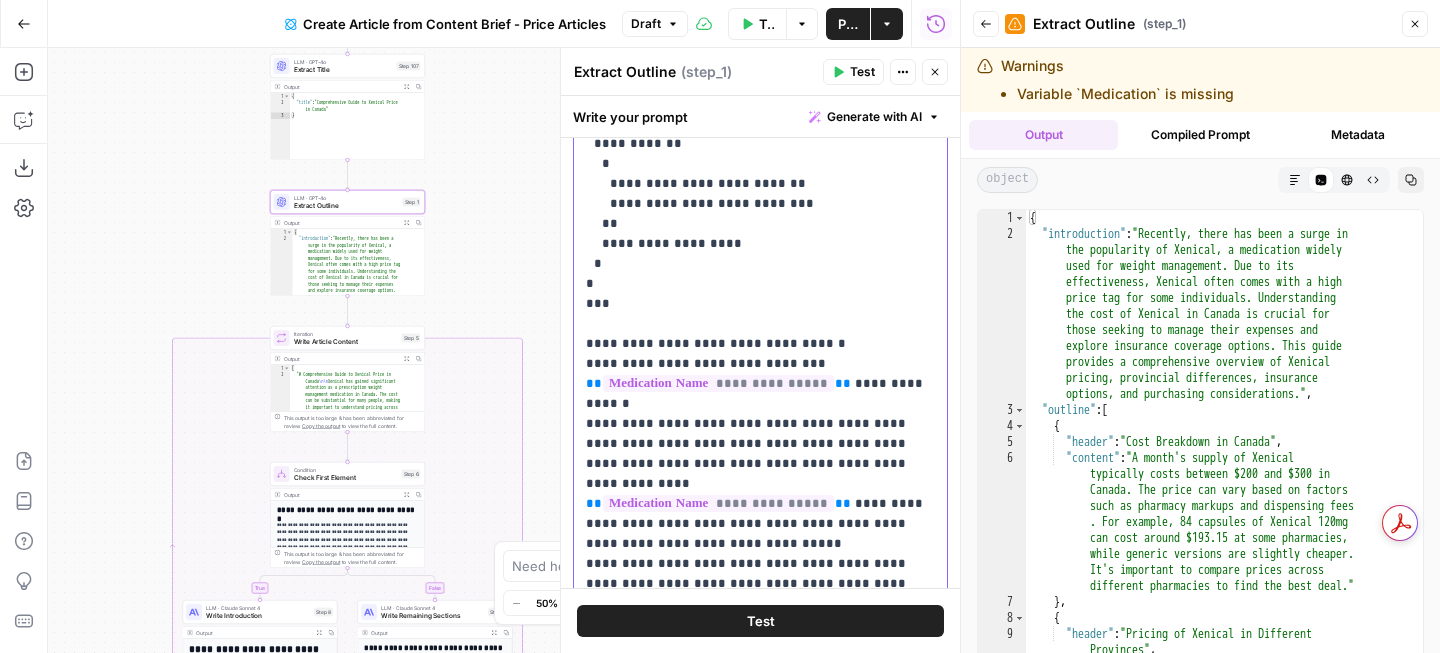 scroll, scrollTop: 80, scrollLeft: 0, axis: vertical 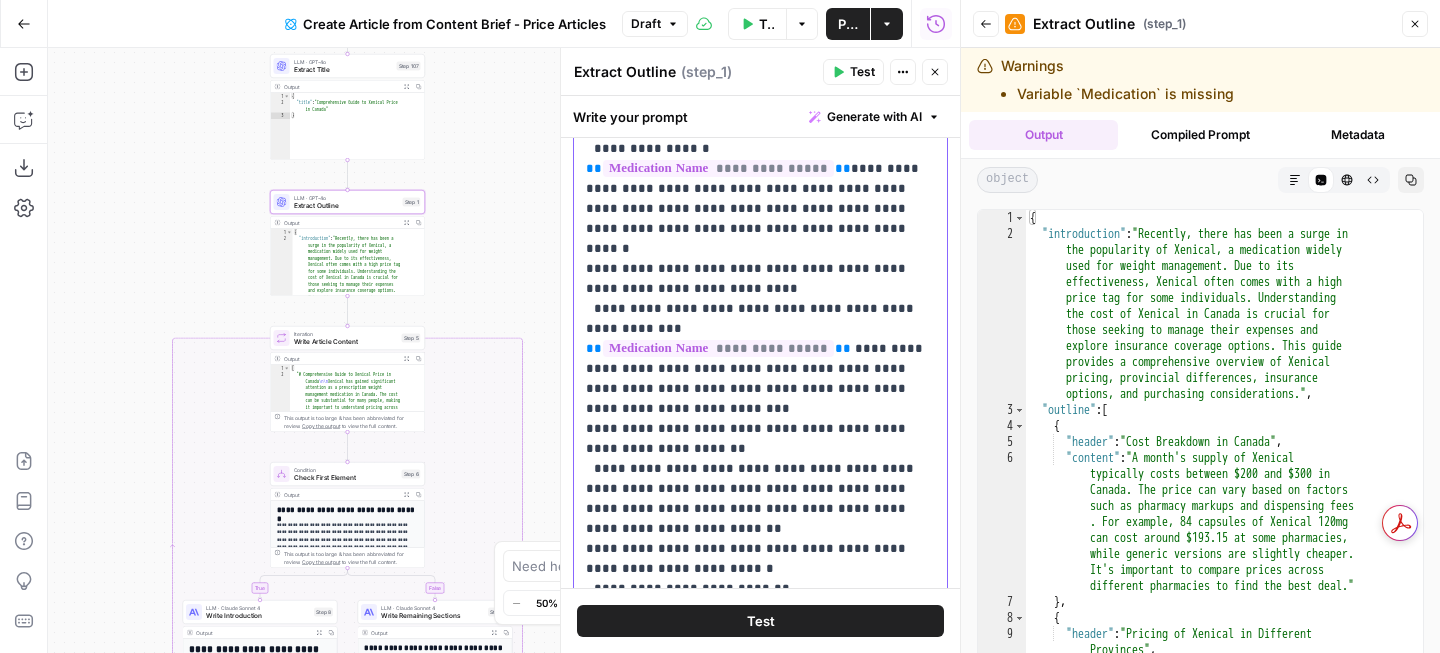 click on "**********" at bounding box center [760, 149] 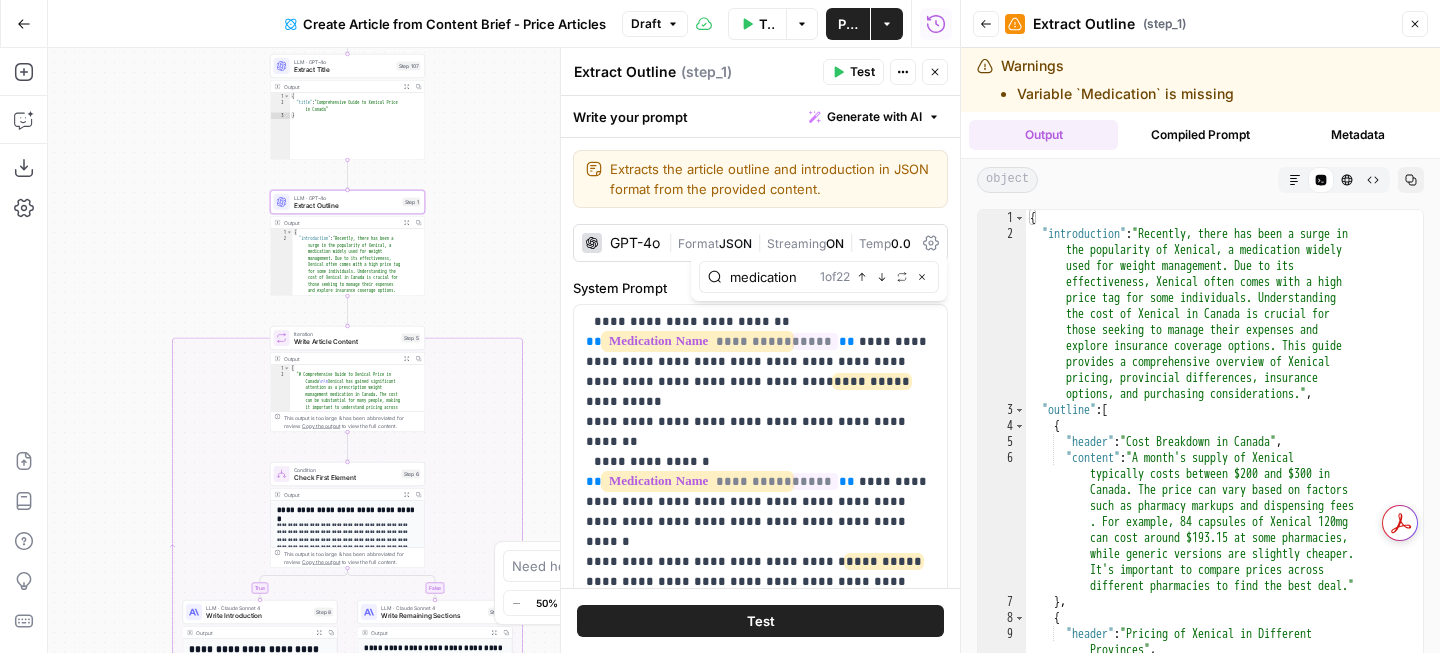 type on "medication" 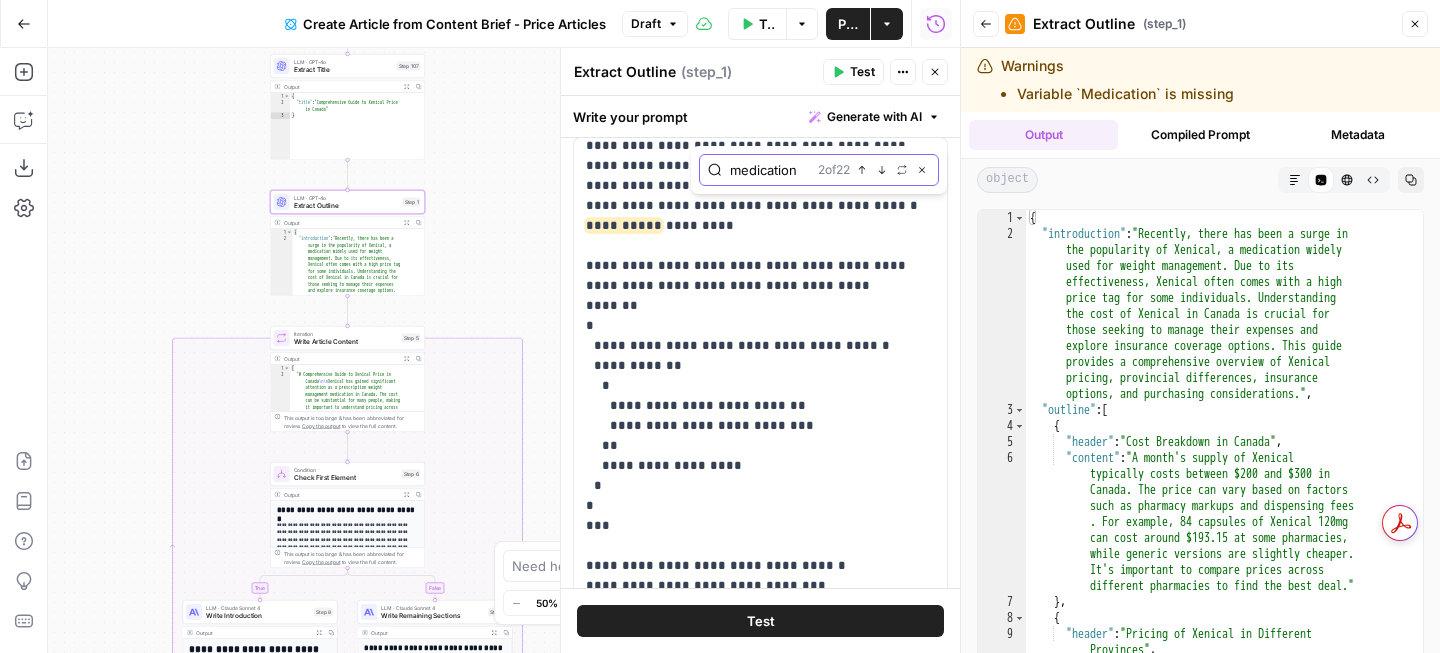click 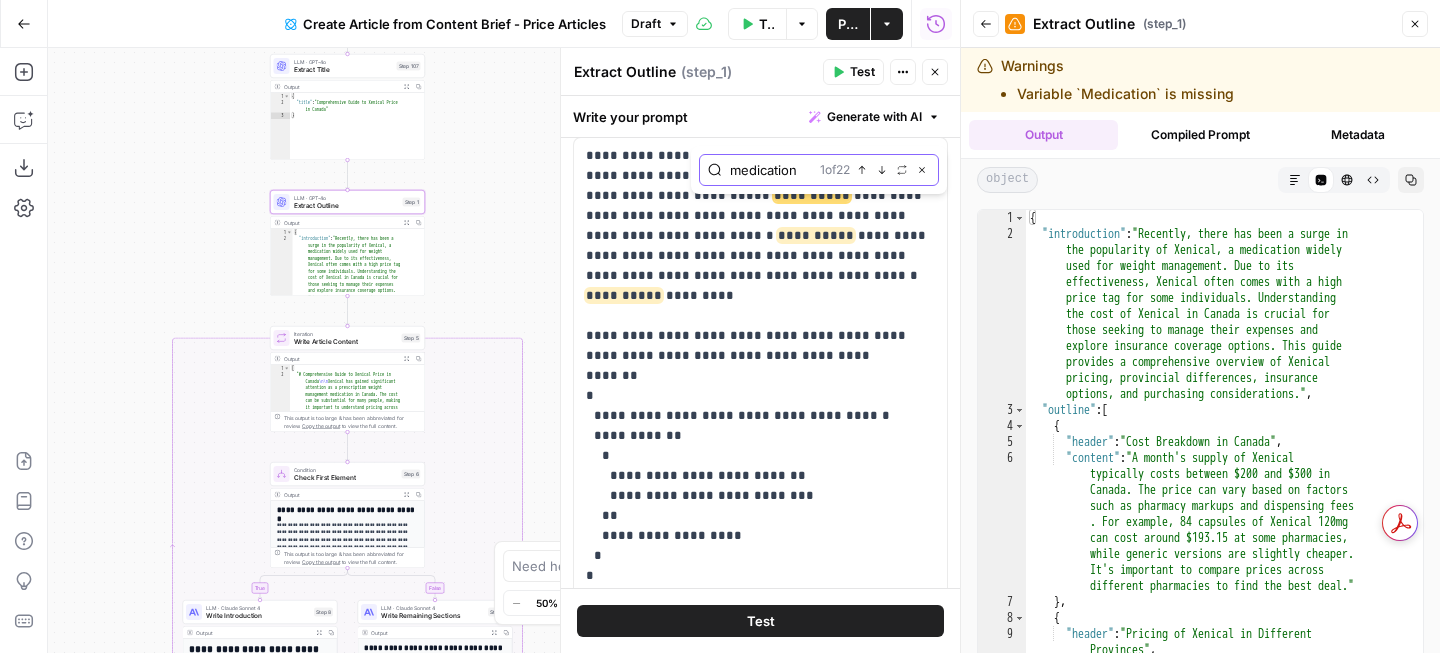 click 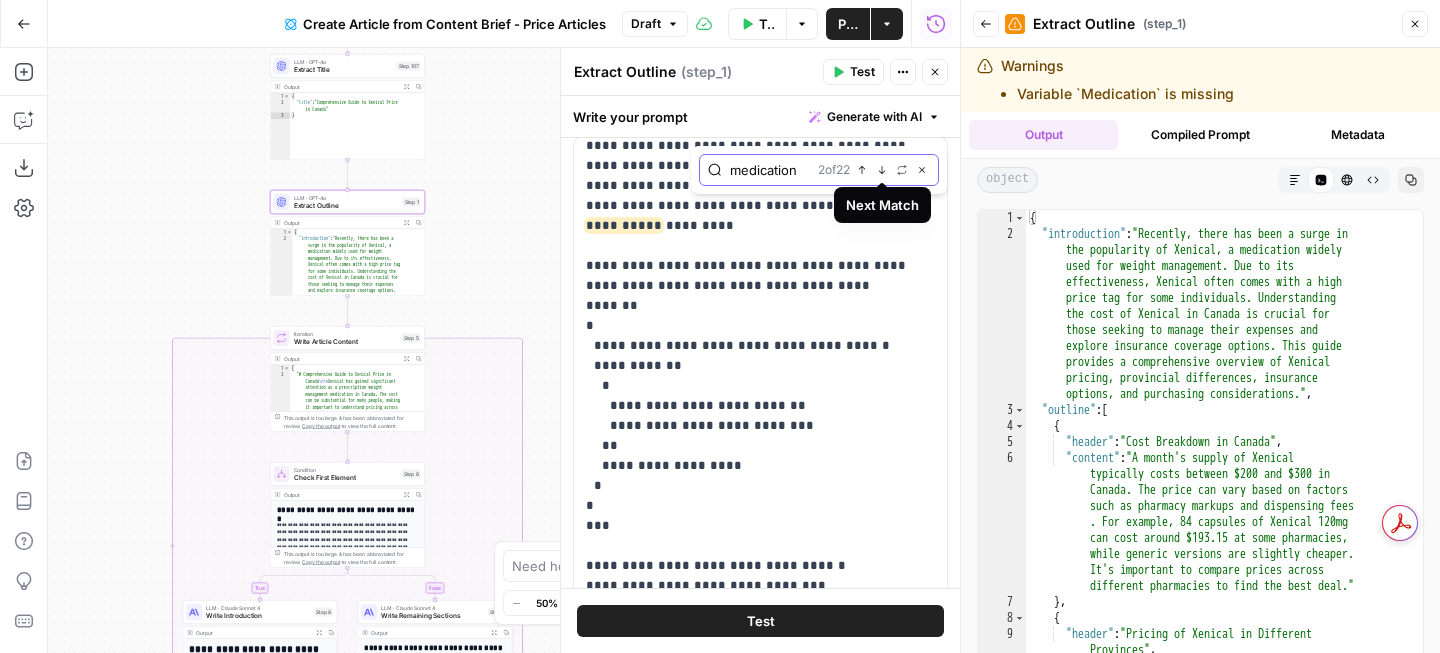click 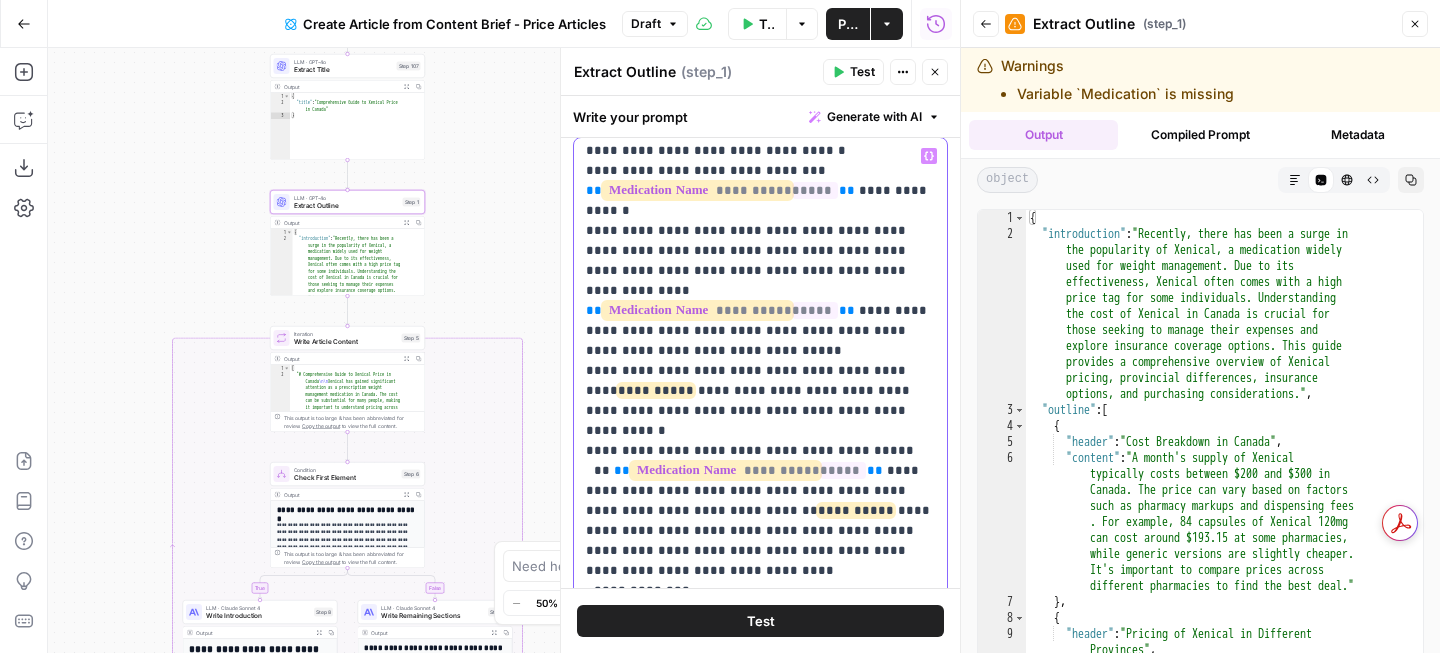 drag, startPoint x: 860, startPoint y: 330, endPoint x: 626, endPoint y: 343, distance: 234.36084 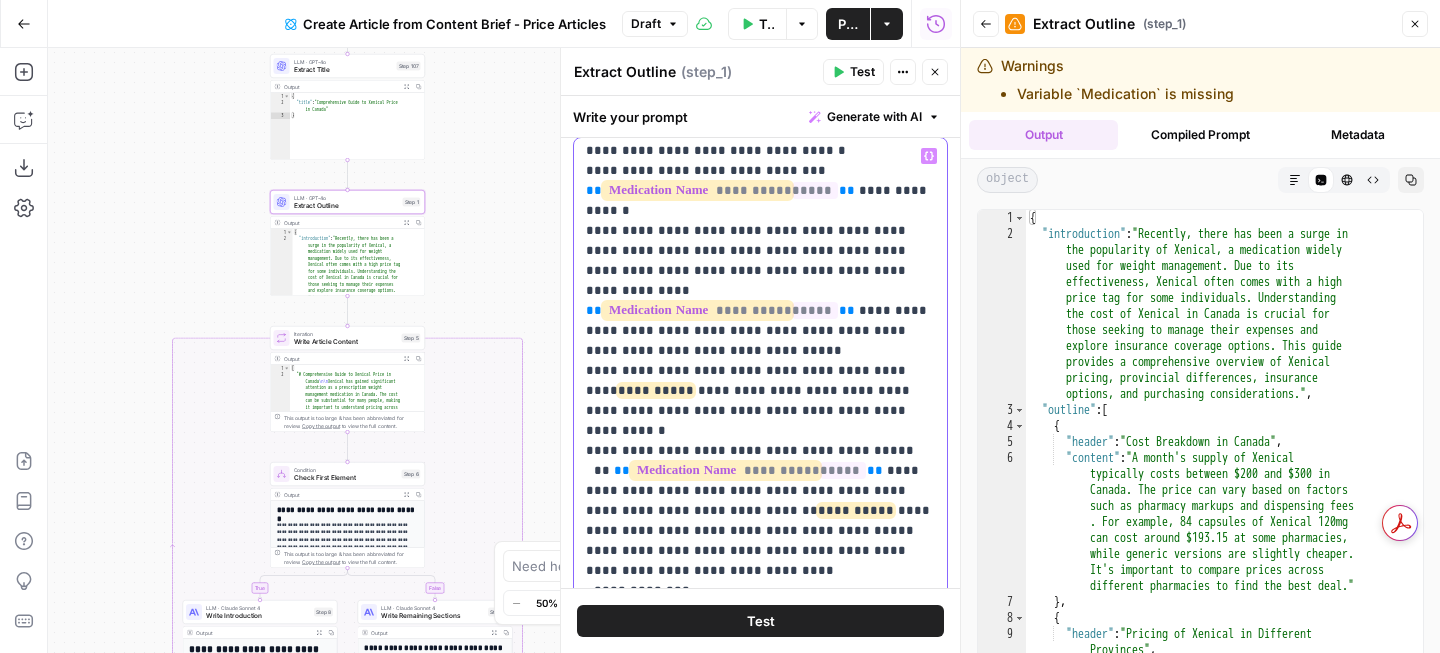 click on "**********" at bounding box center (760, 891) 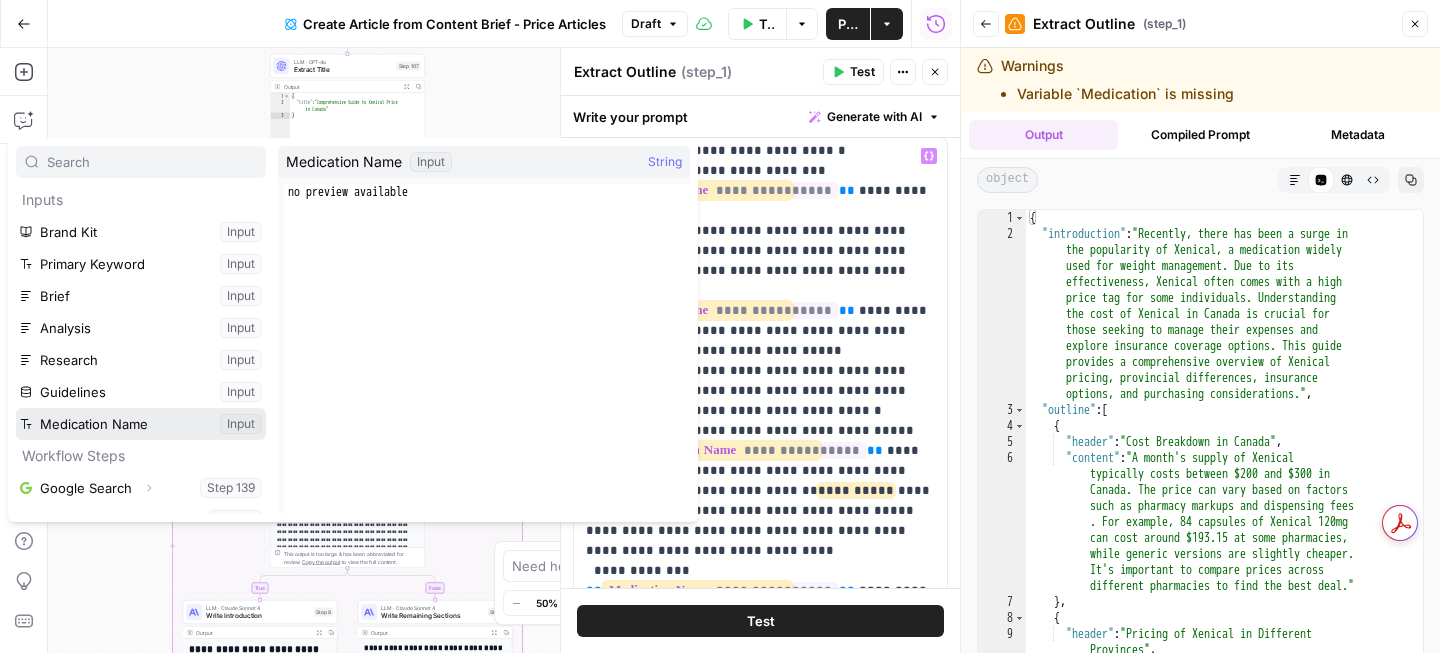 click at bounding box center (141, 424) 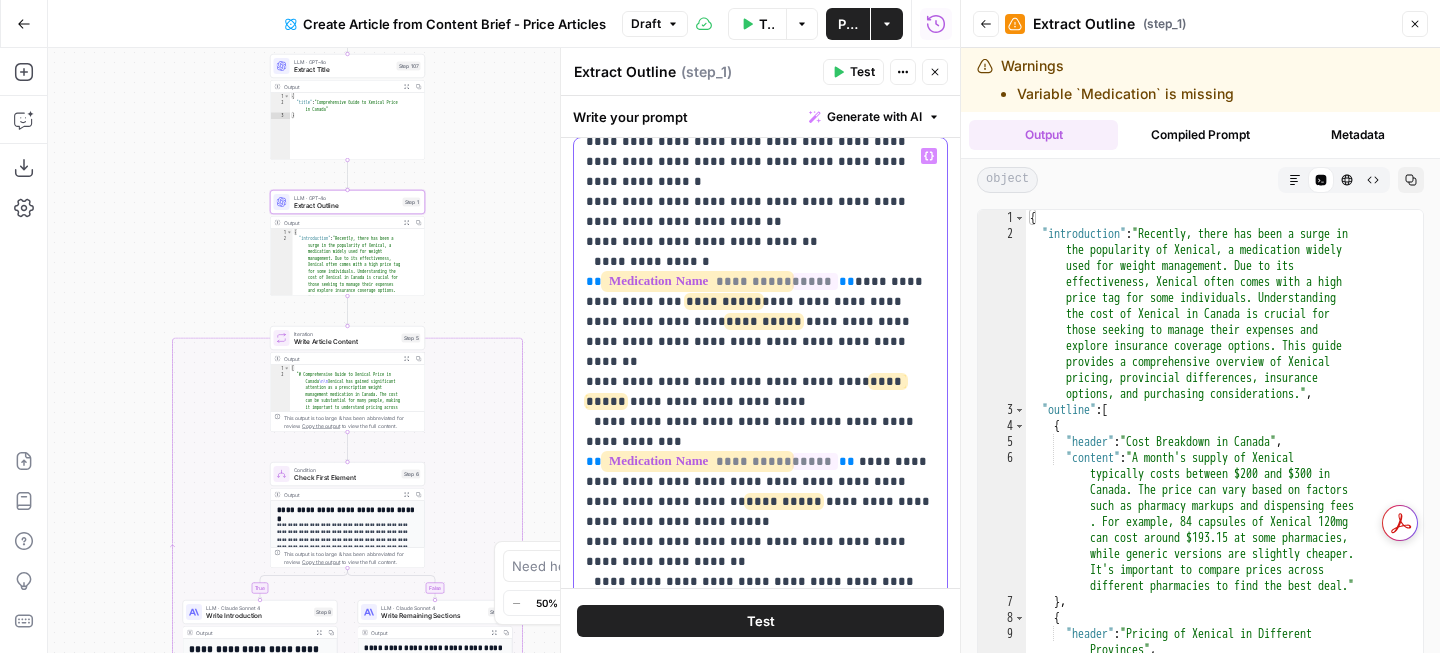 drag, startPoint x: 639, startPoint y: 265, endPoint x: 758, endPoint y: 264, distance: 119.0042 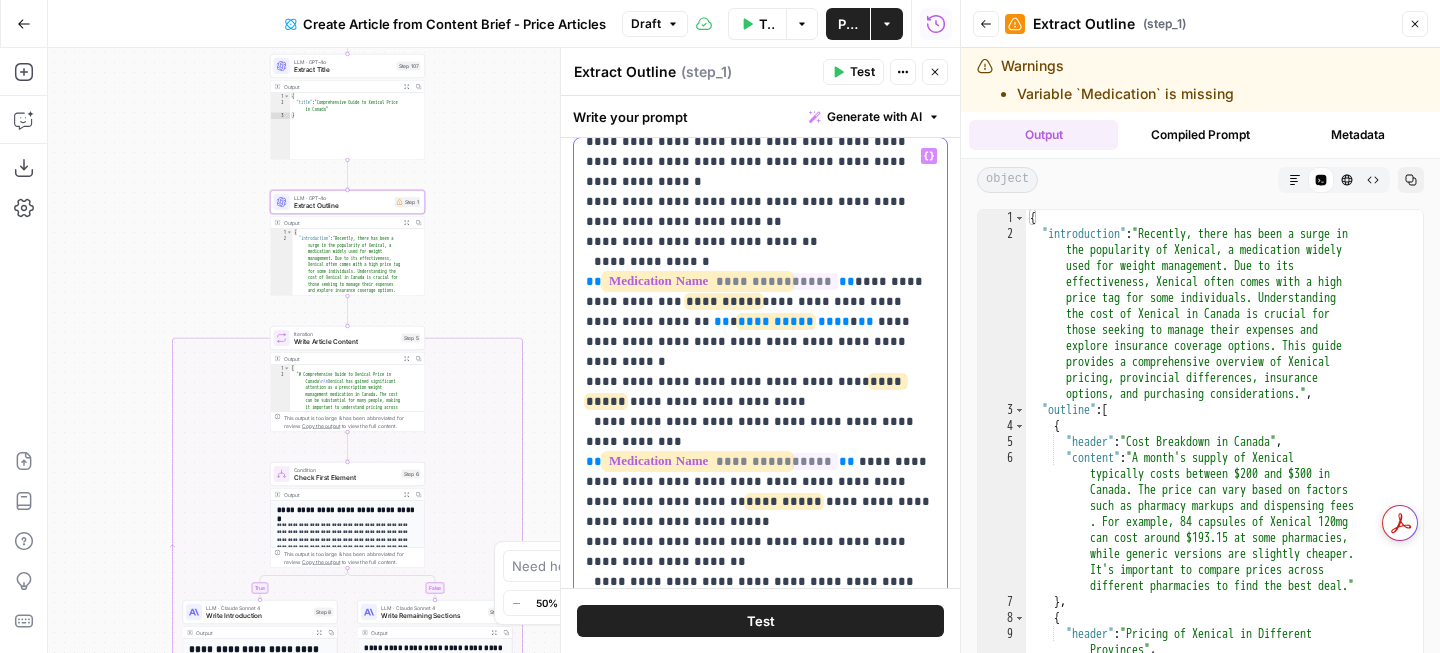drag, startPoint x: 778, startPoint y: 262, endPoint x: 640, endPoint y: 261, distance: 138.00362 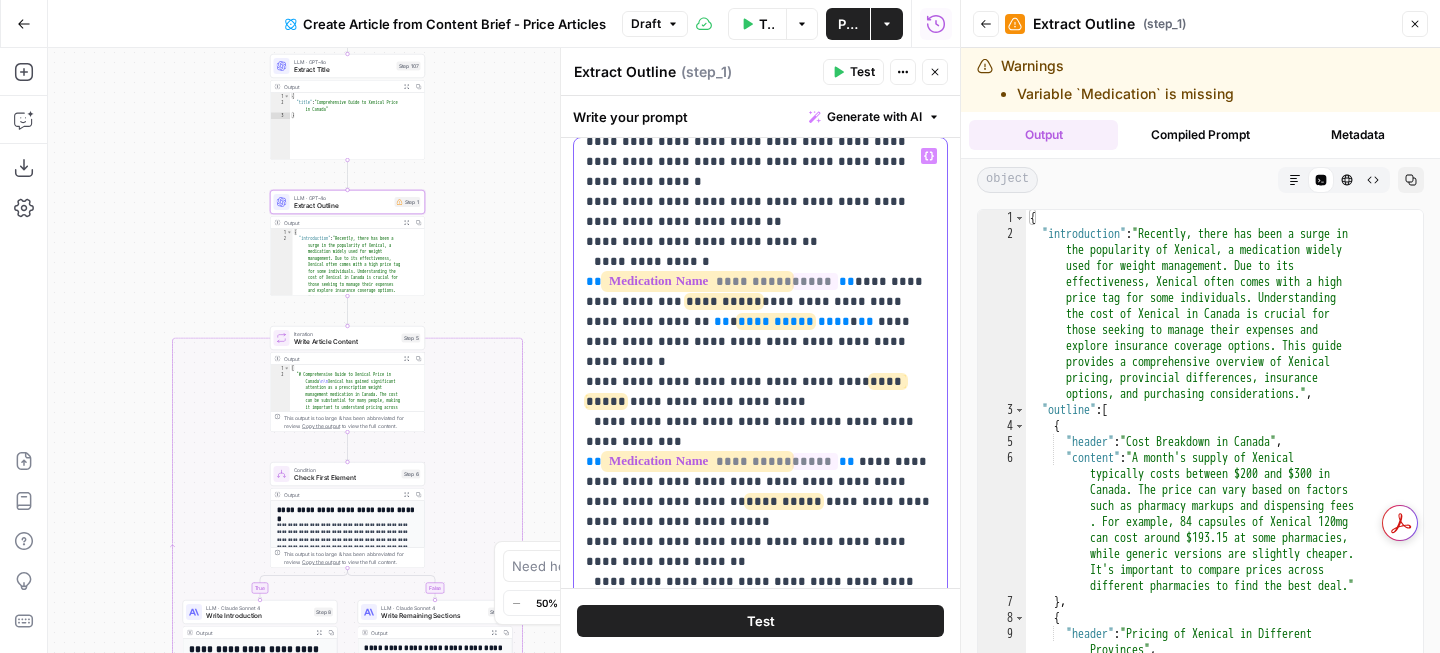 click on "**********" at bounding box center [760, 272] 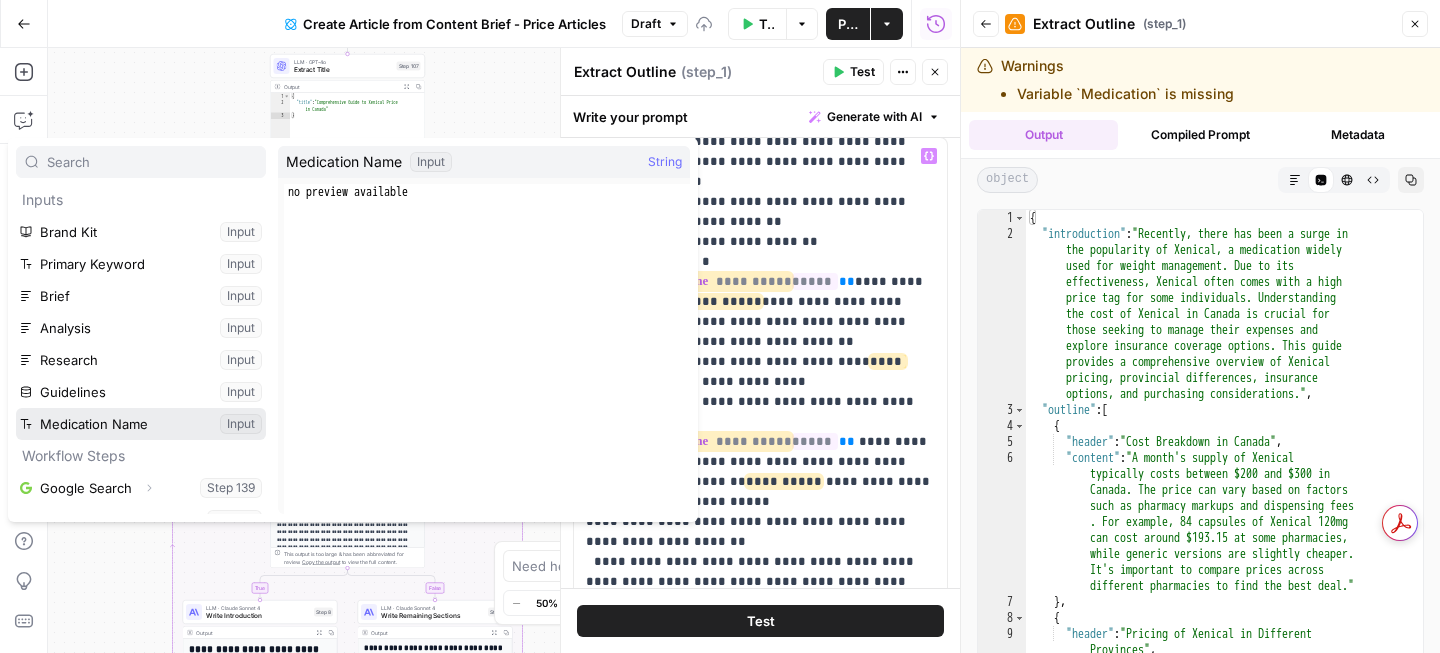 click at bounding box center (141, 424) 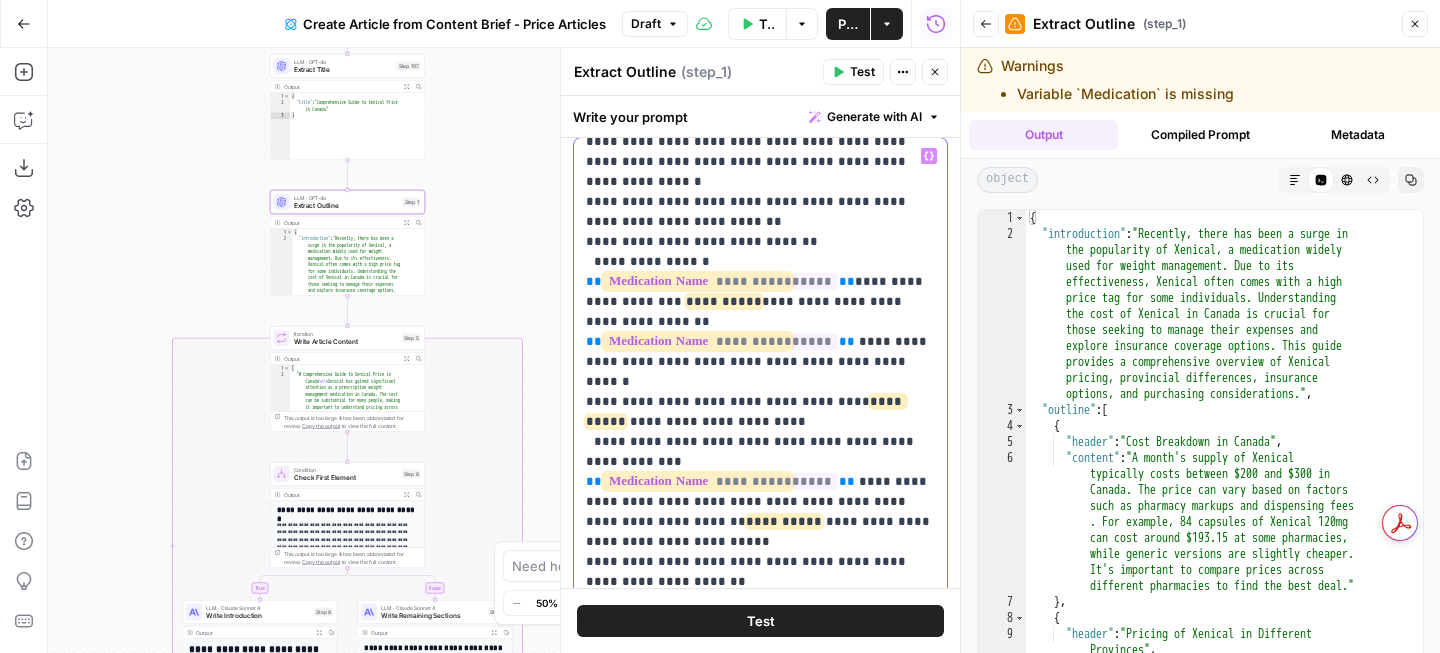 drag, startPoint x: 815, startPoint y: 327, endPoint x: 625, endPoint y: 338, distance: 190.31816 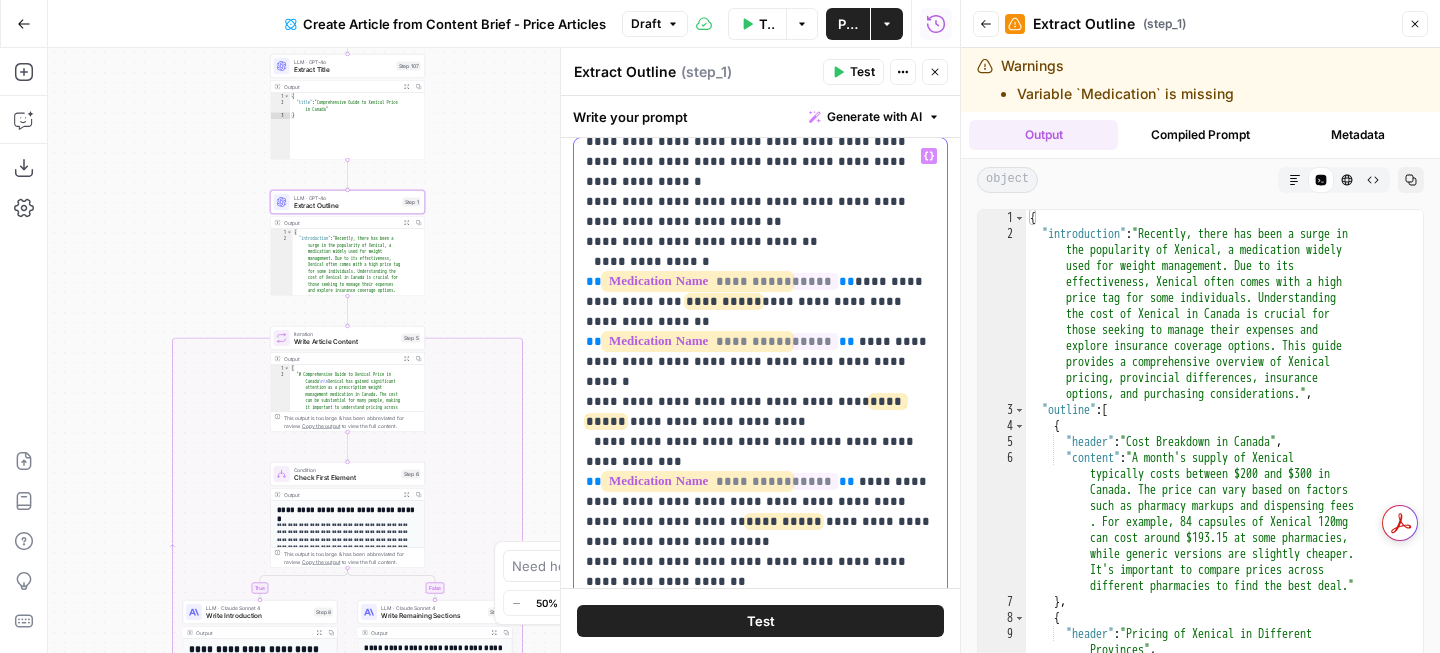 click on "**********" at bounding box center [760, 282] 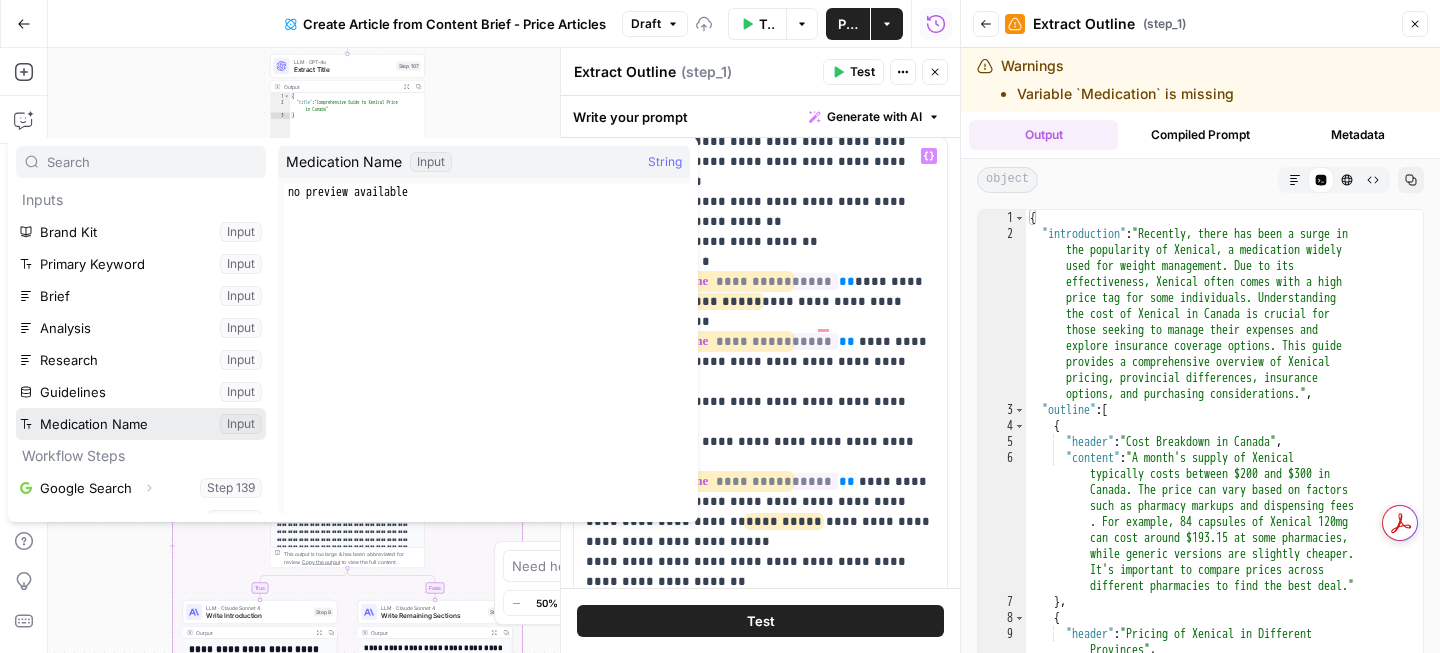 click at bounding box center (141, 424) 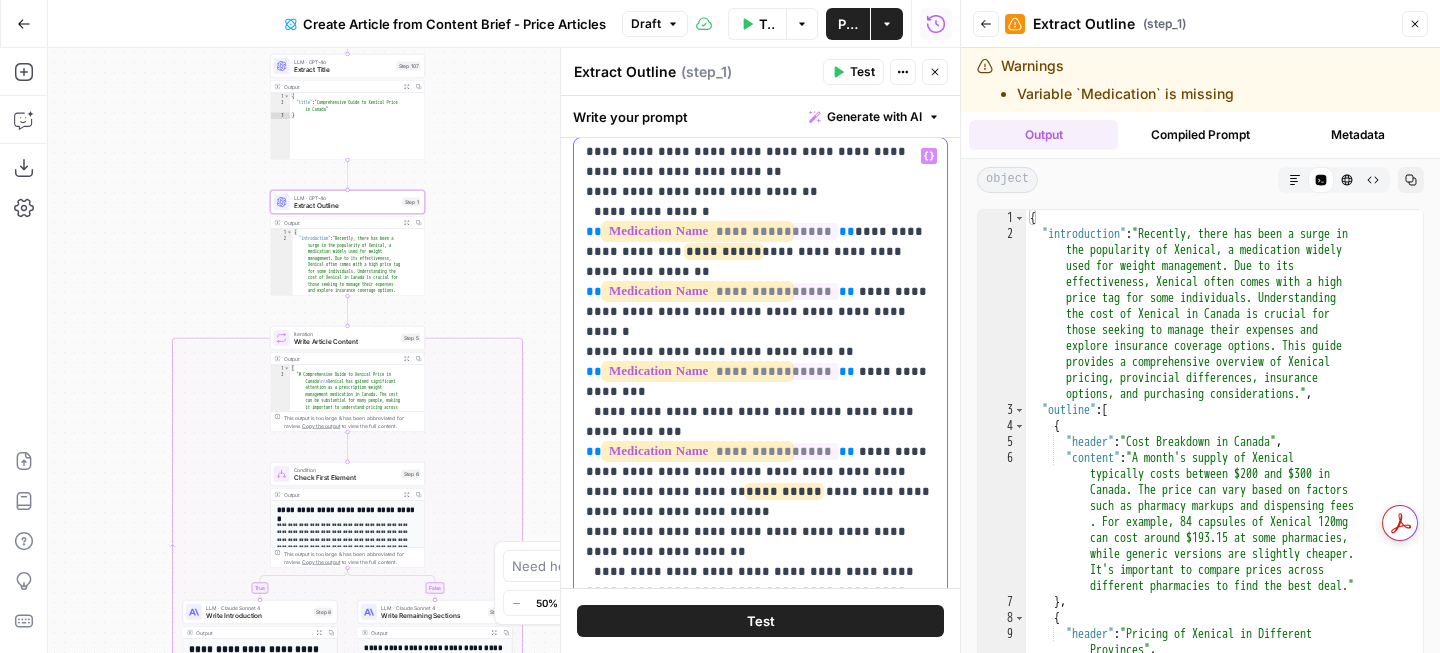 drag, startPoint x: 819, startPoint y: 417, endPoint x: 700, endPoint y: 410, distance: 119.2057 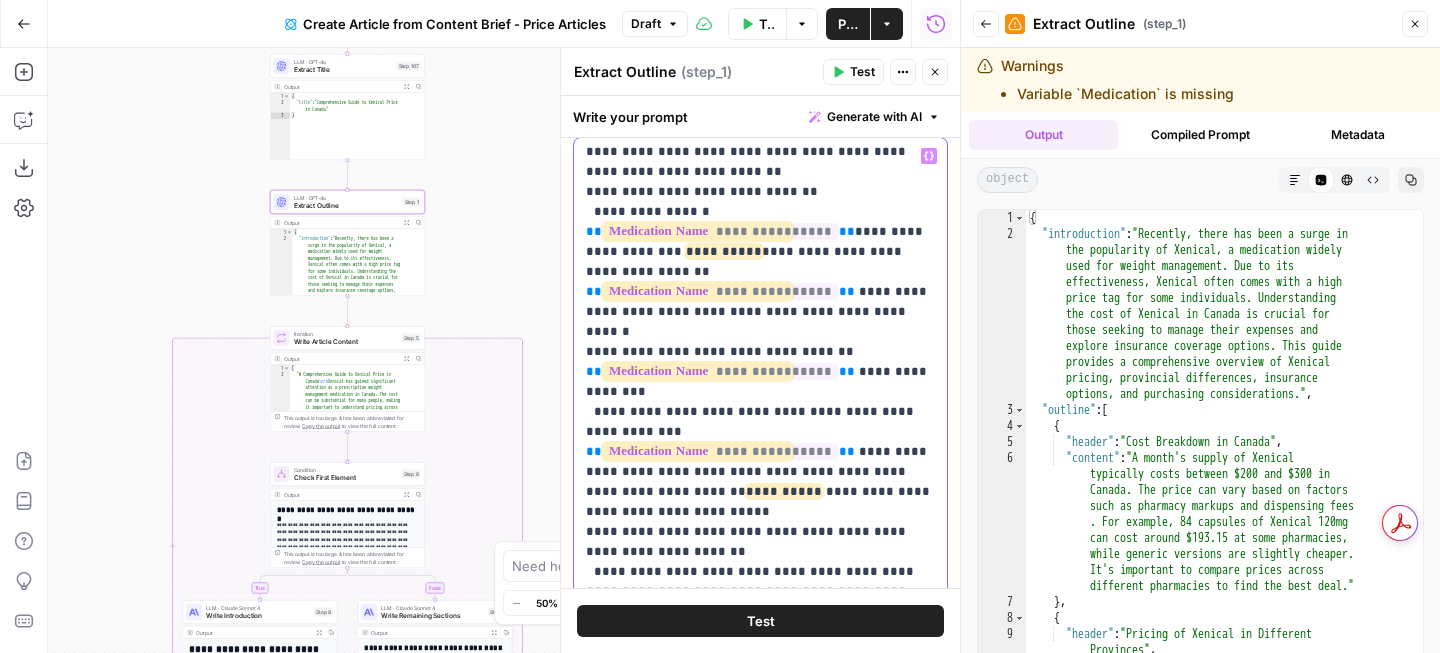 click on "**********" at bounding box center [760, 242] 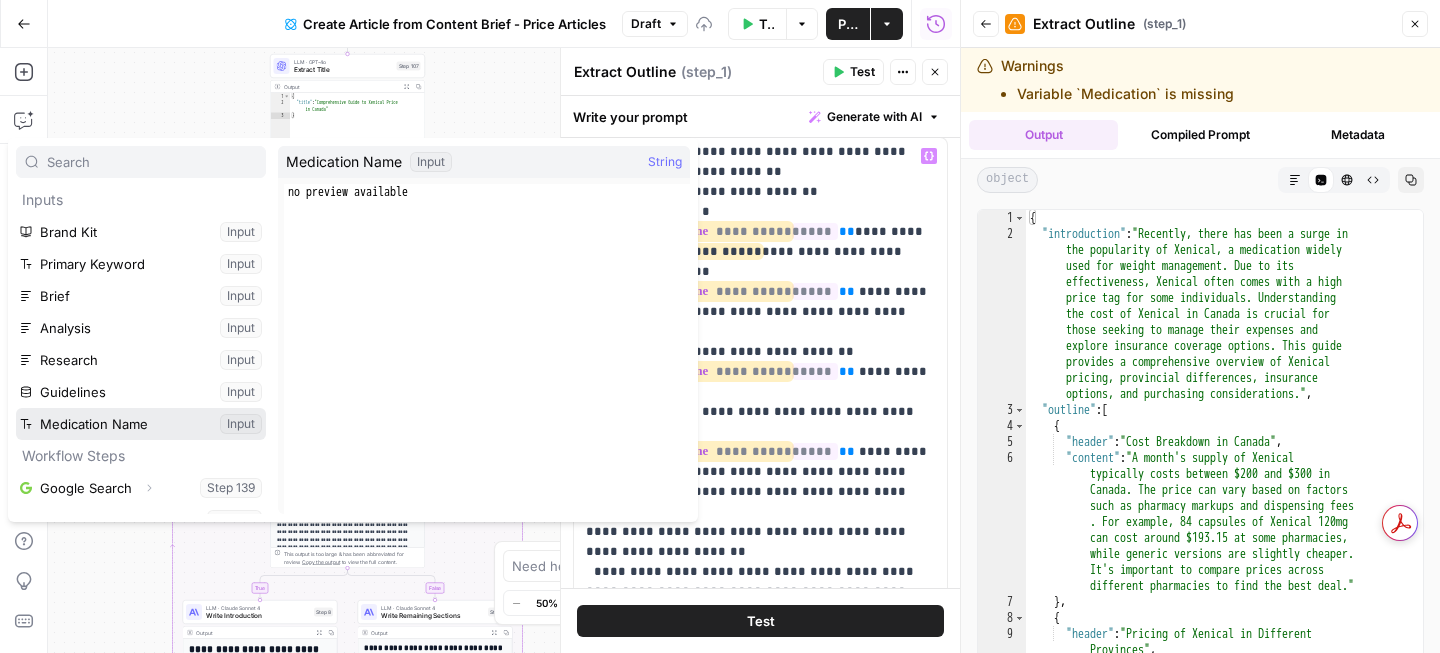click at bounding box center (141, 424) 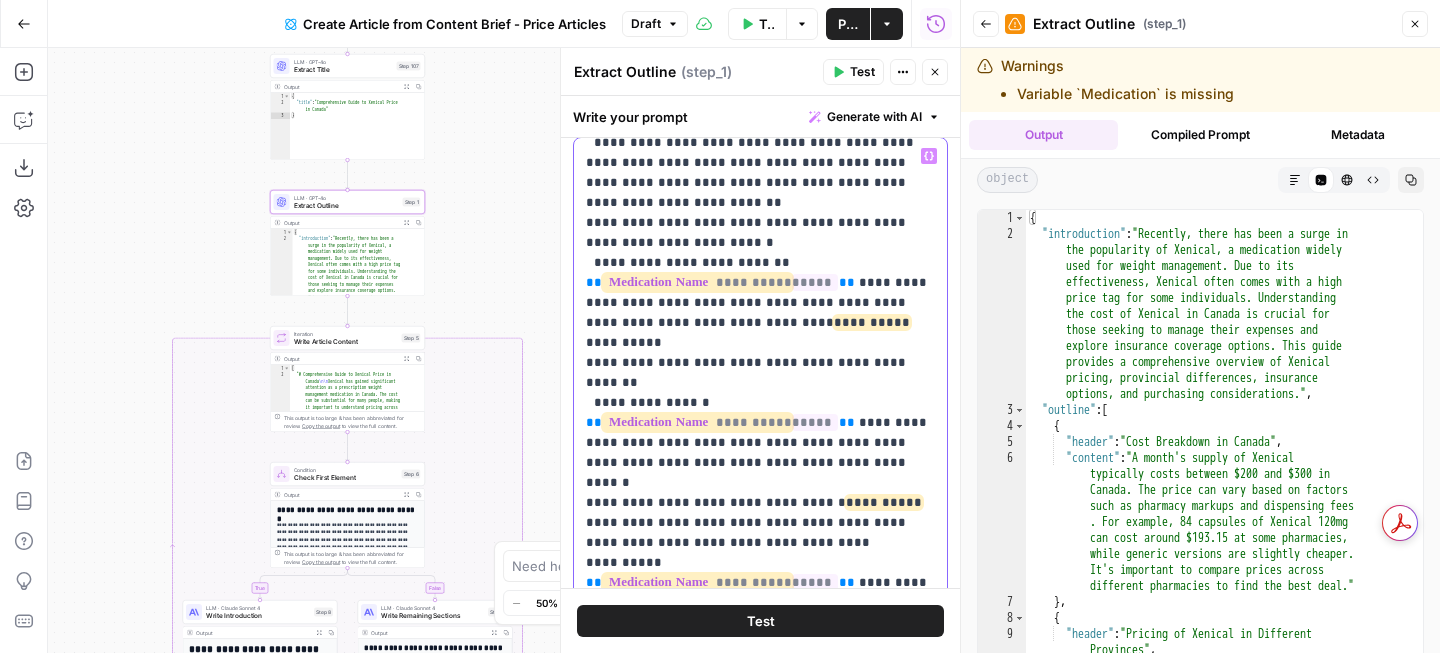 drag, startPoint x: 793, startPoint y: 363, endPoint x: 914, endPoint y: 360, distance: 121.037186 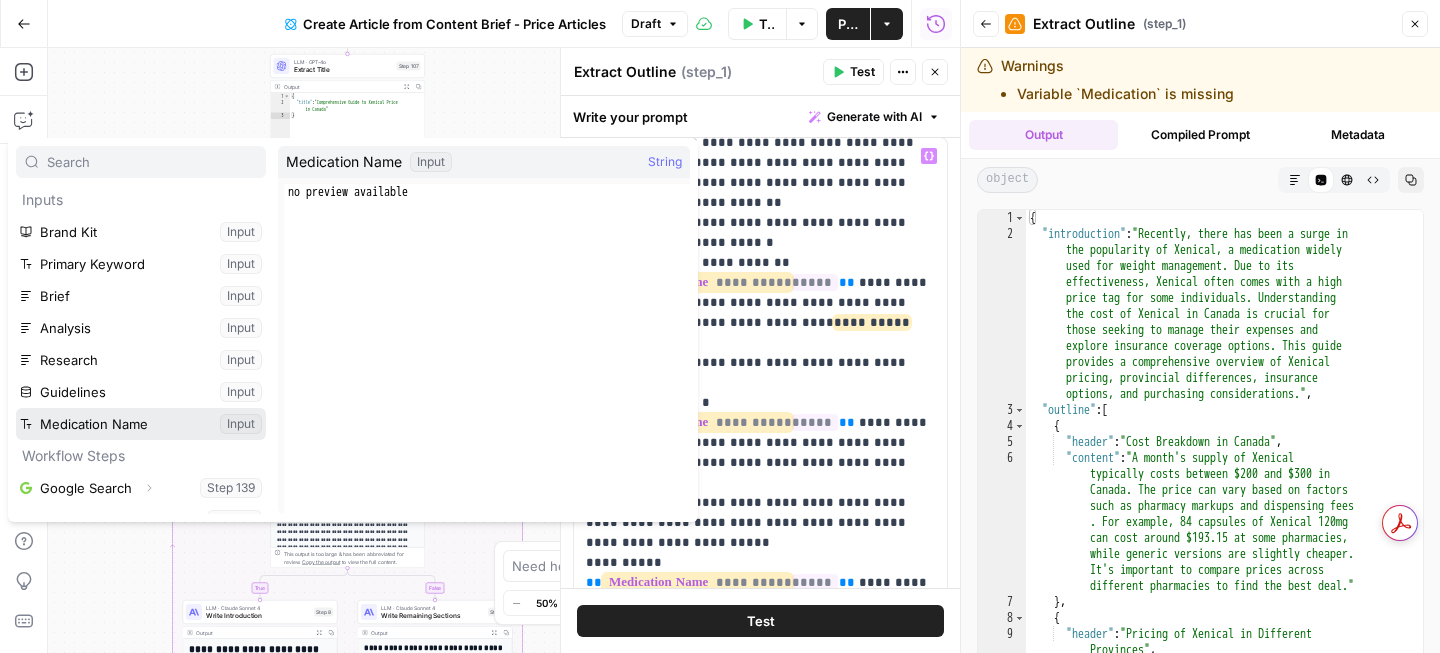 click at bounding box center (141, 424) 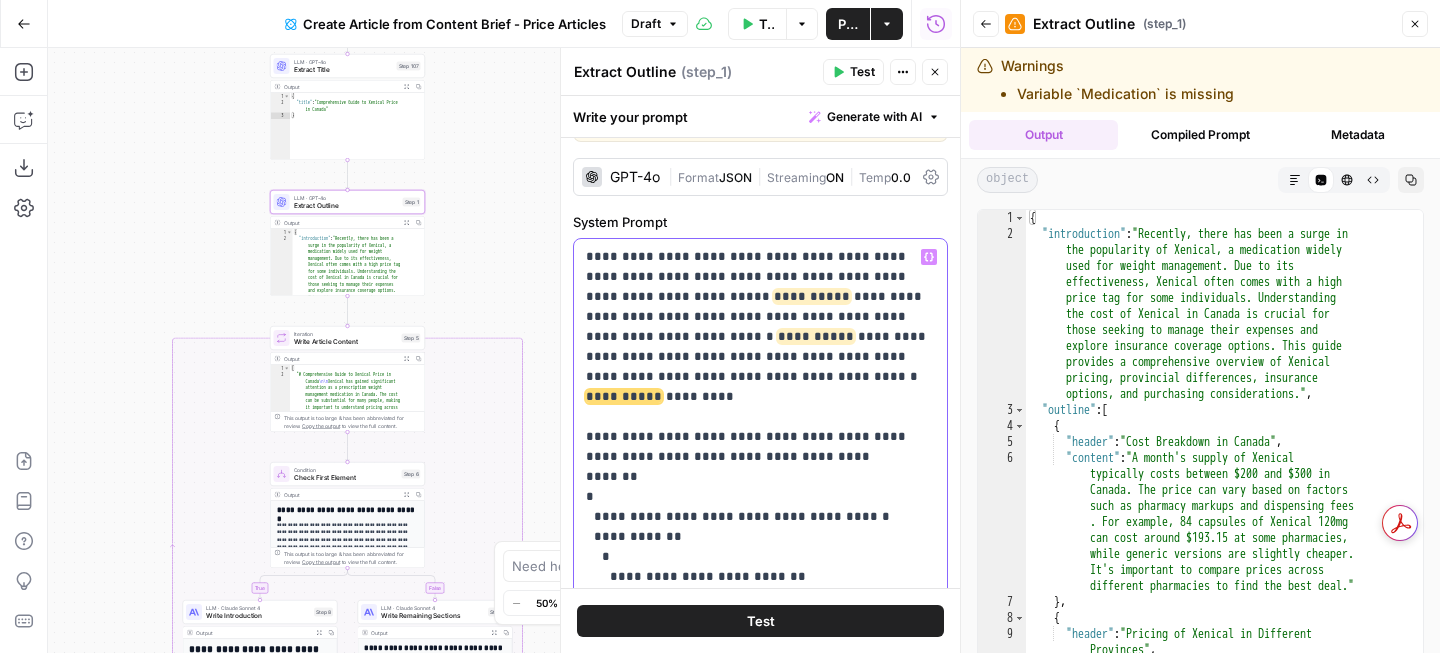 click on "**********" at bounding box center [812, 296] 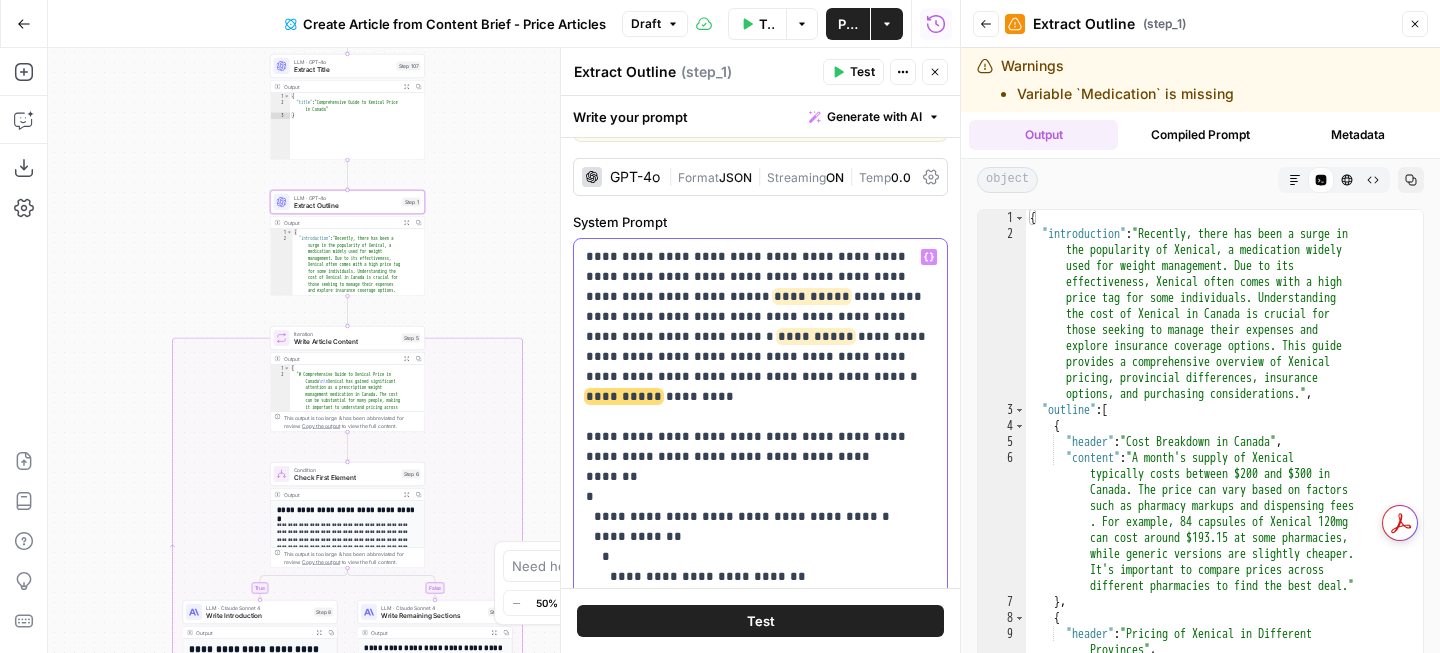 drag, startPoint x: 654, startPoint y: 336, endPoint x: 583, endPoint y: 336, distance: 71 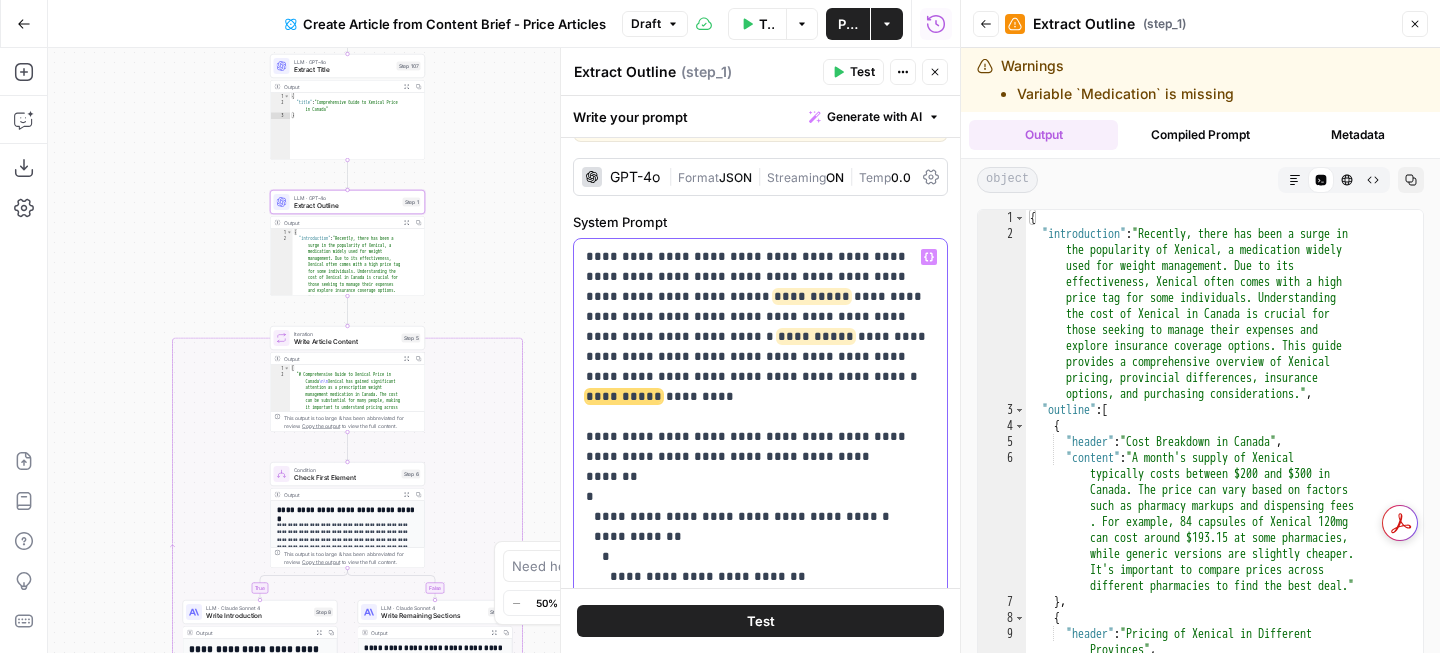 click on "**********" at bounding box center (760, 646) 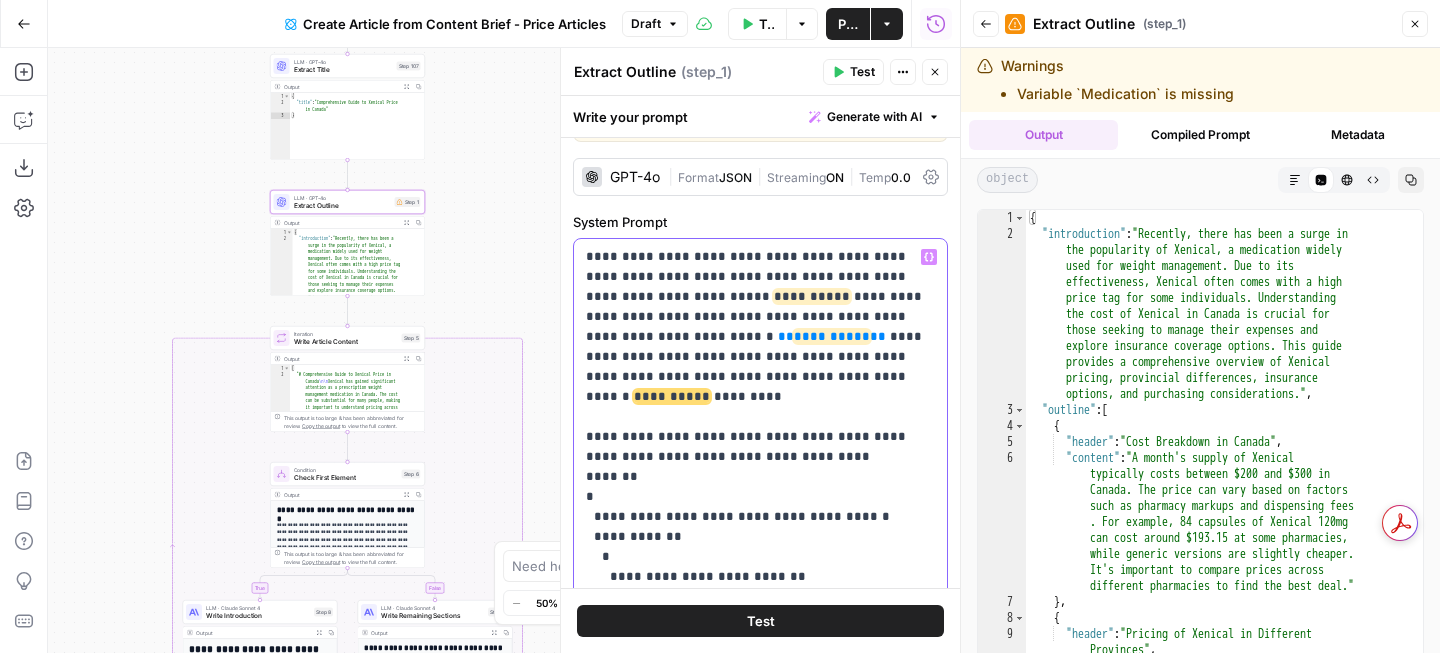 drag, startPoint x: 680, startPoint y: 333, endPoint x: 564, endPoint y: 334, distance: 116.00431 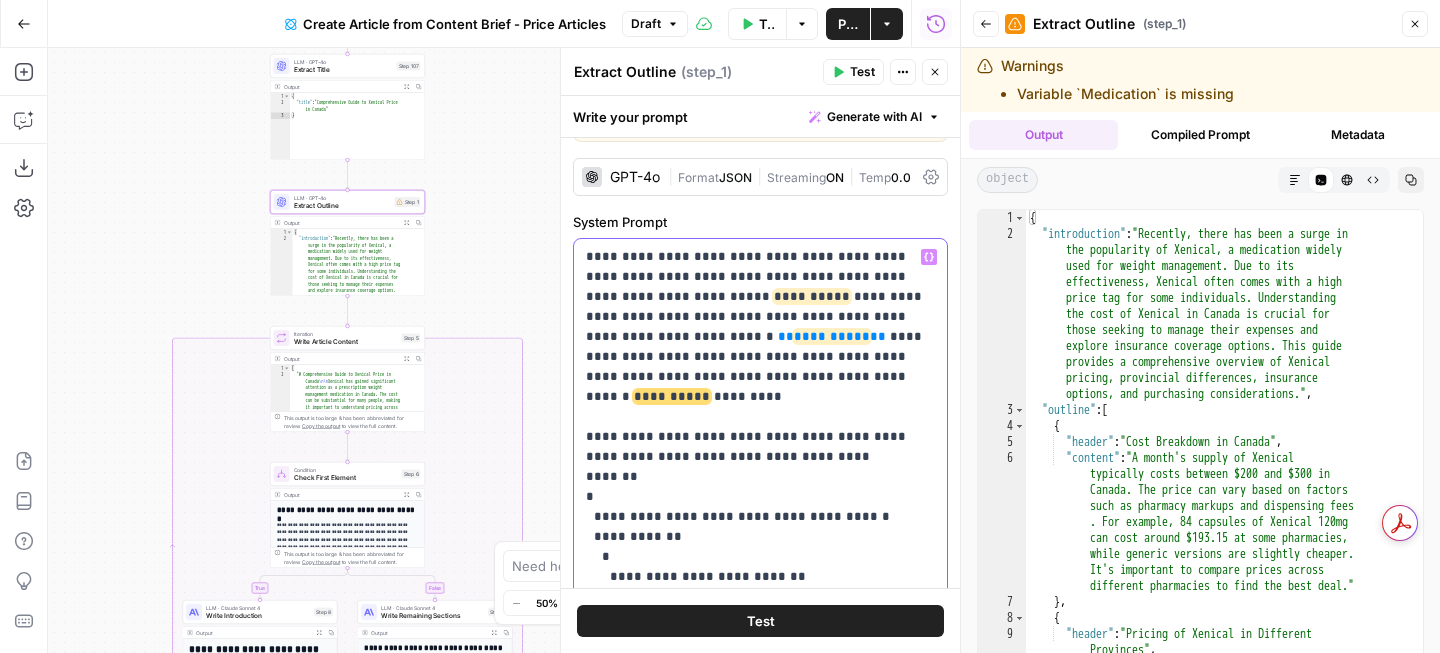 click on "**********" at bounding box center [760, 350] 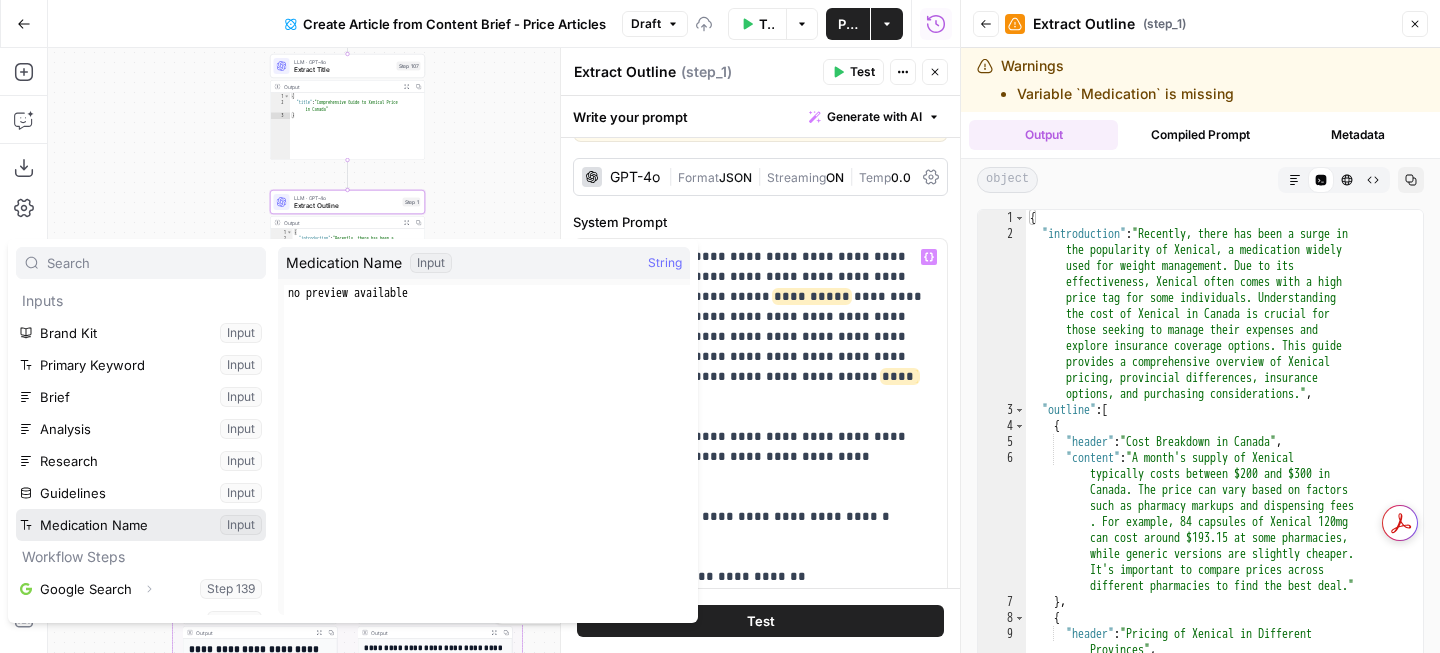 click at bounding box center [141, 525] 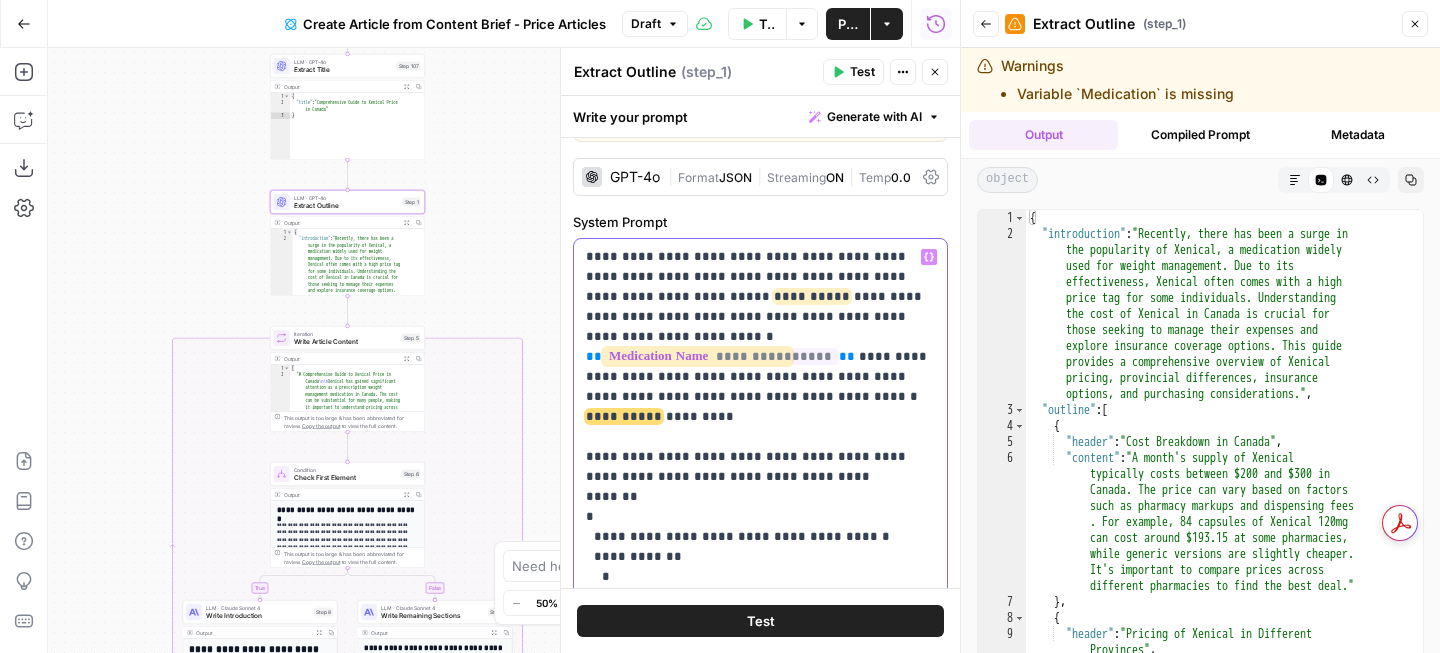 drag, startPoint x: 785, startPoint y: 379, endPoint x: 848, endPoint y: 377, distance: 63.03174 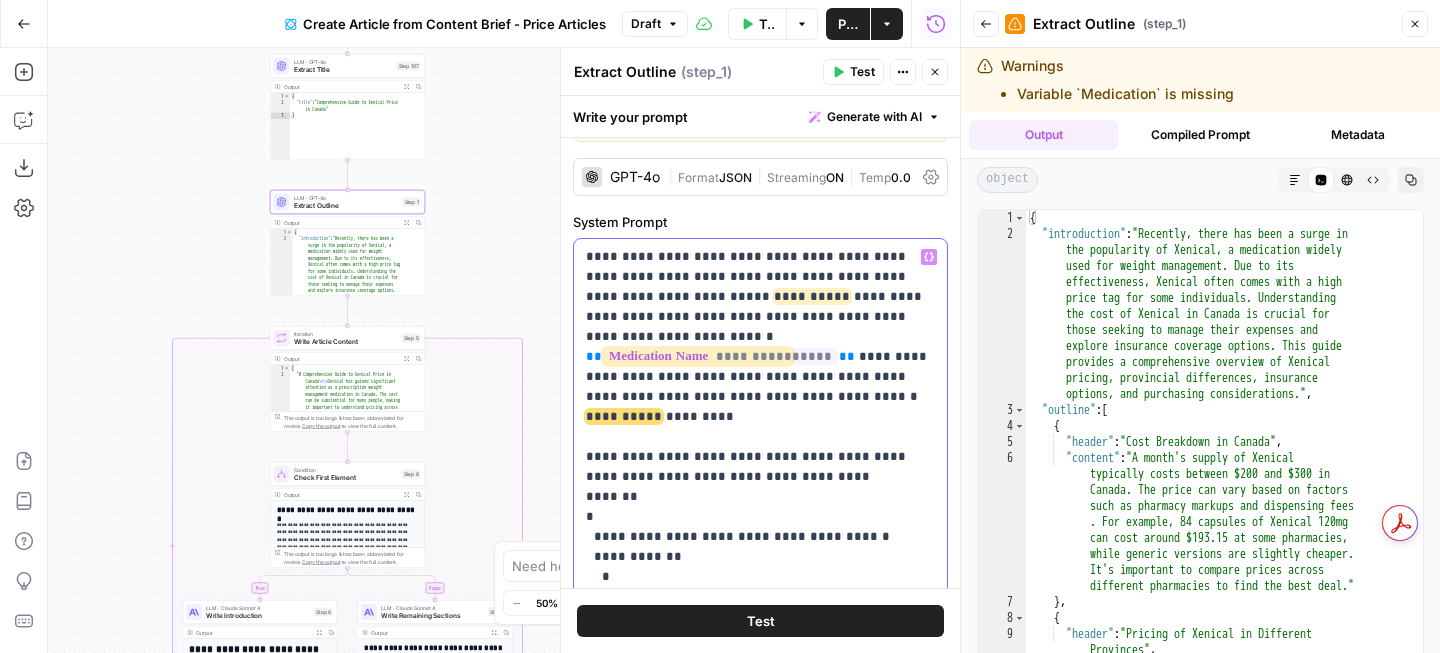 click on "**********" at bounding box center (624, 416) 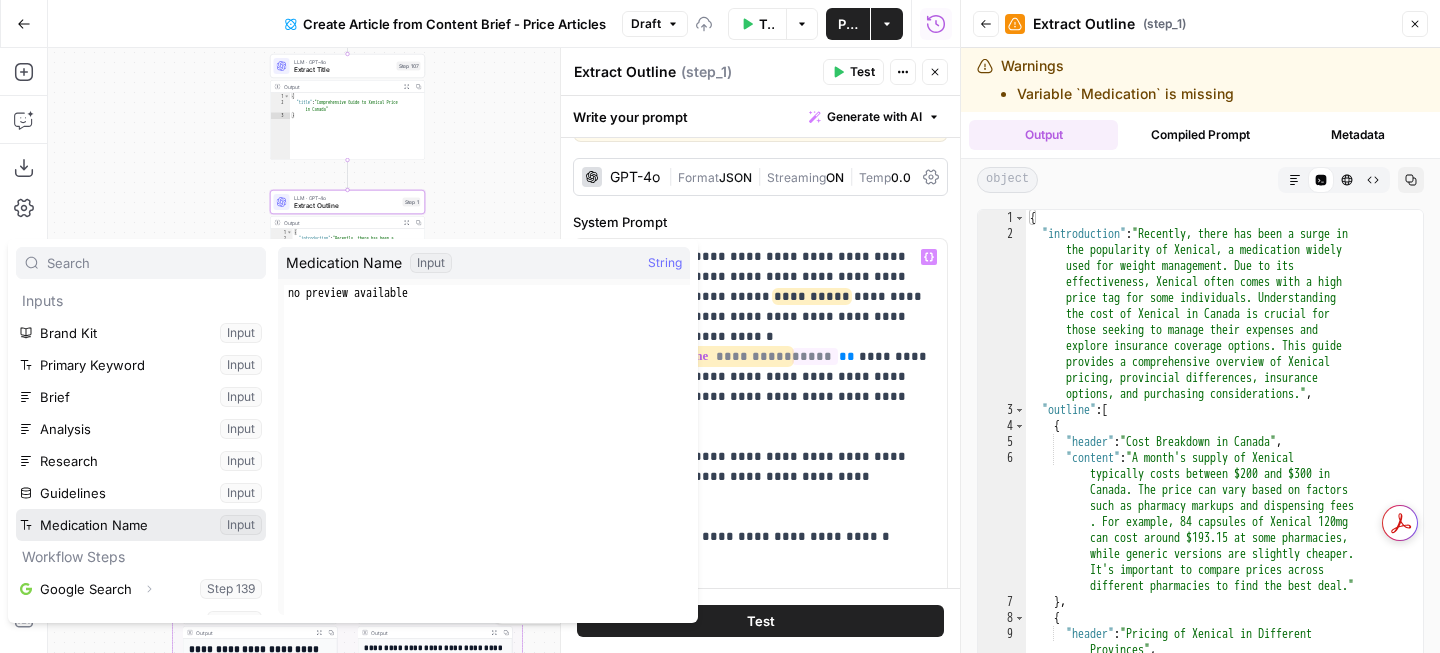 click at bounding box center [141, 525] 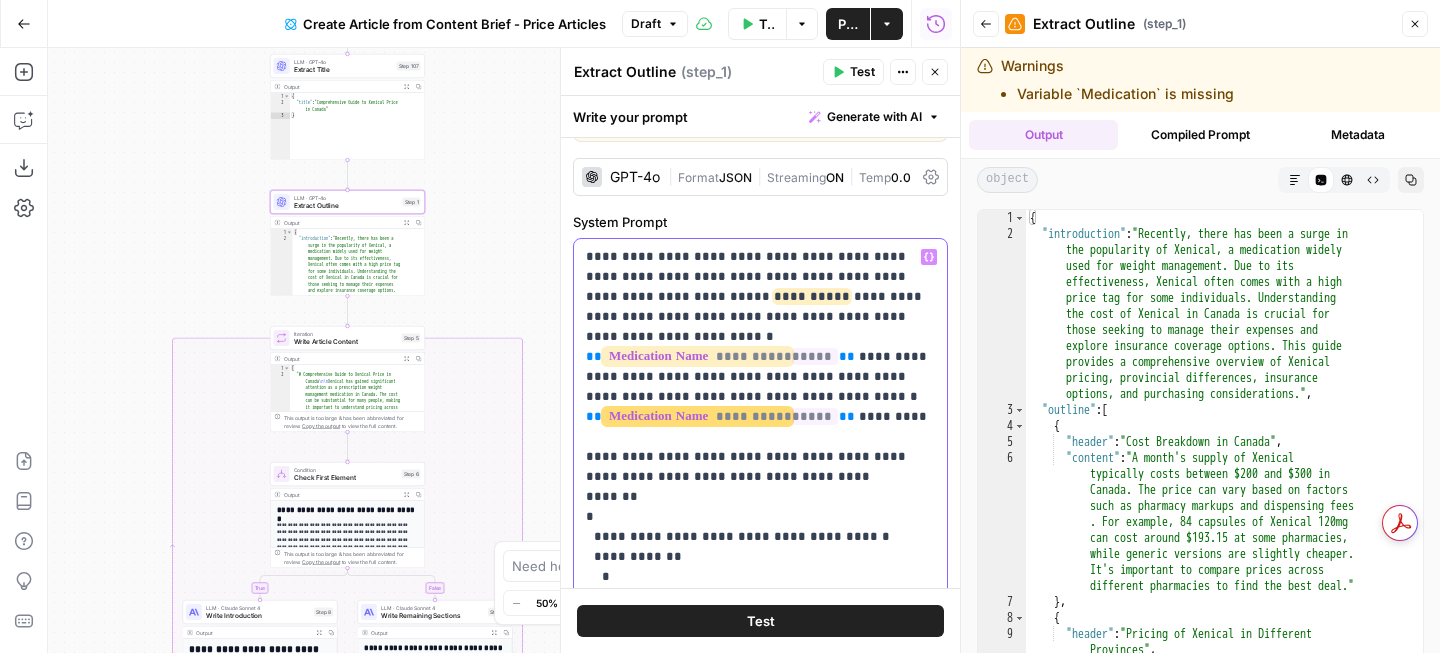 drag, startPoint x: 702, startPoint y: 296, endPoint x: 766, endPoint y: 294, distance: 64.03124 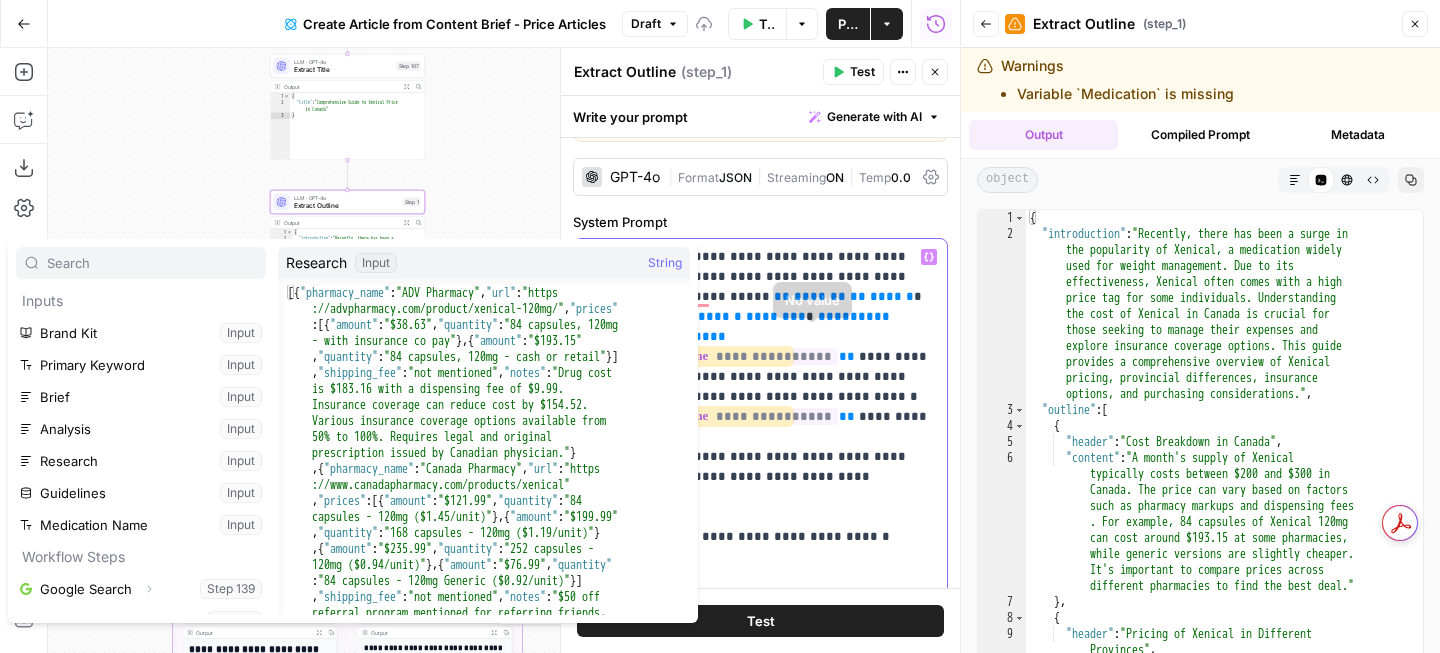 click on "**********" at bounding box center [760, 1537] 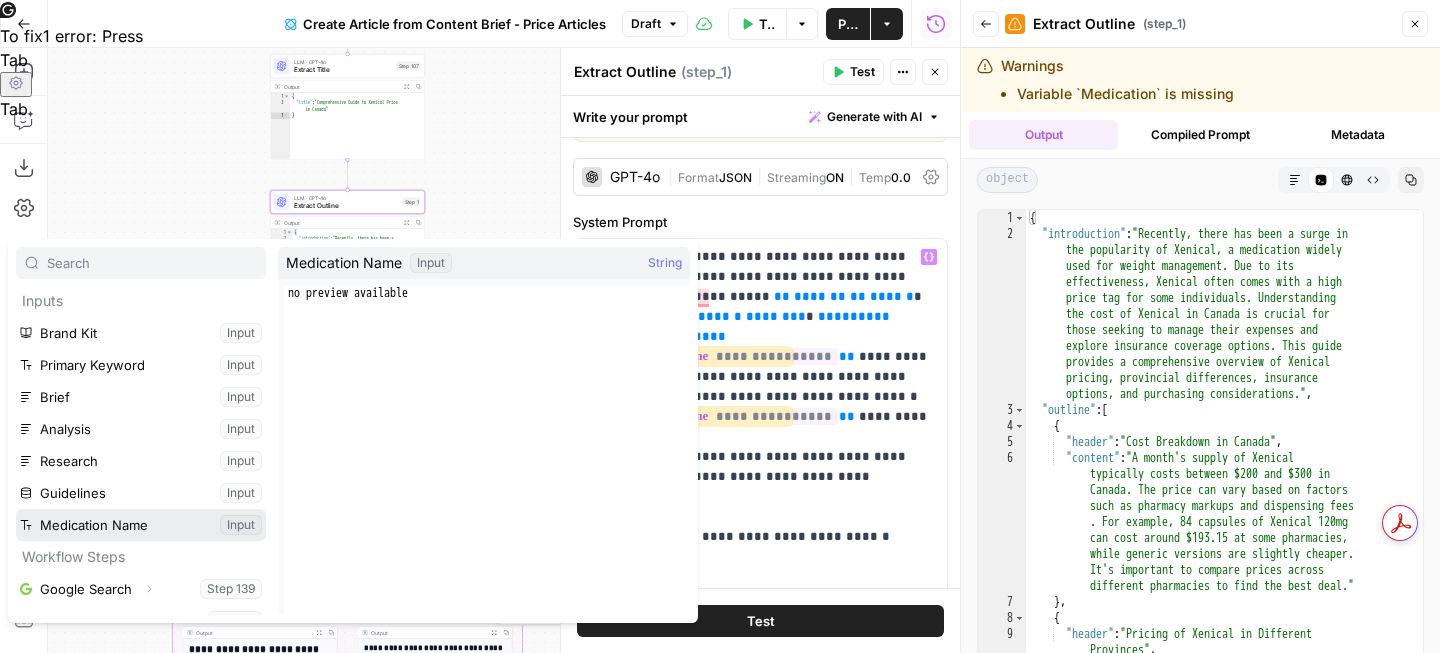 click at bounding box center (141, 525) 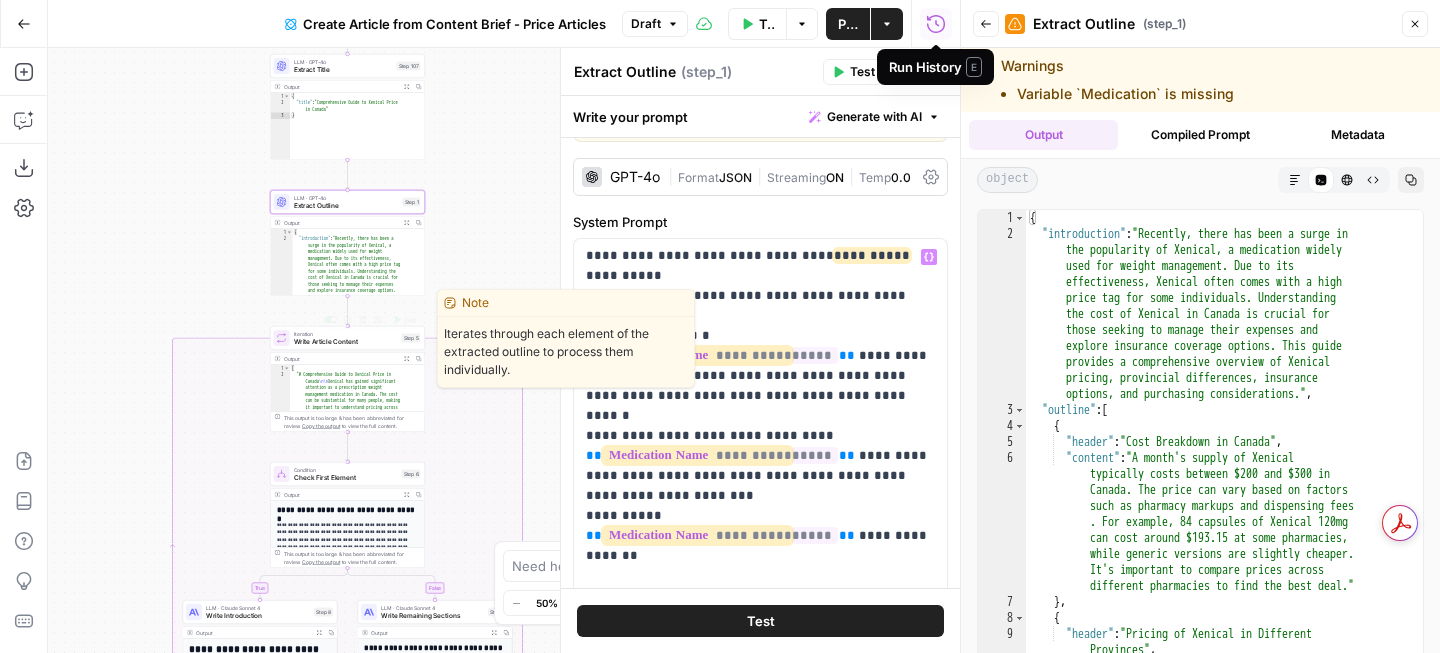 click on "Write Article Content" at bounding box center (346, 342) 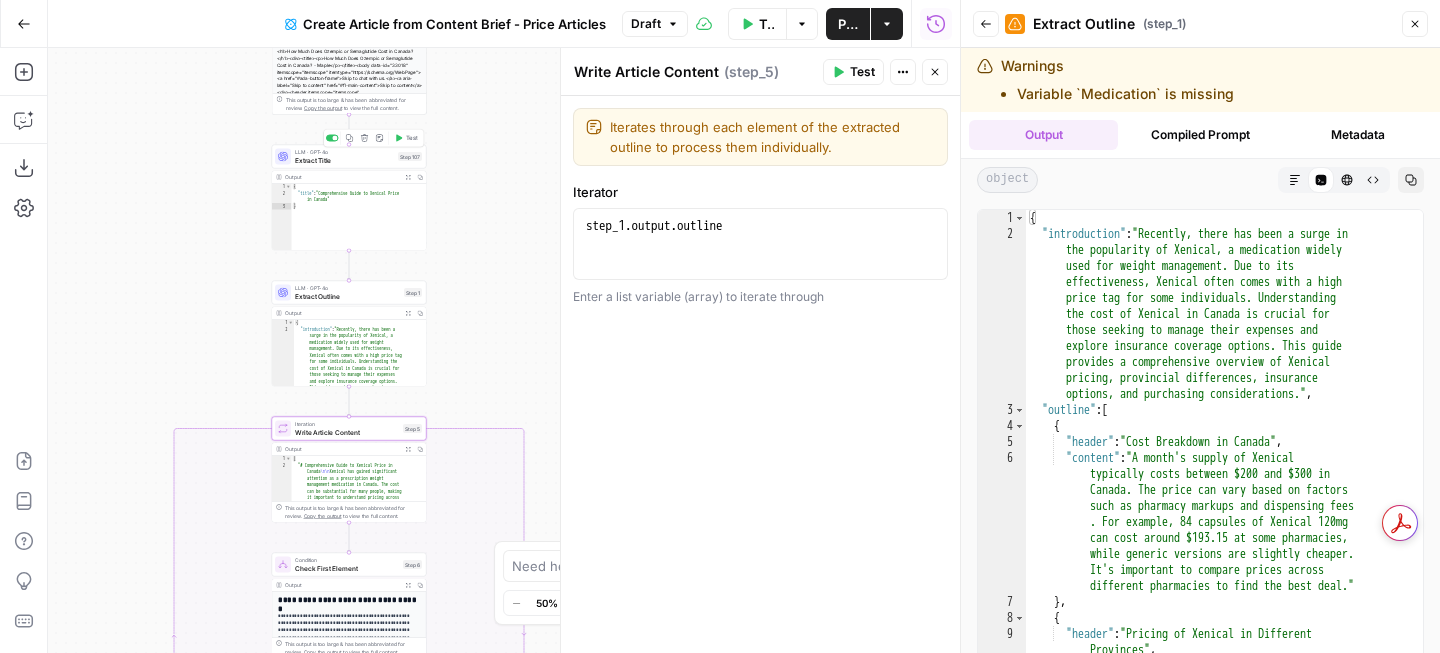 click on "Extract Title" at bounding box center (344, 160) 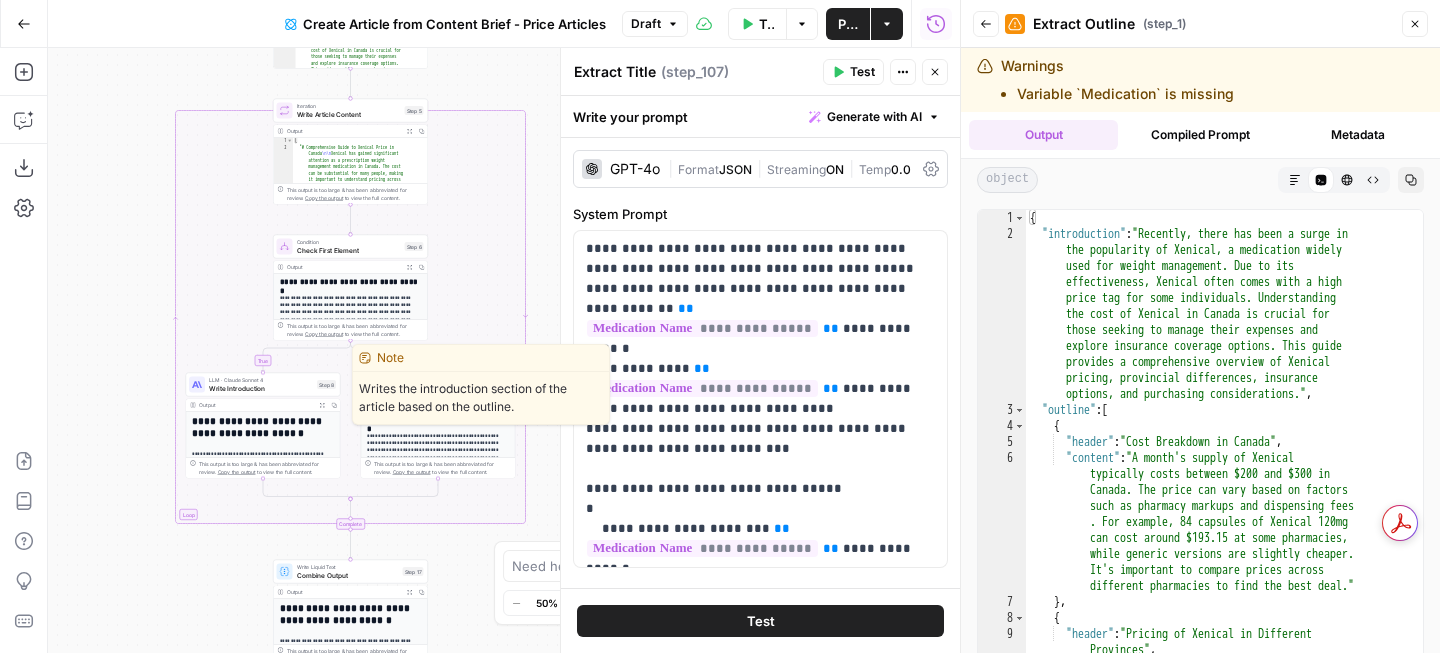 click on "Write Introduction" at bounding box center (261, 388) 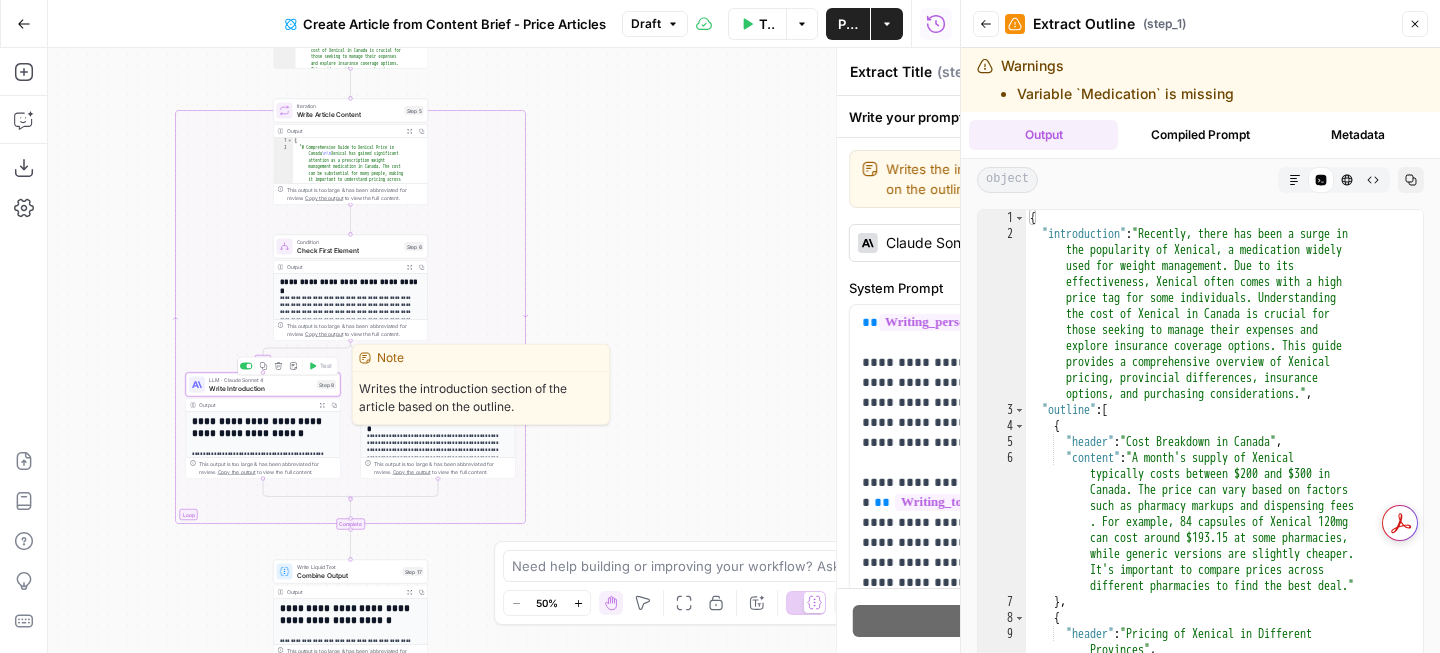 type on "Write Introduction" 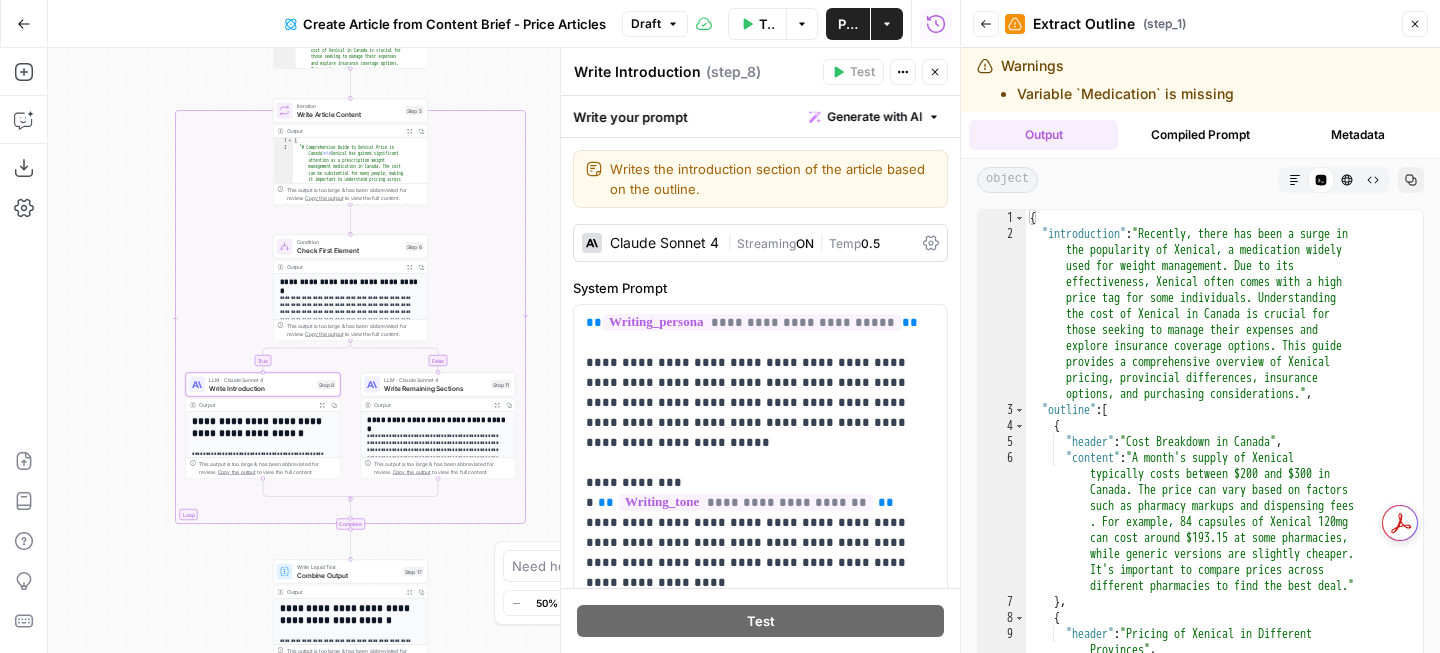 click 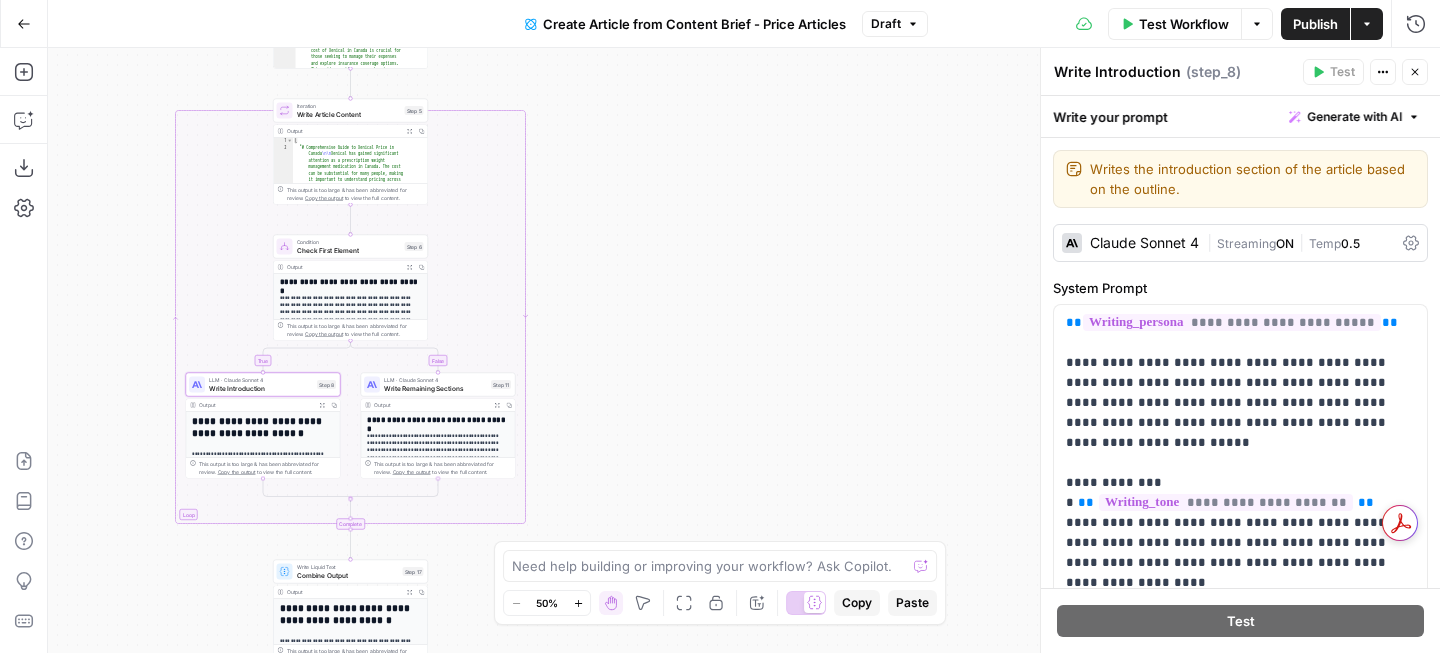 click 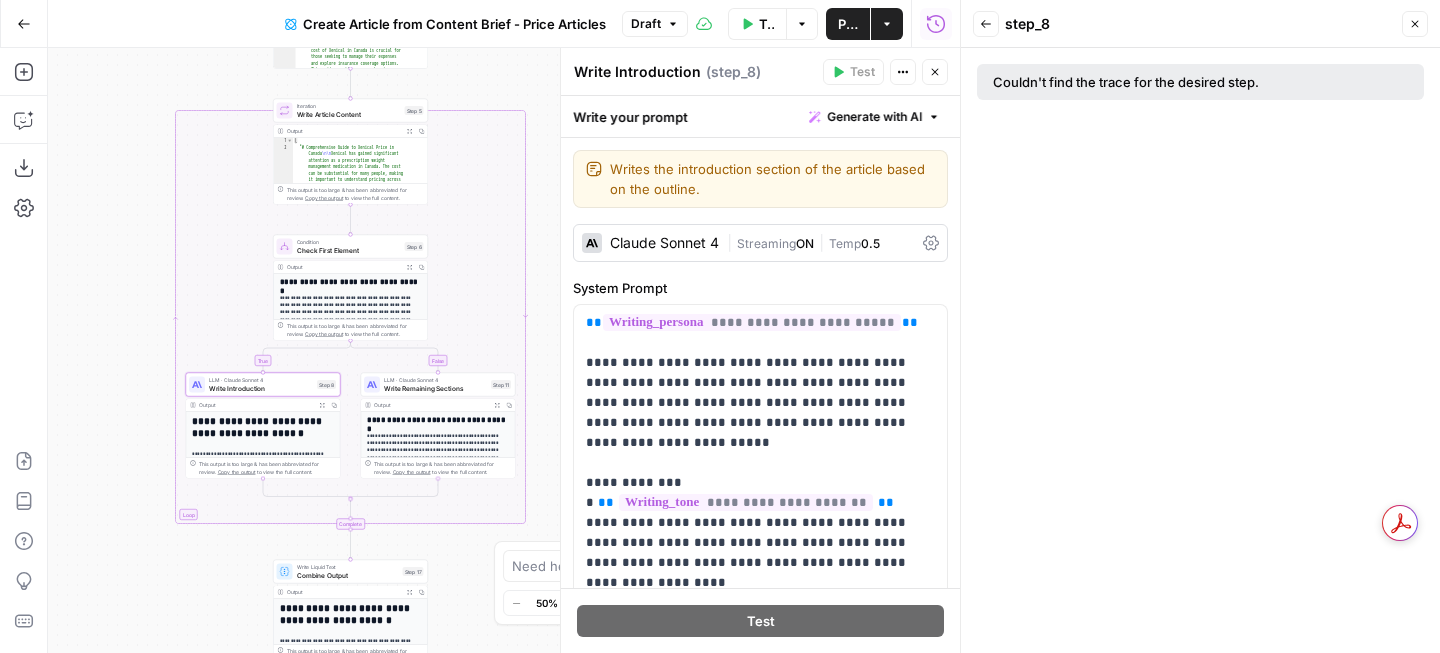 click 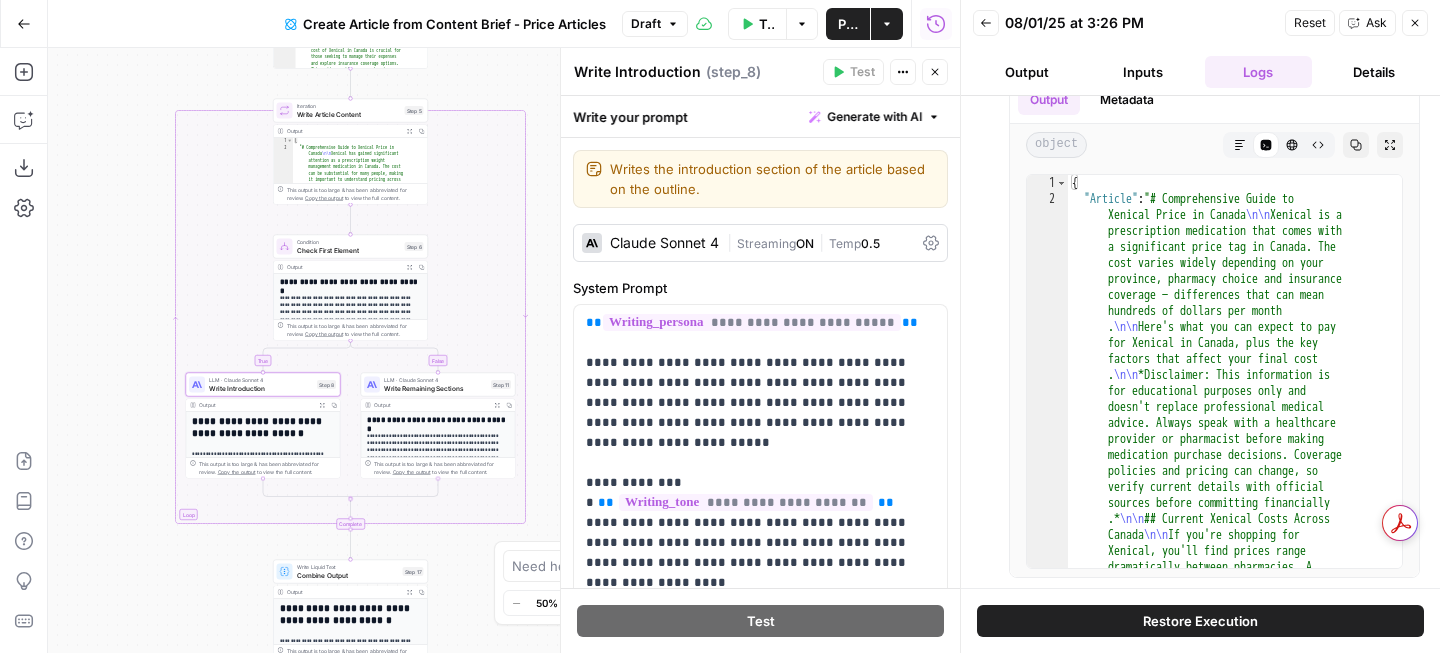 click on "Publish" at bounding box center (848, 24) 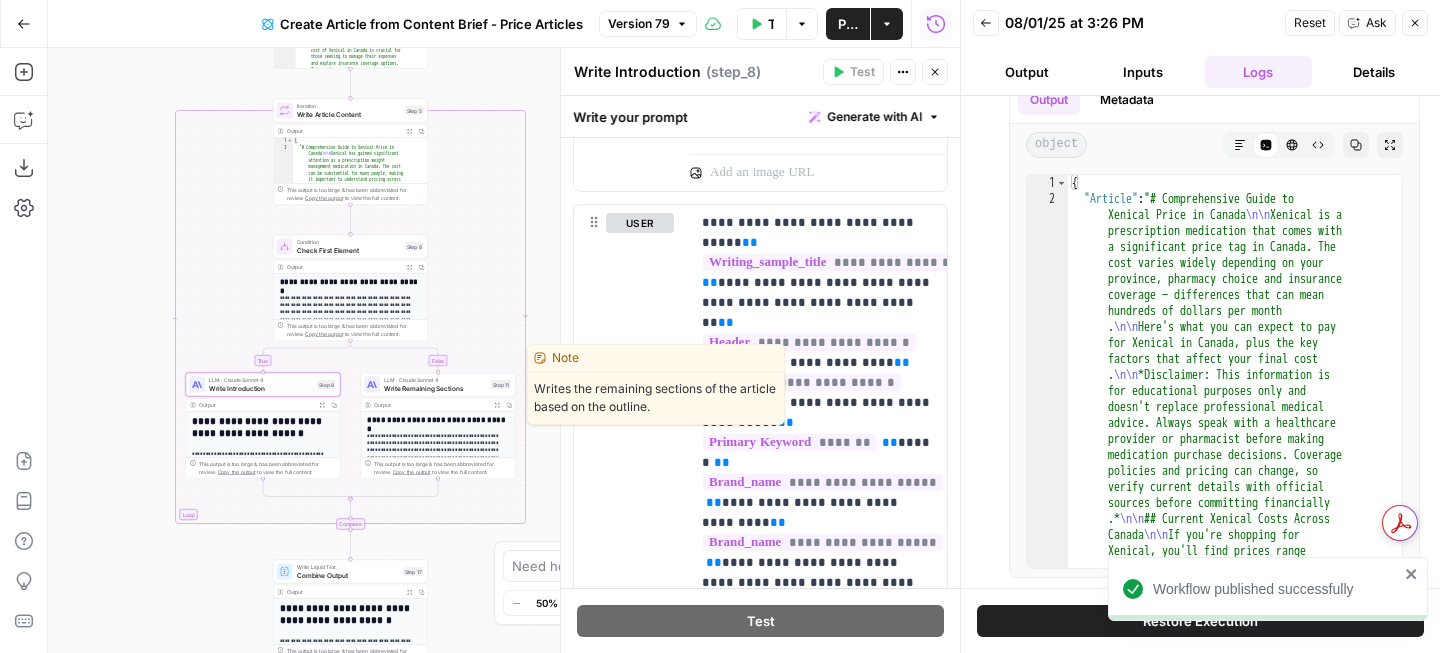 click on "Write Remaining Sections" at bounding box center (435, 388) 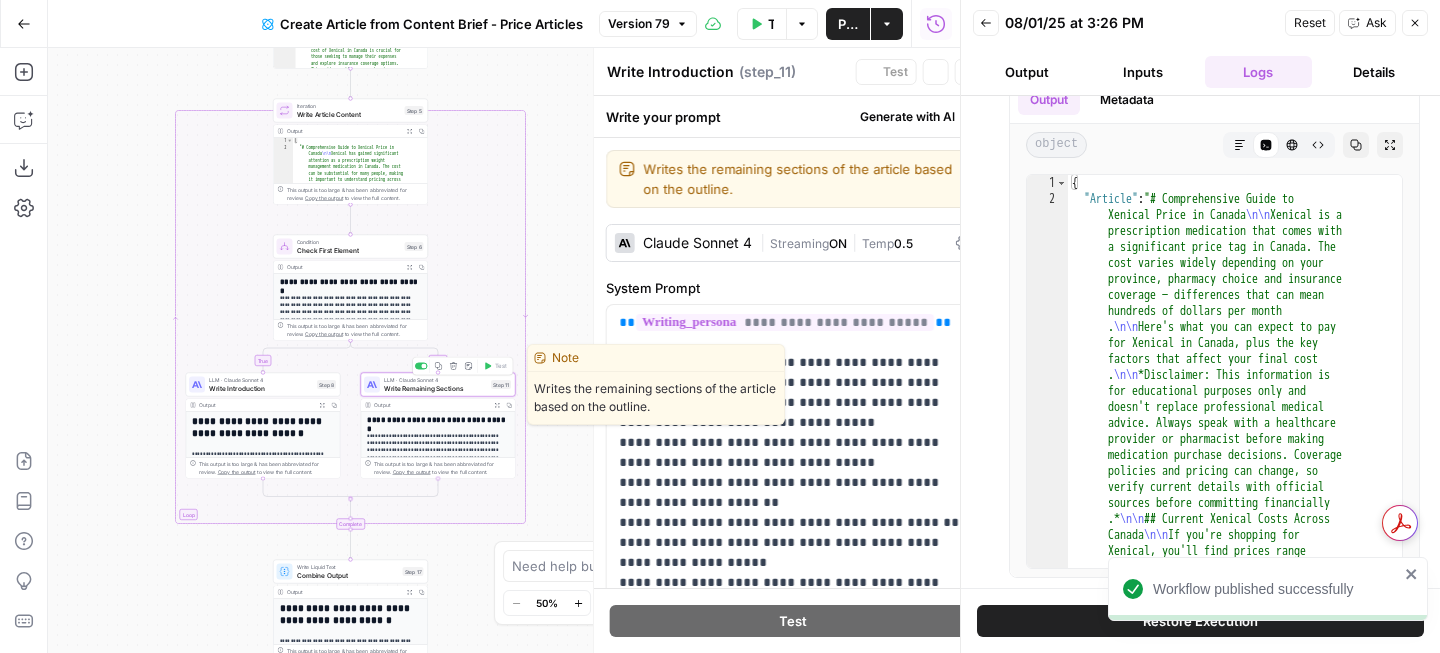 type on "Write Remaining Sections" 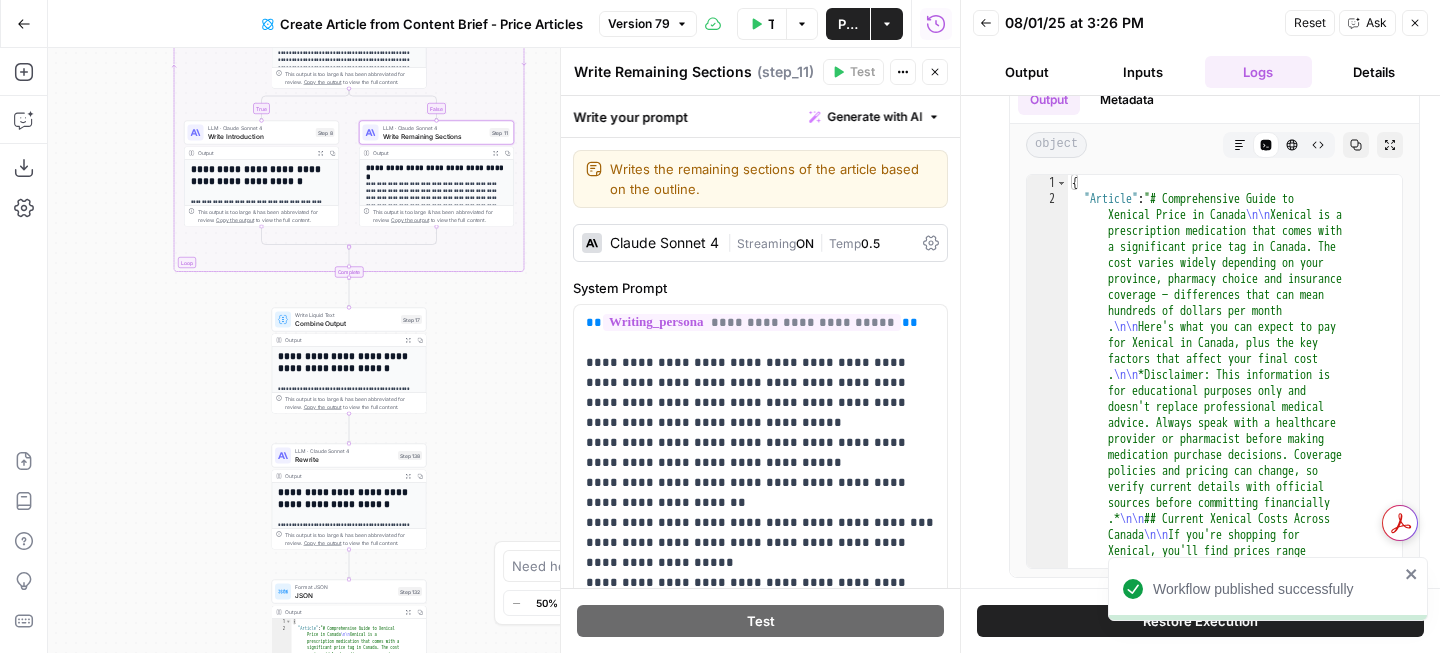 click on "Rewrite" at bounding box center (344, 459) 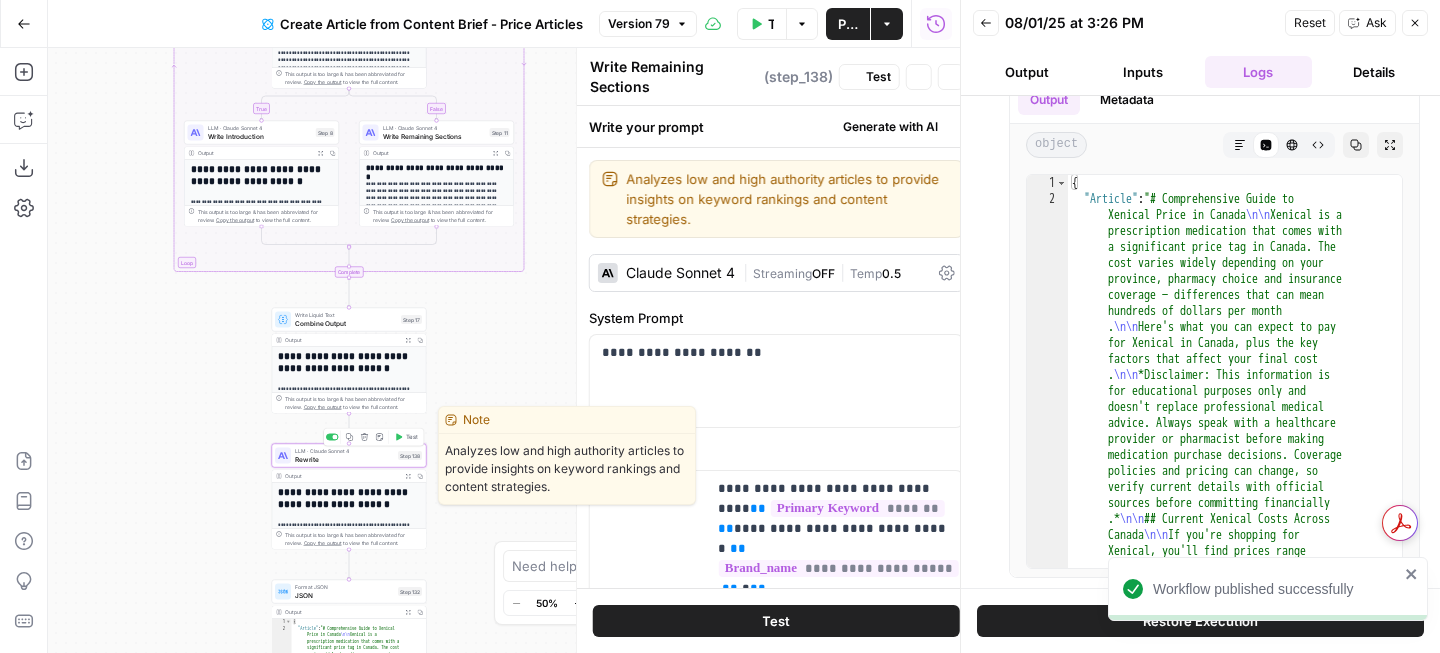 type on "Rewrite" 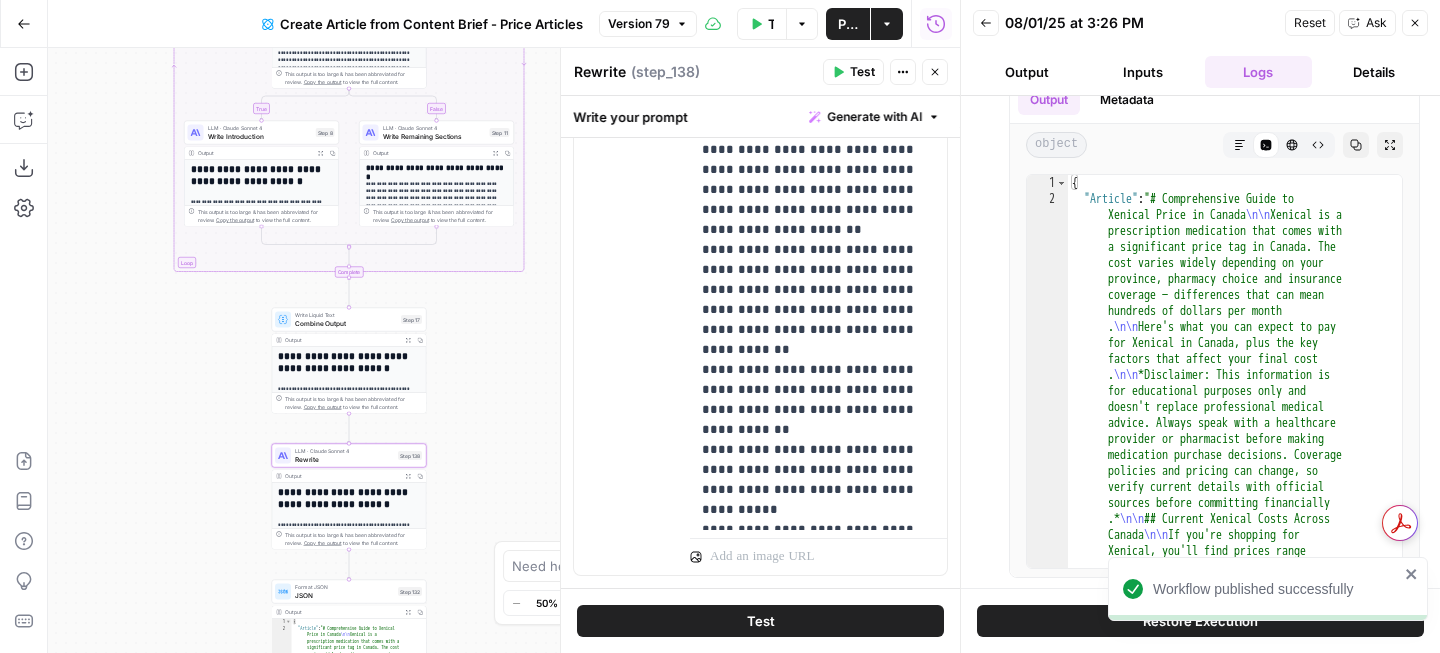 scroll, scrollTop: 4634, scrollLeft: 0, axis: vertical 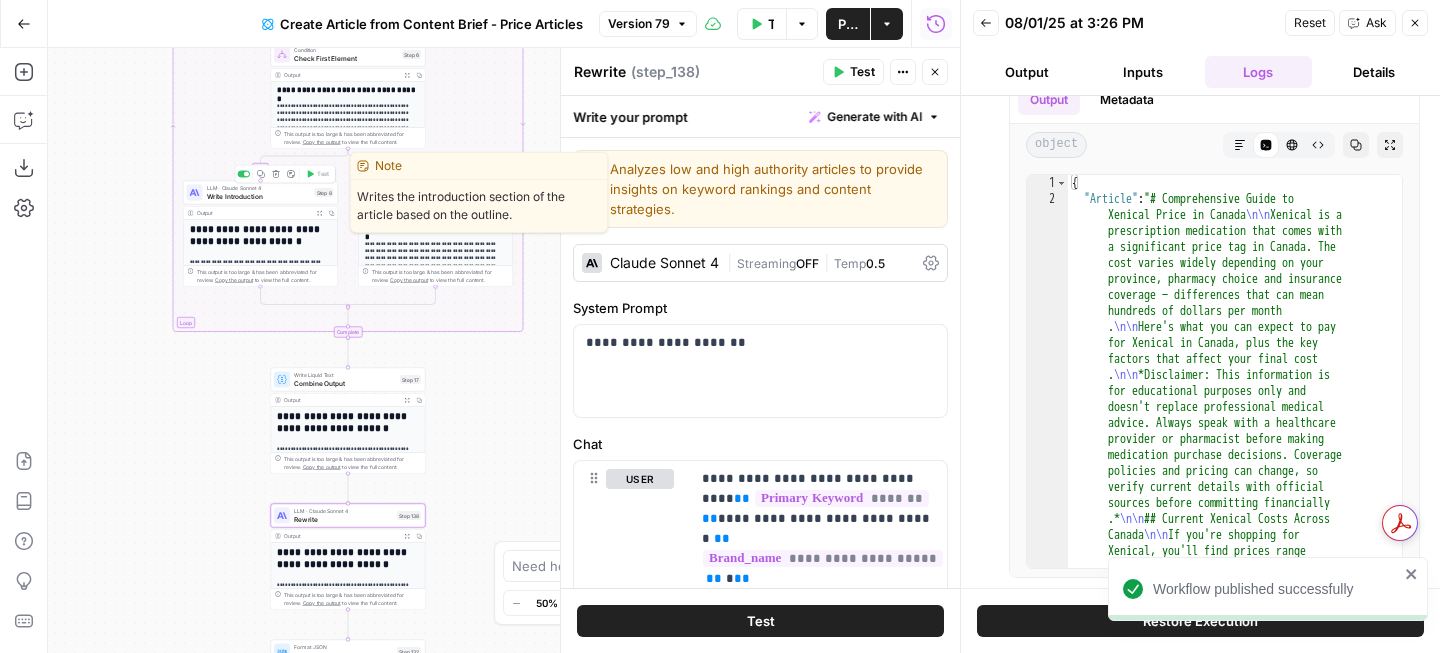 click on "Write Introduction" at bounding box center (259, 196) 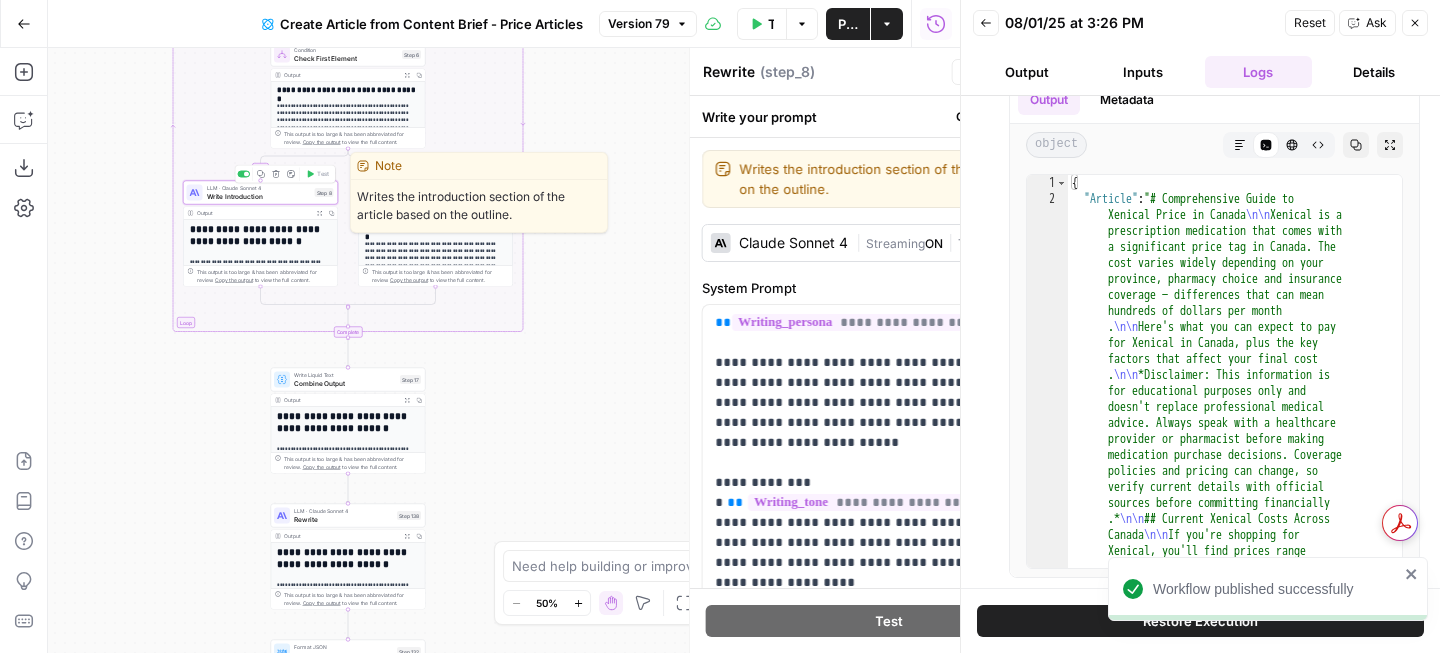 type on "Write Introduction" 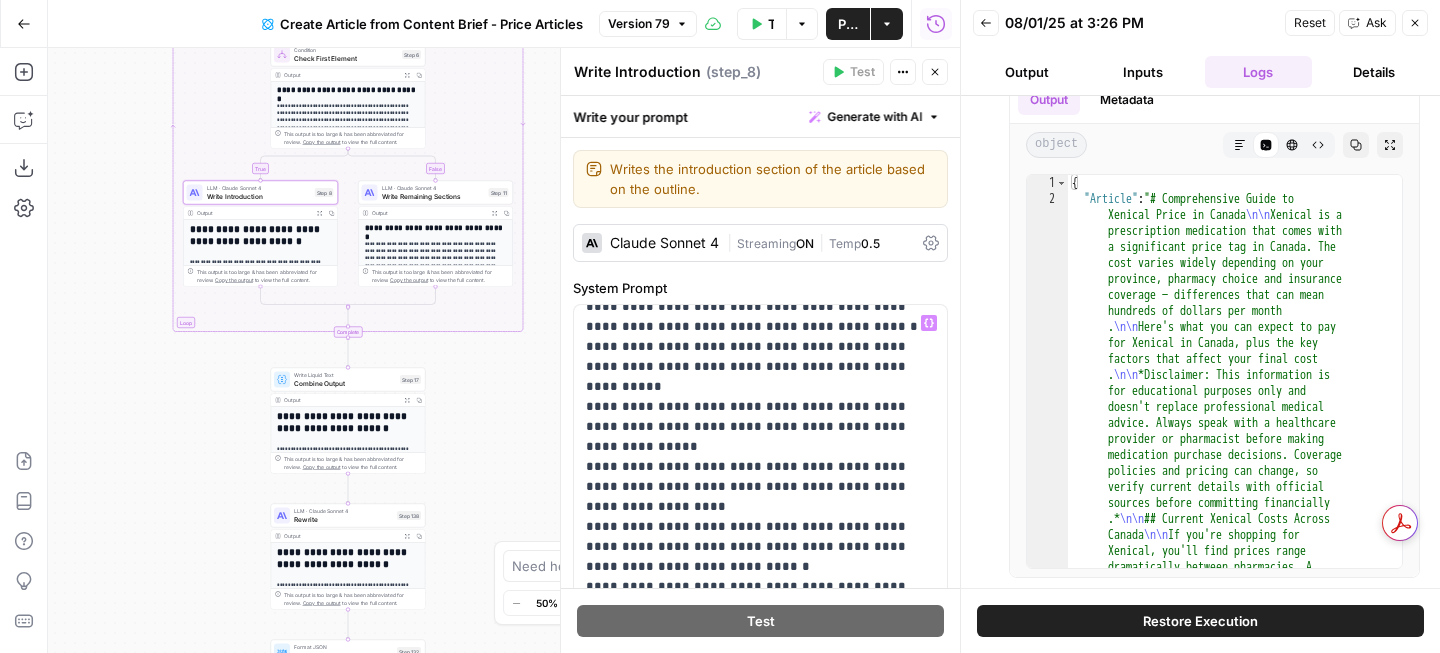 scroll, scrollTop: 8861, scrollLeft: 0, axis: vertical 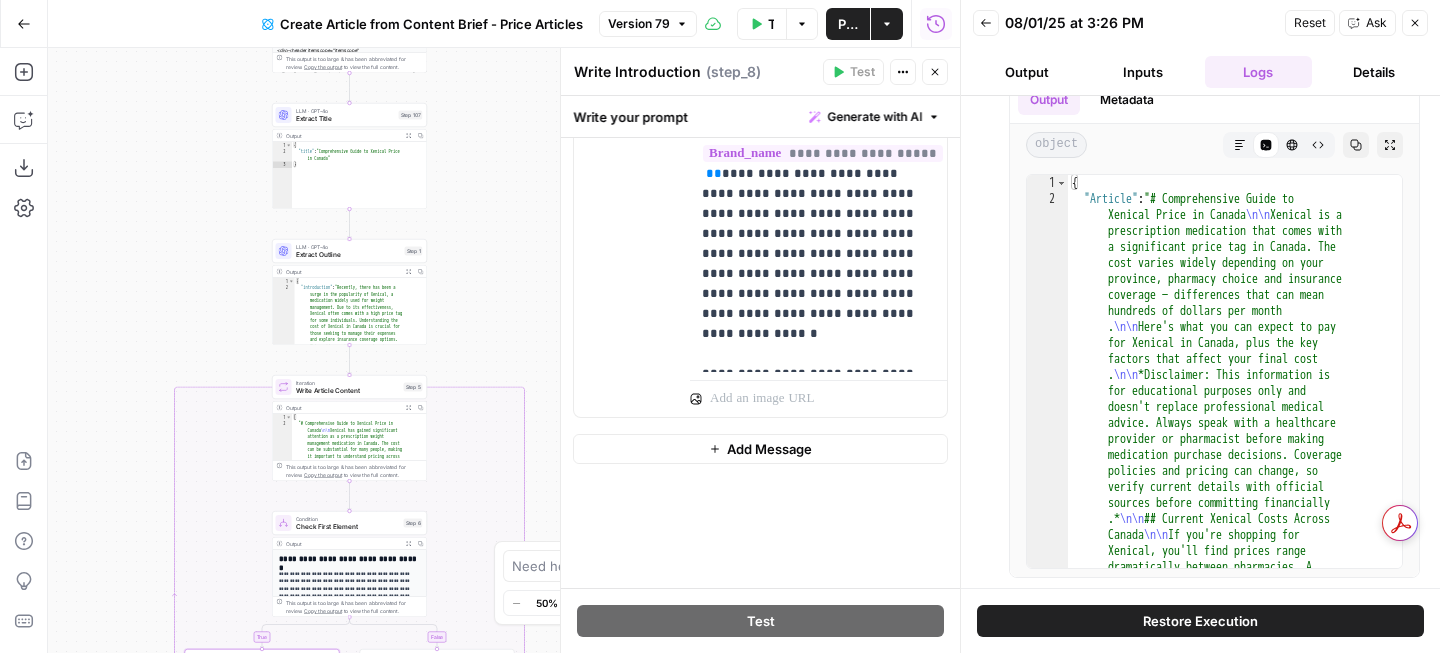 click on "Extract Outline" at bounding box center [348, 255] 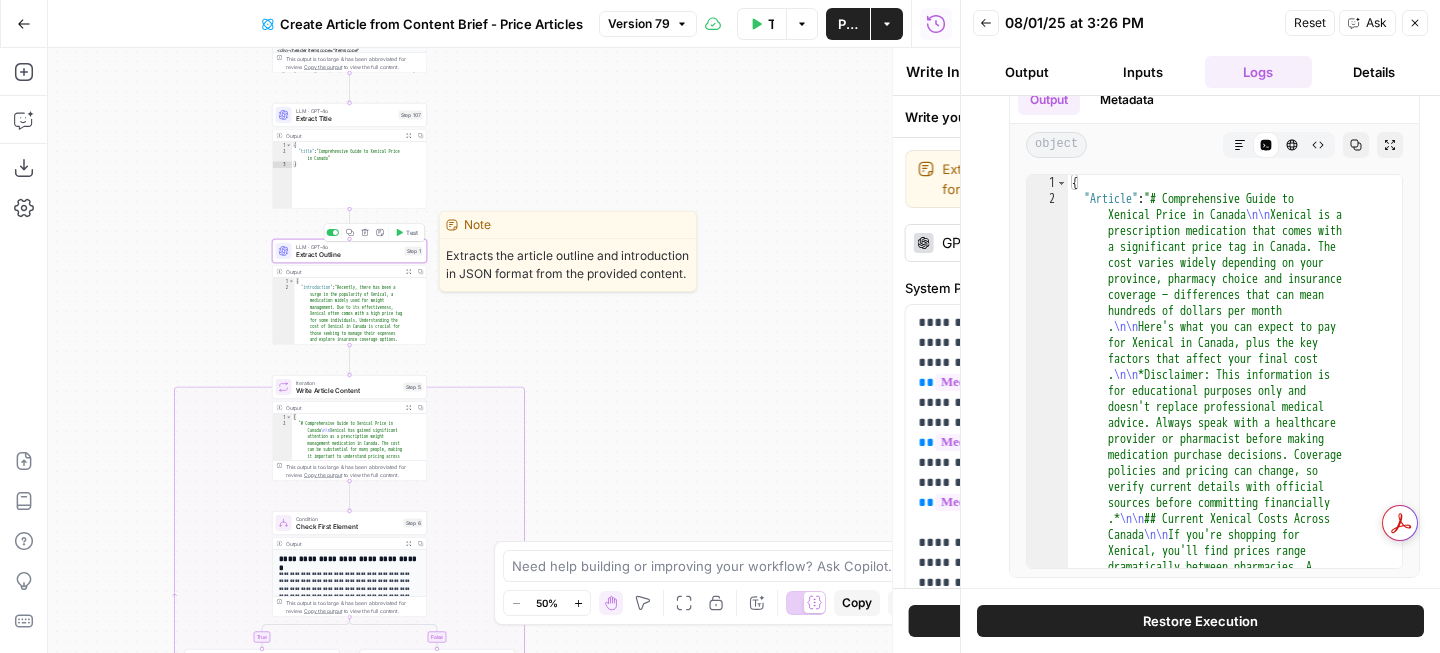 type on "Extract Outline" 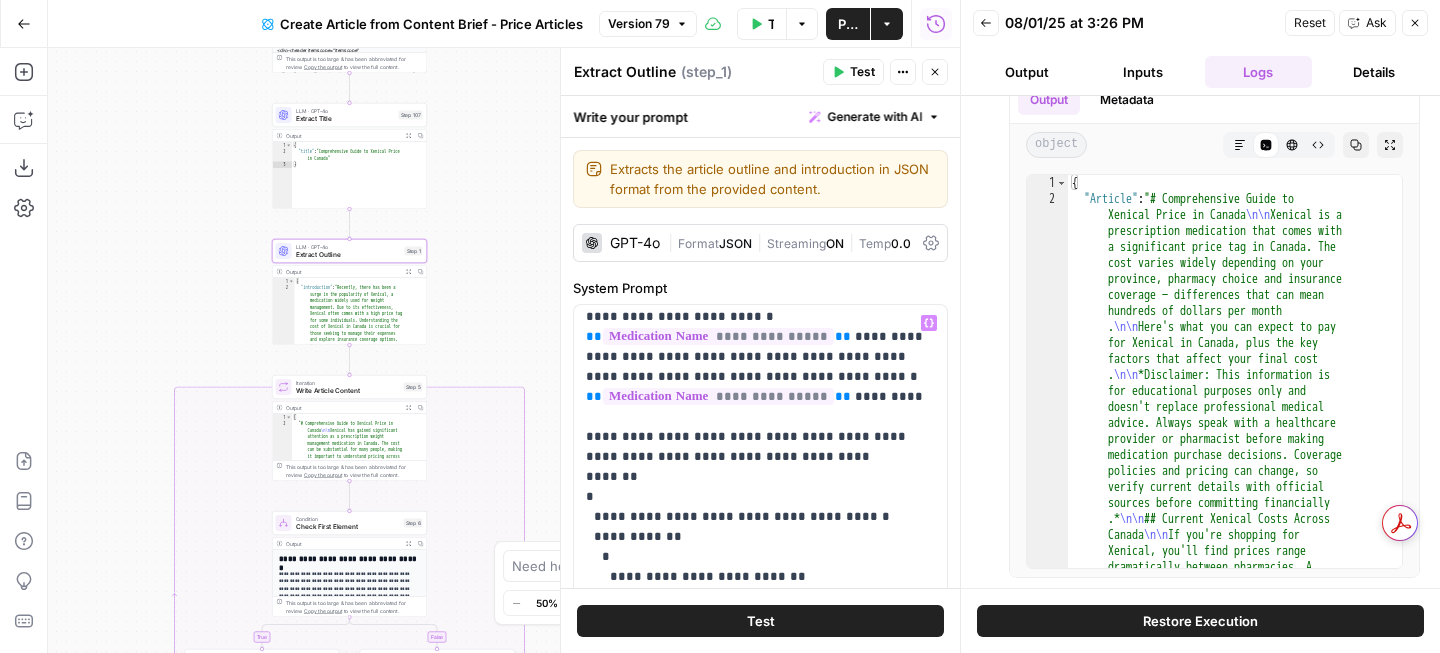 scroll, scrollTop: 202, scrollLeft: 0, axis: vertical 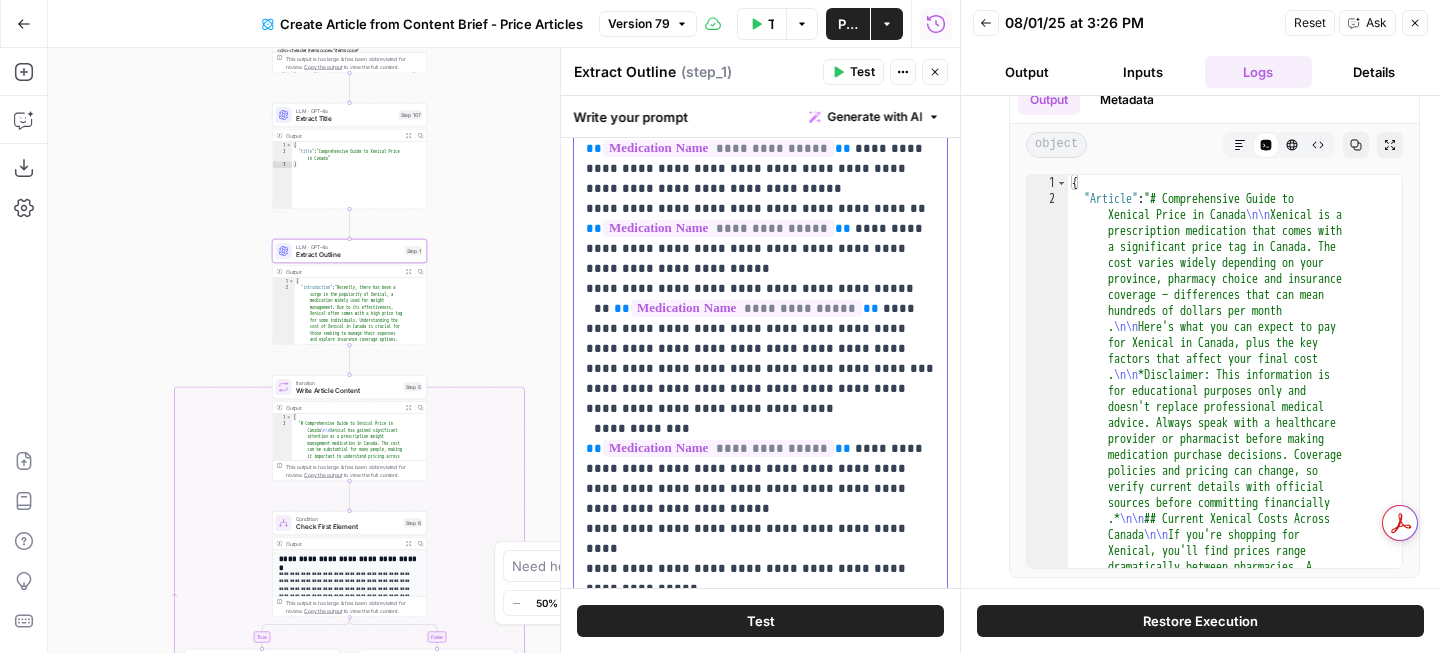 drag, startPoint x: 591, startPoint y: 305, endPoint x: 578, endPoint y: 305, distance: 13 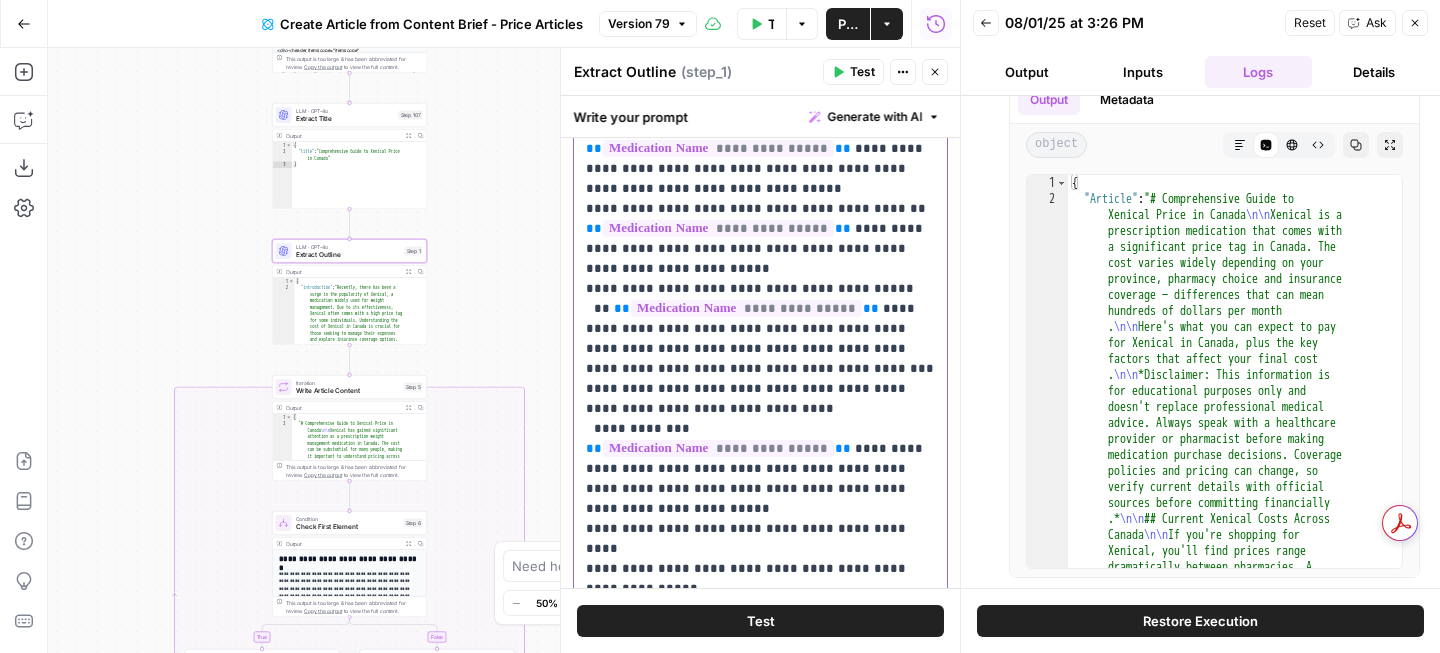 click on "**********" at bounding box center [760, 511] 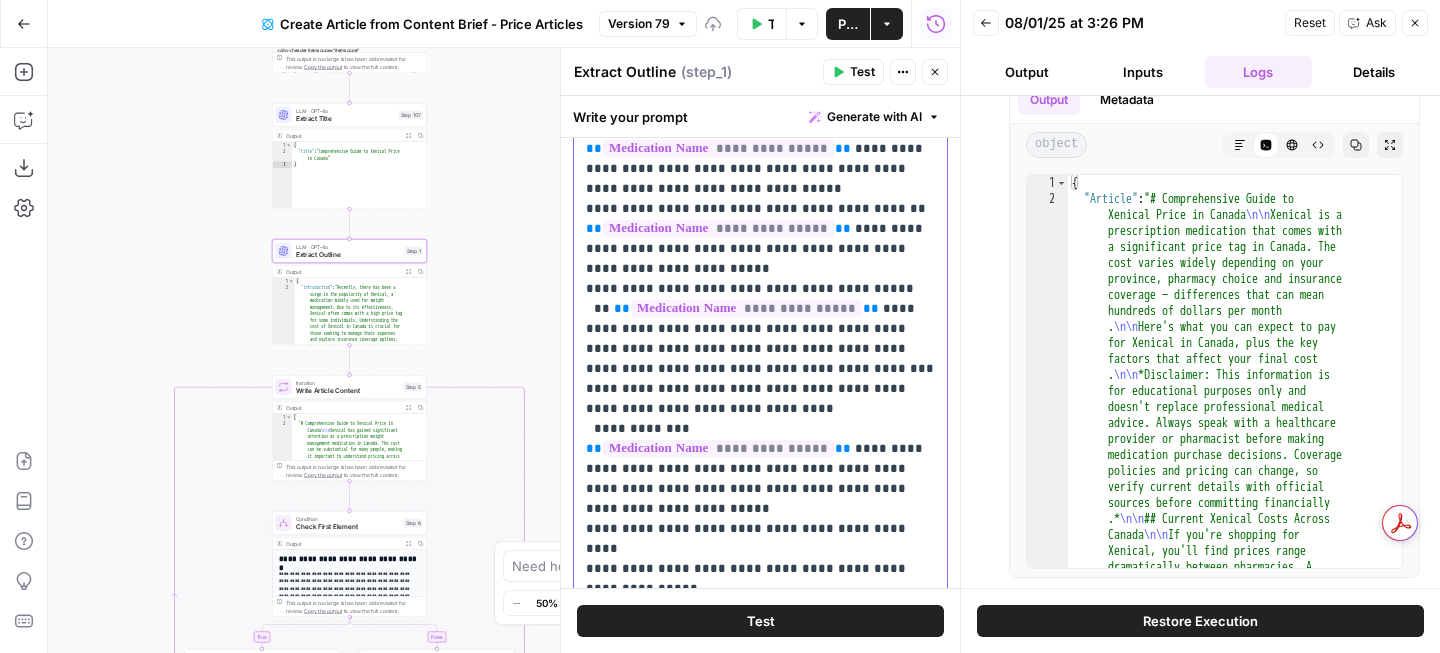 scroll, scrollTop: 201, scrollLeft: 0, axis: vertical 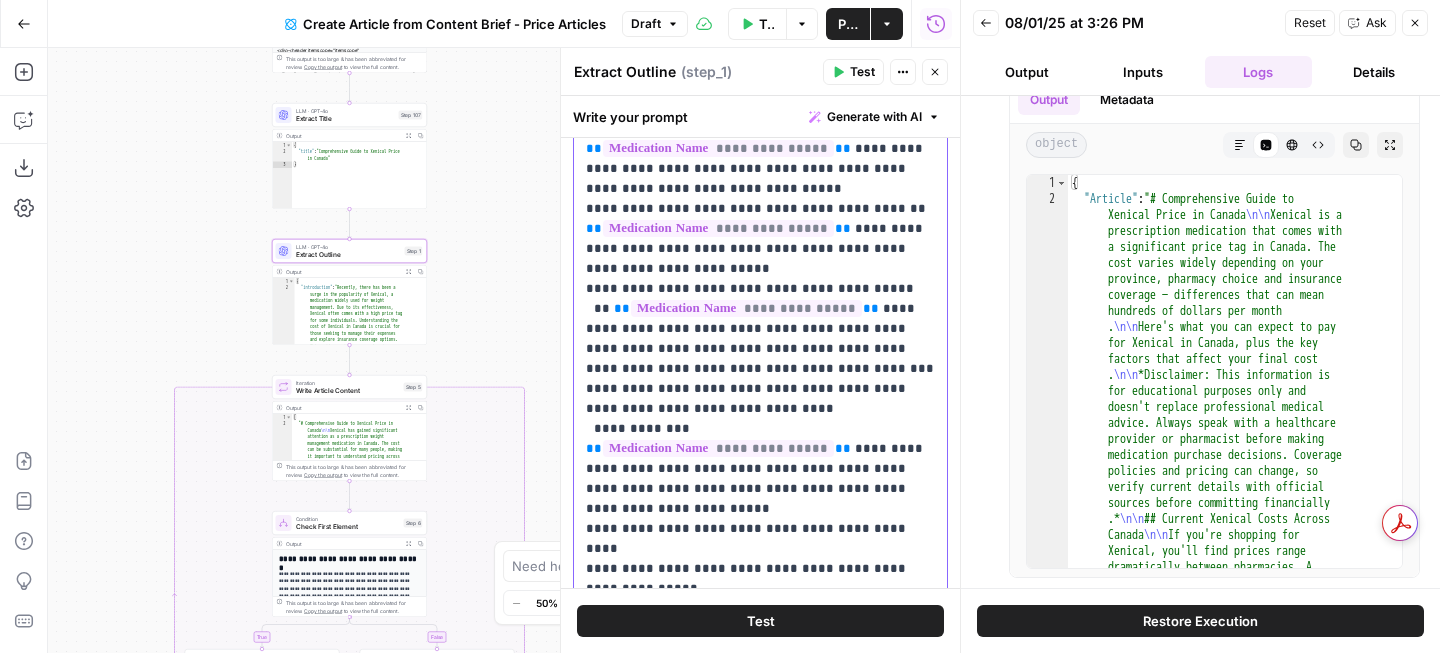 click on "**********" at bounding box center (760, 769) 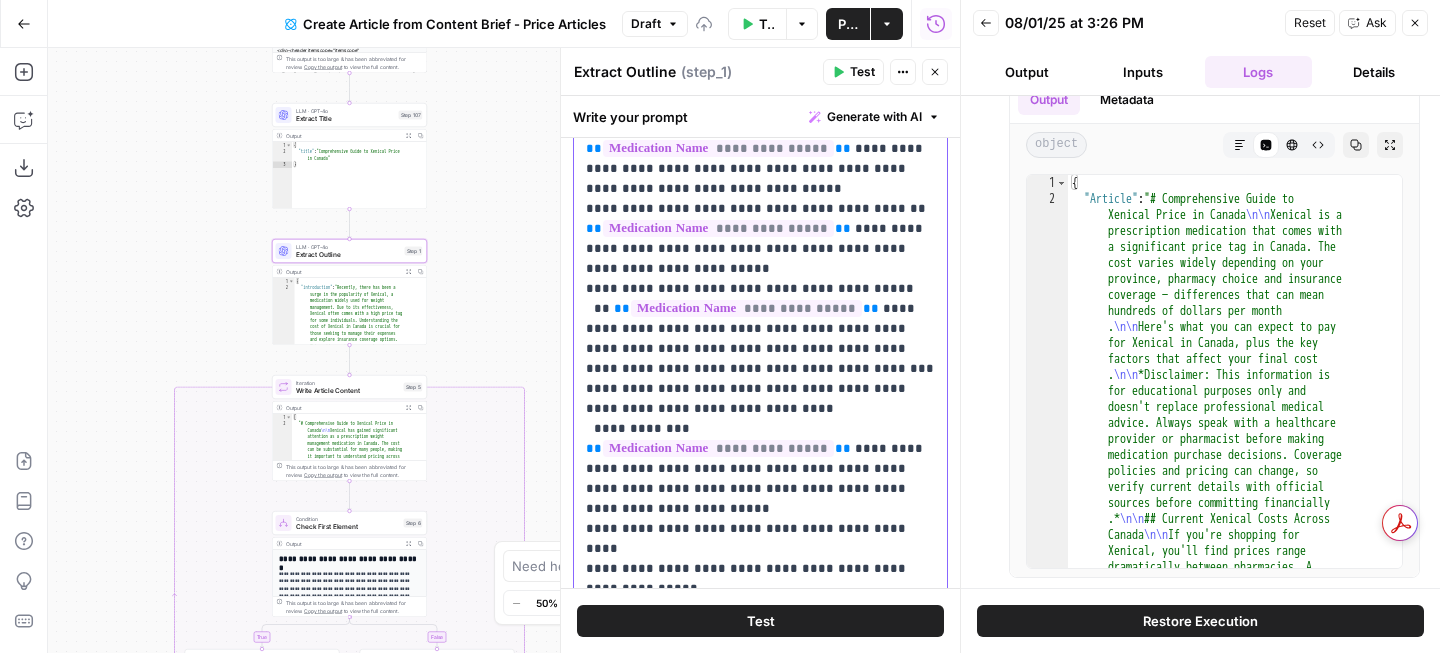 scroll, scrollTop: 669, scrollLeft: 0, axis: vertical 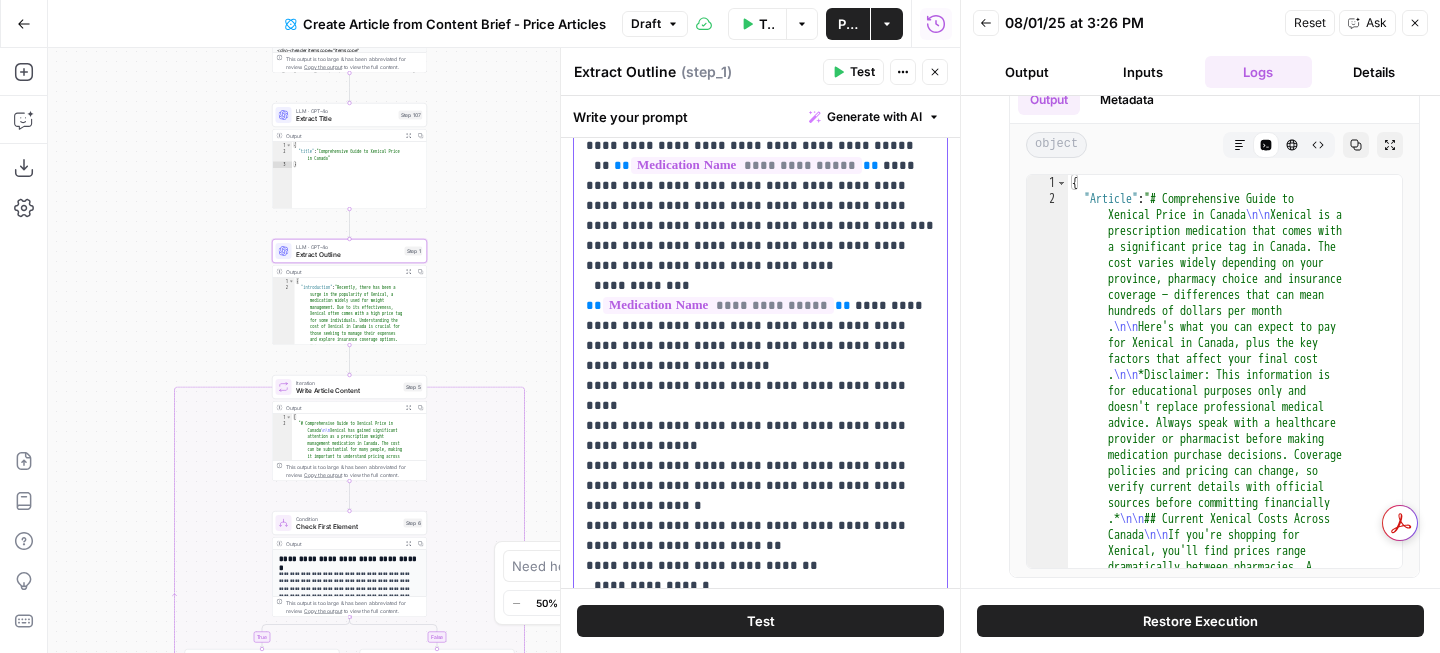 click on "**********" at bounding box center (760, 626) 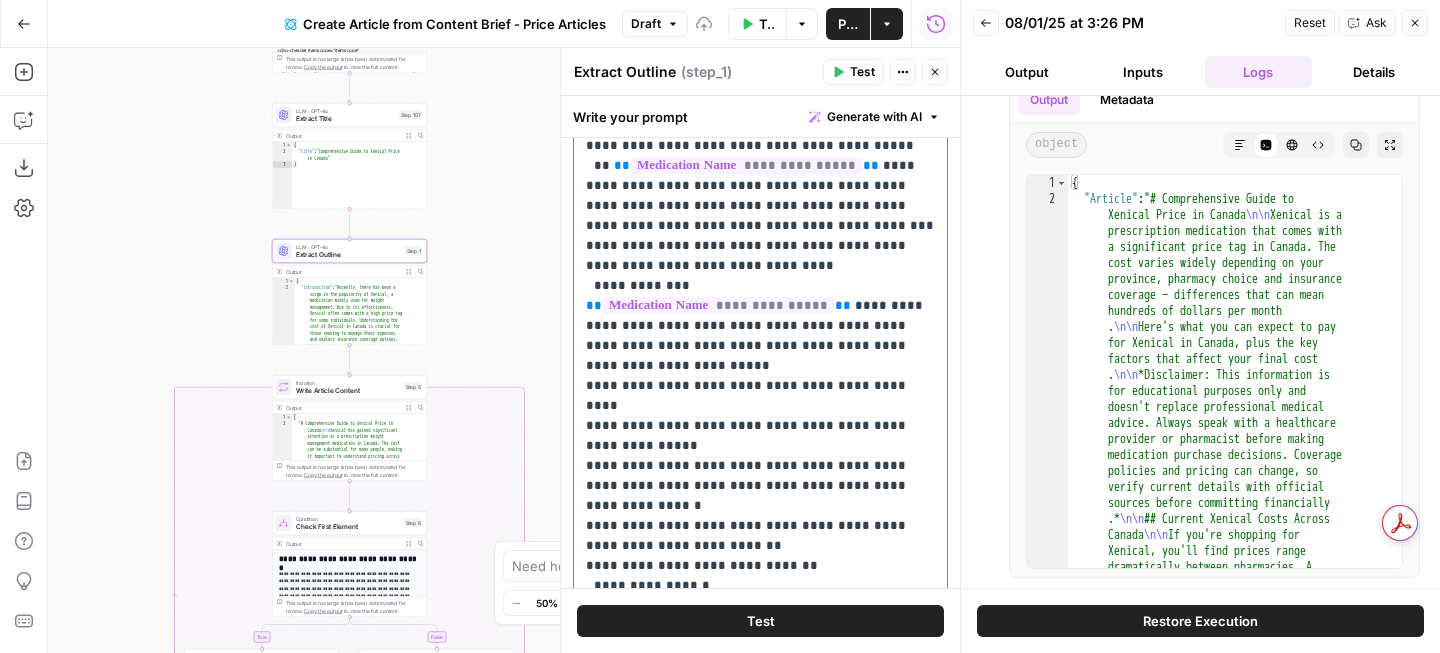 click on "**********" at bounding box center [760, 626] 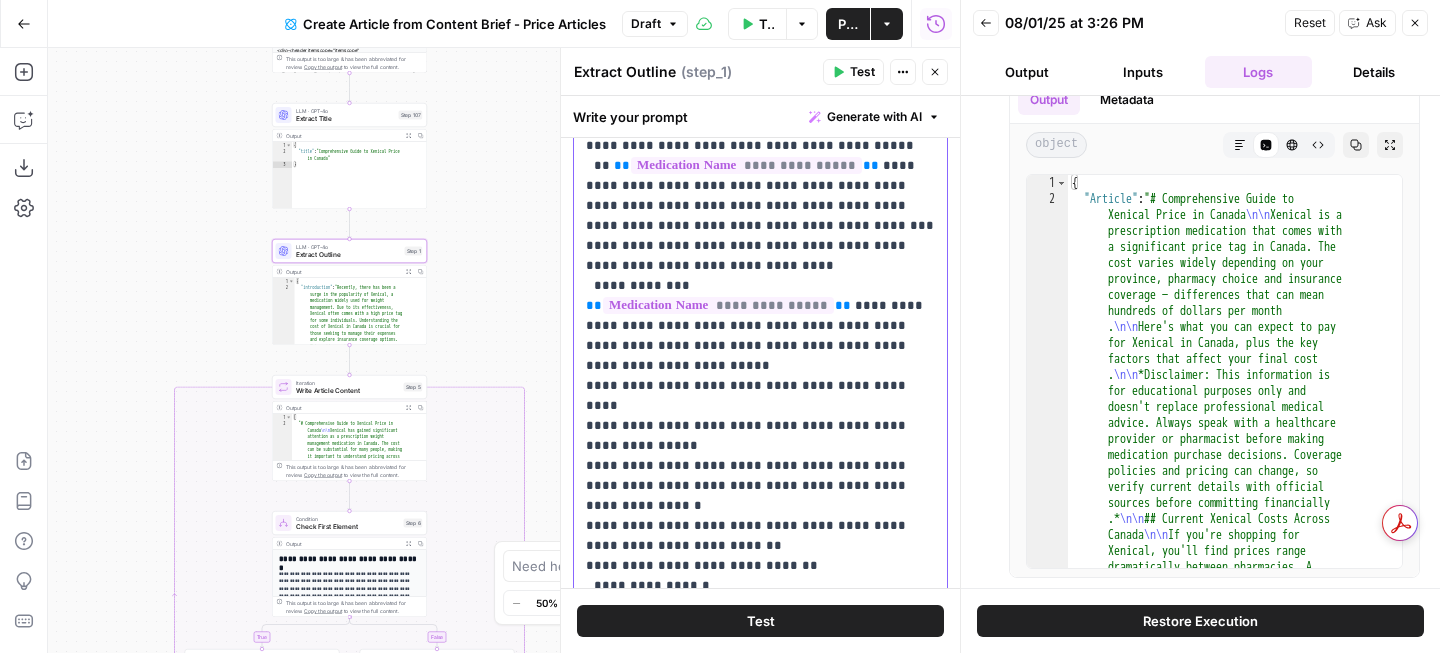 click on "**********" at bounding box center (760, 626) 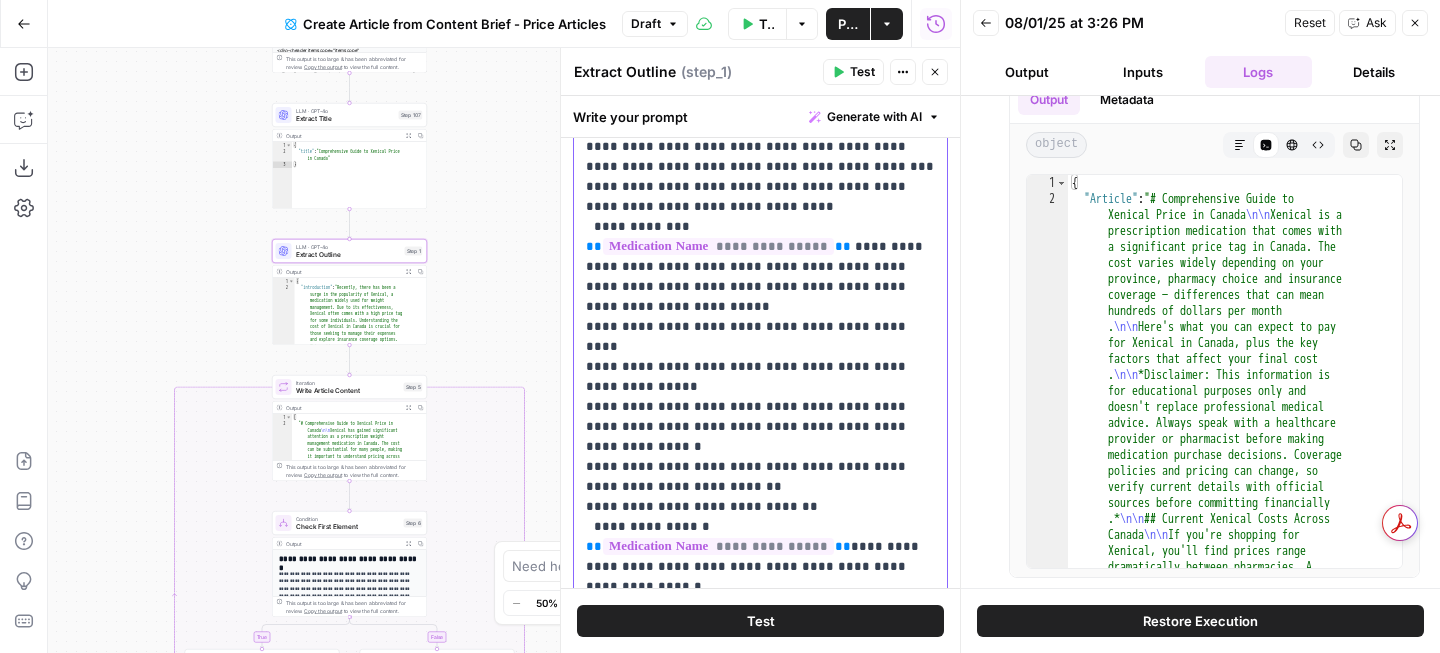click on "**********" at bounding box center [760, 567] 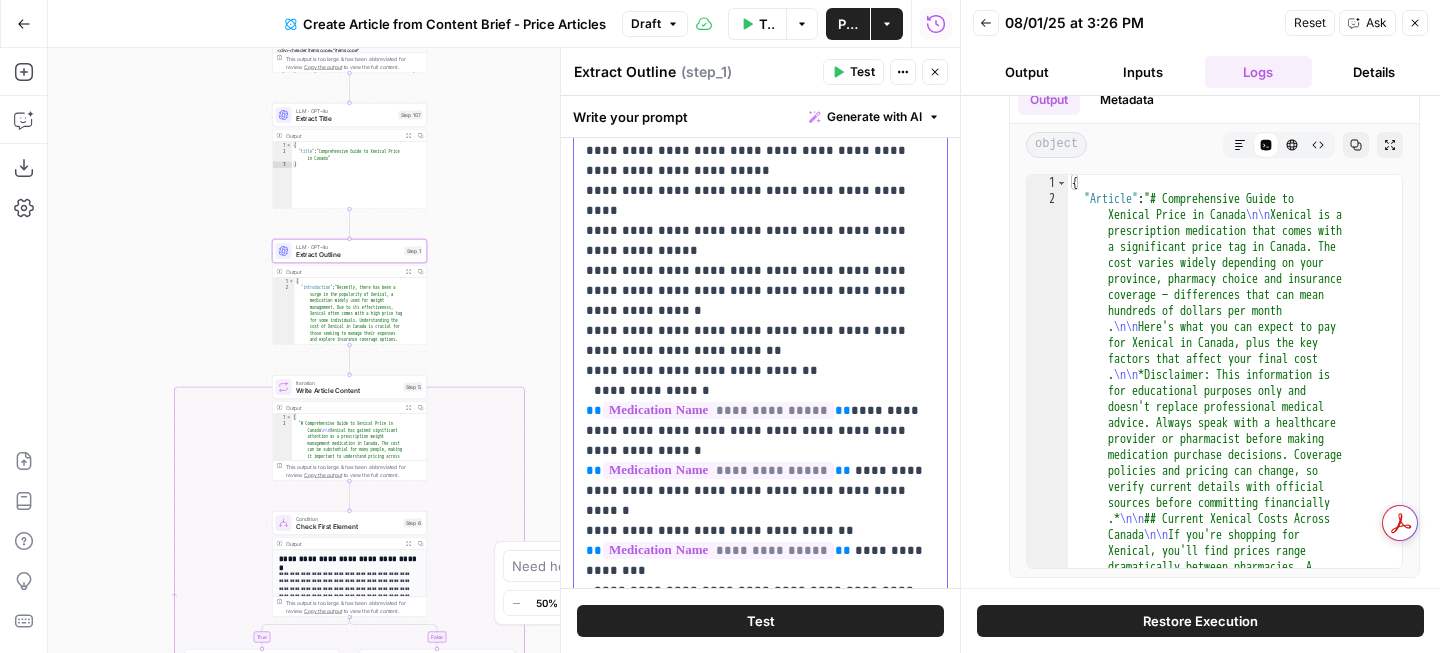 click on "**********" at bounding box center [760, 431] 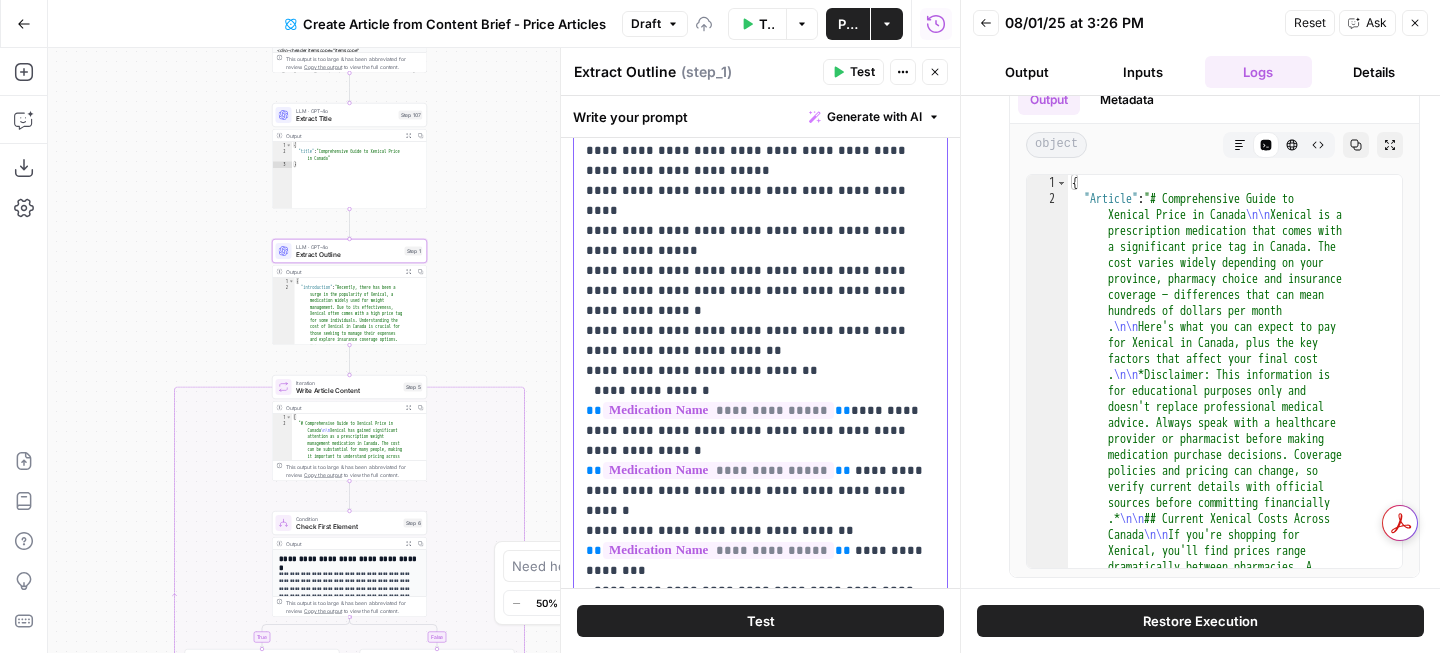 click on "**********" at bounding box center (760, 431) 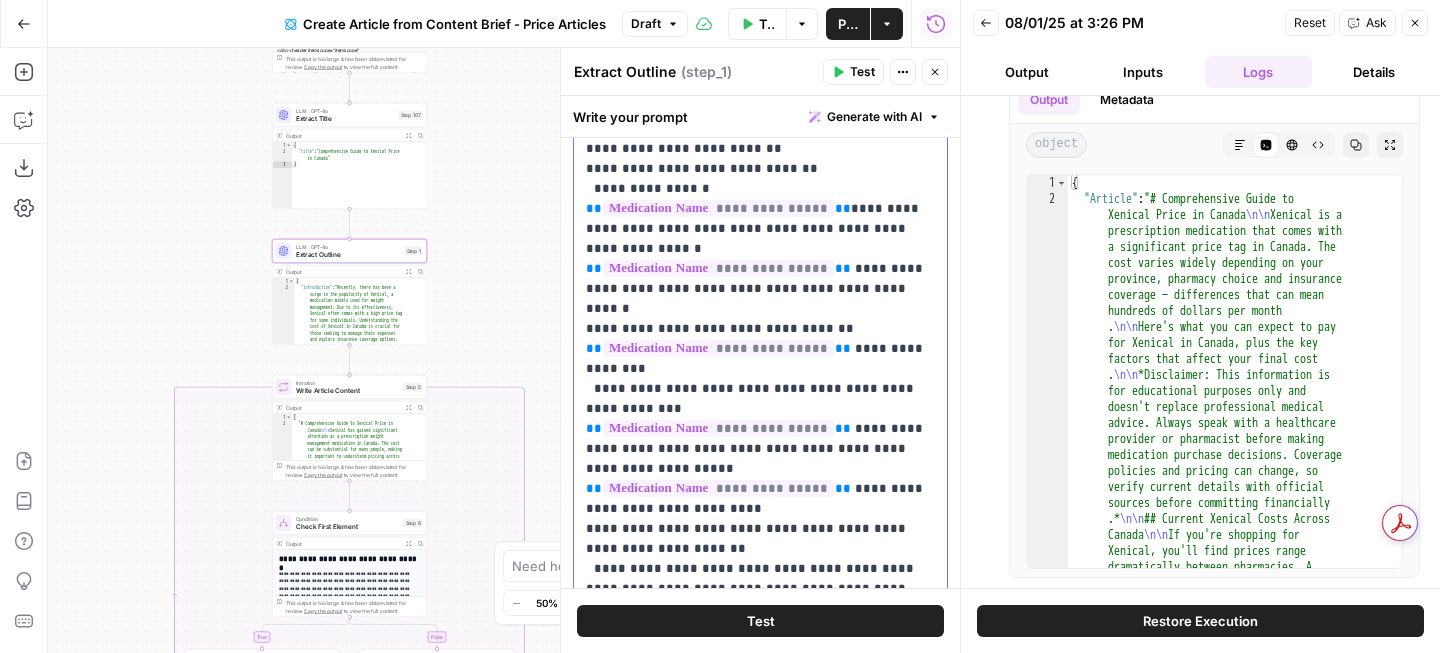click on "**********" at bounding box center [760, 229] 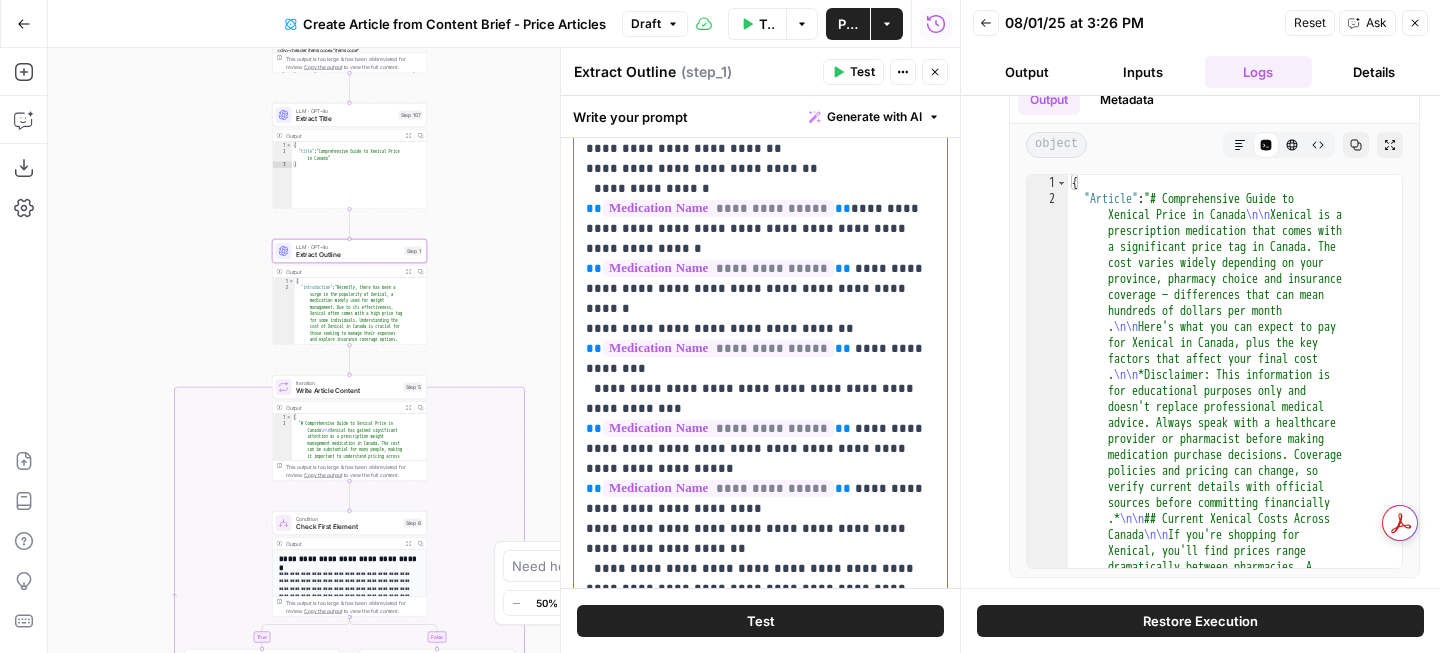 click on "**********" at bounding box center (760, 229) 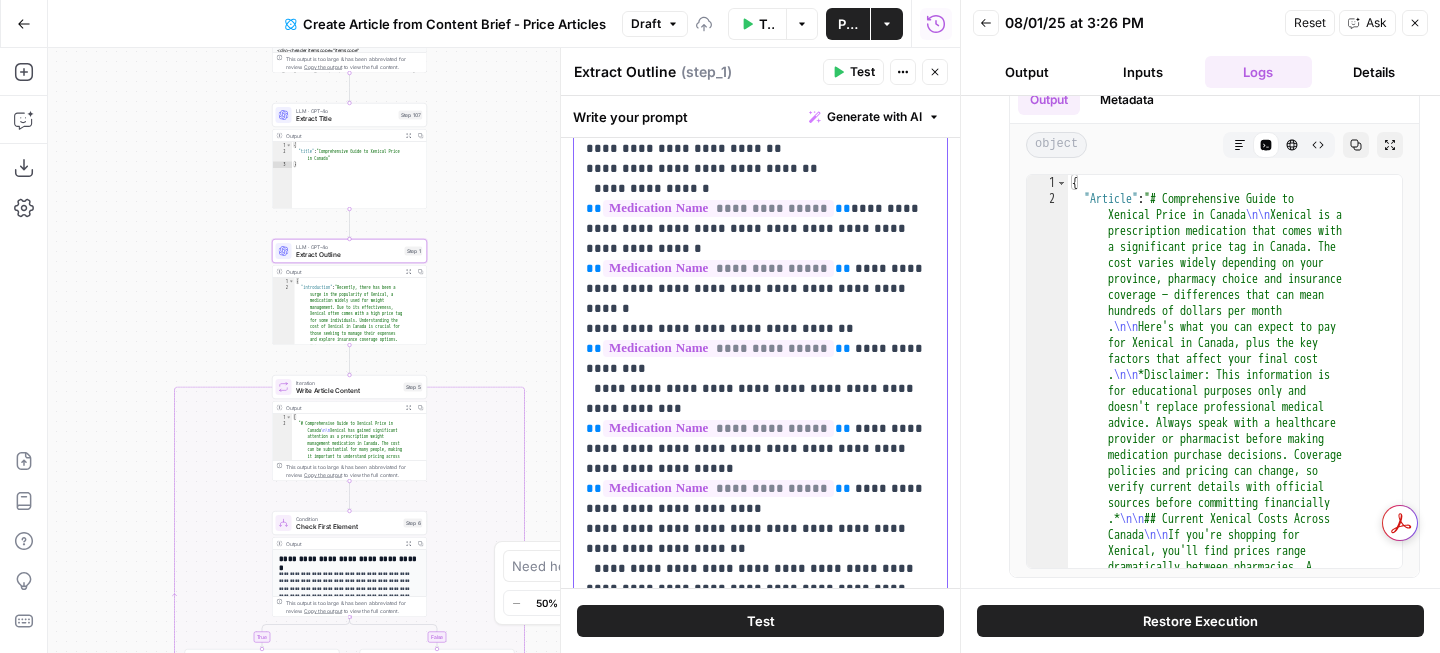 click on "**********" at bounding box center [760, 229] 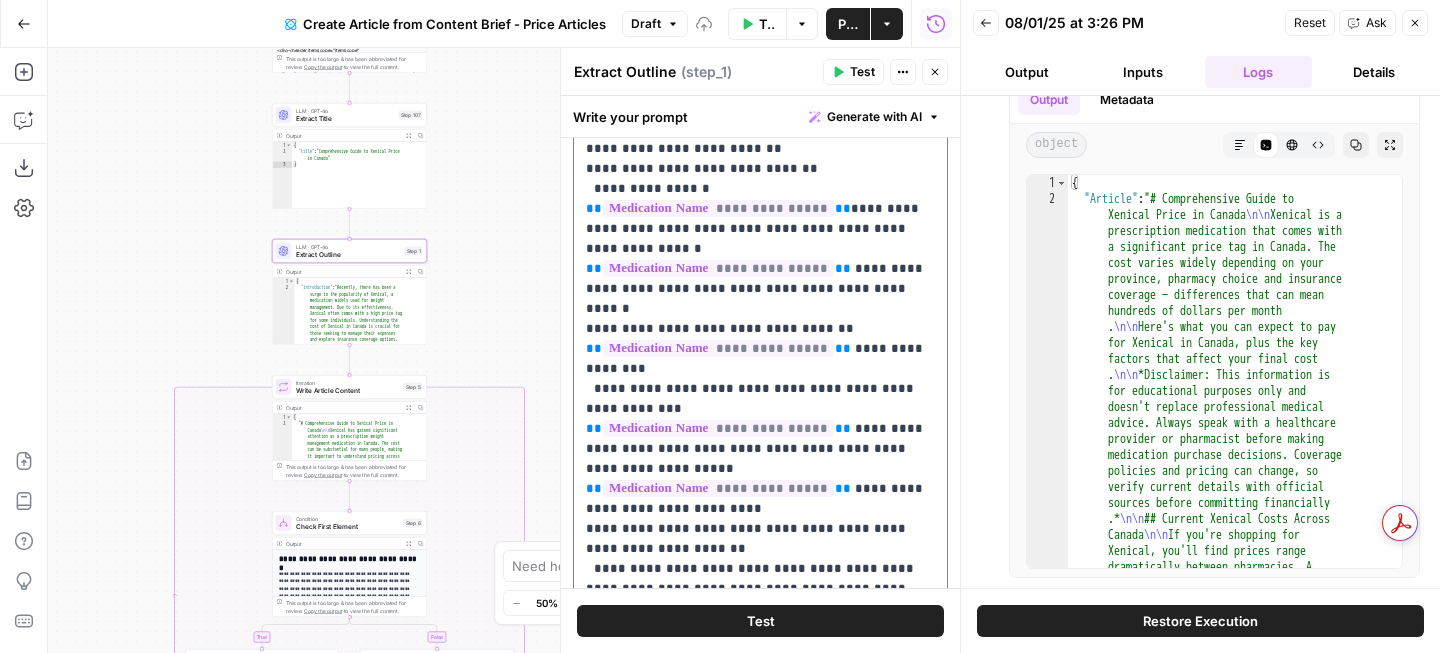 click on "**********" at bounding box center (760, 219) 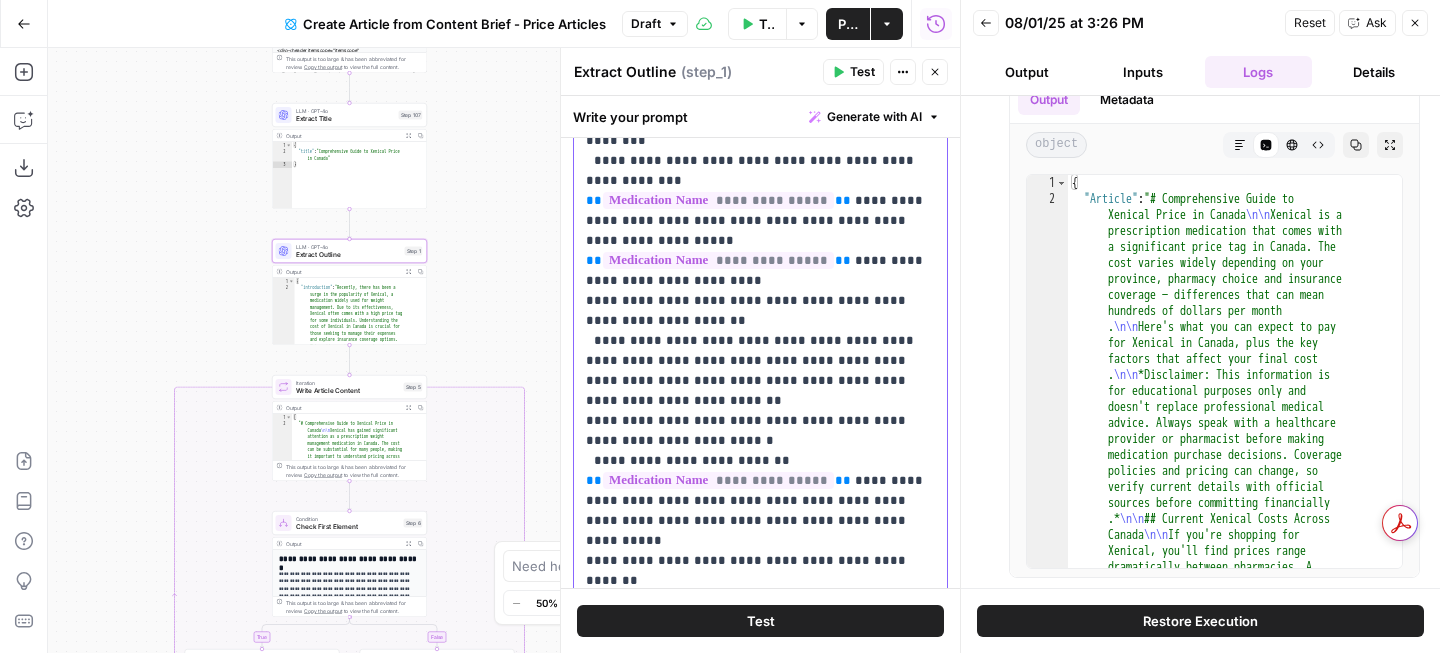 click on "**********" at bounding box center [760, -9] 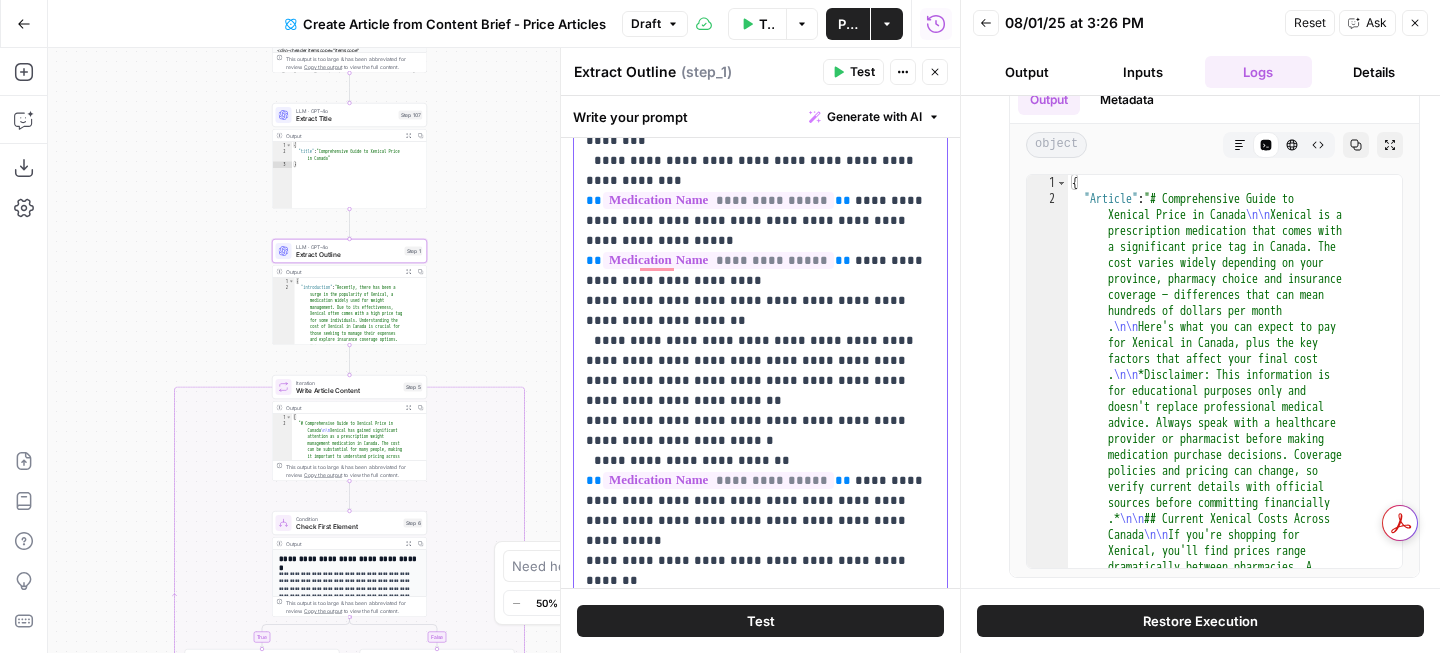 click on "**********" at bounding box center [760, -9] 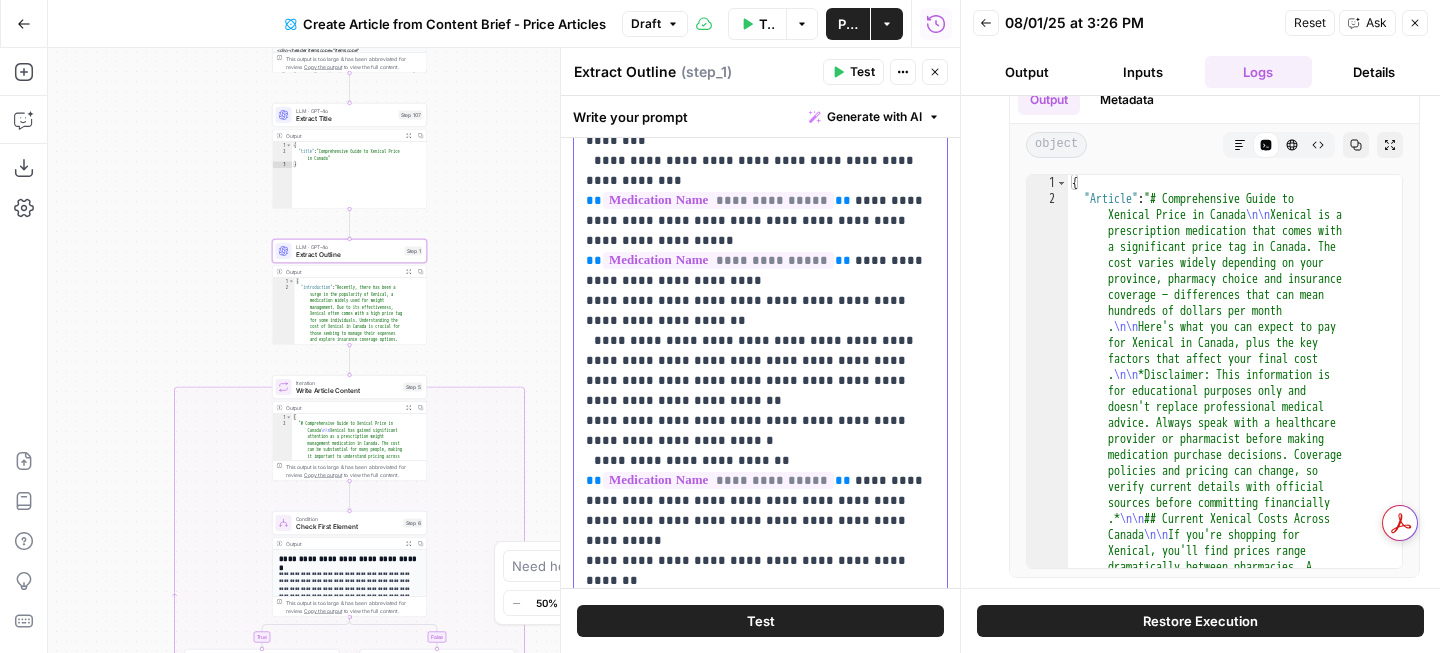 click on "**********" at bounding box center (760, -9) 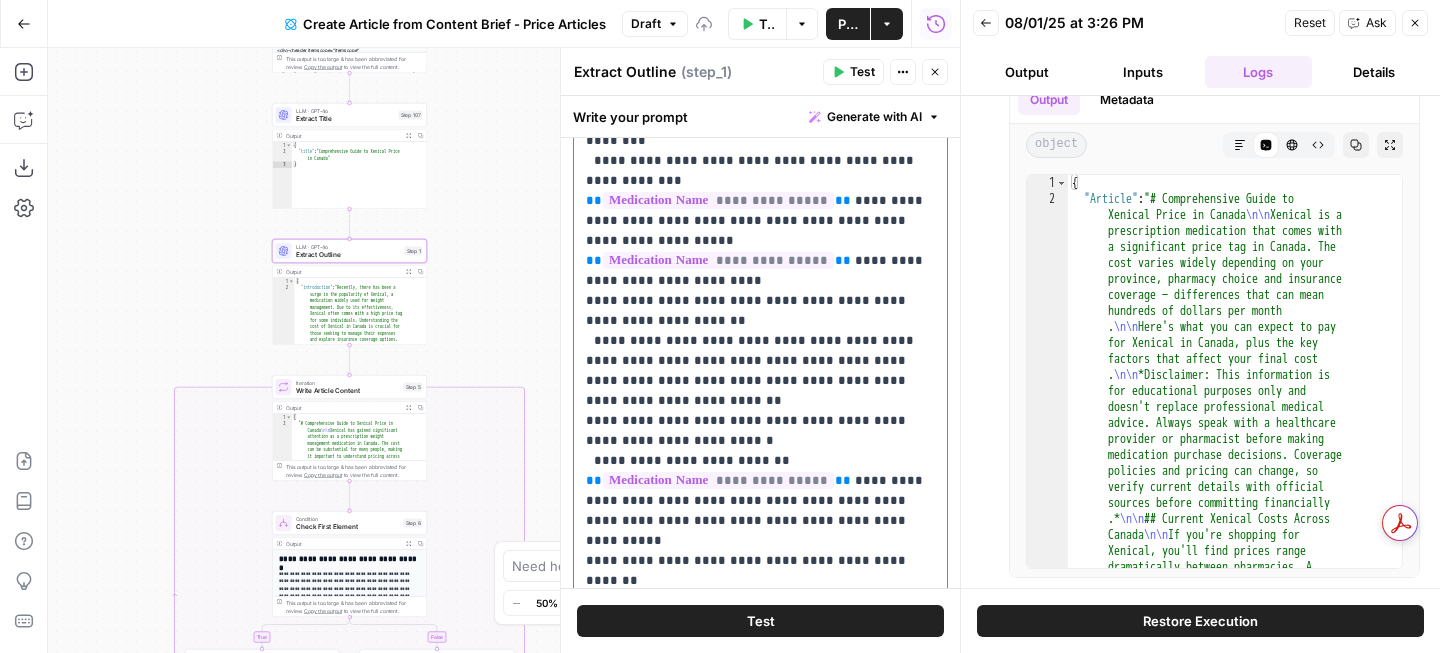 click on "**********" at bounding box center (760, -9) 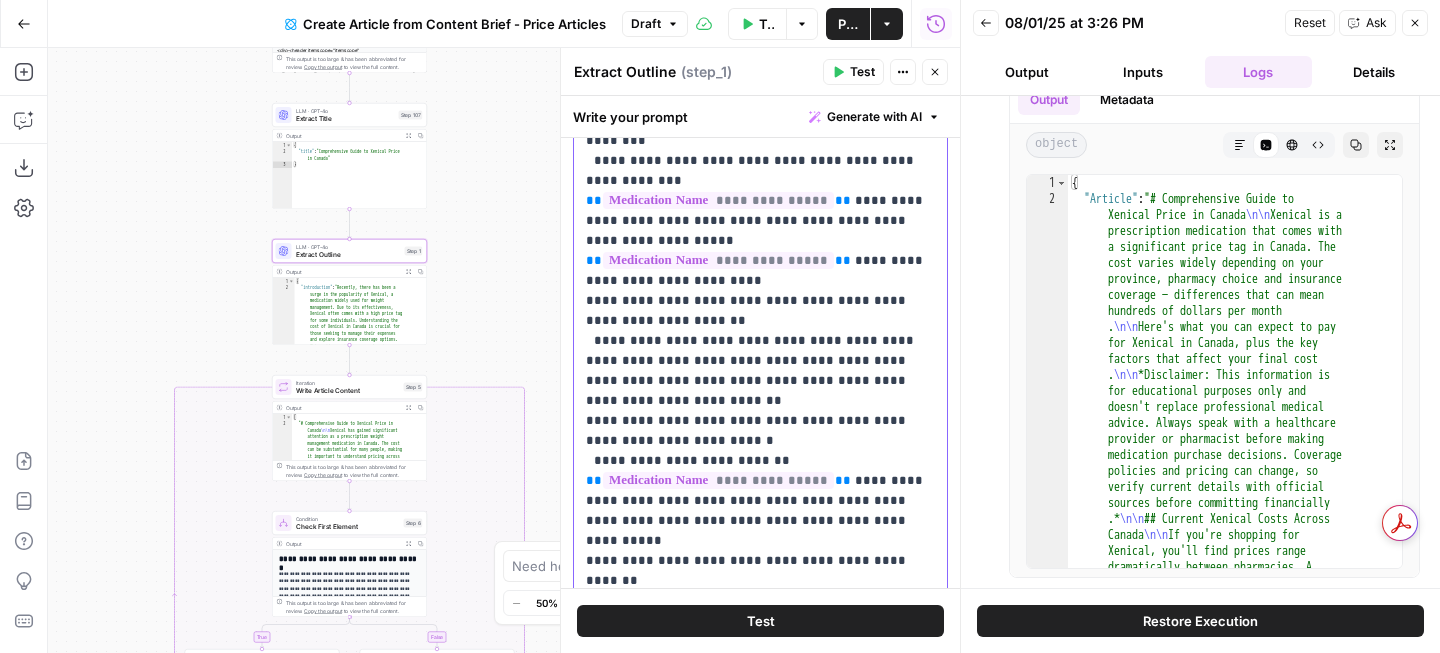 click on "**********" at bounding box center [760, -9] 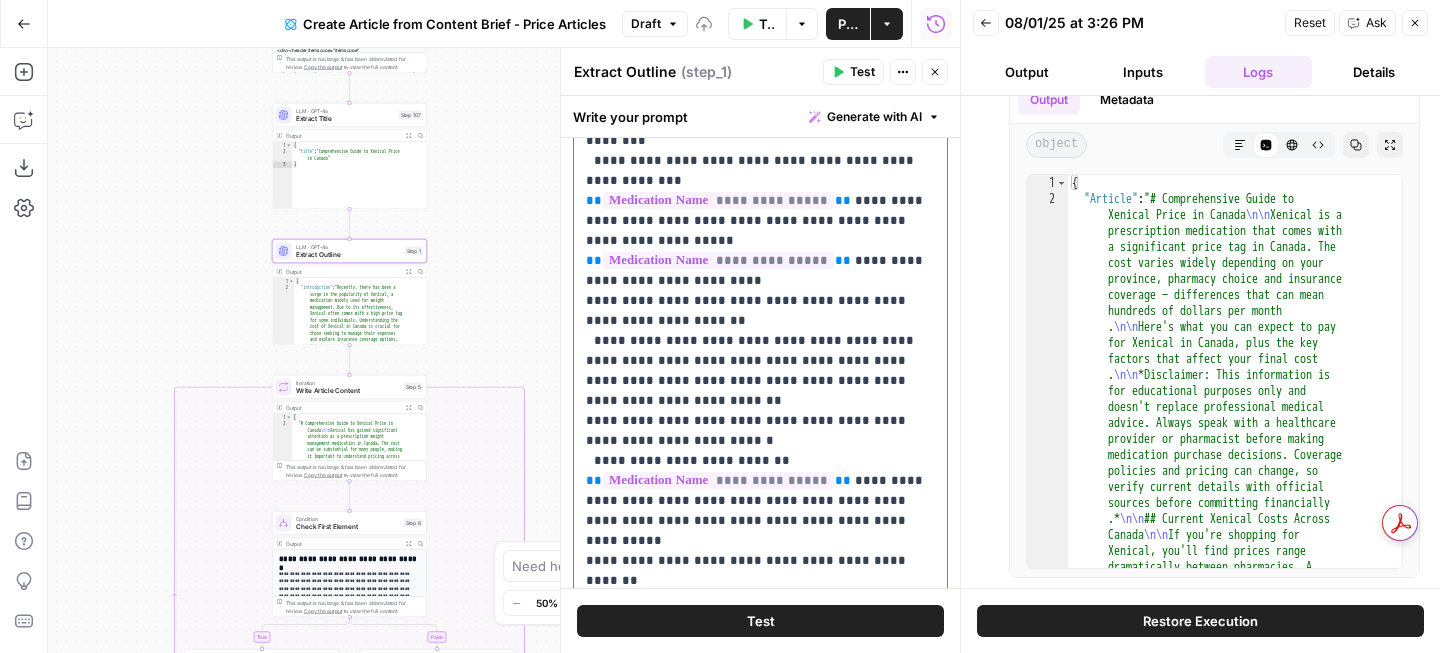 click on "**********" at bounding box center [760, -9] 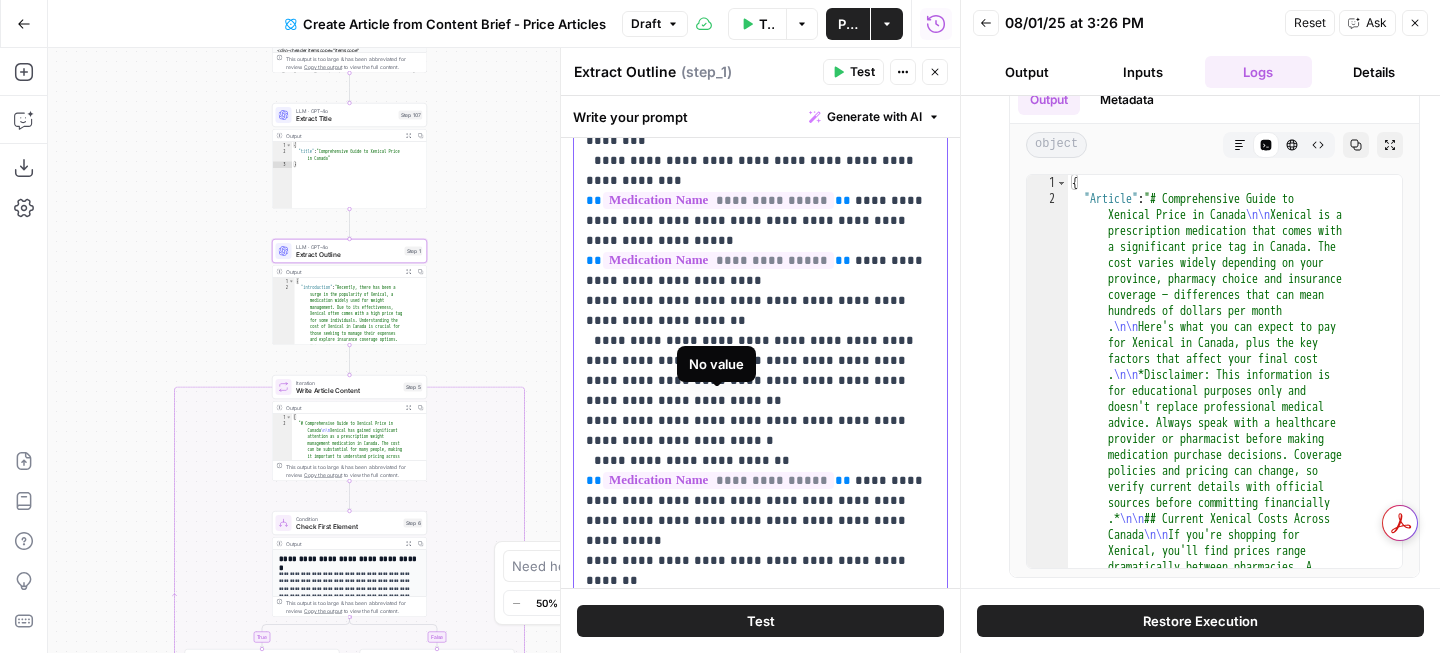 click on "**********" at bounding box center (760, -9) 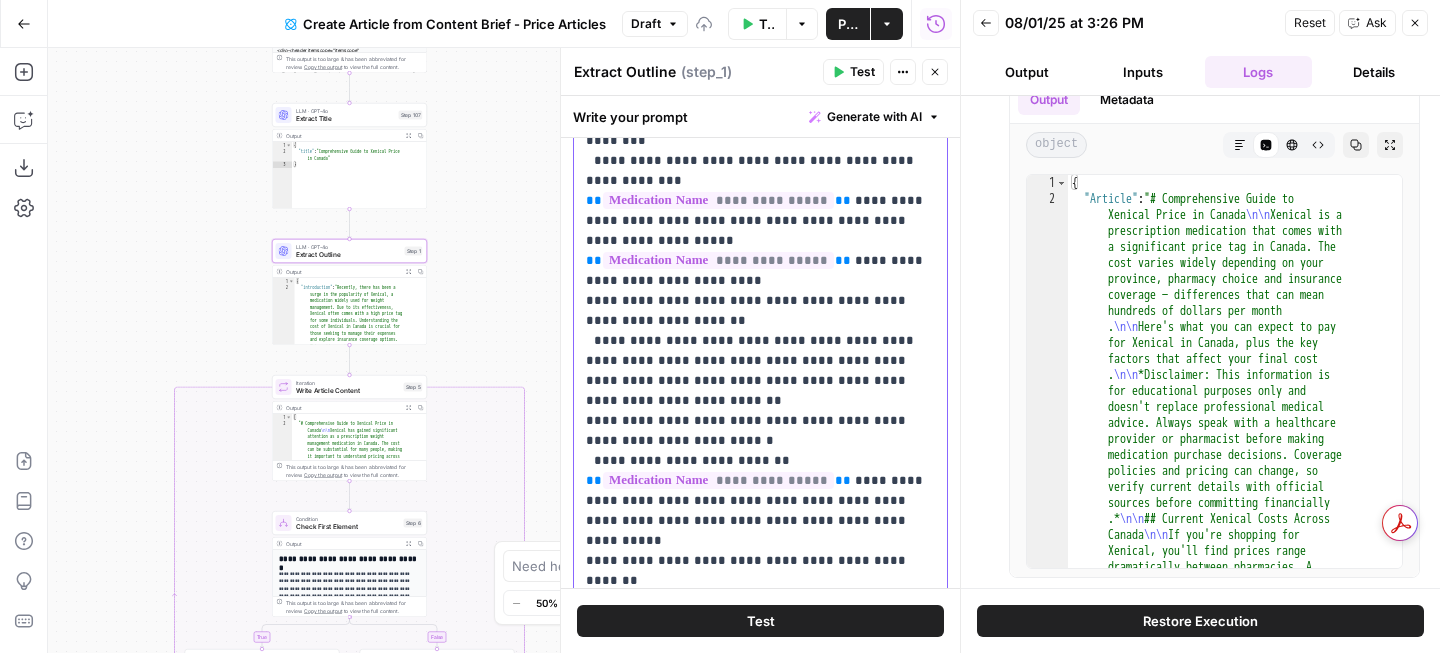 click on "**********" at bounding box center (760, -9) 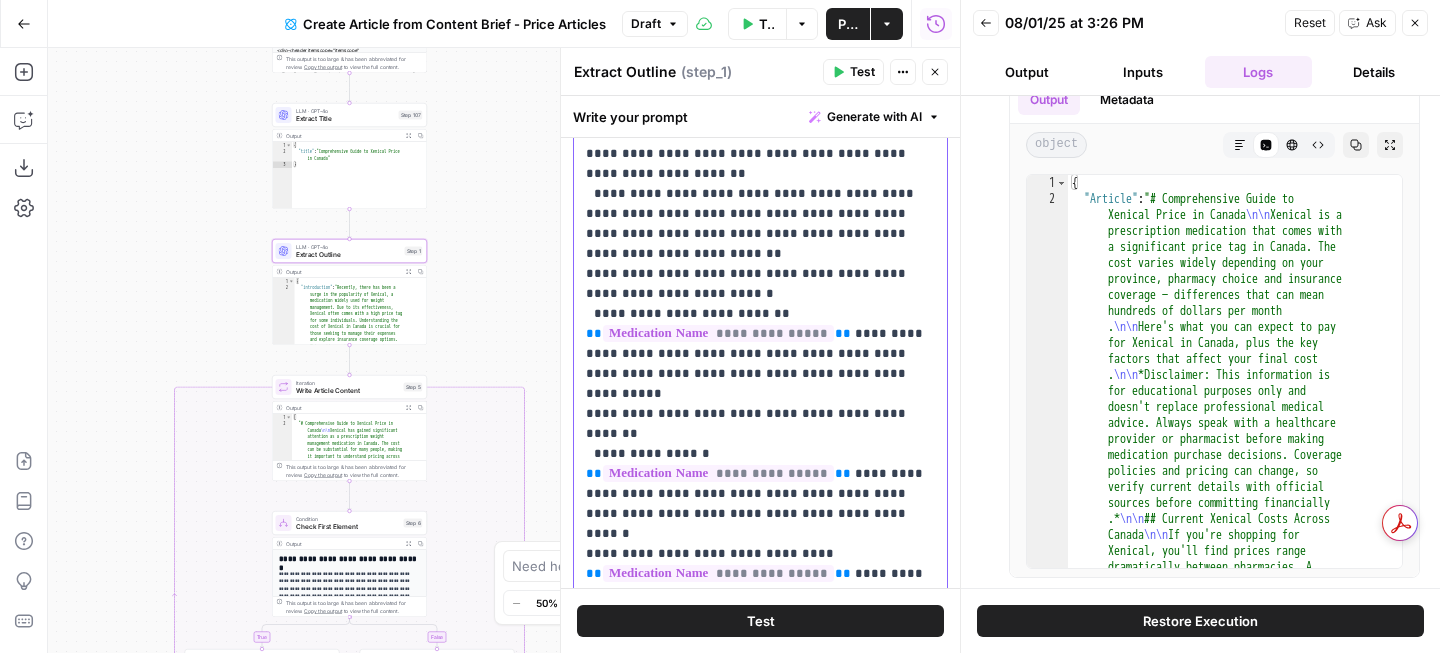 click on "**********" at bounding box center [760, -156] 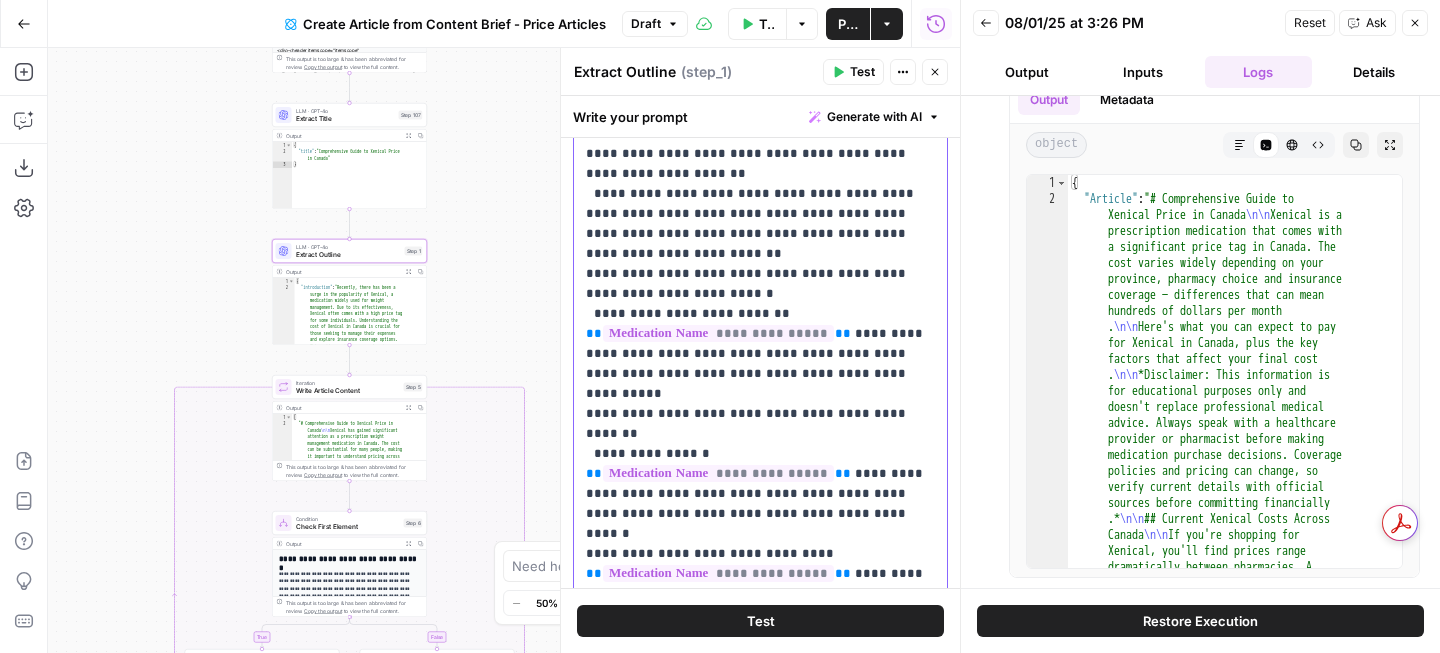 click on "**********" at bounding box center [760, -156] 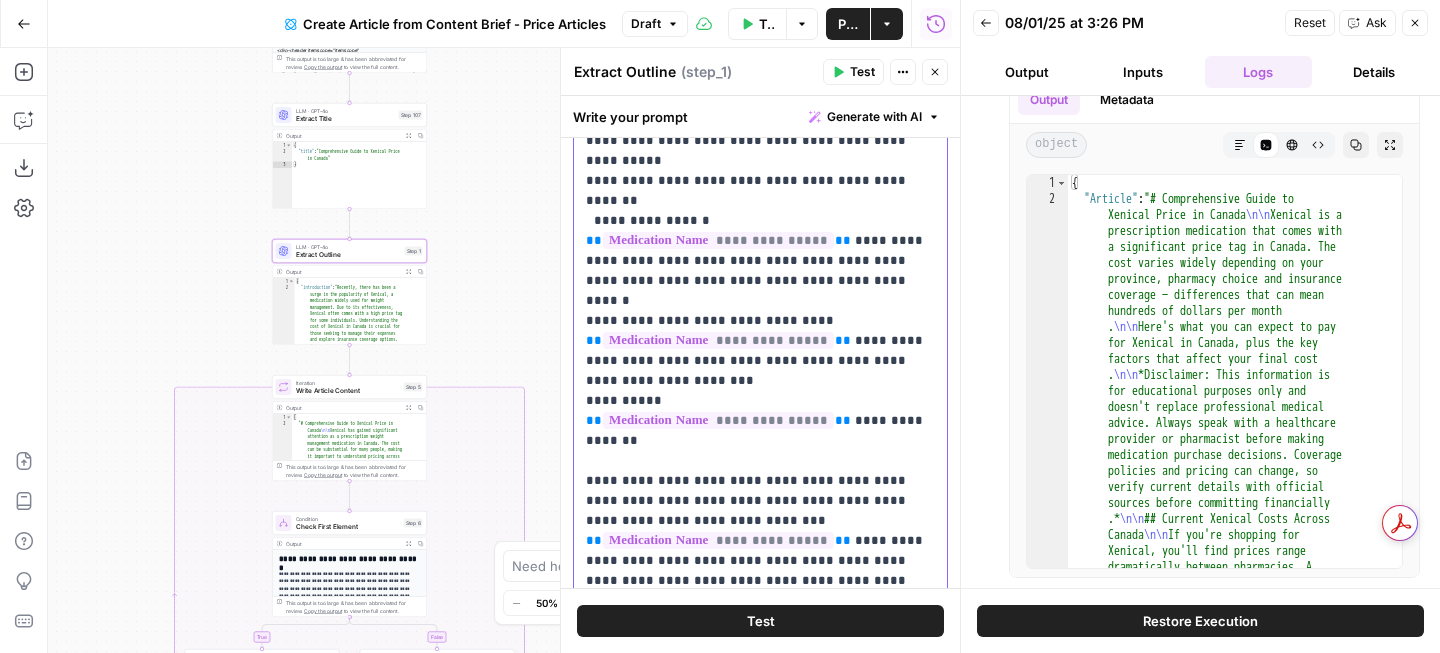 click on "**********" at bounding box center (760, -389) 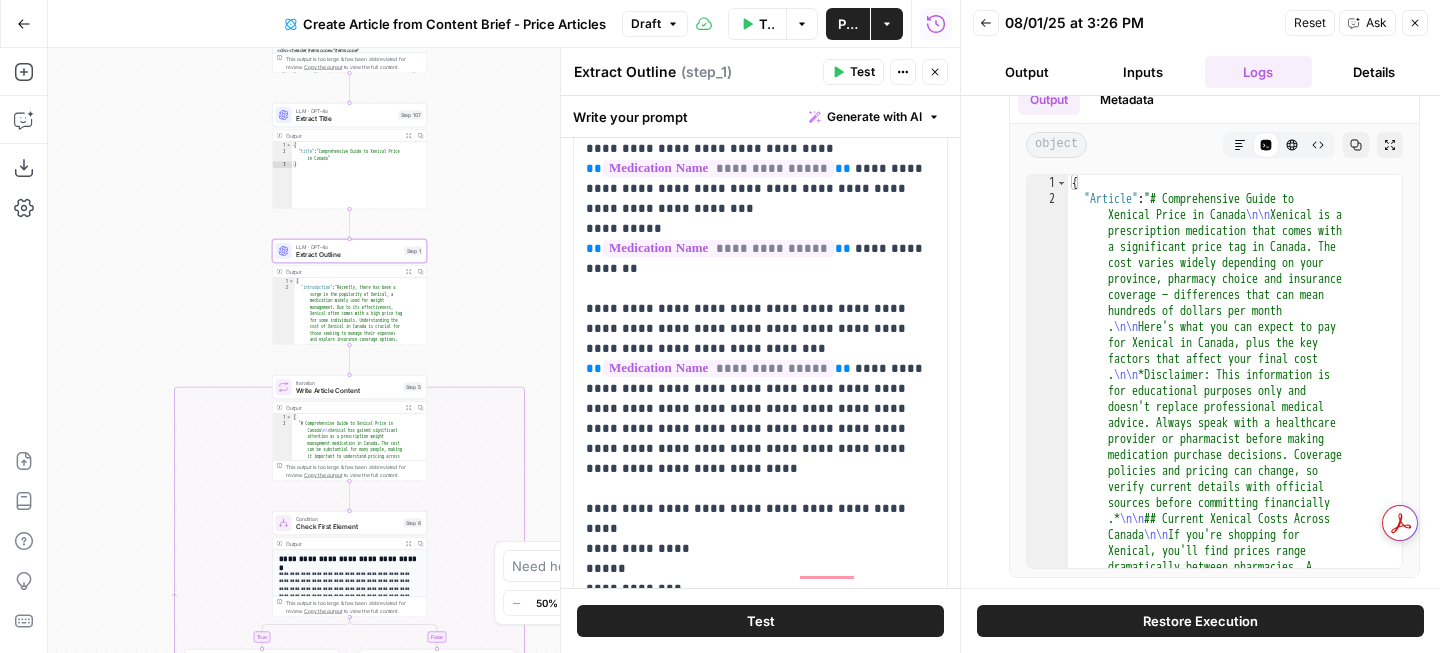 click on "Publish" at bounding box center [848, 24] 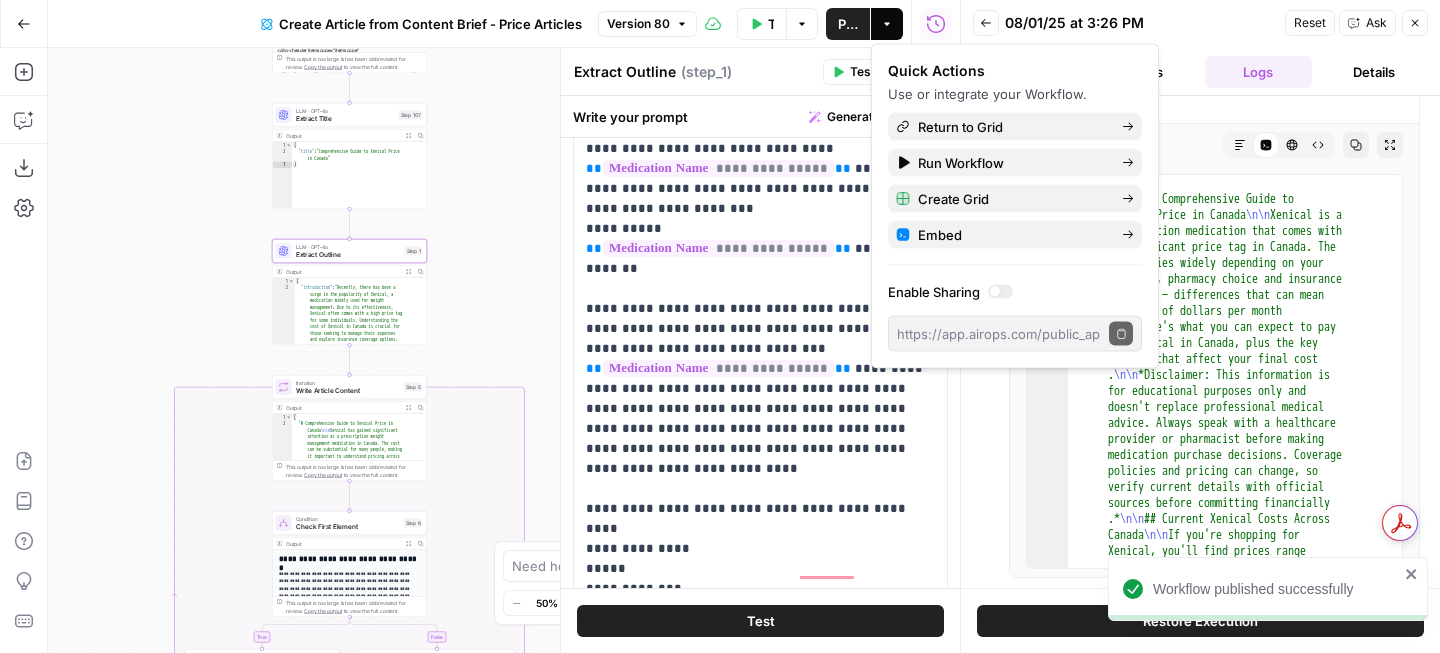click on "Test Workflow" at bounding box center (762, 24) 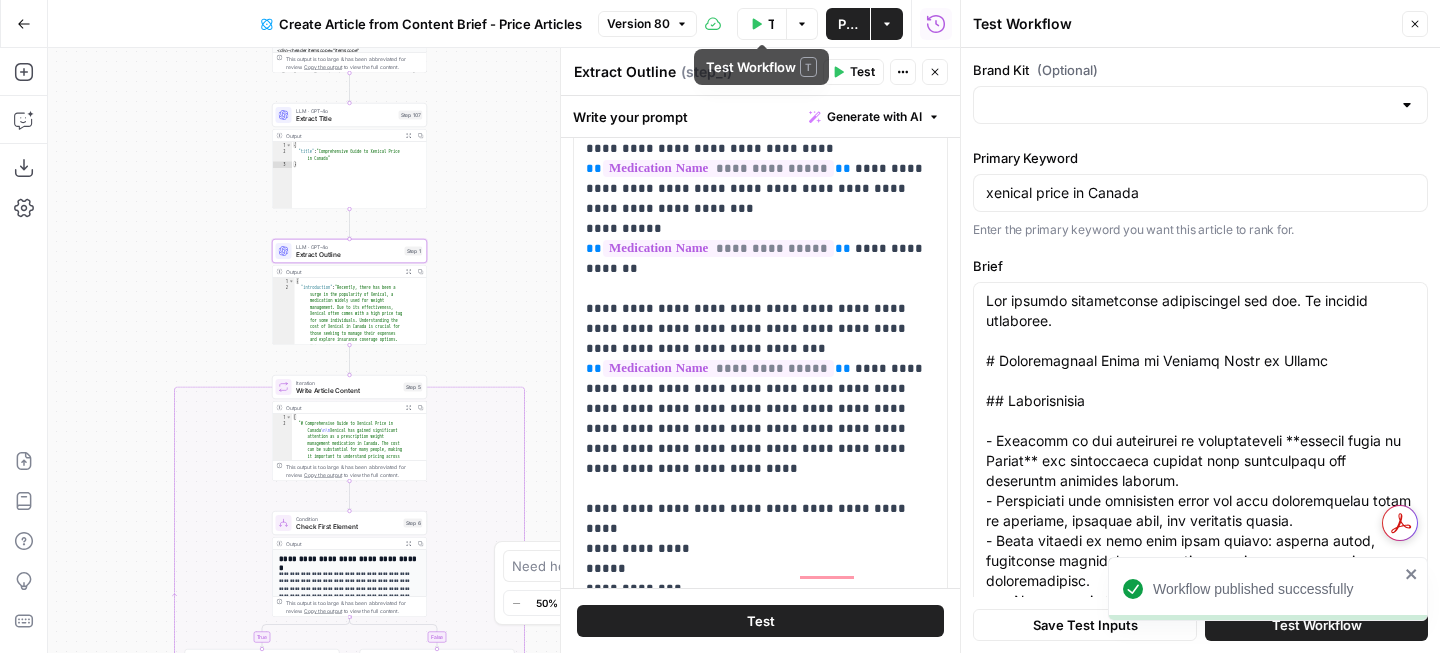 type on "Maple Medical Advisory Committee 2024" 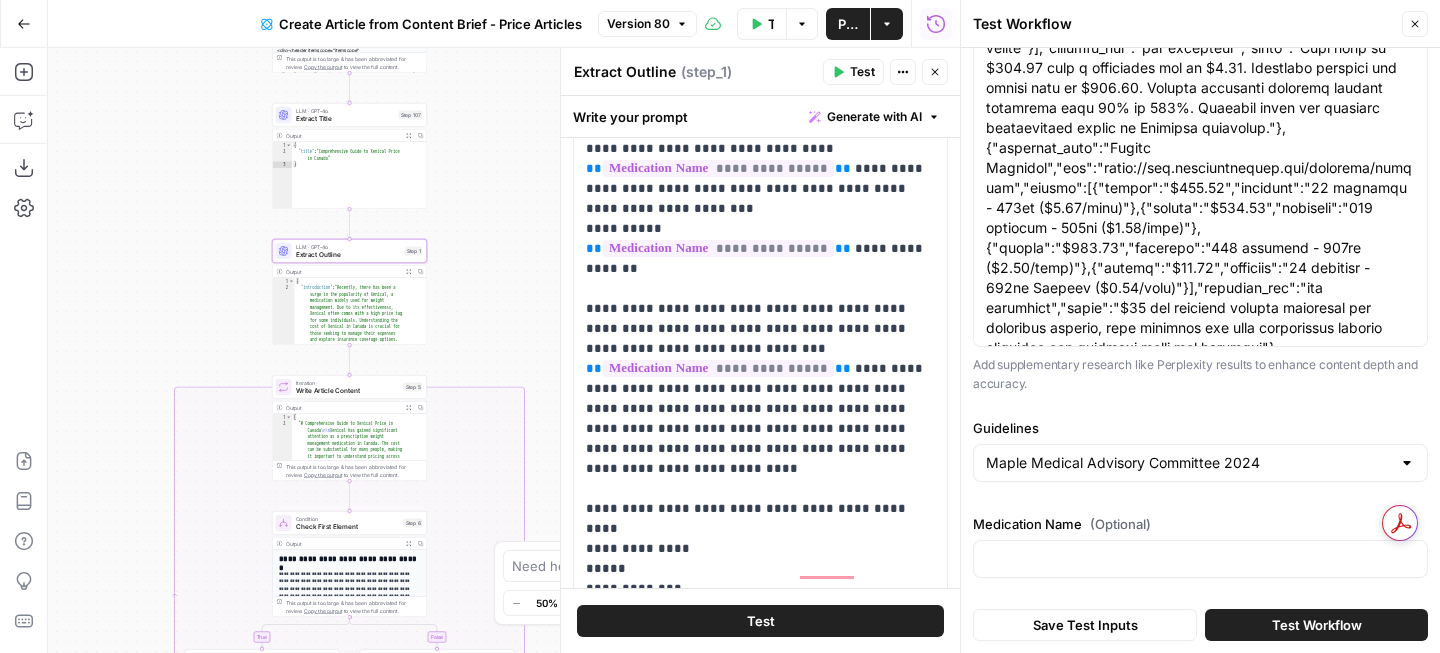 click at bounding box center (1200, 559) 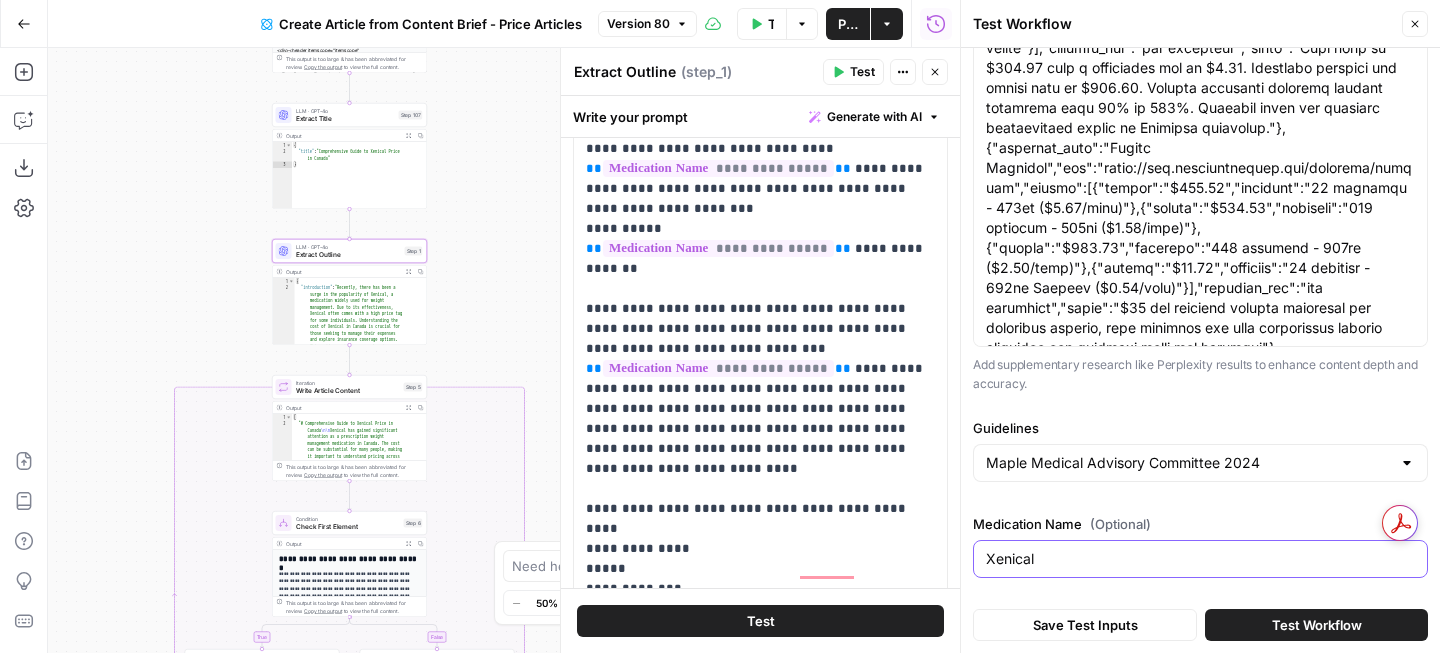 type on "Xenical" 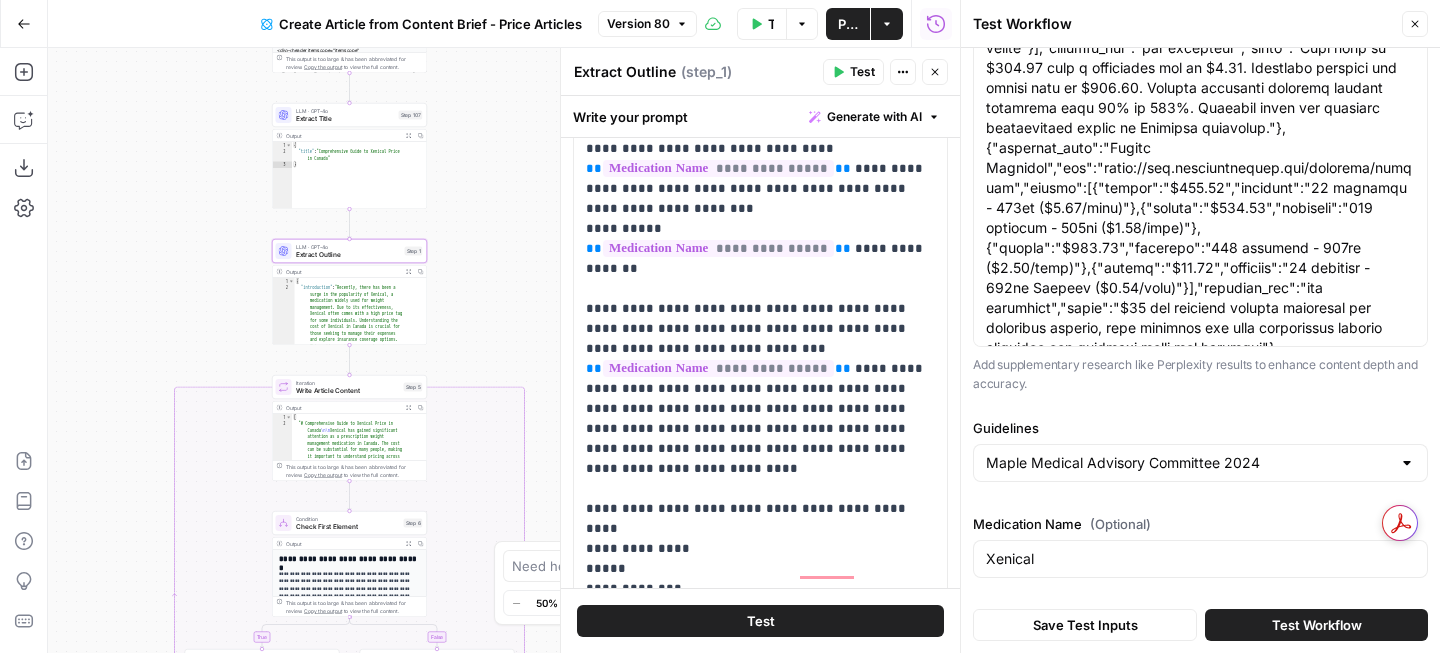 click on "Test Workflow" at bounding box center [1316, 625] 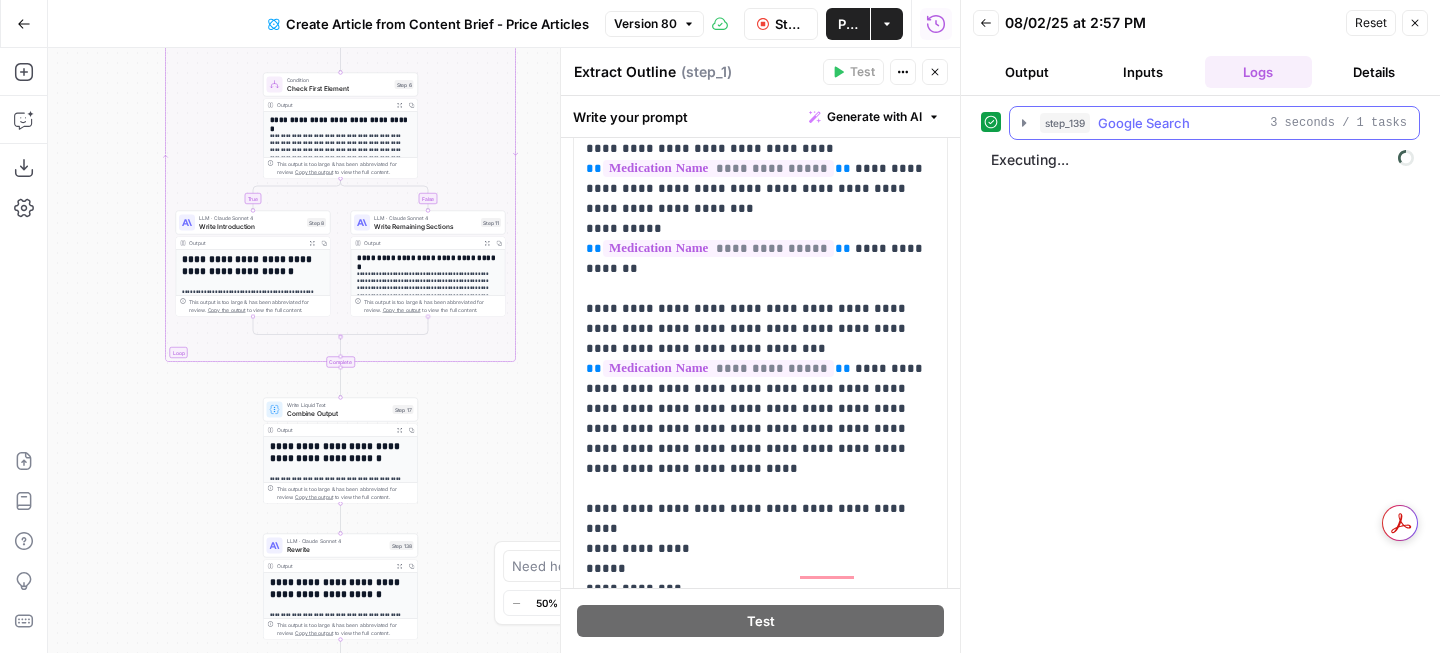 click 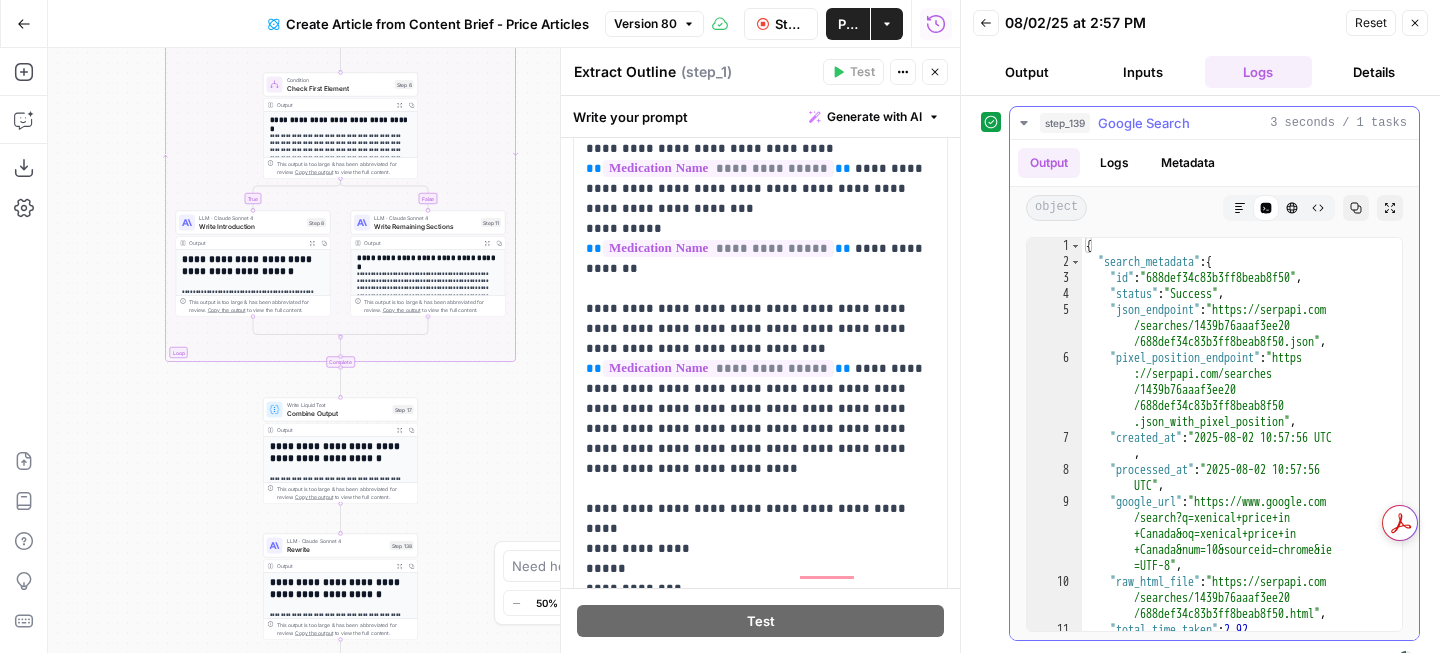 click 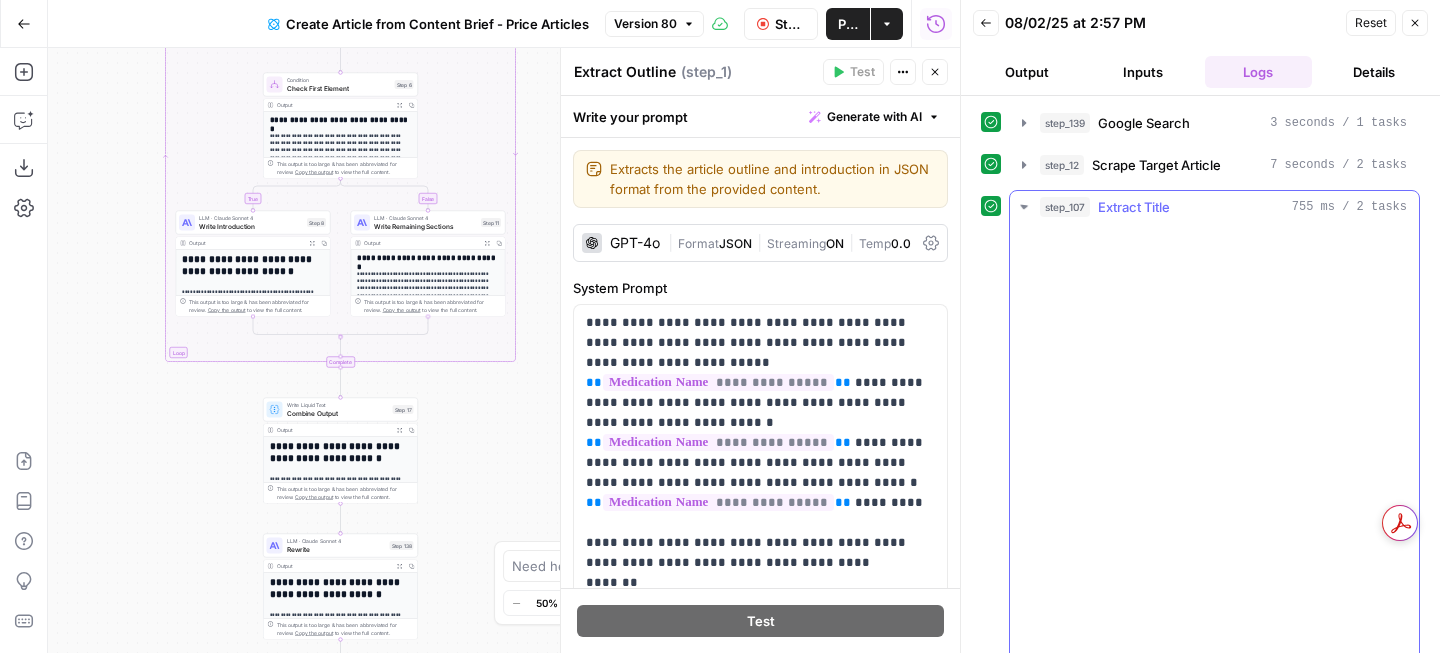 scroll, scrollTop: 0, scrollLeft: 0, axis: both 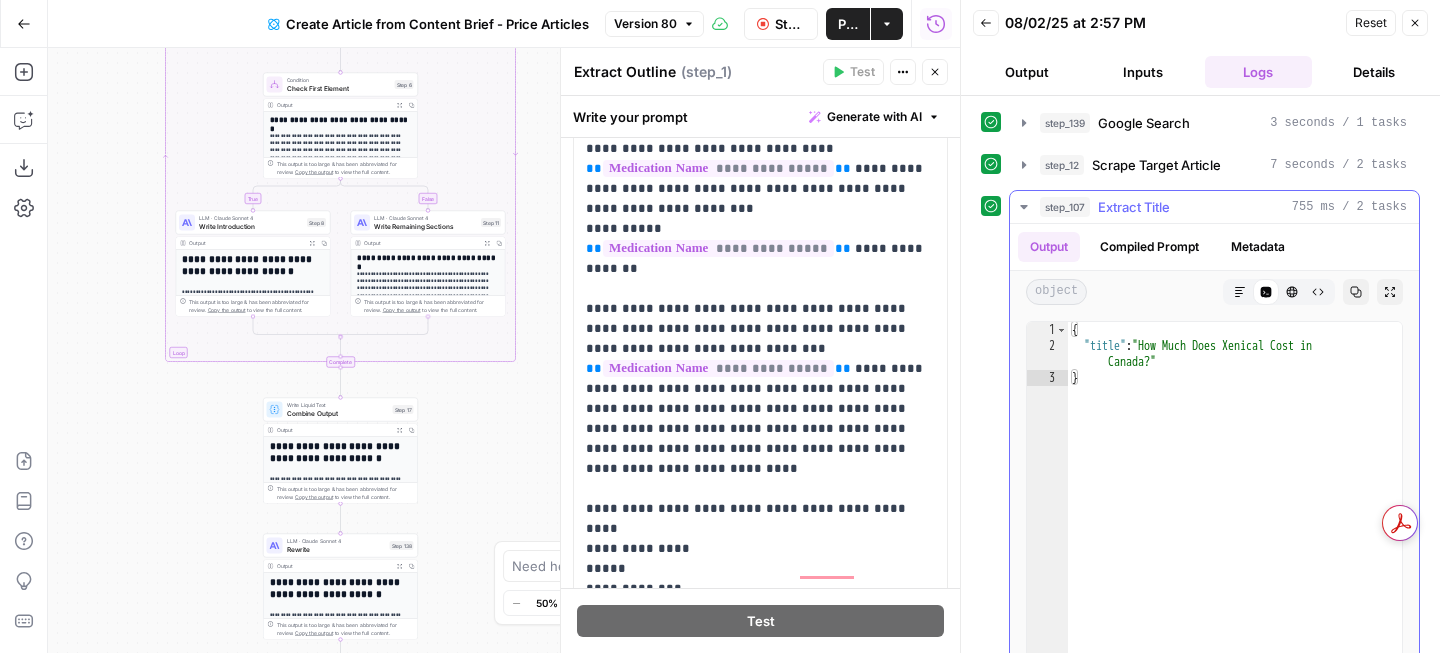 click 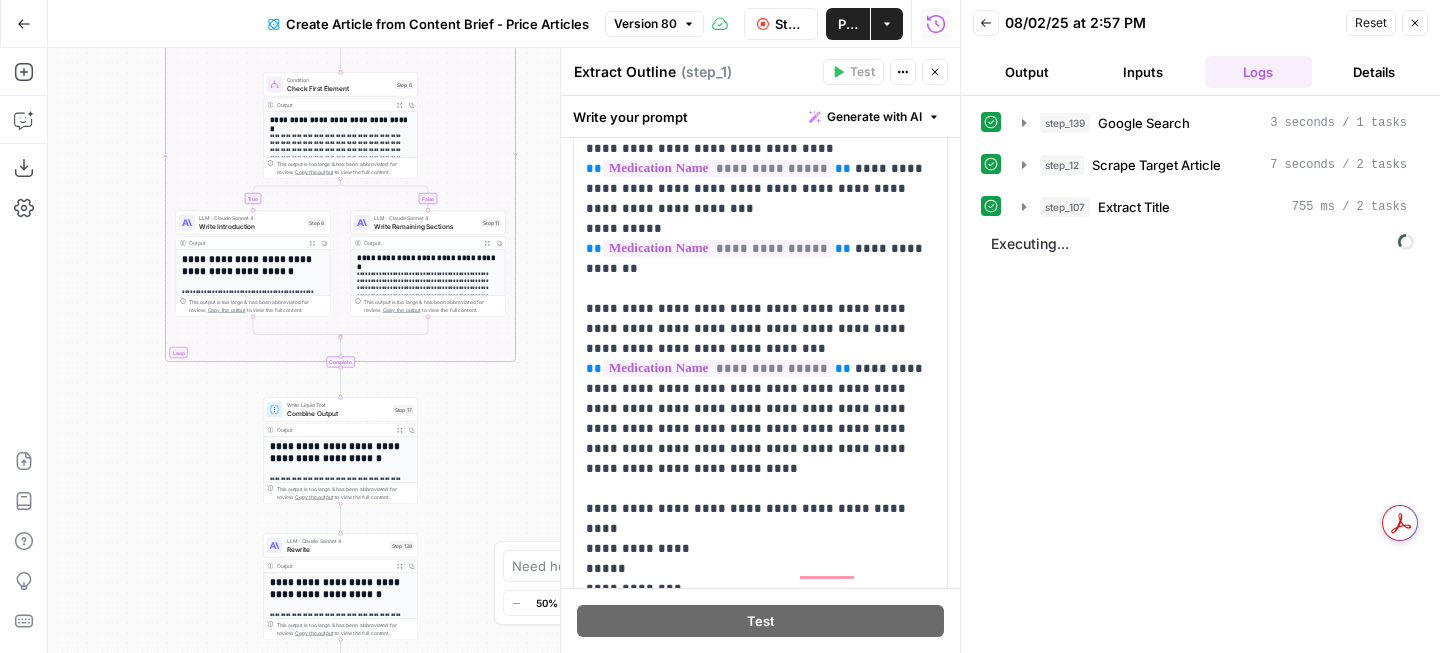 type 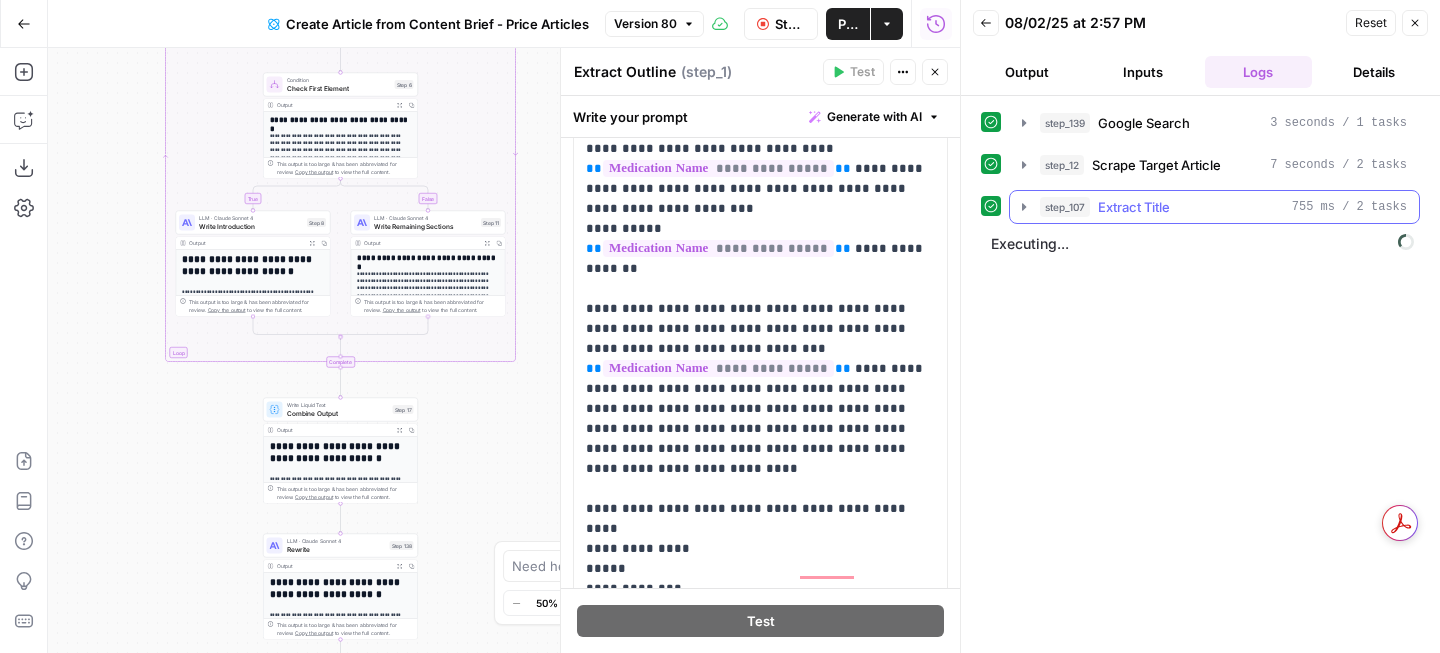 click 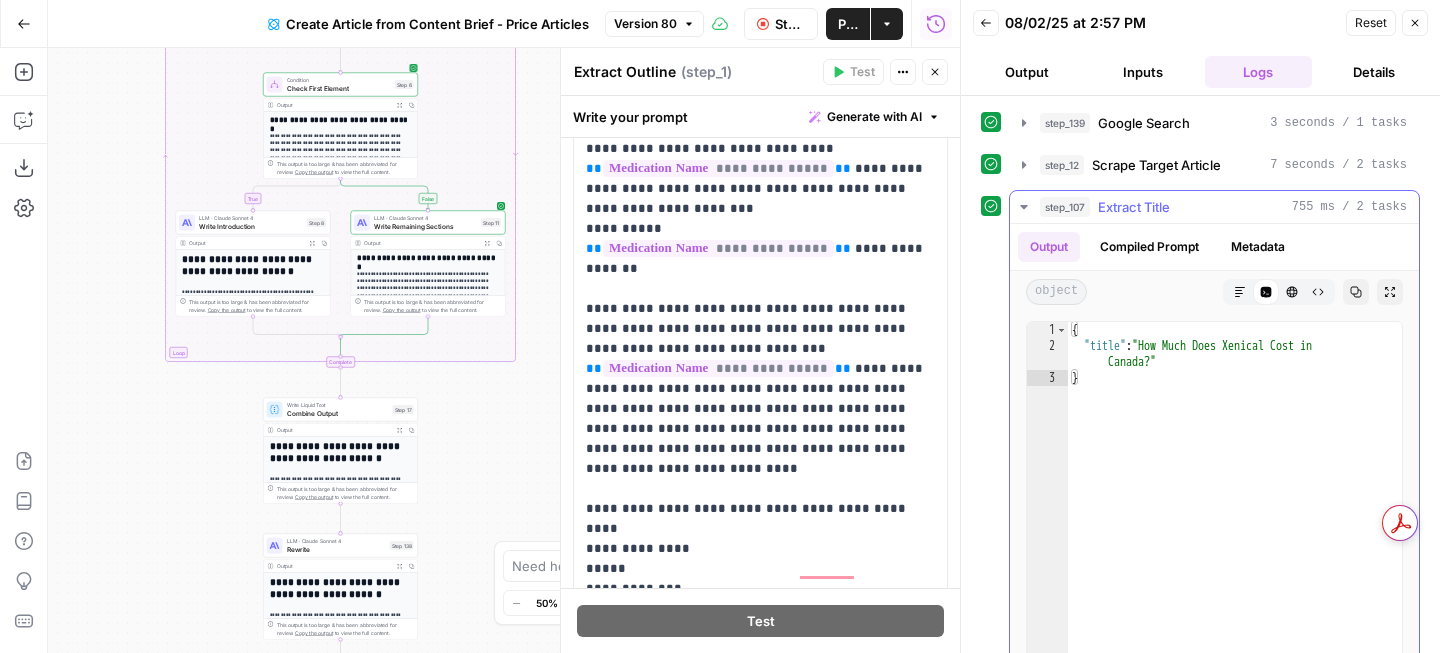 click 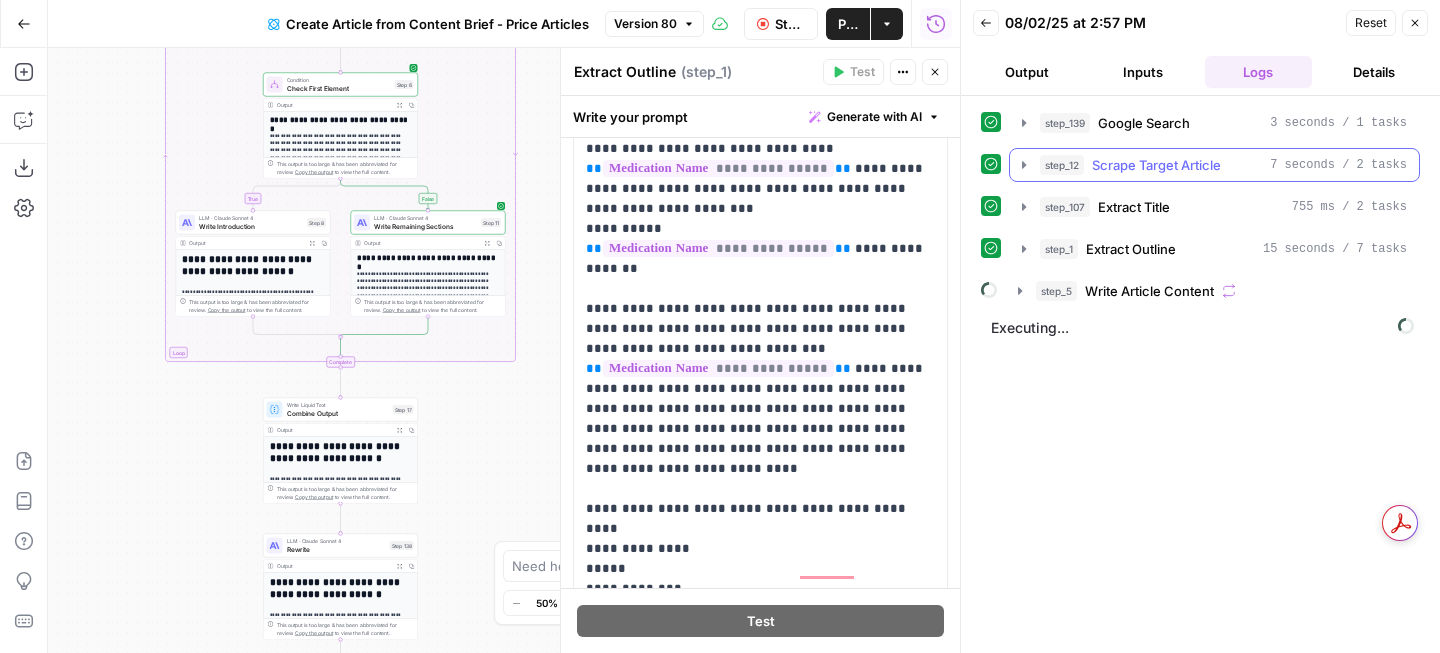 click 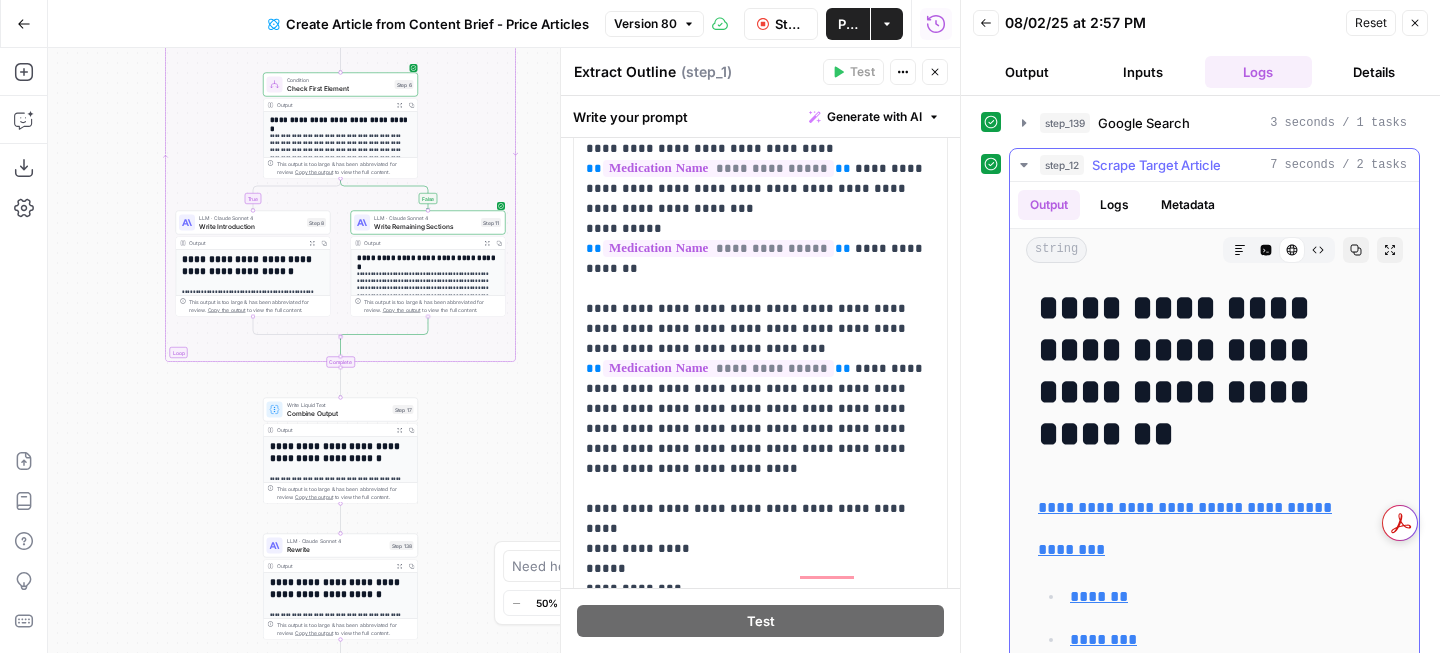 click 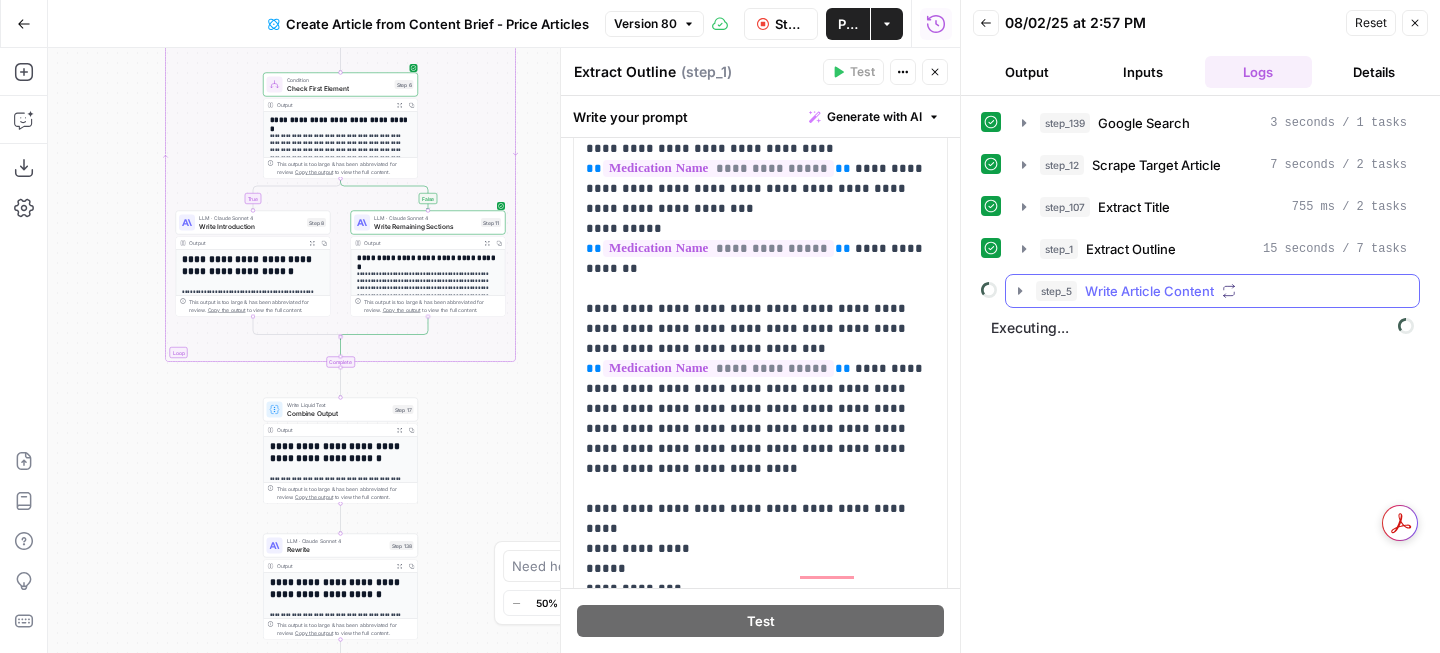 click 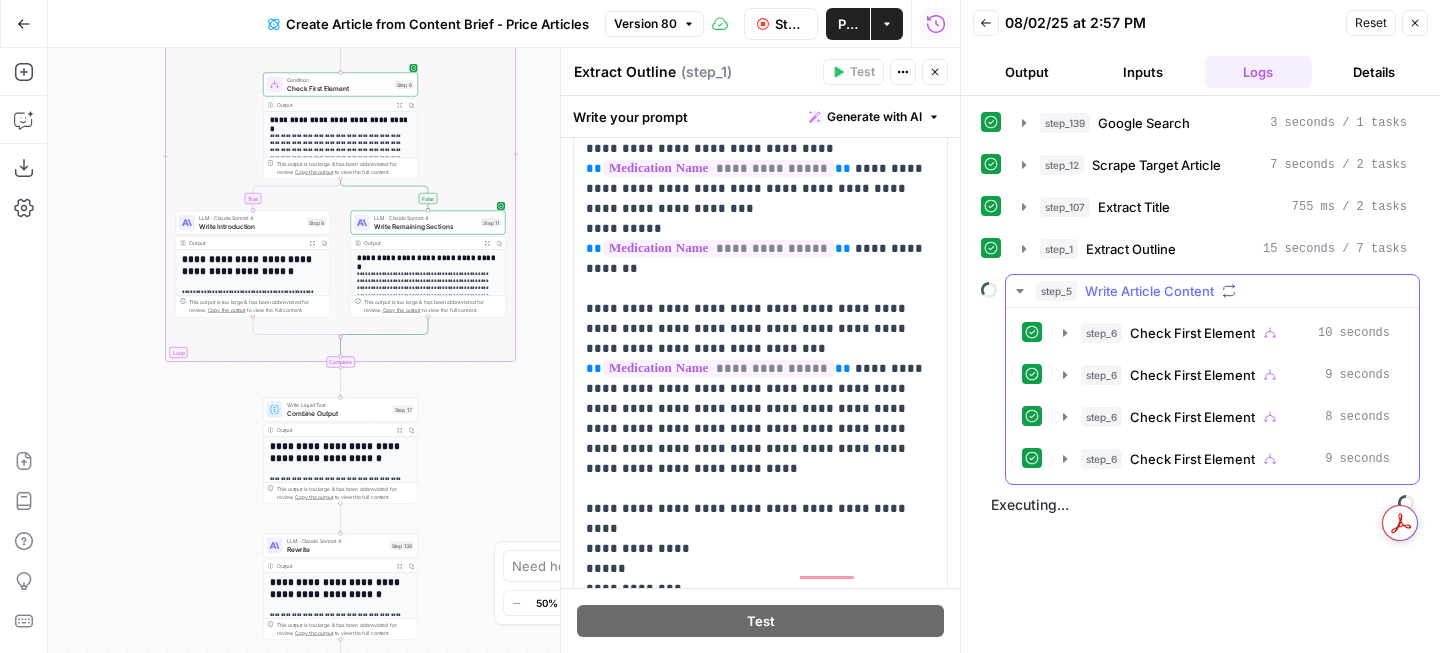click 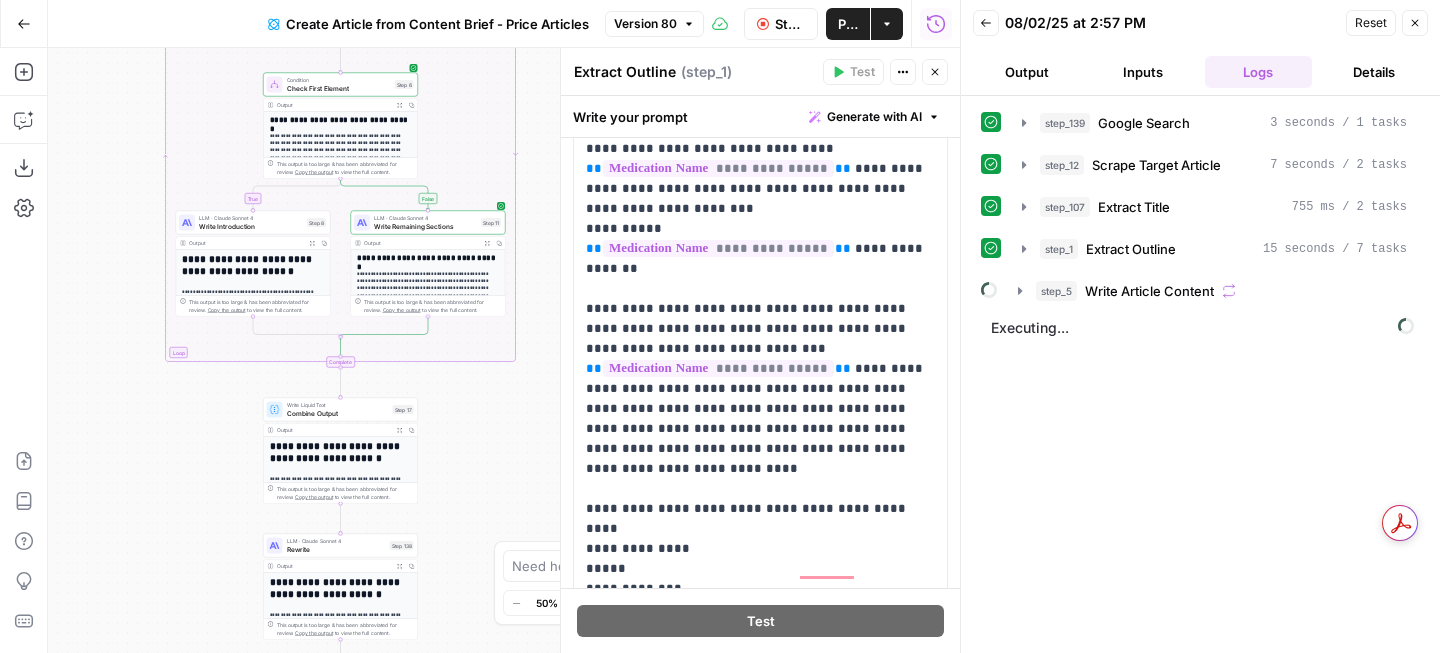 click on "Inputs" at bounding box center [1143, 72] 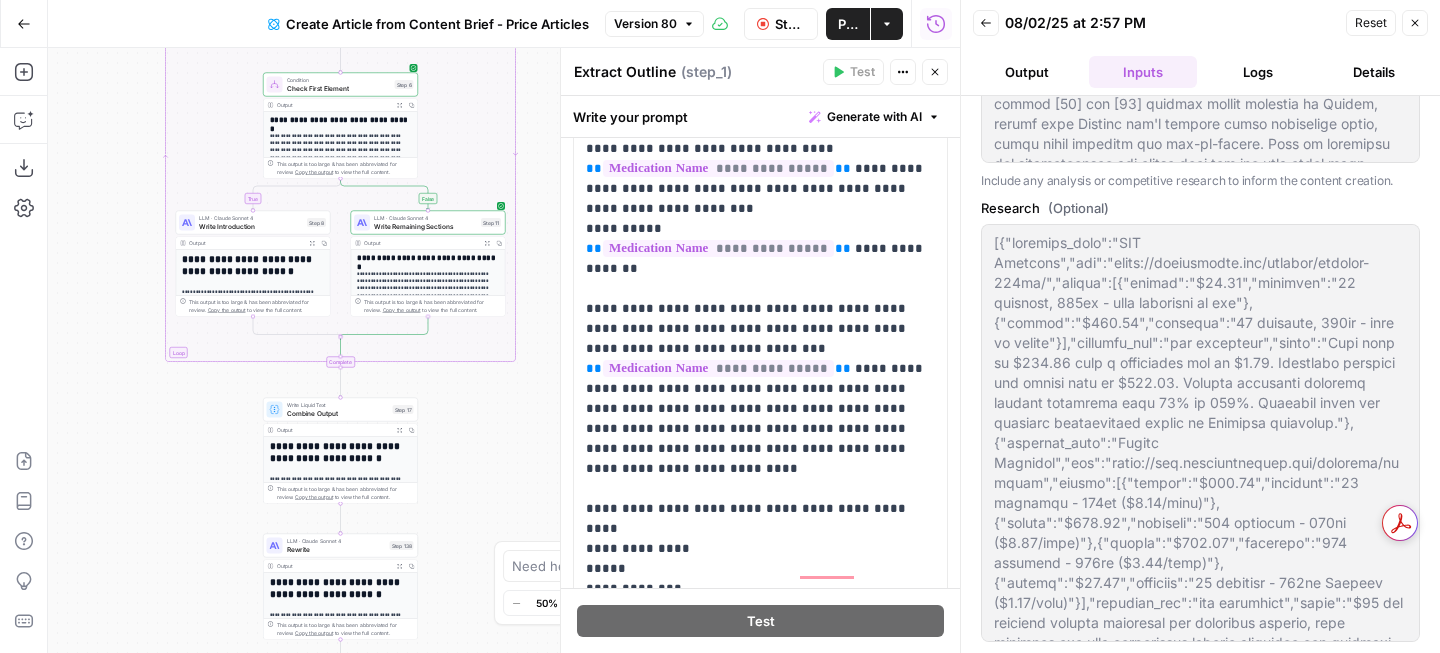scroll, scrollTop: 1077, scrollLeft: 0, axis: vertical 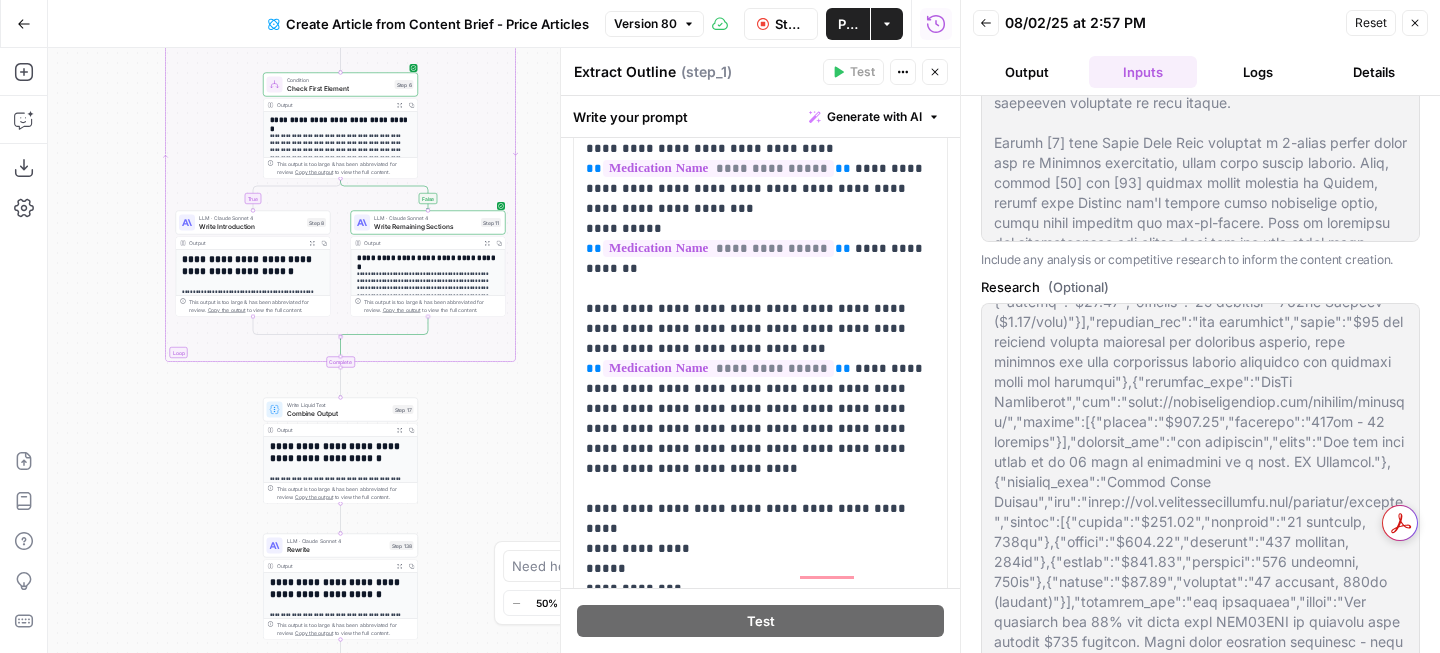 click on "Logs" at bounding box center (1259, 72) 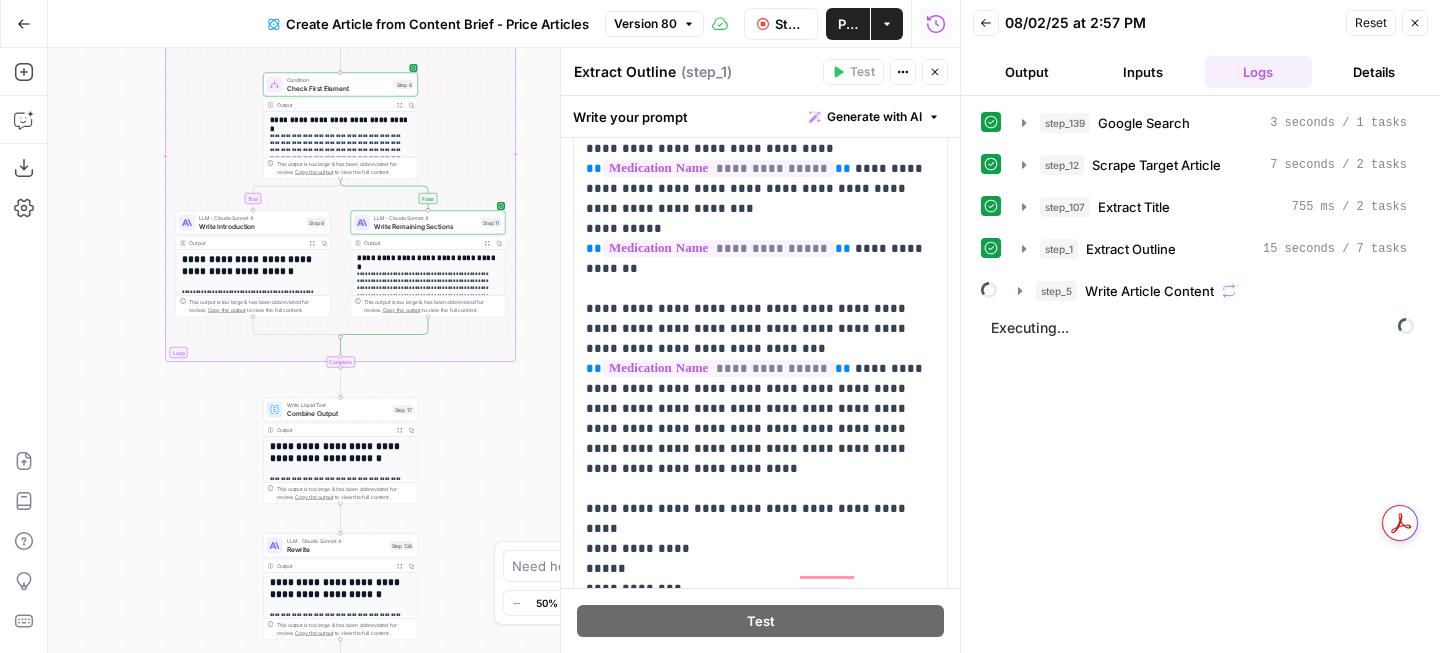 scroll, scrollTop: 0, scrollLeft: 0, axis: both 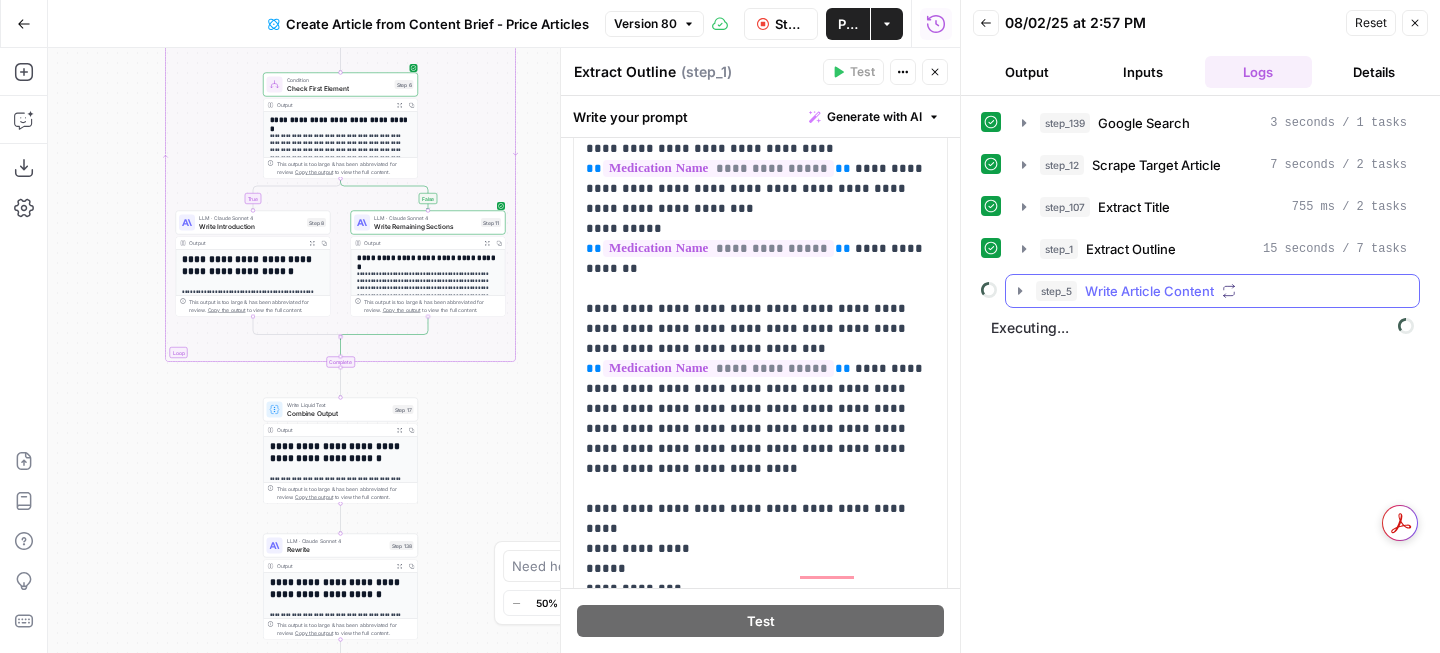 click 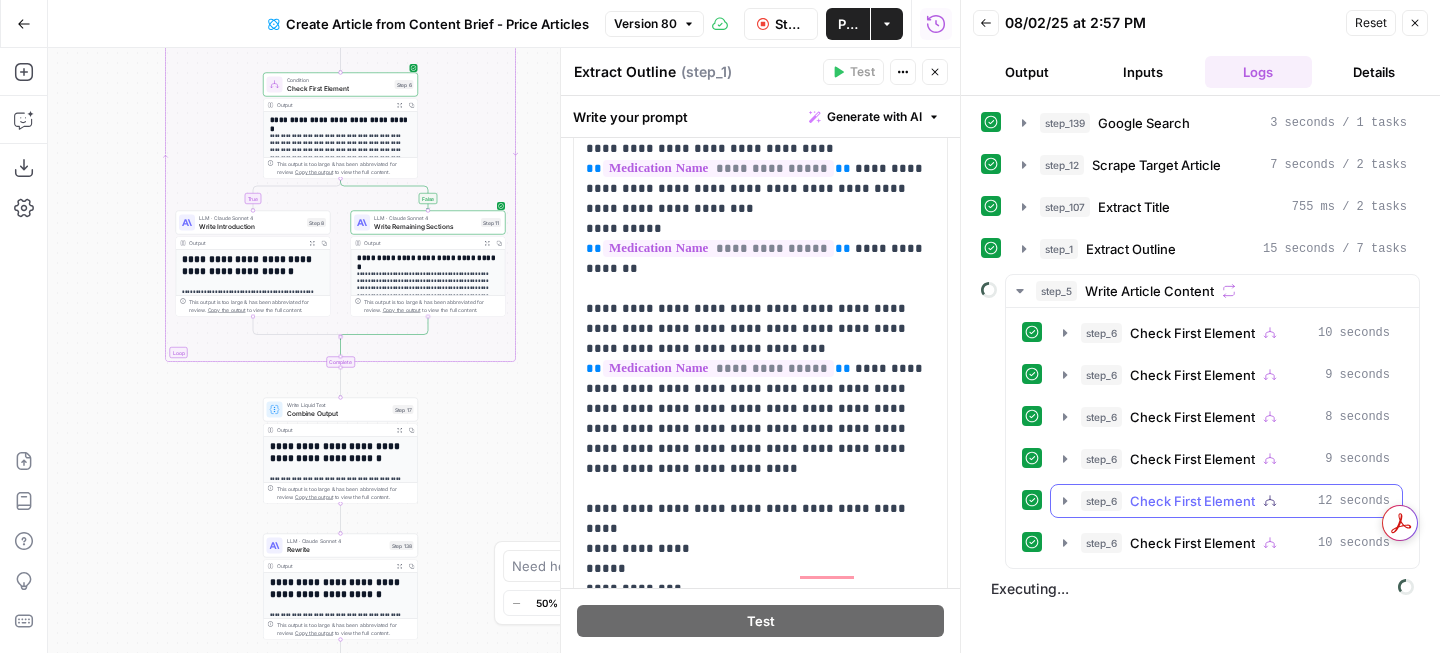 click 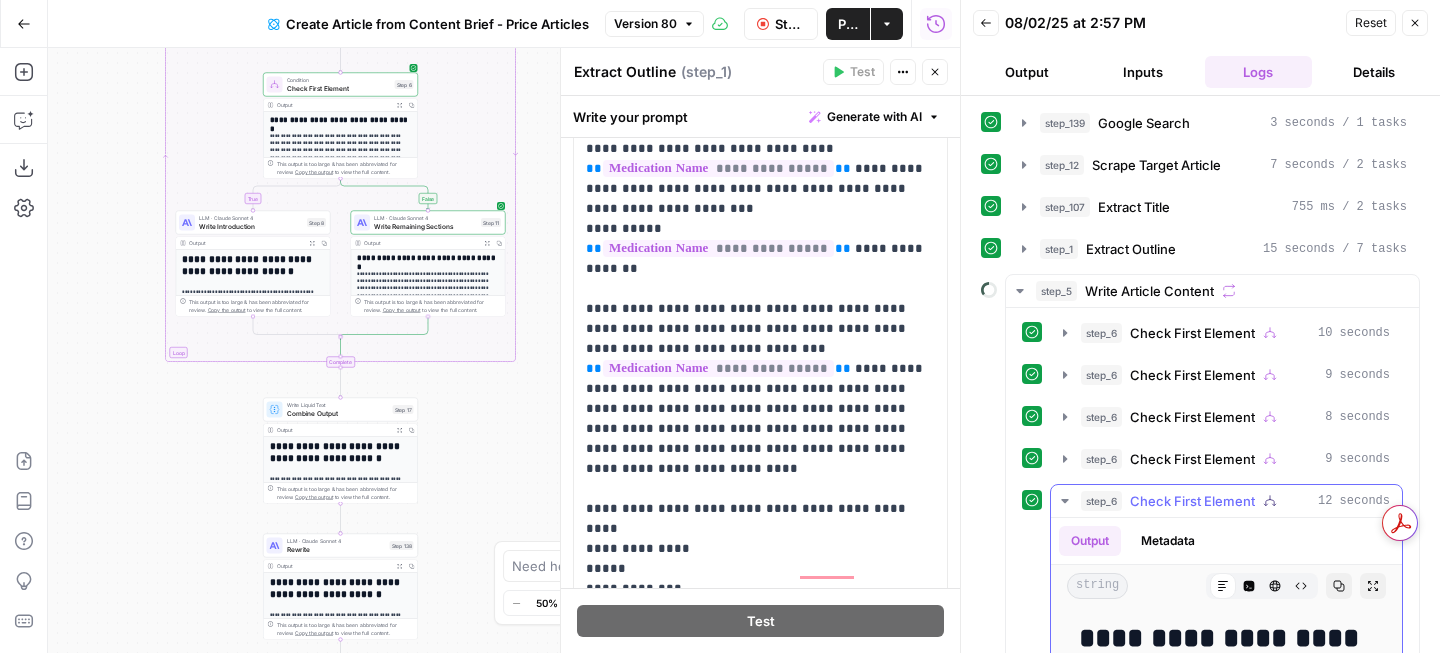 click 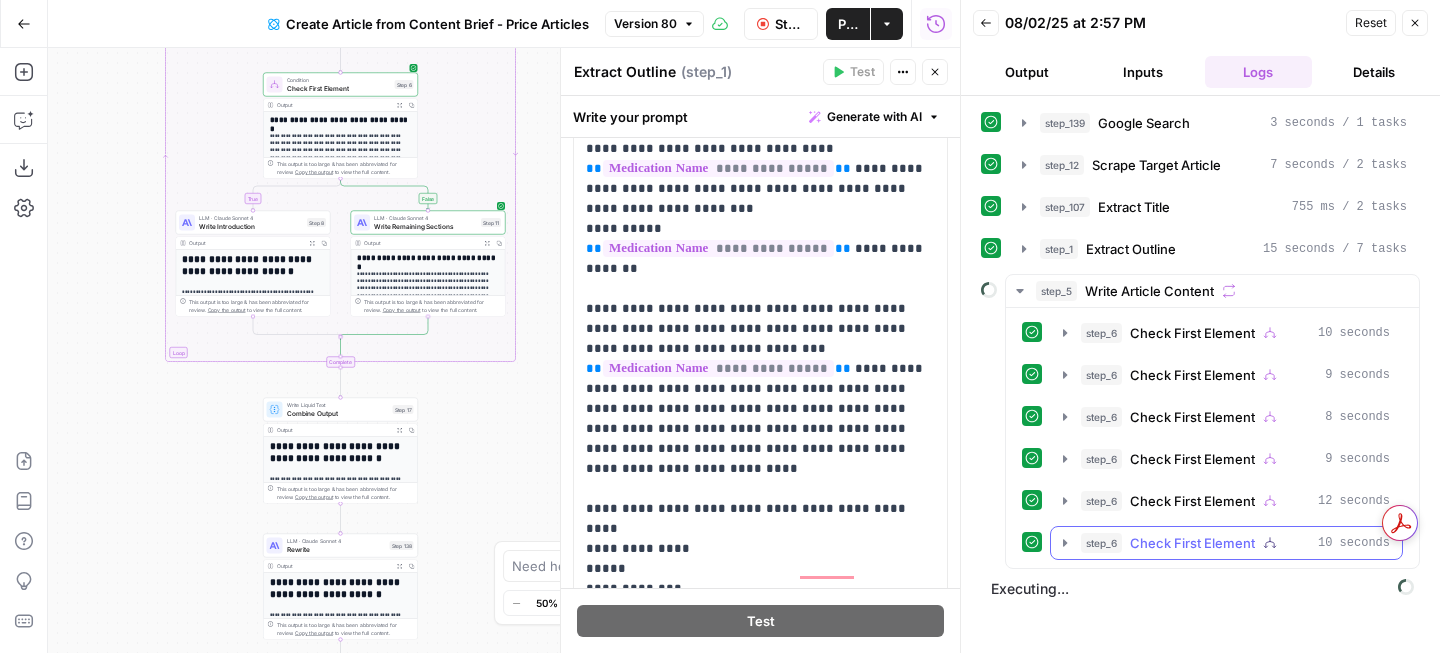 click 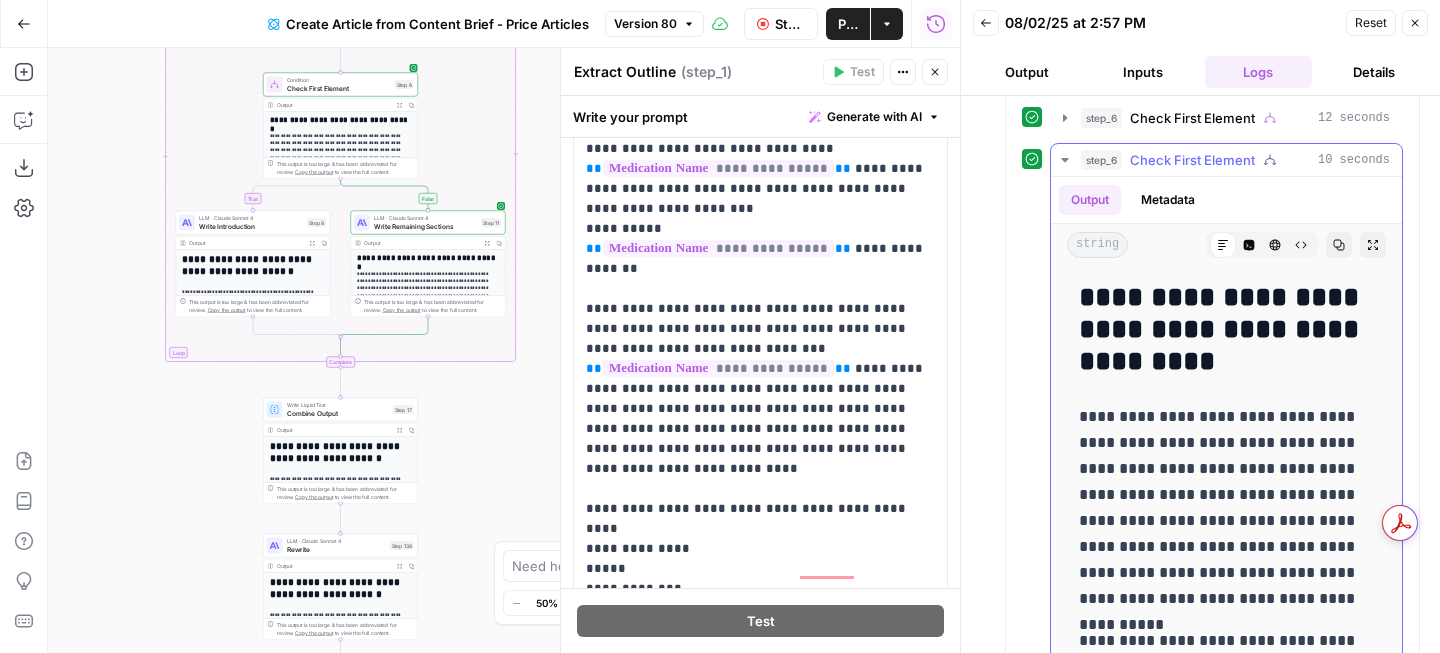 scroll, scrollTop: 395, scrollLeft: 0, axis: vertical 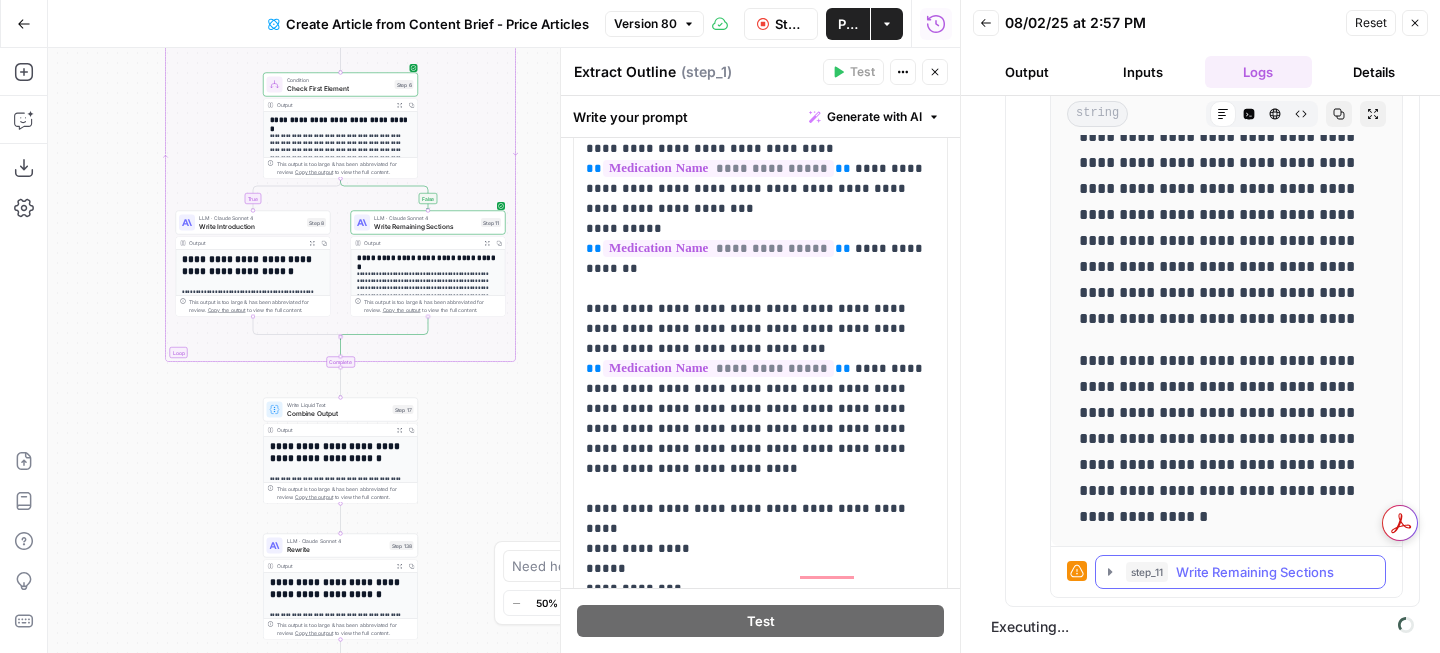 click 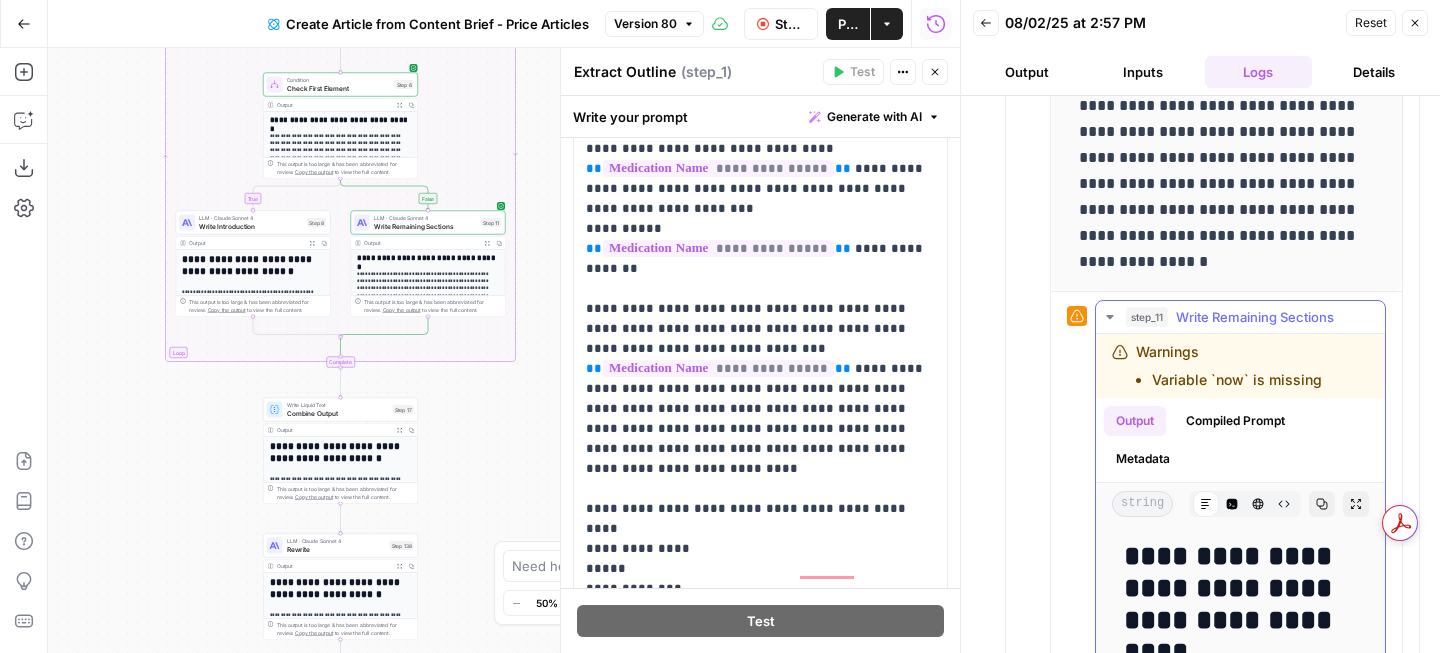 scroll, scrollTop: 1079, scrollLeft: 0, axis: vertical 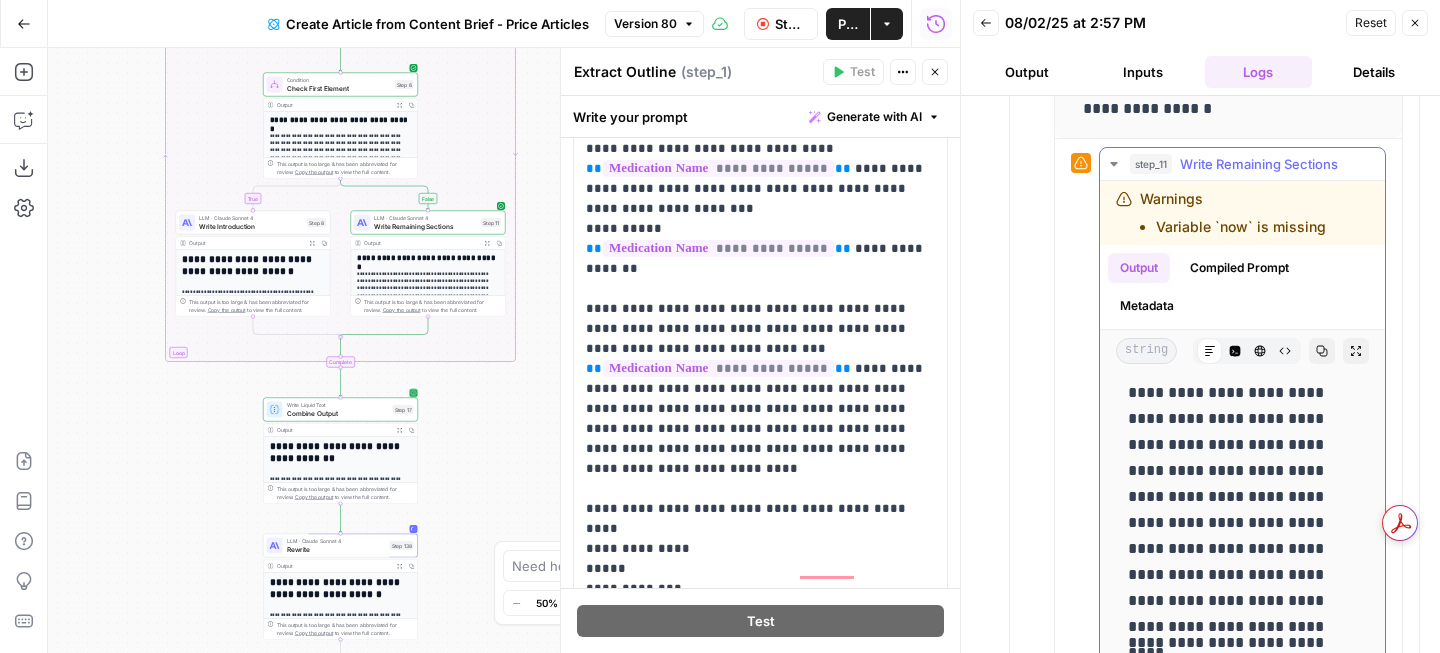 click 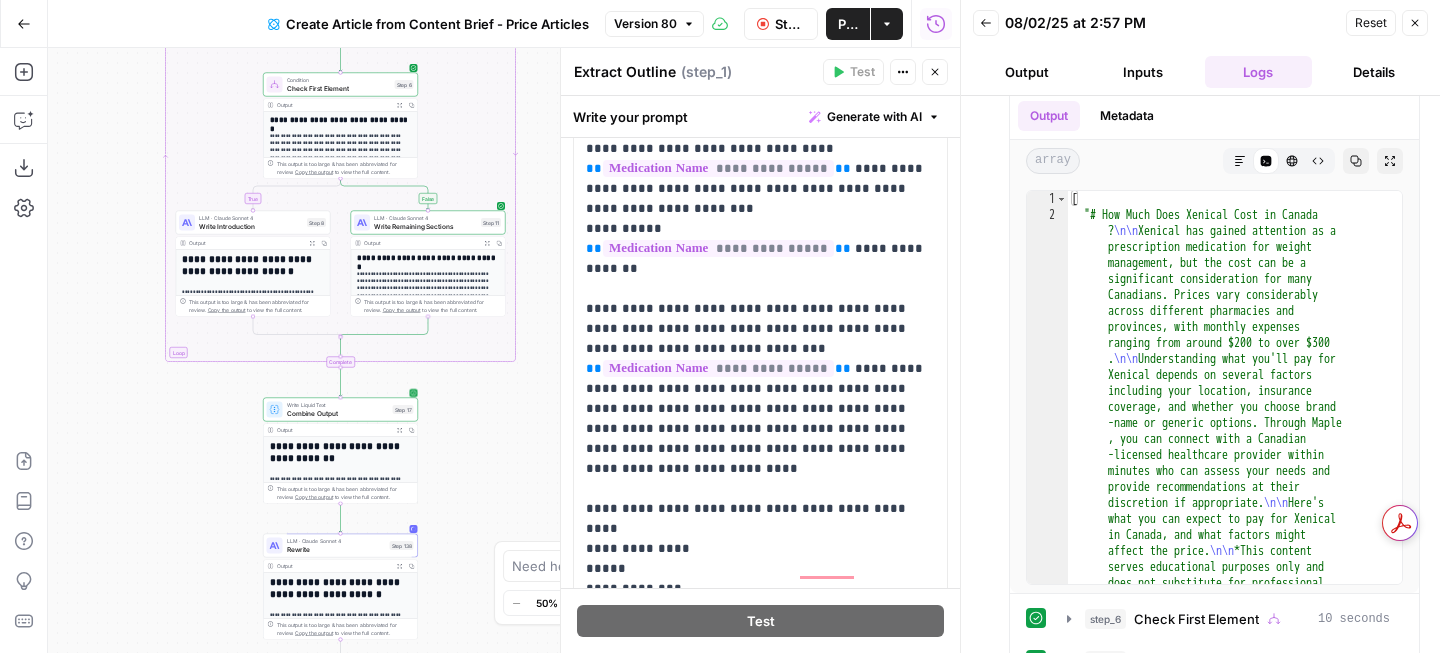scroll, scrollTop: 0, scrollLeft: 0, axis: both 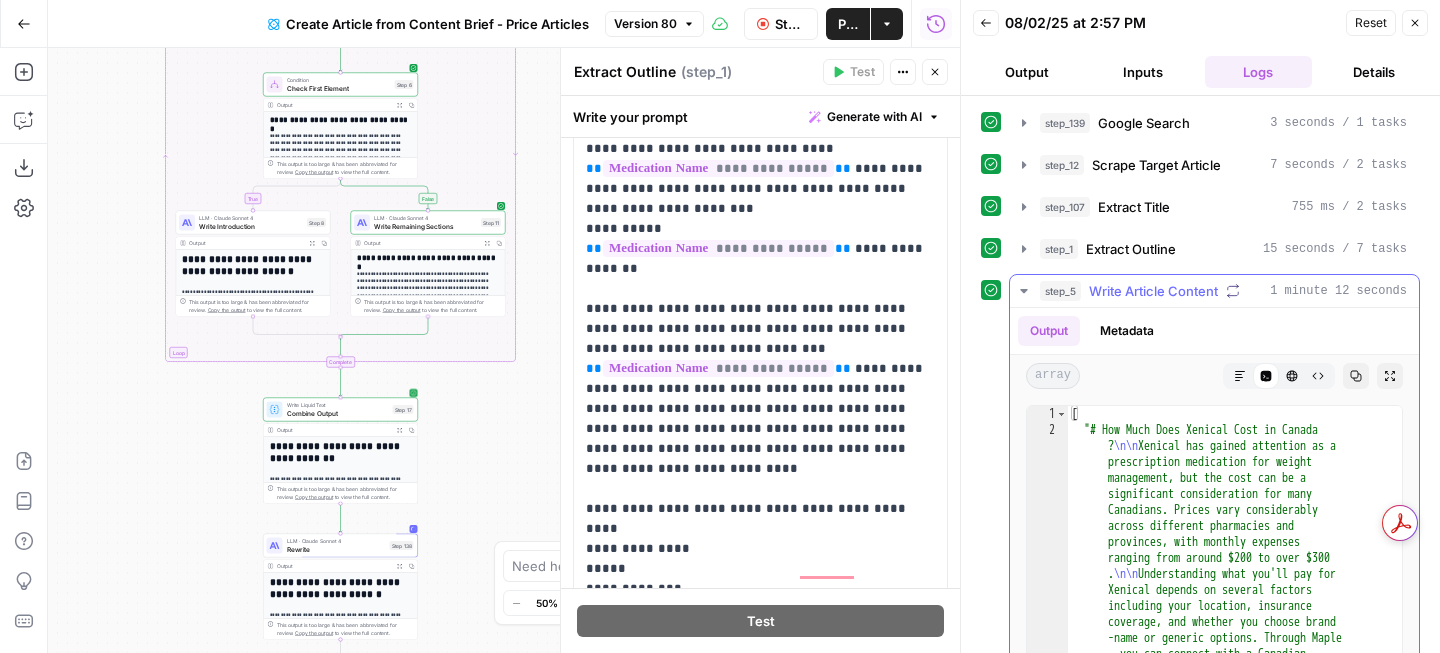 click 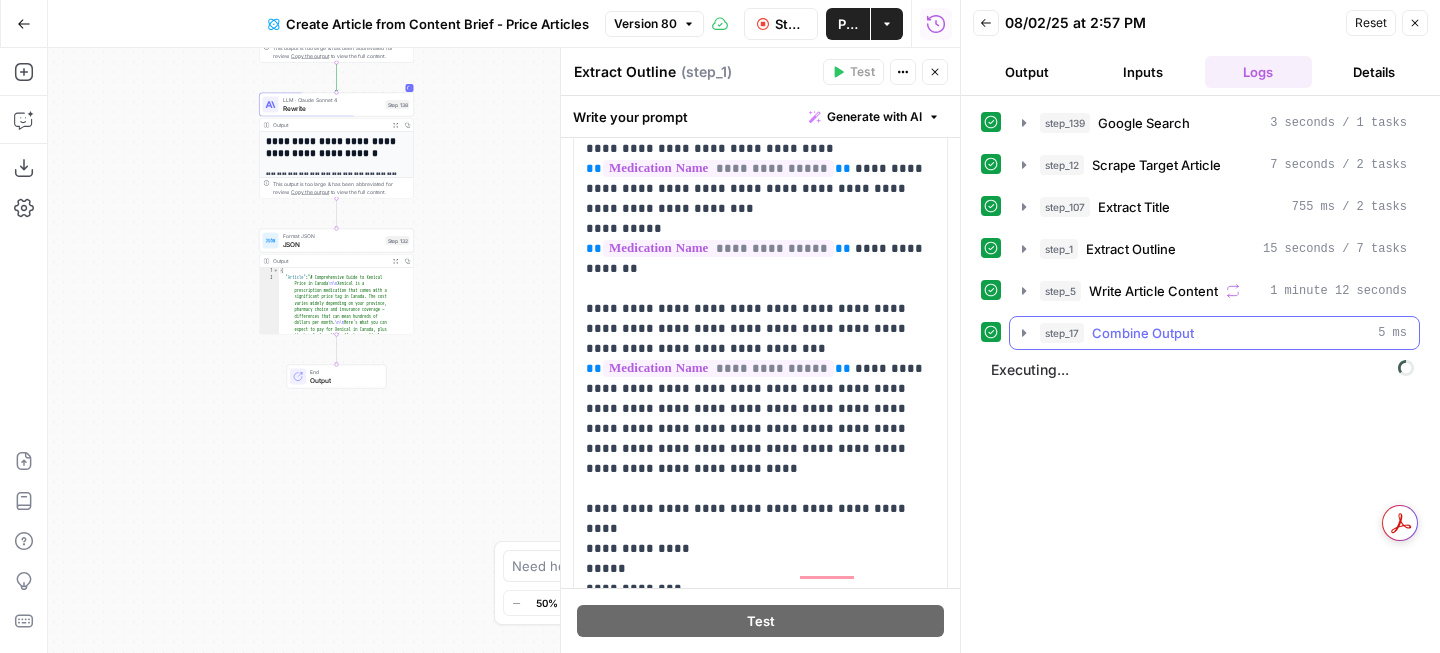 click 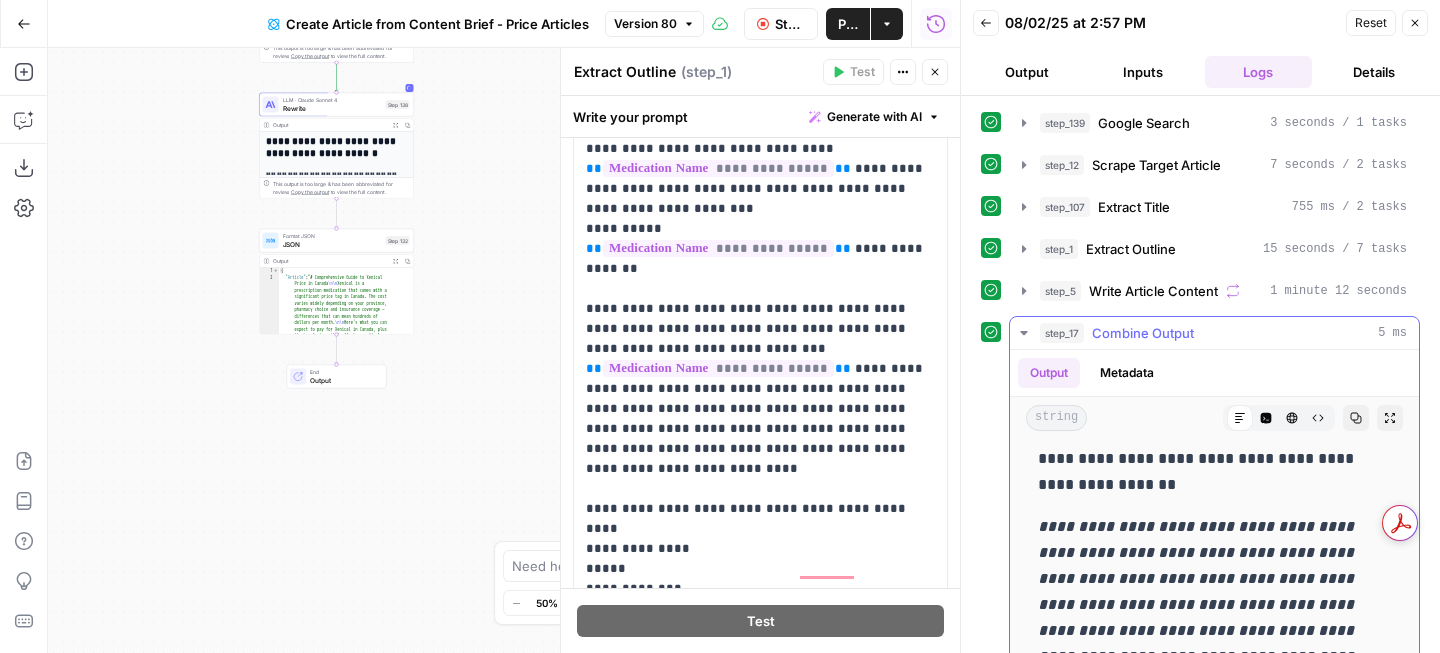 scroll, scrollTop: 657, scrollLeft: 0, axis: vertical 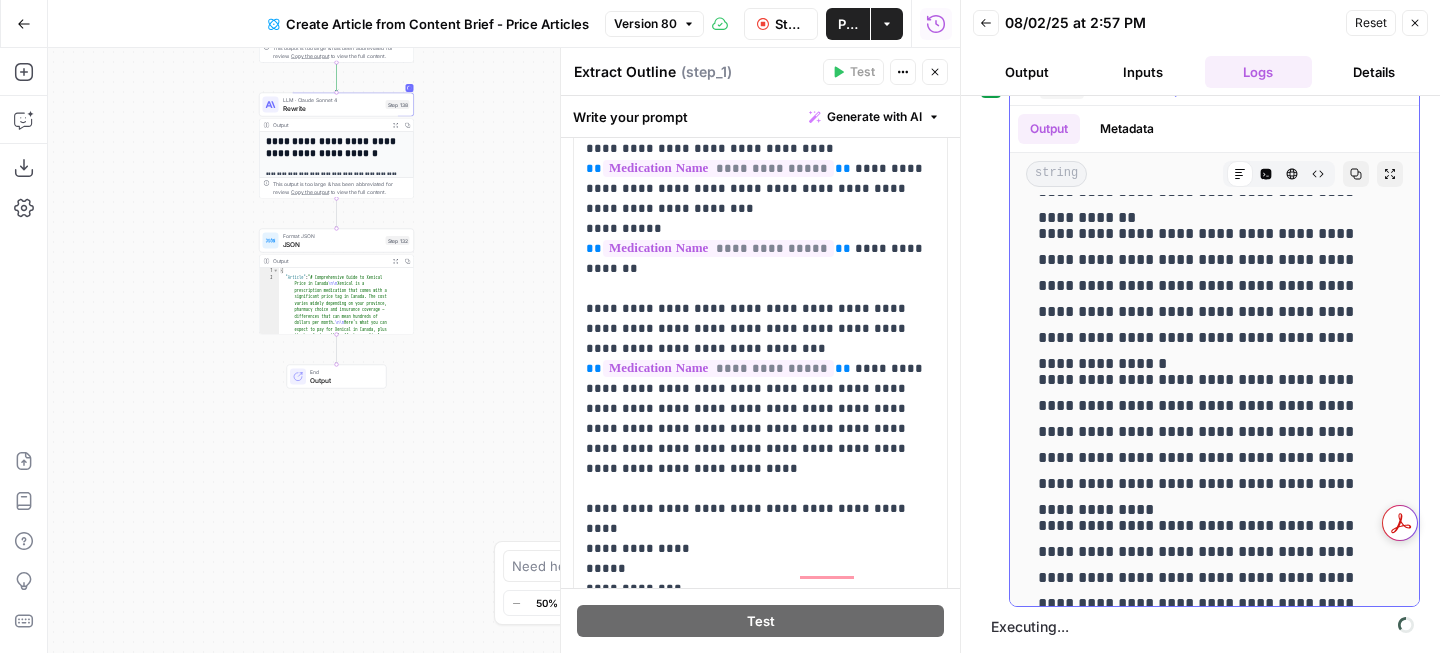click on "**********" at bounding box center [1214, 432] 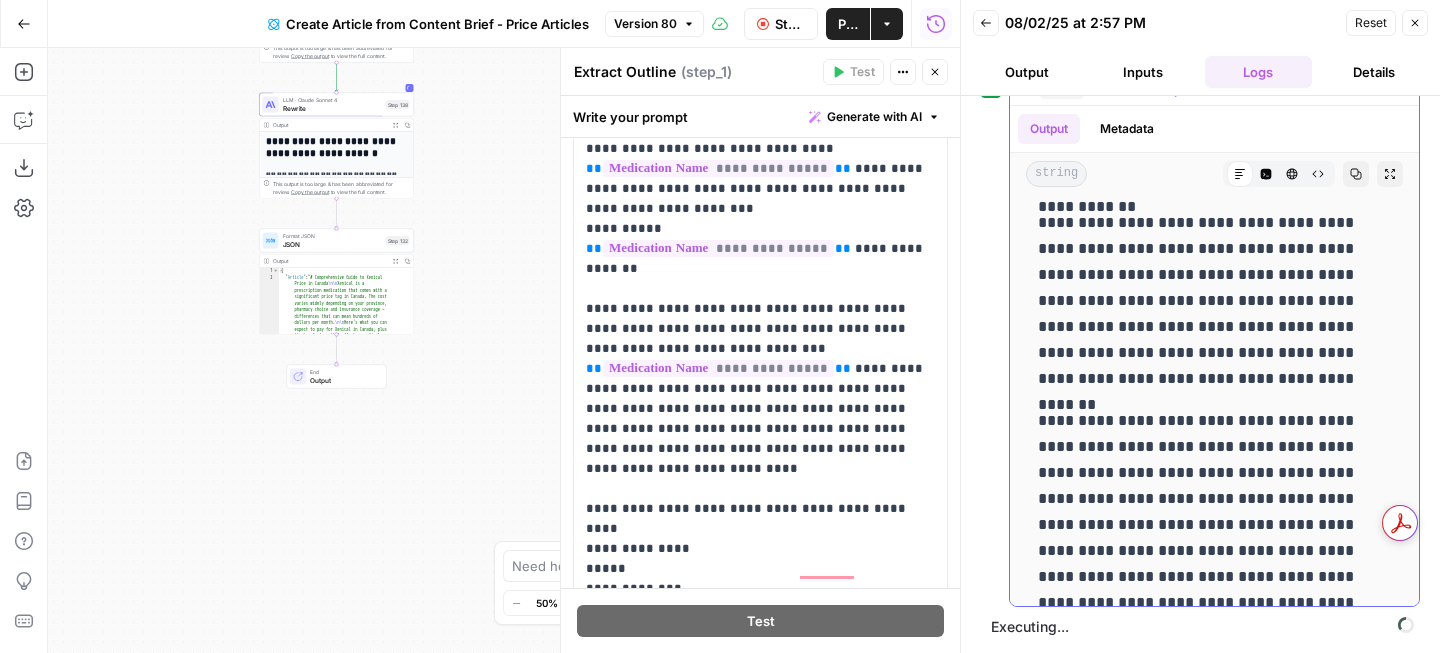scroll, scrollTop: 9539, scrollLeft: 0, axis: vertical 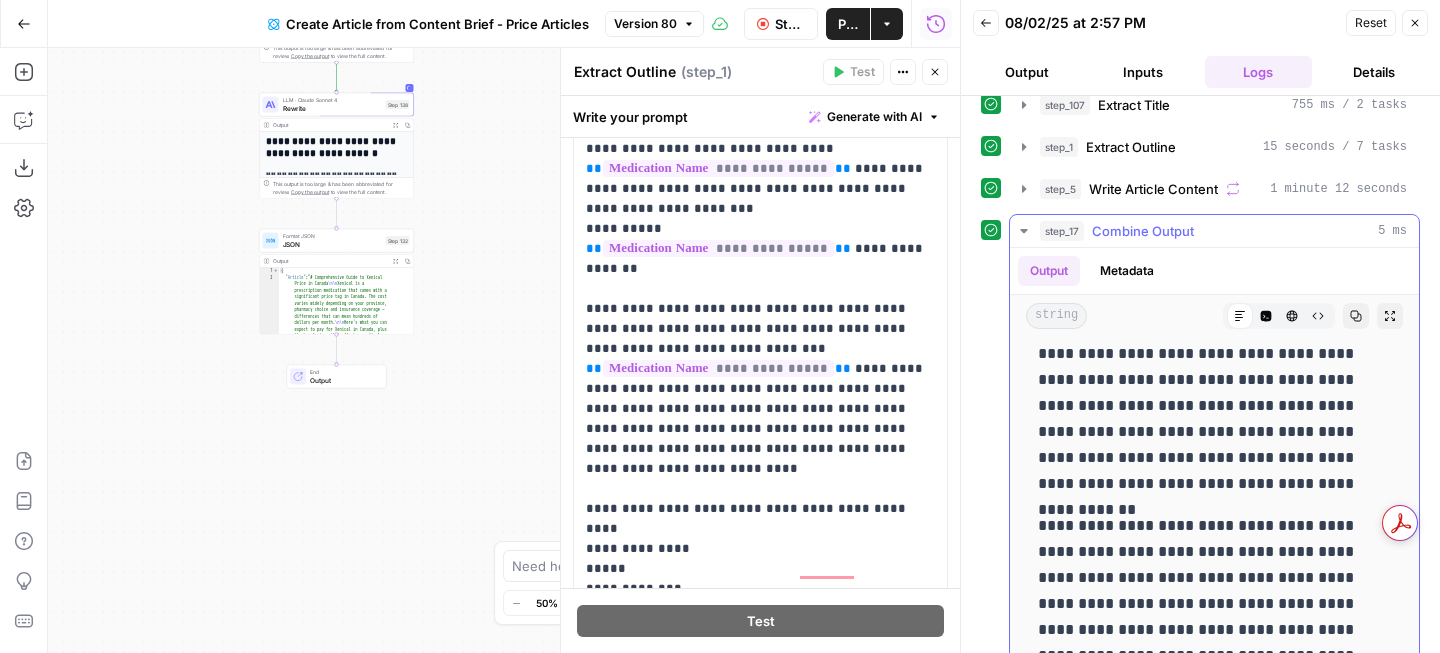click 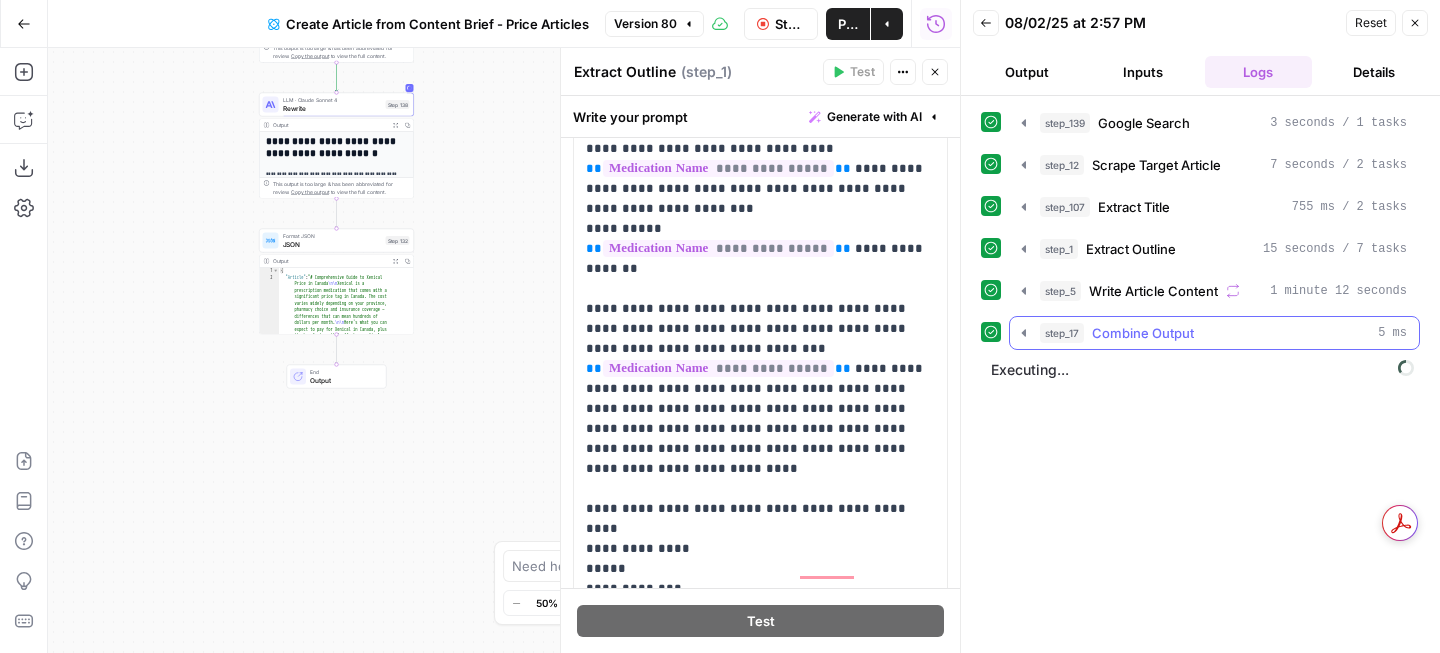 scroll, scrollTop: 0, scrollLeft: 0, axis: both 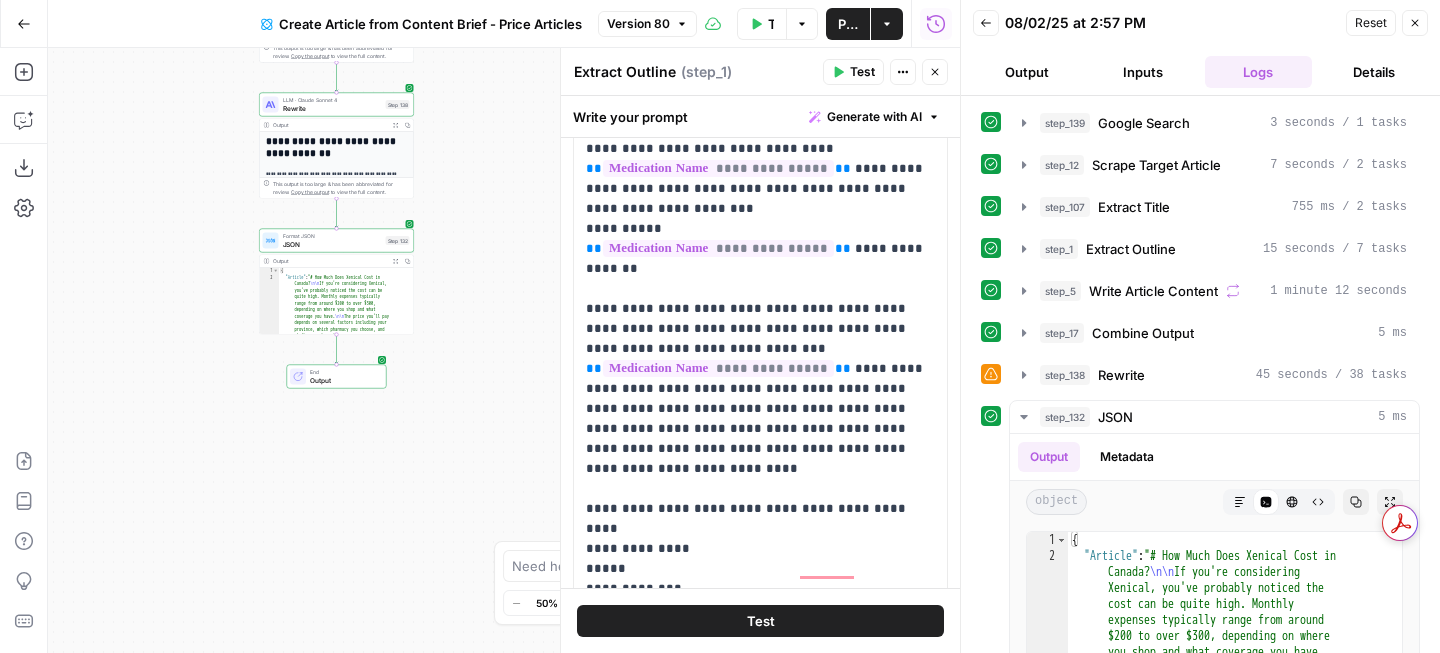 click 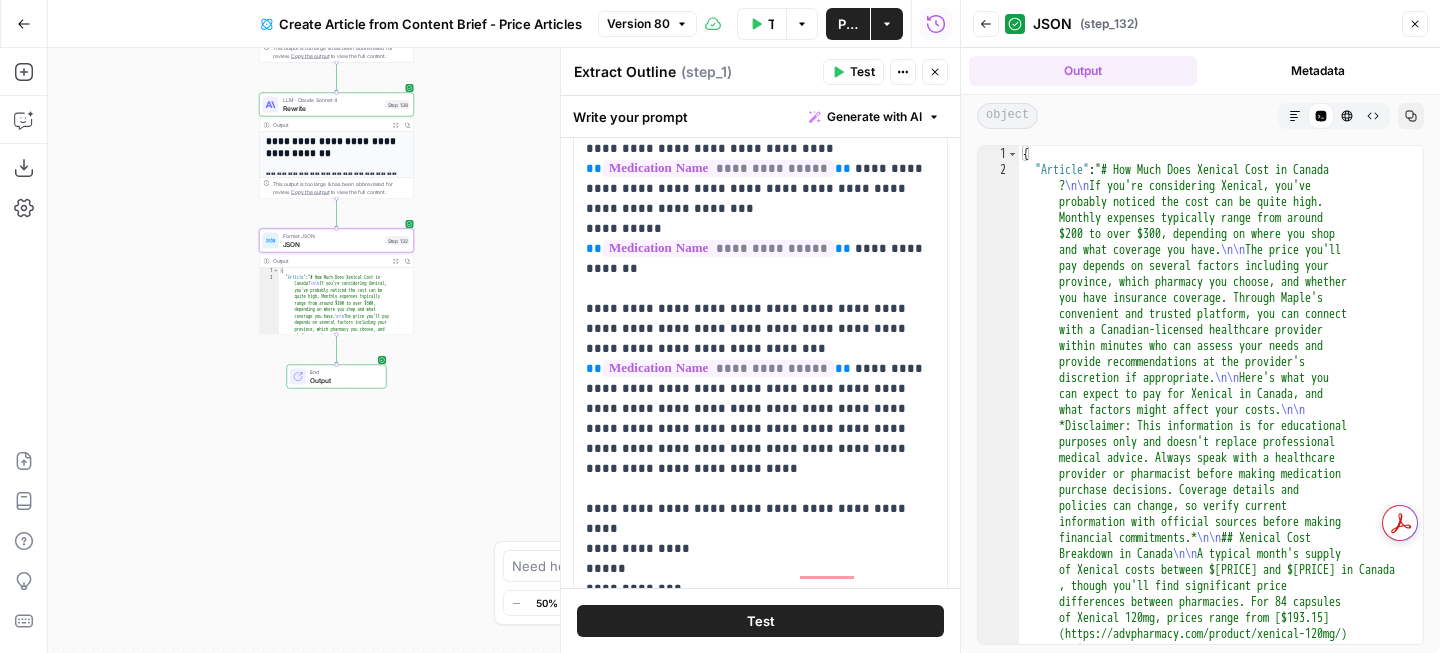 click on "Markdown" at bounding box center (1295, 116) 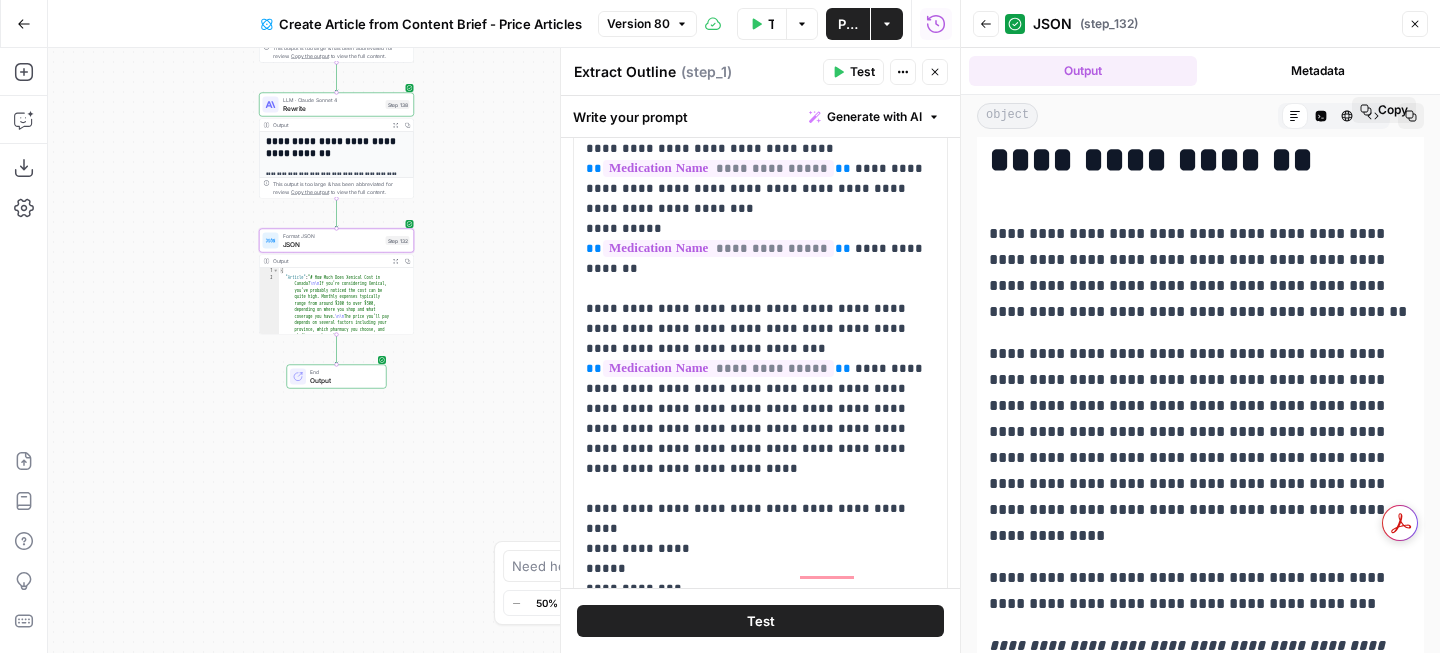 scroll, scrollTop: 0, scrollLeft: 0, axis: both 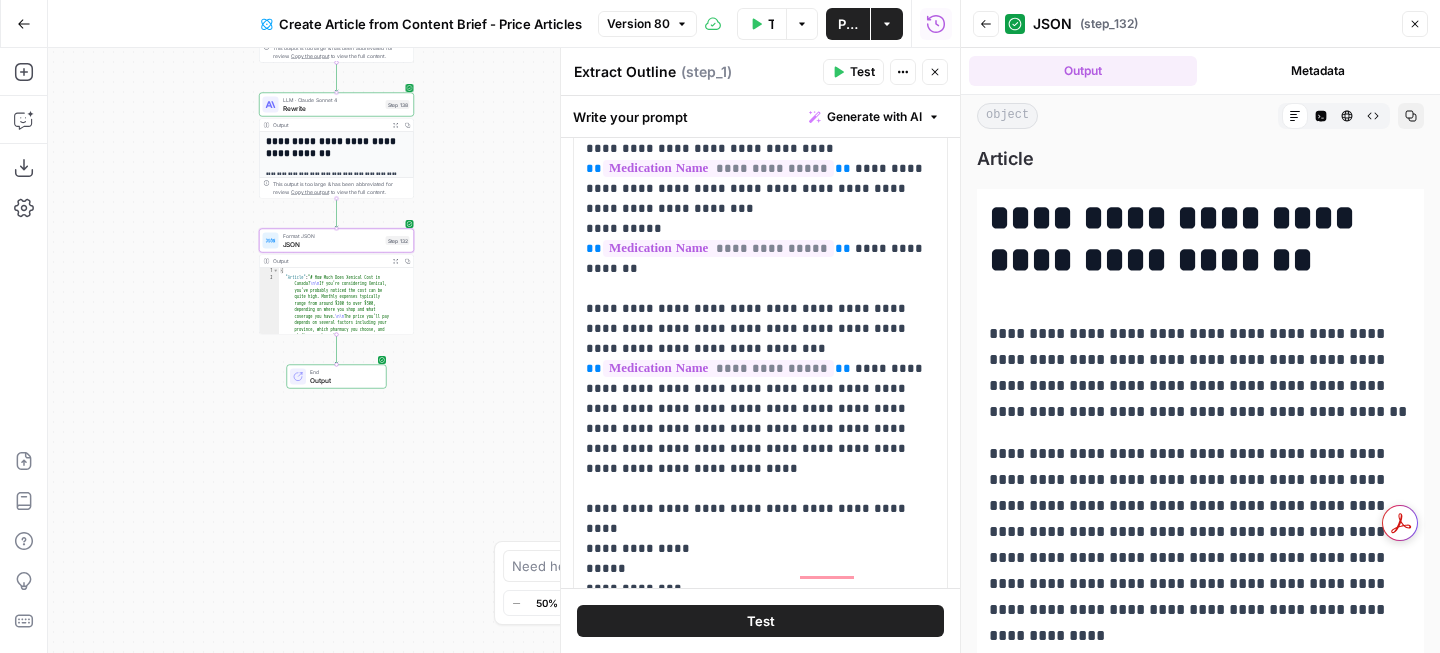 click on "Rewrite" at bounding box center (332, 108) 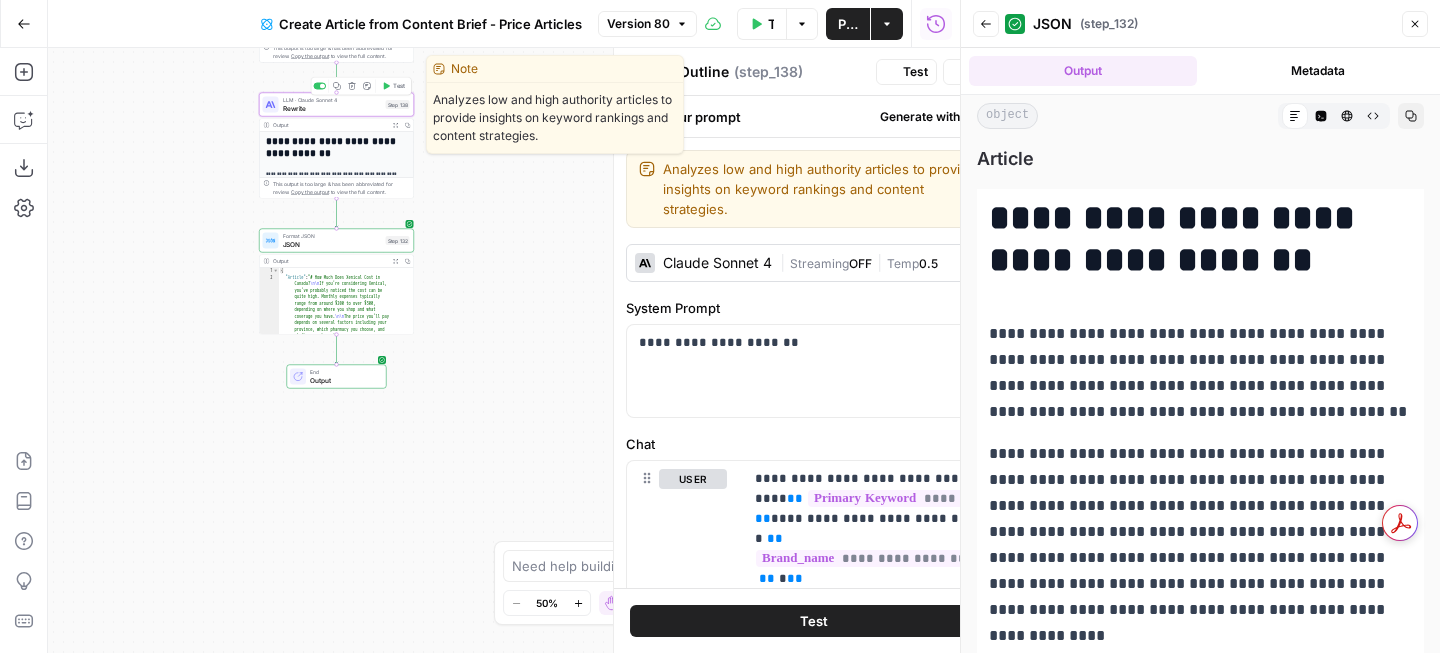 type on "Rewrite" 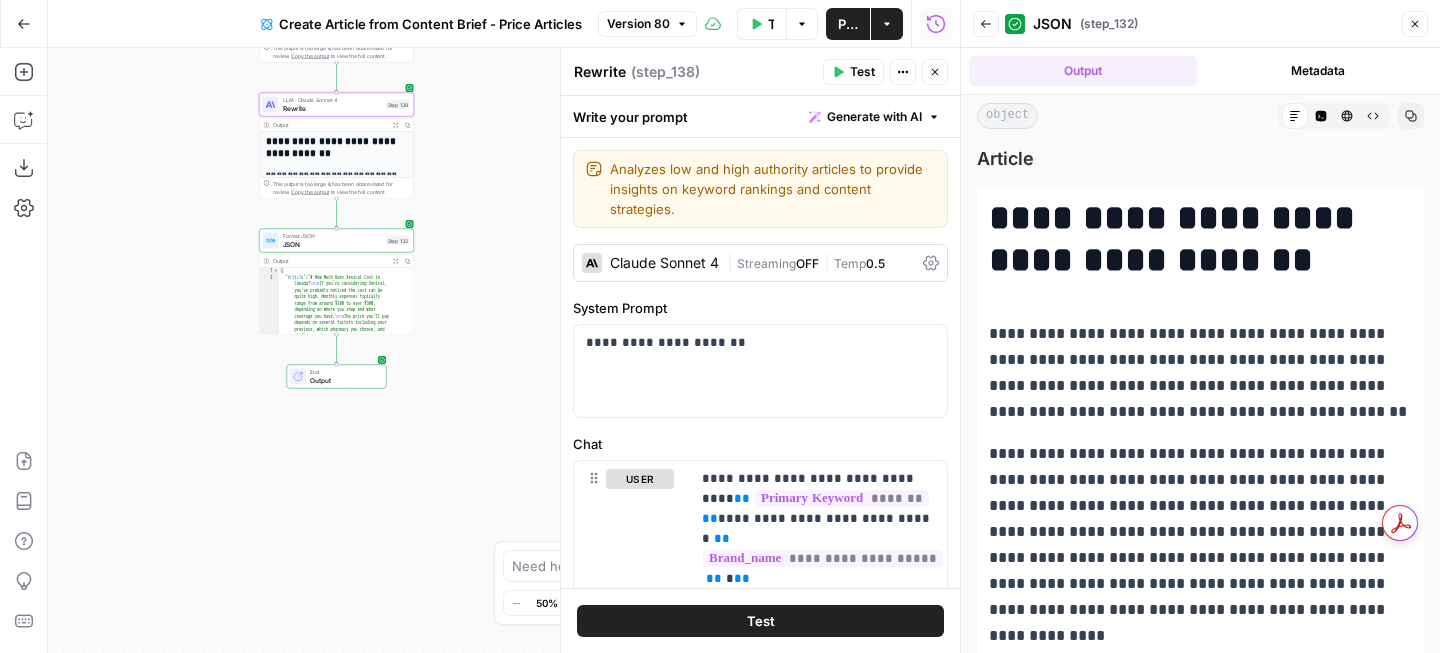 scroll, scrollTop: 350, scrollLeft: 0, axis: vertical 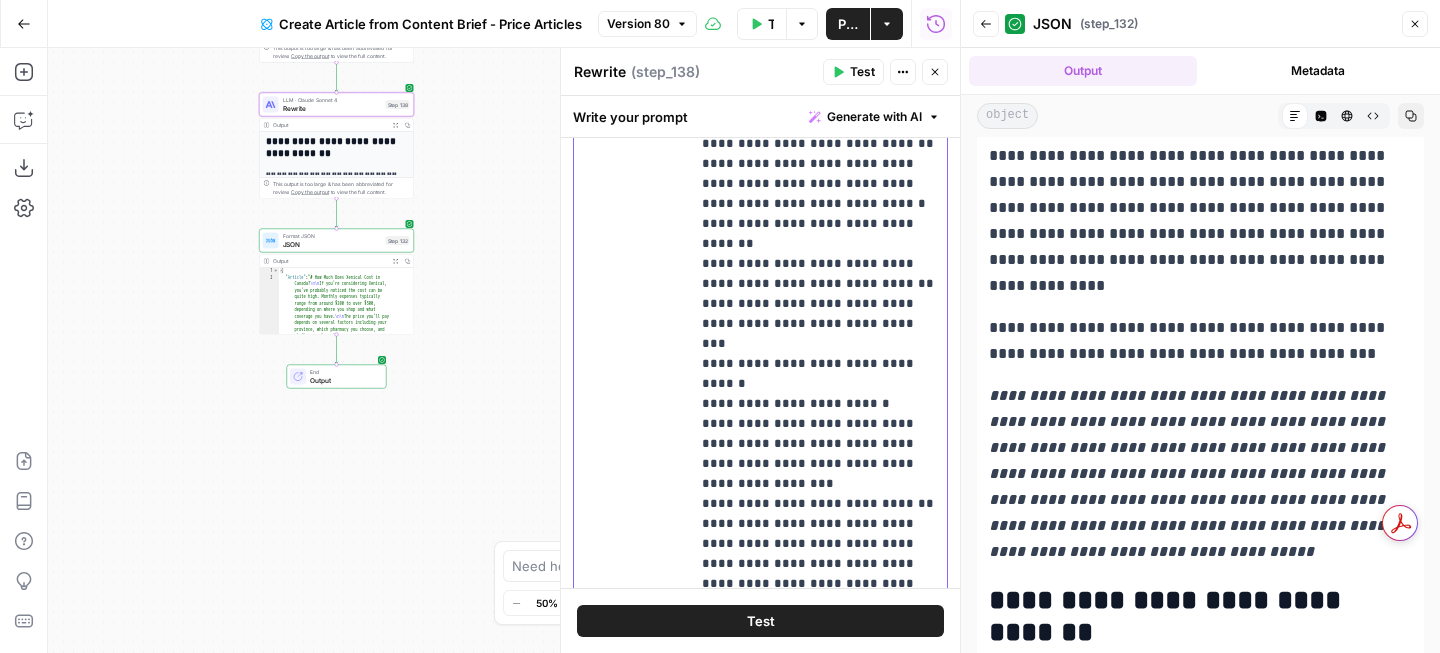 click on "**********" at bounding box center (818, 4144) 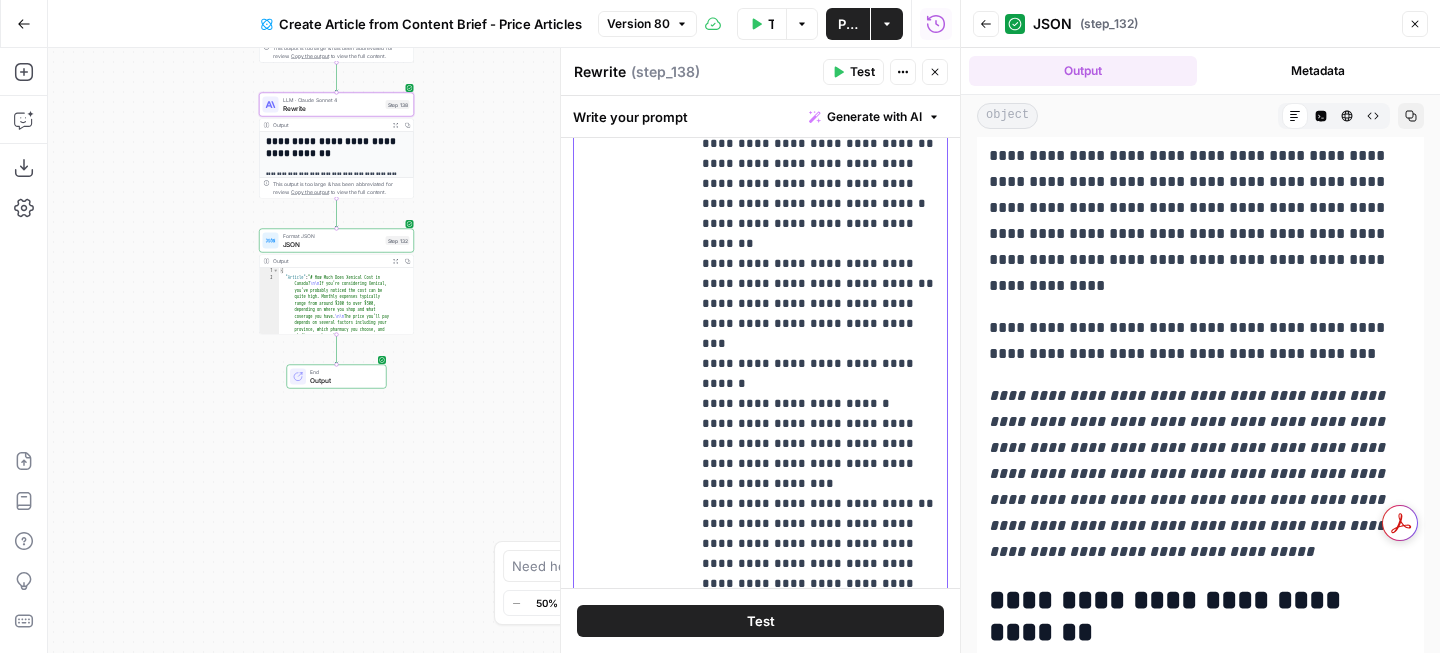 scroll, scrollTop: 590, scrollLeft: 0, axis: vertical 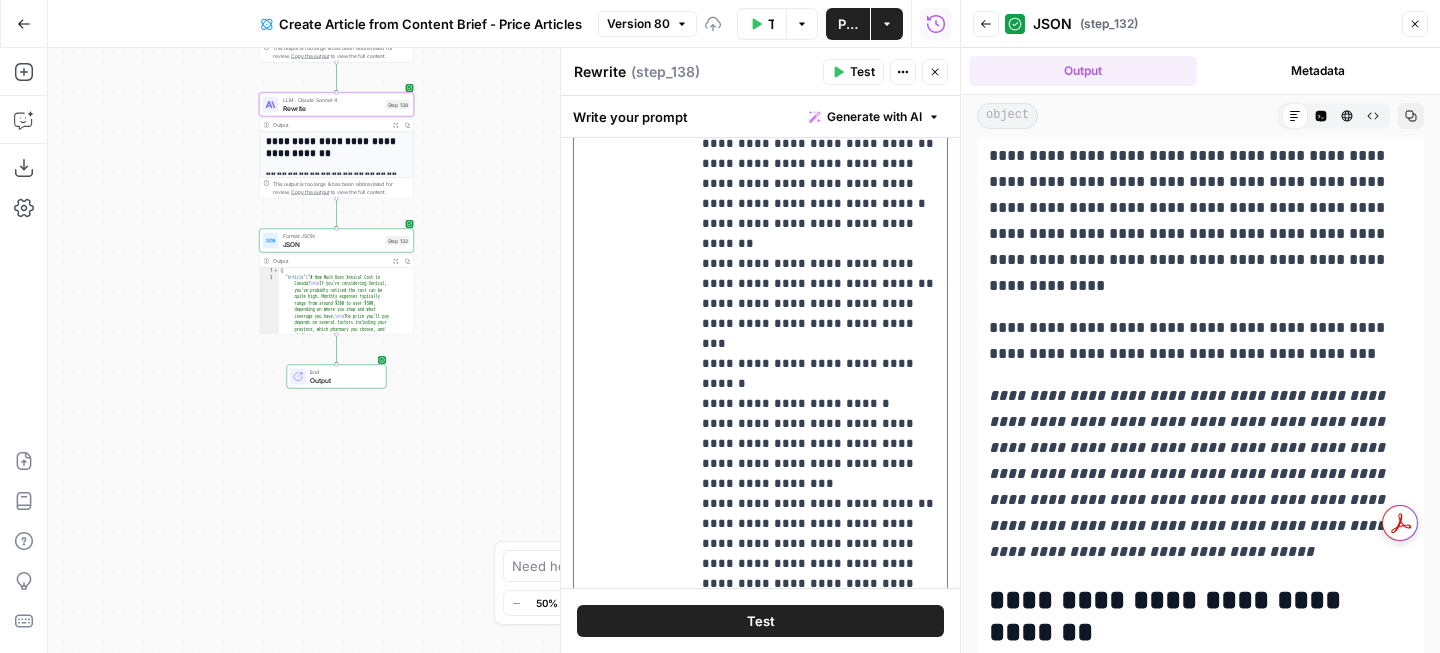 click on "**********" at bounding box center [818, 4144] 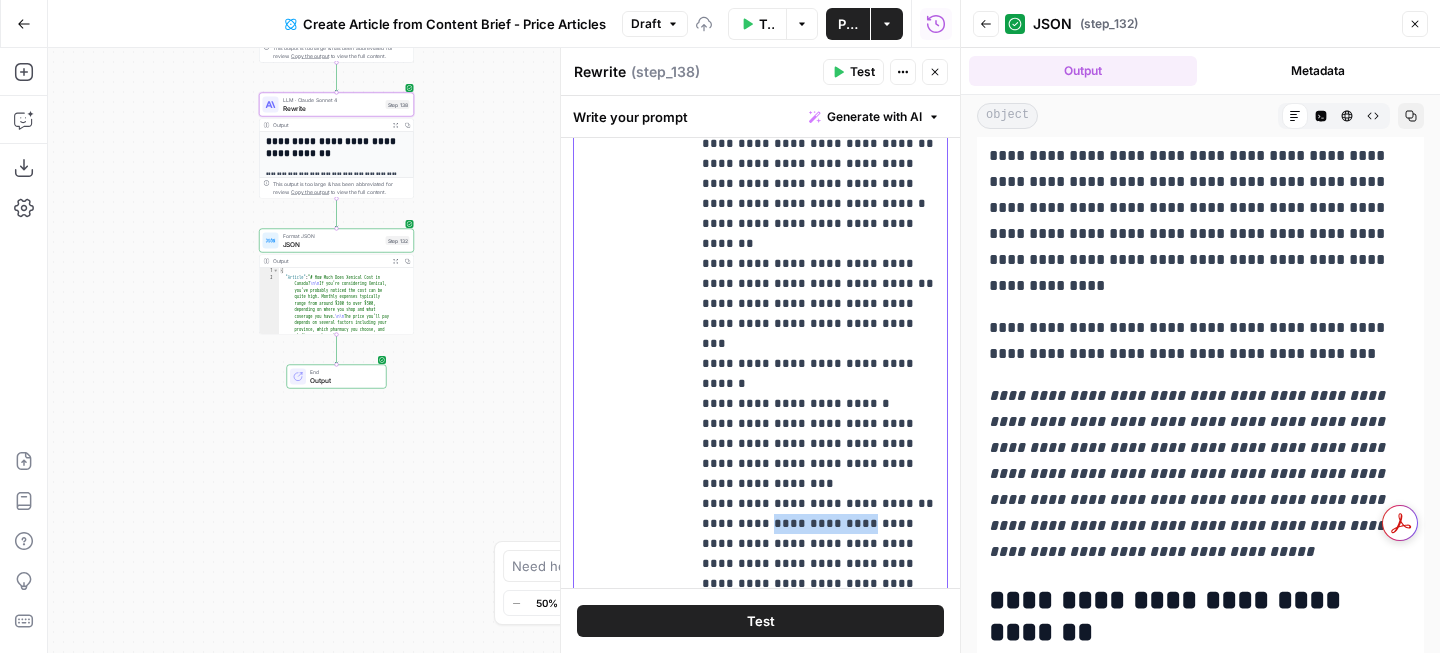 drag, startPoint x: 768, startPoint y: 383, endPoint x: 857, endPoint y: 379, distance: 89.08984 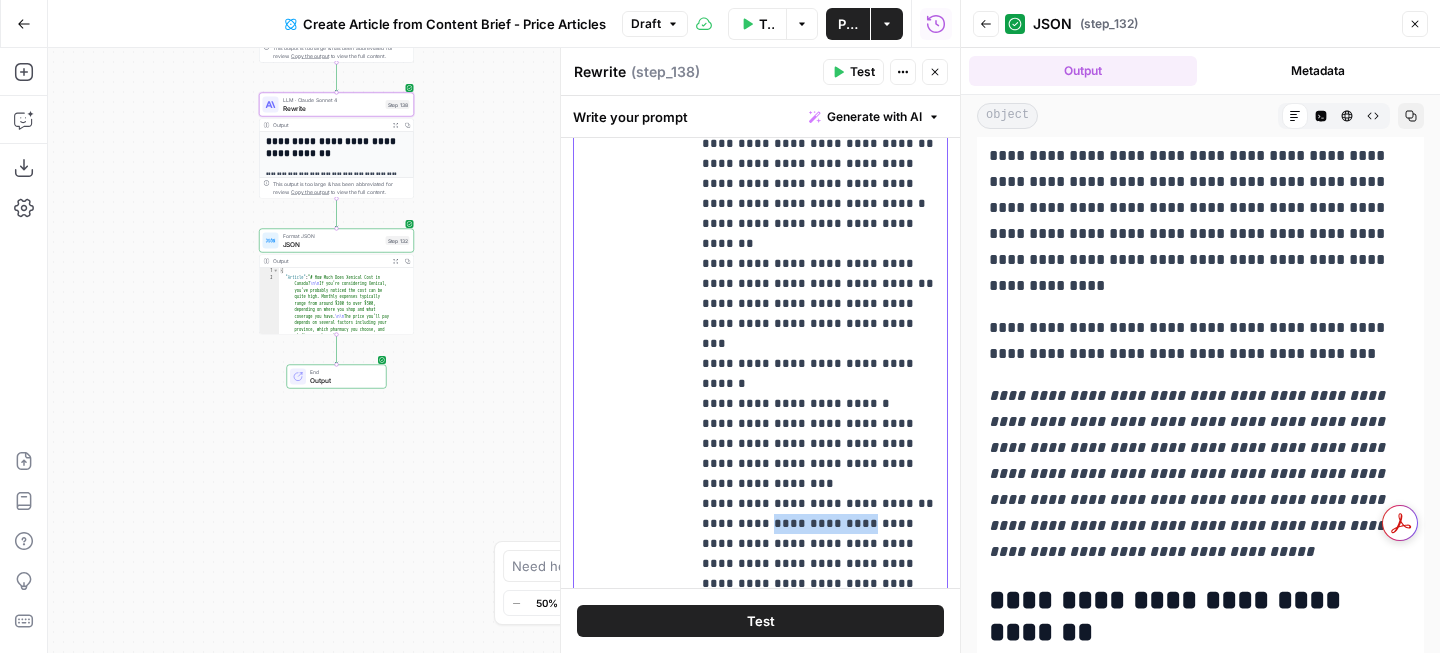 copy on "**********" 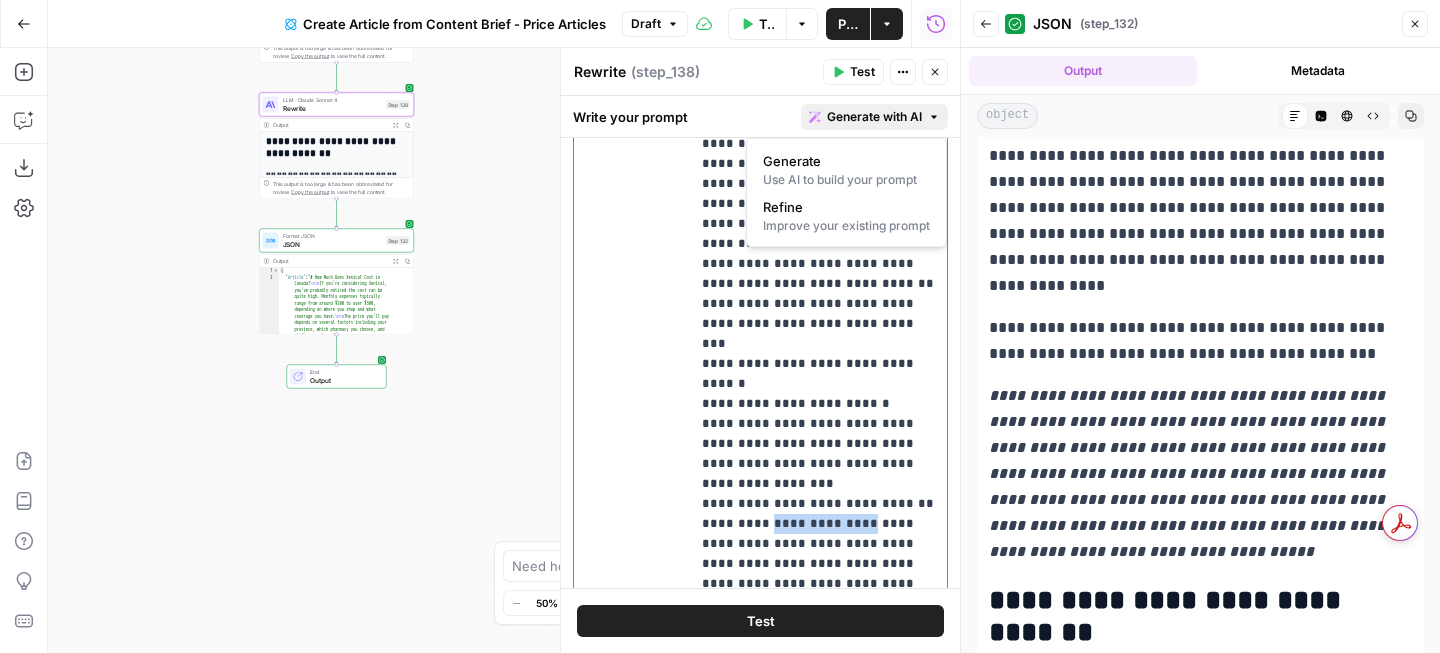 click on "Generate with AI" at bounding box center (874, 117) 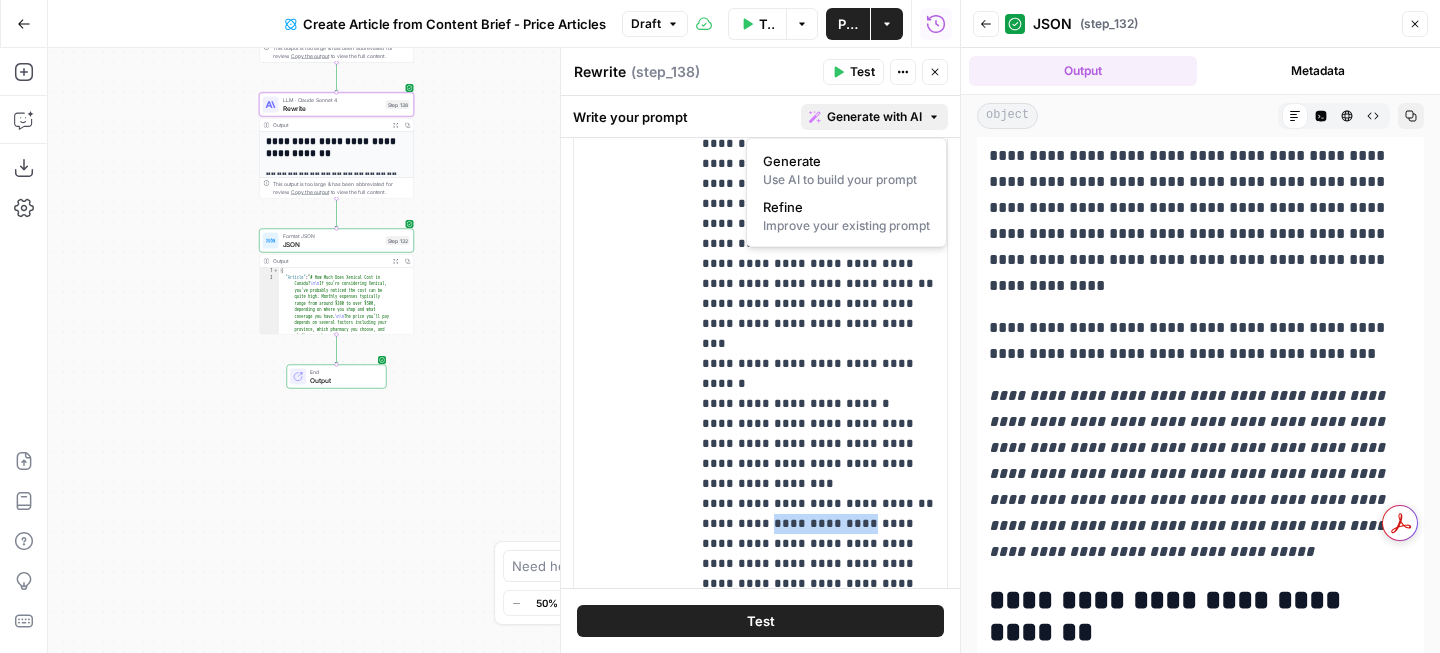 click on "Generate with AI" at bounding box center (874, 117) 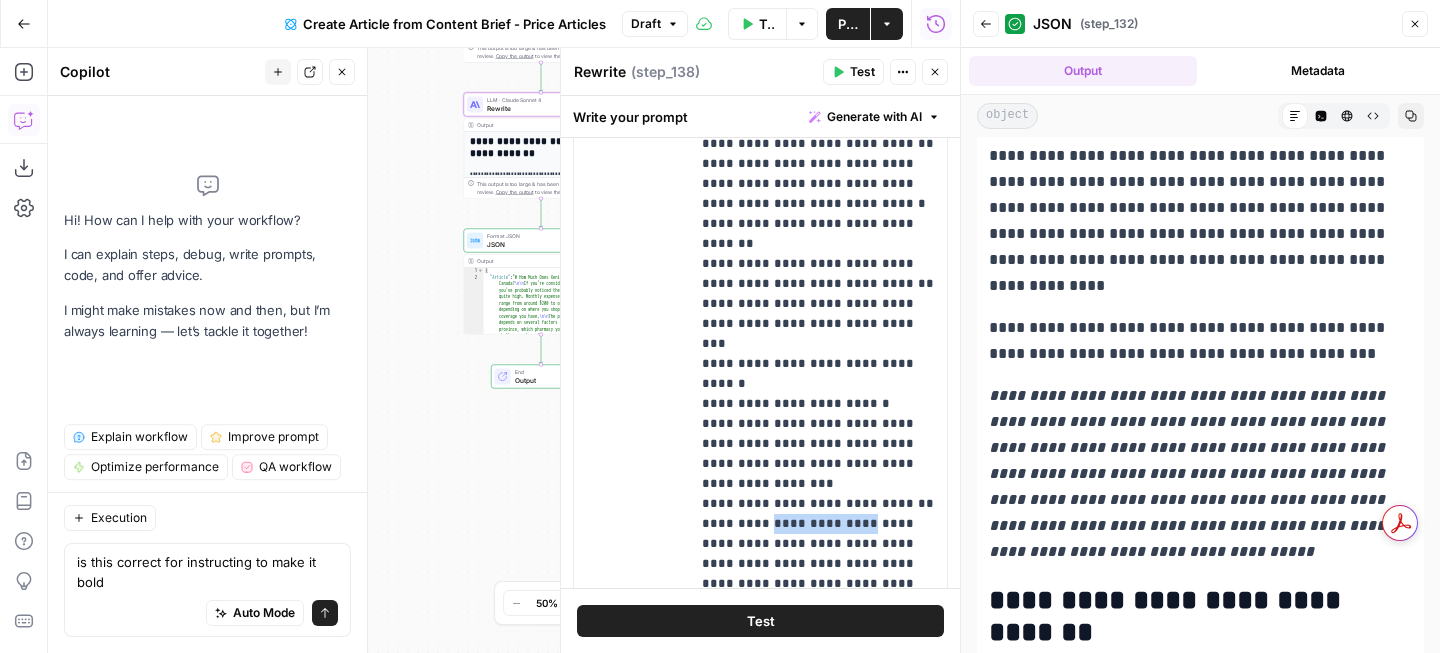 type on "is this correct for instructing to make it bold **Disclaimer**" 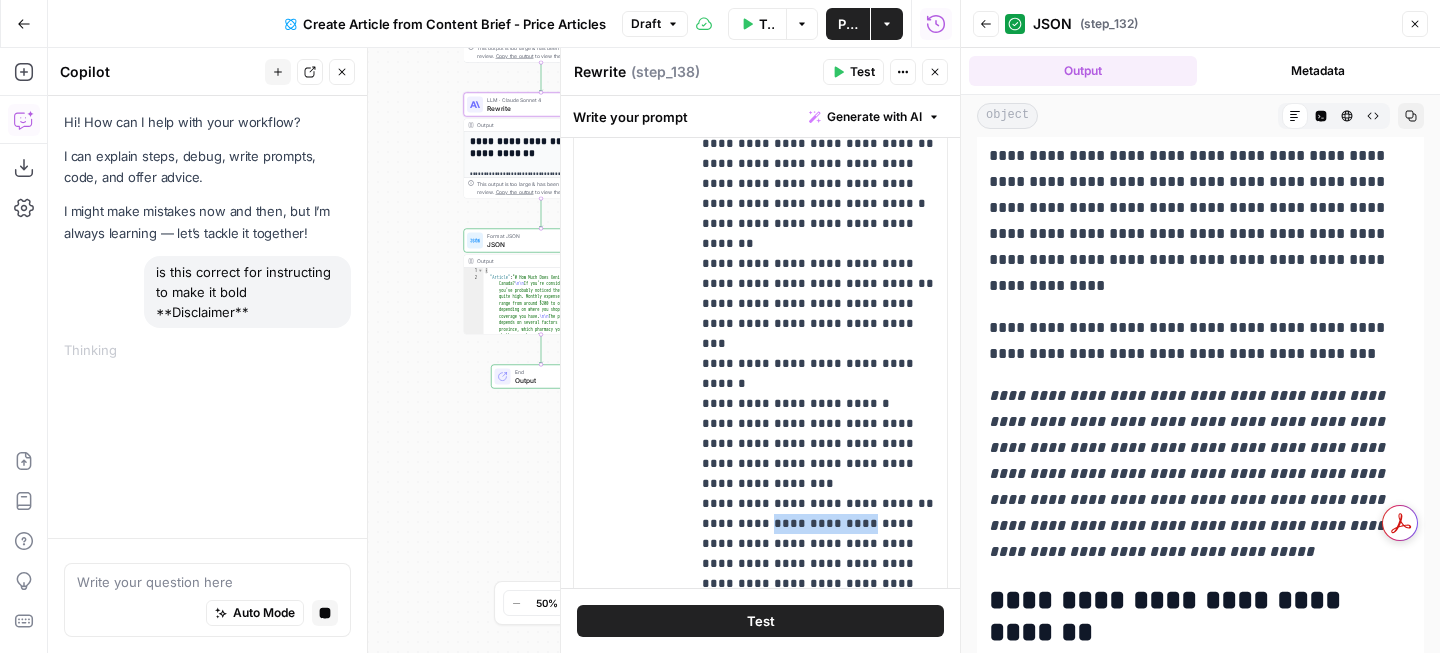 scroll, scrollTop: 637, scrollLeft: 0, axis: vertical 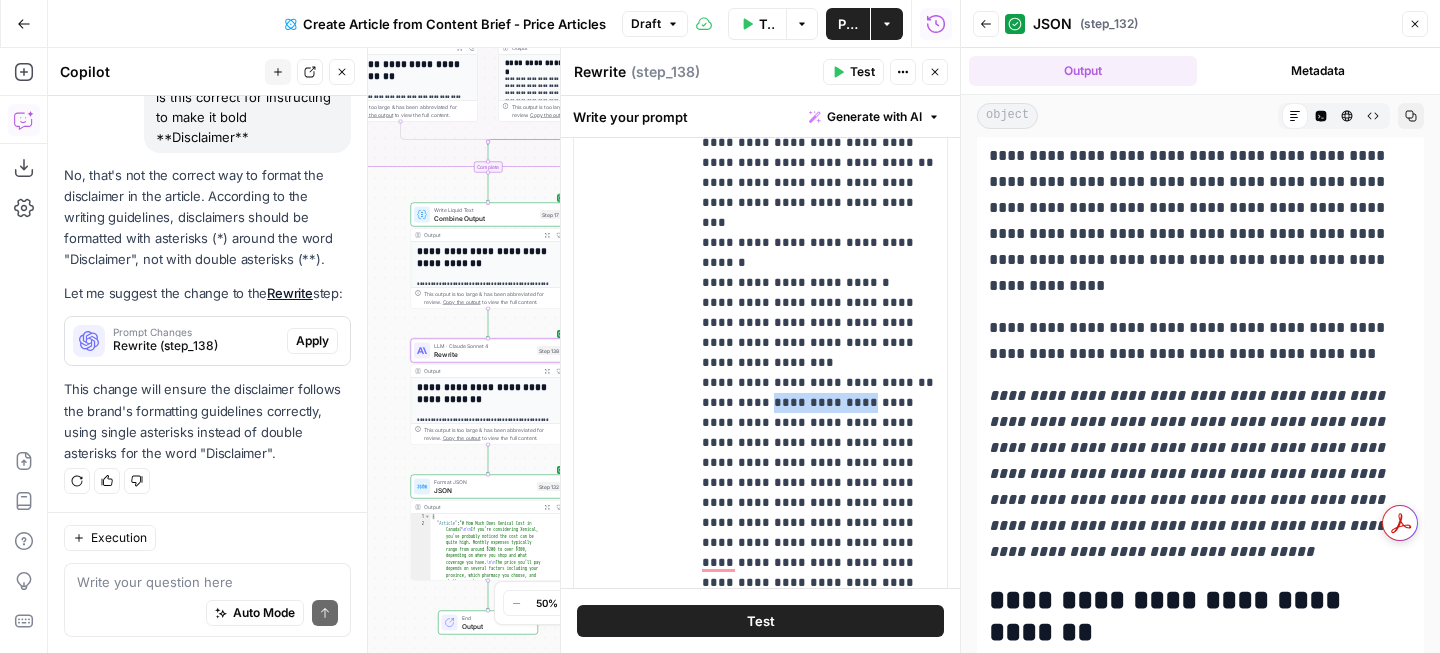 click on "Rewrite (step_138)" at bounding box center (196, 346) 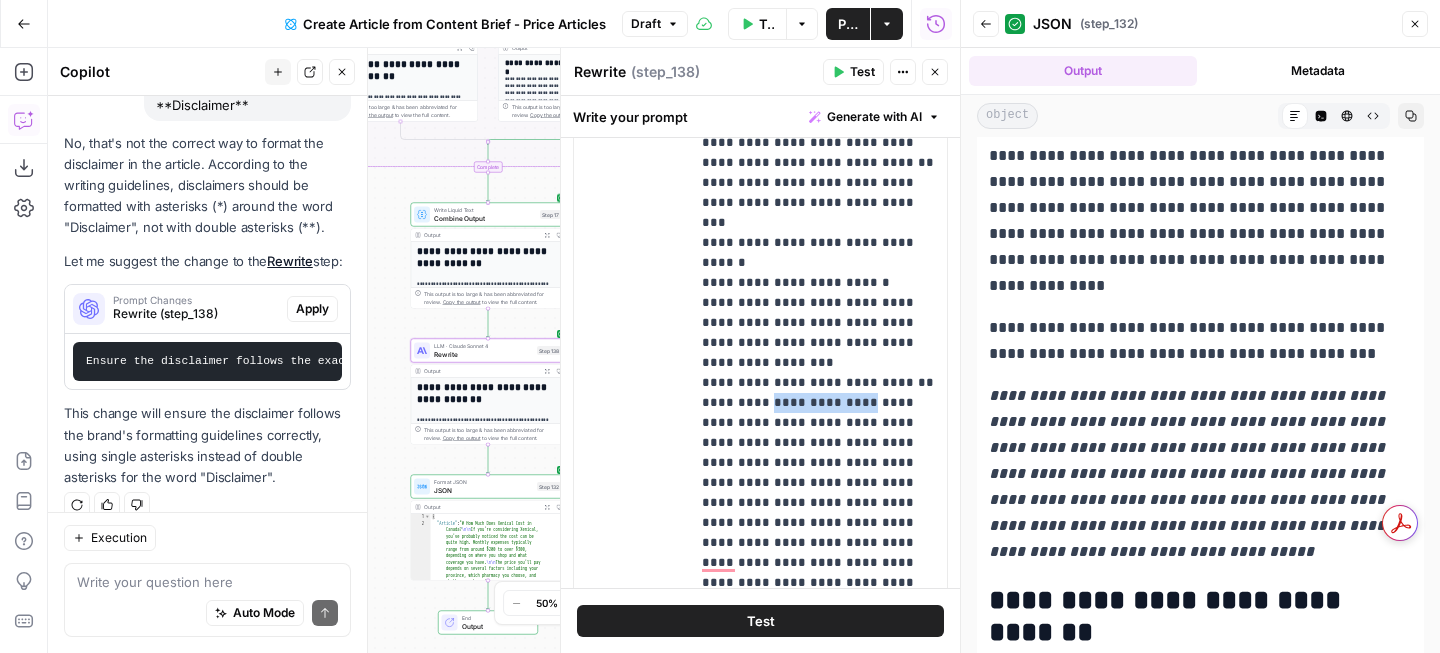 scroll, scrollTop: 231, scrollLeft: 0, axis: vertical 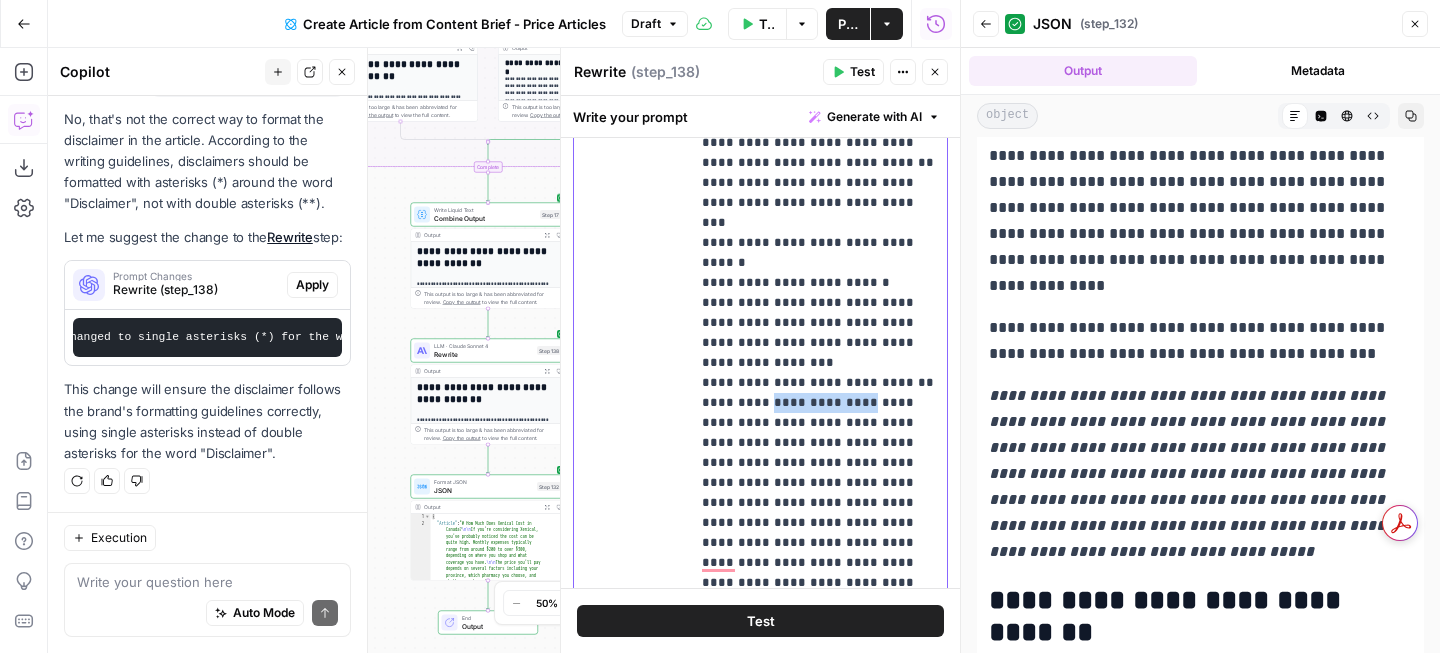 click on "**********" at bounding box center (818, 4023) 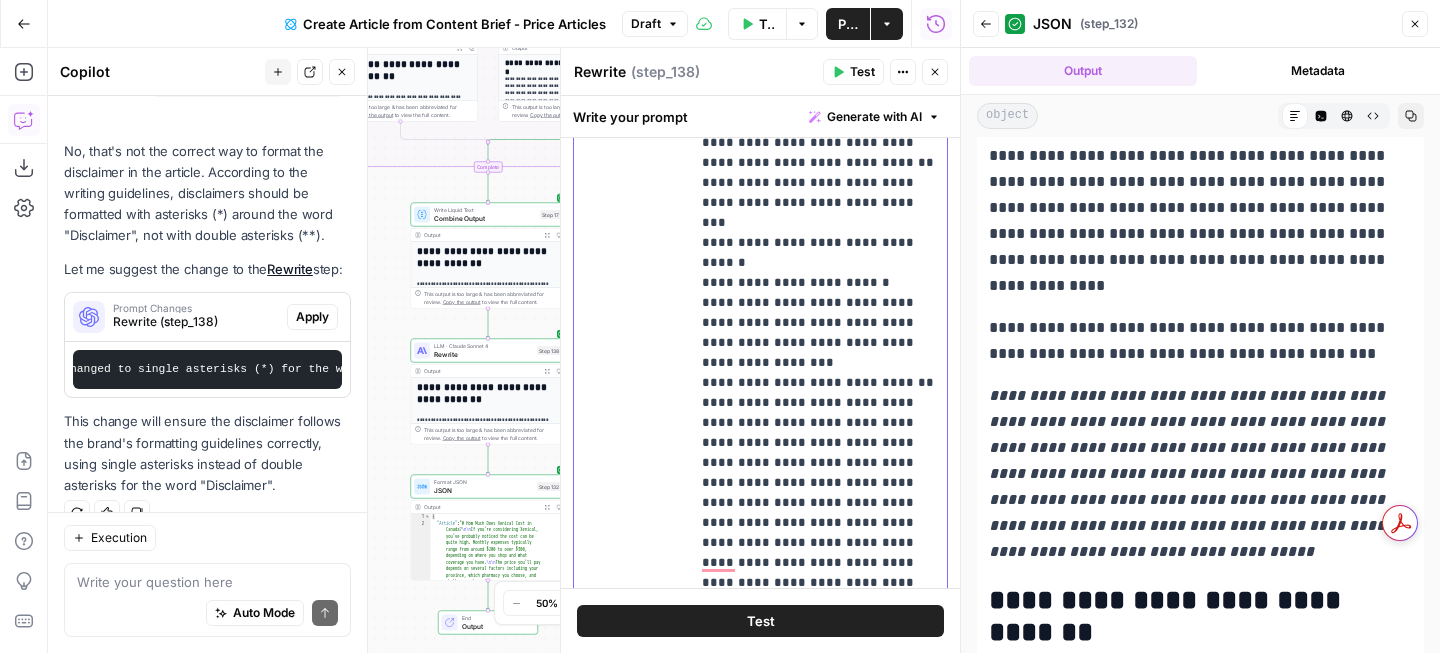 scroll, scrollTop: 263, scrollLeft: 0, axis: vertical 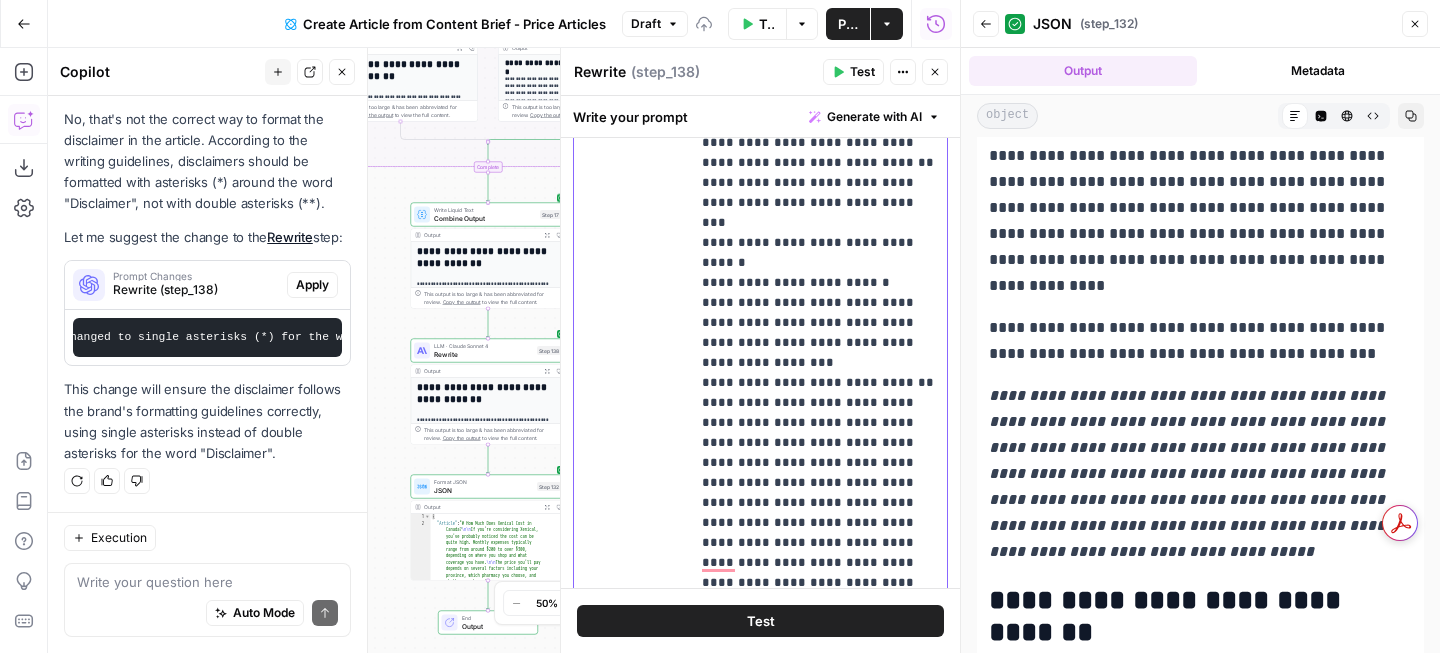 click on "**********" at bounding box center (818, 4023) 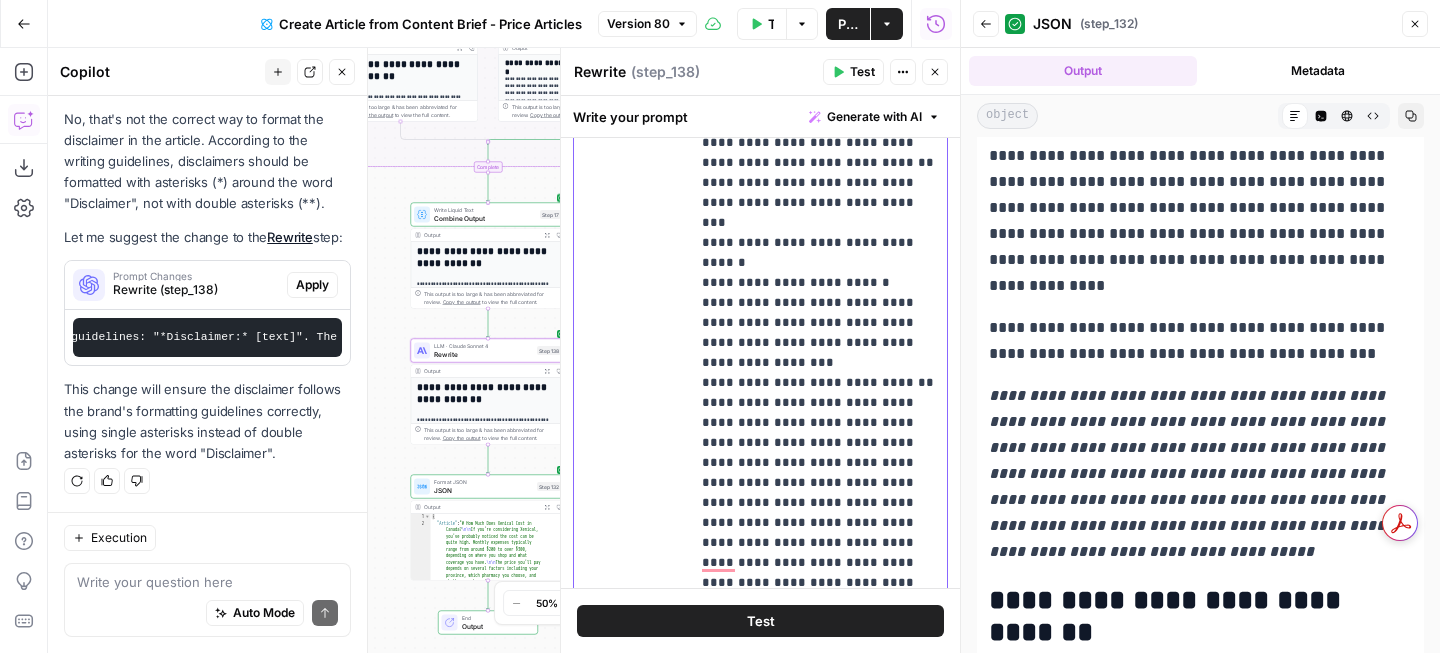 scroll, scrollTop: 0, scrollLeft: 500, axis: horizontal 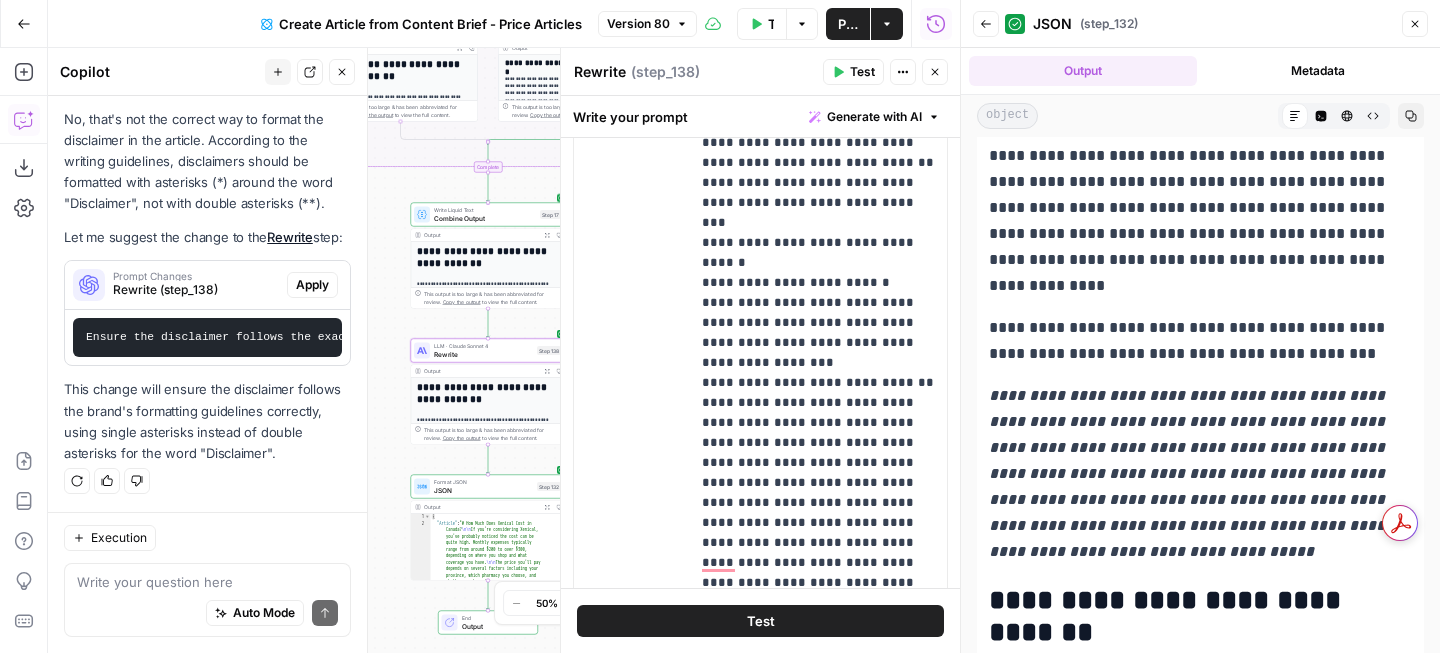 drag, startPoint x: 306, startPoint y: 339, endPoint x: 82, endPoint y: 339, distance: 224 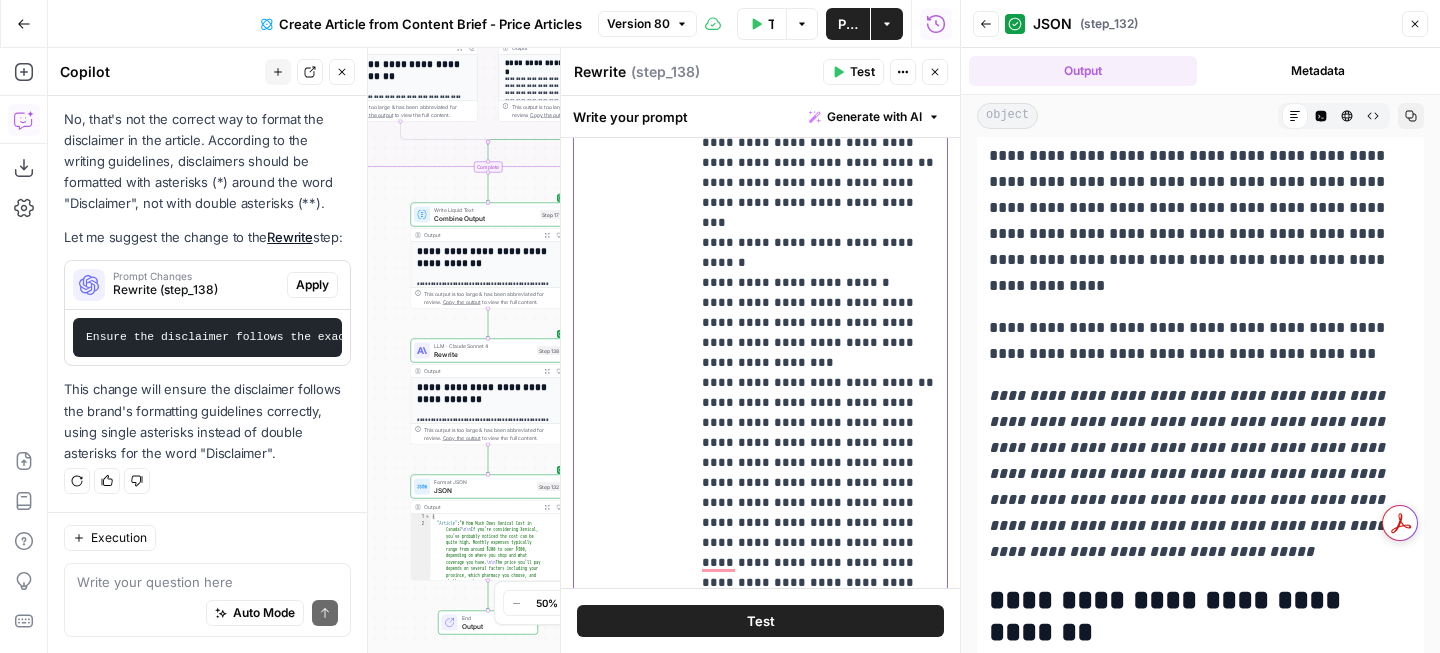 click on "**********" at bounding box center [818, 4023] 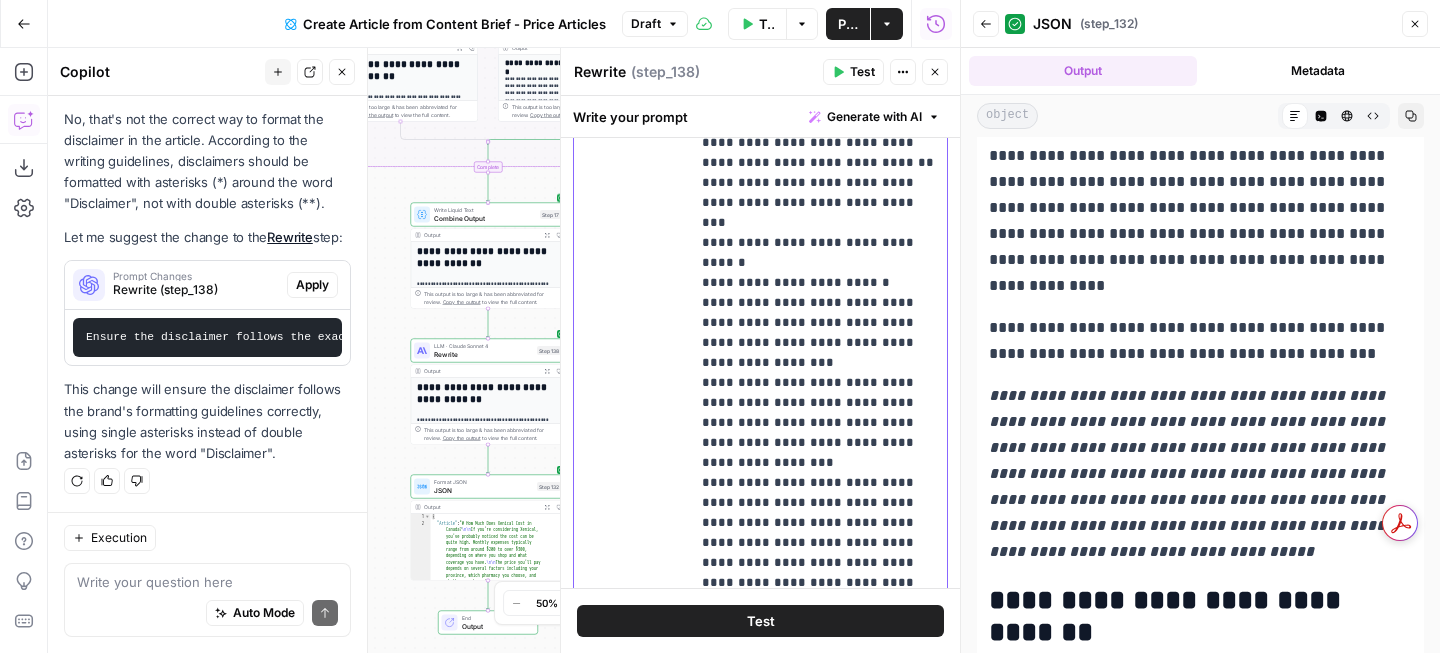 drag, startPoint x: 881, startPoint y: 287, endPoint x: 914, endPoint y: 286, distance: 33.01515 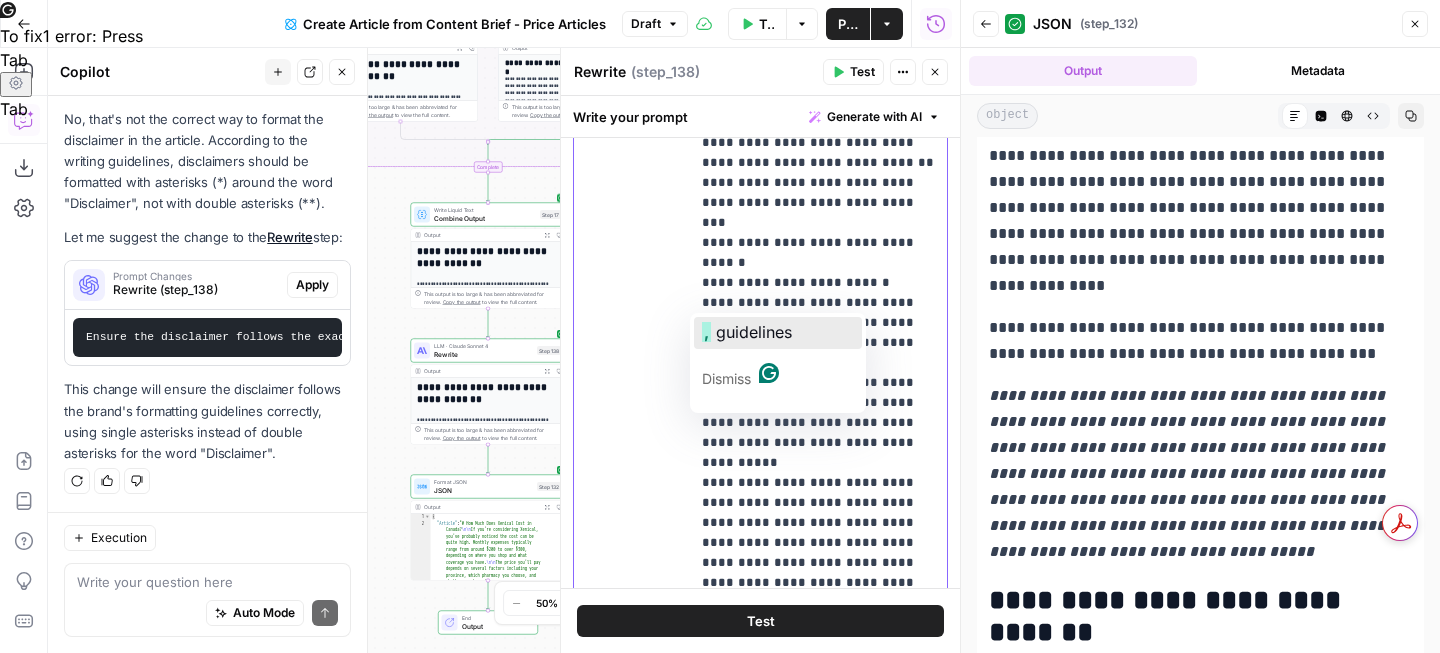 click on "guidelines" 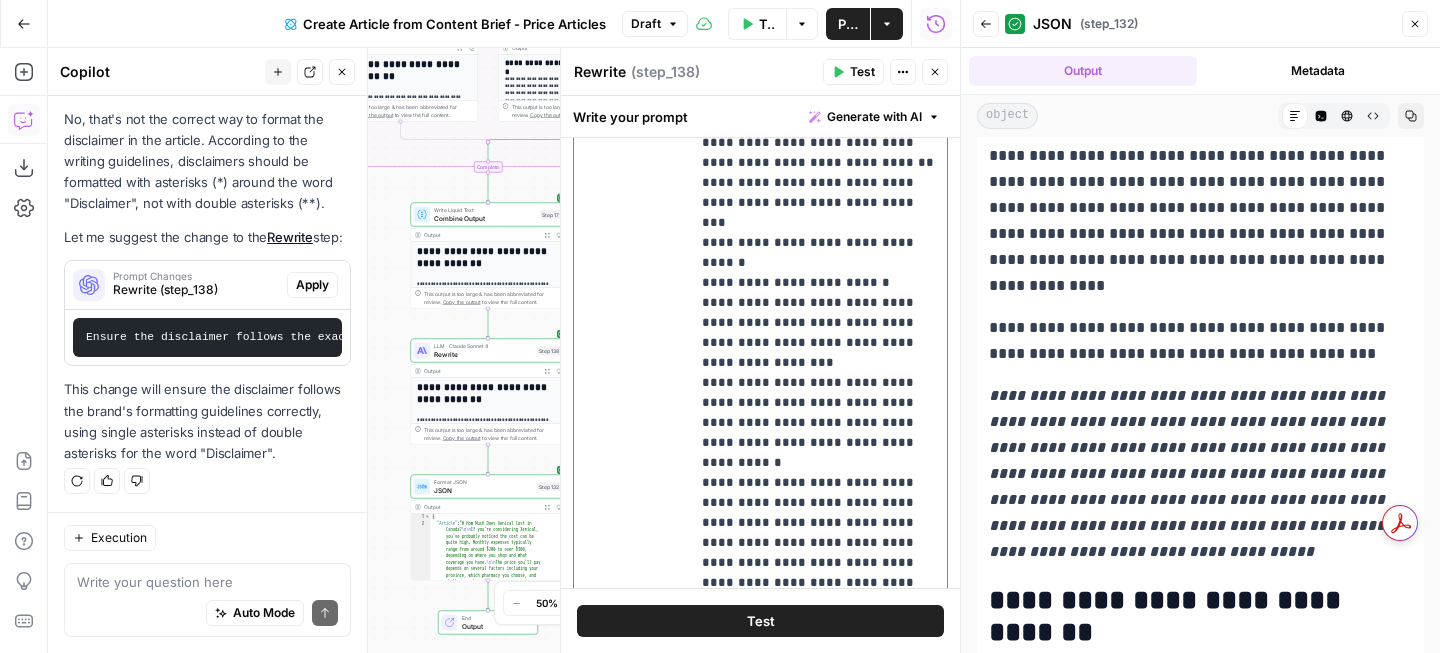 drag, startPoint x: 766, startPoint y: 306, endPoint x: 783, endPoint y: 280, distance: 31.06445 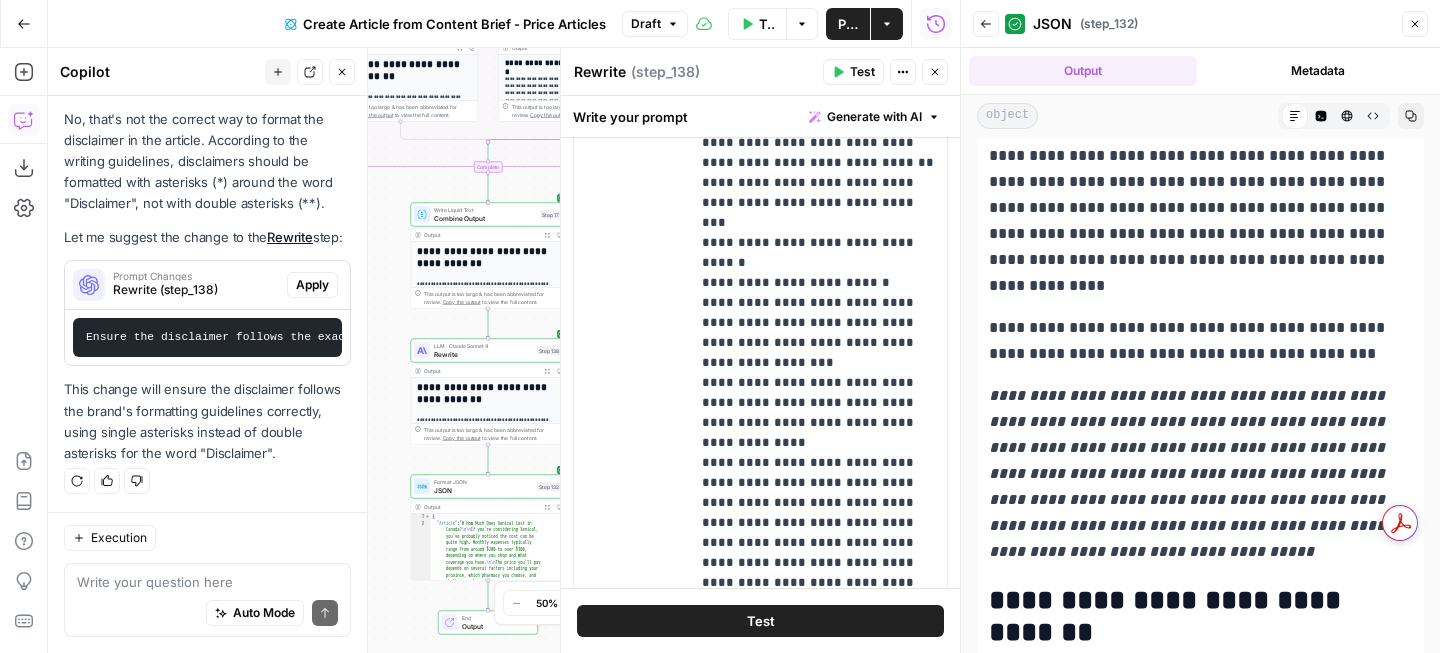 click on "Test" at bounding box center (862, 72) 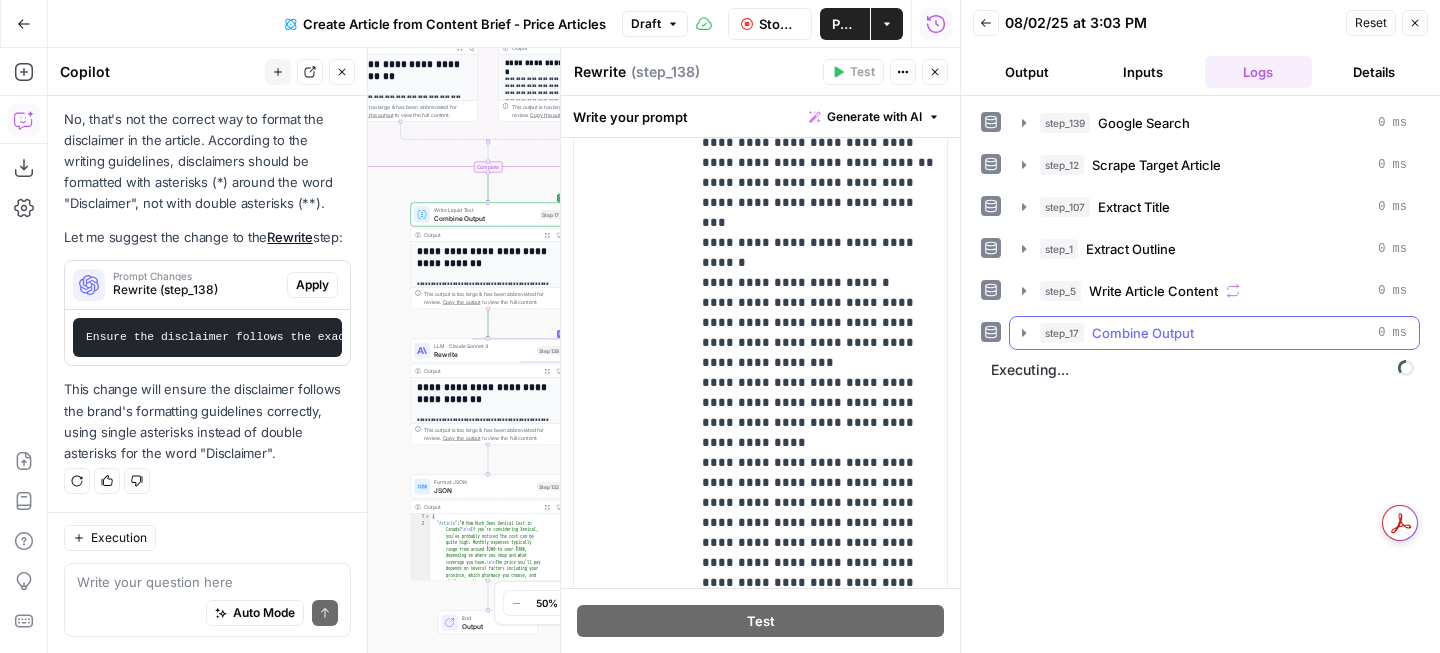 click 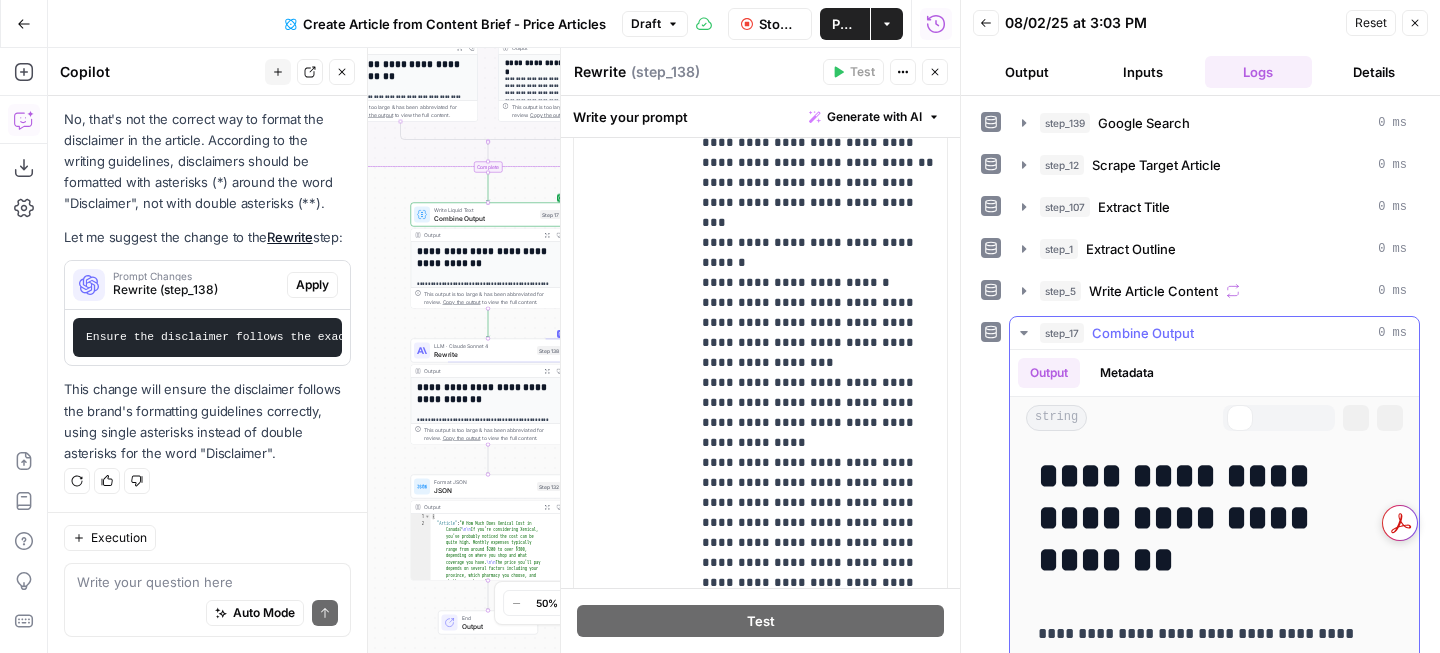 click 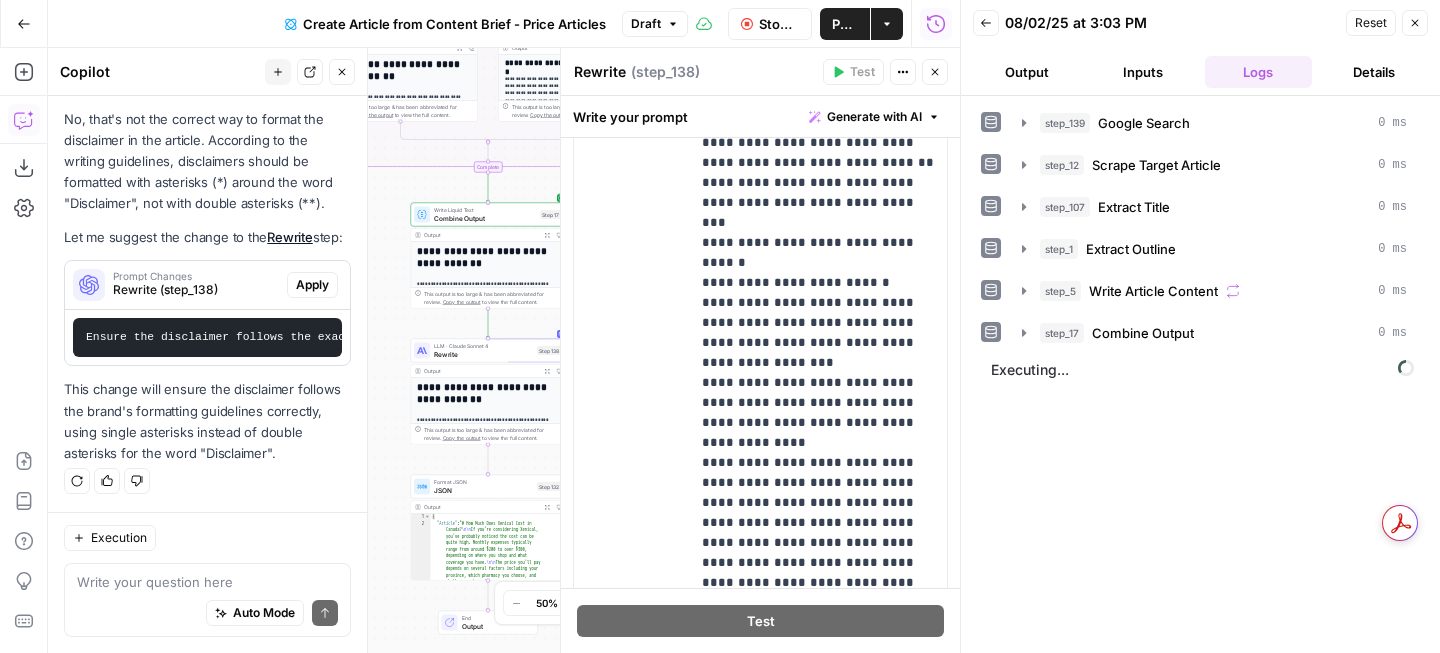 scroll, scrollTop: 711, scrollLeft: 0, axis: vertical 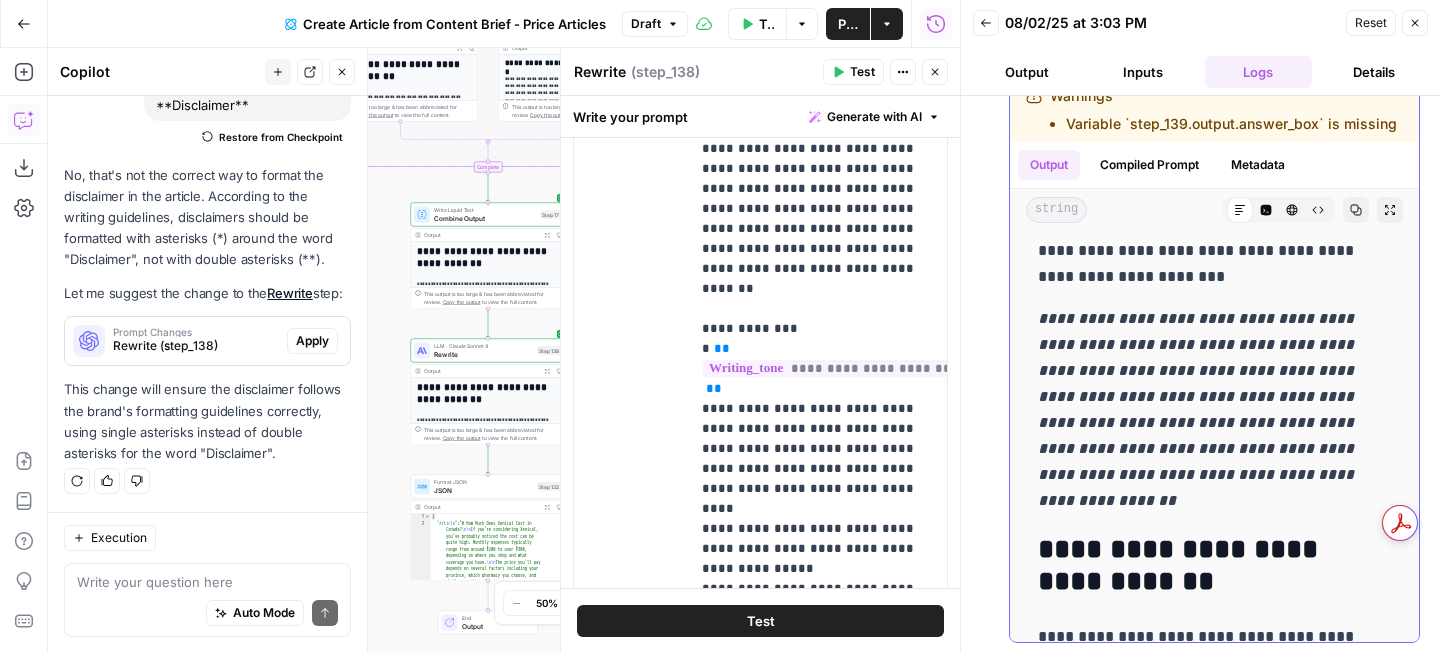 drag, startPoint x: 1123, startPoint y: 323, endPoint x: 1039, endPoint y: 323, distance: 84 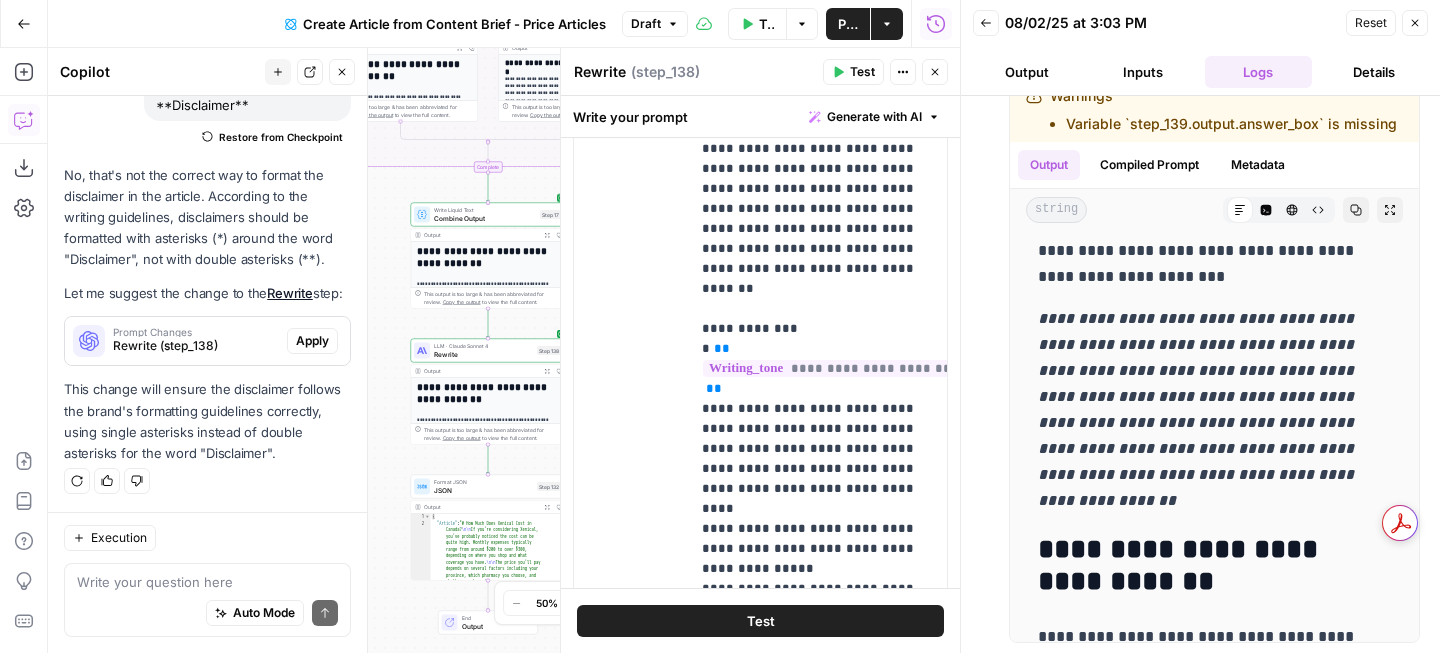 click on "Write your question here Auto Mode Send" at bounding box center [207, 600] 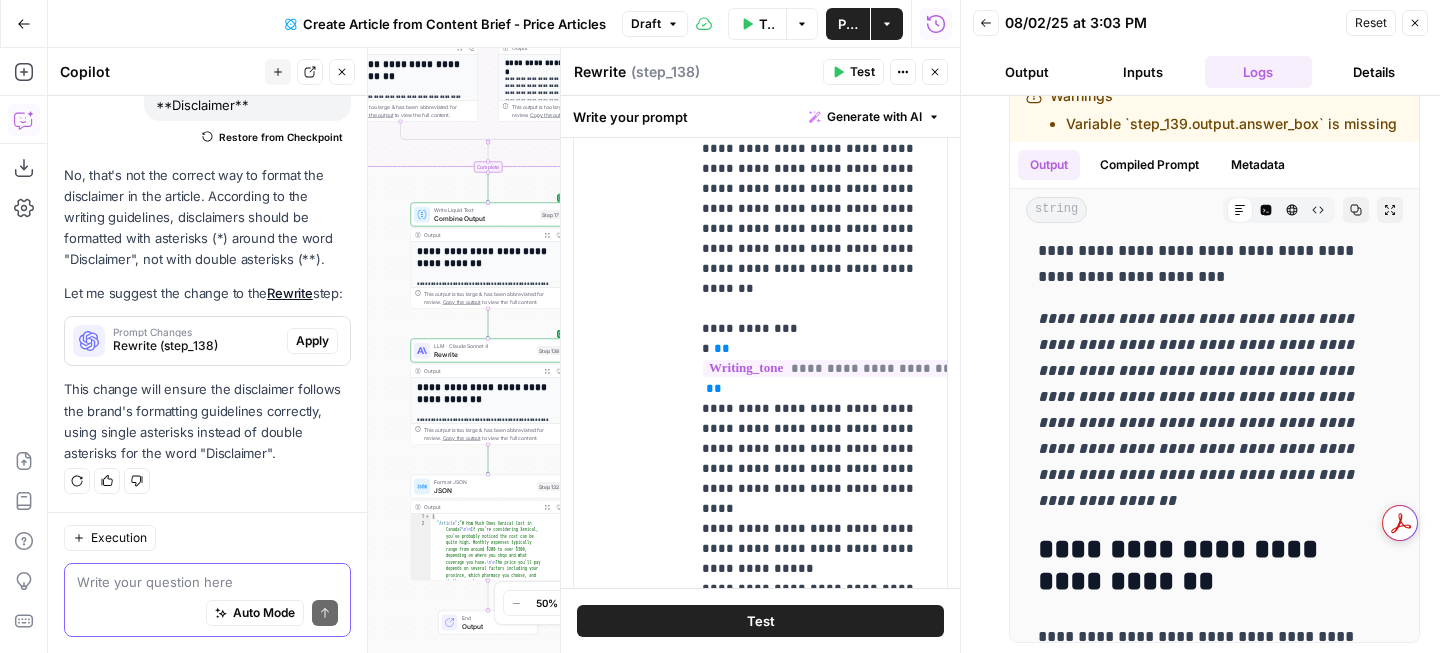 paste on "Disclaimer:" 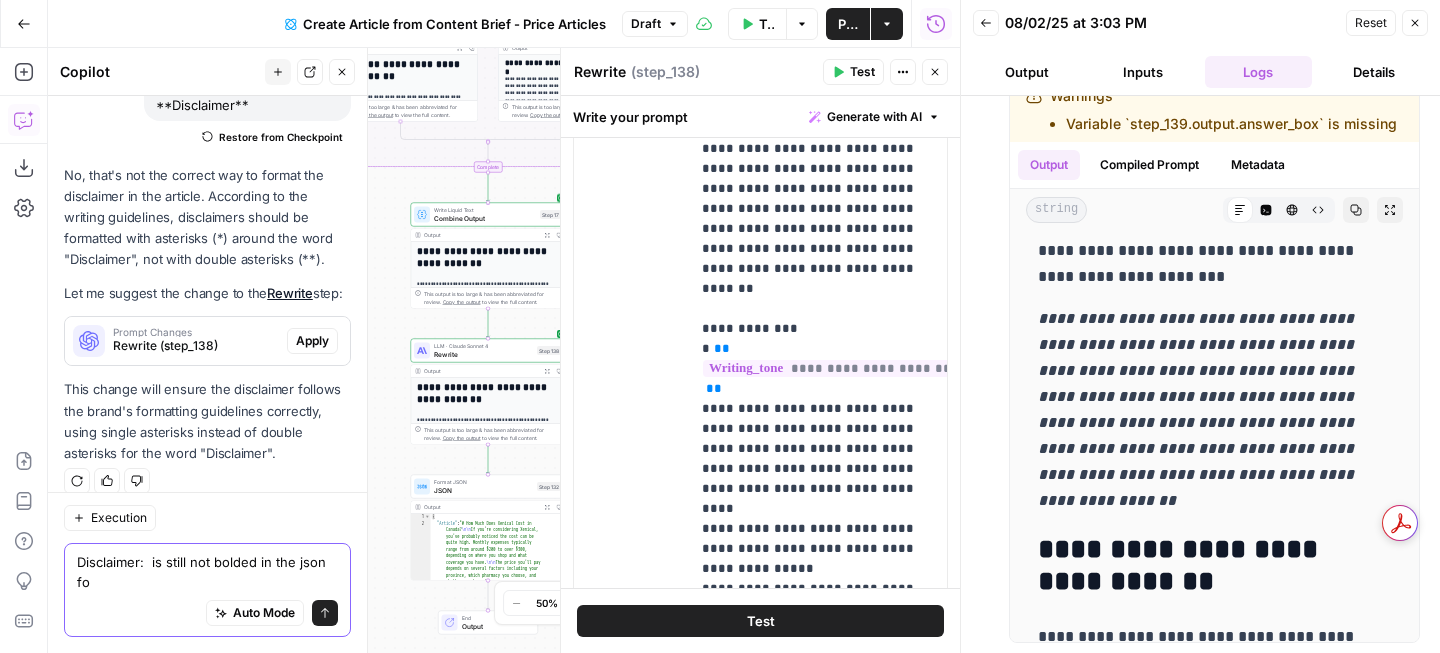scroll, scrollTop: 227, scrollLeft: 0, axis: vertical 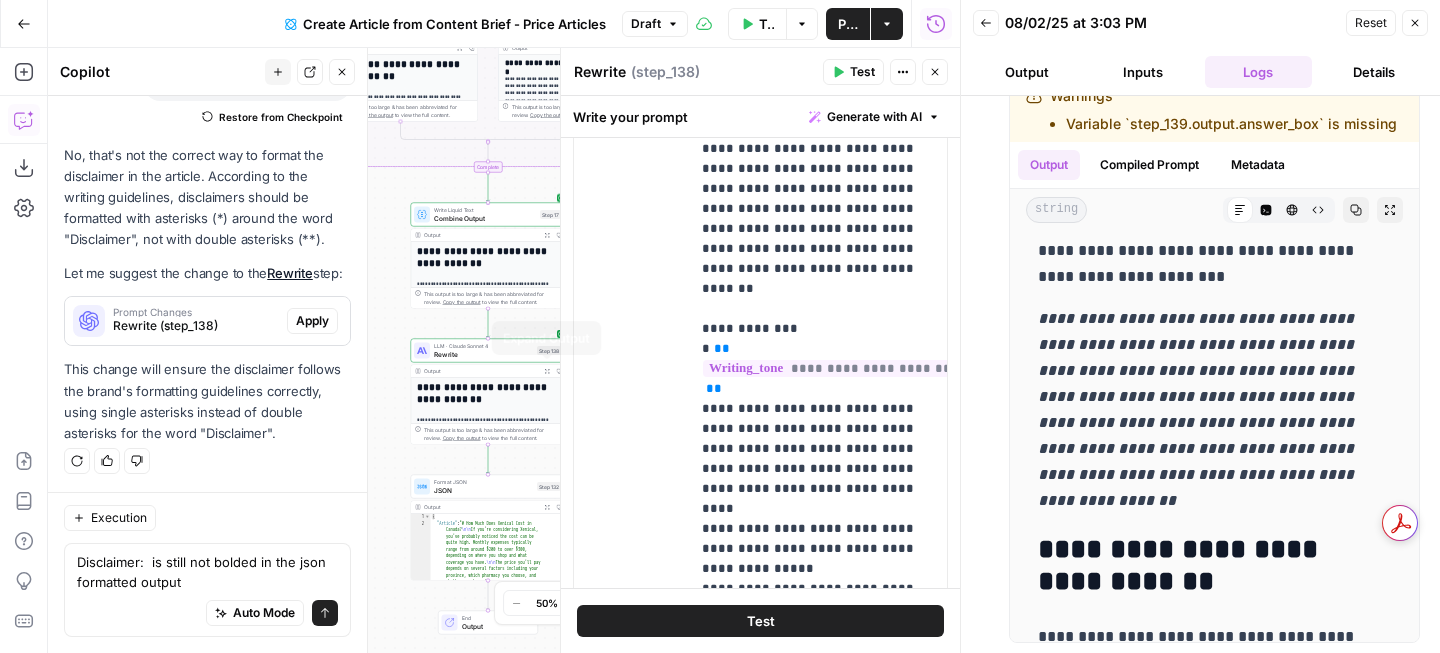 click 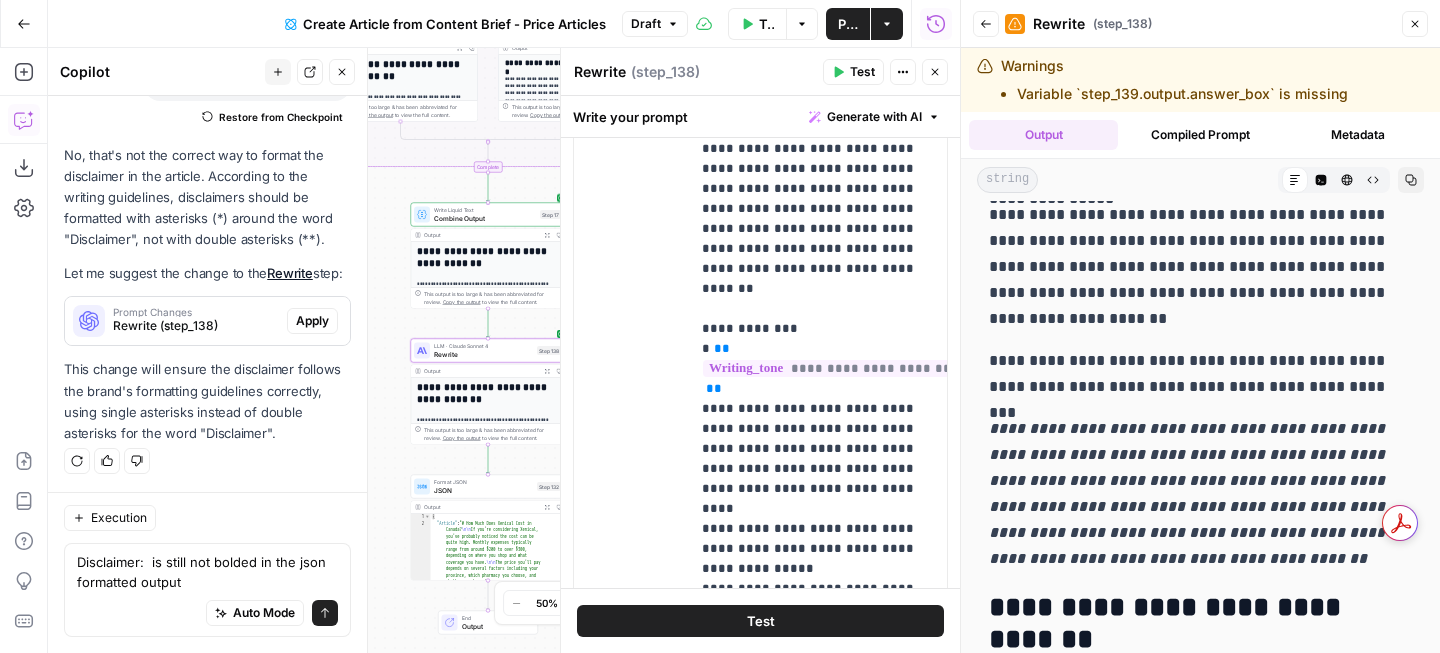 scroll, scrollTop: 306, scrollLeft: 0, axis: vertical 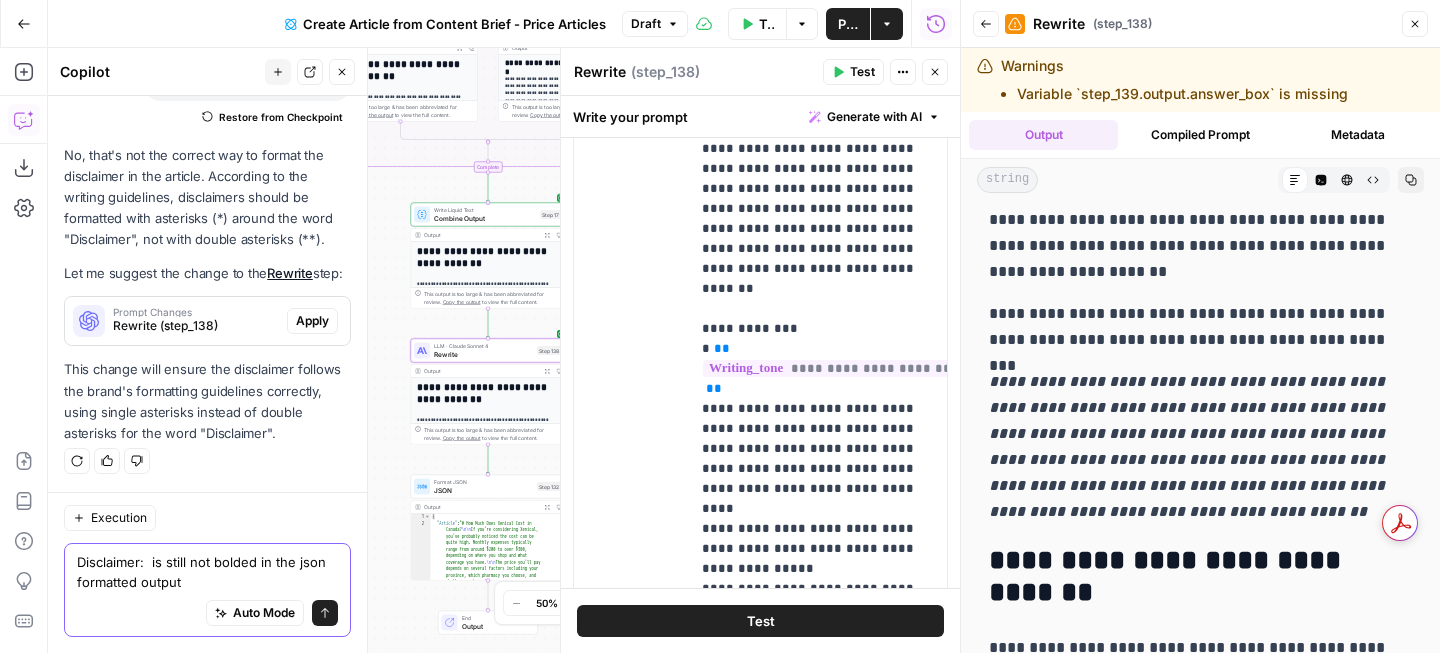 drag, startPoint x: 260, startPoint y: 563, endPoint x: 266, endPoint y: 584, distance: 21.84033 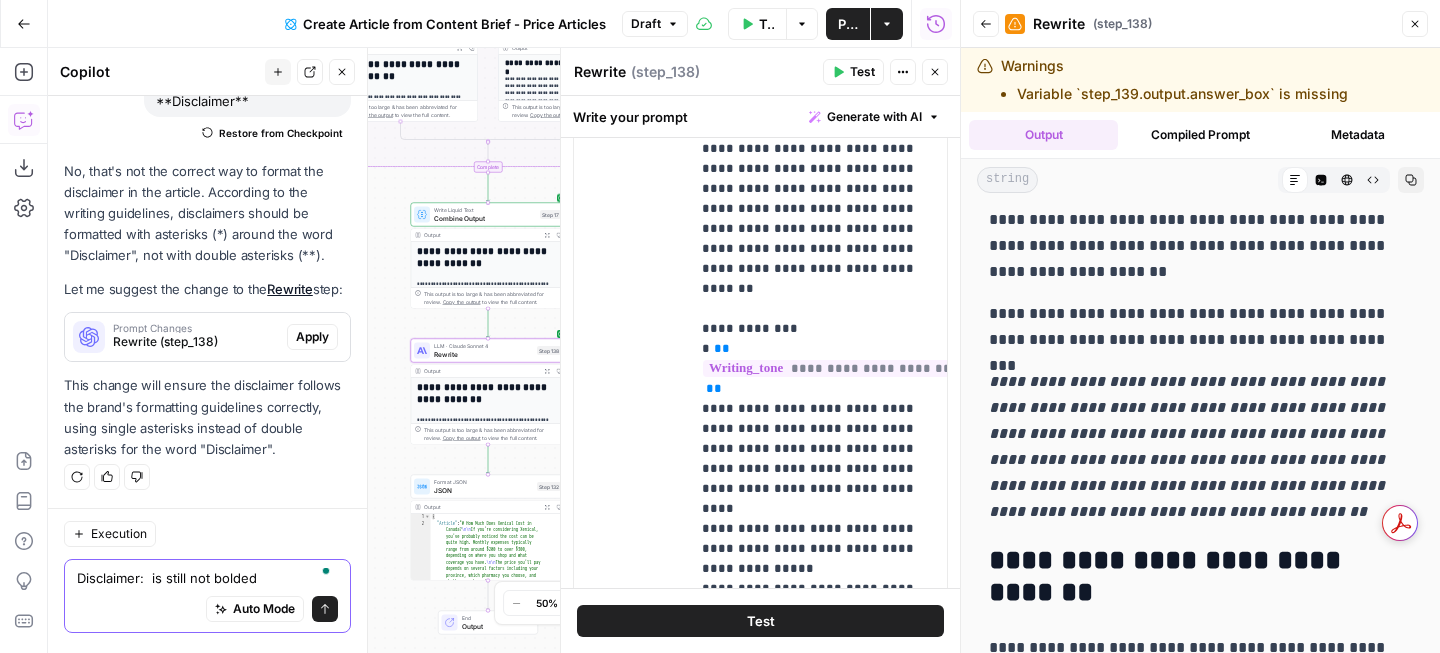 scroll, scrollTop: 207, scrollLeft: 0, axis: vertical 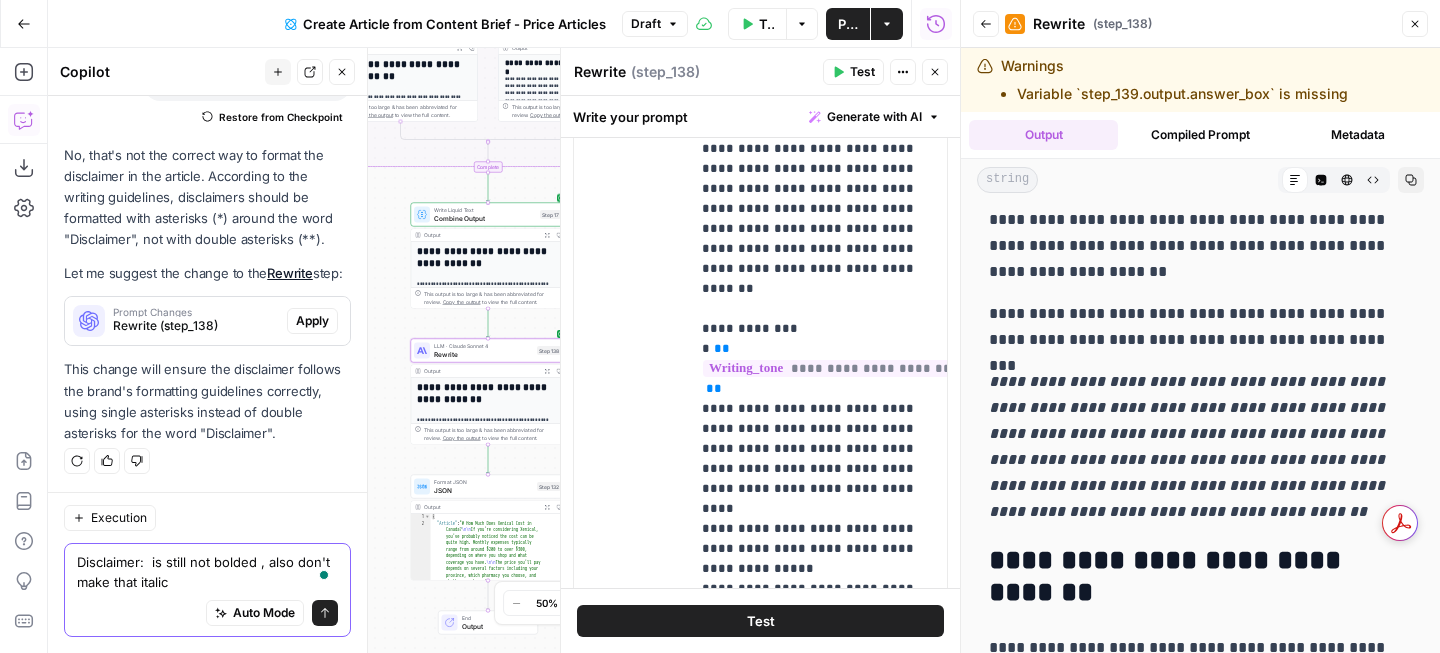 type on "Disclaimer:  is still not bolded , also don't make that italic" 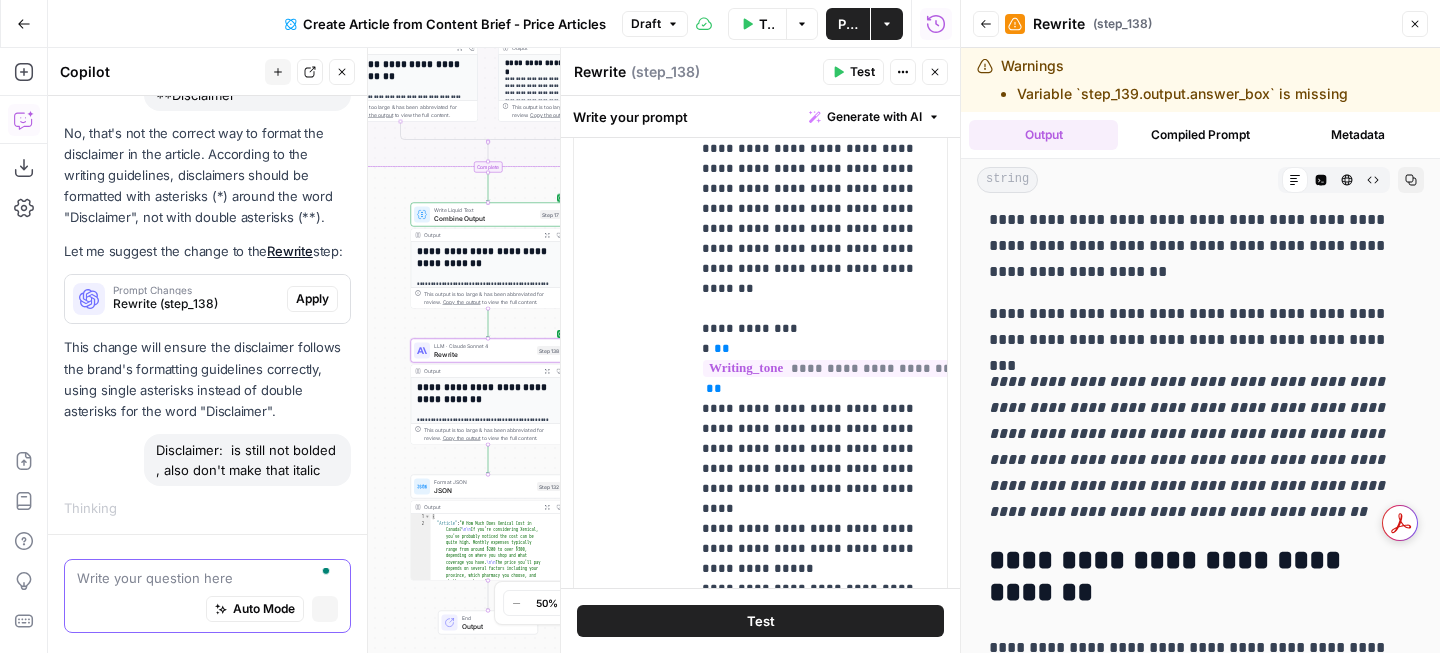 scroll, scrollTop: 213, scrollLeft: 0, axis: vertical 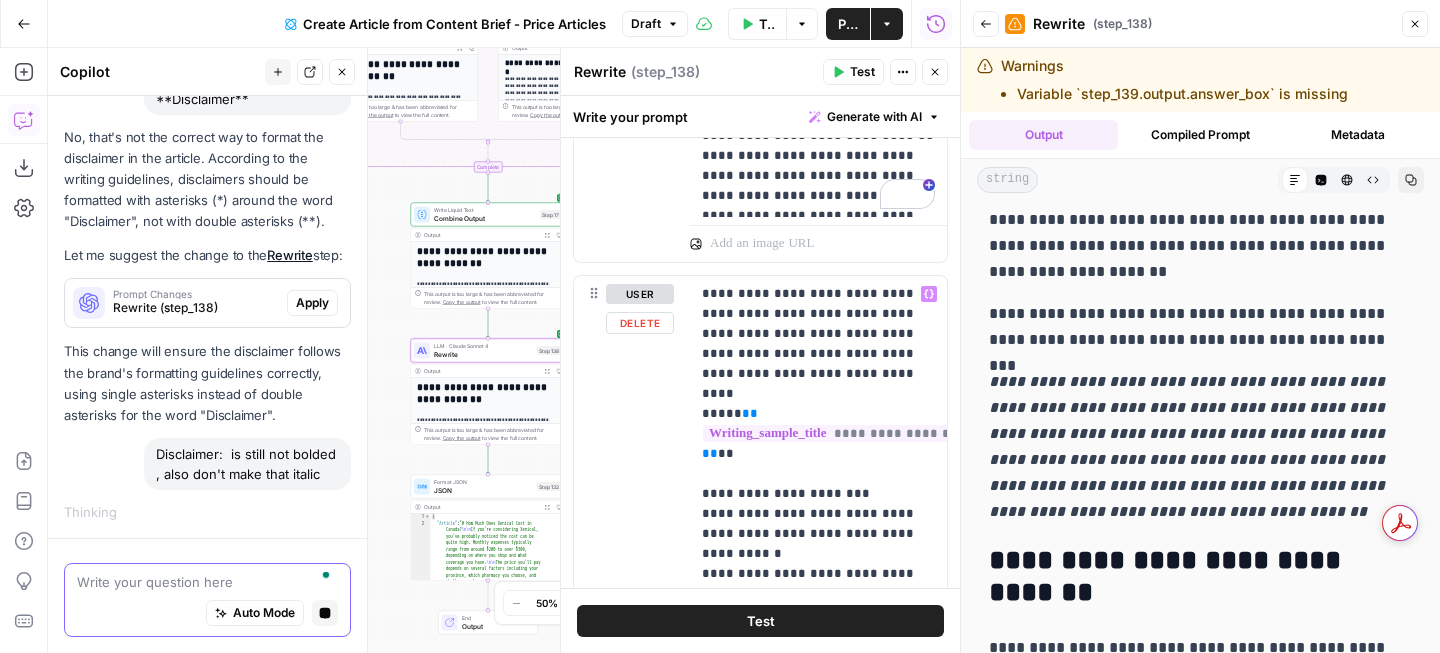 type 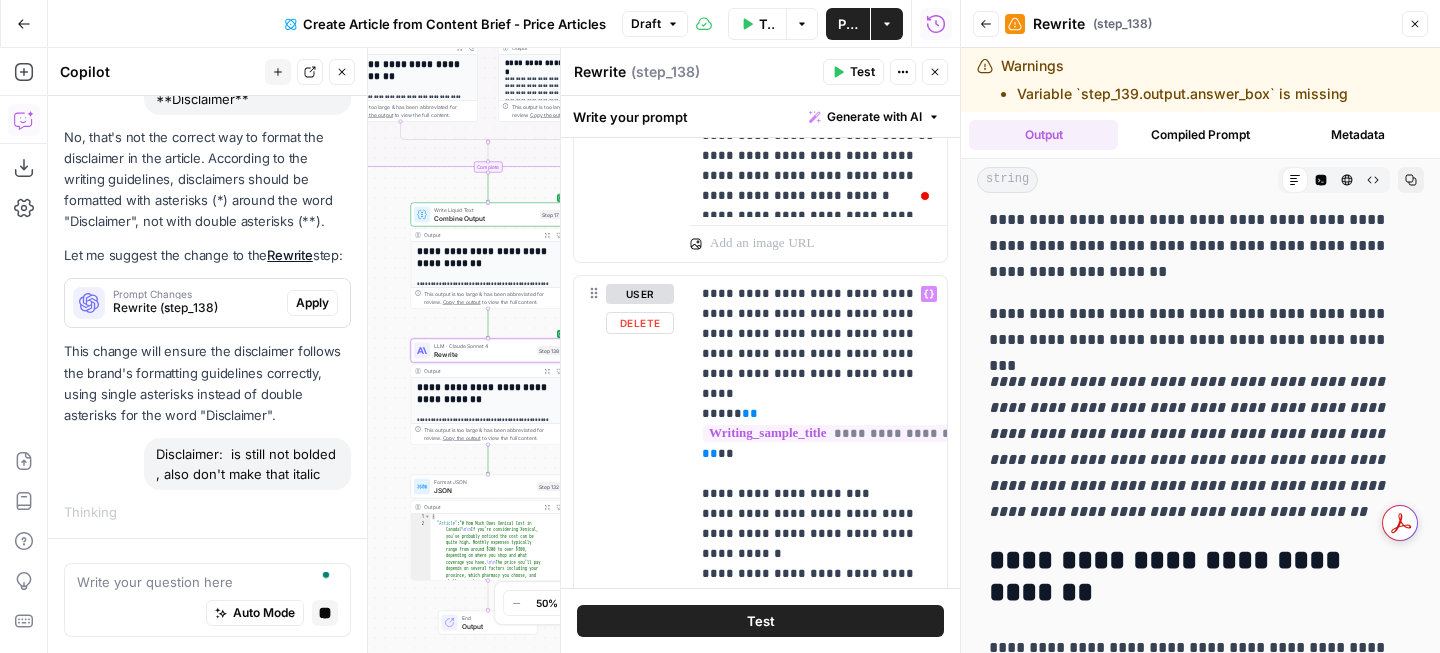 scroll, scrollTop: 211, scrollLeft: 0, axis: vertical 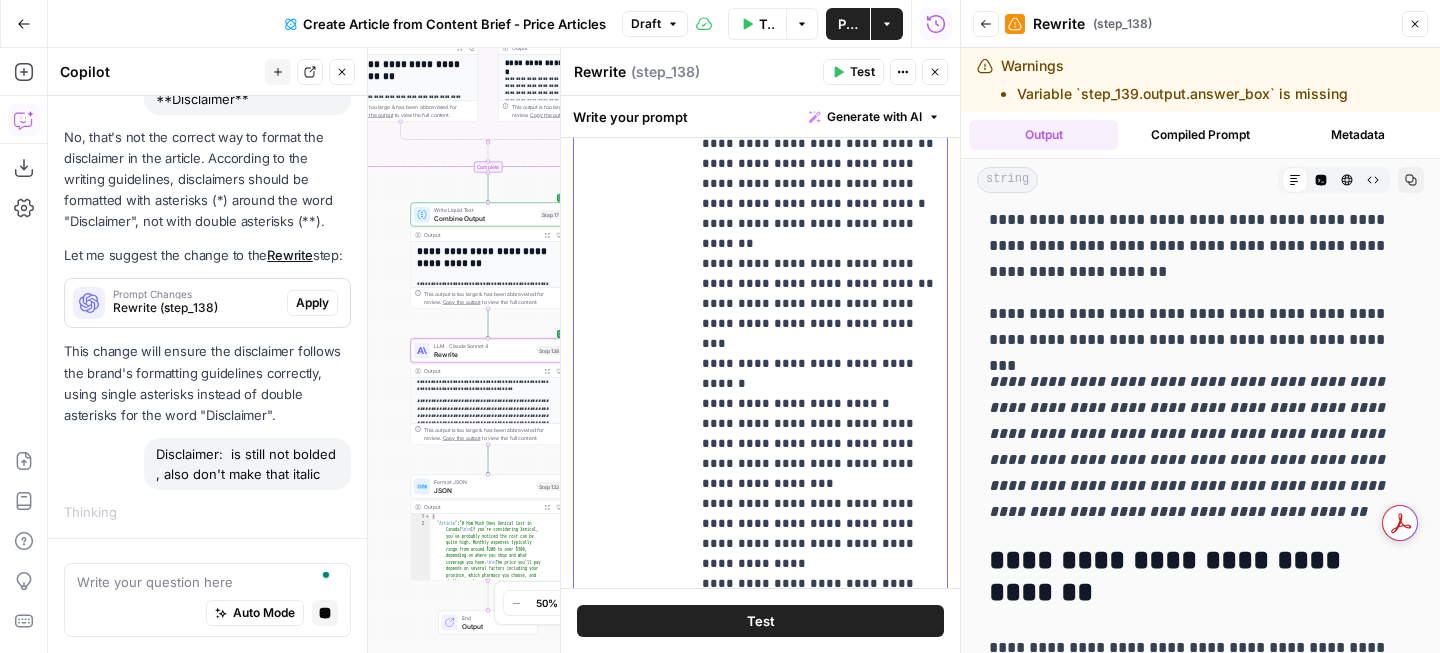 click on "**********" at bounding box center (818, 4164) 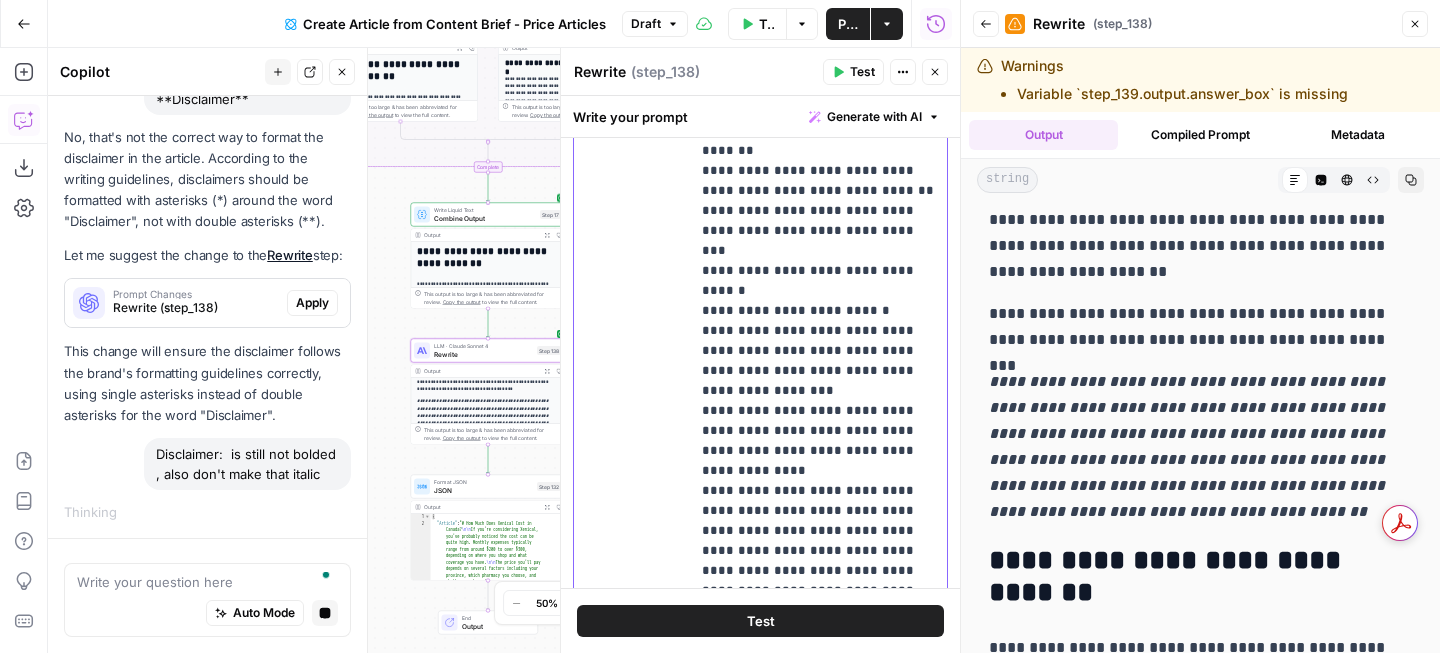 scroll, scrollTop: 689, scrollLeft: 0, axis: vertical 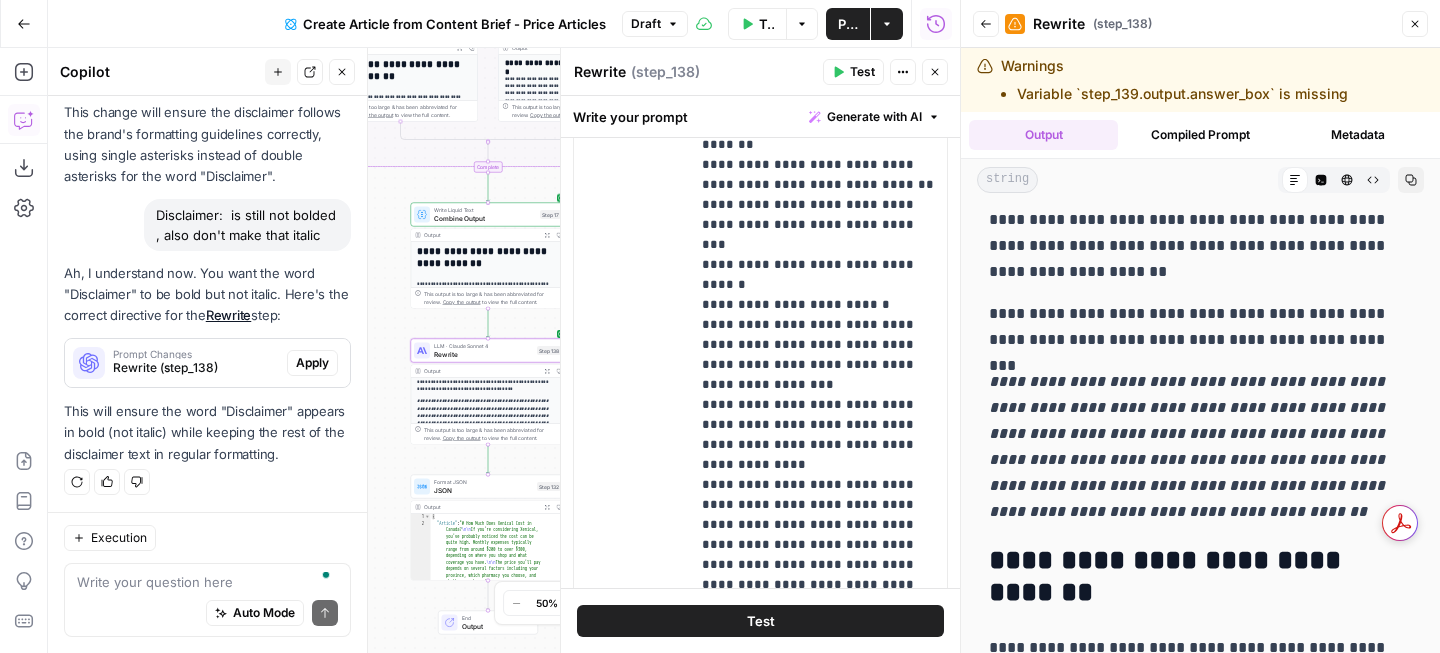 click on "Rewrite (step_138)" at bounding box center (196, 368) 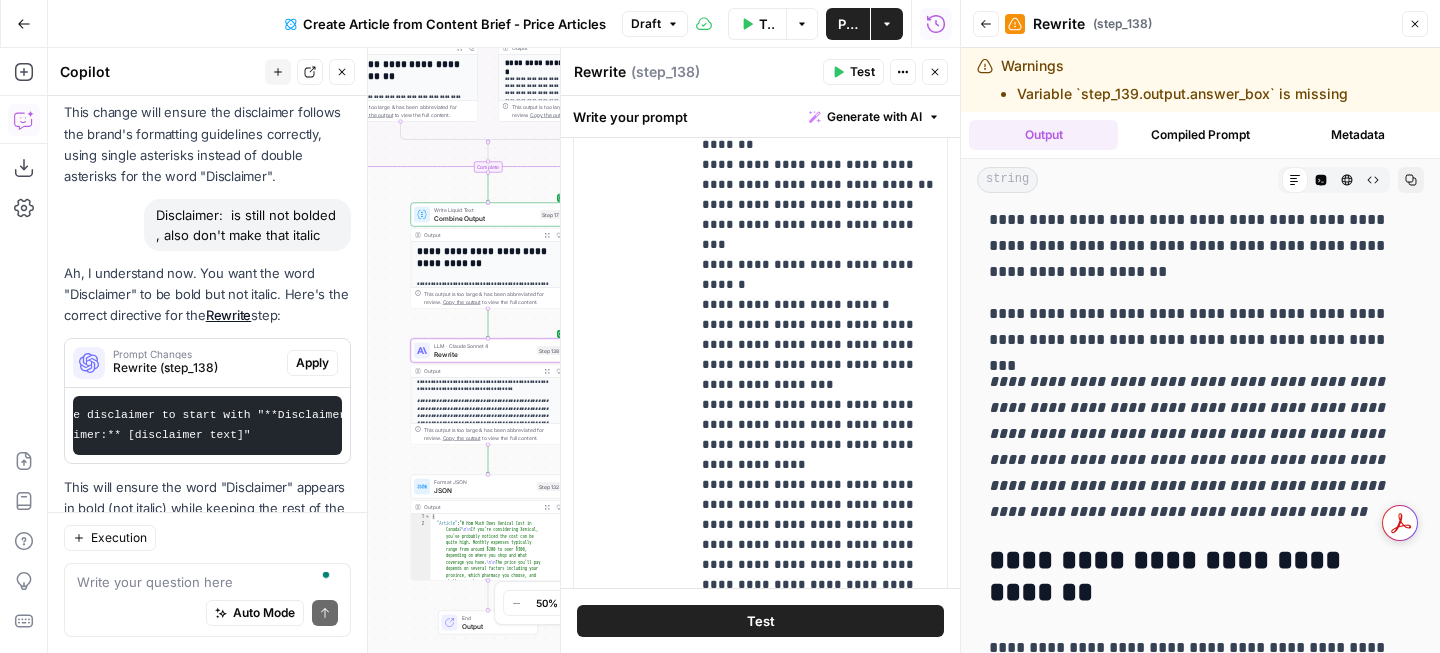 scroll, scrollTop: 0, scrollLeft: 168, axis: horizontal 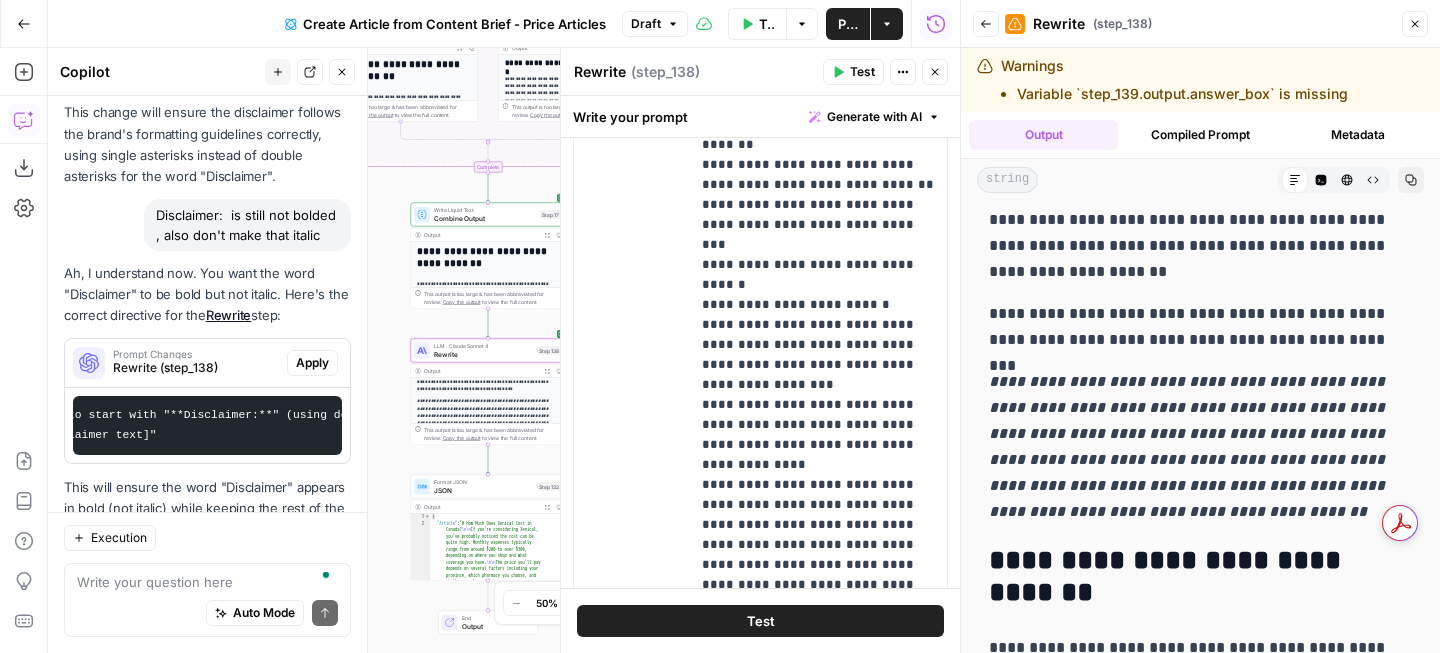 drag, startPoint x: 87, startPoint y: 432, endPoint x: 299, endPoint y: 429, distance: 212.02122 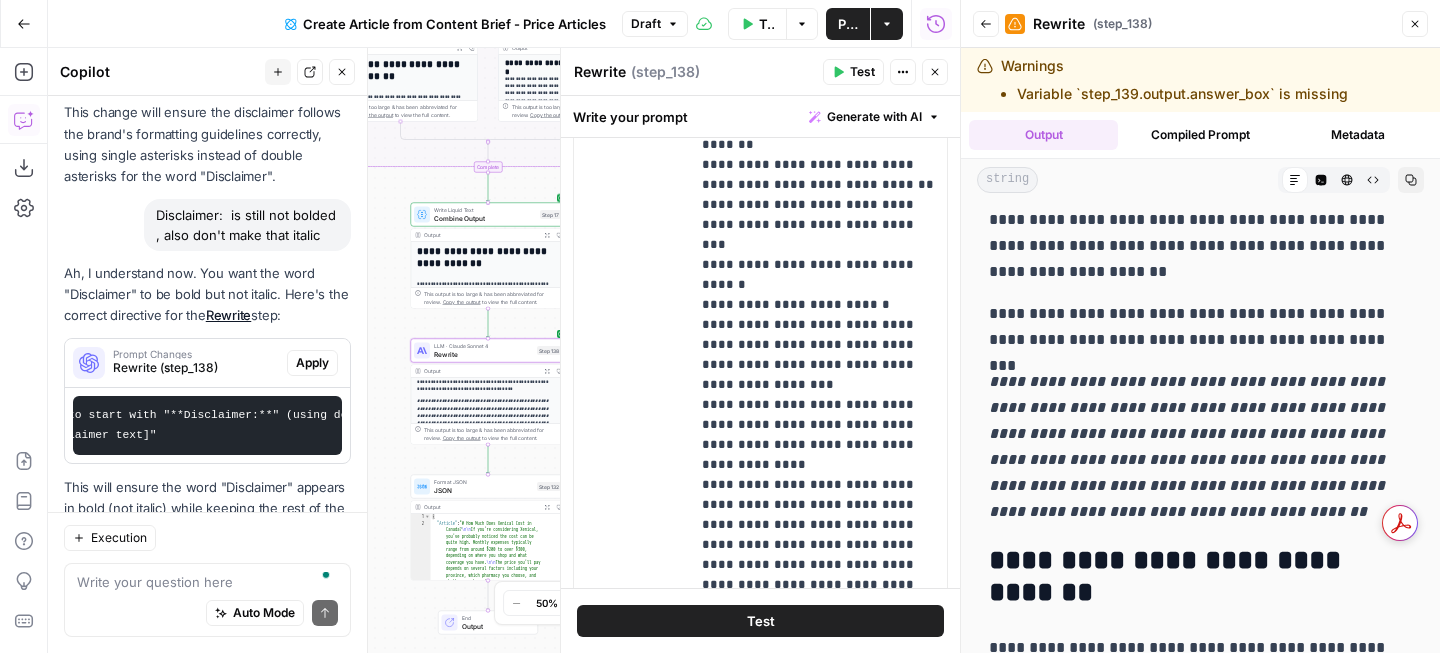 click on "Format the disclaimer to start with "**Disclaimer:**" (using double asterisks for bold, not italics) followed by the disclaimer text. Remove any single asterisks (*) that make the text italic. The format should be:
"**Disclaimer:** [disclaimer text]"" at bounding box center (207, 425) 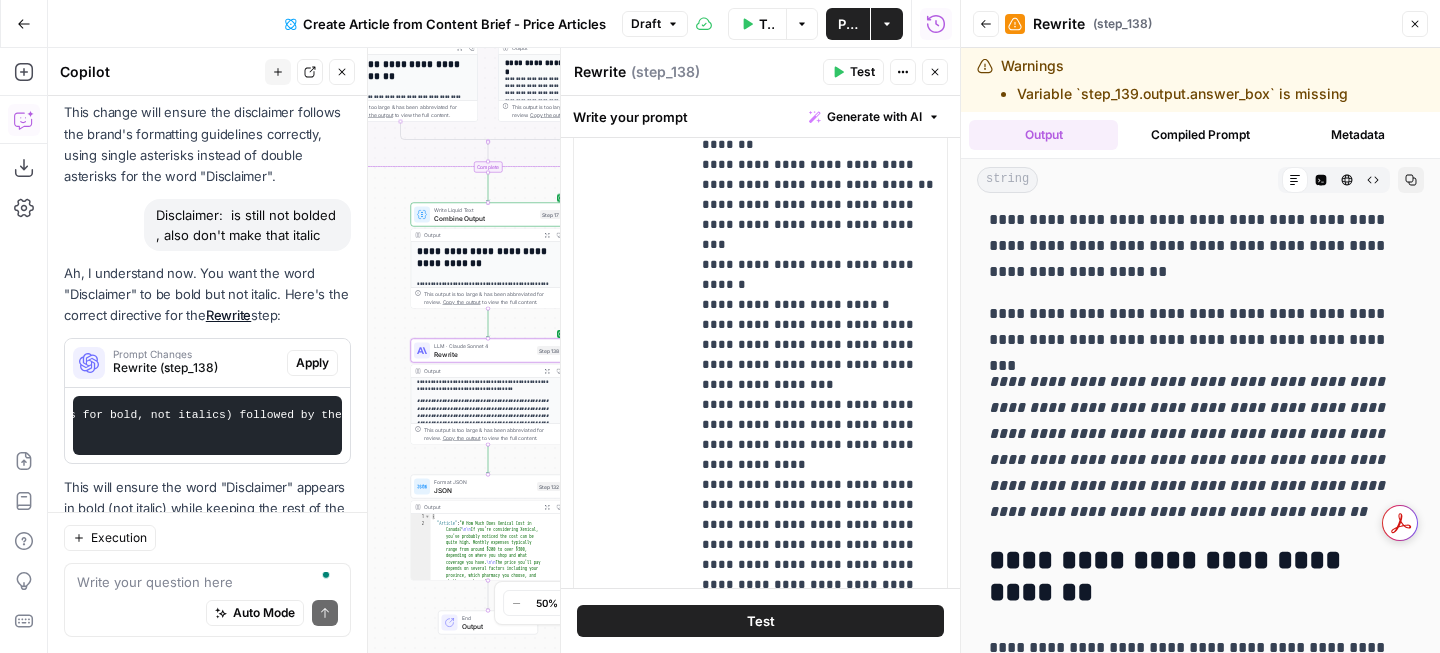 scroll, scrollTop: 0, scrollLeft: 0, axis: both 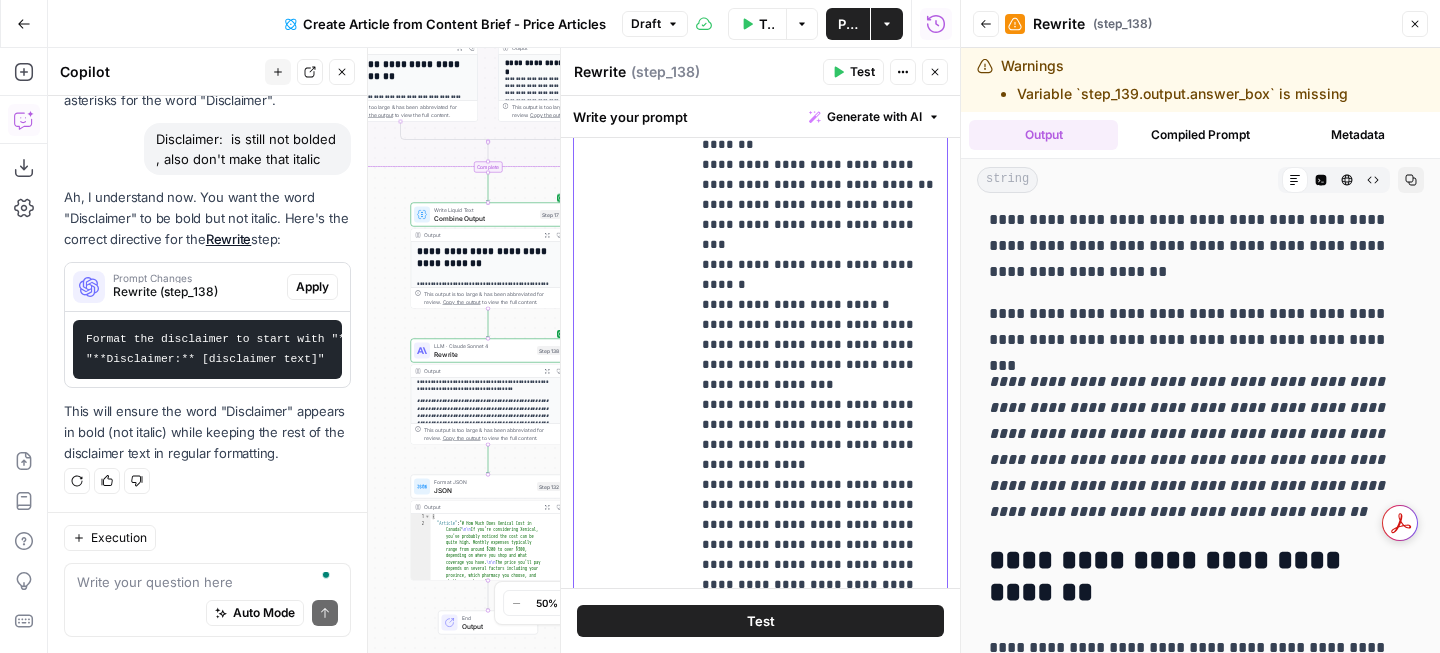 click on "**********" at bounding box center [818, 4065] 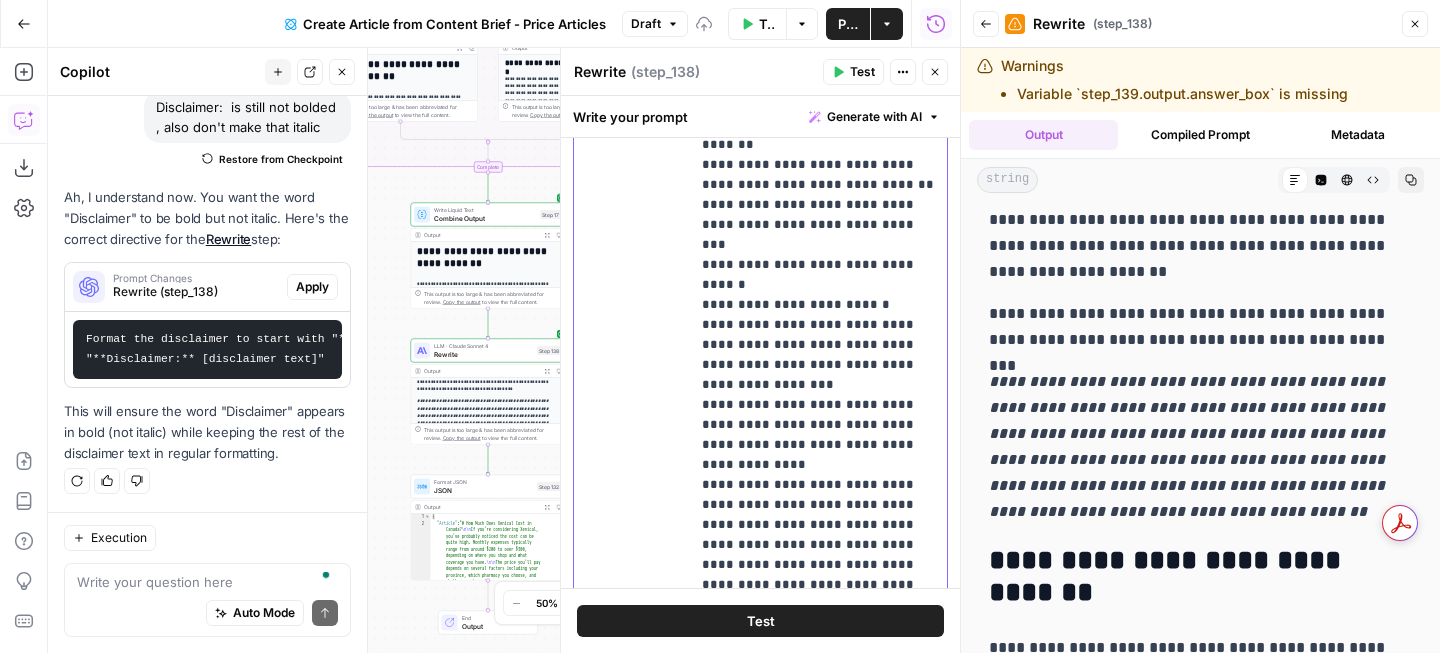 click on "**********" at bounding box center (818, 4065) 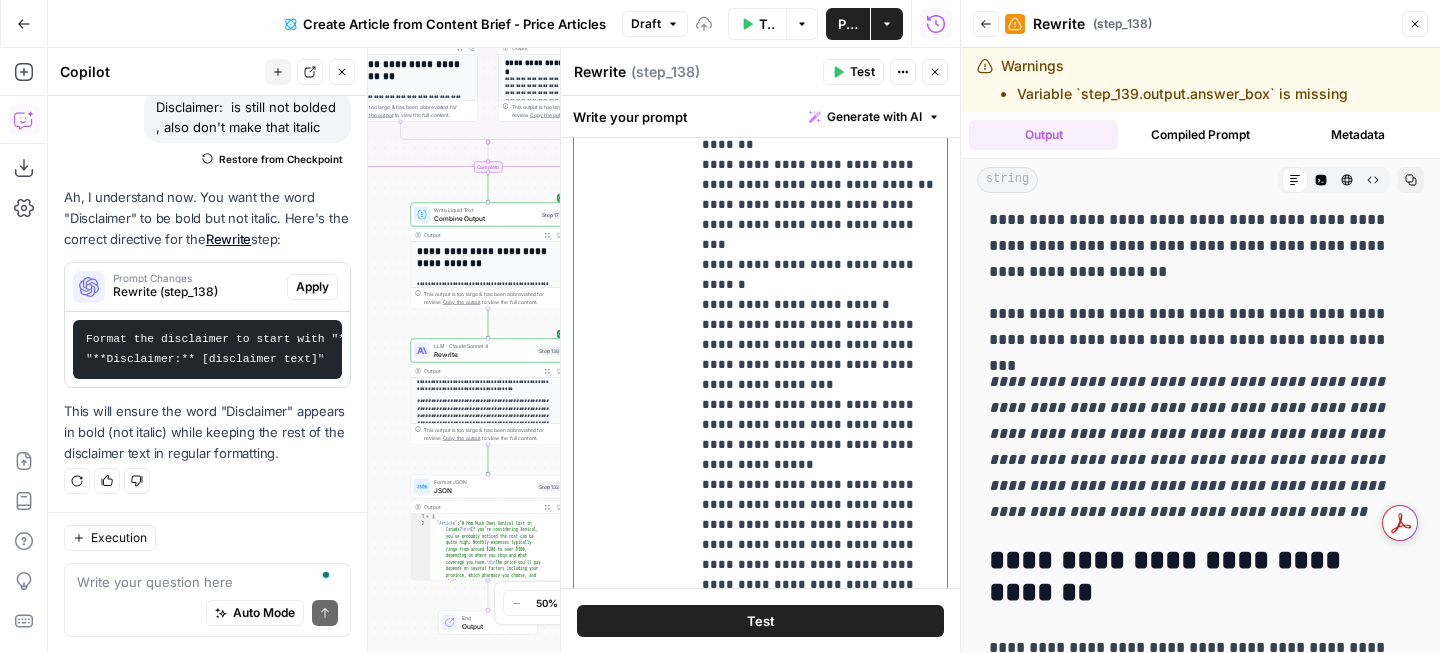 click on "**********" at bounding box center (818, 4065) 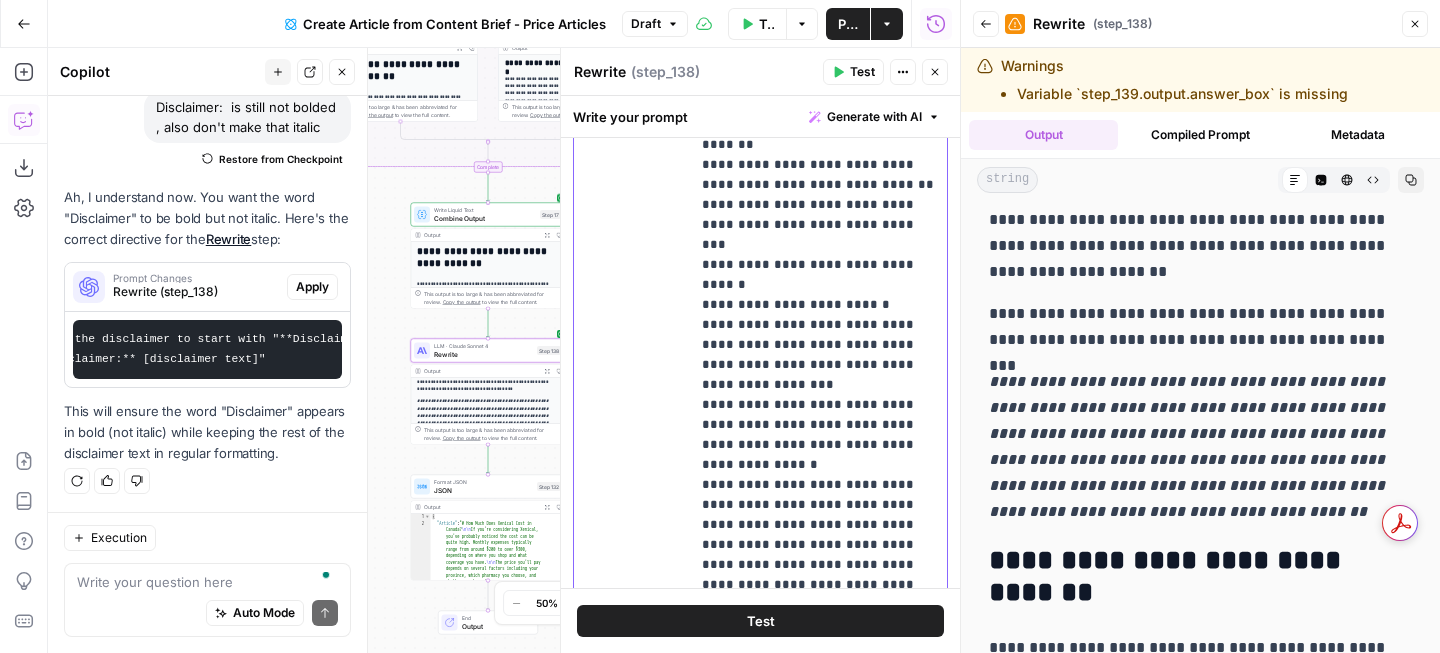 scroll, scrollTop: 0, scrollLeft: 11, axis: horizontal 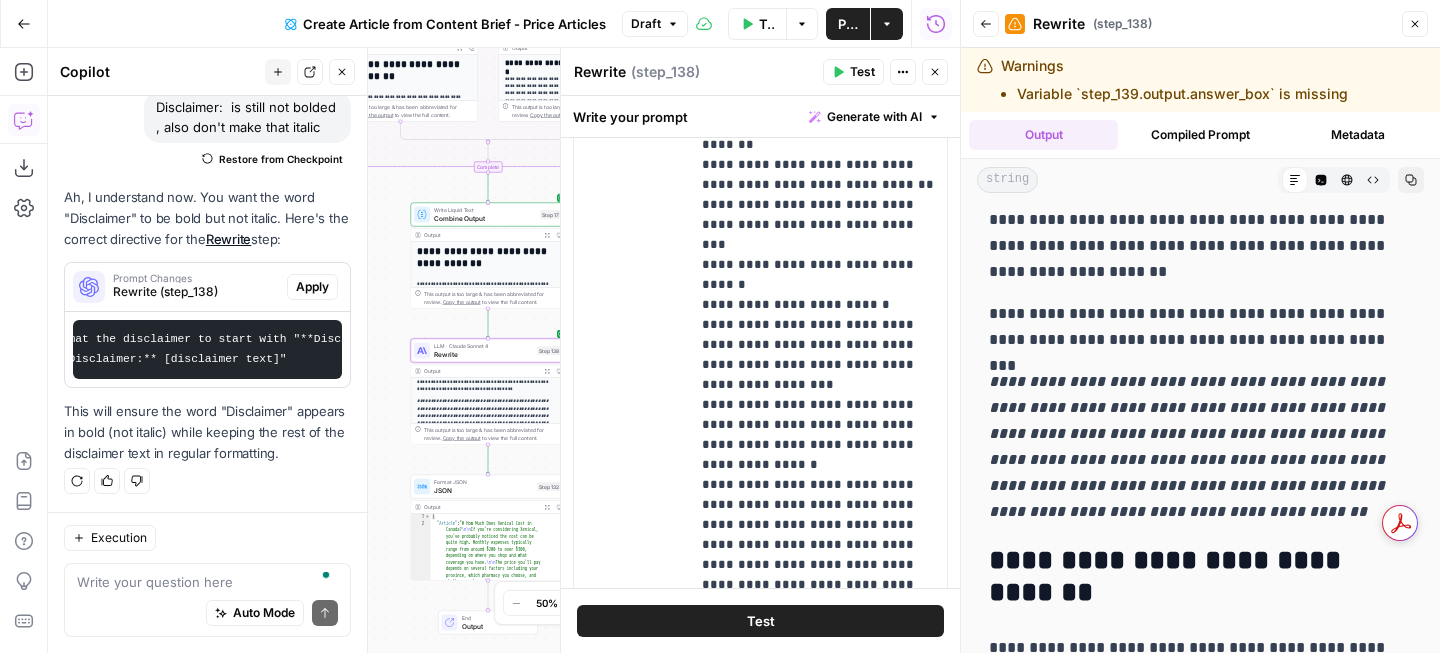 drag, startPoint x: 189, startPoint y: 355, endPoint x: 323, endPoint y: 355, distance: 134 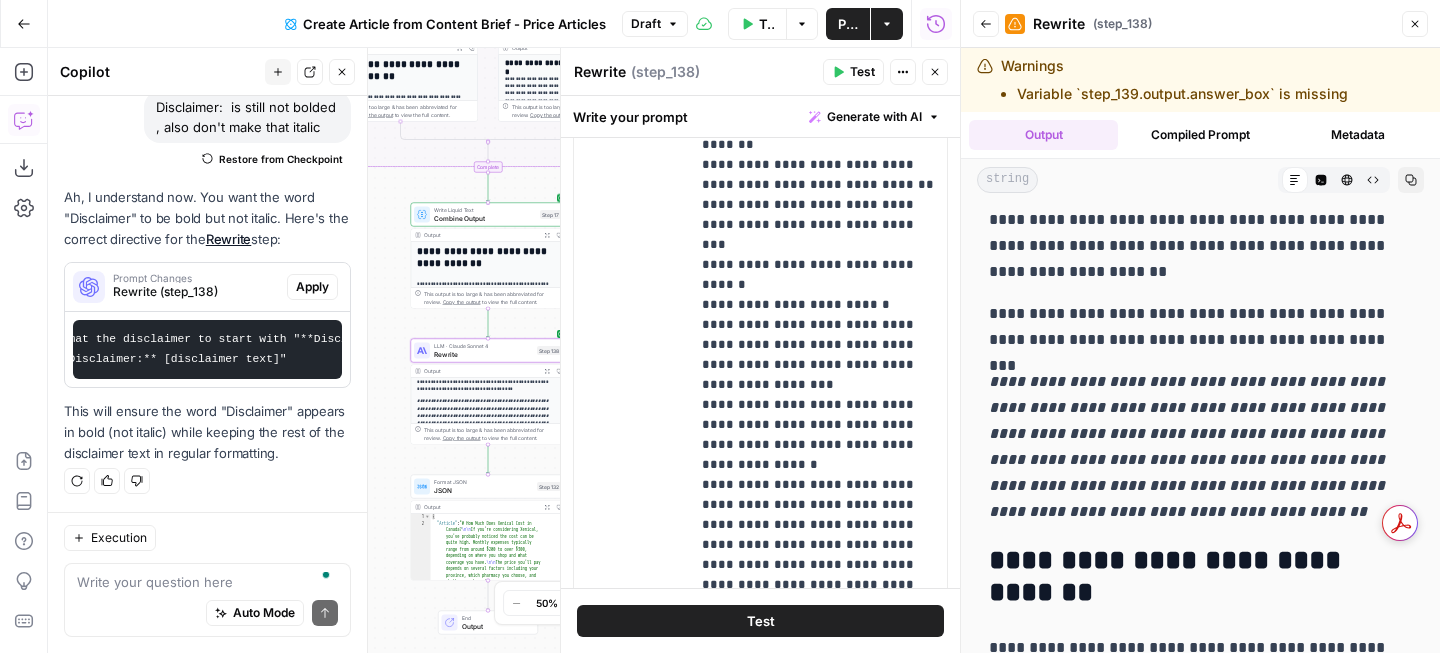 copy on "[disclaimer text]"" 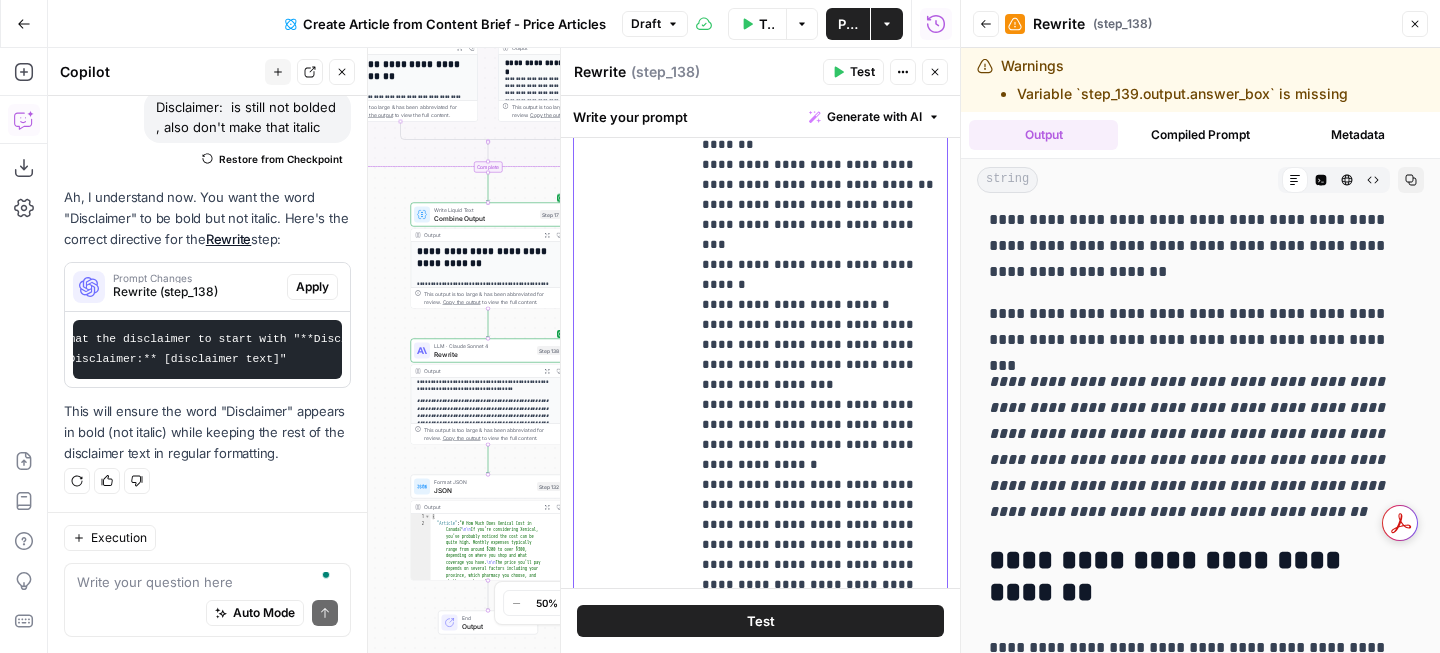 drag, startPoint x: 894, startPoint y: 300, endPoint x: 922, endPoint y: 300, distance: 28 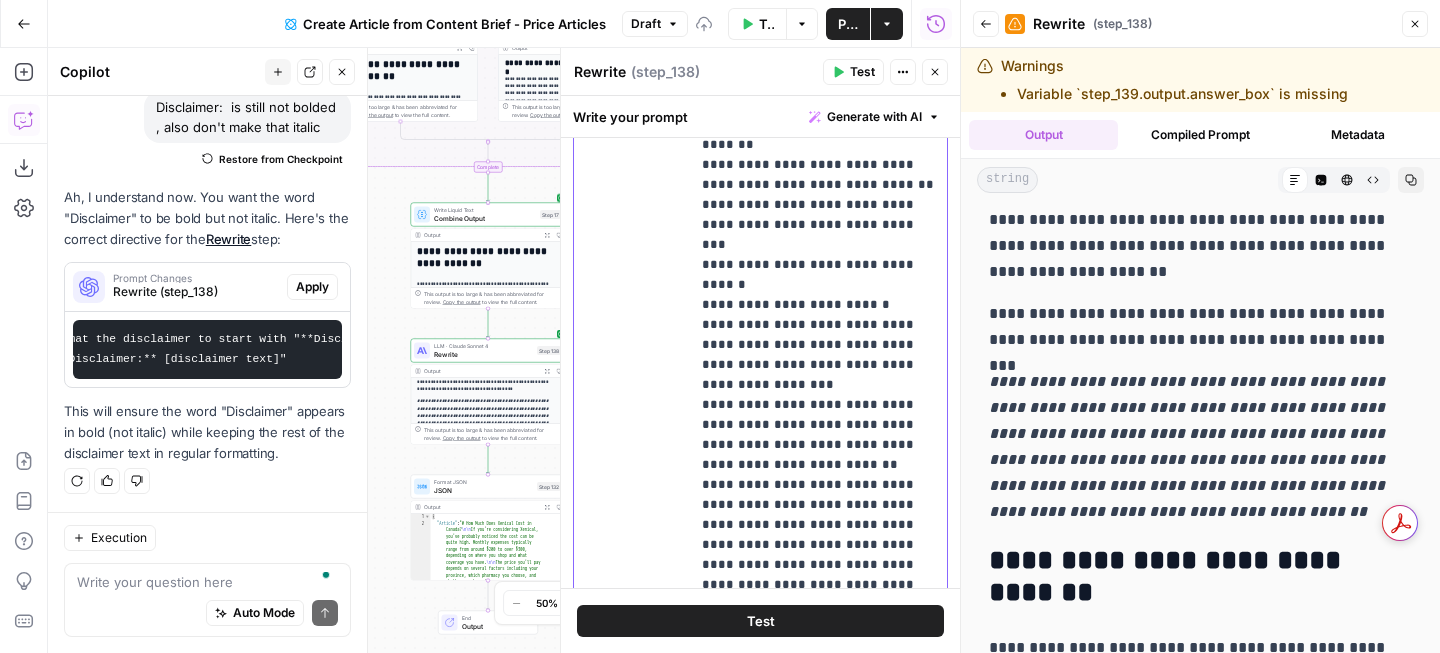 click on "**********" at bounding box center (818, 383) 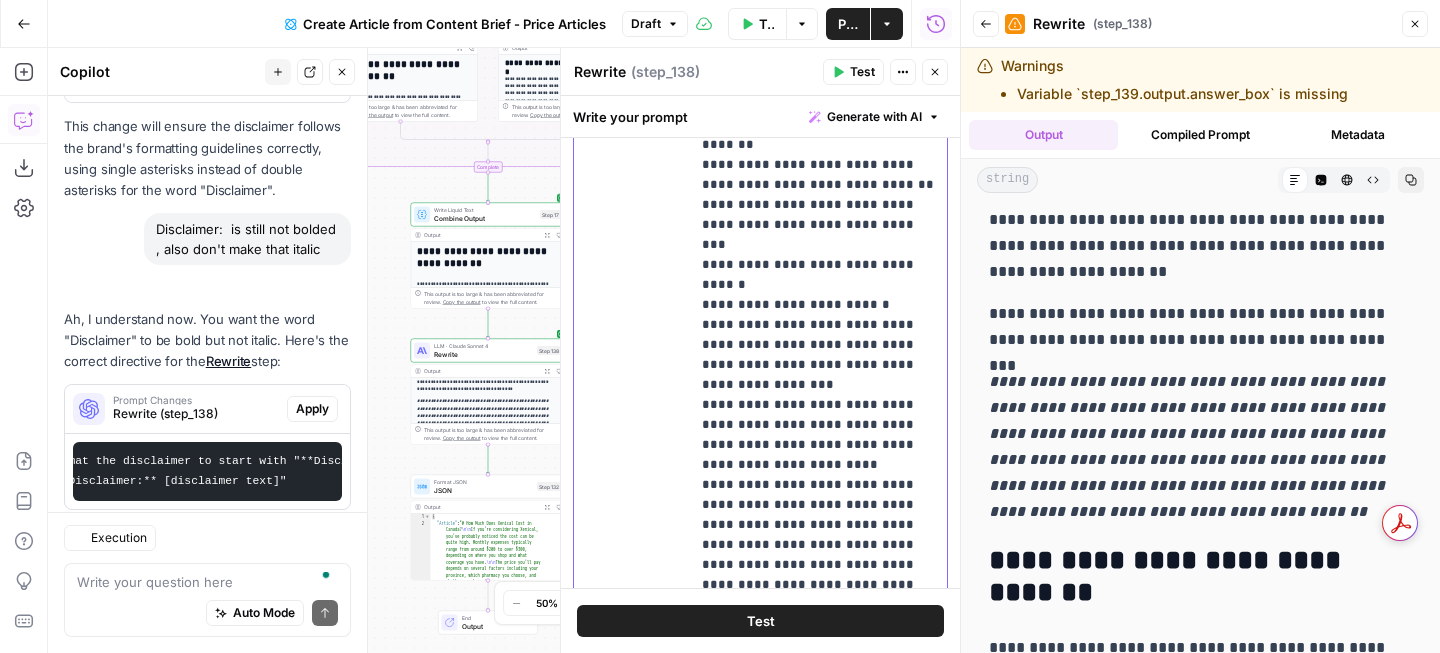 scroll, scrollTop: 592, scrollLeft: 0, axis: vertical 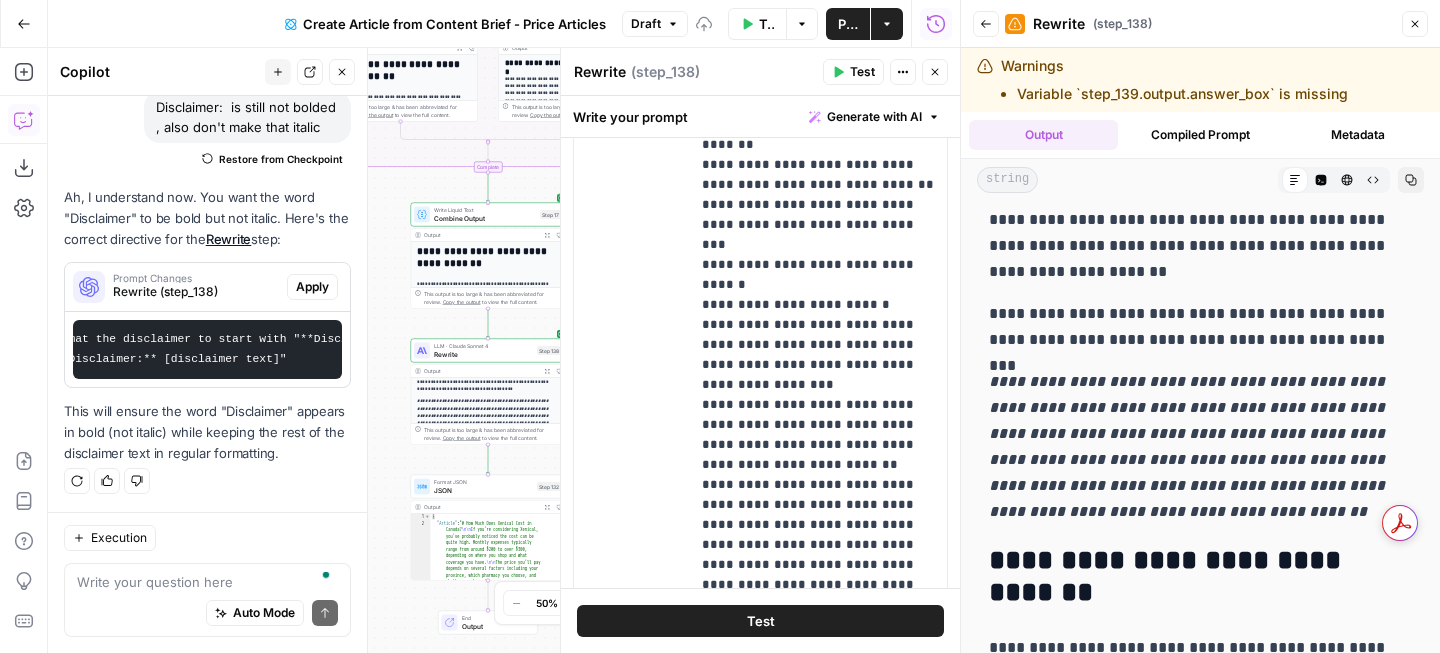 click on "Test" at bounding box center [862, 72] 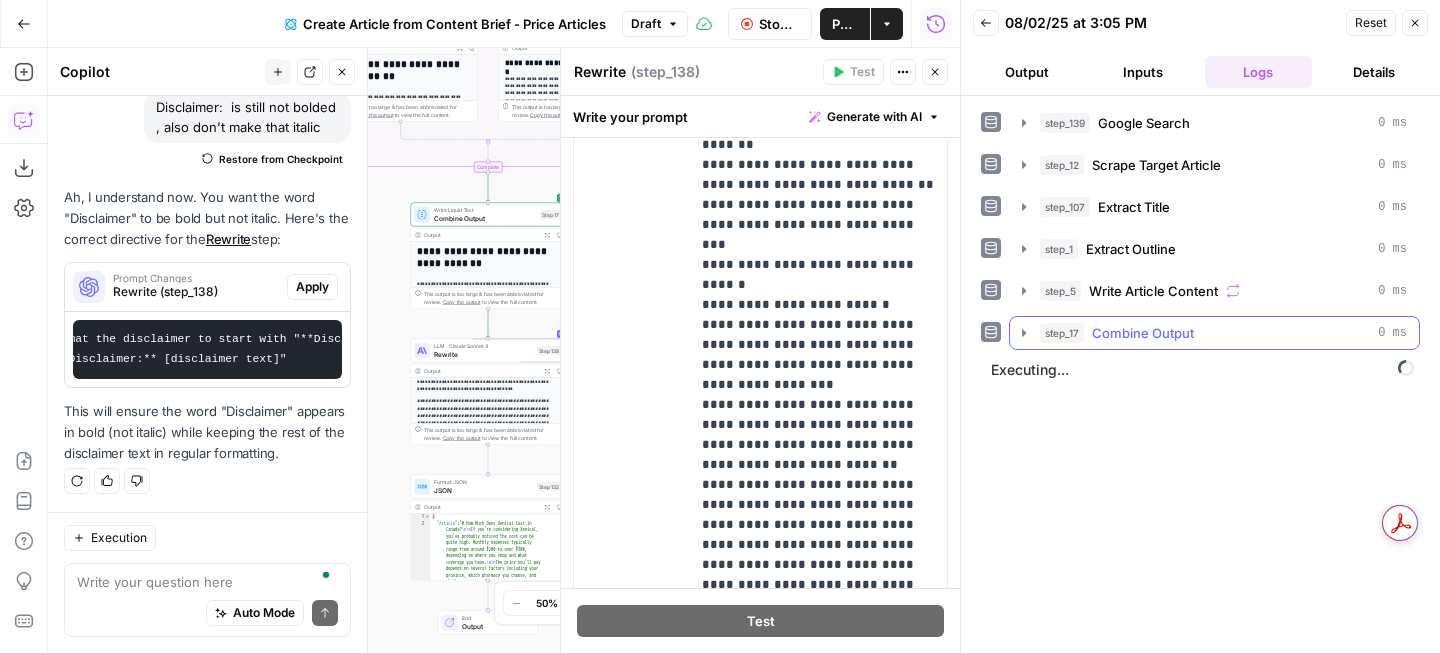 click 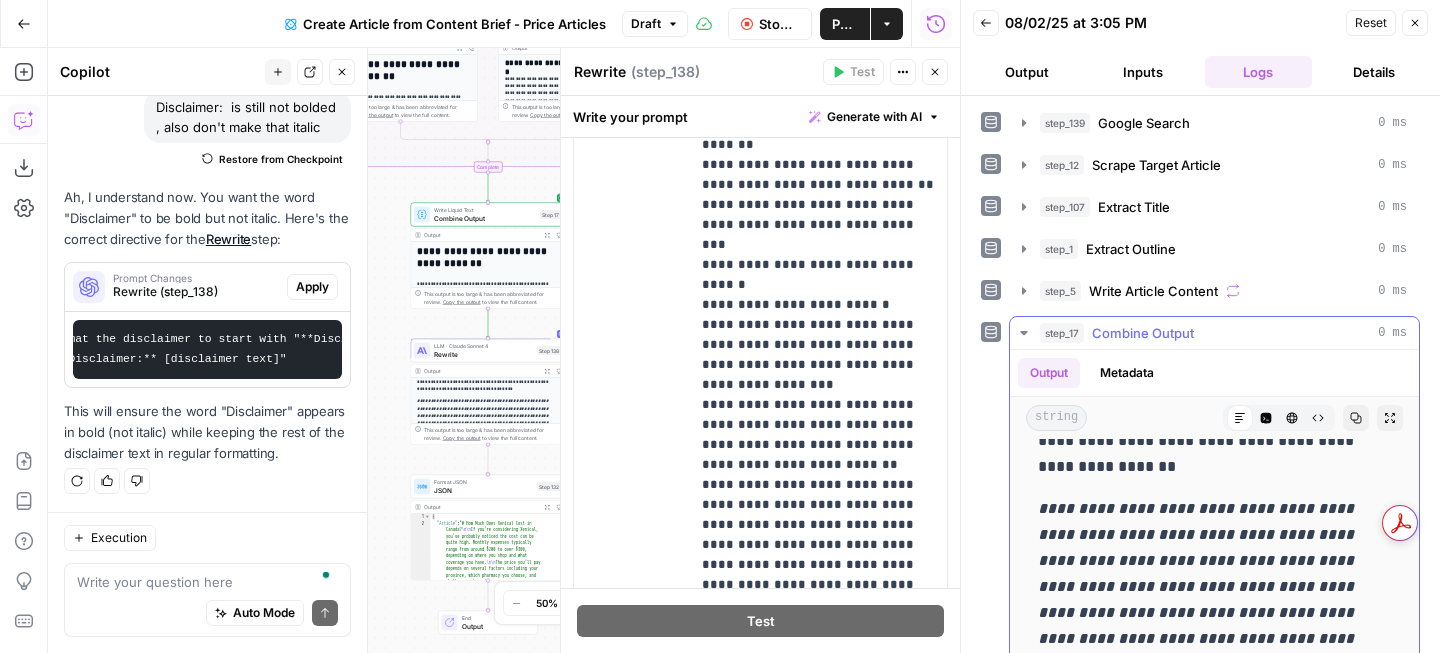 scroll, scrollTop: 661, scrollLeft: 0, axis: vertical 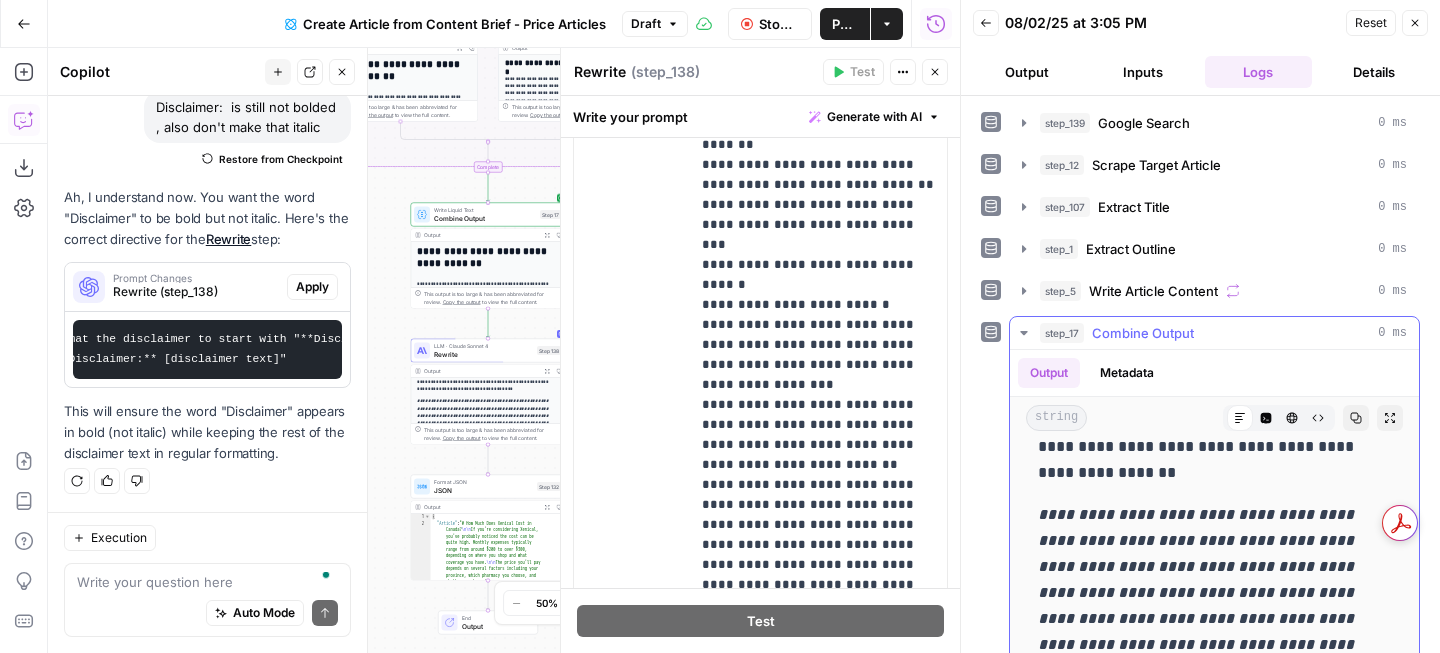 click 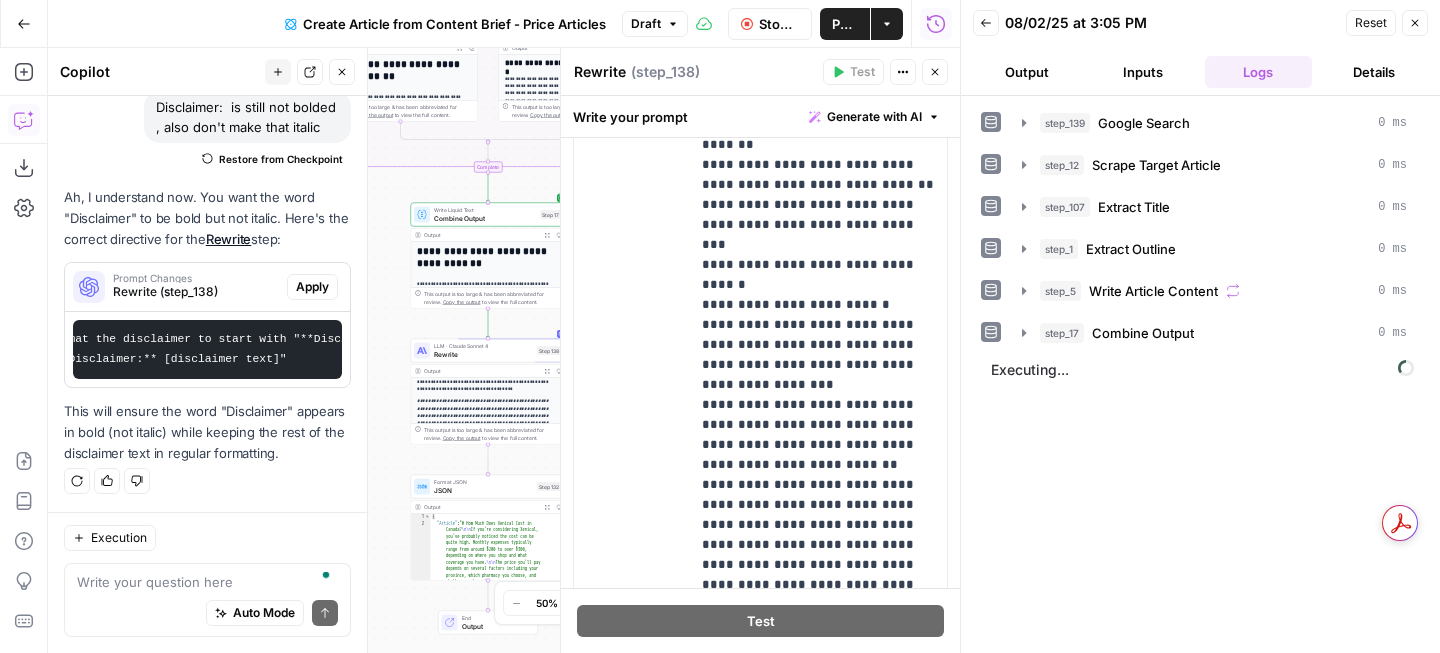 scroll, scrollTop: 792, scrollLeft: 0, axis: vertical 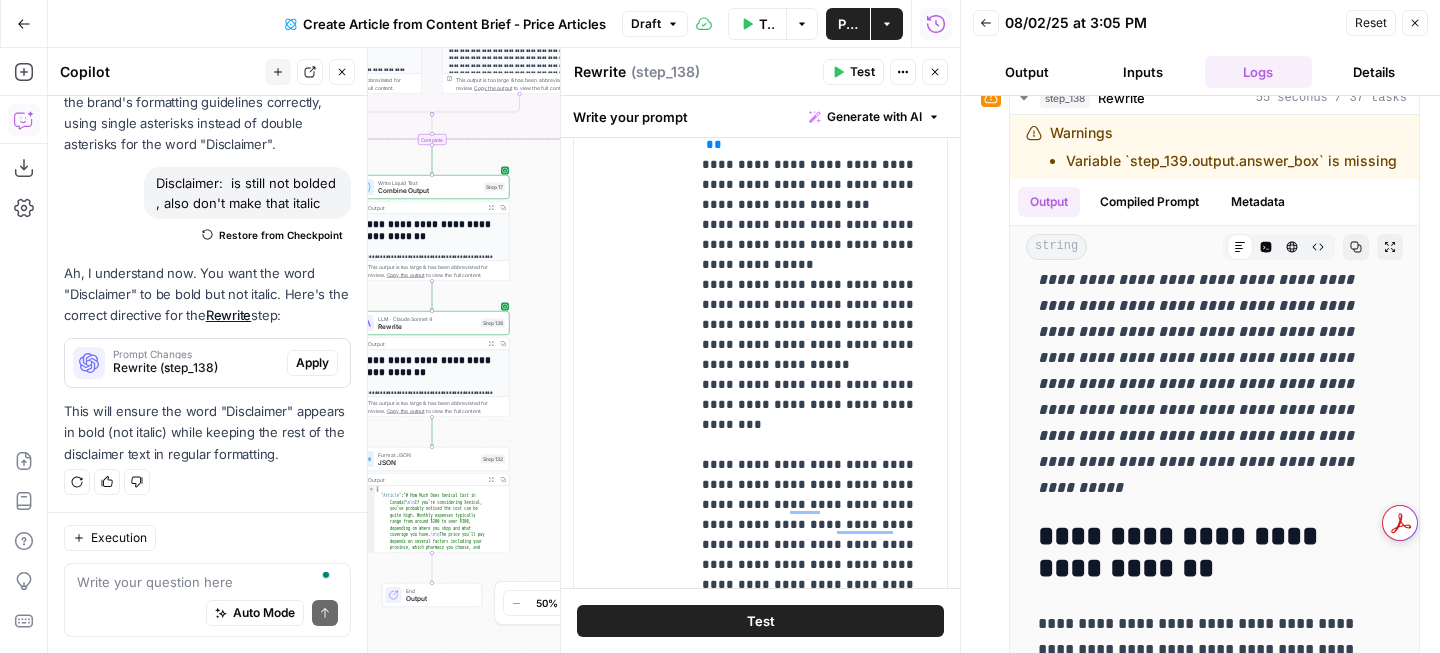 type 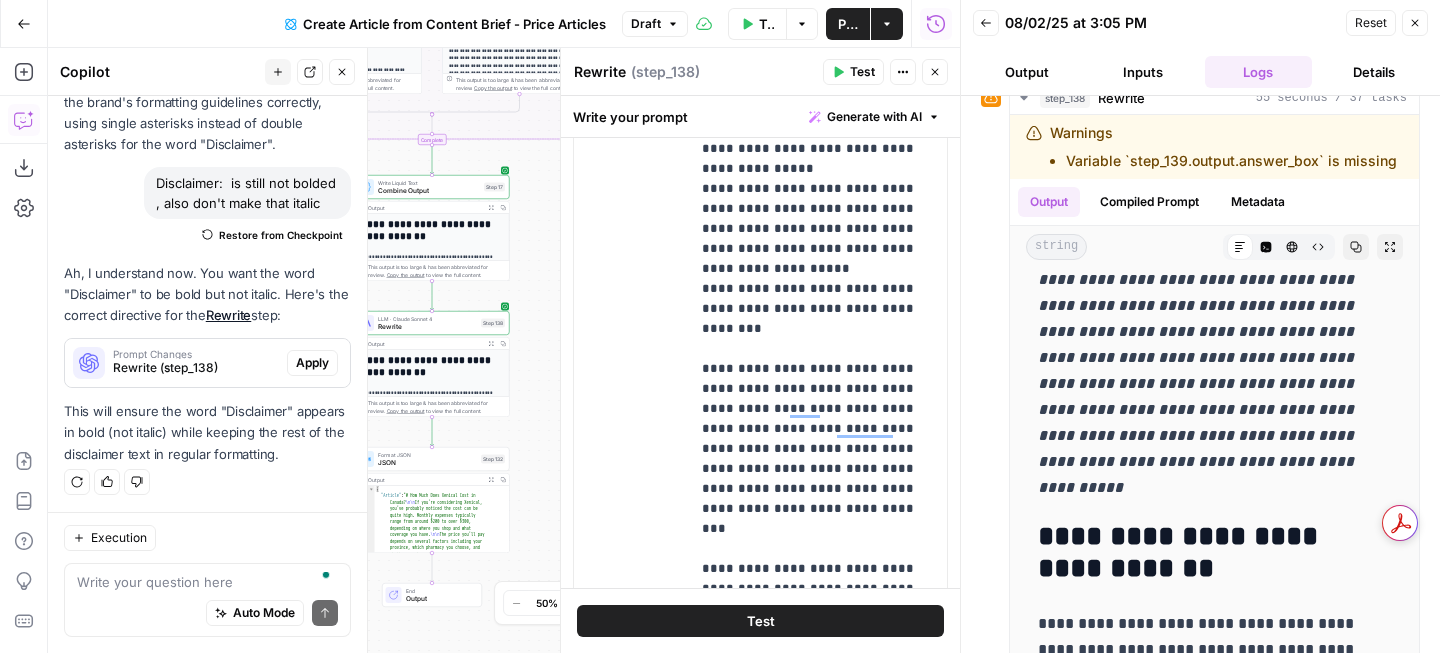 scroll, scrollTop: 1639, scrollLeft: 0, axis: vertical 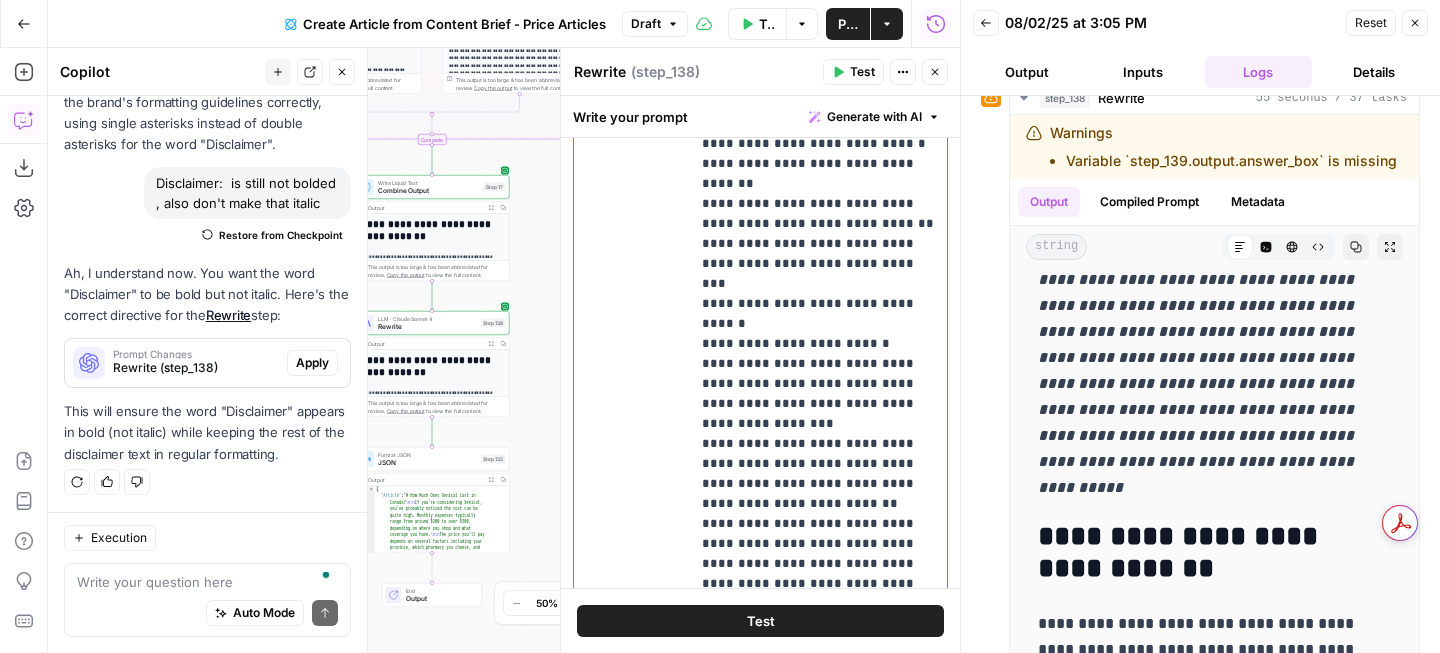 click on "**********" at bounding box center [818, 4114] 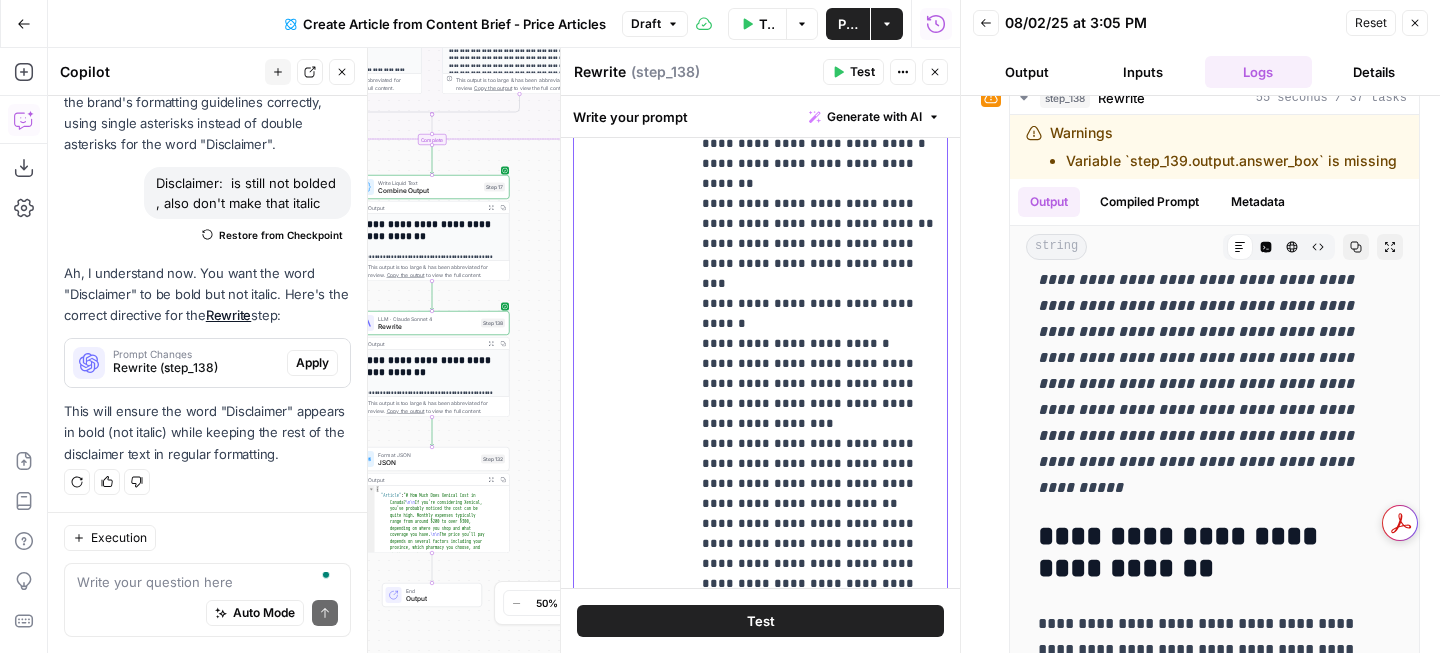 click on "**********" at bounding box center [818, 4114] 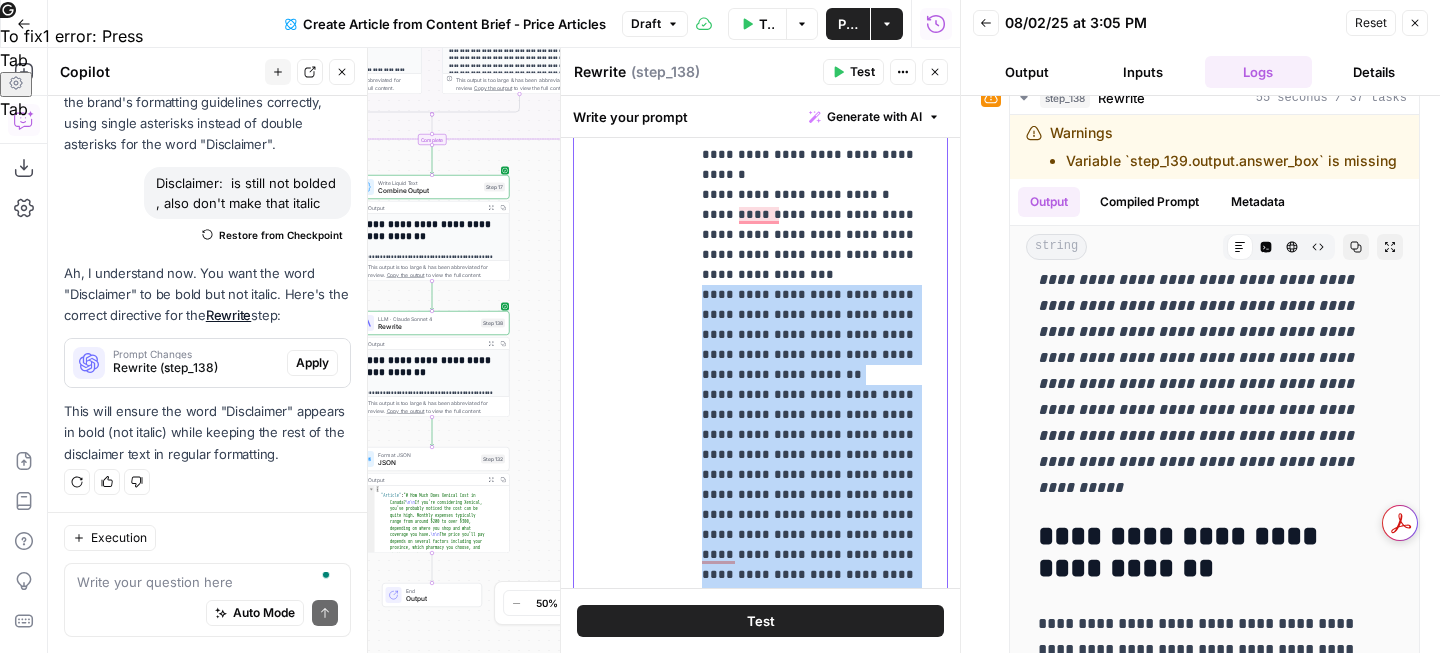drag, startPoint x: 697, startPoint y: 300, endPoint x: 882, endPoint y: 456, distance: 241.9938 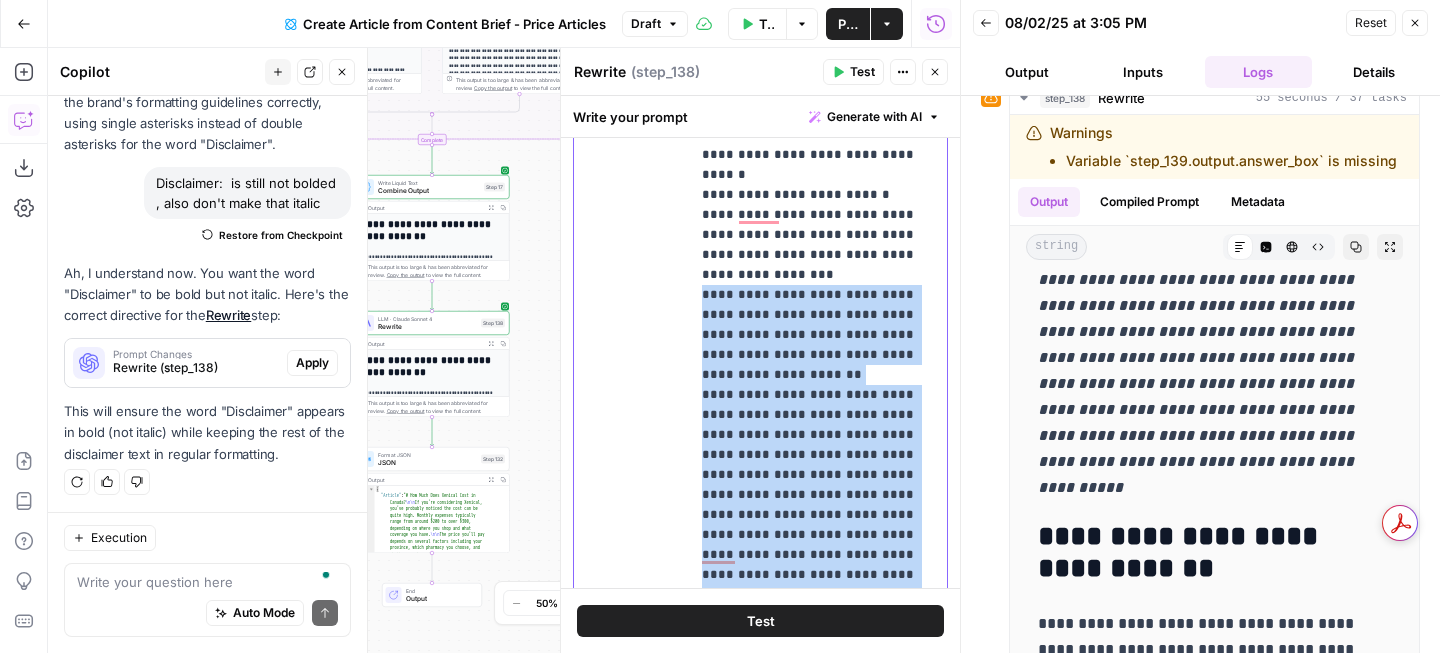 copy on "**********" 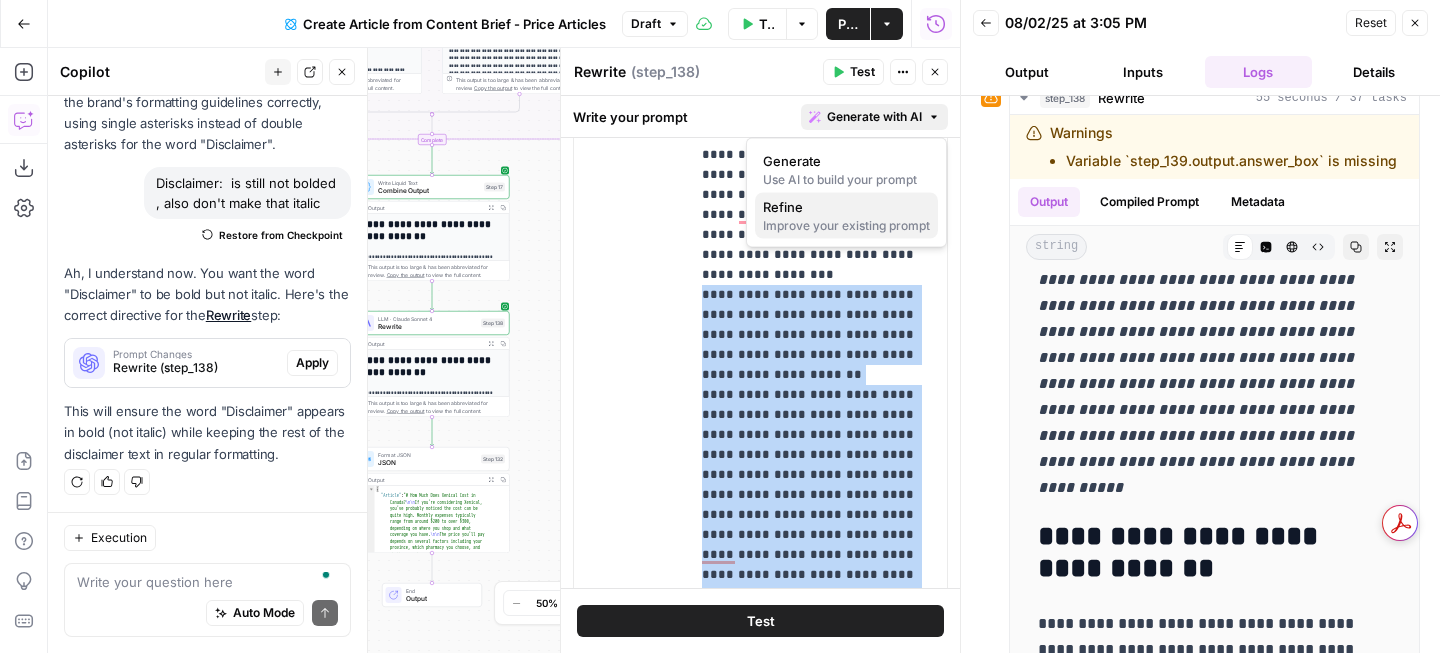 click on "Improve your existing prompt" at bounding box center [846, 226] 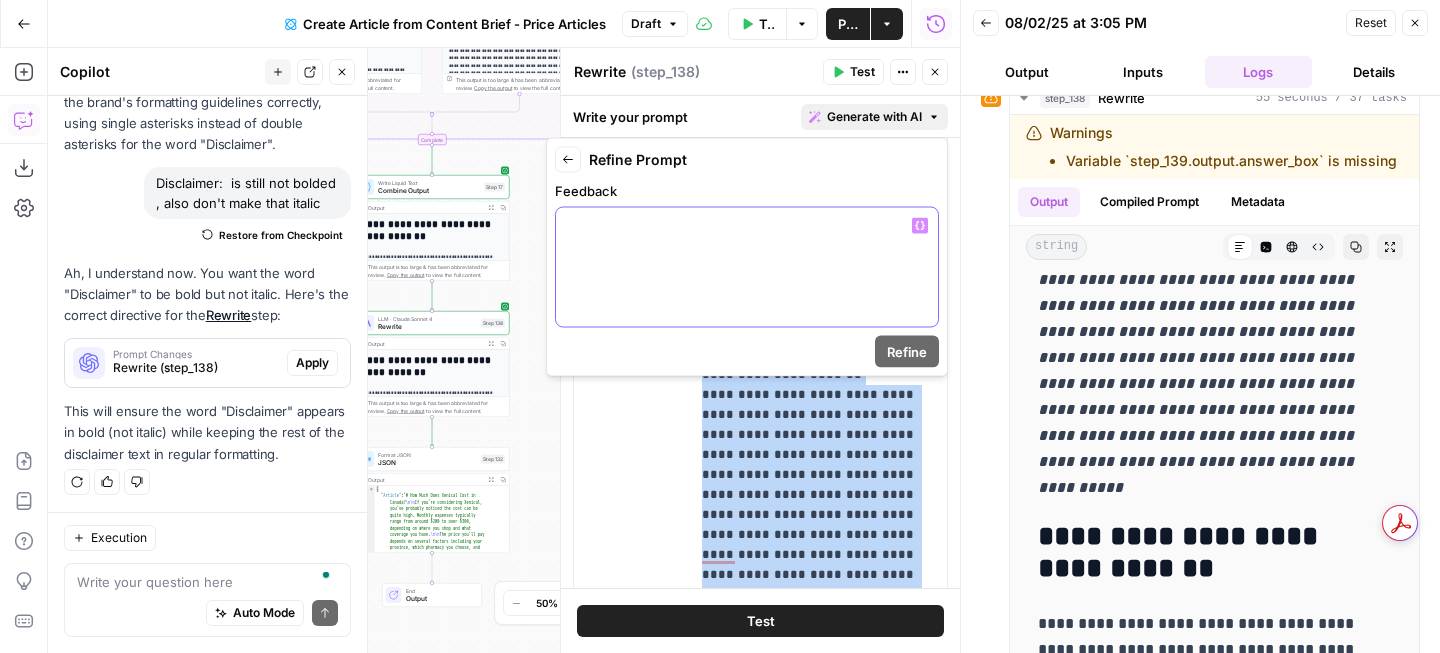 click at bounding box center [747, 267] 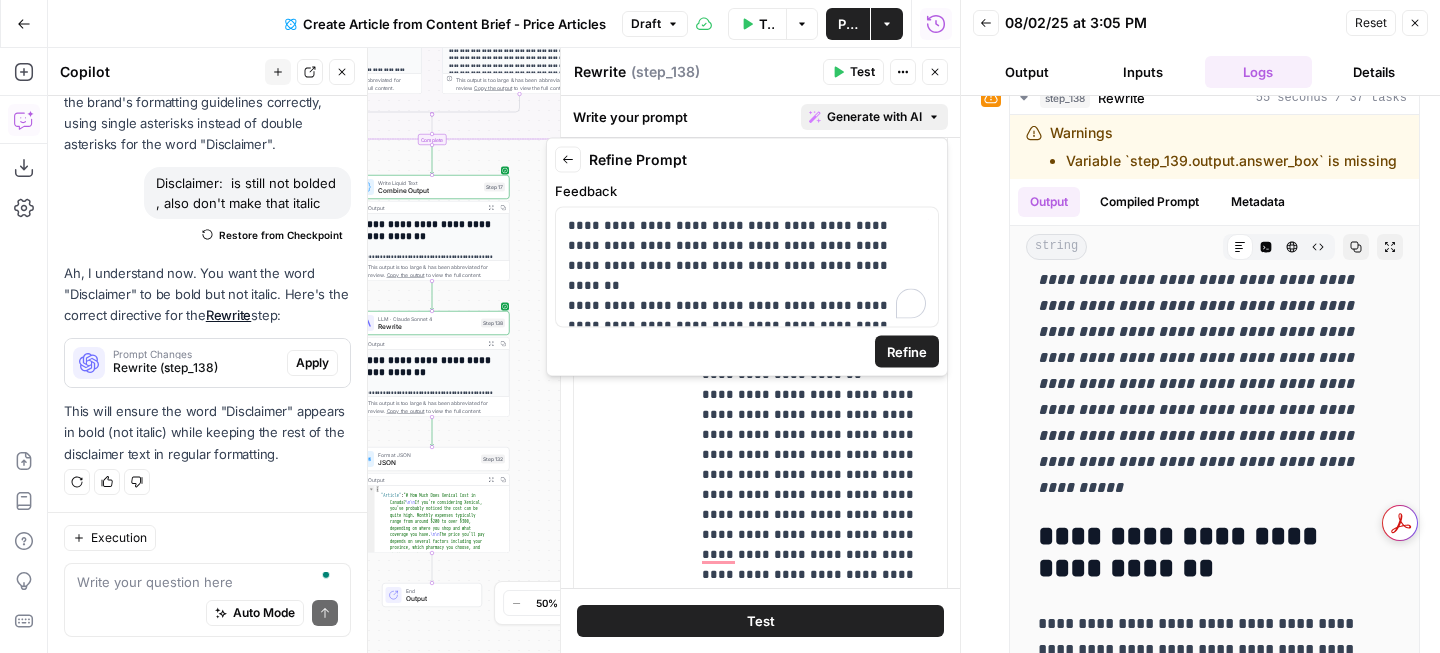 click on "Refine" at bounding box center (907, 352) 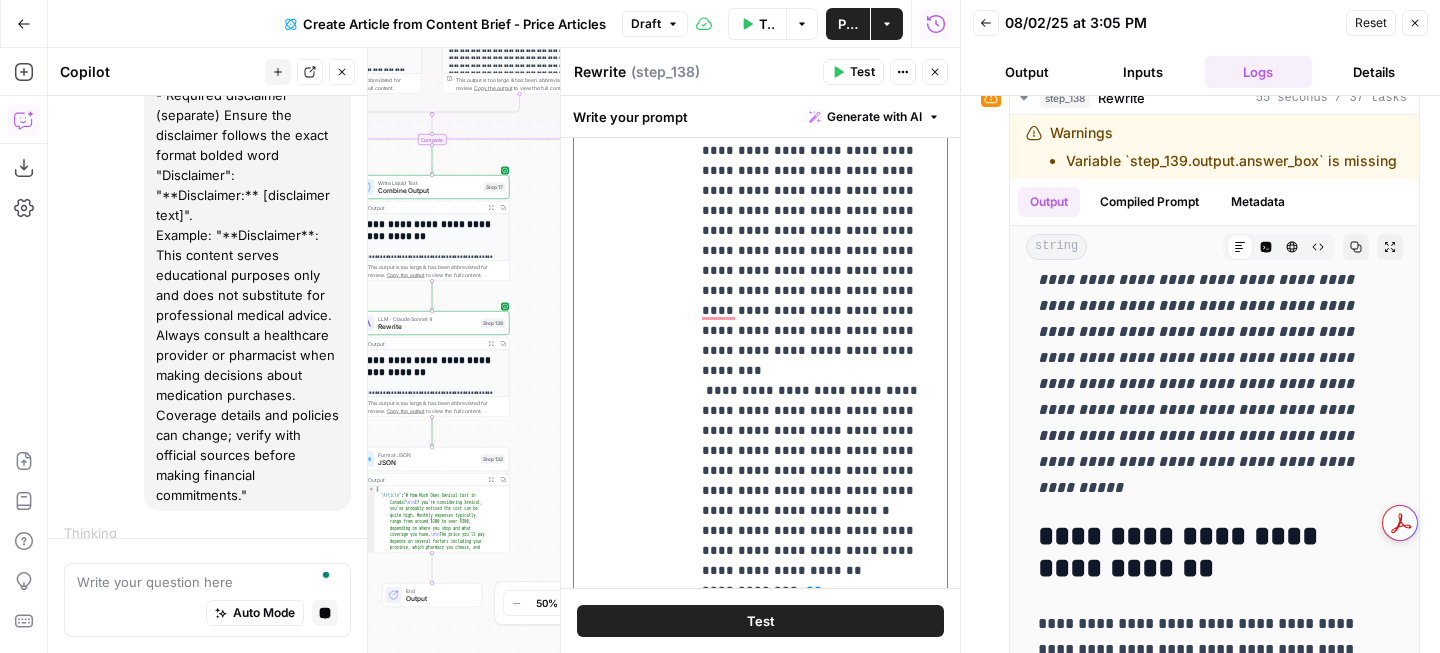 click on "**********" at bounding box center (818, 3731) 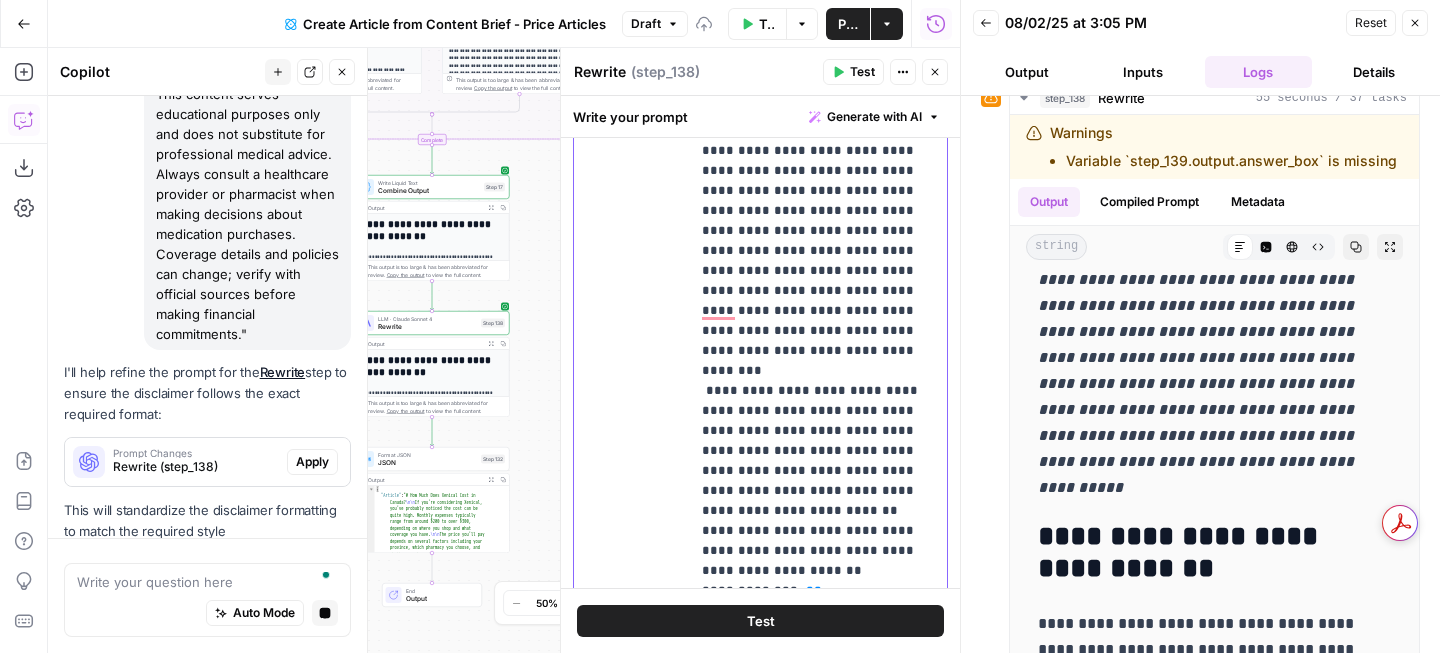 click on "**********" at bounding box center (818, 3731) 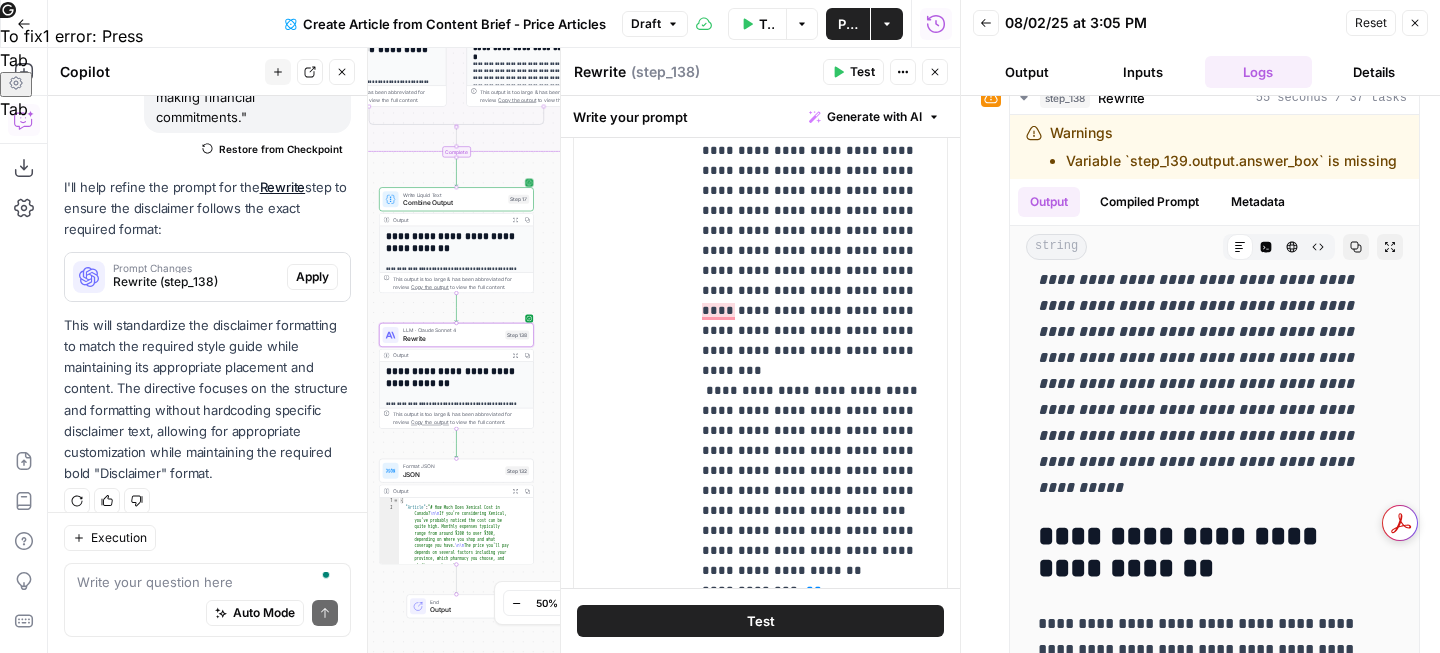 click on "Prompt Changes Rewrite (step_138)" at bounding box center [176, 277] 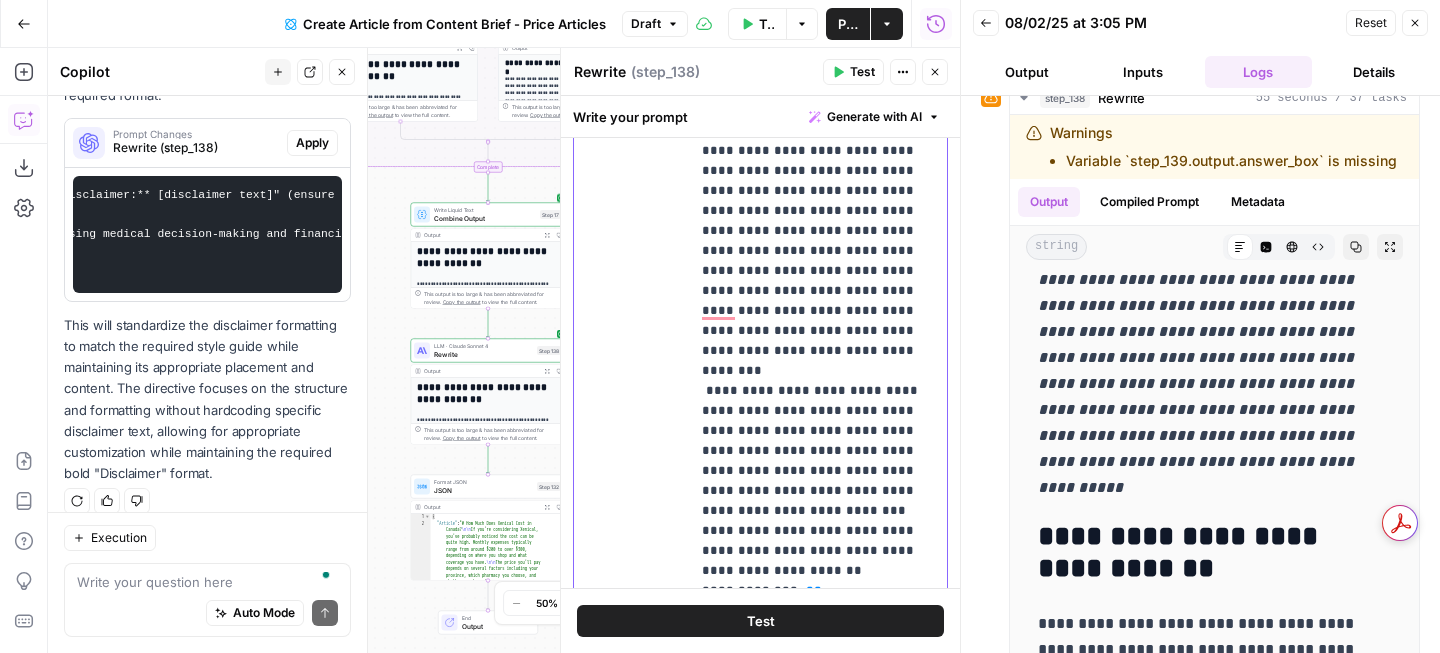 click on "**********" at bounding box center (818, 3731) 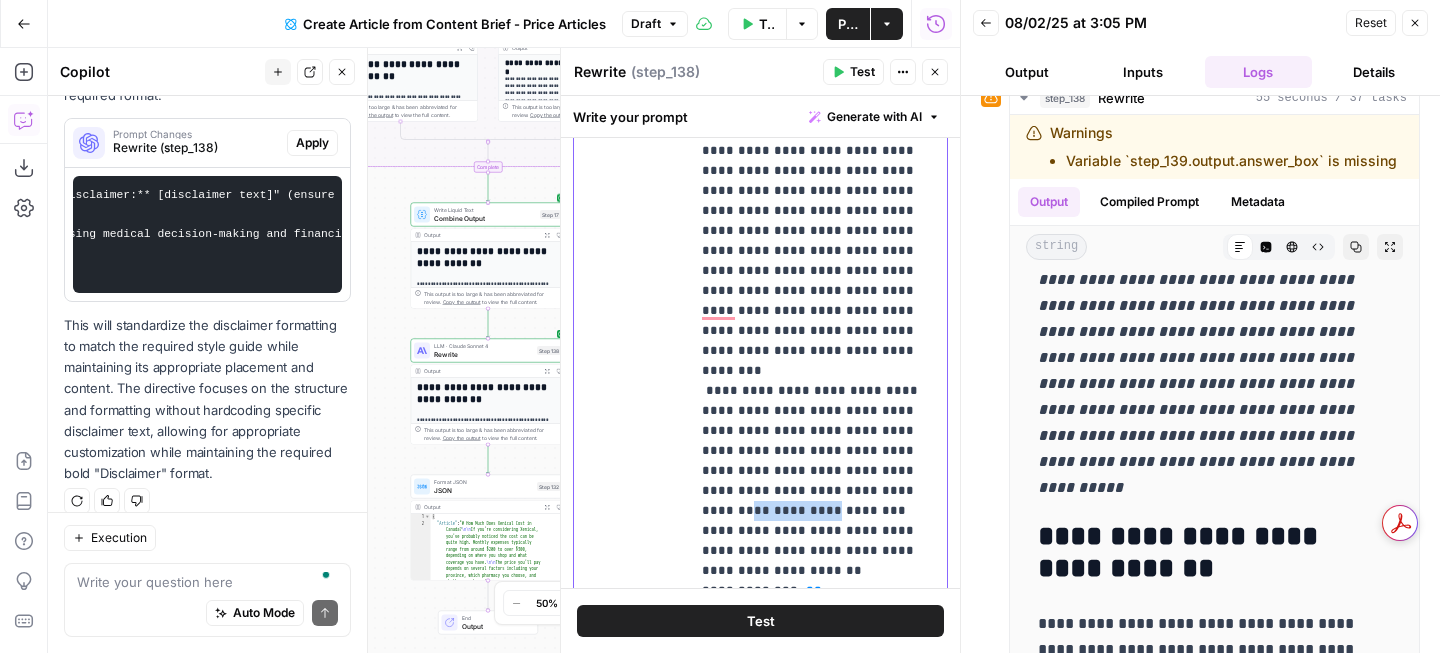 drag, startPoint x: 792, startPoint y: 351, endPoint x: 713, endPoint y: 350, distance: 79.00633 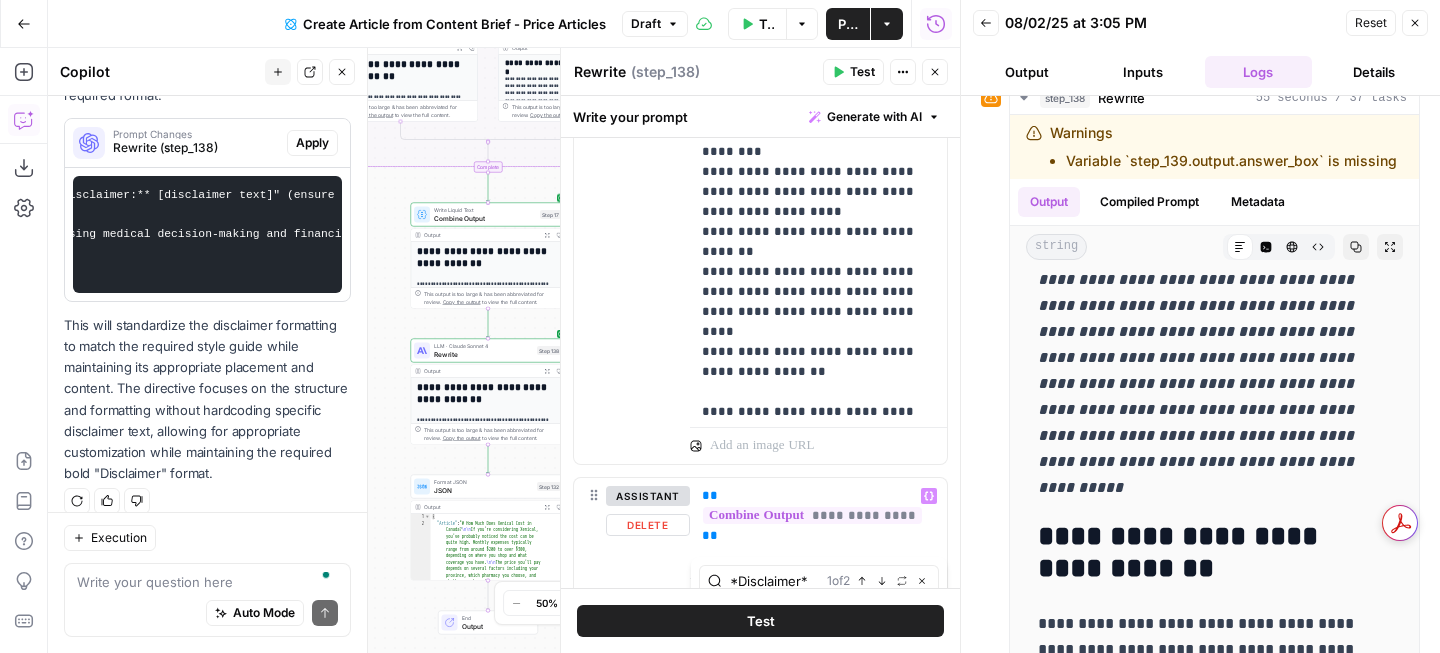 type on "*Disclaimer*" 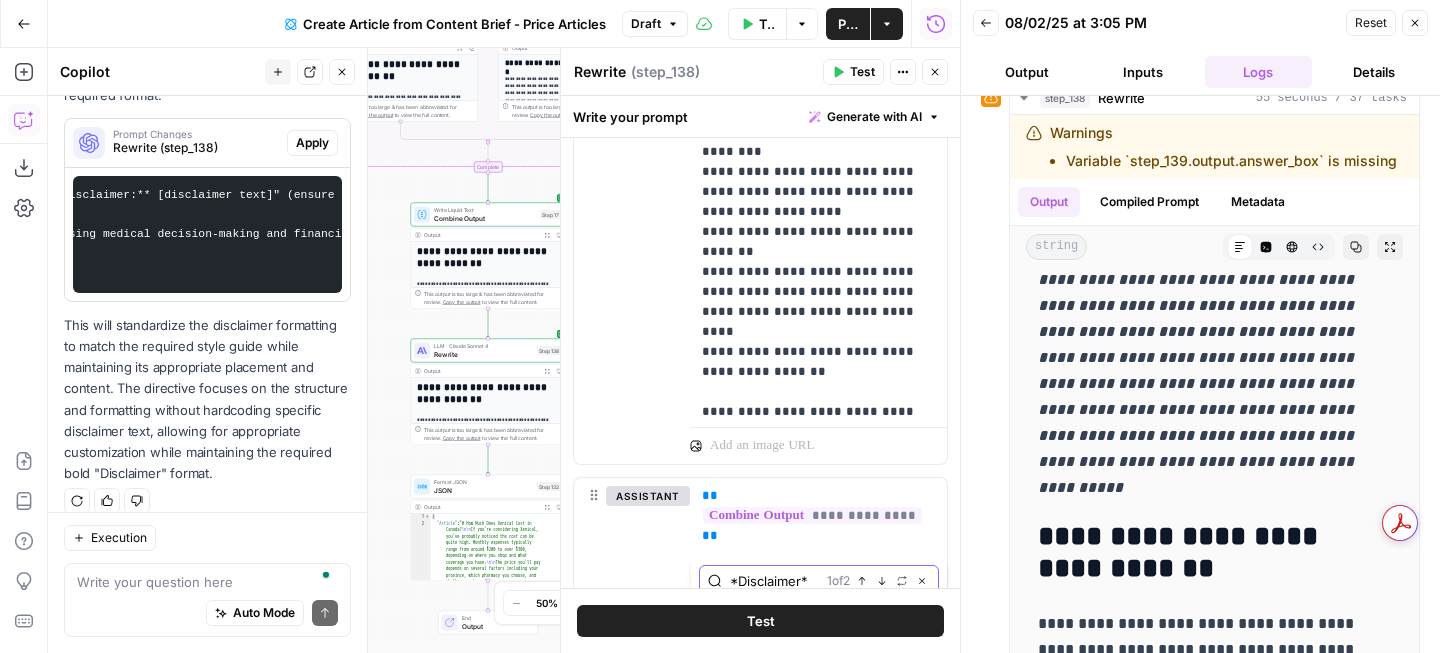 click on "Next Match" at bounding box center (882, 581) 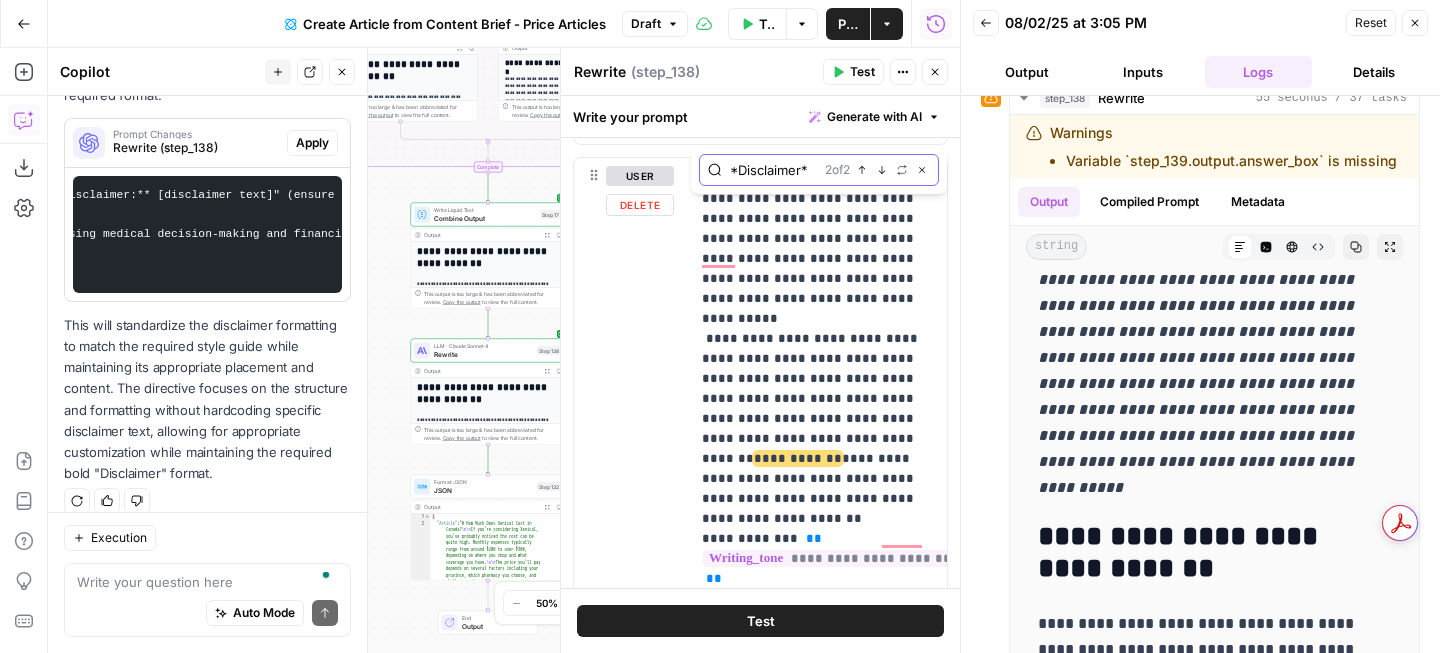 click 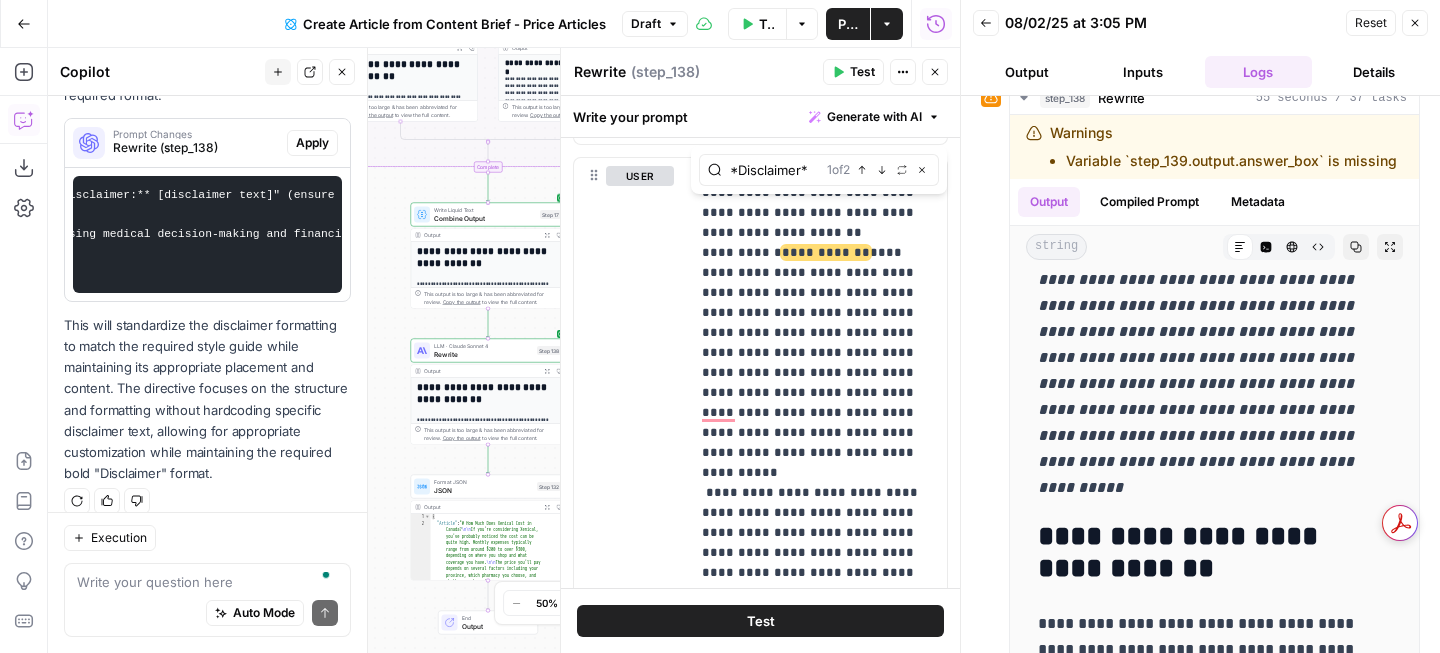 click 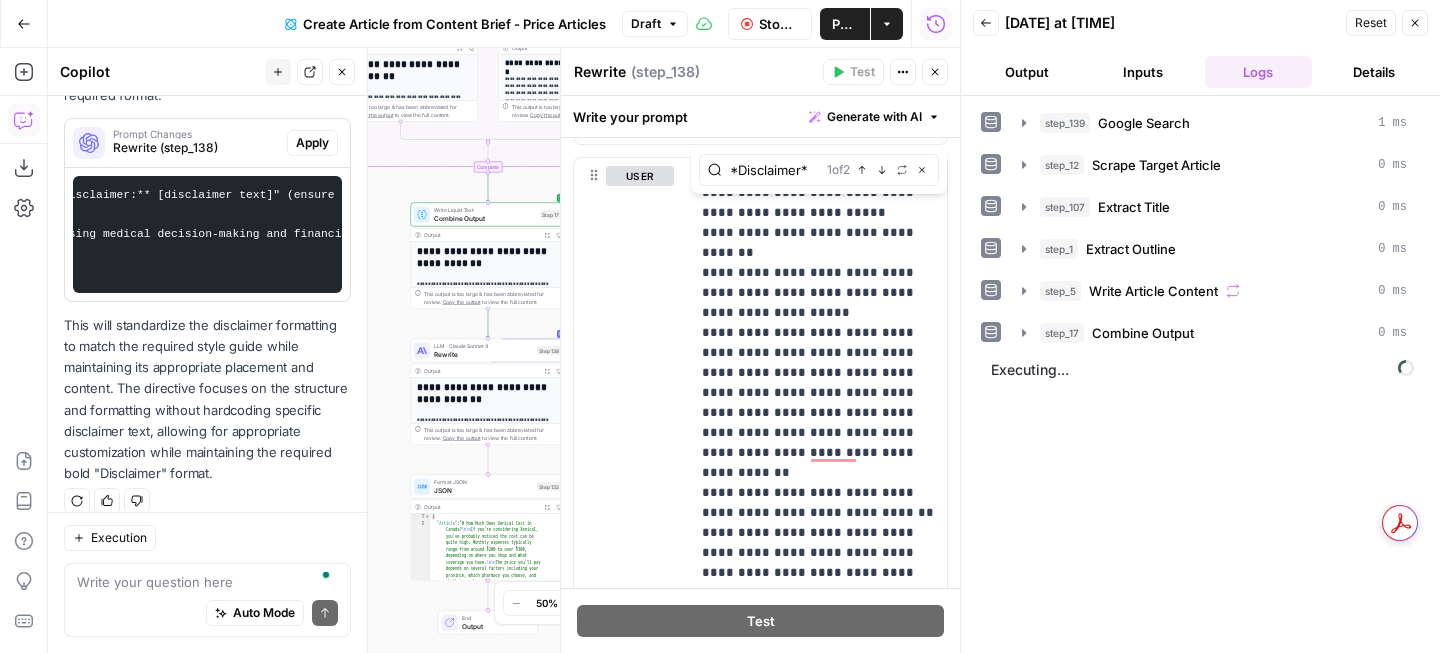scroll, scrollTop: 7883, scrollLeft: 0, axis: vertical 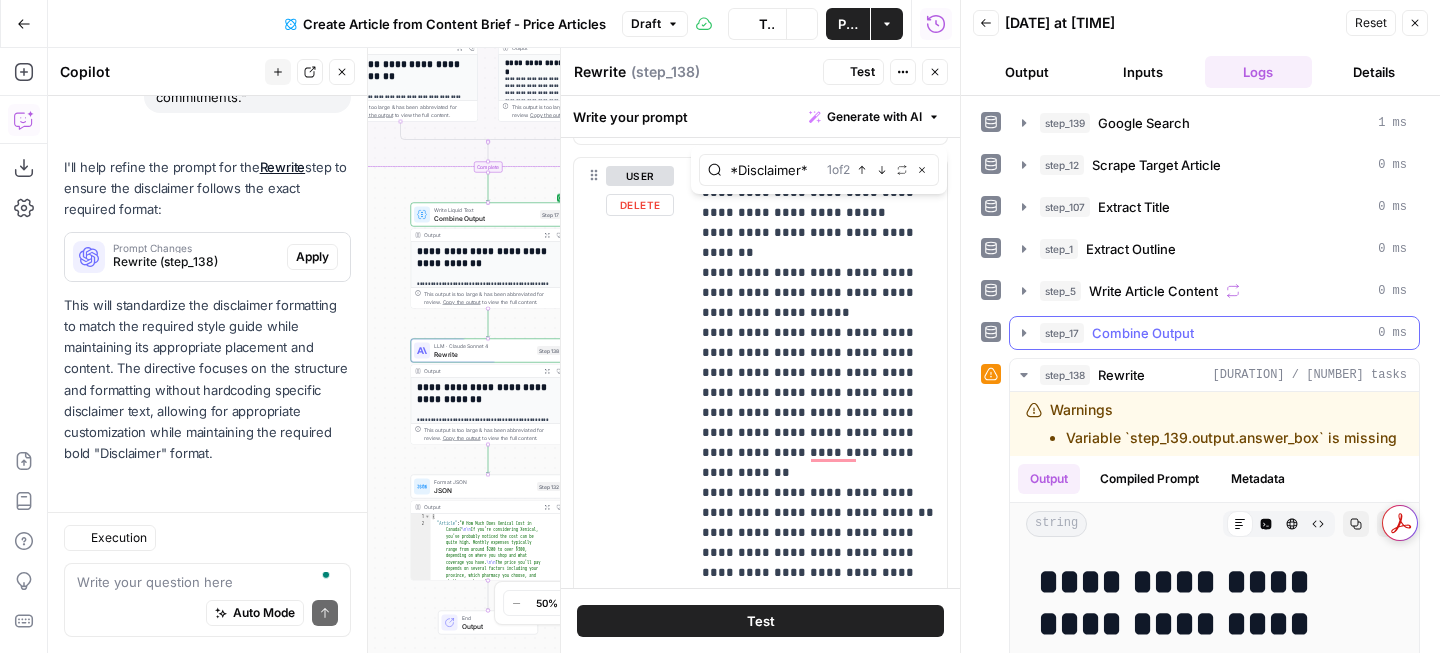 click 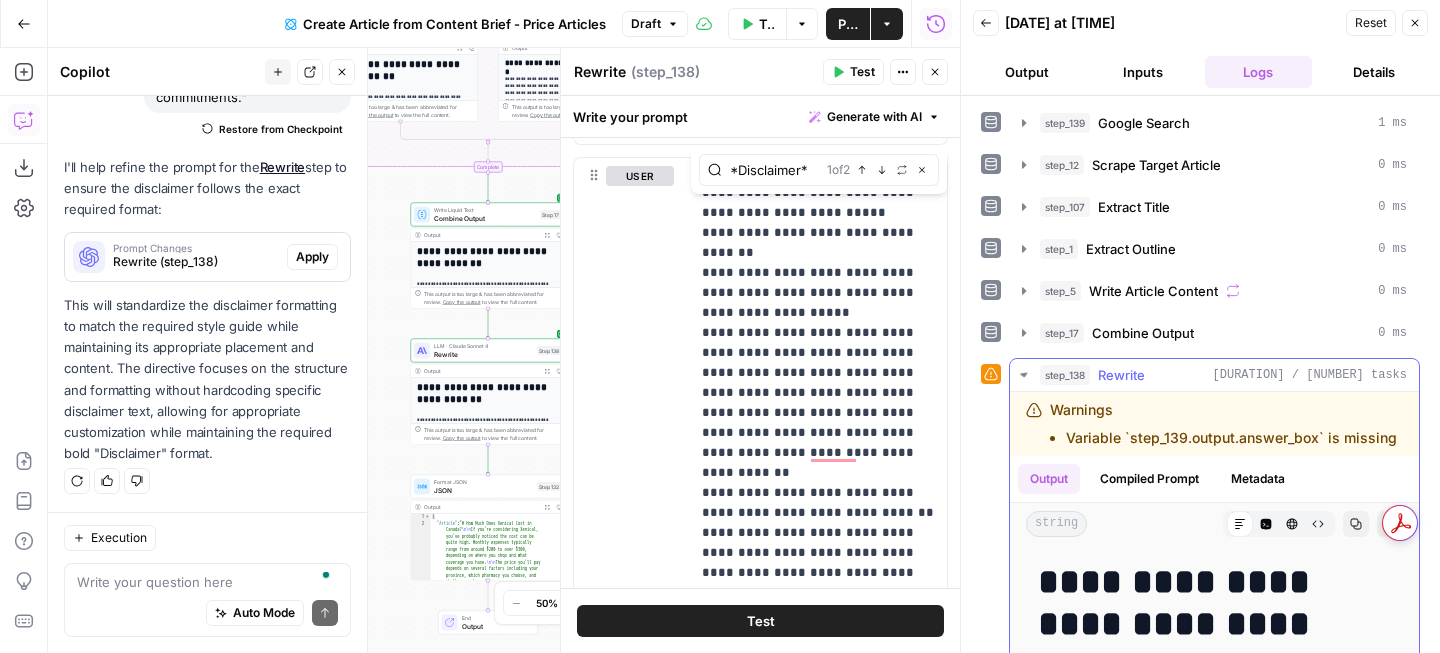 scroll, scrollTop: 1392, scrollLeft: 0, axis: vertical 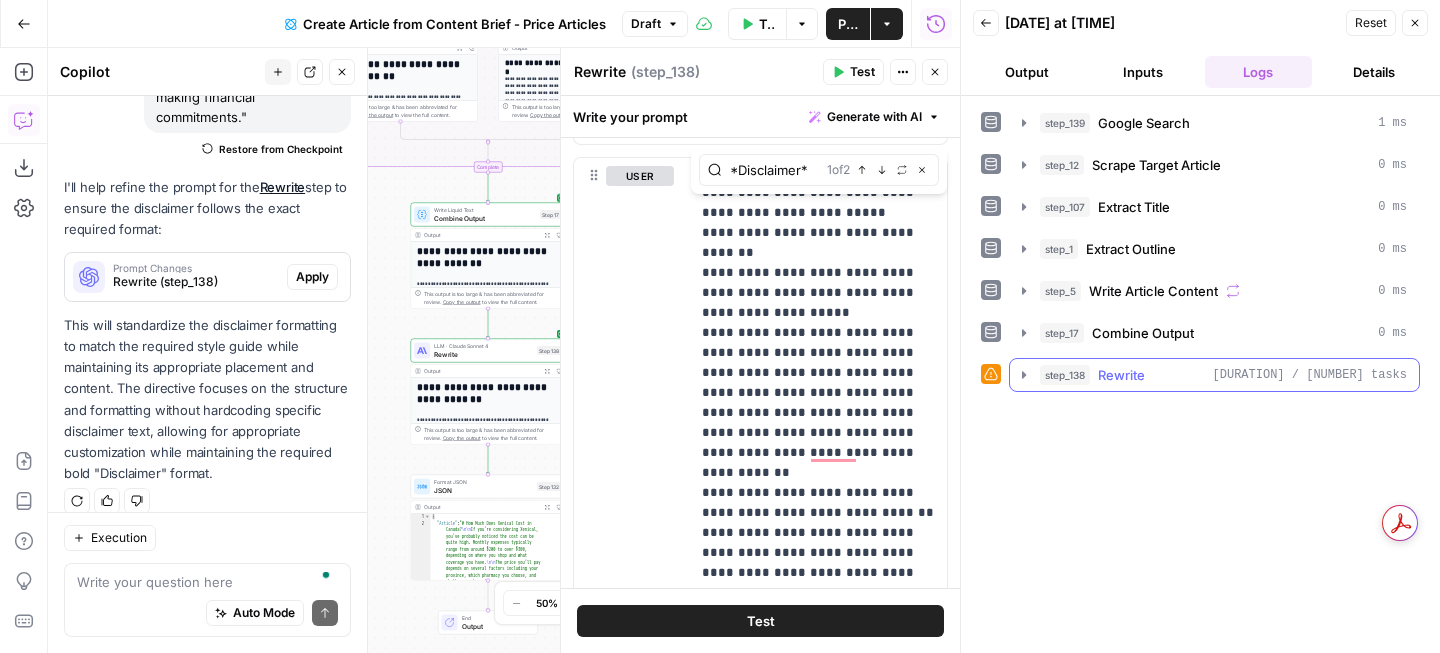click 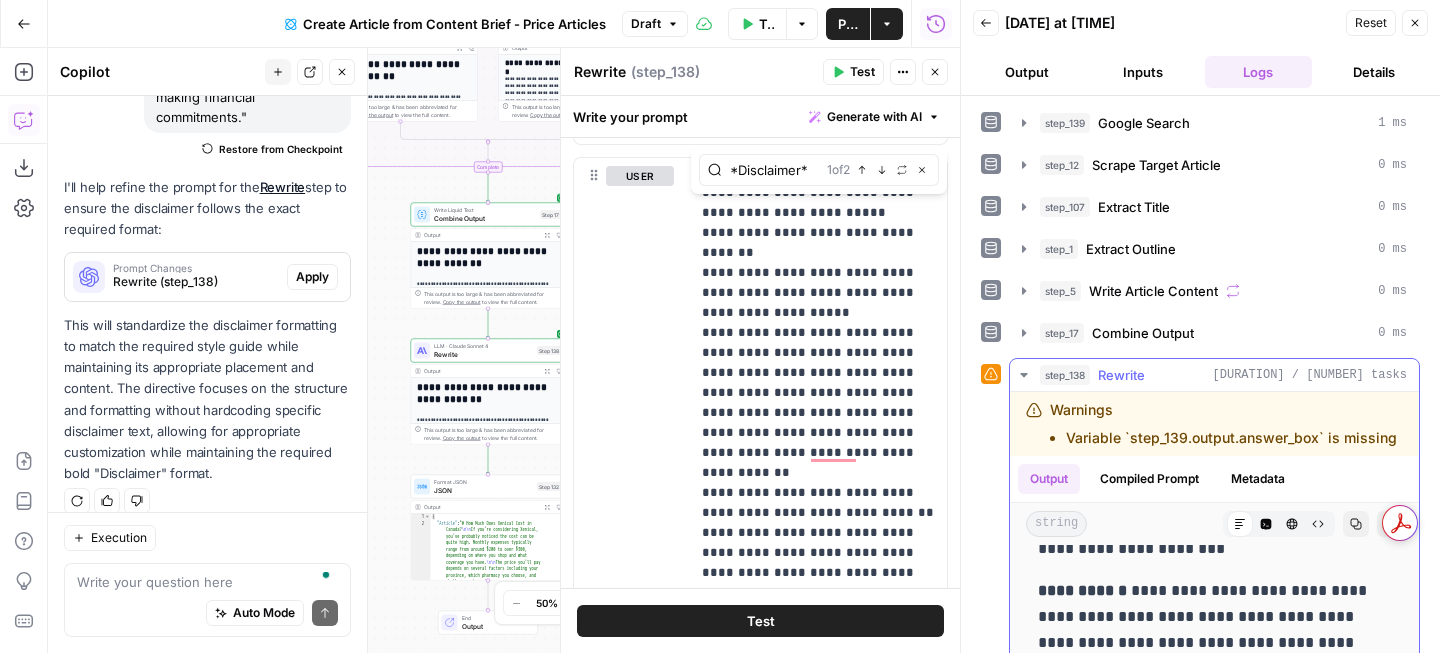 scroll, scrollTop: 740, scrollLeft: 0, axis: vertical 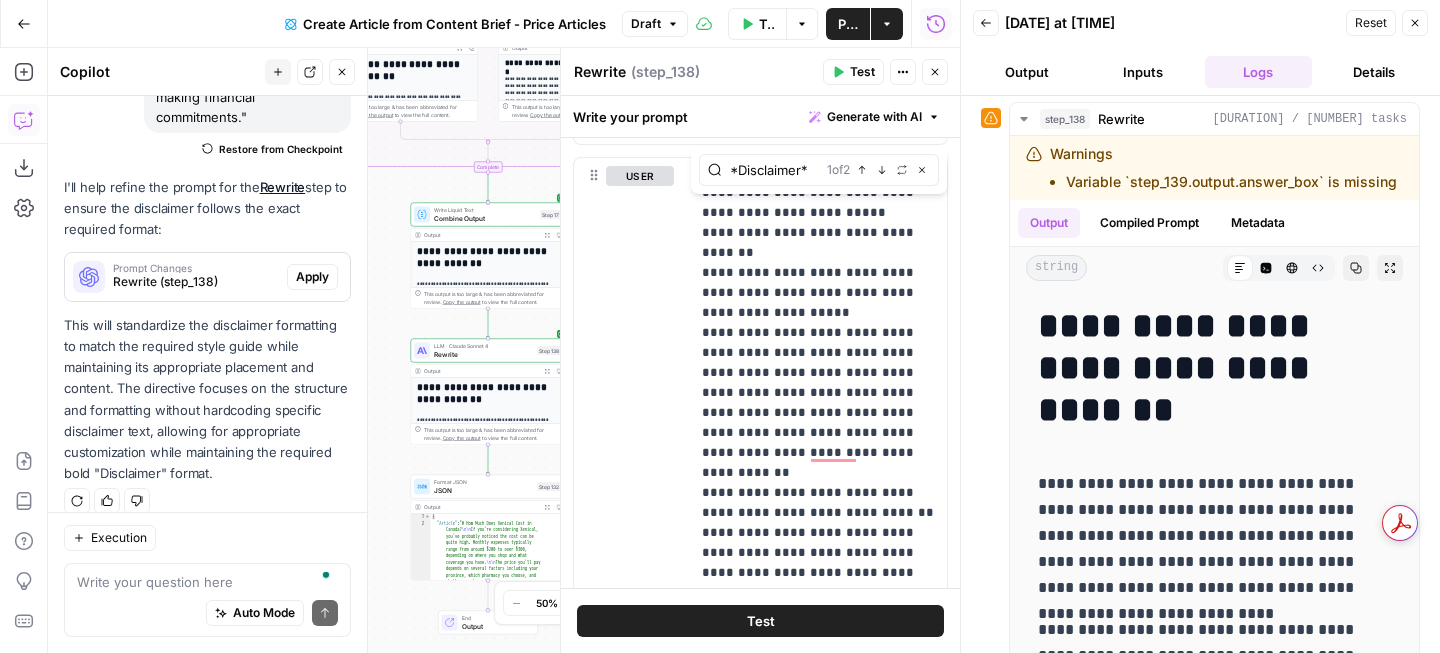 click on "Publish" at bounding box center [848, 24] 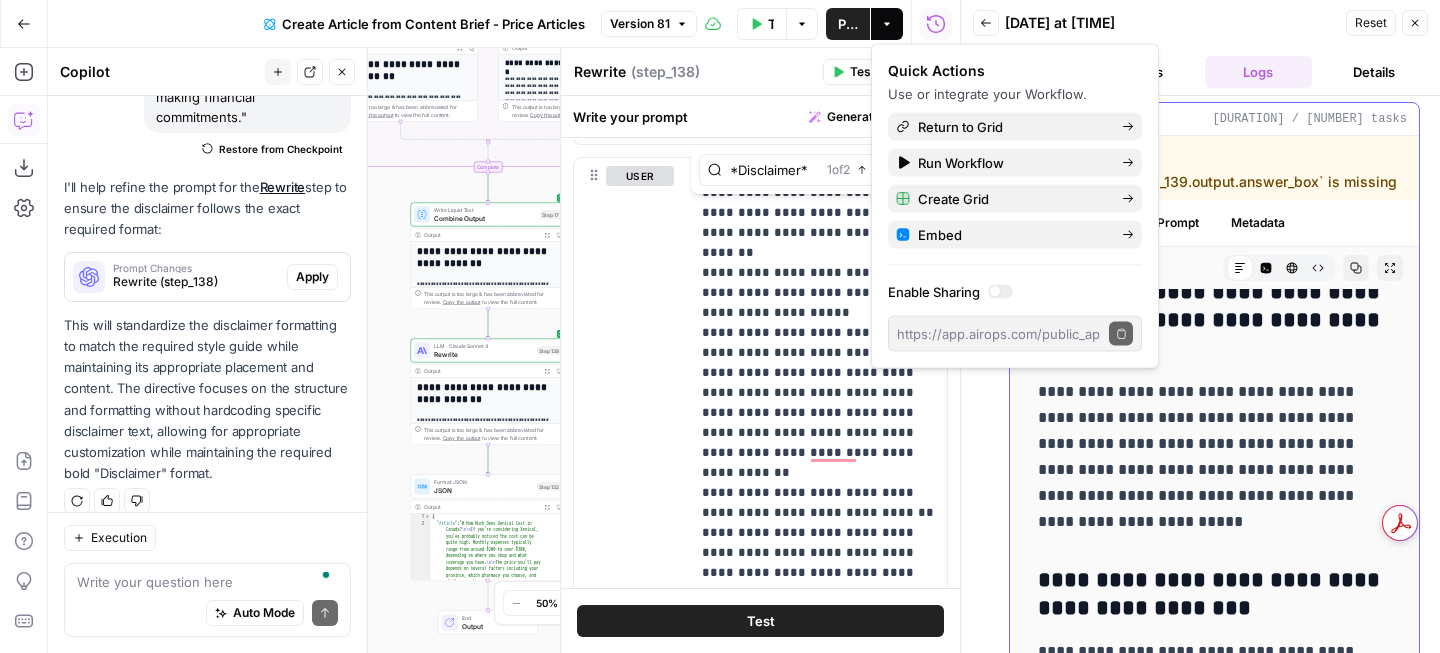 scroll, scrollTop: 6506, scrollLeft: 0, axis: vertical 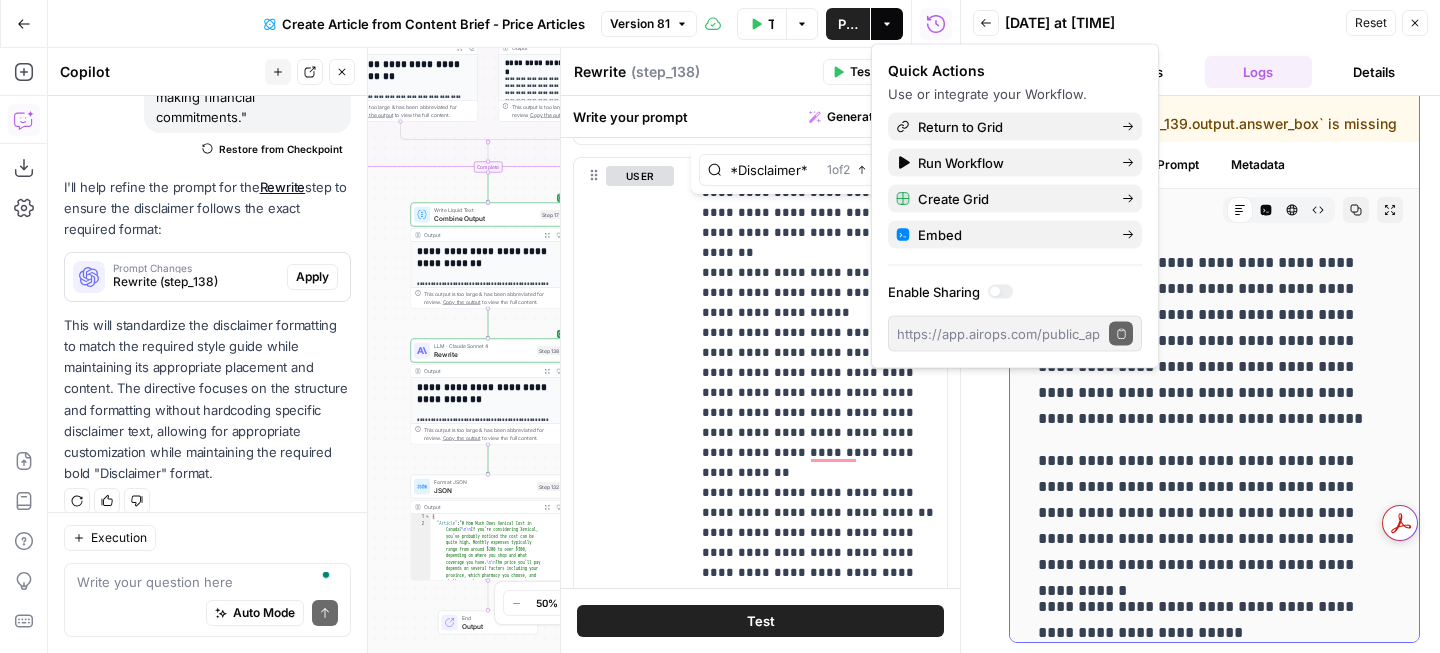 click 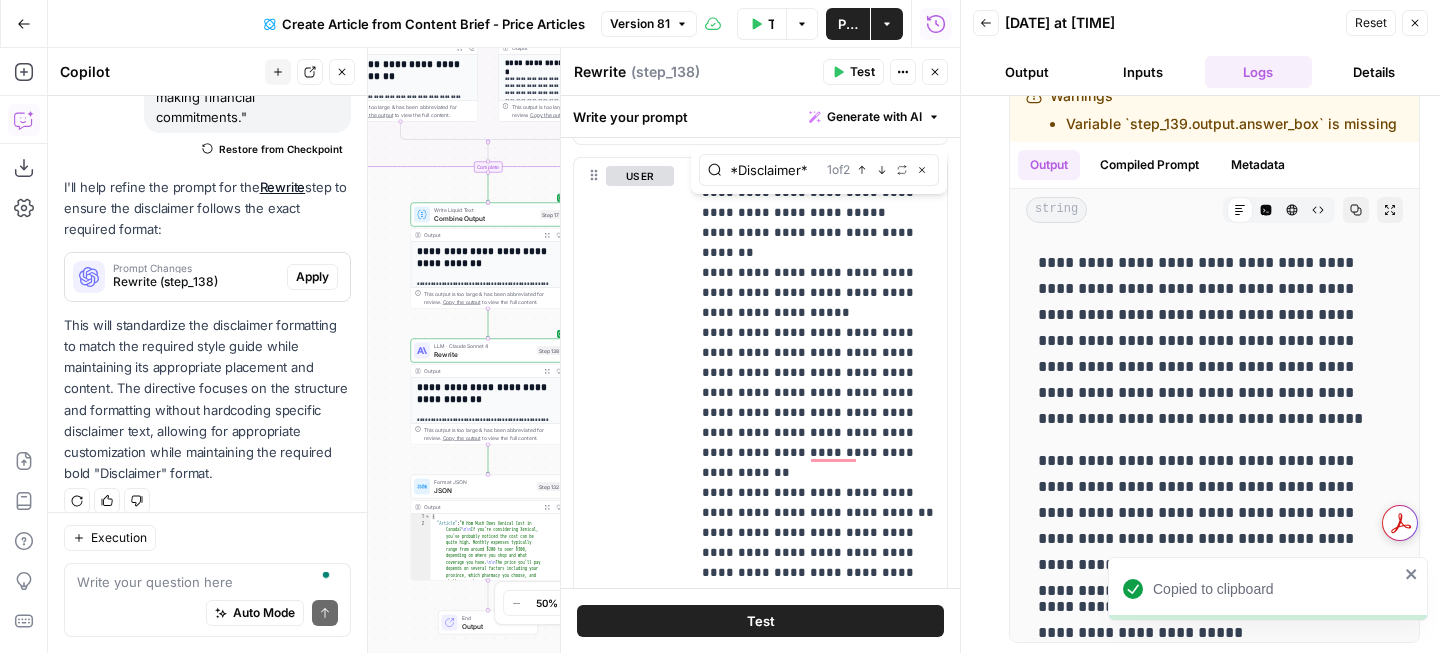scroll, scrollTop: 7883, scrollLeft: 0, axis: vertical 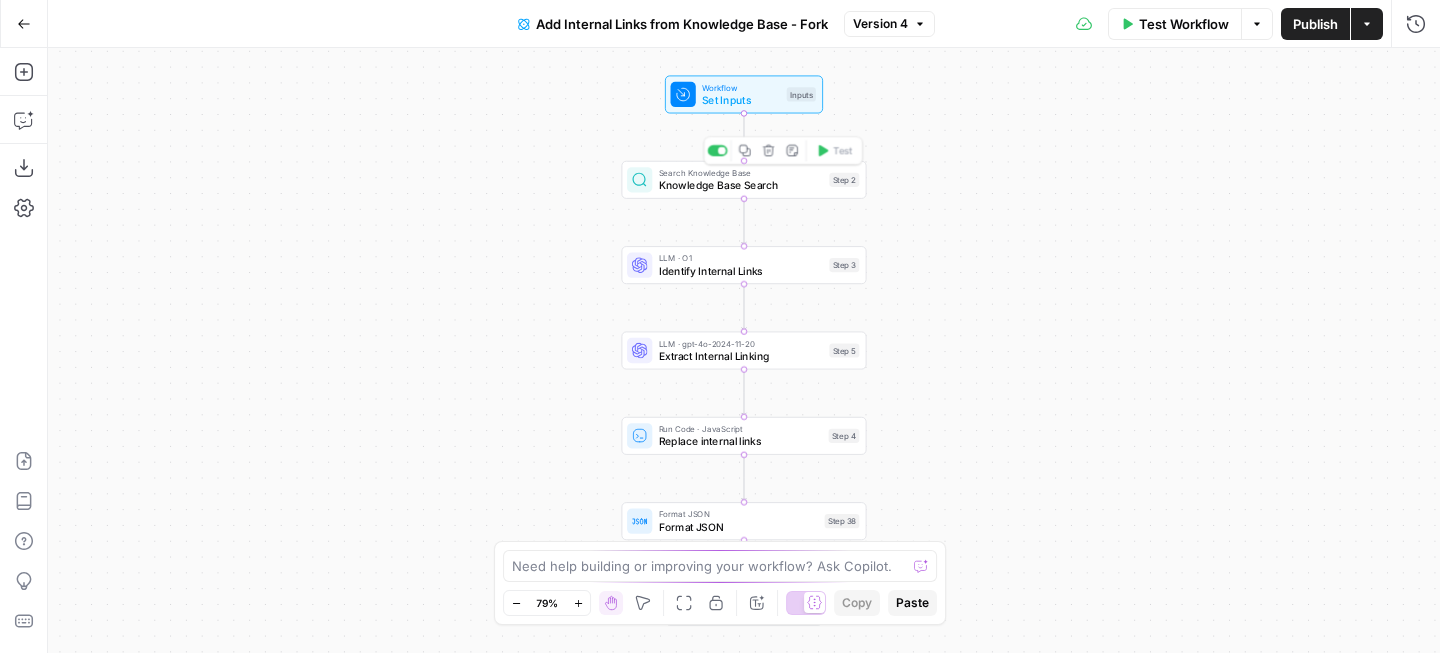 click on "Knowledge Base Search" at bounding box center [741, 185] 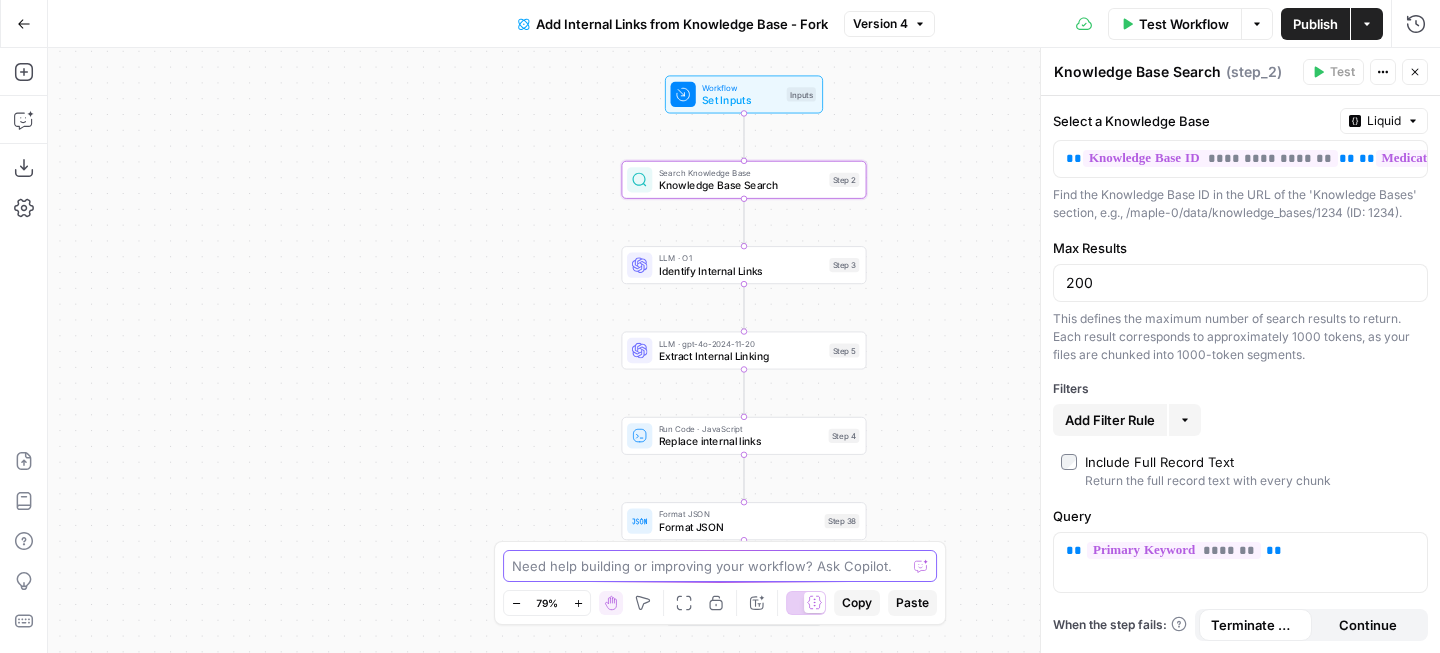 click at bounding box center [709, 566] 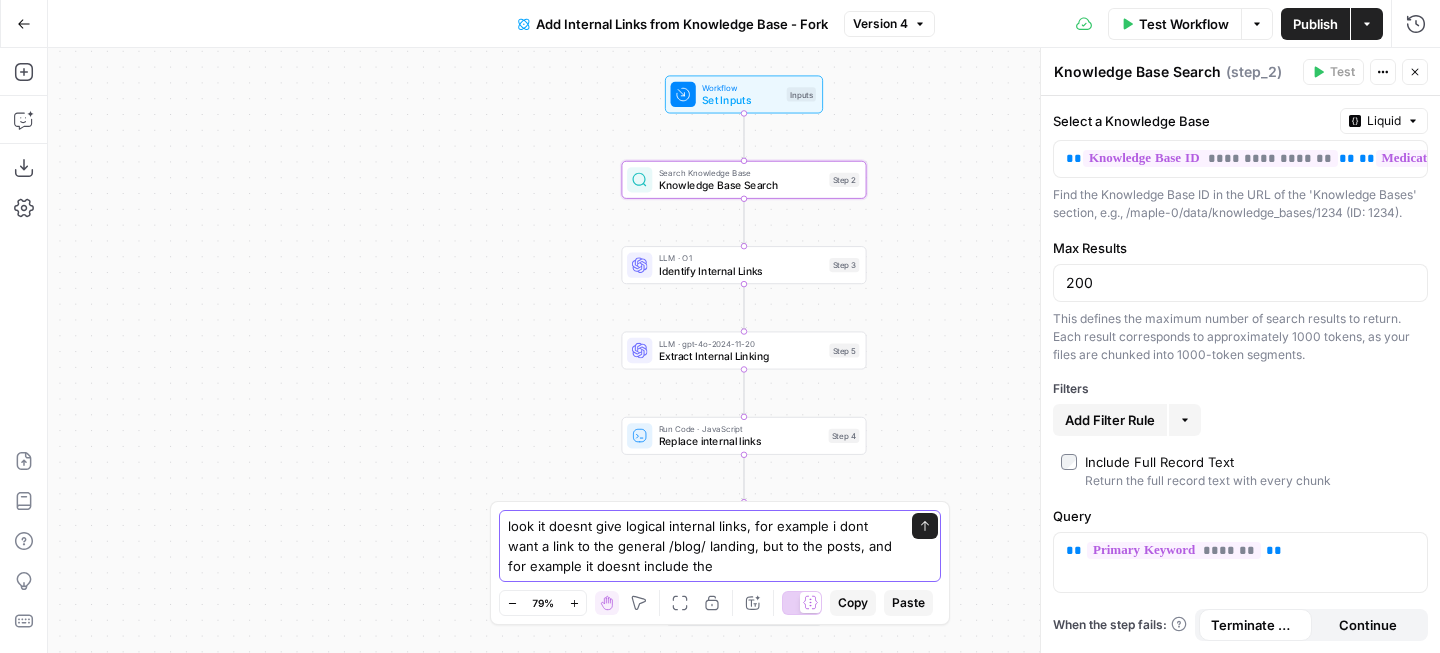 paste on "https://www.getmaple.ca/medications/saxenda/" 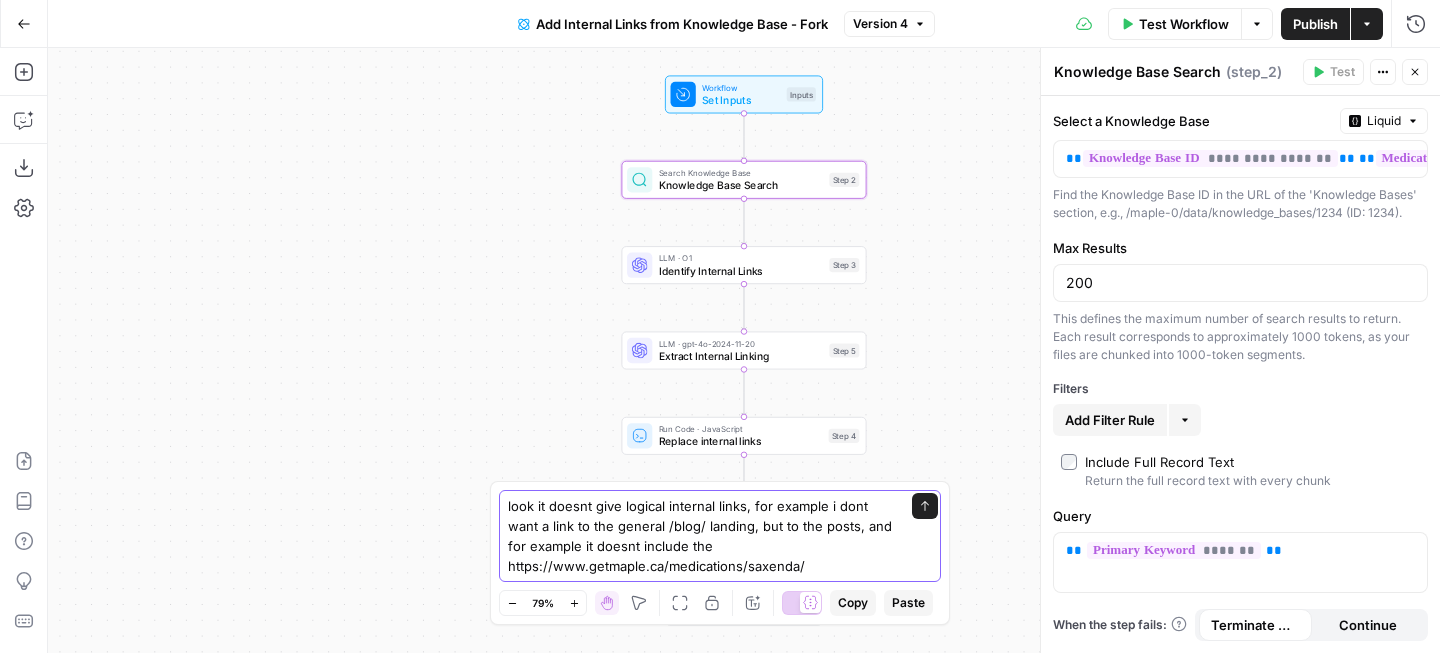 click on "look it doesnt give logical internal links, for example i dont want a link to the general /blog/ landing, but to the posts, and for example it doesnt include the https://www.getmaple.ca/medications/saxenda/" at bounding box center (700, 536) 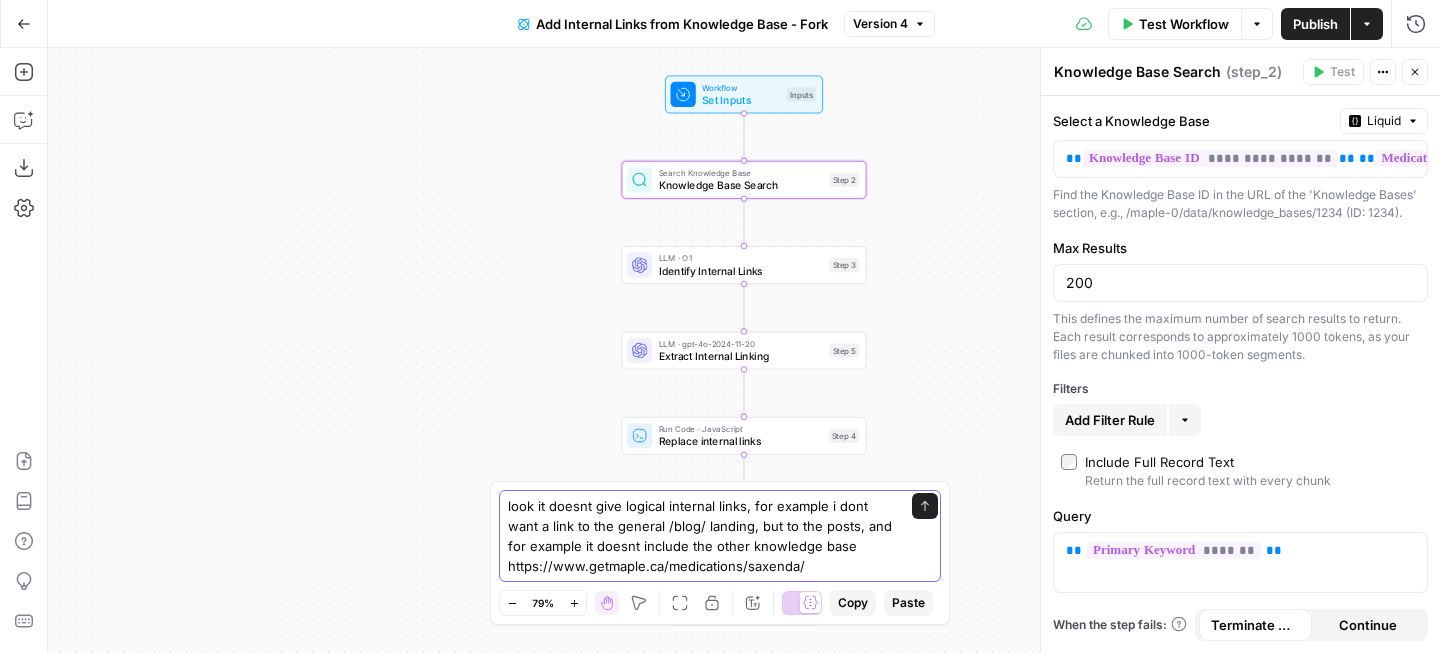 click on "look it doesnt give logical internal links, for example i dont want a link to the general /blog/ landing, but to the posts, and for example it doesnt include the other knowledge base https://www.getmaple.ca/medications/saxenda/" at bounding box center (700, 536) 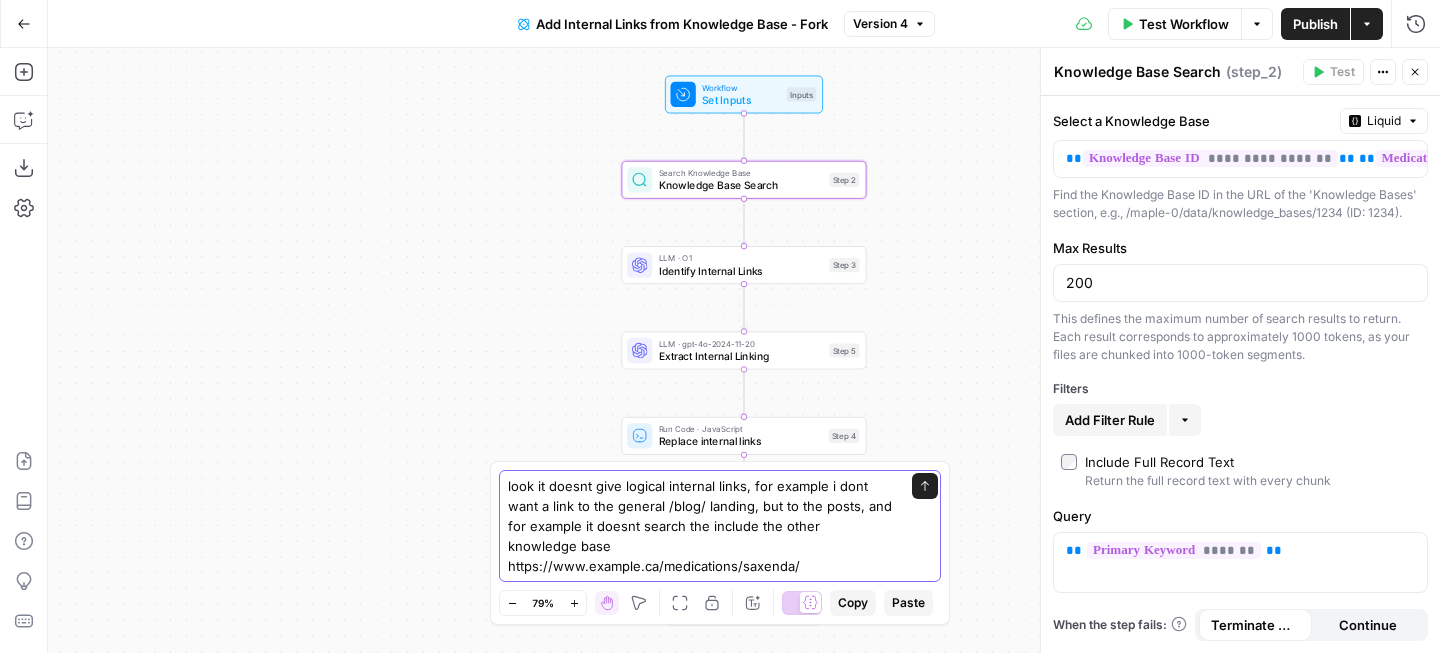 drag, startPoint x: 784, startPoint y: 550, endPoint x: 535, endPoint y: 560, distance: 249.20073 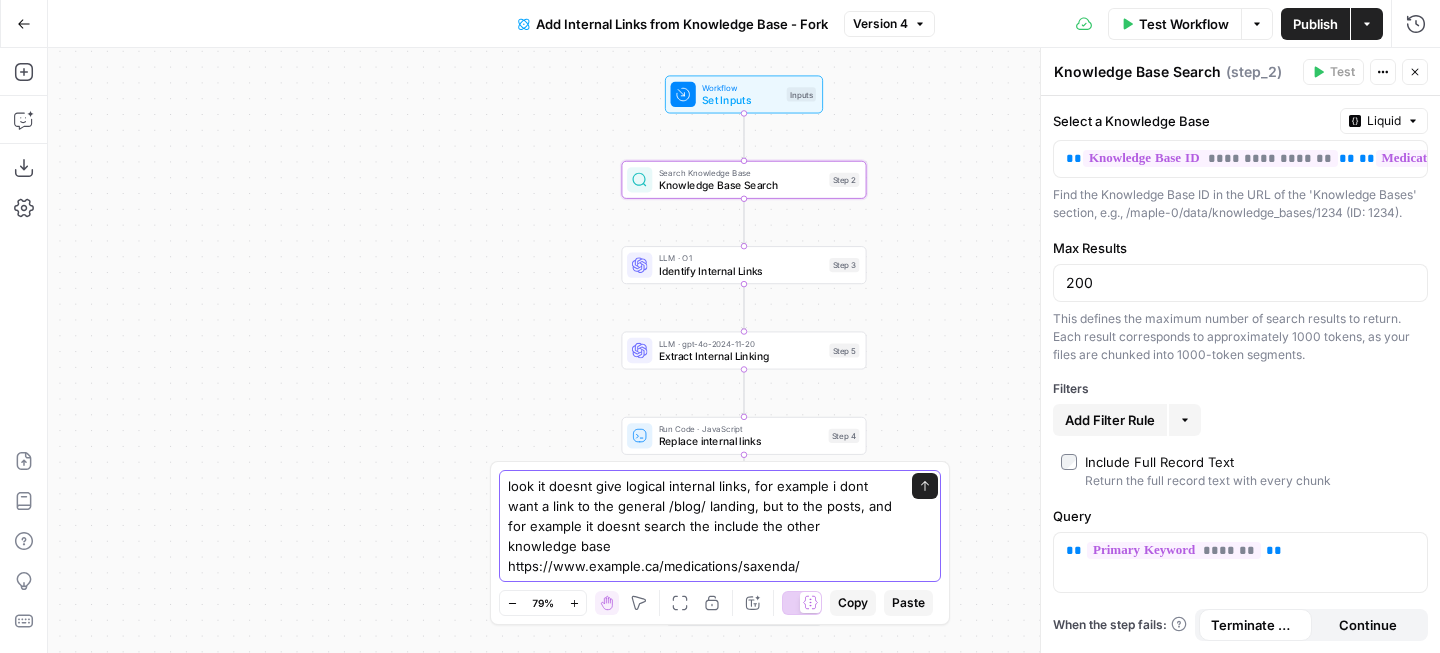 click on "look it doesnt give logical internal links, for example i dont want a link to the general /blog/ landing, but to the posts, and for example it doesnt search the include the other knowledge base https://www.getmaple.ca/medications/saxenda/" at bounding box center (700, 526) 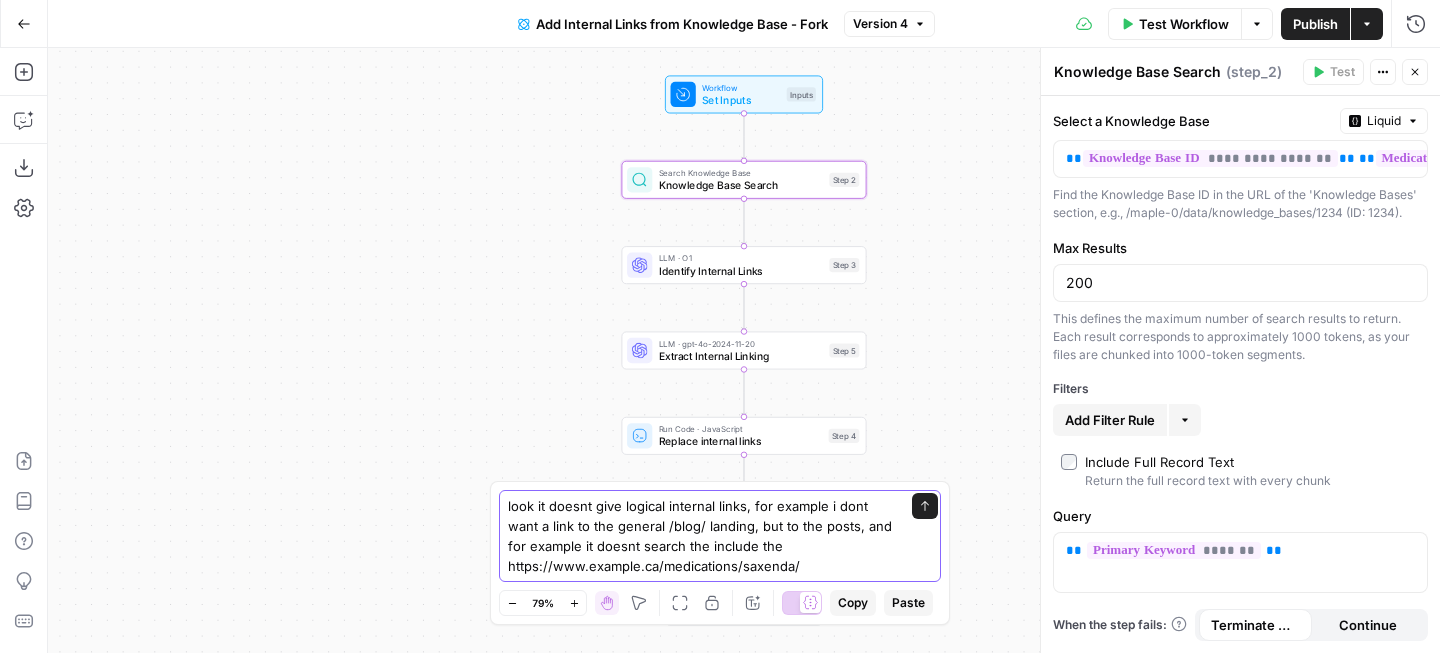 click on "look it doesnt give logical internal links, for example i dont want a link to the general /blog/ landing, but to the posts, and for example it doesnt search the include the  https://www.getmaple.ca/medications/saxenda/" at bounding box center (700, 536) 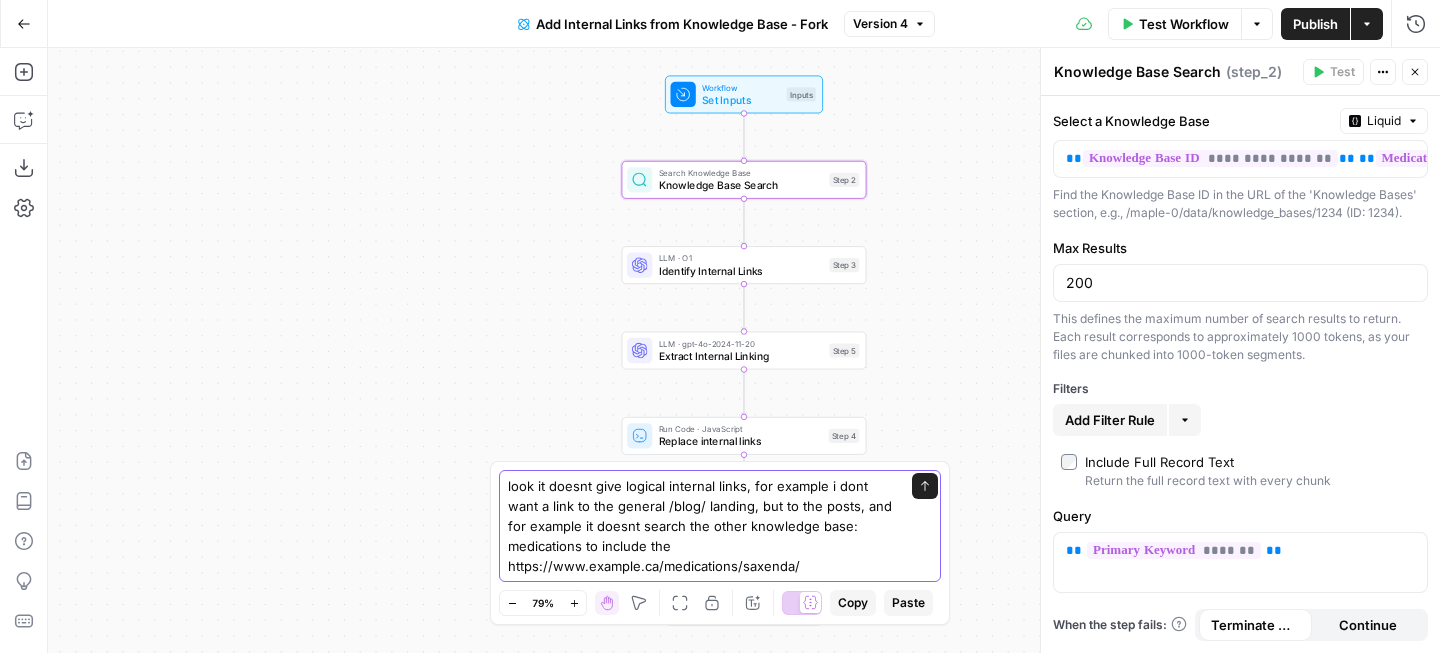 click on "look it doesnt give logical internal links, for example i dont want a link to the general /blog/ landing, but to the posts, and for example it doesnt search the other knowledge base: medications to include the  https://www.getmaple.ca/medications/saxenda/" at bounding box center (700, 526) 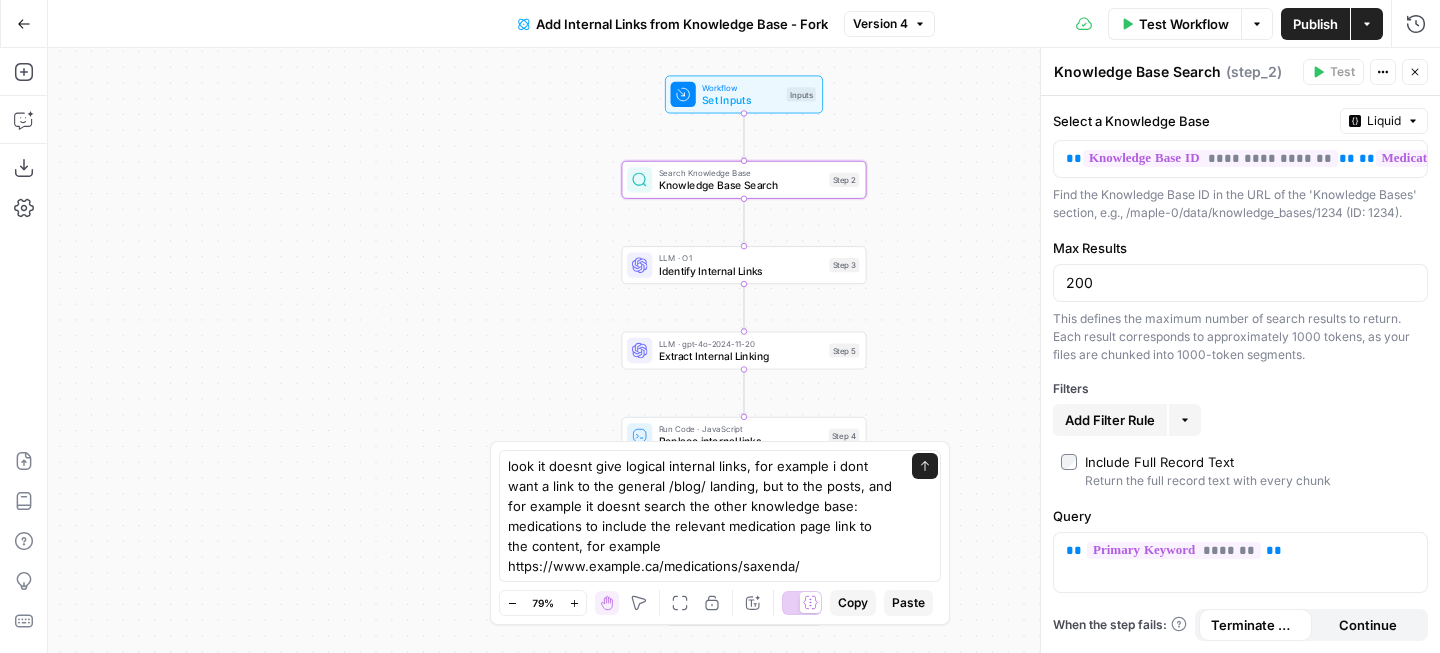 click on "look it doesnt give logical internal links, for example i dont want a link to the general /blog/ landing, but to the posts, and for example it doesnt search the other knowledge base: medications to include the relevant medication page link to the content, for example https://www.getmaple.ca/medications/saxenda/ look it doesnt give logical internal links, for example i dont want a link to the general /blog/ landing, but to the posts, and for example it doesnt search the other knowledge base: medications to include the relevant medication page link to the content, for example https://www.getmaple.ca/medications/saxenda/ Send" at bounding box center (720, 516) 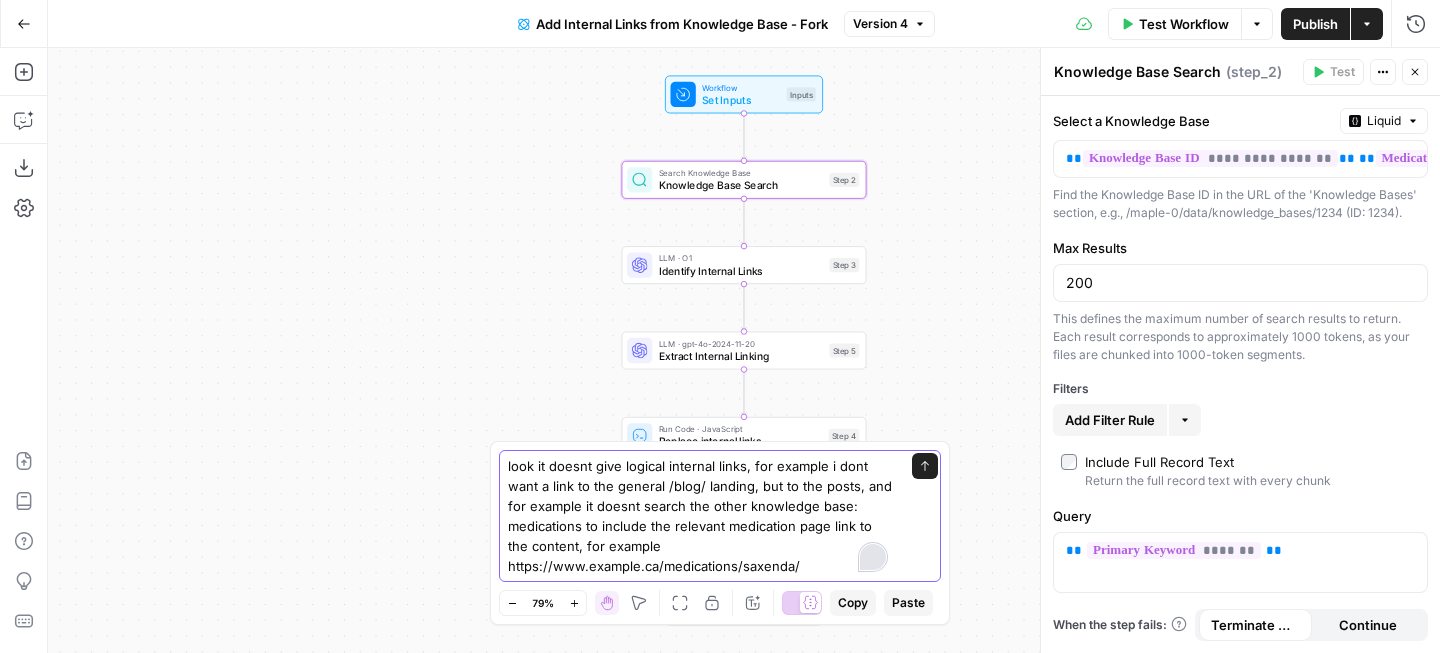 click at bounding box center [873, 557] 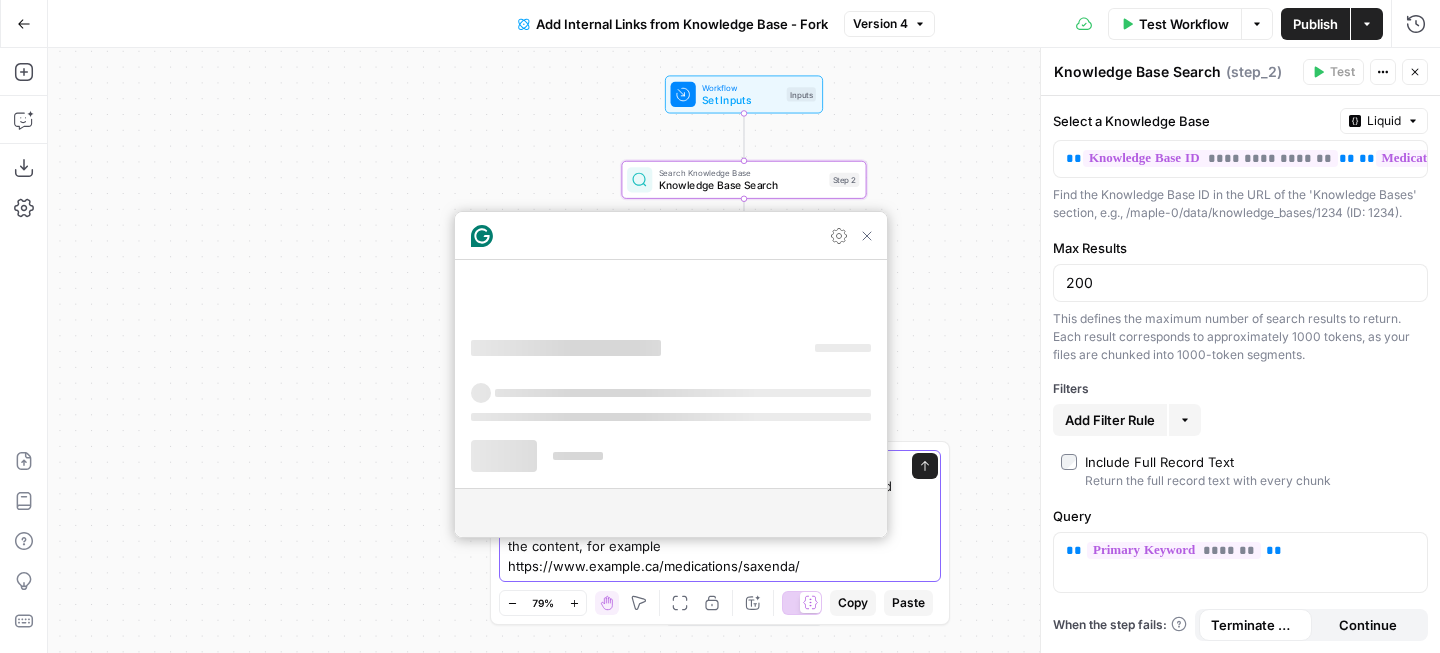 click on "look it doesnt give logical internal links, for example i dont want a link to the general /blog/ landing, but to the posts, and for example it doesnt search the other knowledge base: medications to include the relevant medication page link to the content, for example https://www.getmaple.ca/medications/saxenda/" at bounding box center [700, 516] 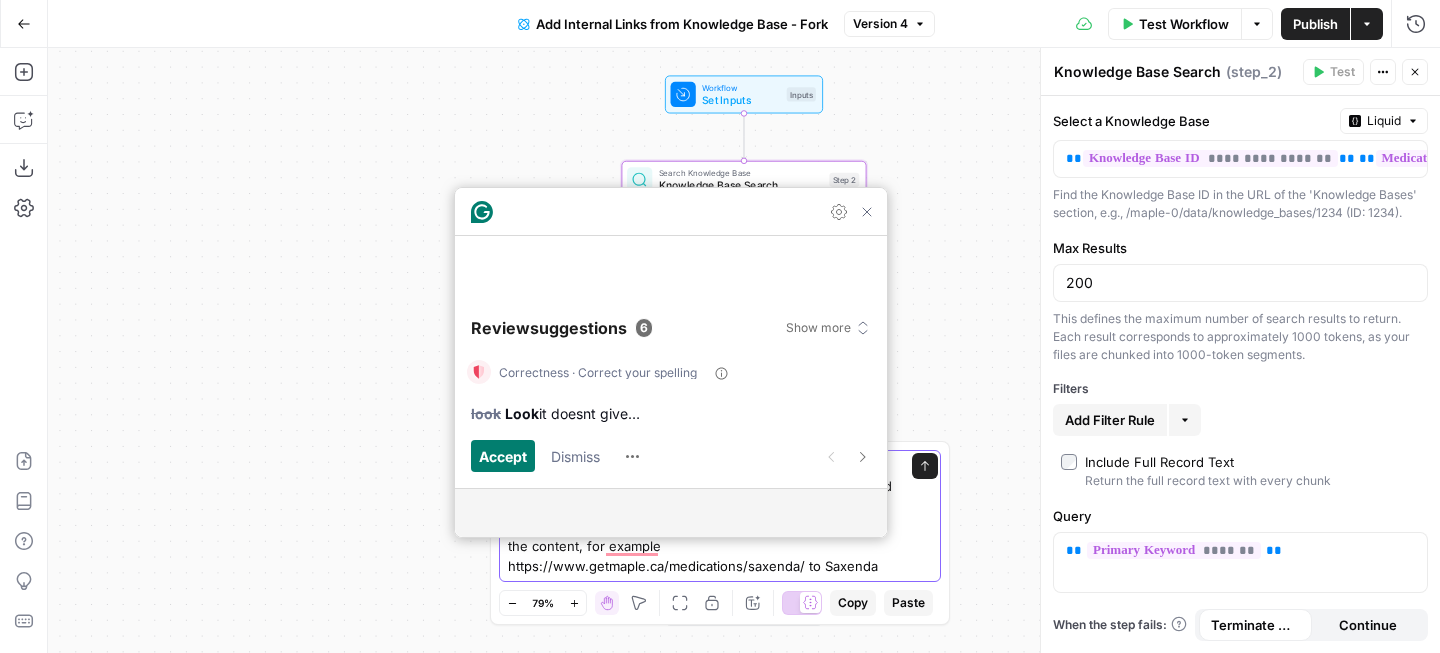type on "look it doesnt give logical internal links, for example i dont want a link to the general /blog/ landing, but to the posts, and for example it doesnt search the other knowledge base: medications to include the relevant medication page link to the content, for example https://www.getmaple.ca/medications/saxenda/ to Saxenda" 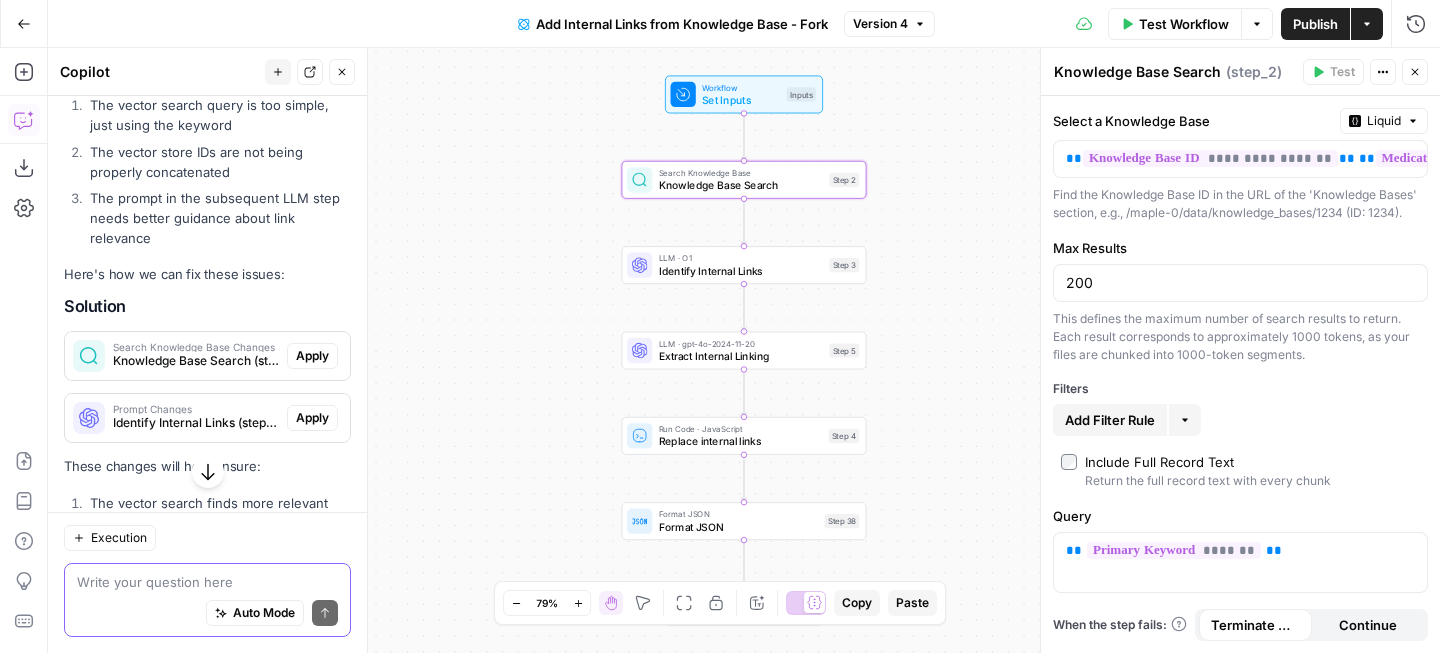 scroll, scrollTop: 357, scrollLeft: 0, axis: vertical 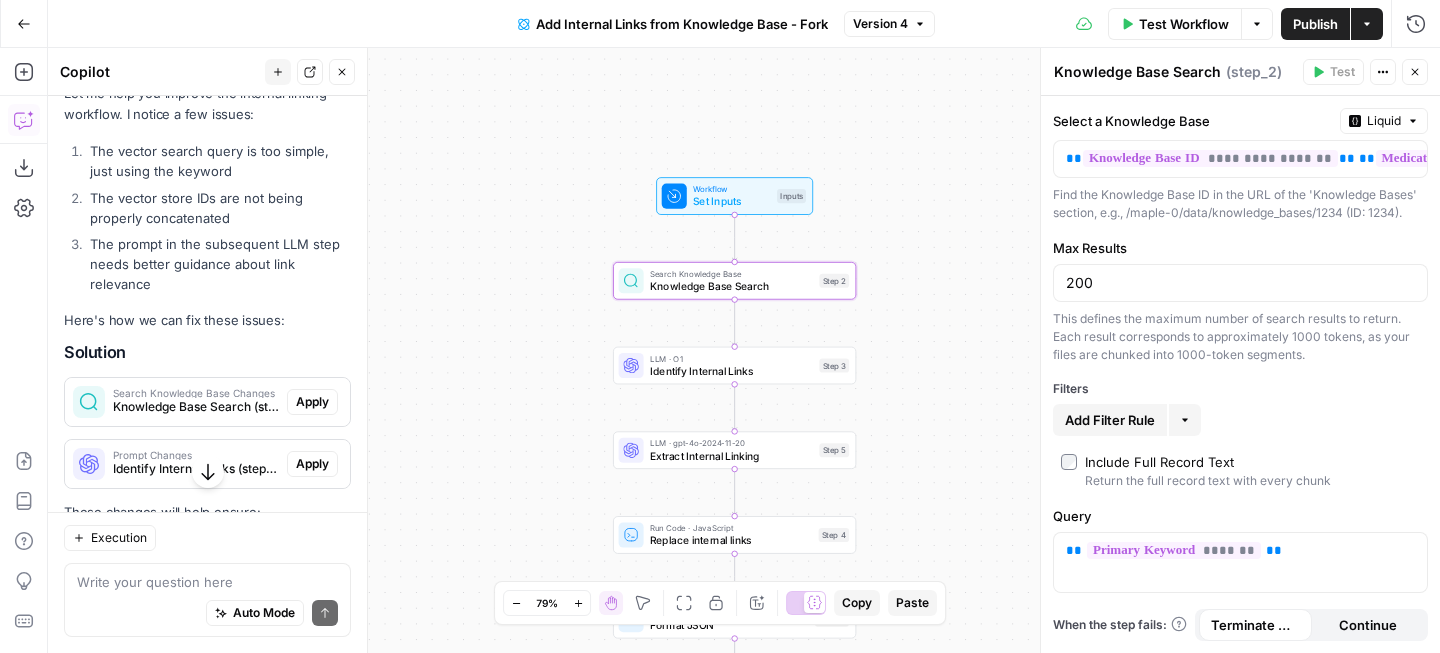 click on "Search Knowledge Base Changes Knowledge Base Search (step_2)" at bounding box center [176, 402] 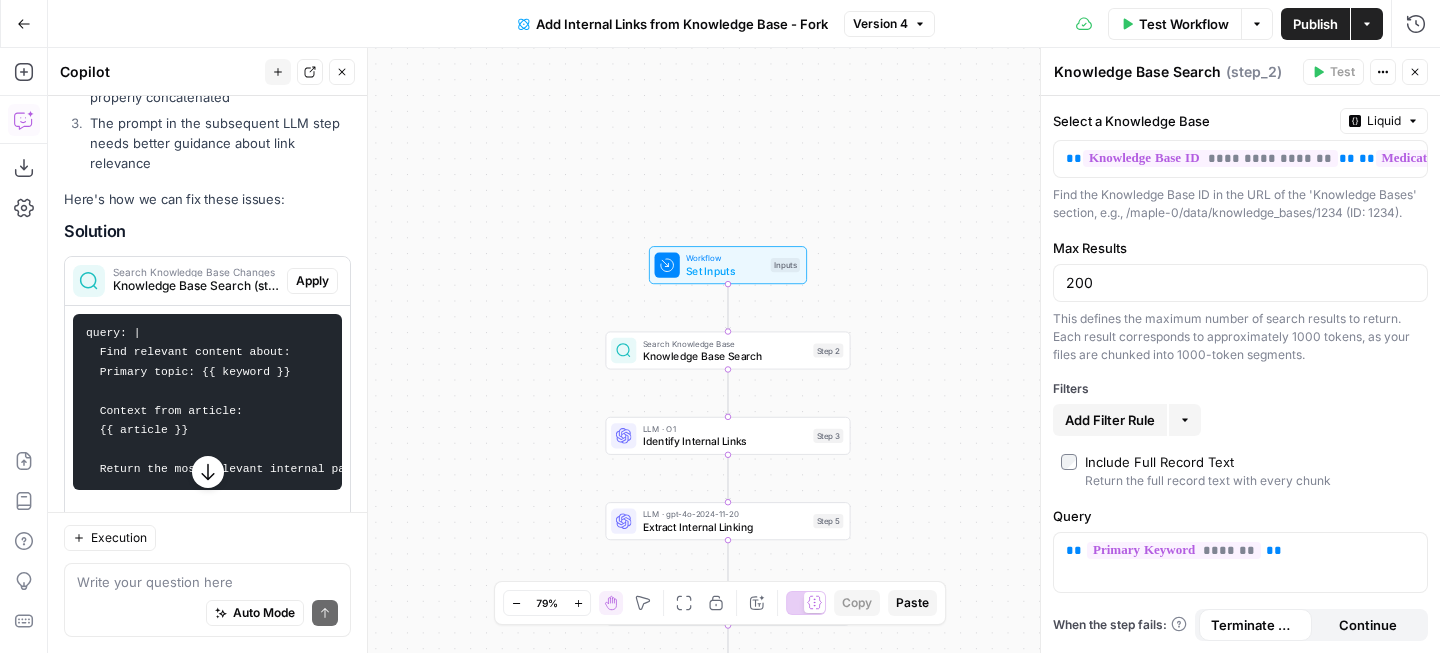 scroll, scrollTop: 515, scrollLeft: 0, axis: vertical 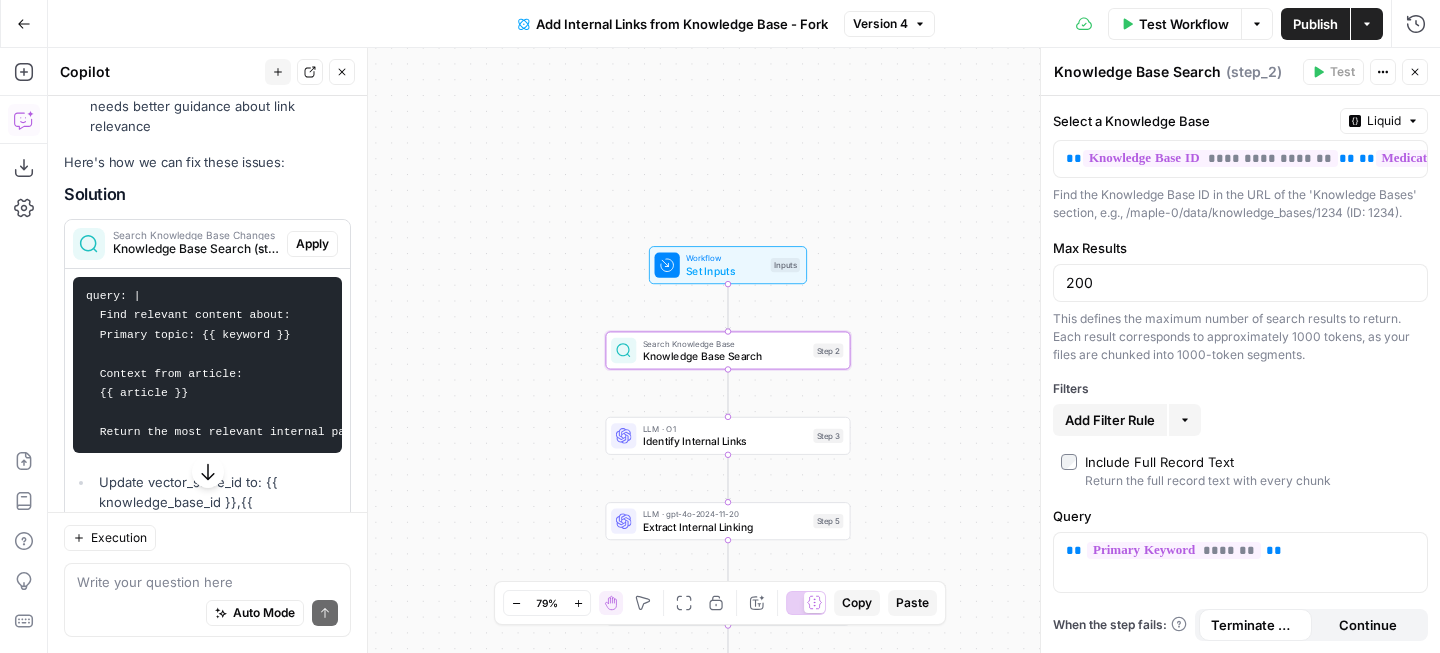 click on "Apply" at bounding box center (312, 244) 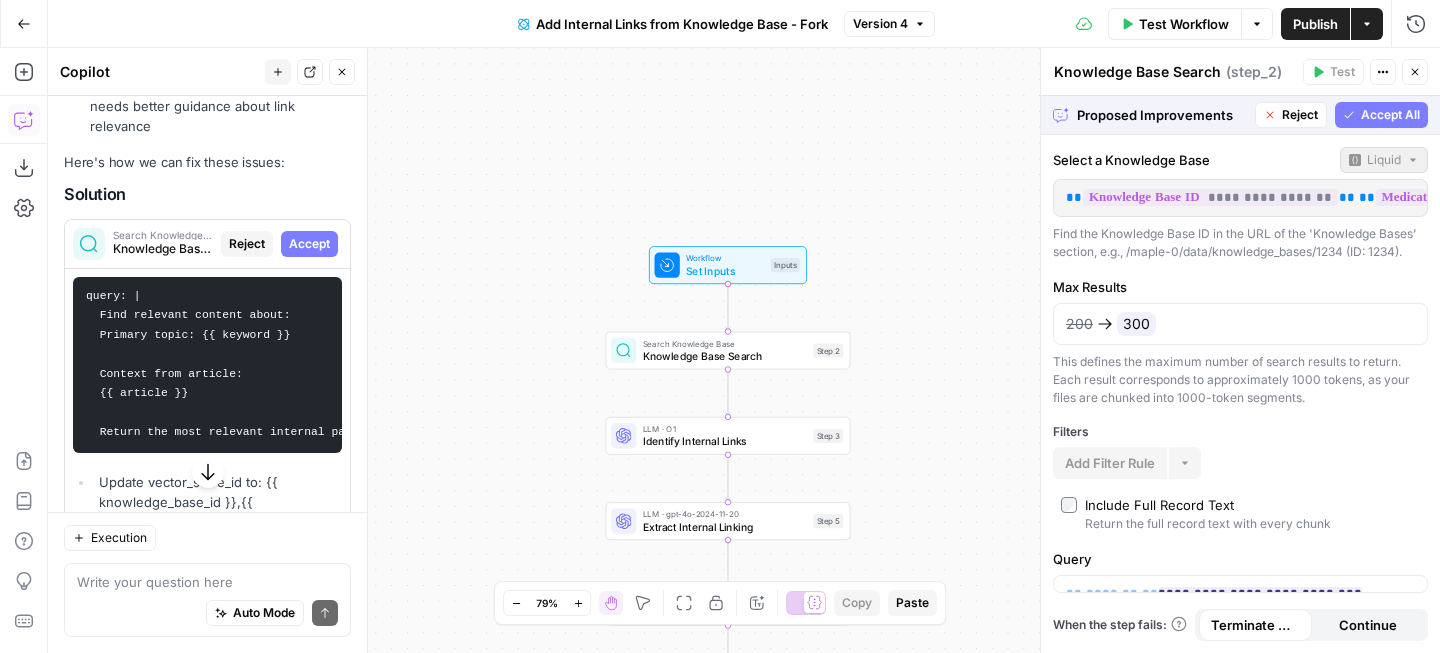 click on "Accept All" at bounding box center (1390, 115) 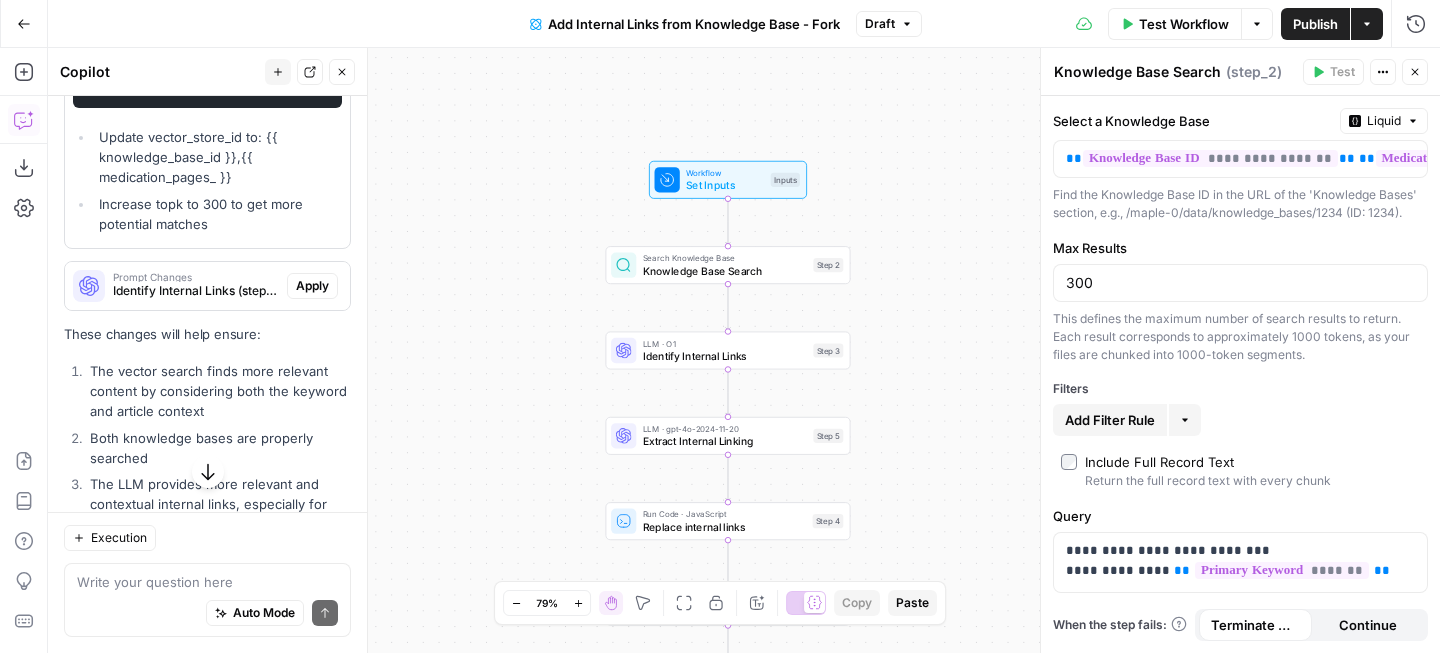 scroll, scrollTop: 895, scrollLeft: 0, axis: vertical 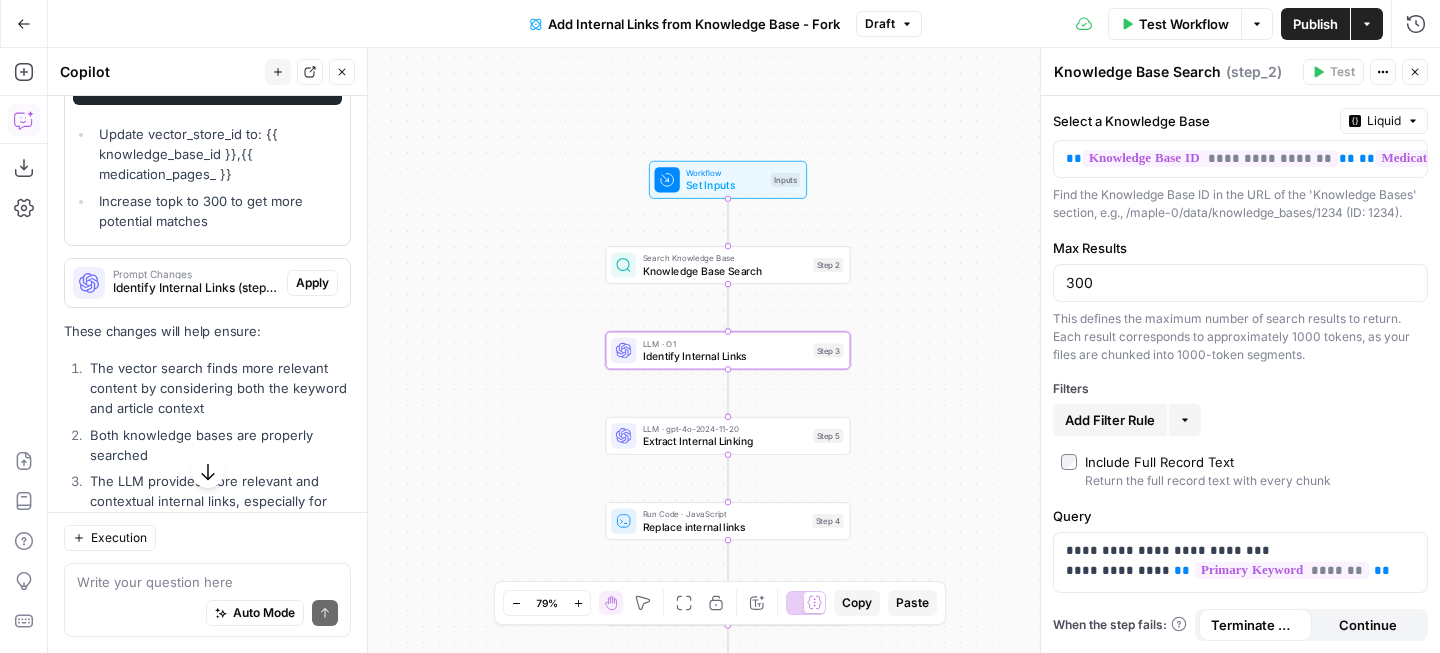 click on "Apply" at bounding box center [312, 283] 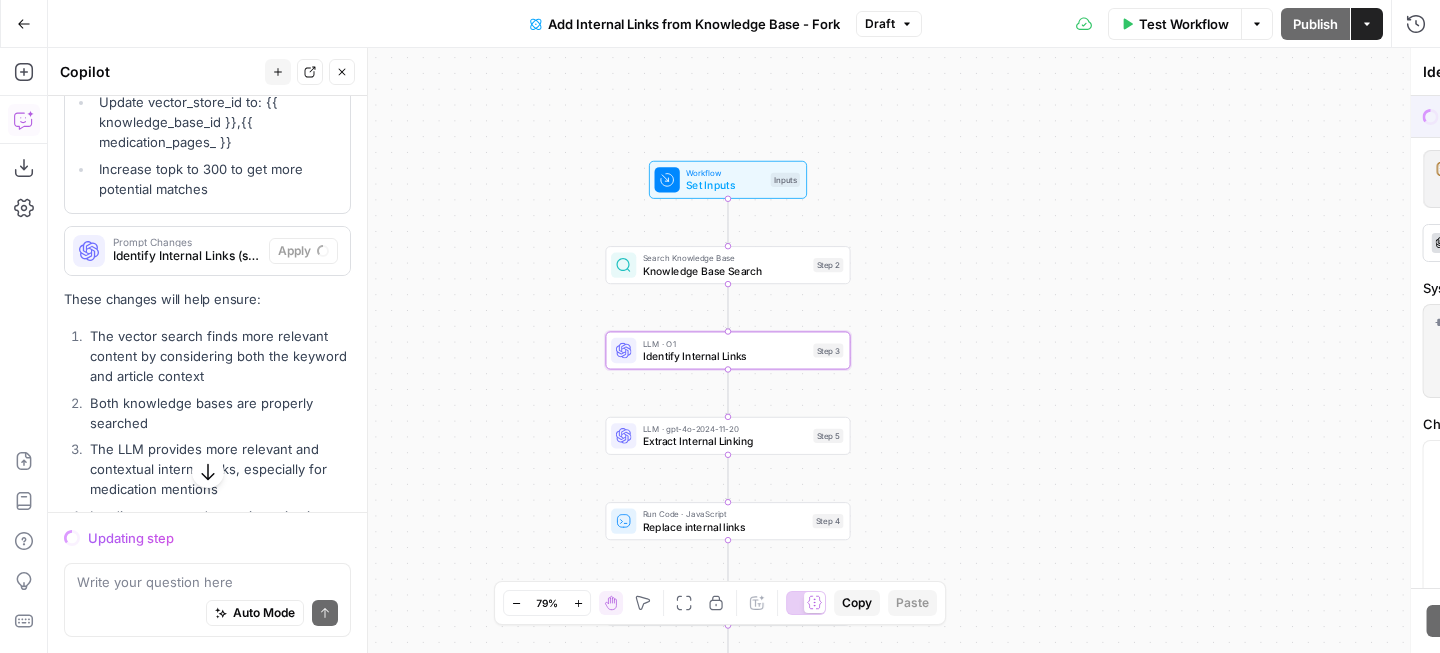 scroll, scrollTop: 863, scrollLeft: 0, axis: vertical 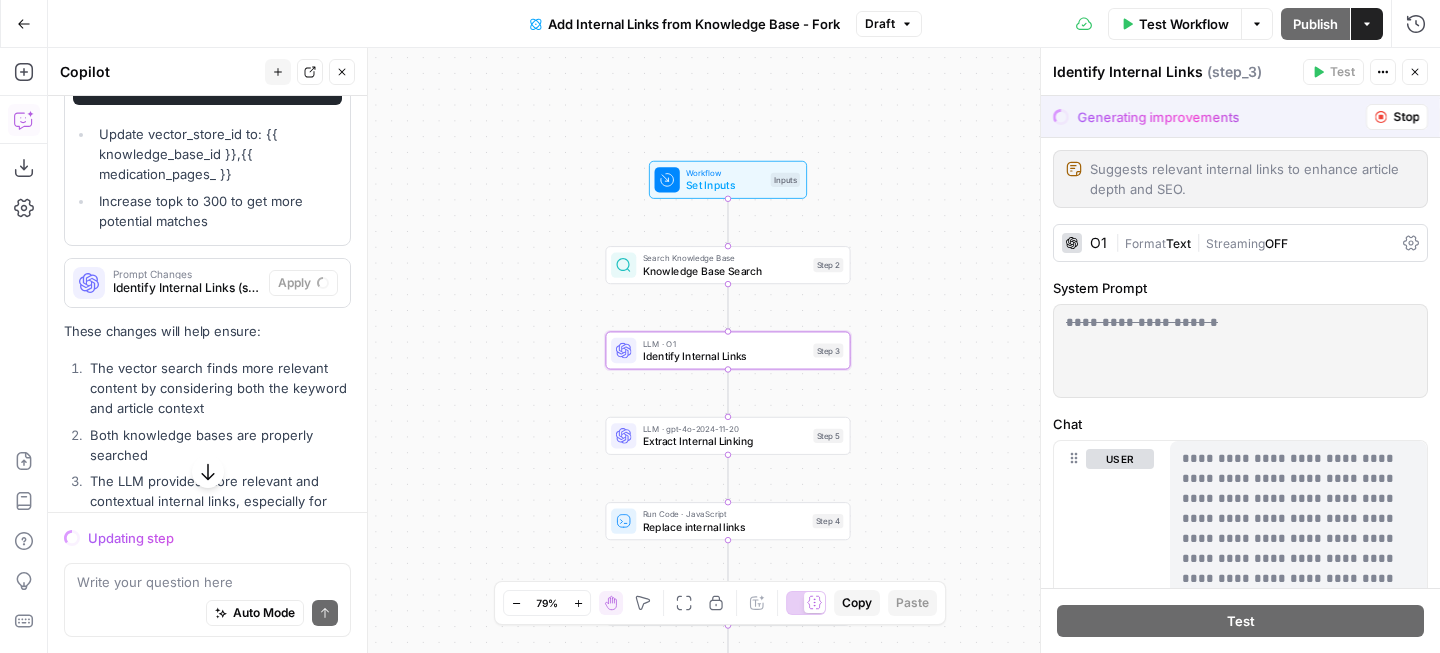 click on "Prompt Changes" at bounding box center (187, 274) 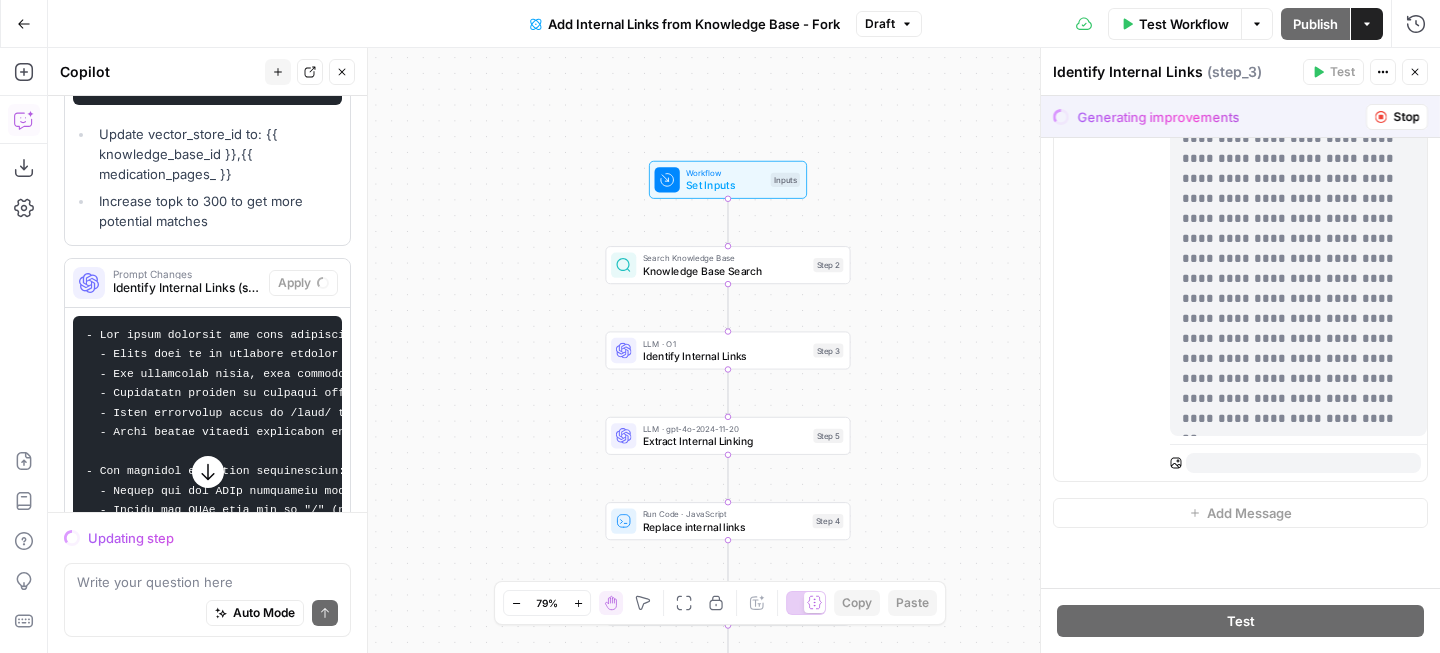 scroll, scrollTop: 639, scrollLeft: 0, axis: vertical 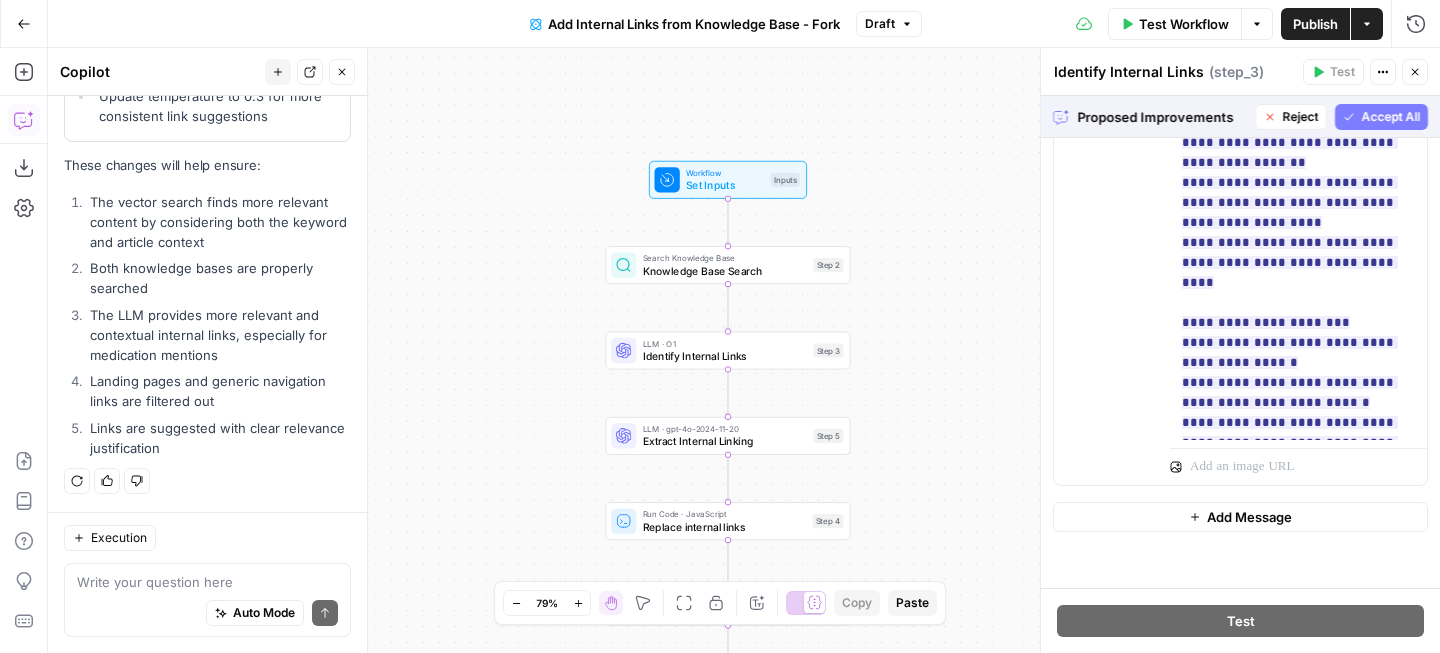 click on "Accept All" at bounding box center [1390, 117] 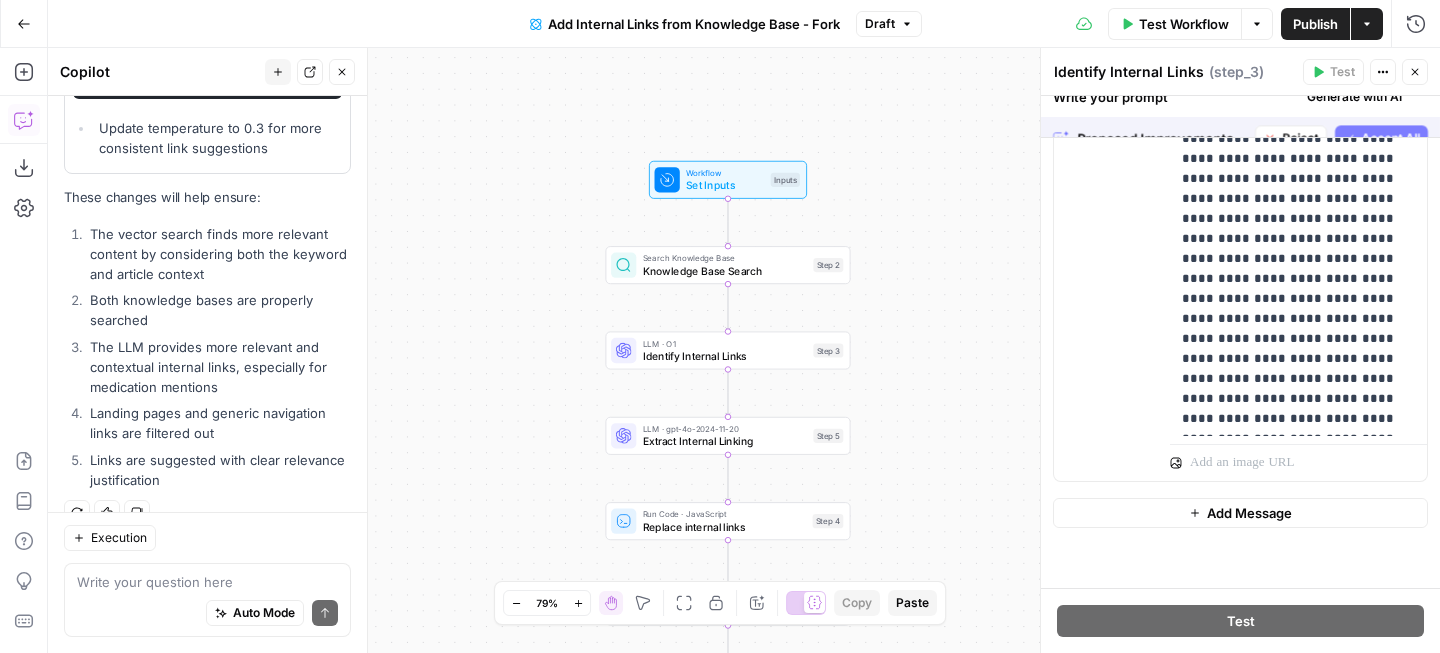scroll, scrollTop: 0, scrollLeft: 0, axis: both 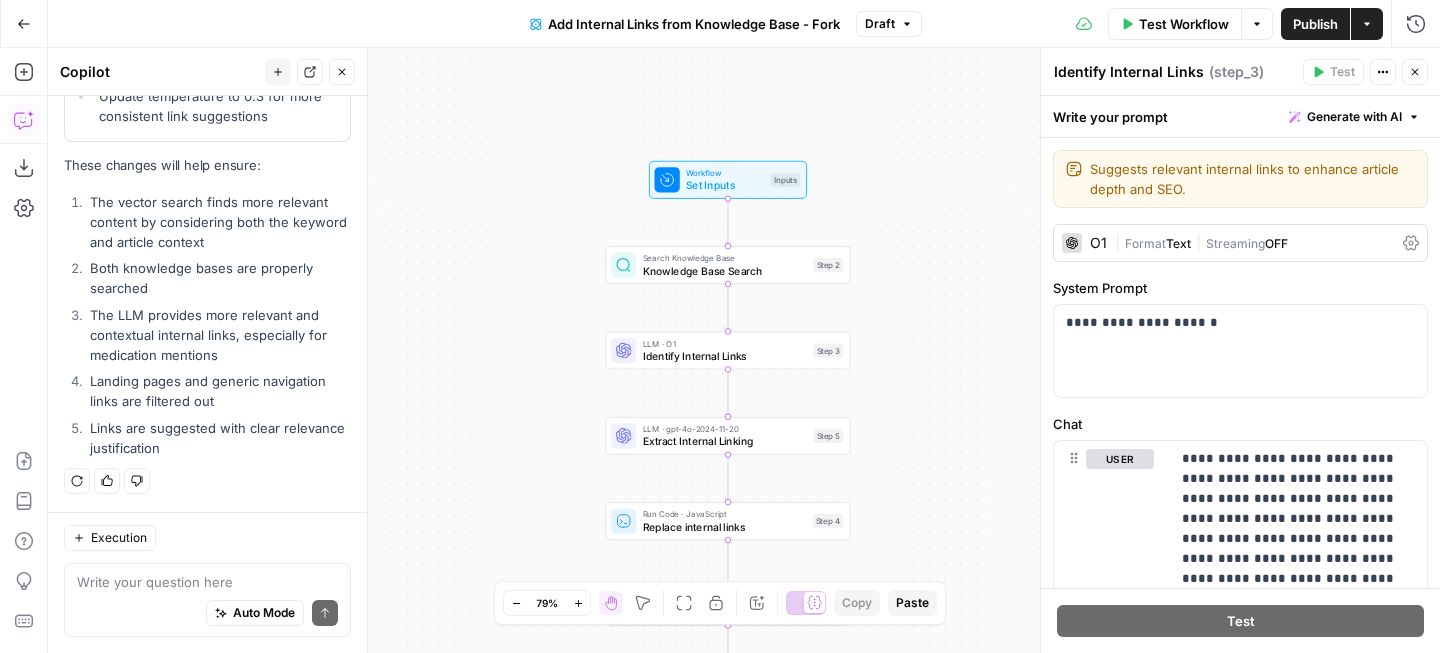click on "Add Internal Links from Knowledge Base - Fork" at bounding box center [694, 24] 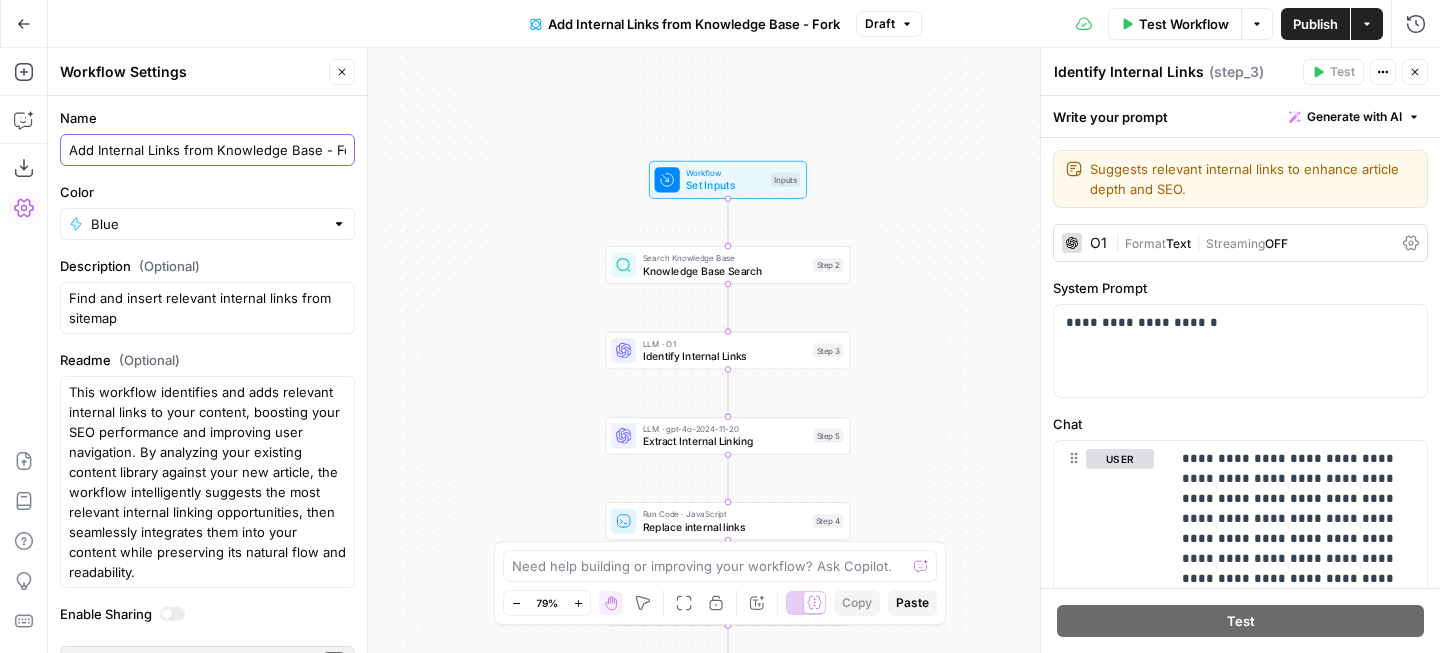 drag, startPoint x: 336, startPoint y: 150, endPoint x: 393, endPoint y: 150, distance: 57 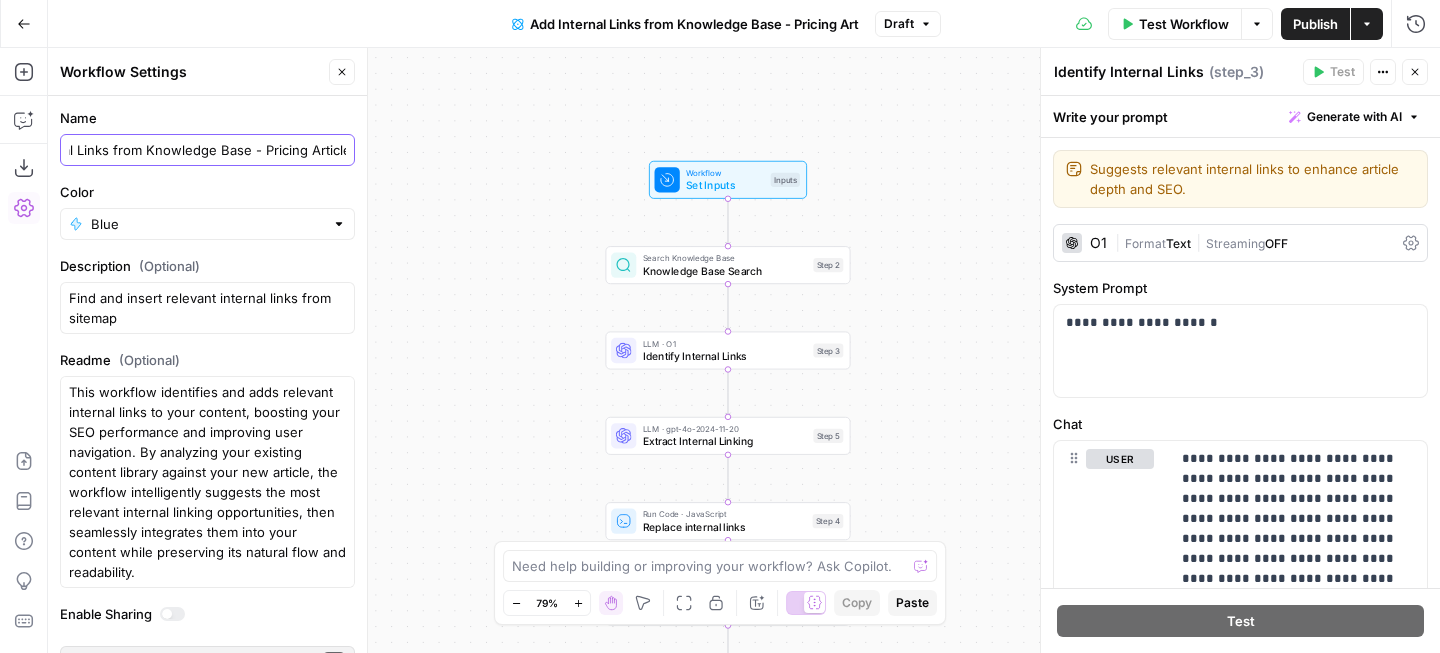 scroll, scrollTop: 0, scrollLeft: 78, axis: horizontal 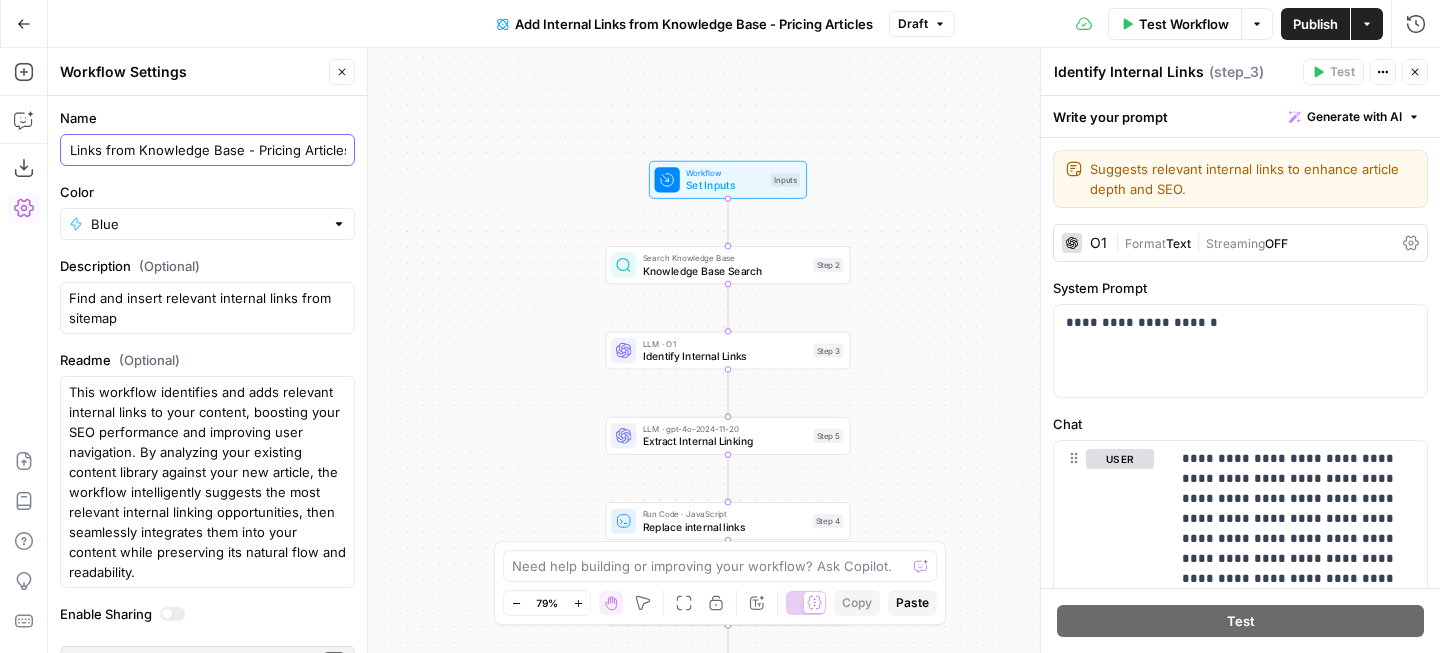 type on "Add Internal Links from Knowledge Base - Pricing Articles" 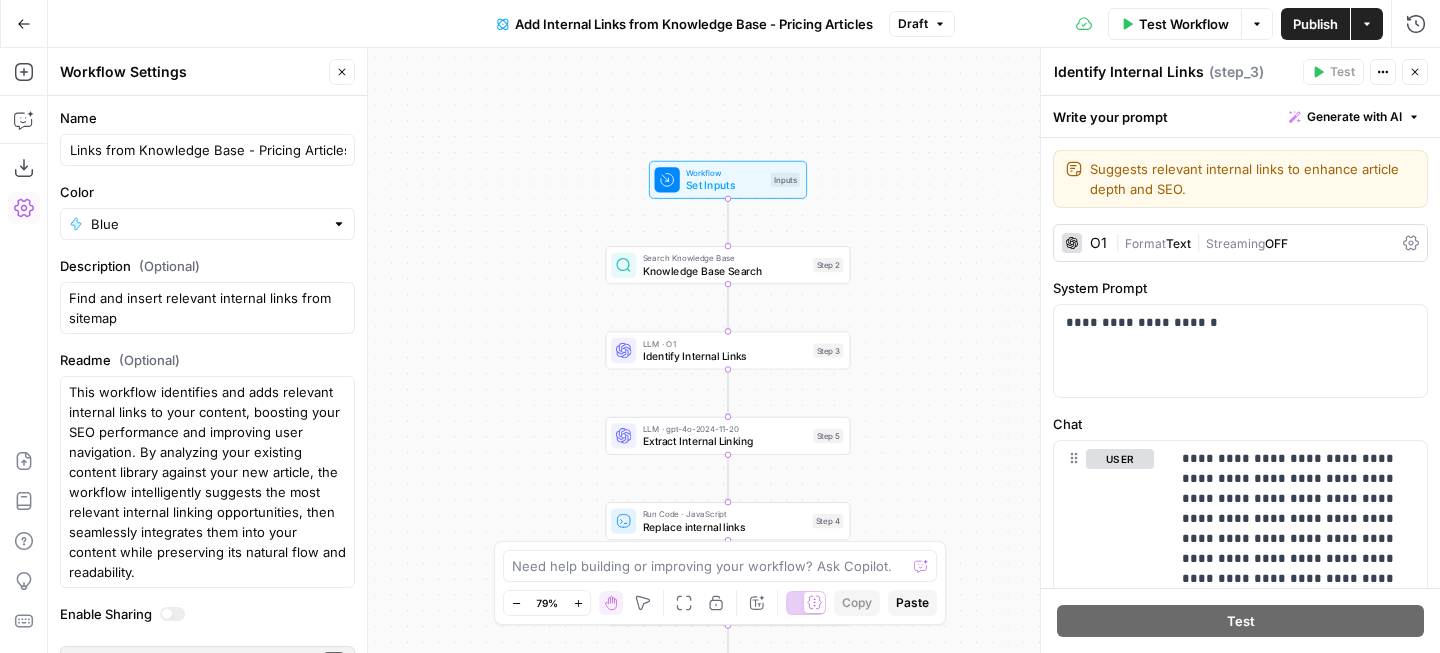 click on "Publish" at bounding box center (1315, 24) 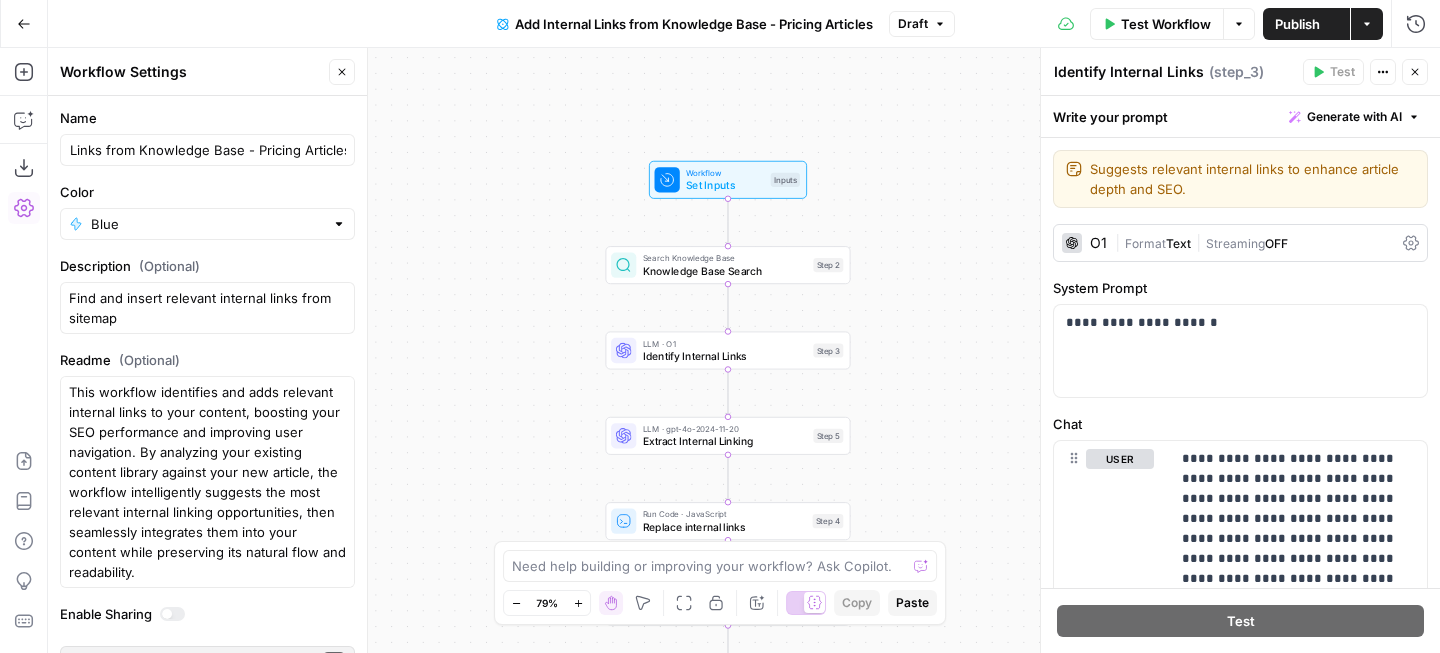 scroll, scrollTop: 0, scrollLeft: 0, axis: both 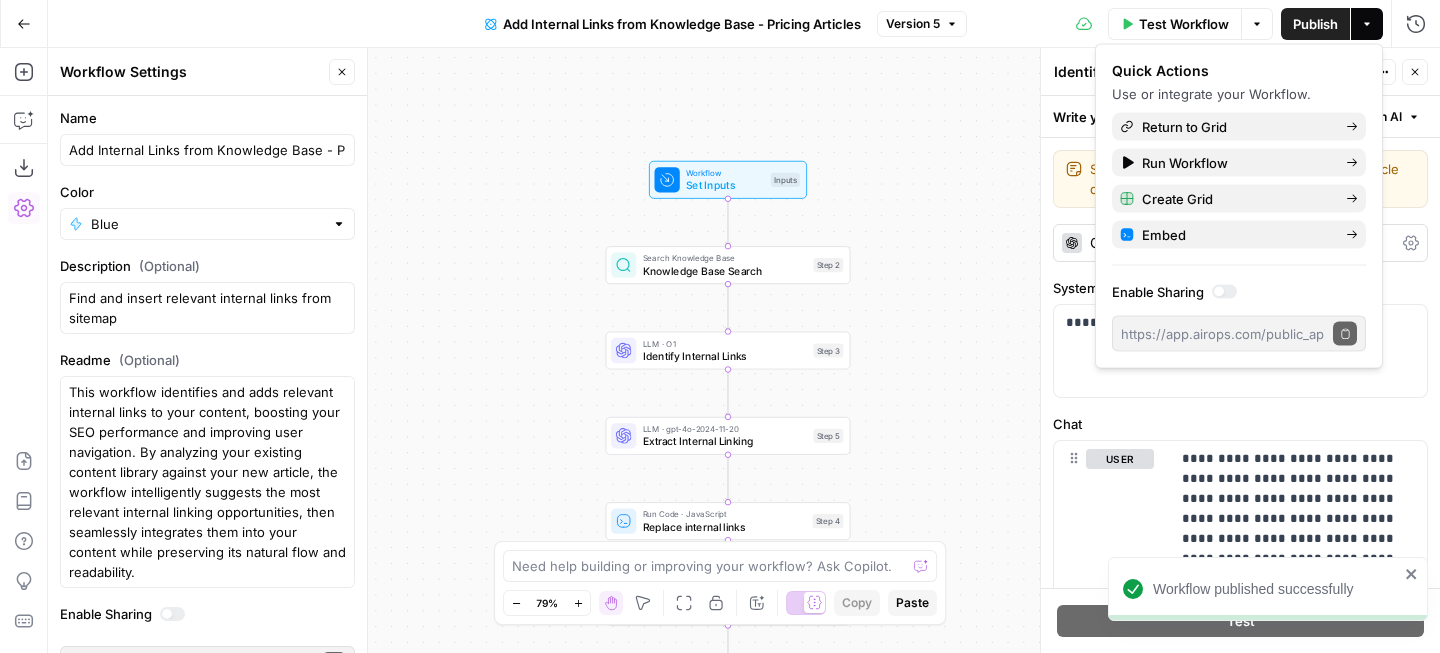 click on "Version 5" at bounding box center [913, 24] 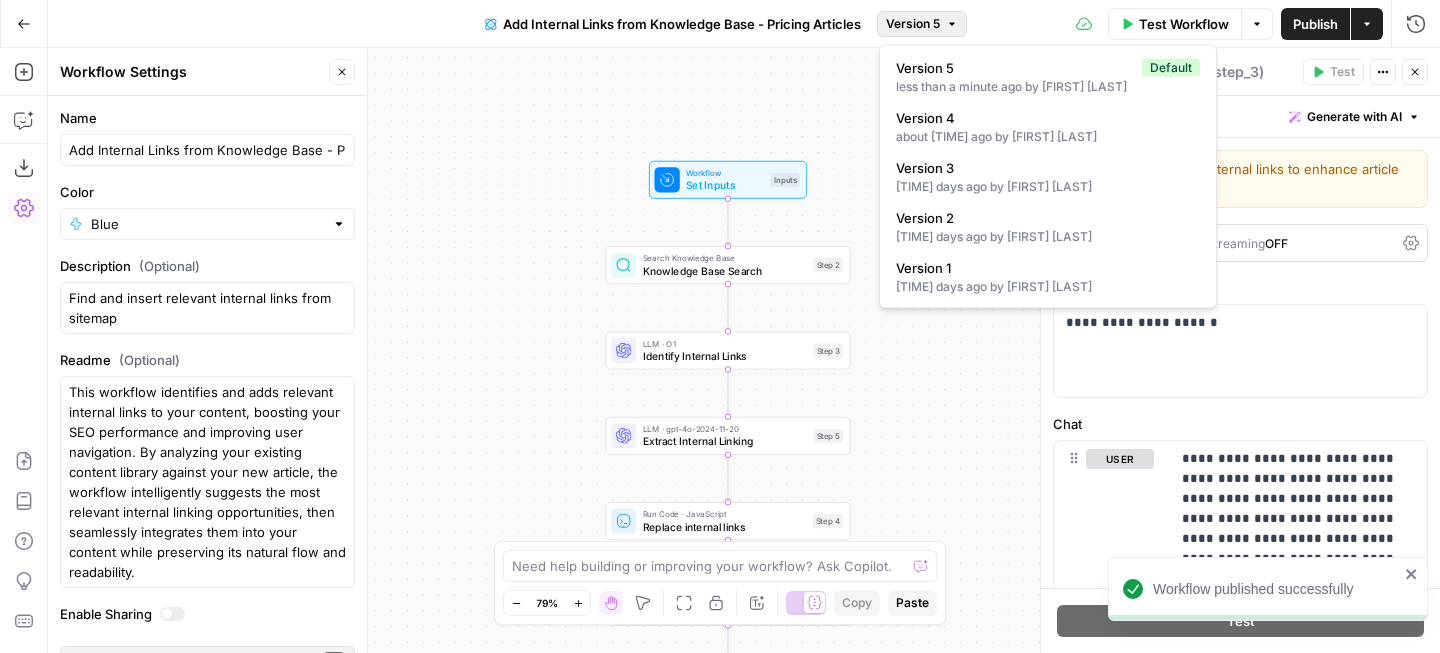 click on "Workflow Set Inputs Inputs Search Knowledge Base Knowledge Base Search Step 2 LLM · O1 Identify Internal Links Step 3 LLM · gpt-4o-2024-11-20 Extract Internal Linking Step 5 Run Code · JavaScript Replace internal links Step 4 Format JSON Format JSON Step 38 End Output" at bounding box center [744, 350] 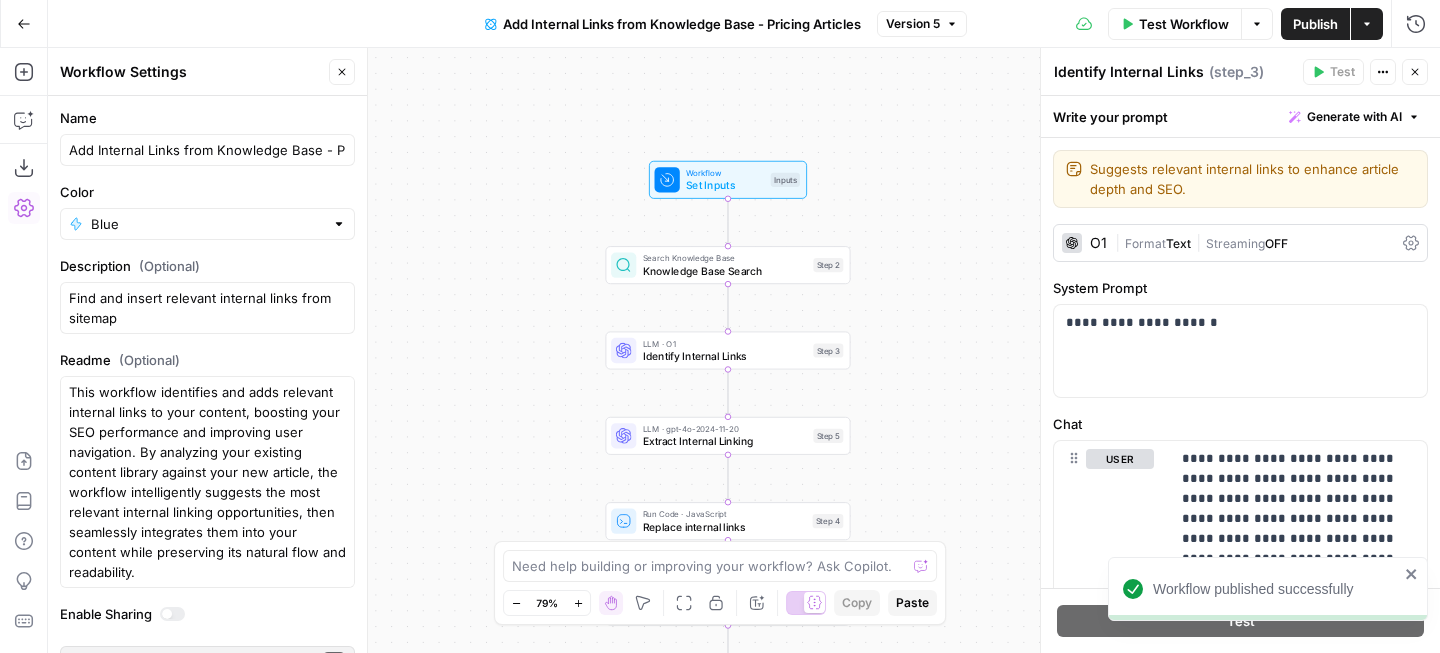 click on "Test Workflow" at bounding box center (1184, 24) 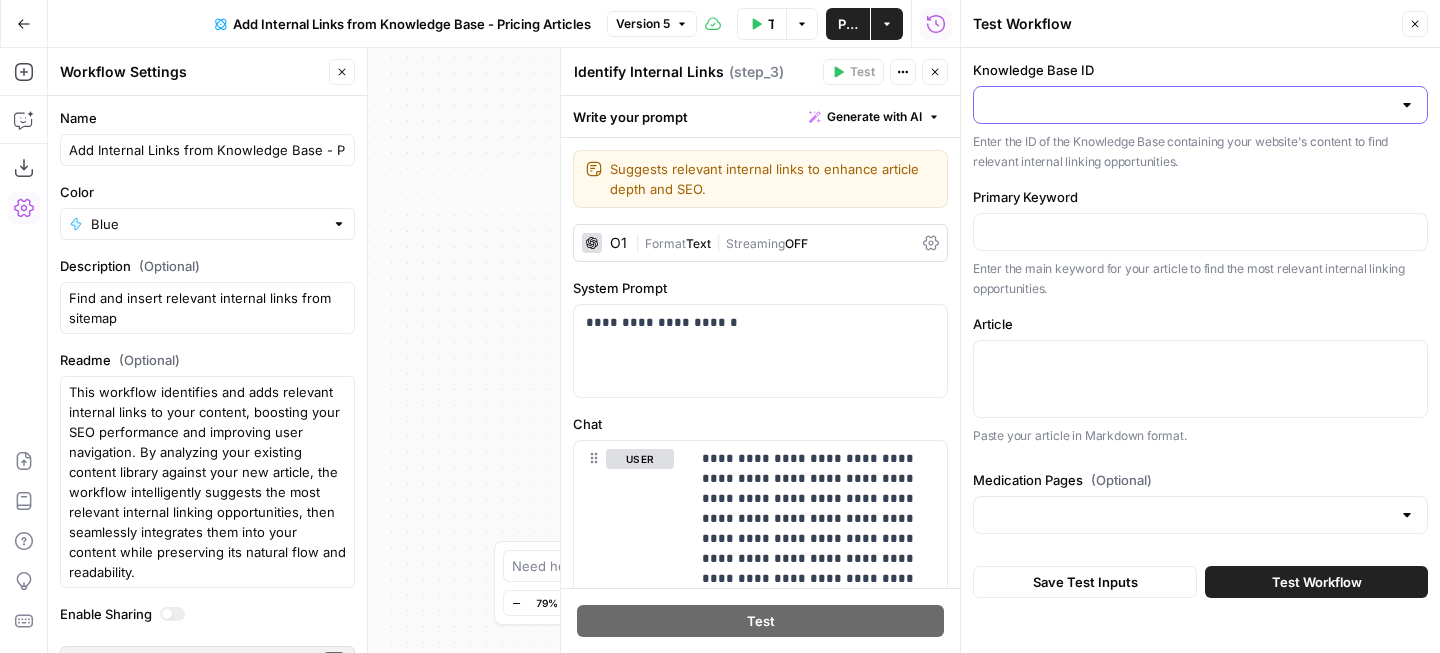 click on "Knowledge Base ID" at bounding box center [1188, 105] 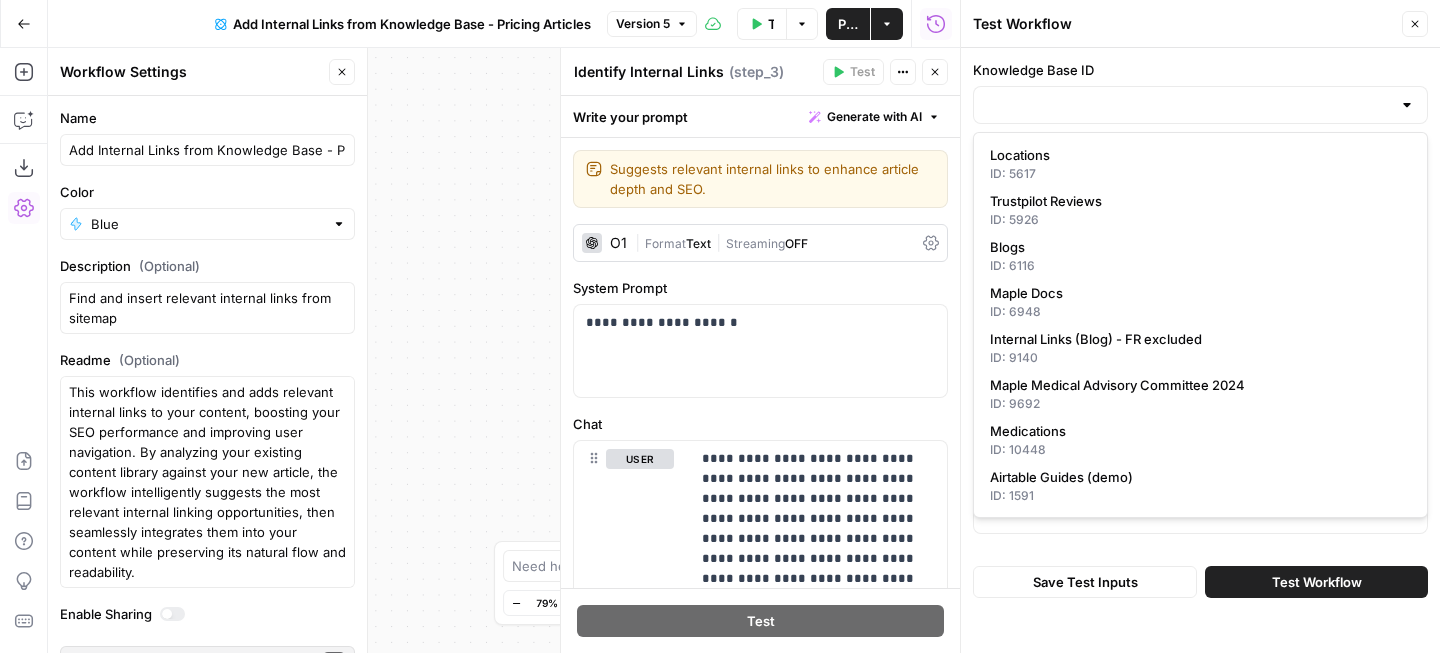 click on "Close" at bounding box center [1415, 24] 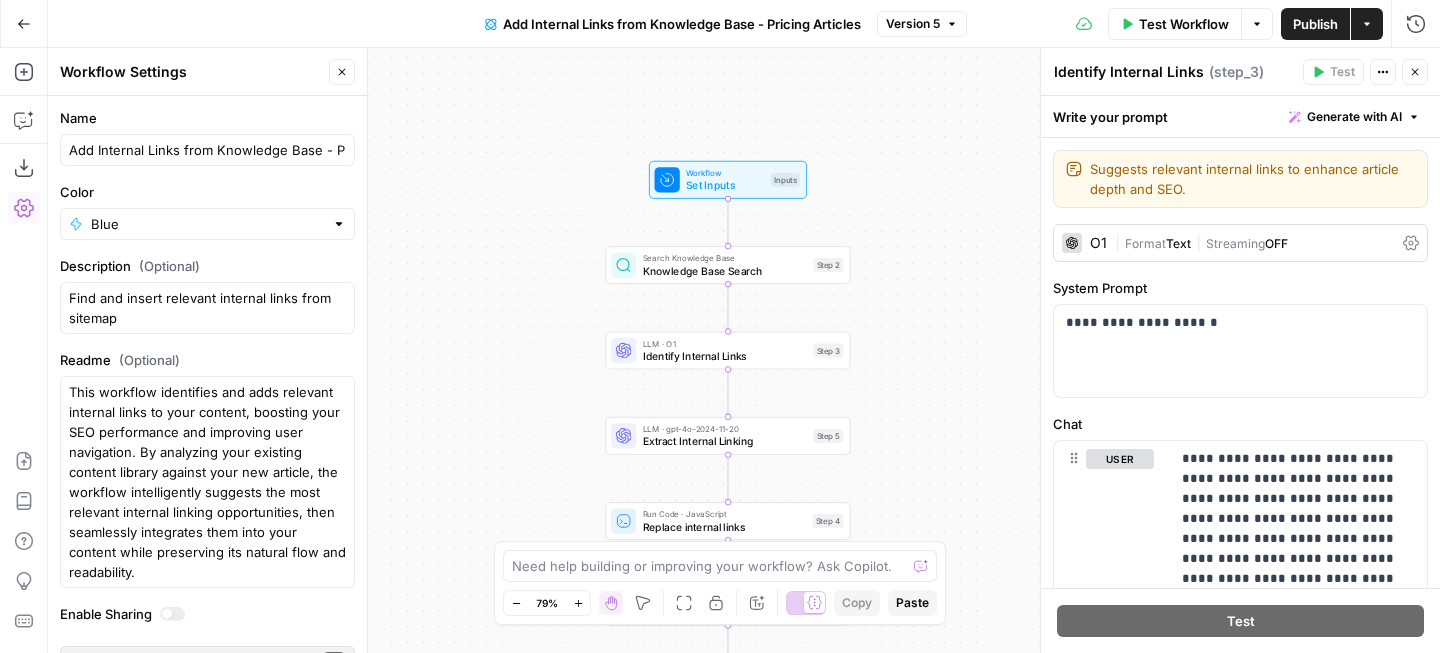 click on "Search Knowledge Base Knowledge Base Search Step 2 Copy step Delete step Add Note Test" at bounding box center [728, 265] 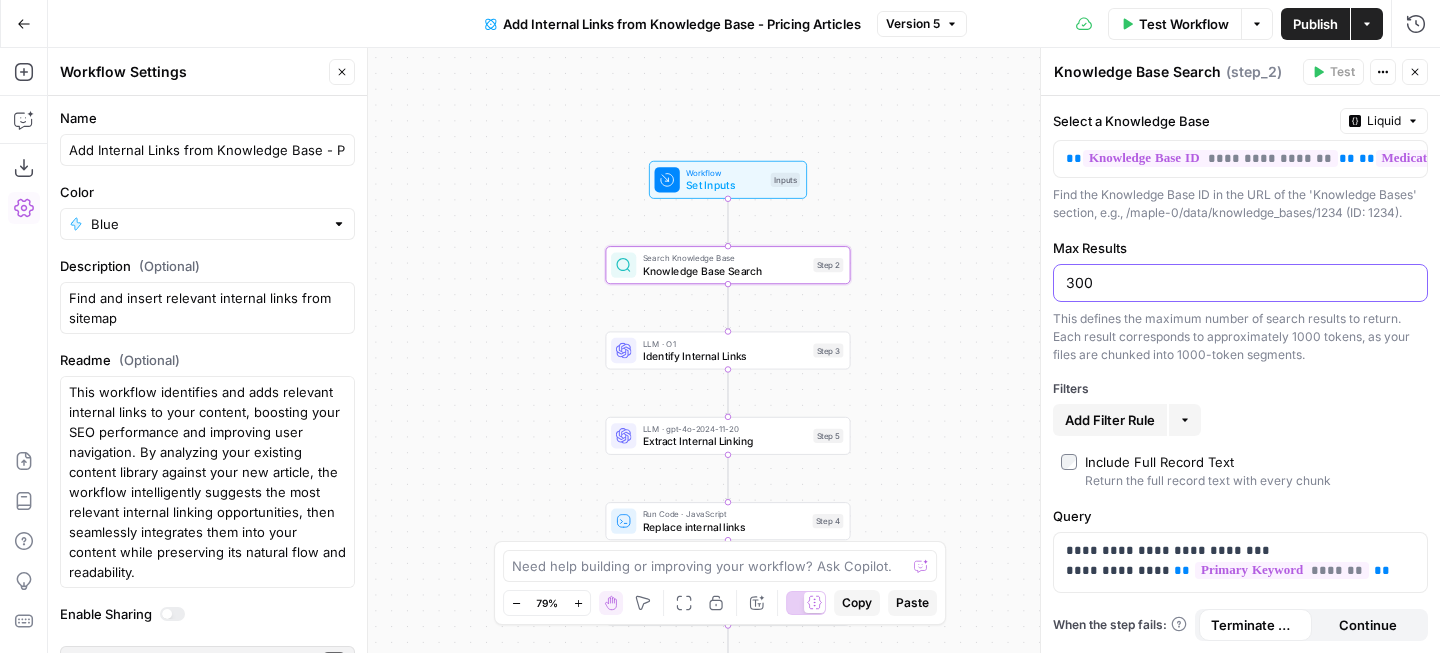 click on "300" at bounding box center [1240, 283] 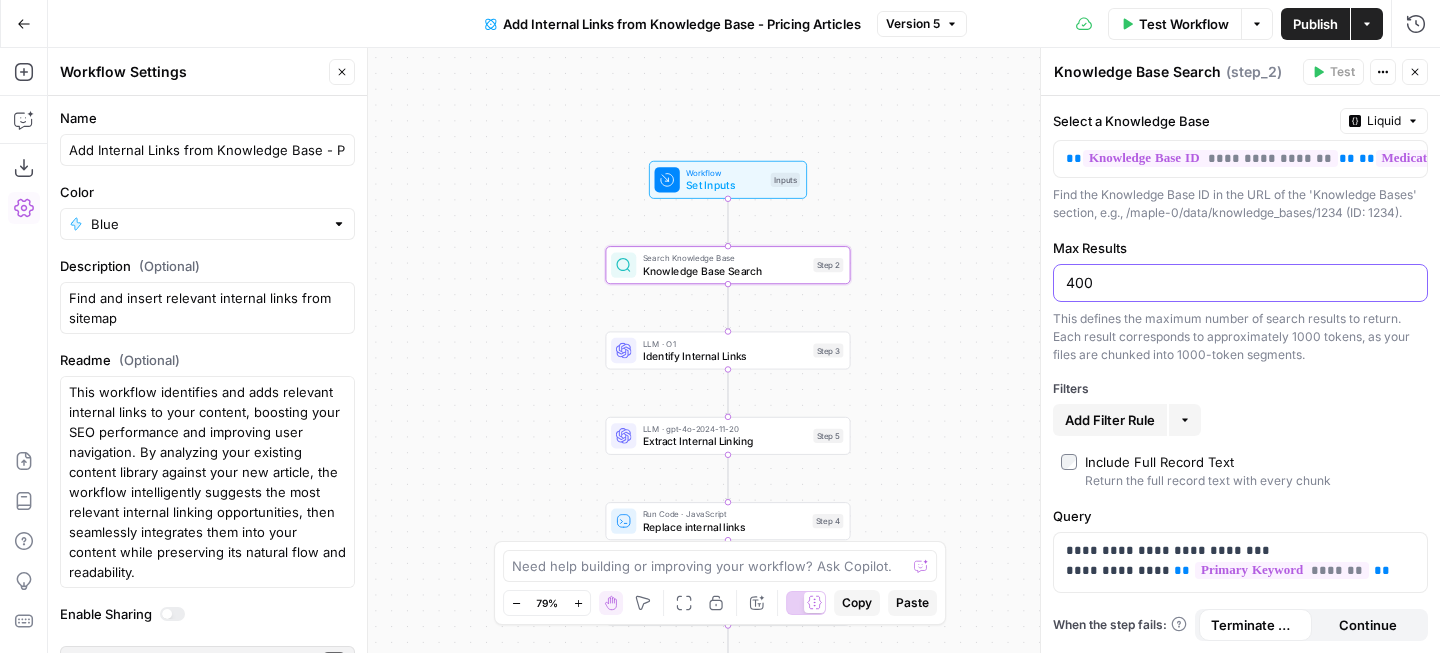 type on "400" 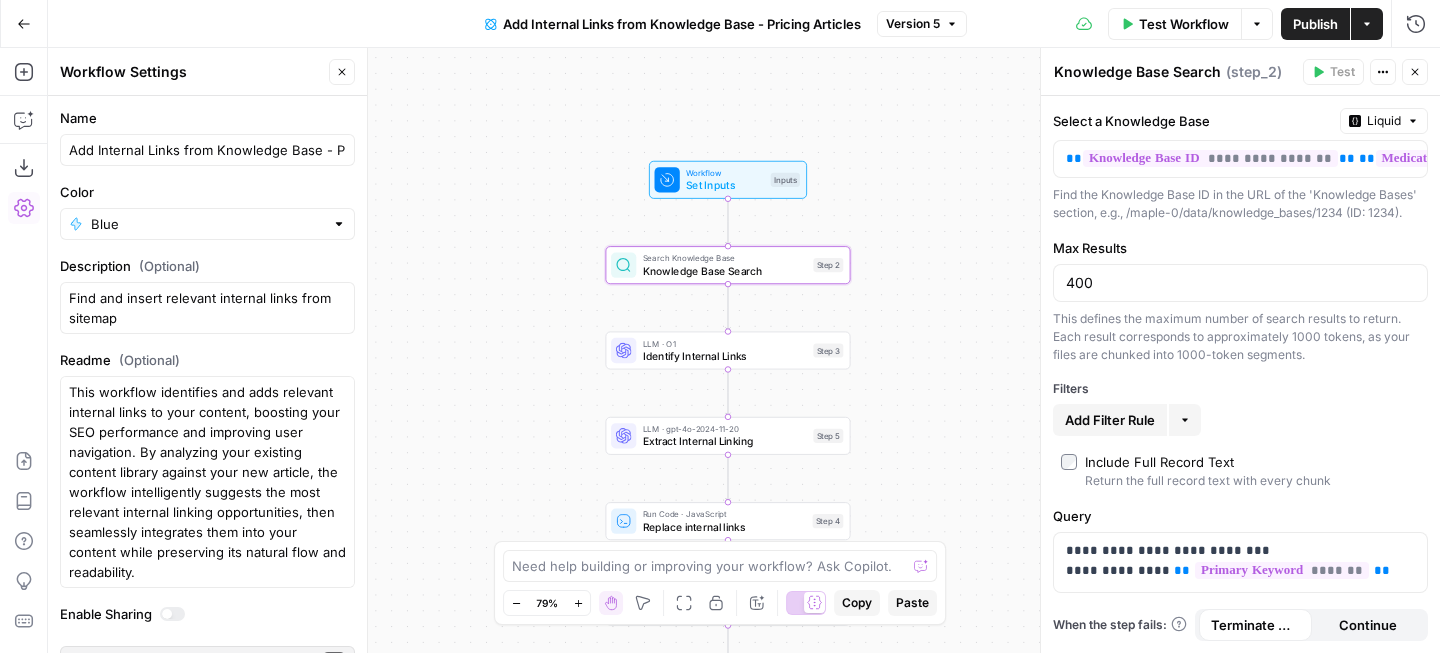 click on "Max Results 400 This defines the maximum number of search results to return. Each result corresponds to approximately 1000 tokens, as your files are chunked into 1000-token segments." at bounding box center [1240, 301] 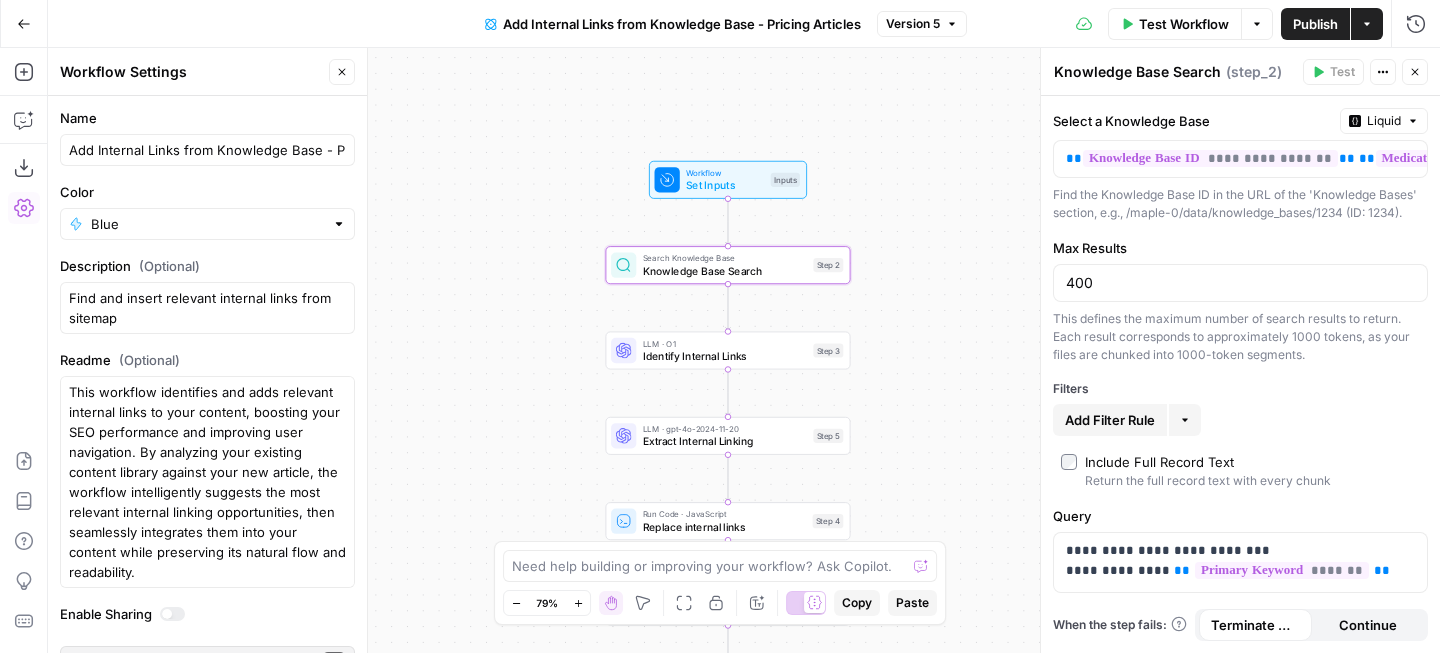 click on "Publish" at bounding box center [1315, 24] 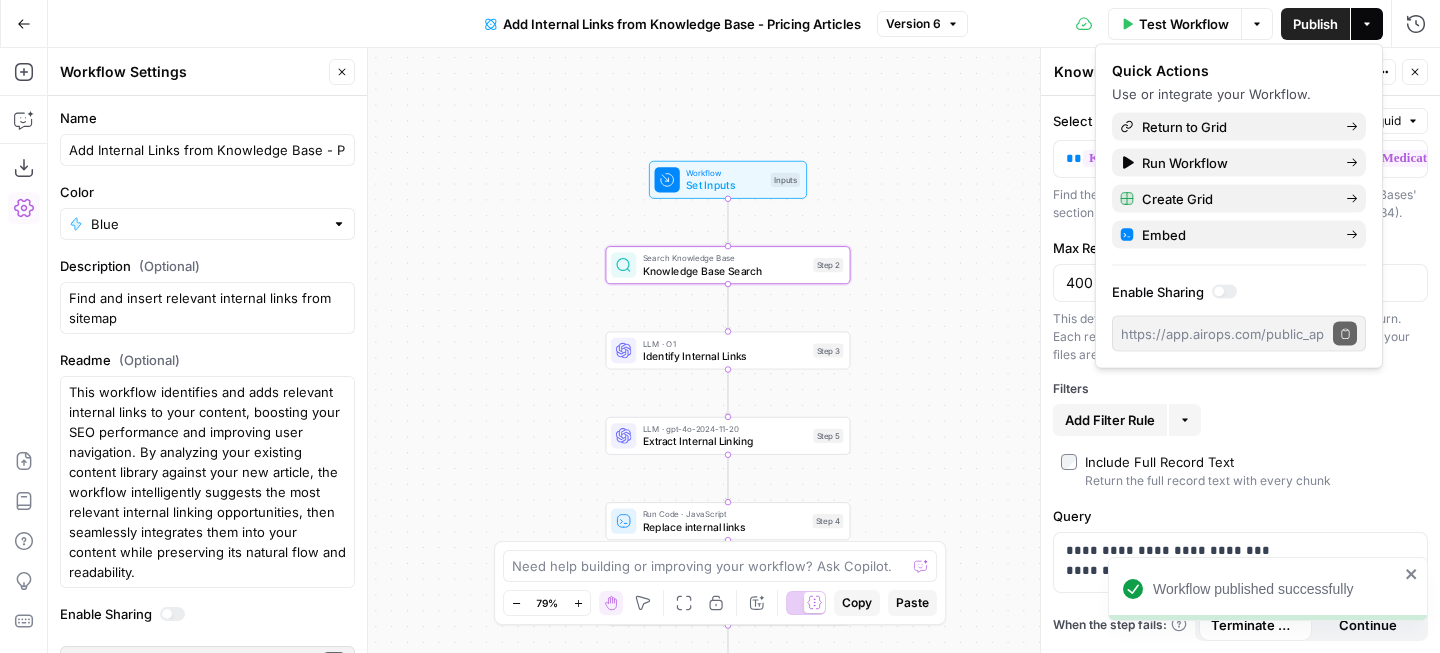 click 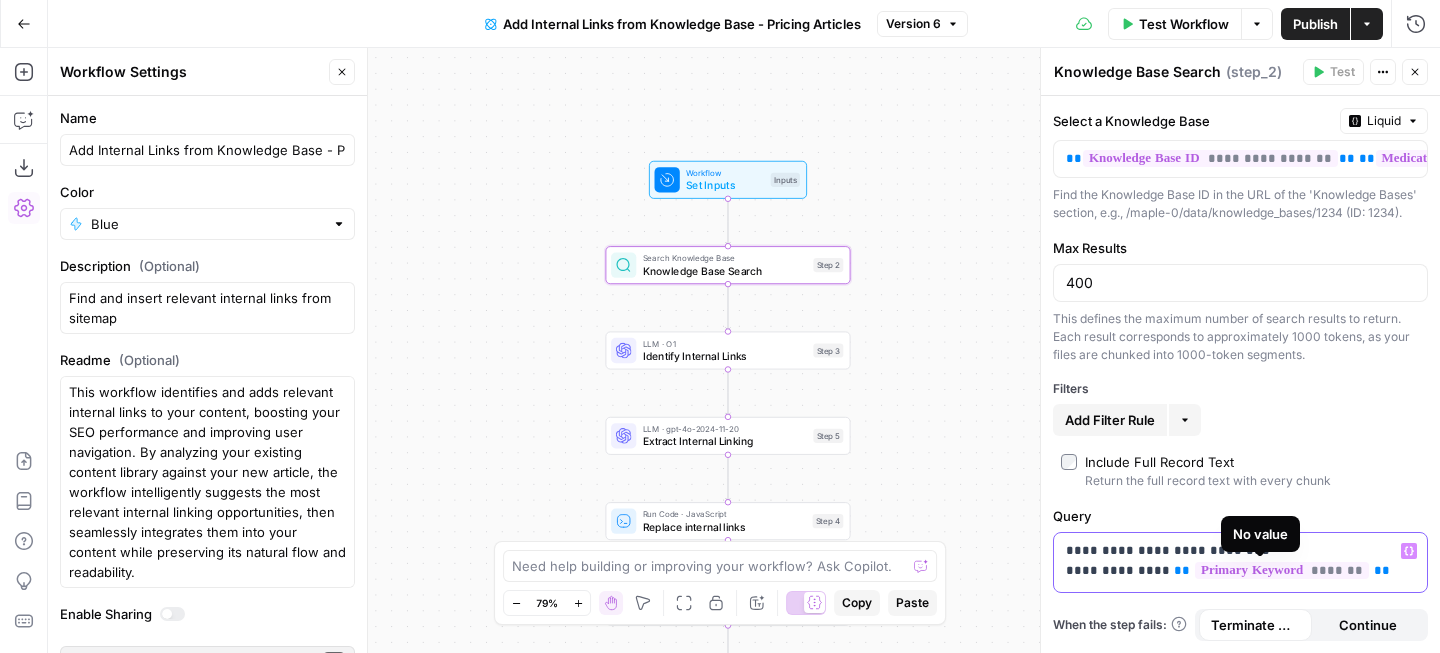 click on "*******" at bounding box center (1282, 570) 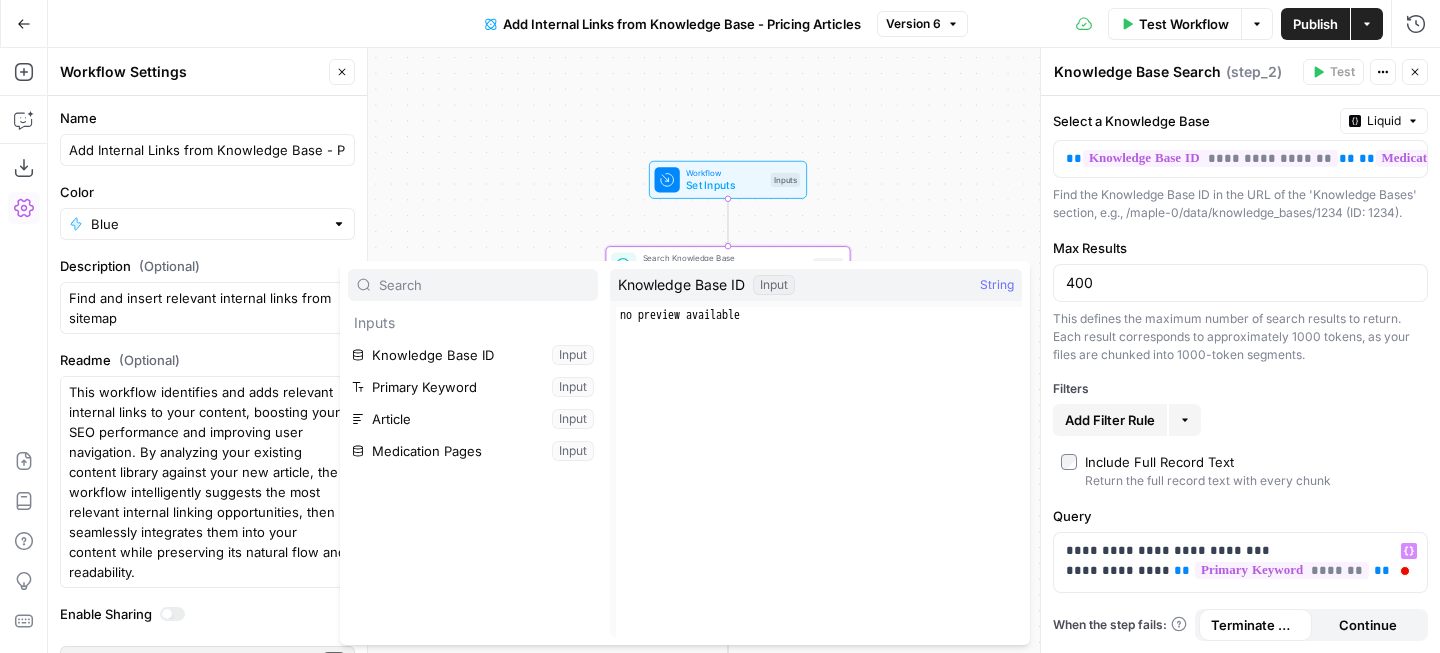 click on "Inputs" at bounding box center [785, 180] 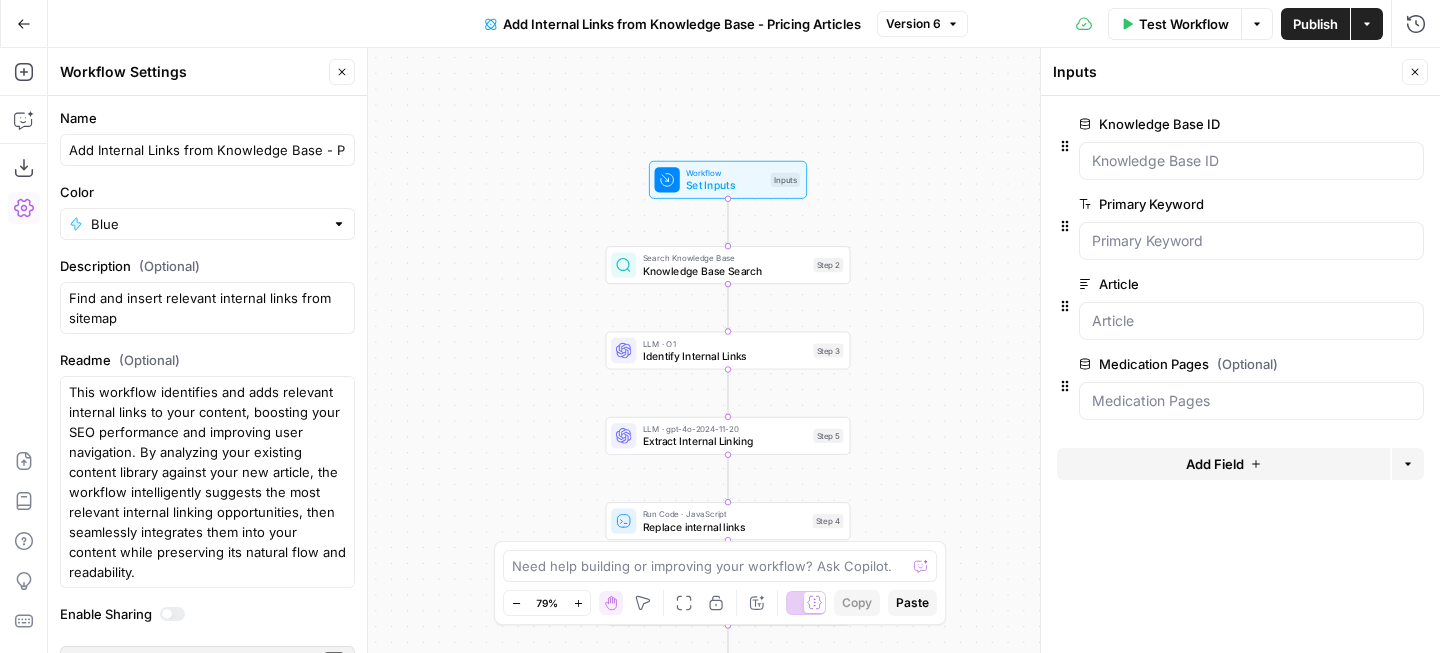 click on "Add Field" at bounding box center (1215, 464) 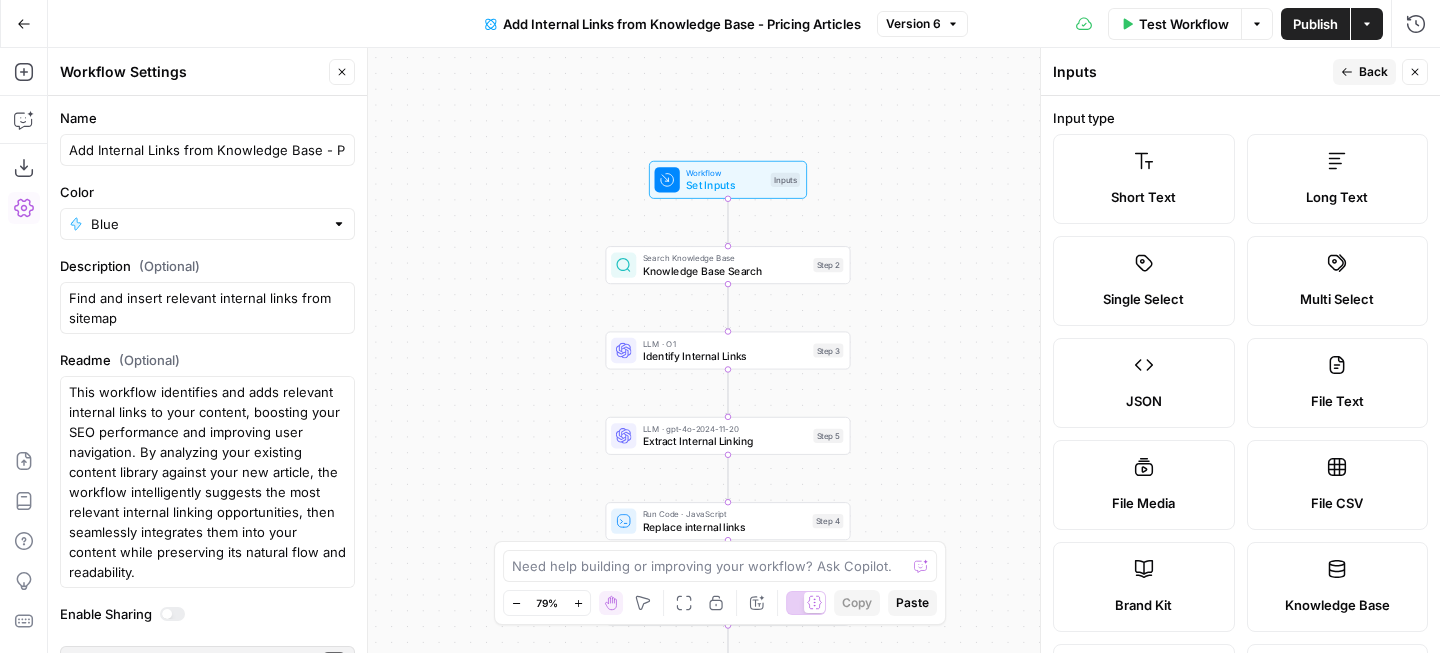 scroll, scrollTop: 392, scrollLeft: 0, axis: vertical 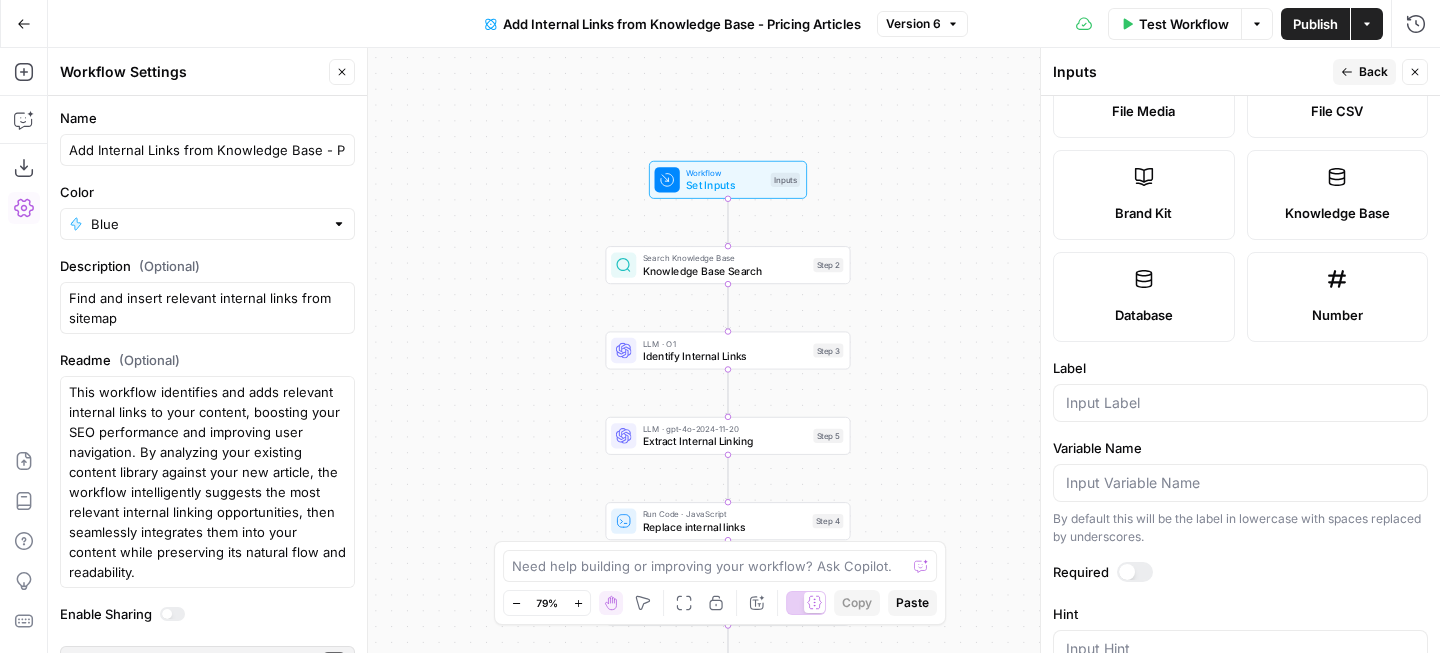 click at bounding box center [1240, 403] 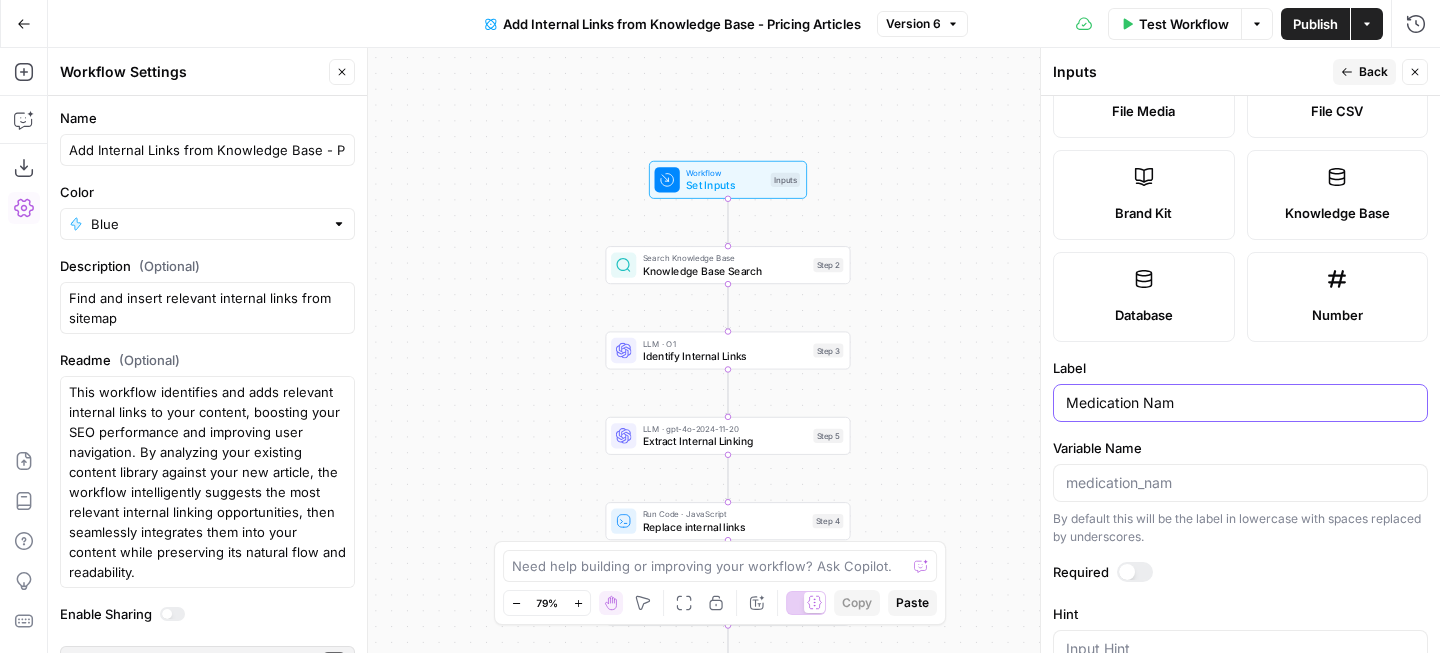type on "Medication Name" 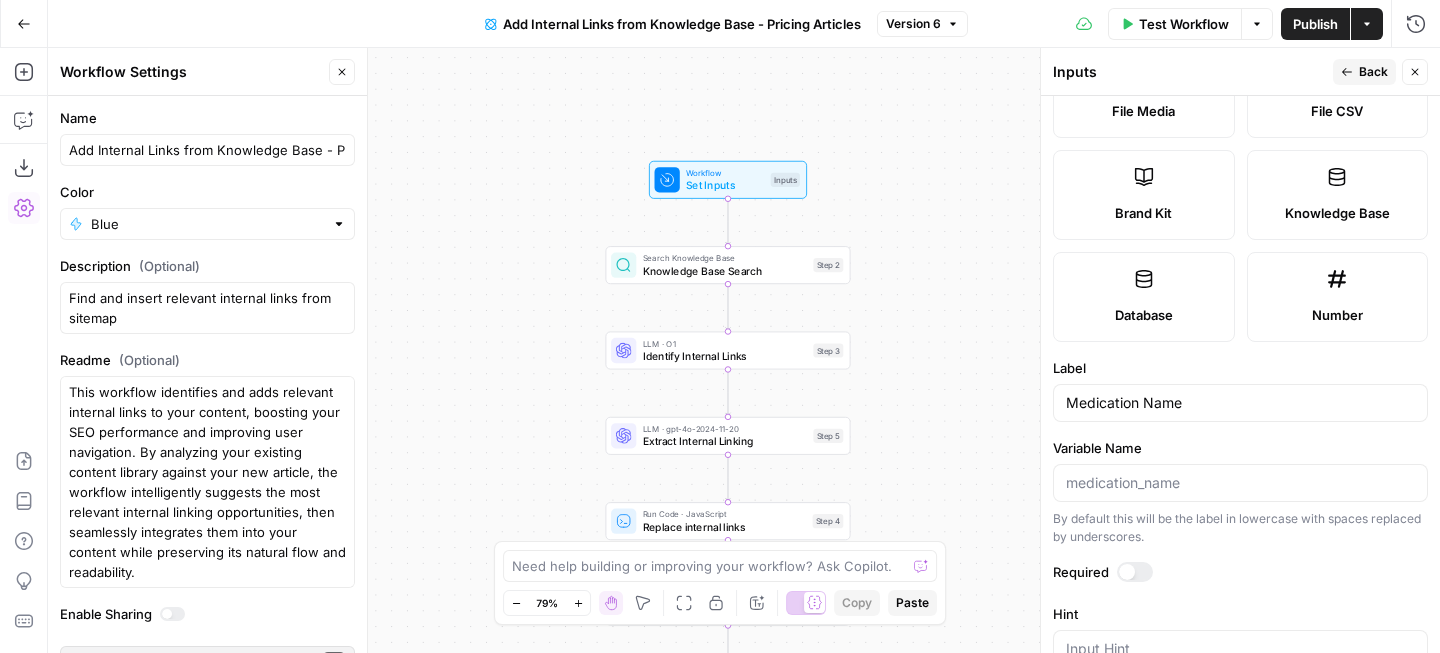 click on "Back" at bounding box center [1373, 72] 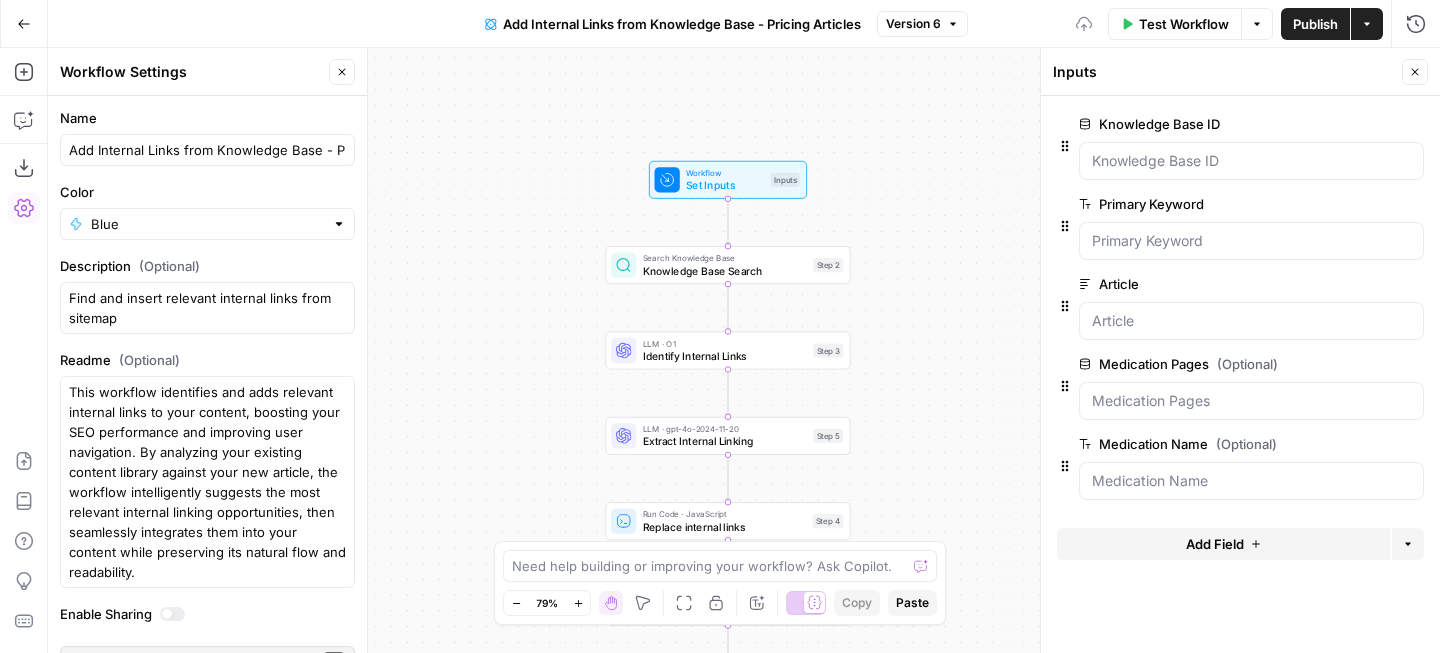 click on "Publish" at bounding box center [1315, 24] 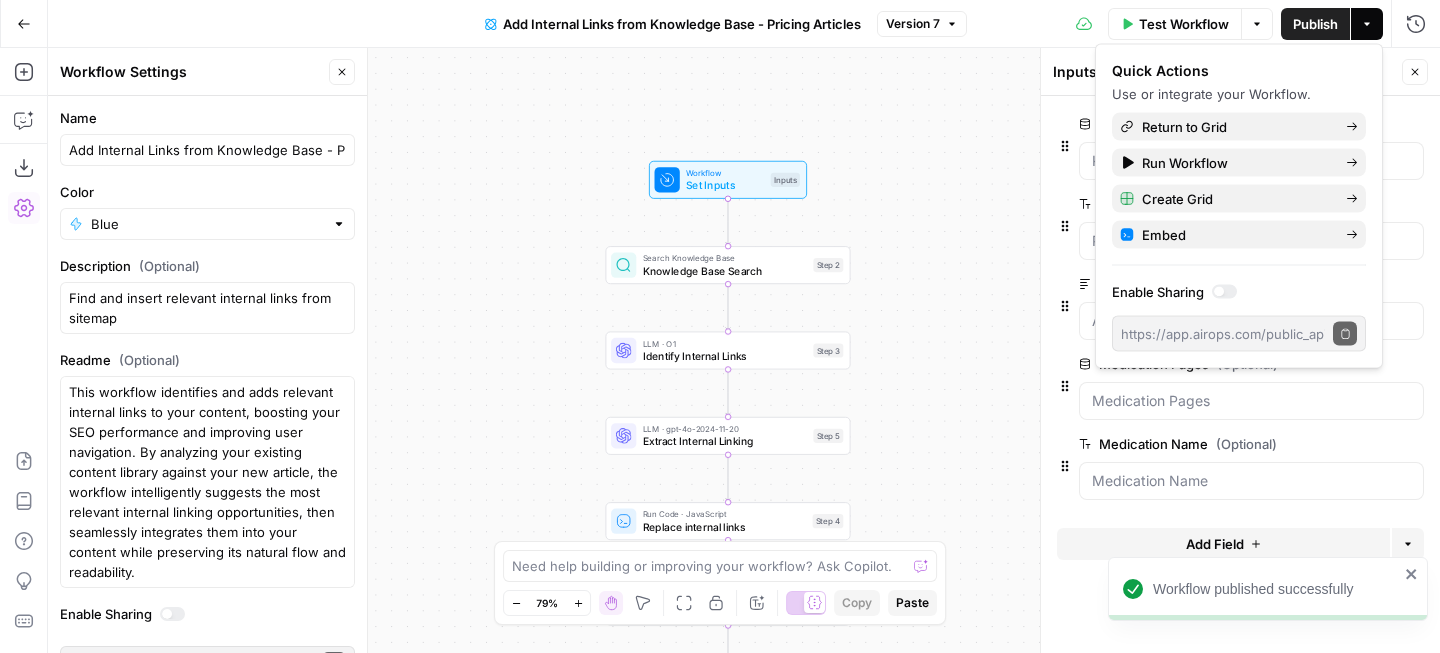 click on "Knowledge Base Search" at bounding box center (725, 271) 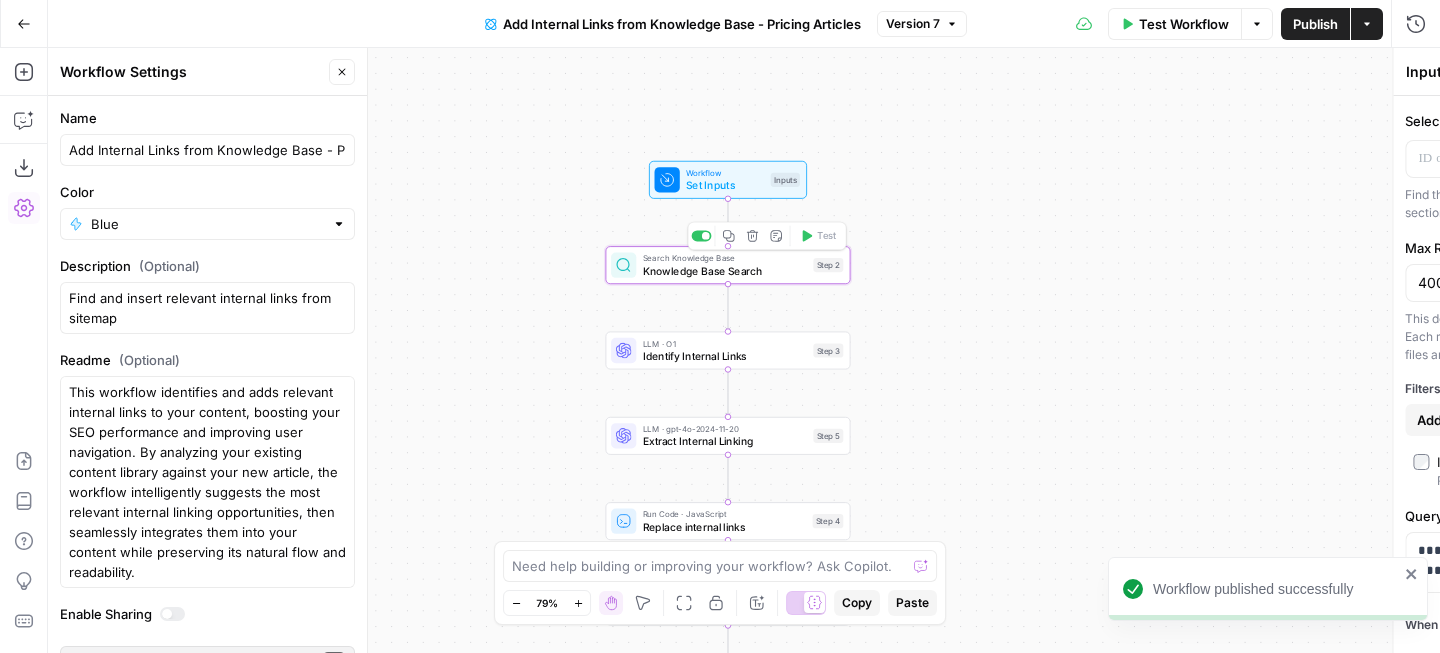 type on "Knowledge Base Search" 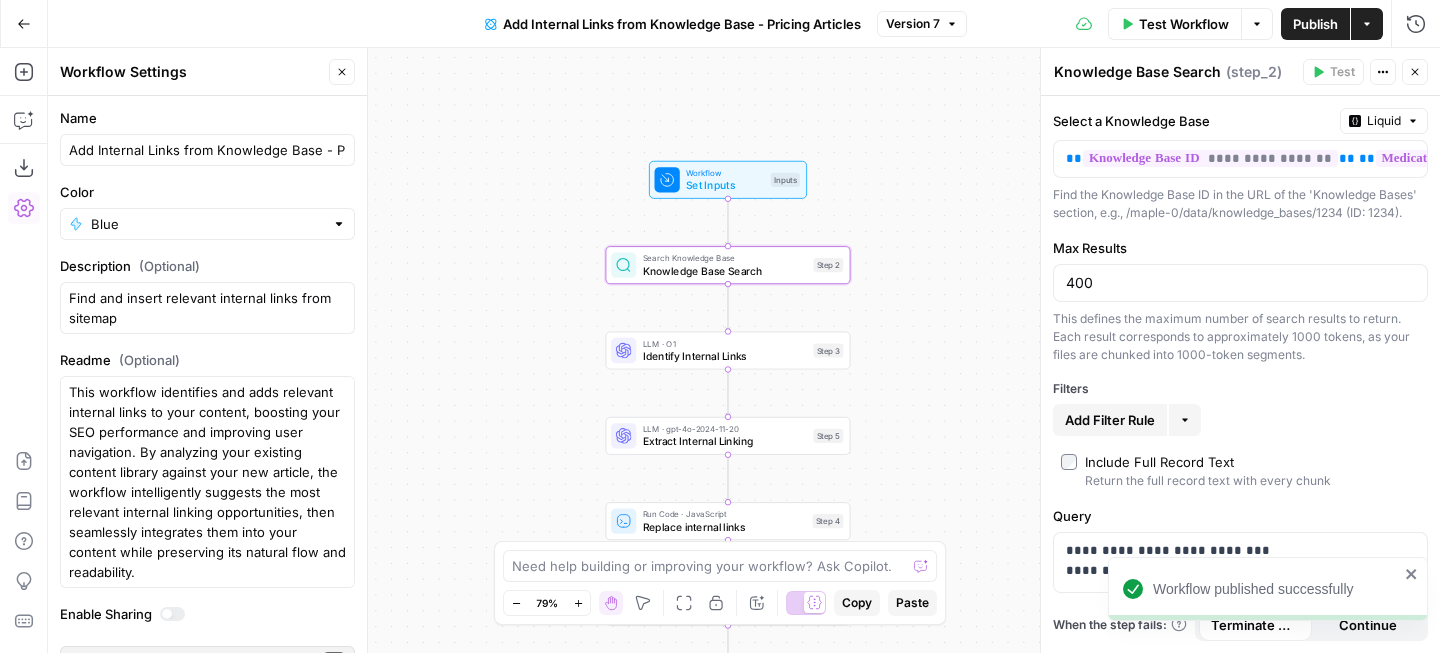 click 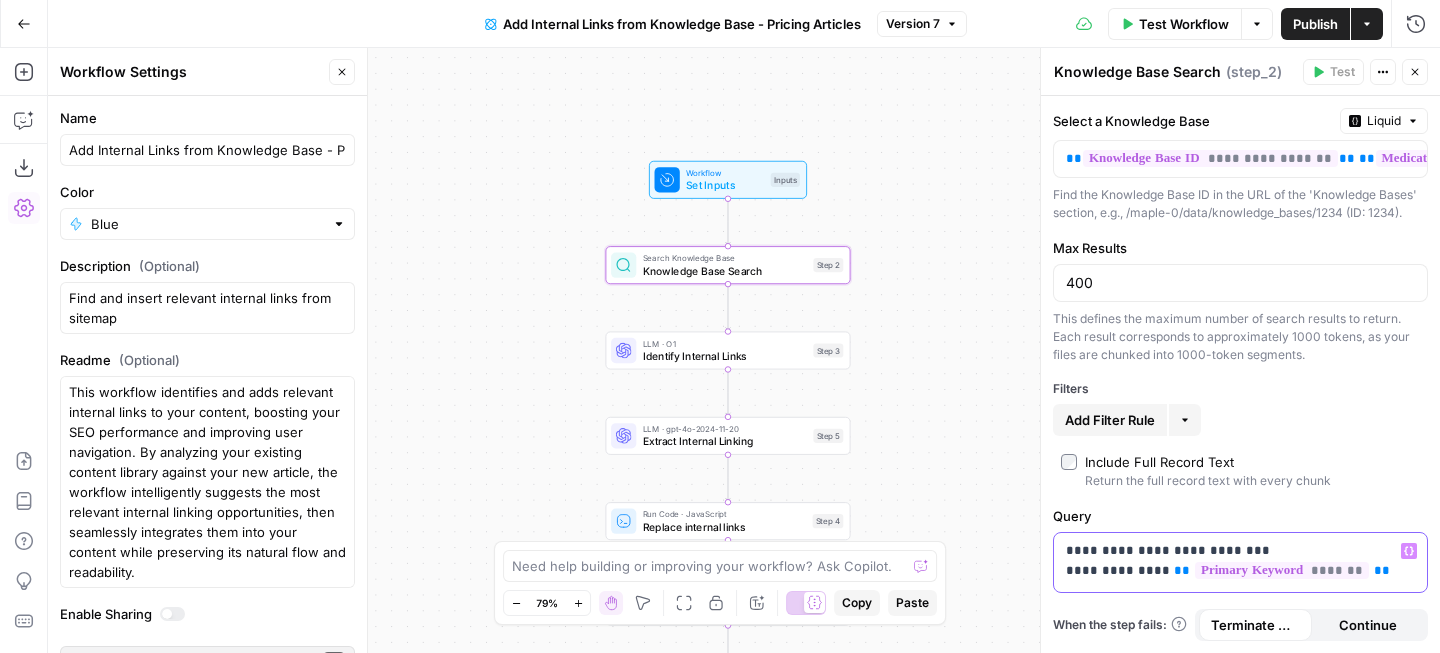 click on "**********" at bounding box center [1240, 621] 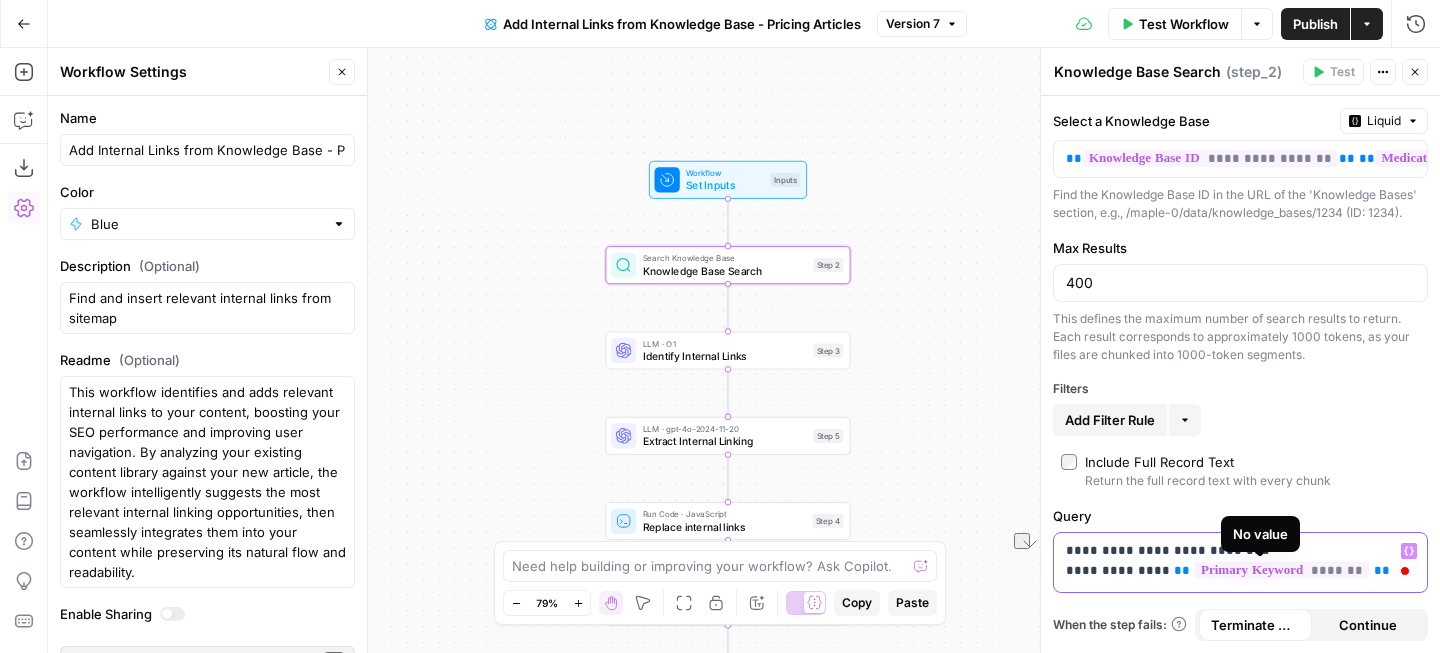 drag, startPoint x: 1156, startPoint y: 573, endPoint x: 1384, endPoint y: 571, distance: 228.00877 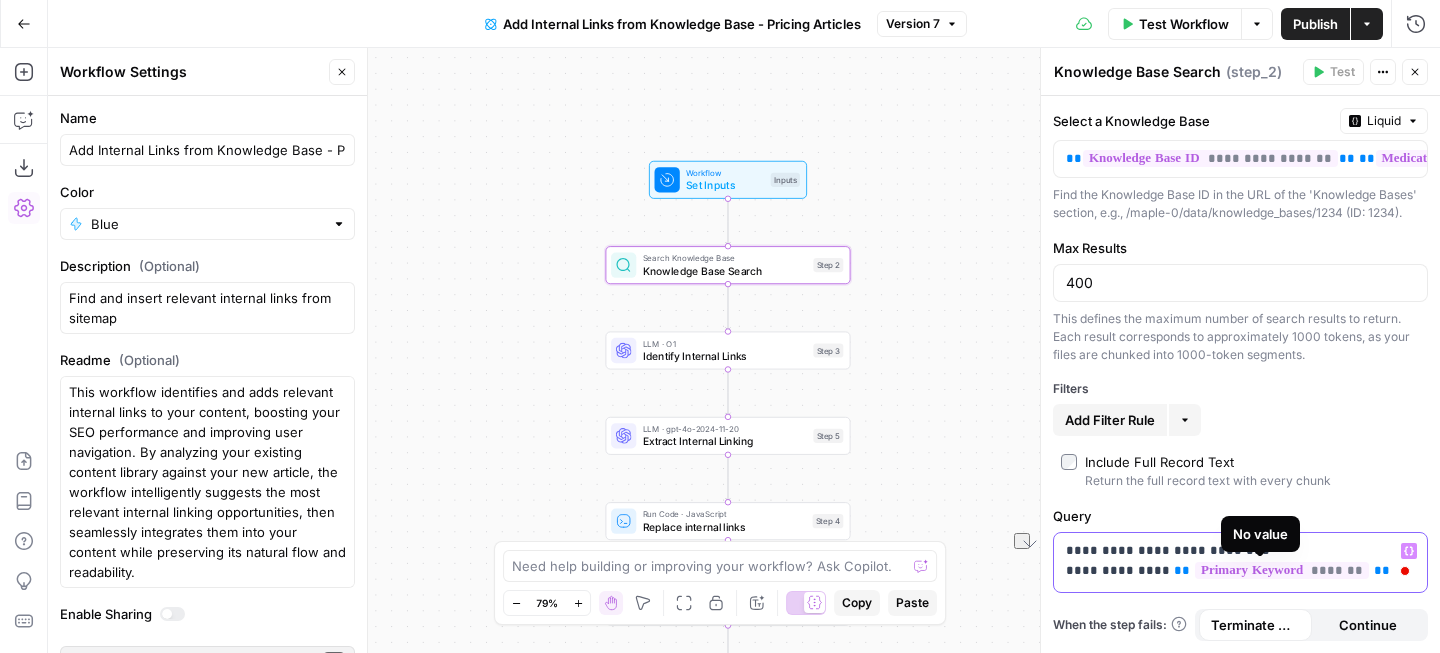 click on "**********" at bounding box center [1240, 621] 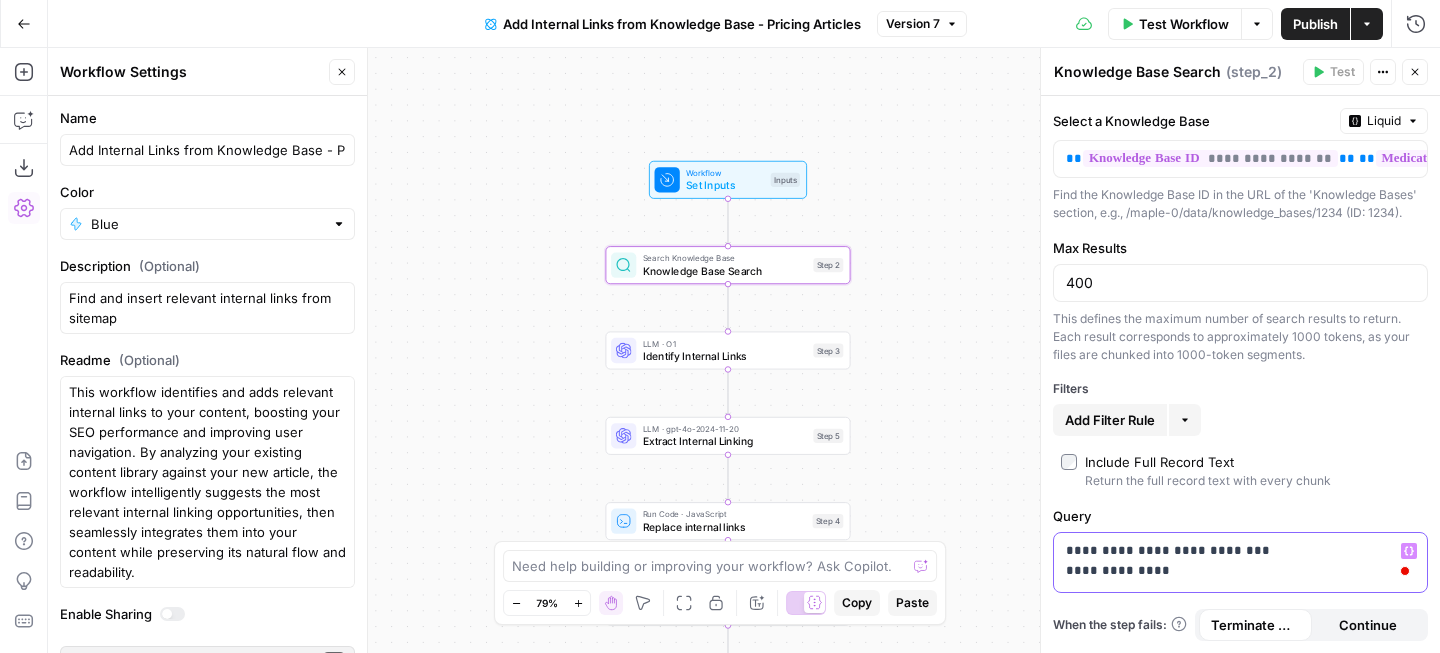 type 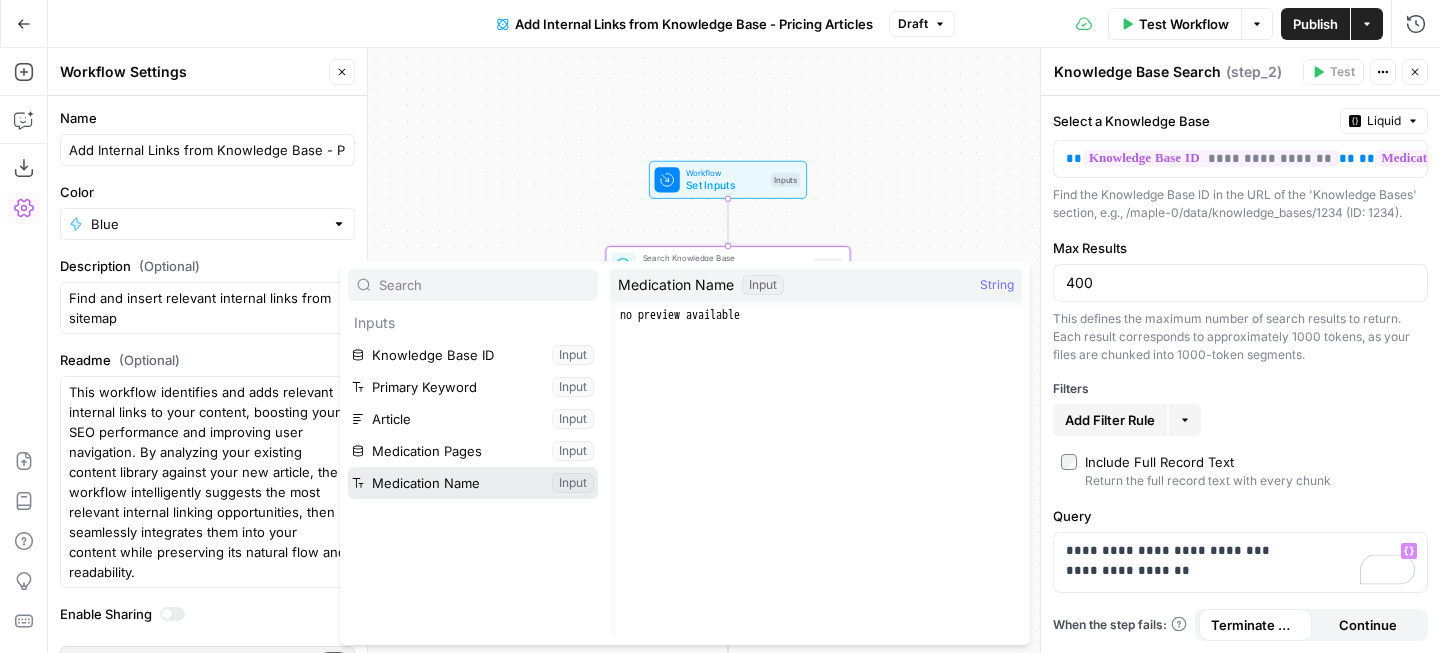 click at bounding box center [473, 483] 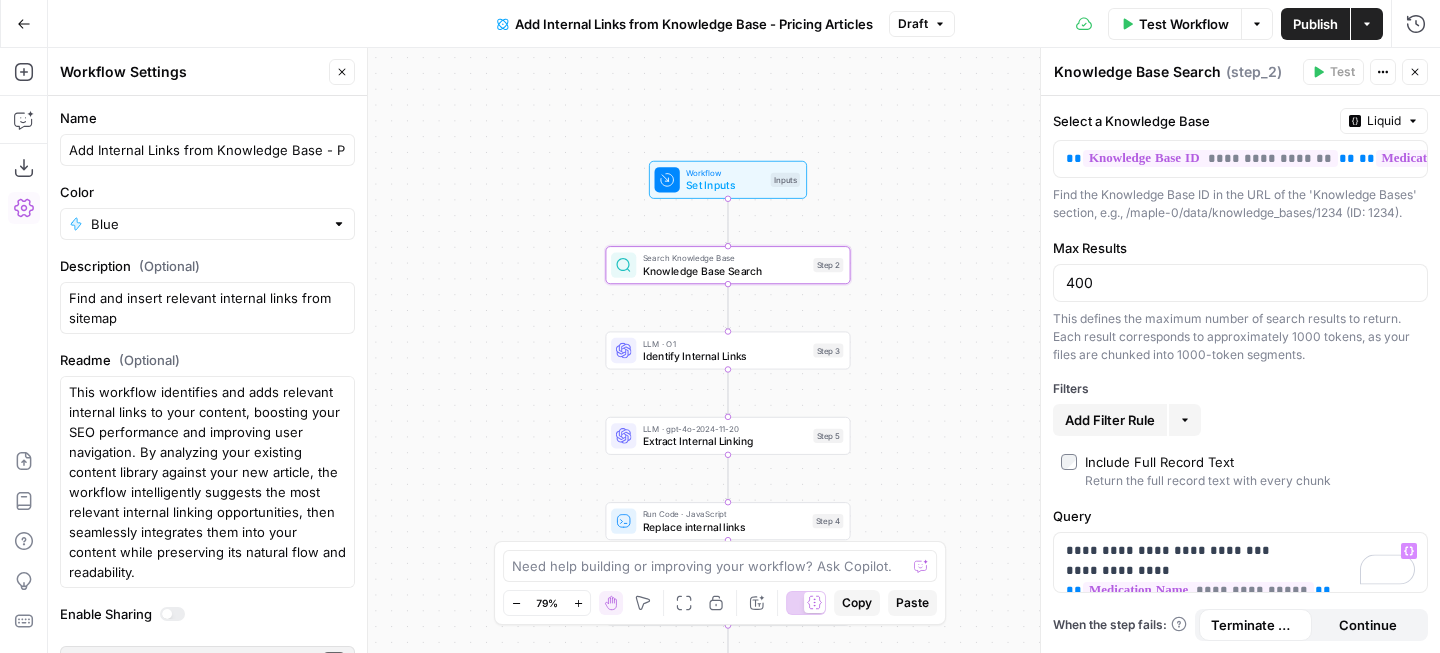 click on "Publish" at bounding box center (1315, 24) 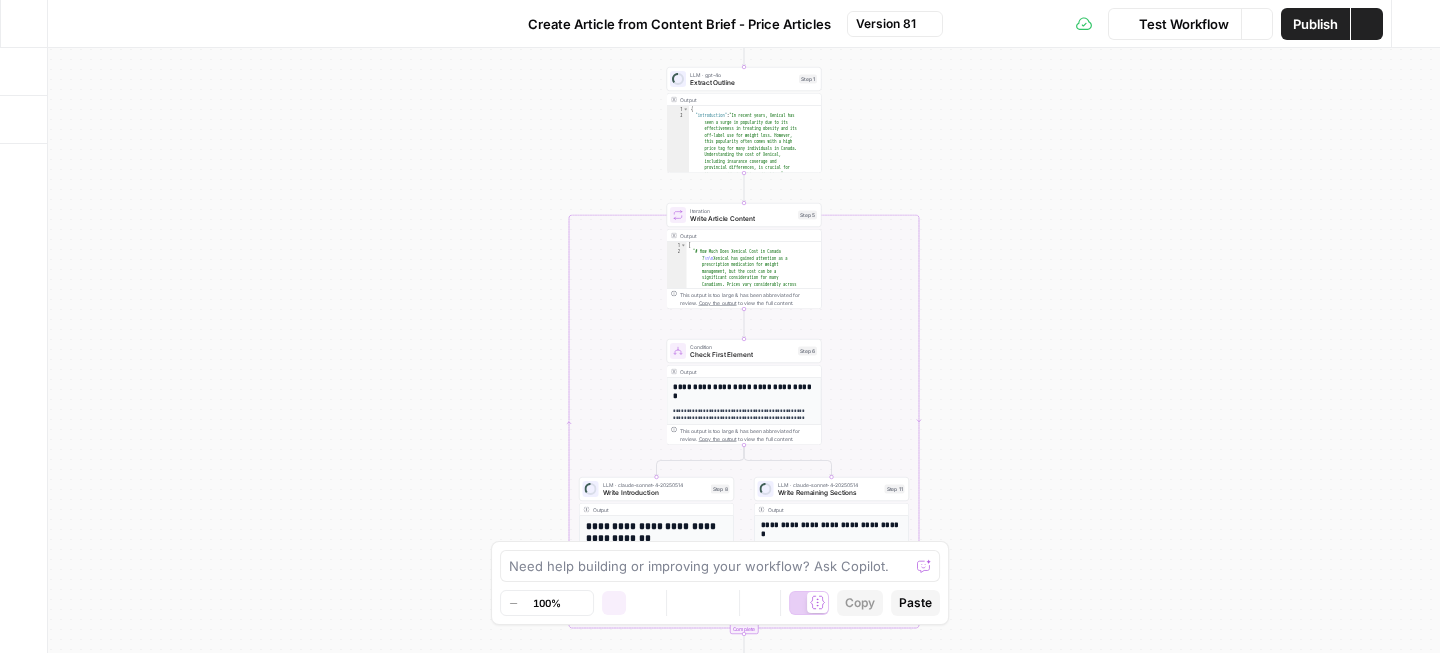 scroll, scrollTop: 0, scrollLeft: 0, axis: both 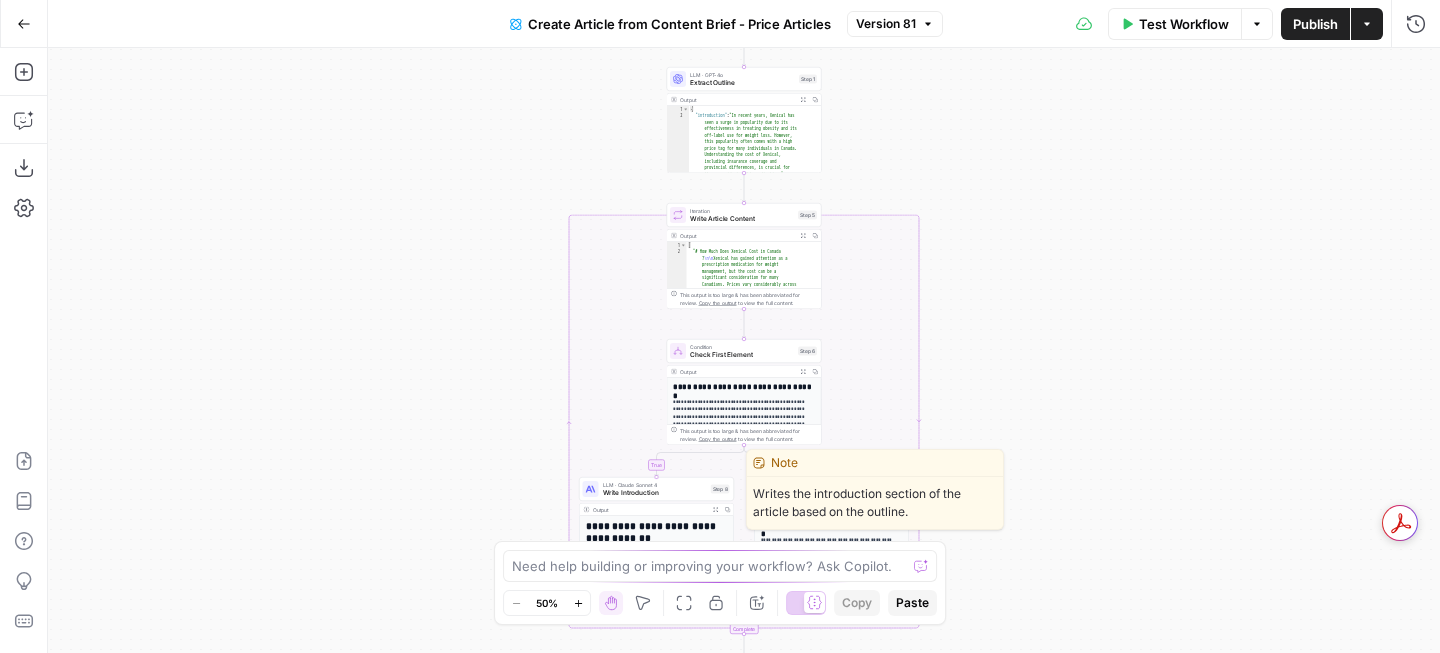click on "Write Introduction" at bounding box center (655, 493) 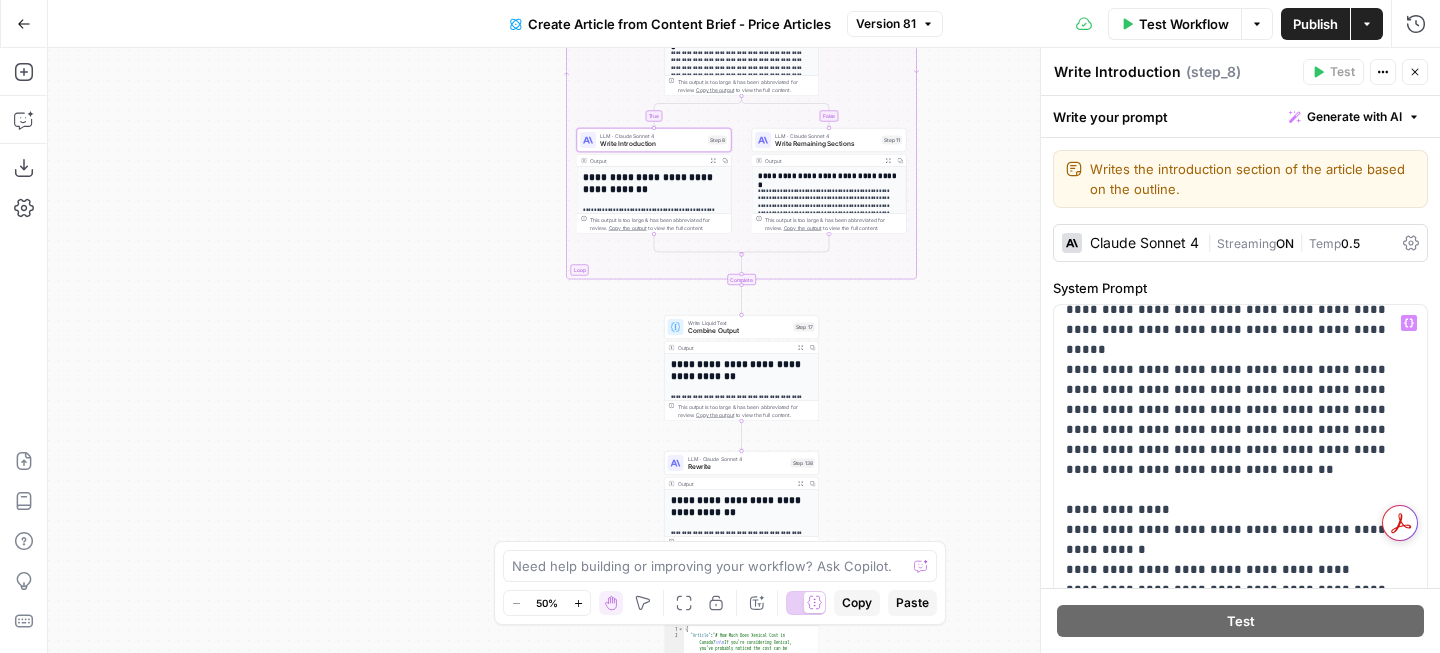 scroll, scrollTop: 3137, scrollLeft: 0, axis: vertical 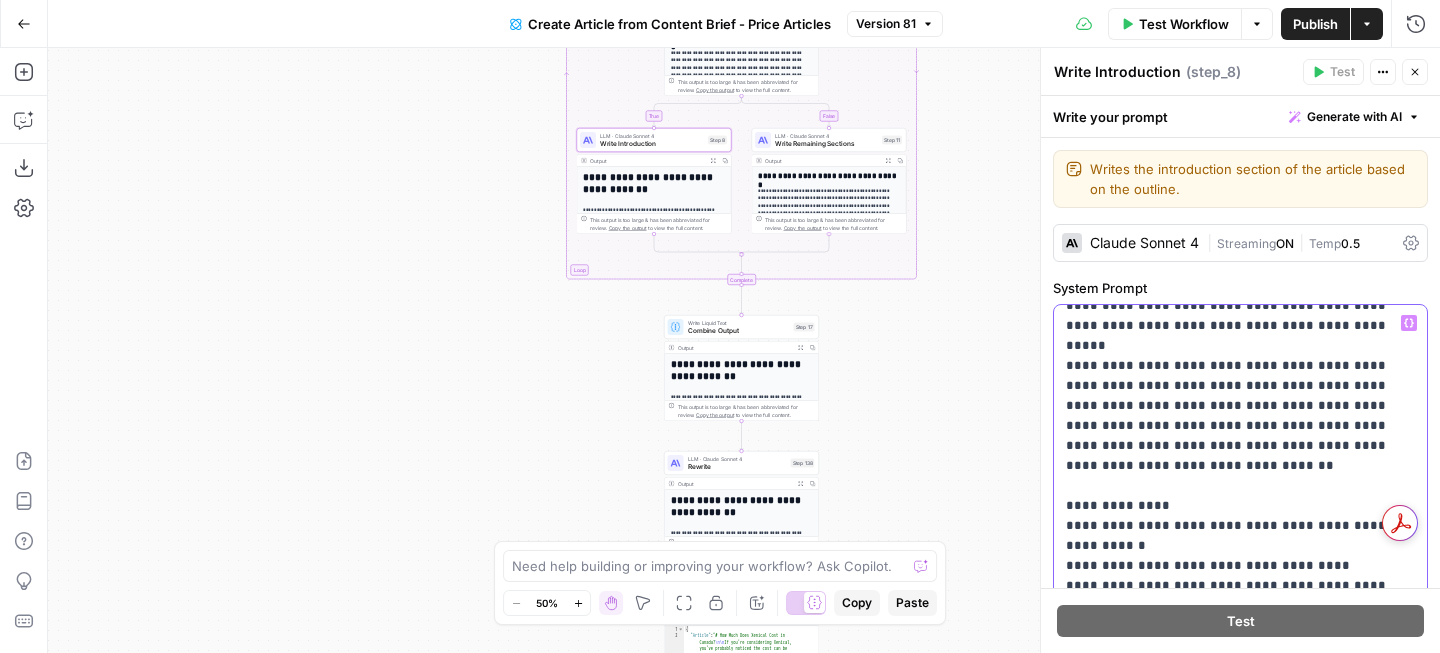 drag, startPoint x: 1066, startPoint y: 345, endPoint x: 1159, endPoint y: 348, distance: 93.04838 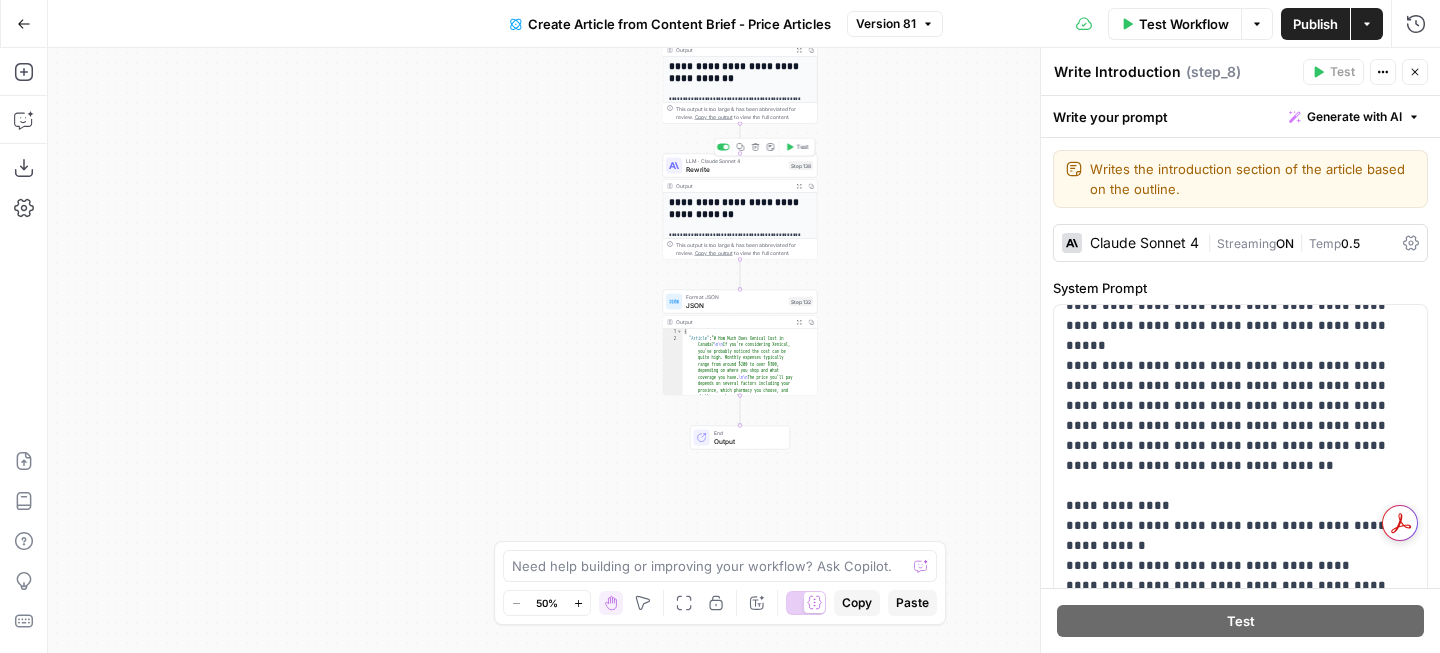 click on "Rewrite" at bounding box center (735, 169) 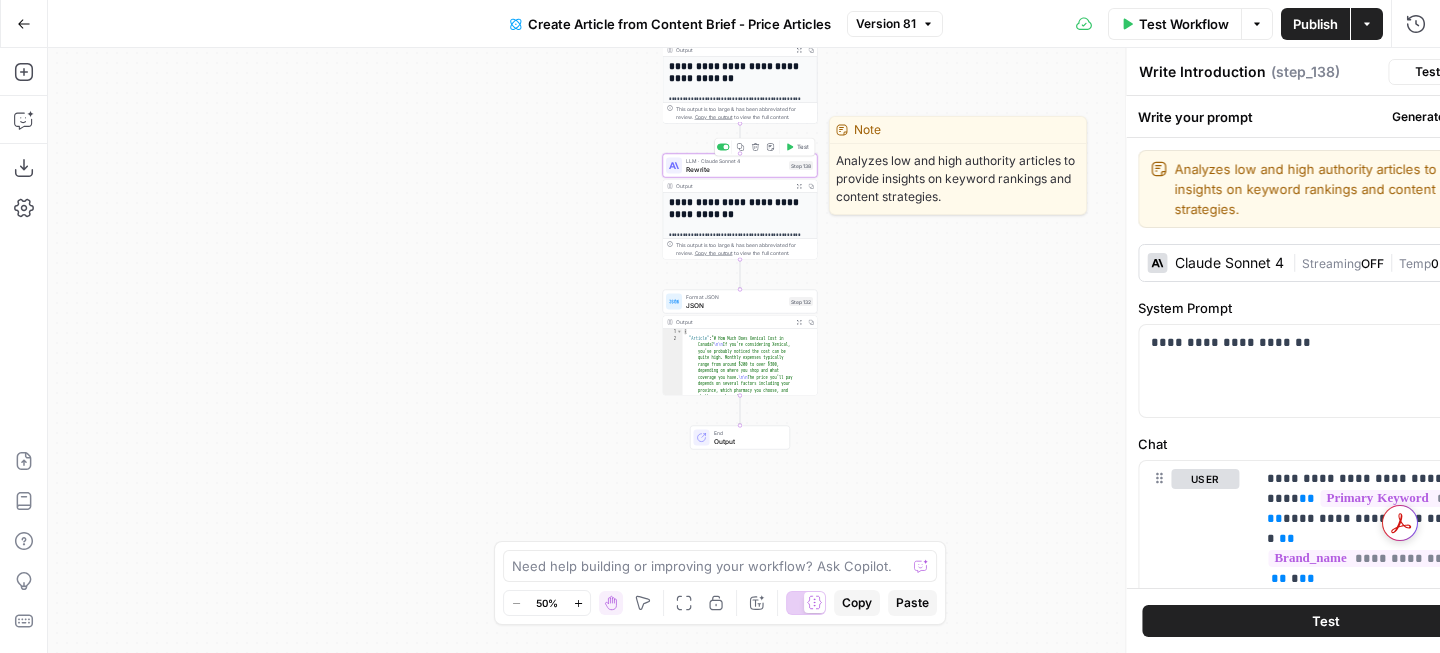 type on "Rewrite" 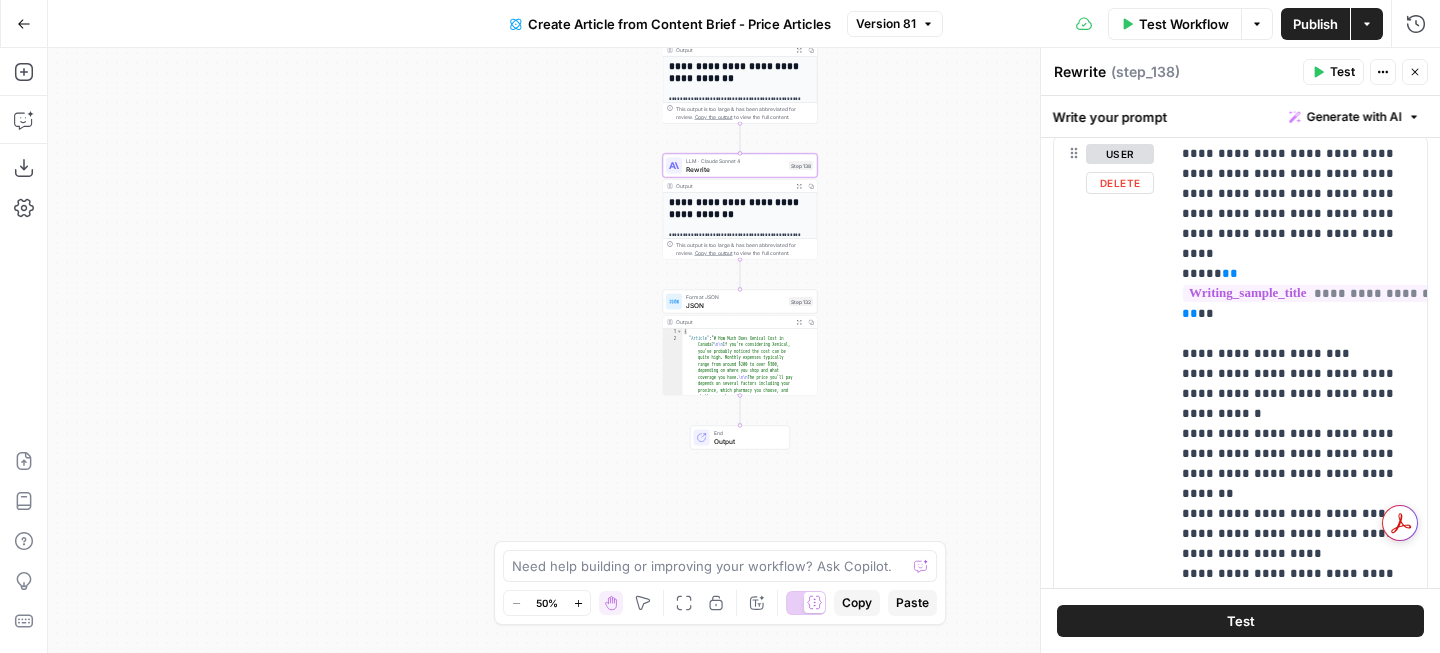 scroll, scrollTop: 3341, scrollLeft: 0, axis: vertical 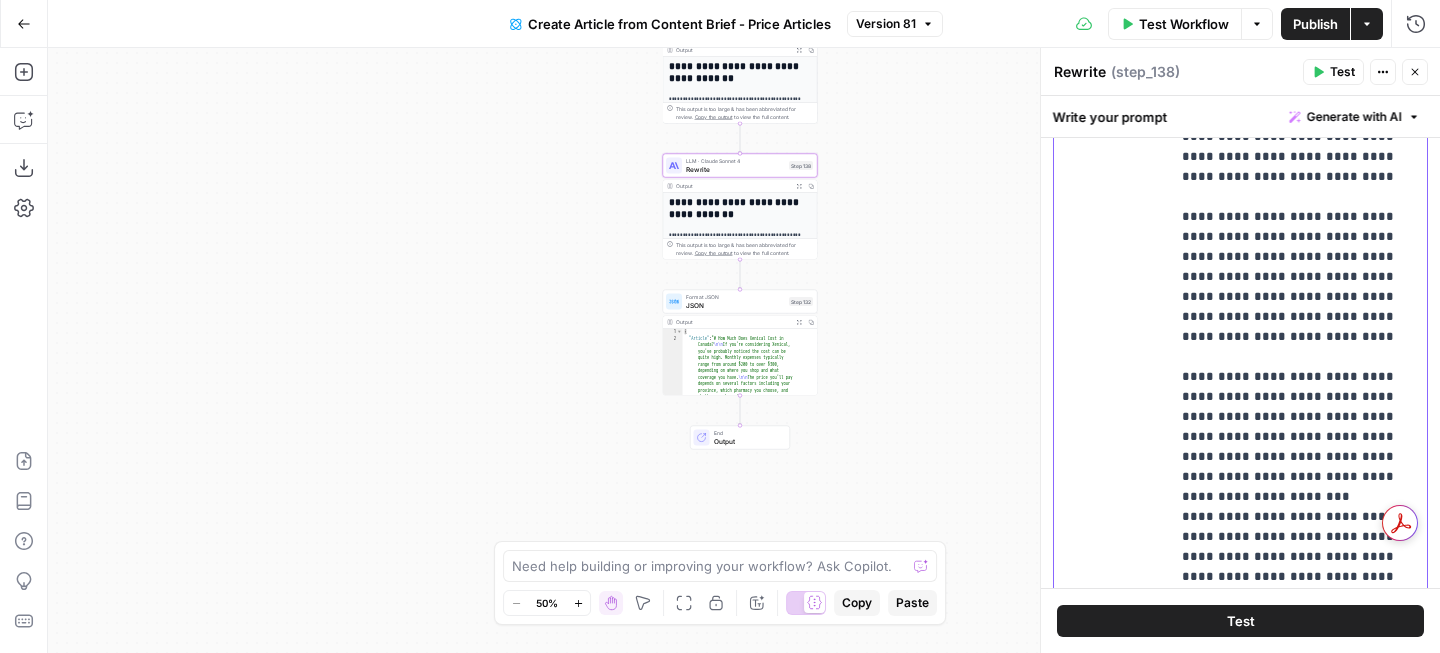 click on "**********" at bounding box center [1298, 3887] 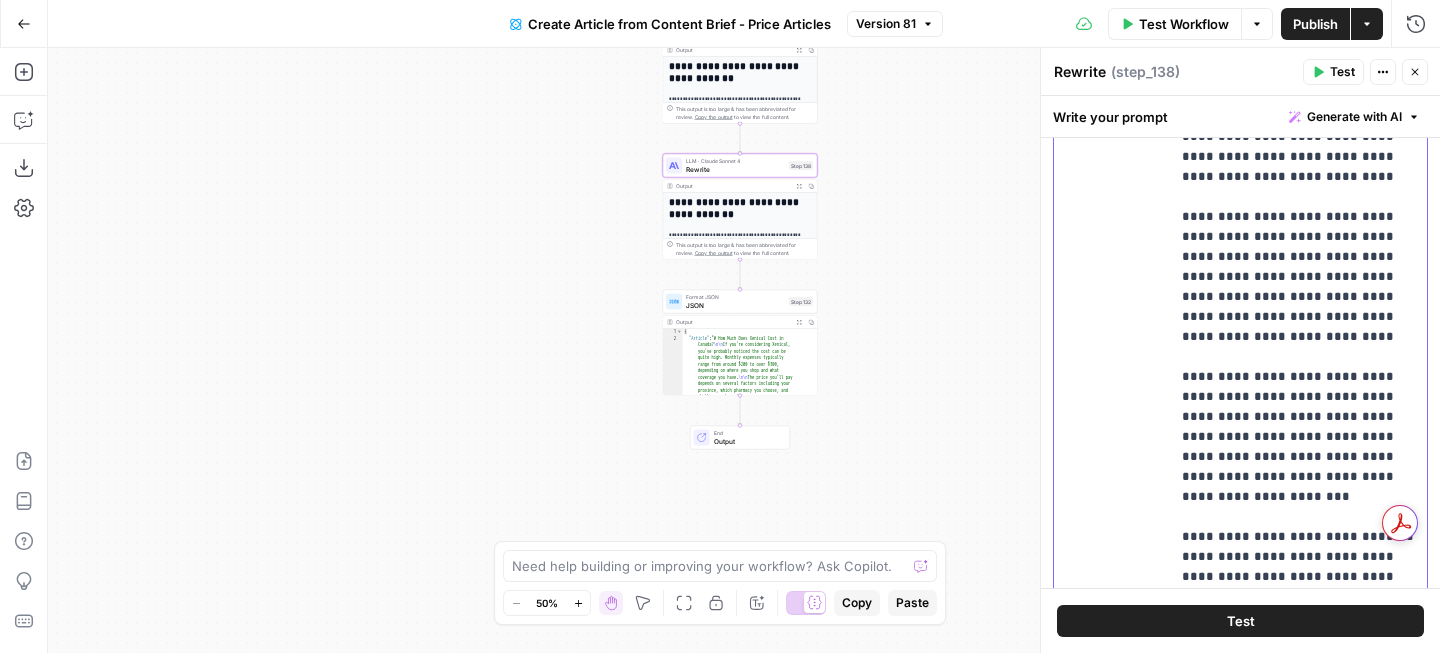scroll, scrollTop: 1164, scrollLeft: 0, axis: vertical 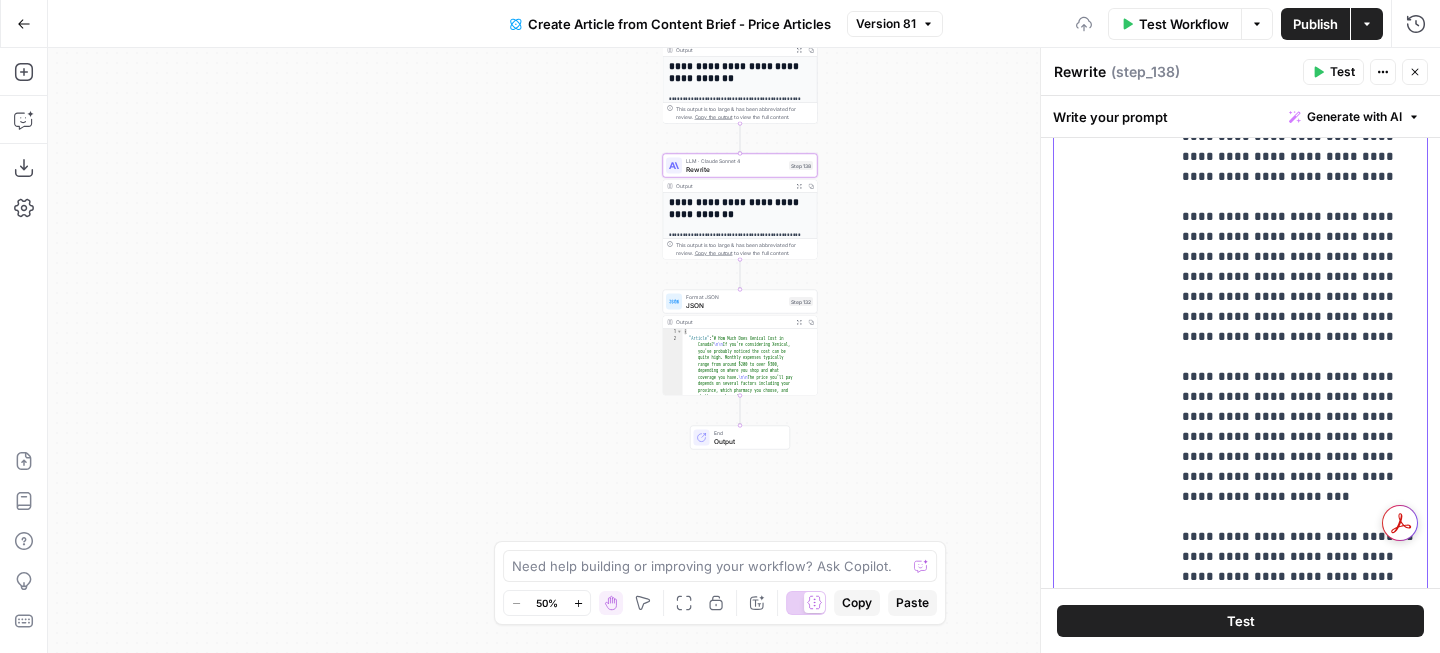 type 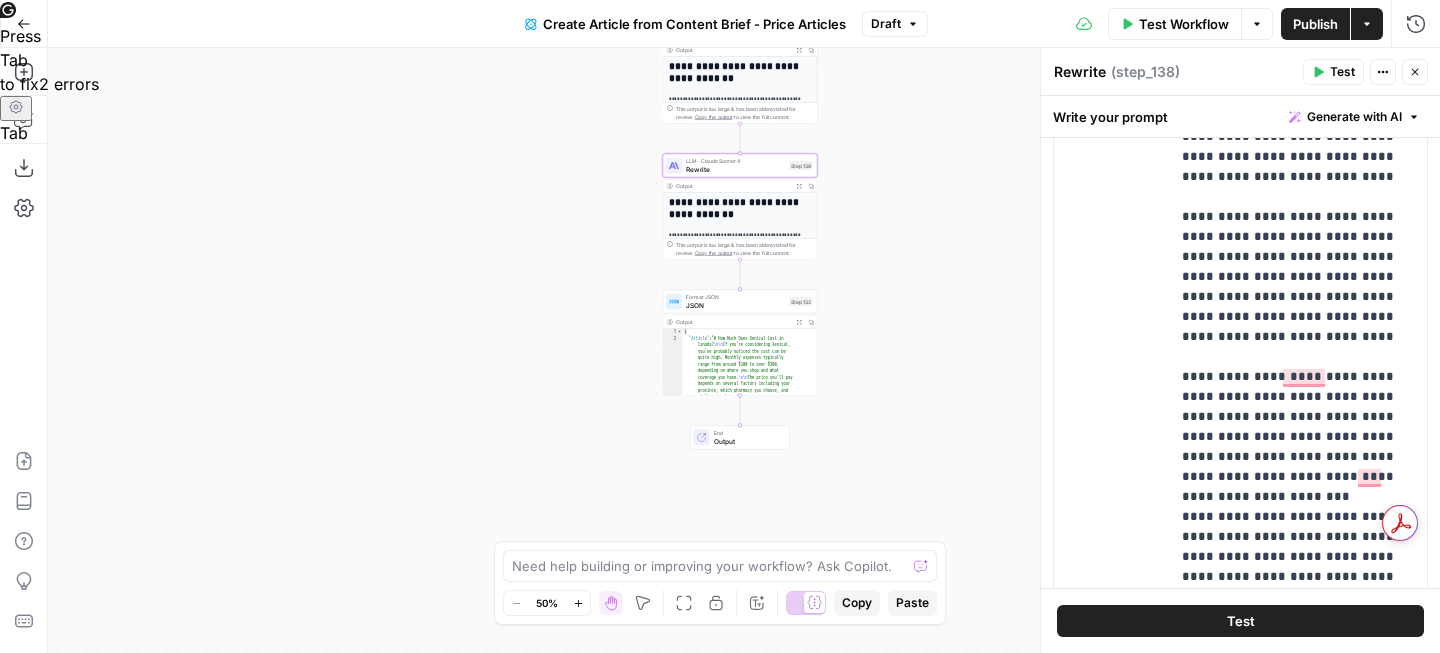 click on "Publish" at bounding box center [1315, 24] 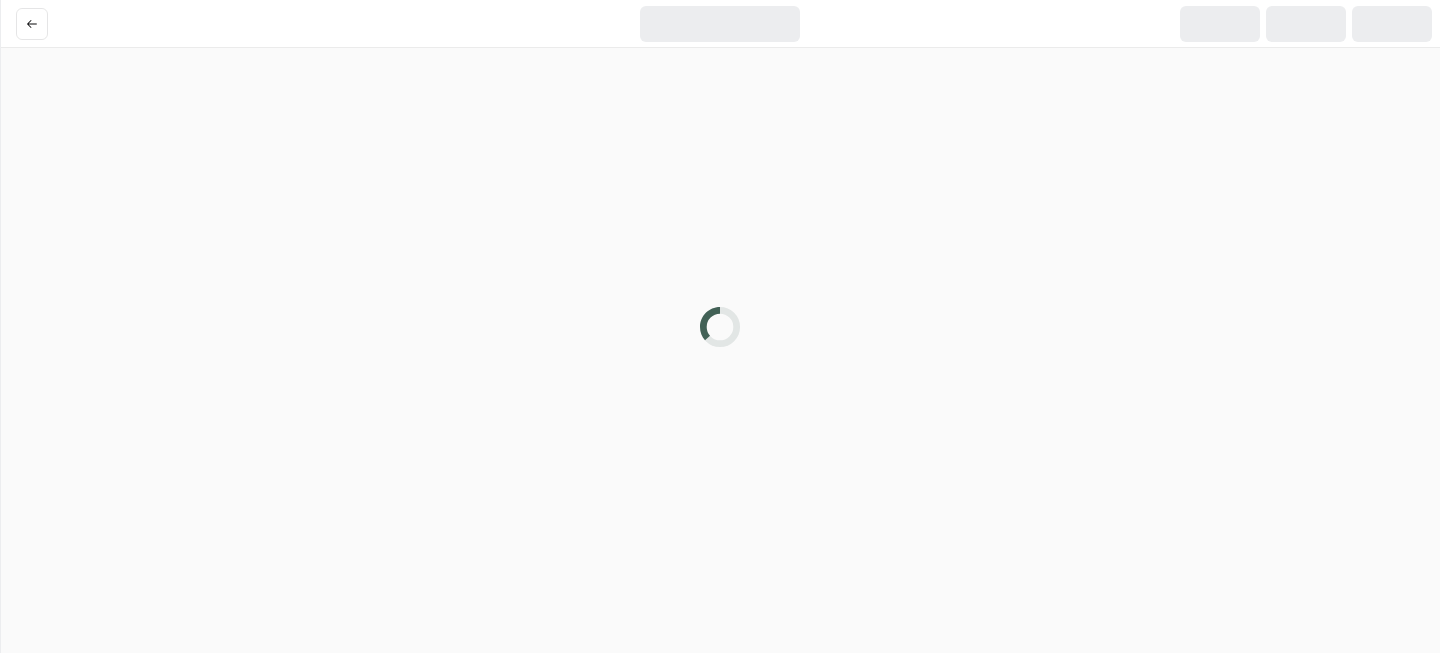scroll, scrollTop: 0, scrollLeft: 0, axis: both 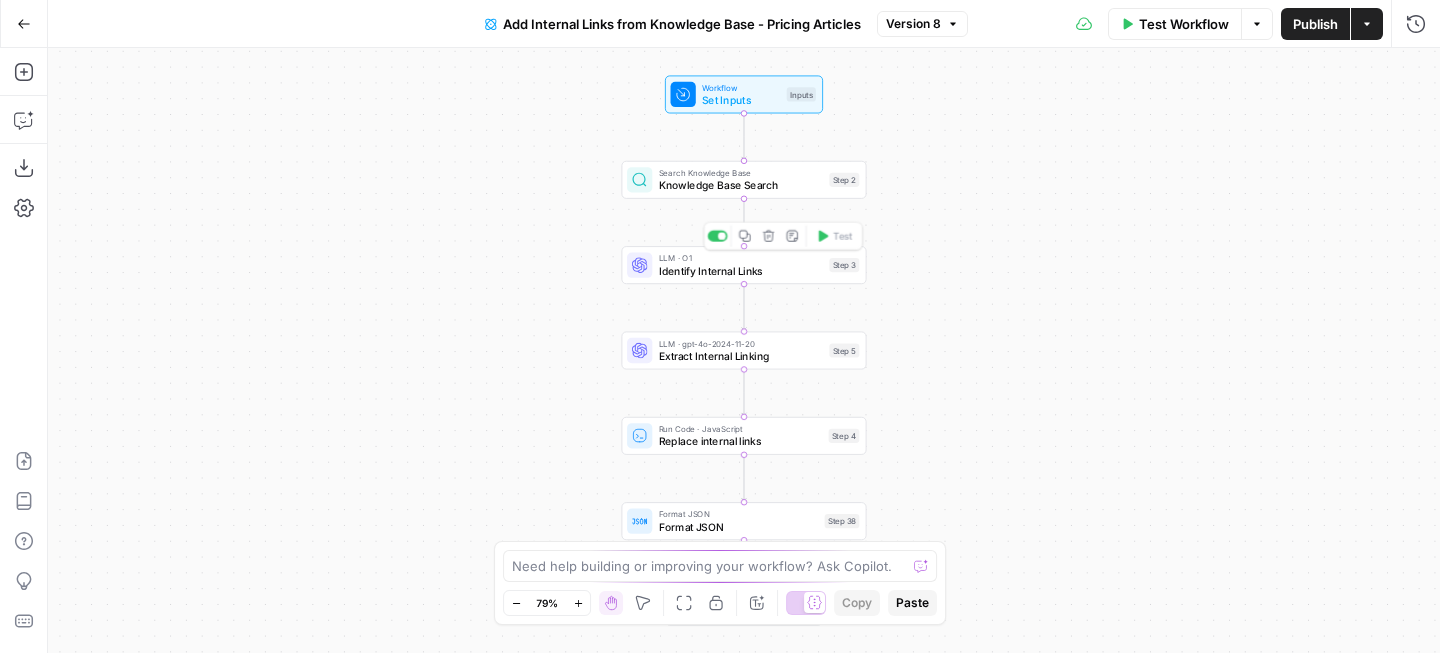 click on "Identify Internal Links" at bounding box center [741, 271] 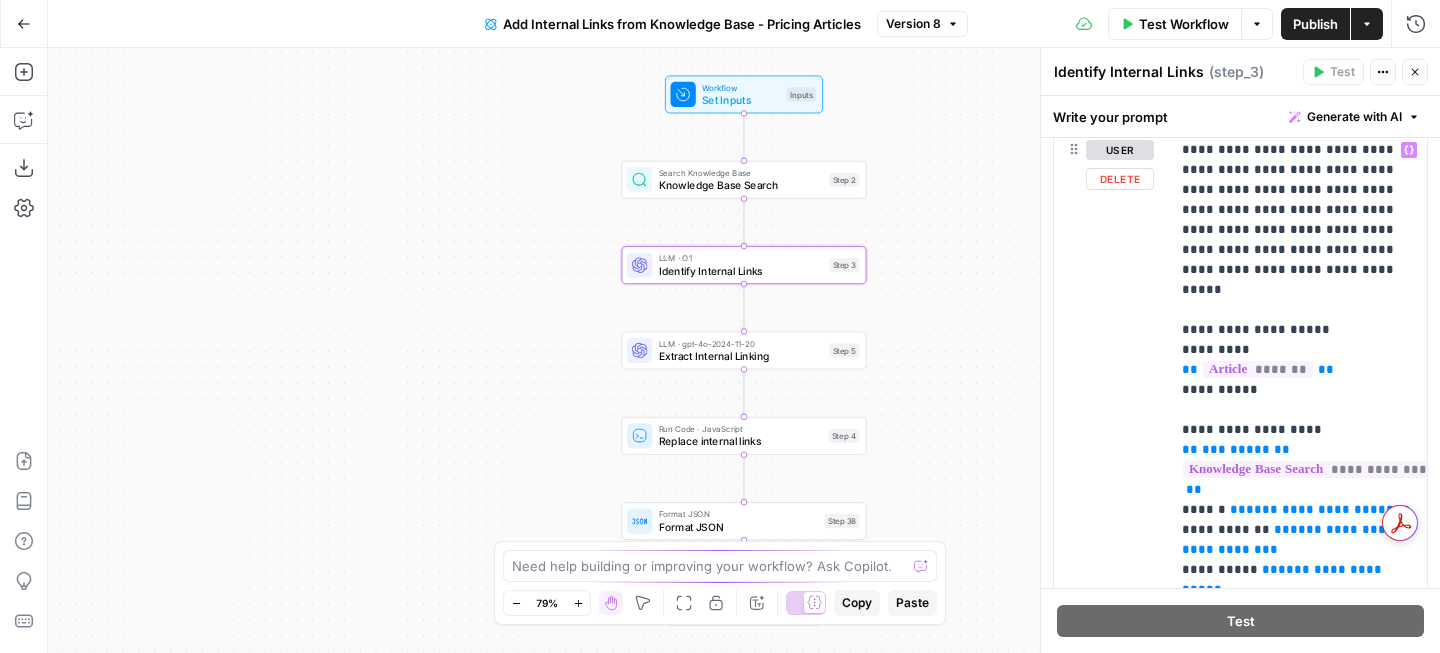 scroll, scrollTop: 290, scrollLeft: 0, axis: vertical 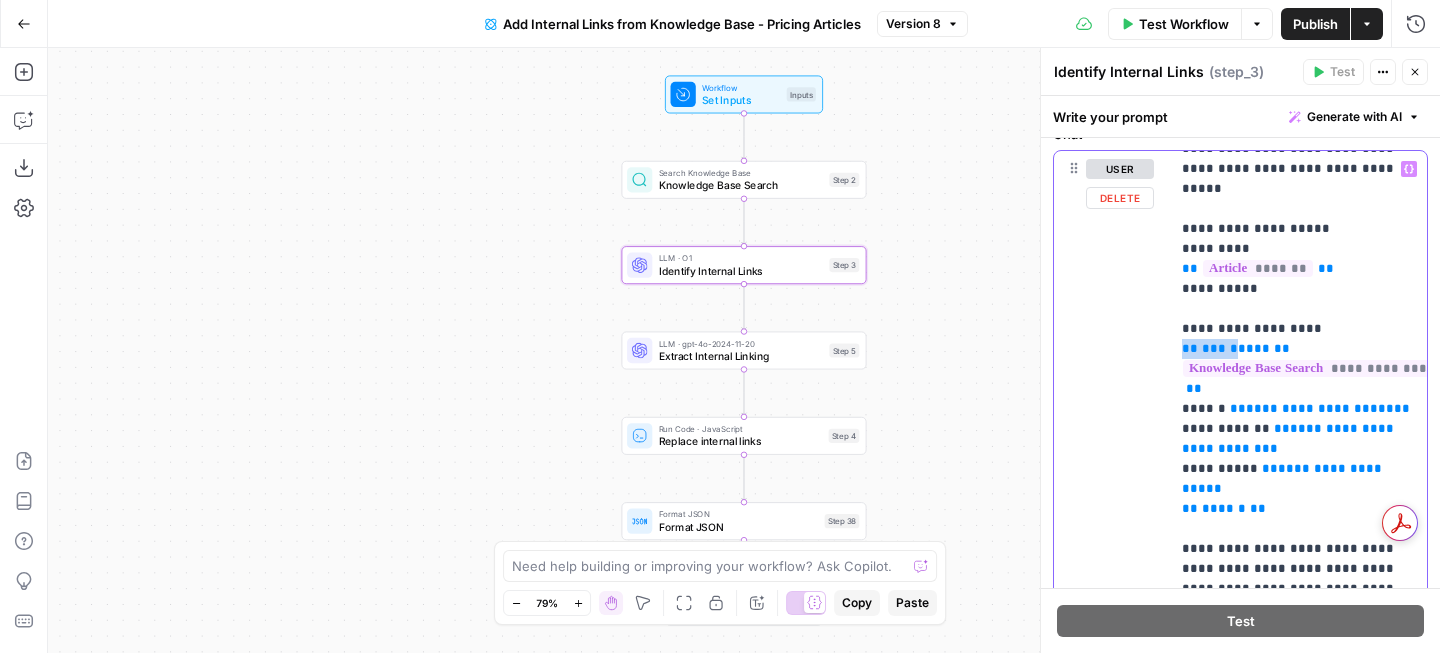 drag, startPoint x: 1173, startPoint y: 311, endPoint x: 1231, endPoint y: 313, distance: 58.034473 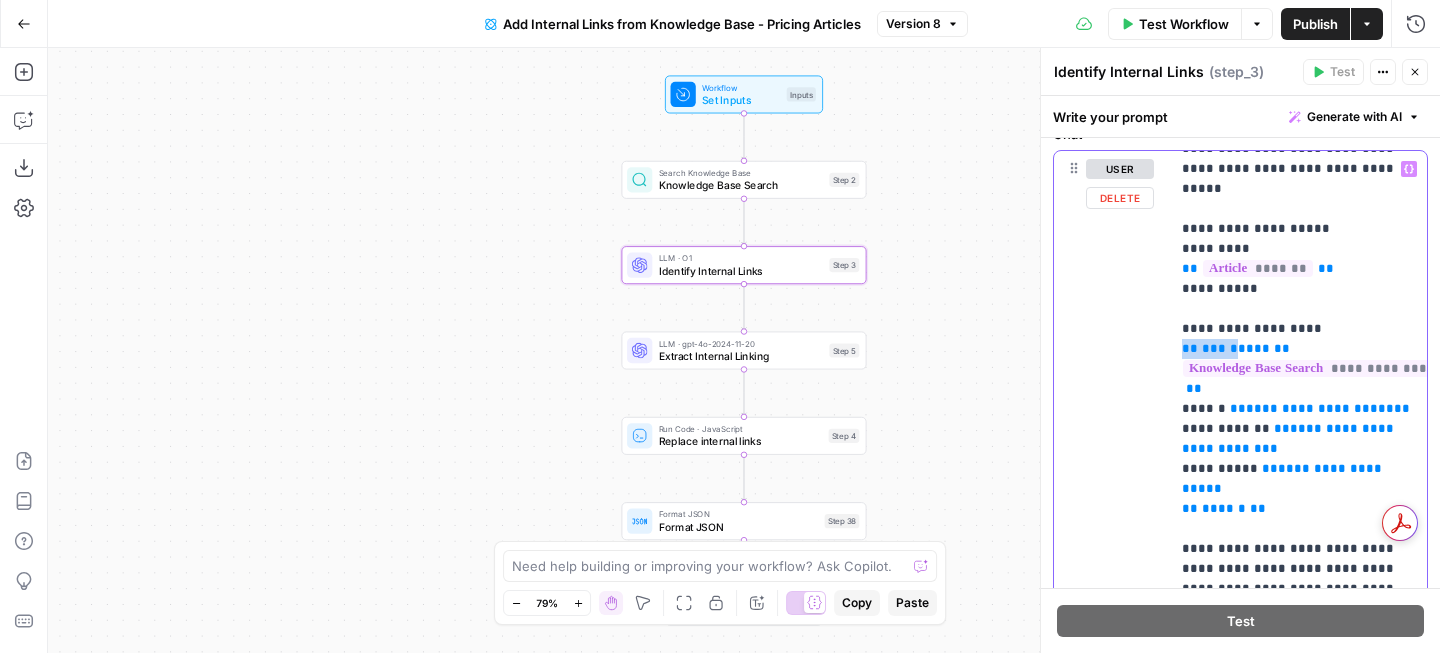 click on "**********" at bounding box center [1298, 558] 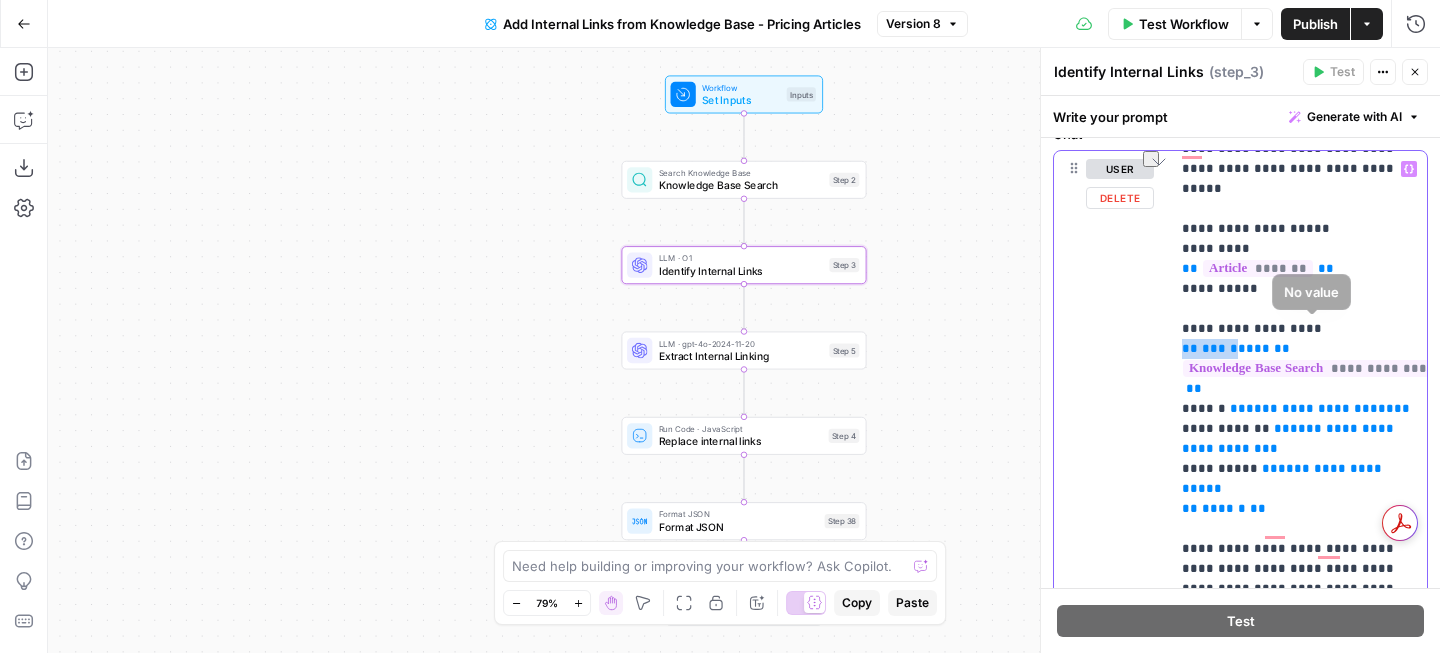 scroll, scrollTop: 120, scrollLeft: 0, axis: vertical 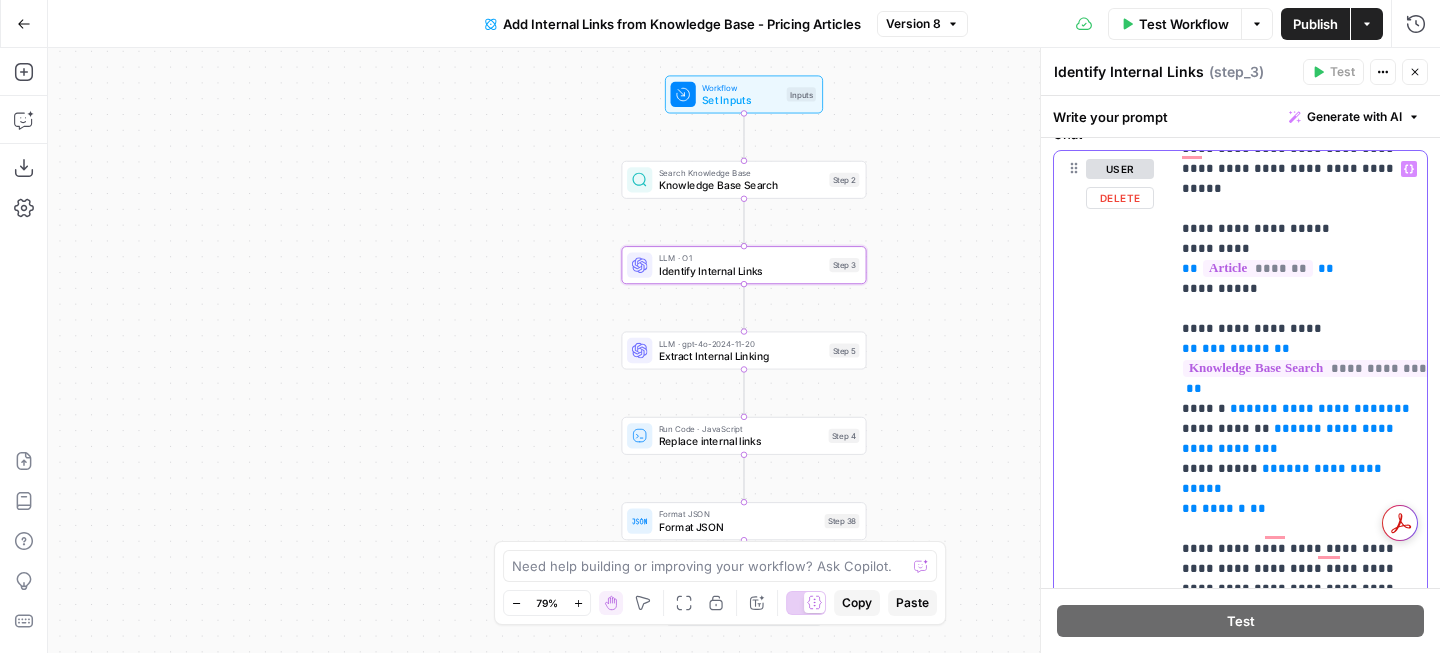 click on "**********" at bounding box center (1298, 1249) 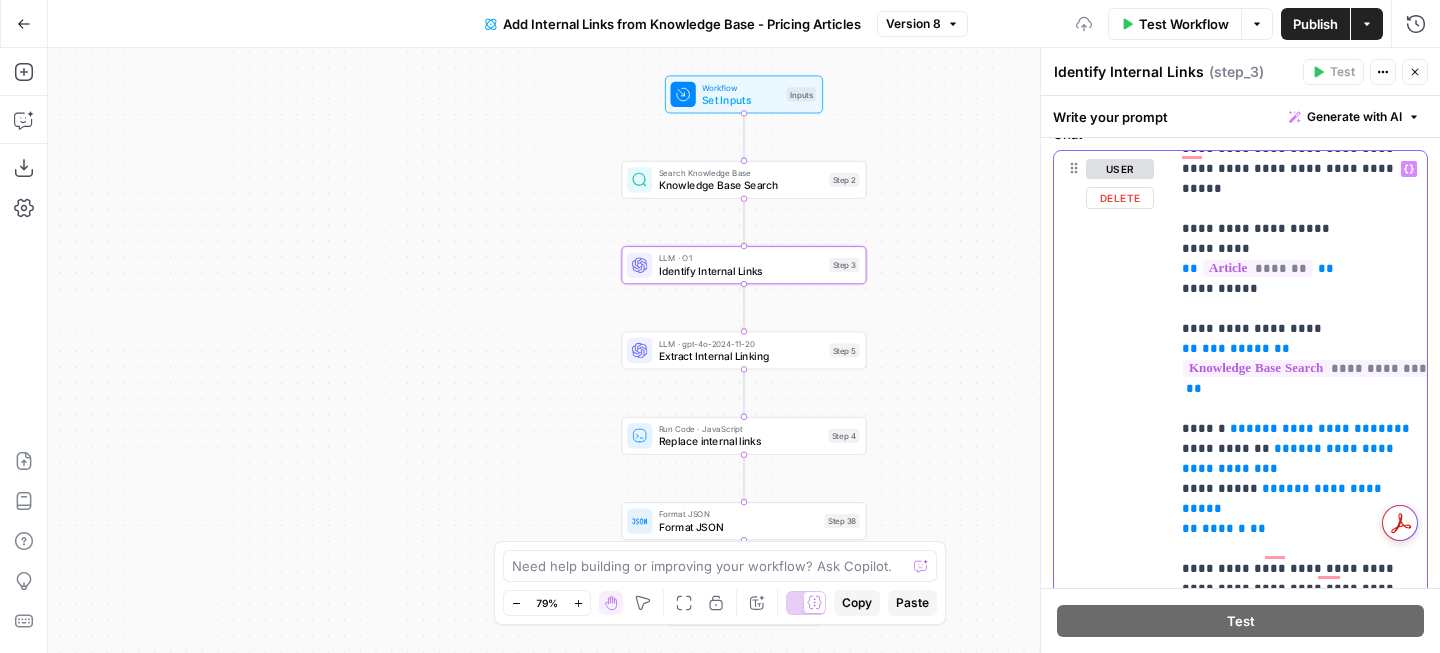type 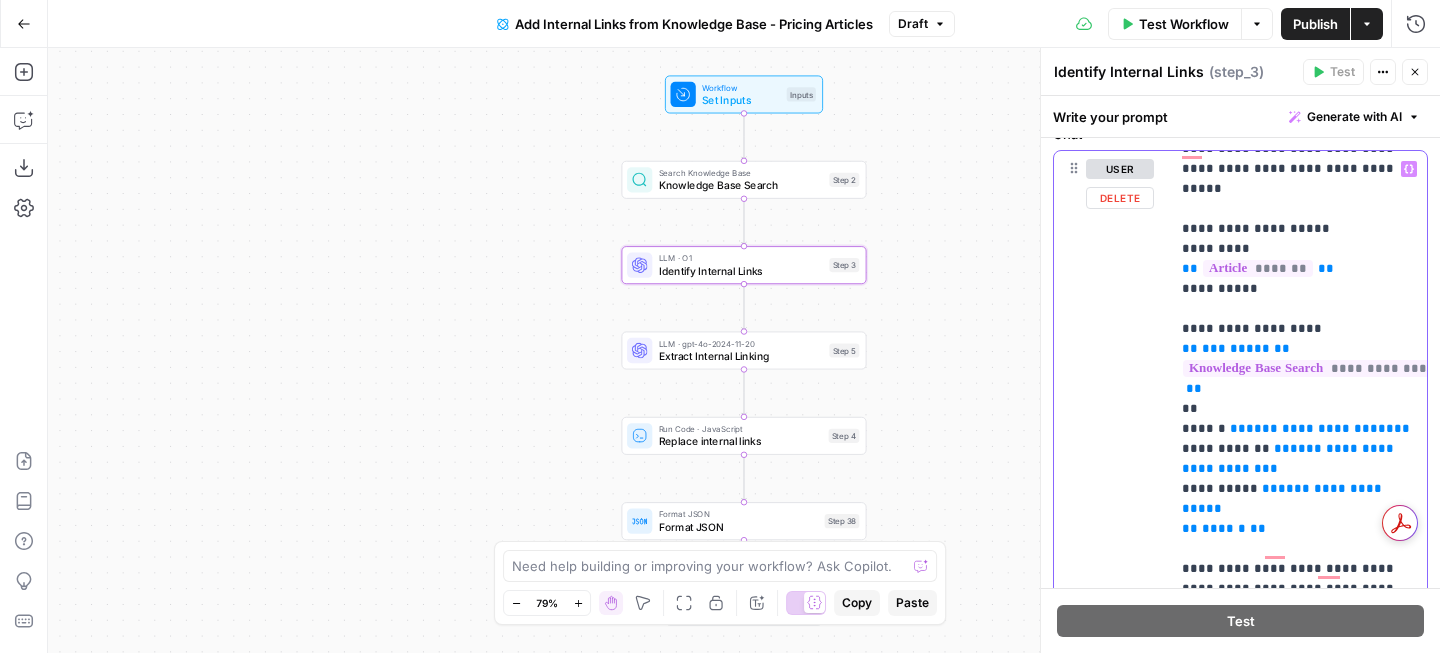 click on "*****" at bounding box center (1250, 348) 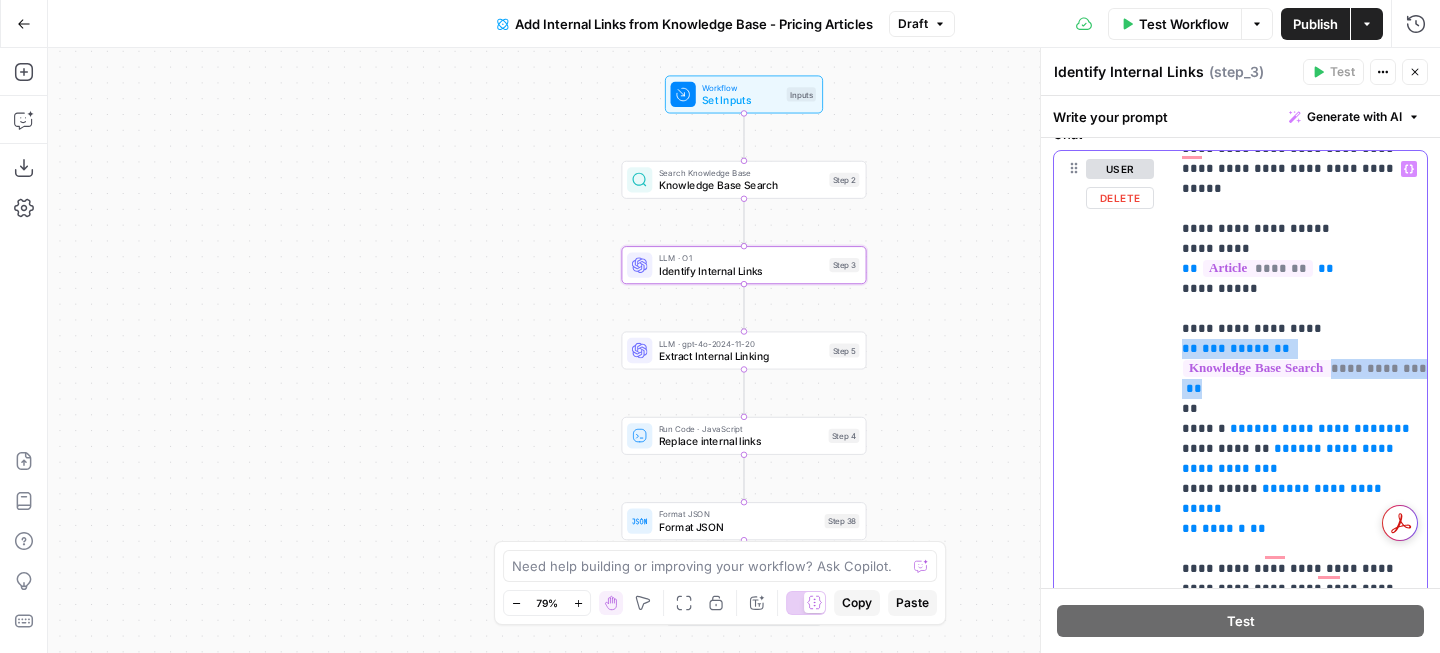 drag, startPoint x: 1171, startPoint y: 312, endPoint x: 1262, endPoint y: 350, distance: 98.61542 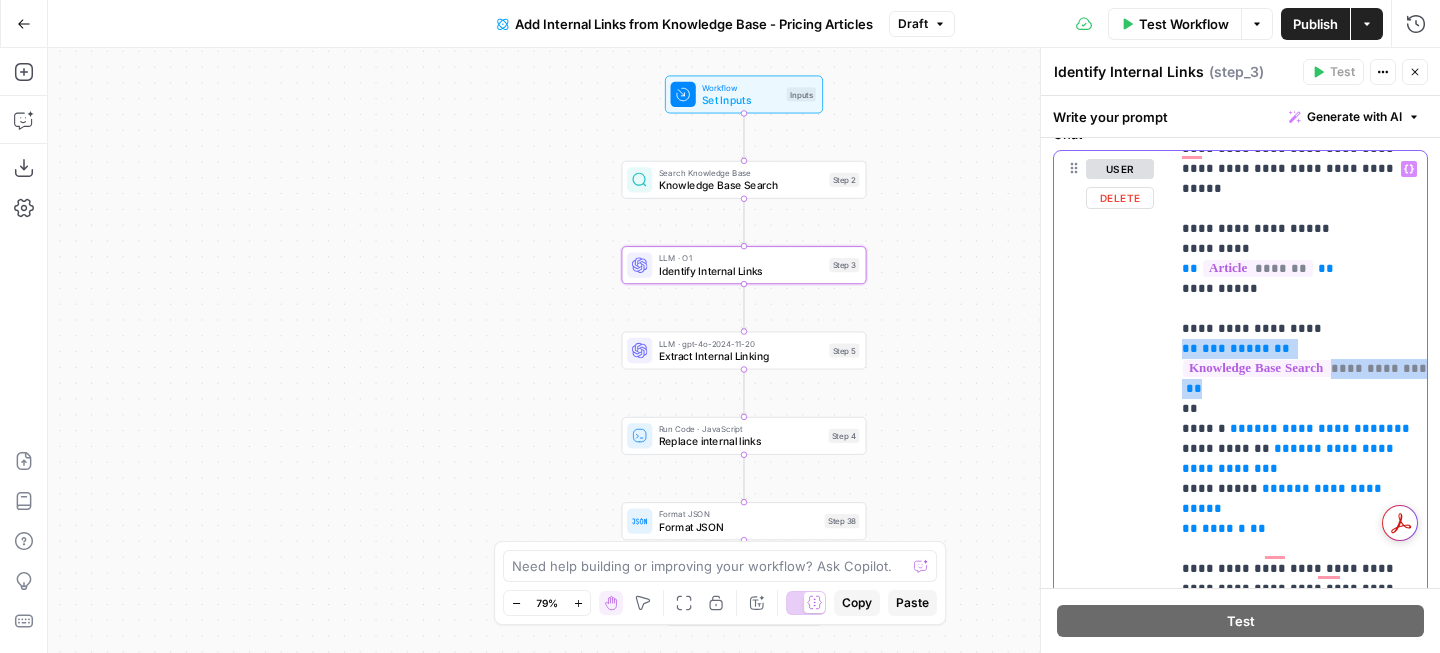 click on "**********" at bounding box center (1298, 558) 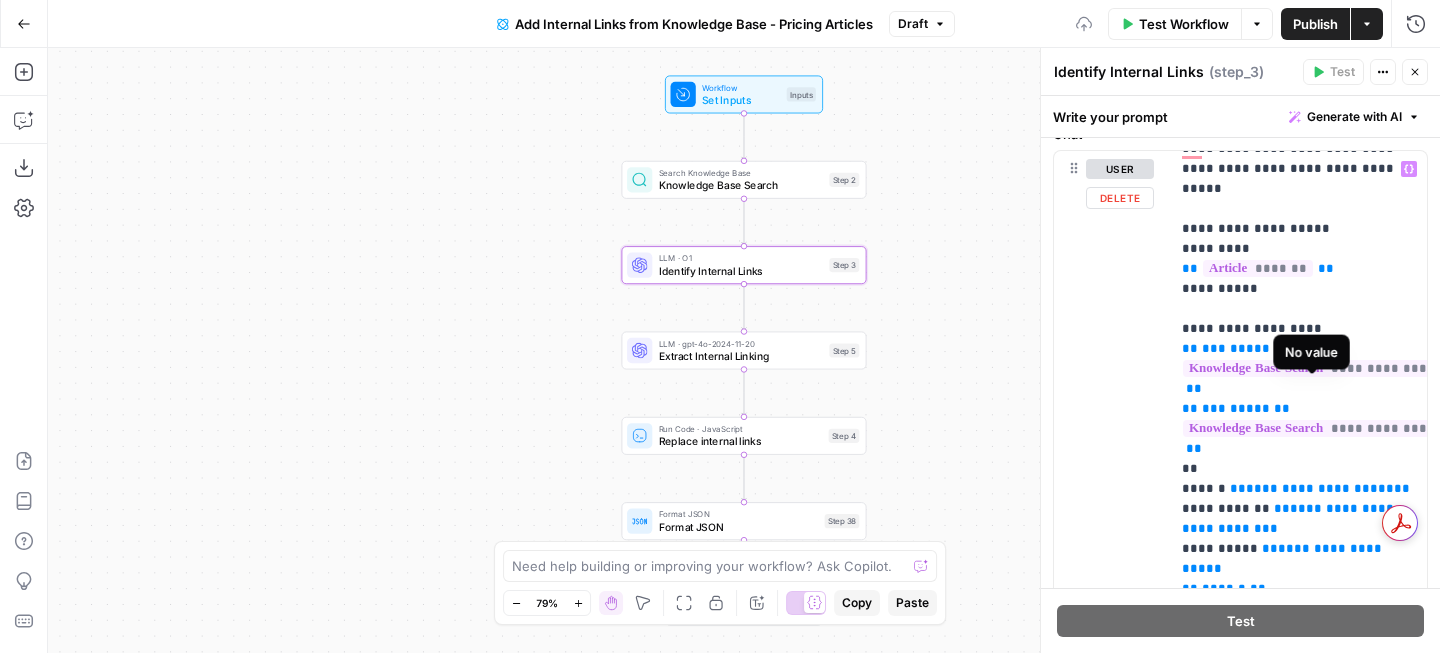 click on "**********" at bounding box center [1308, 428] 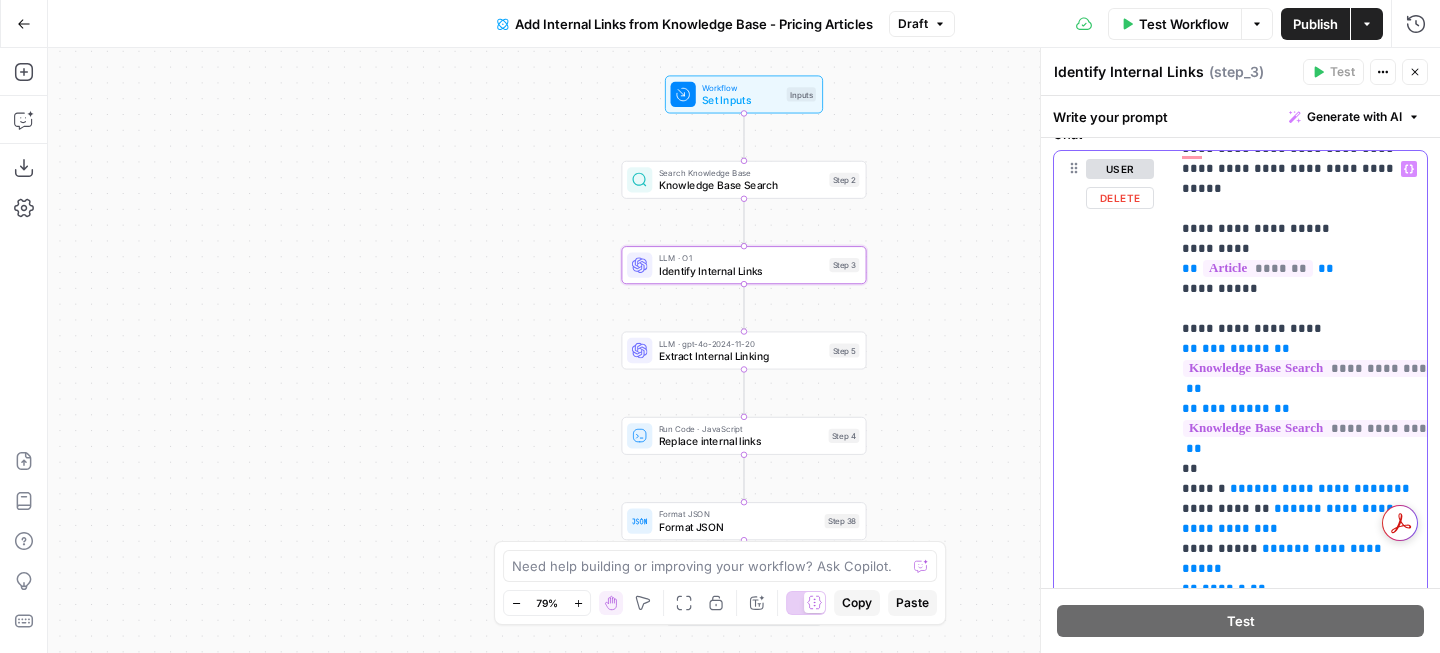 click on "**********" at bounding box center (1298, 1289) 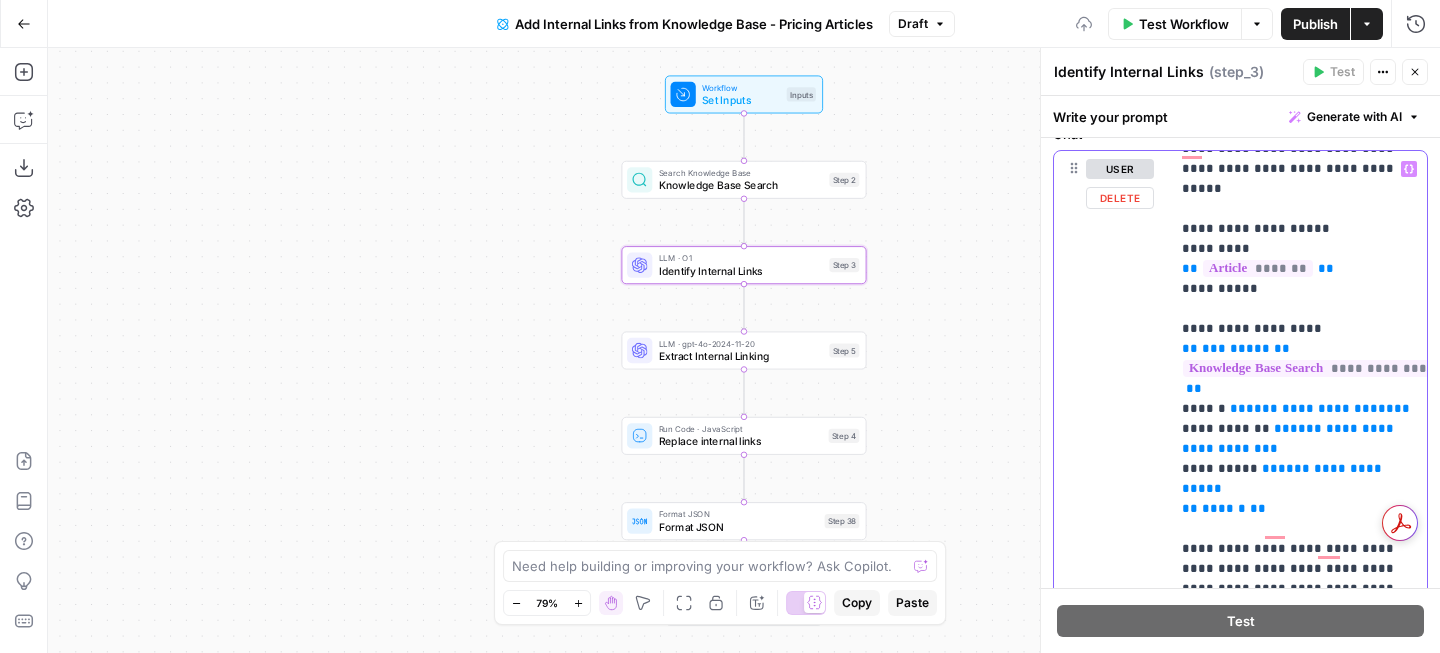 scroll, scrollTop: 231, scrollLeft: 0, axis: vertical 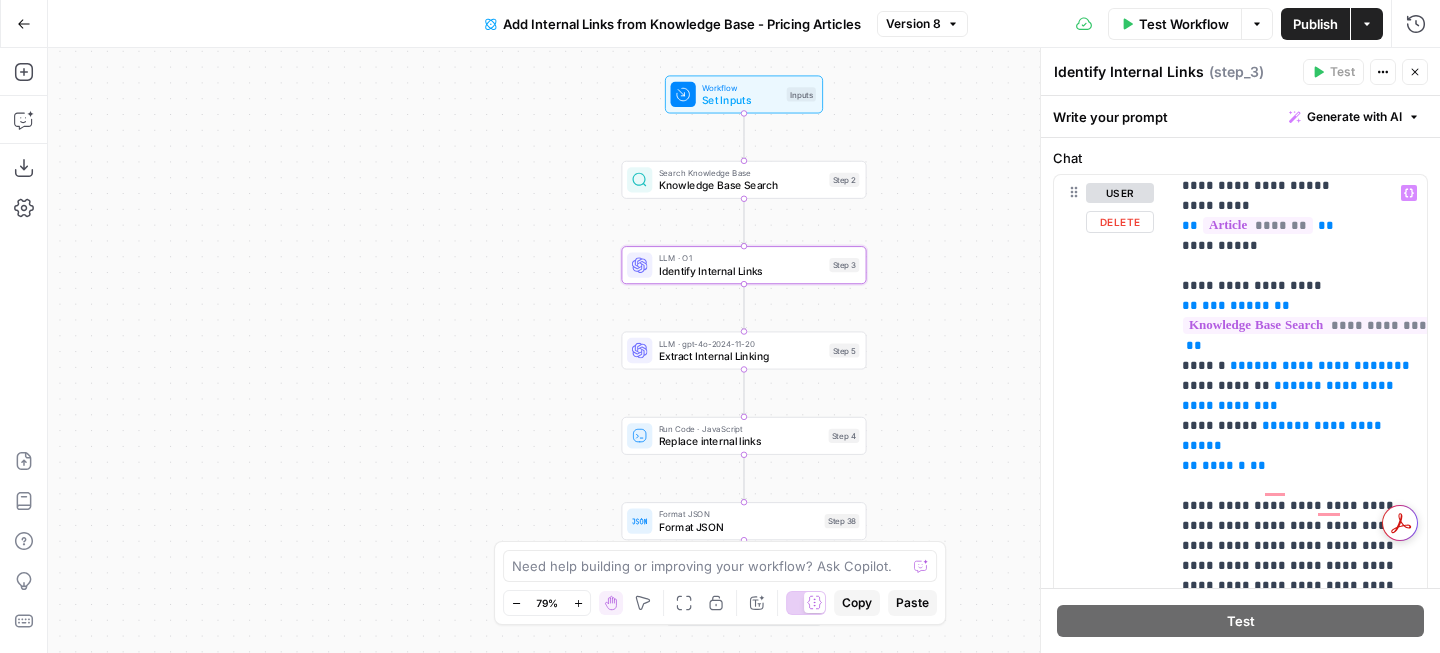 click on "**********" at bounding box center [1308, 325] 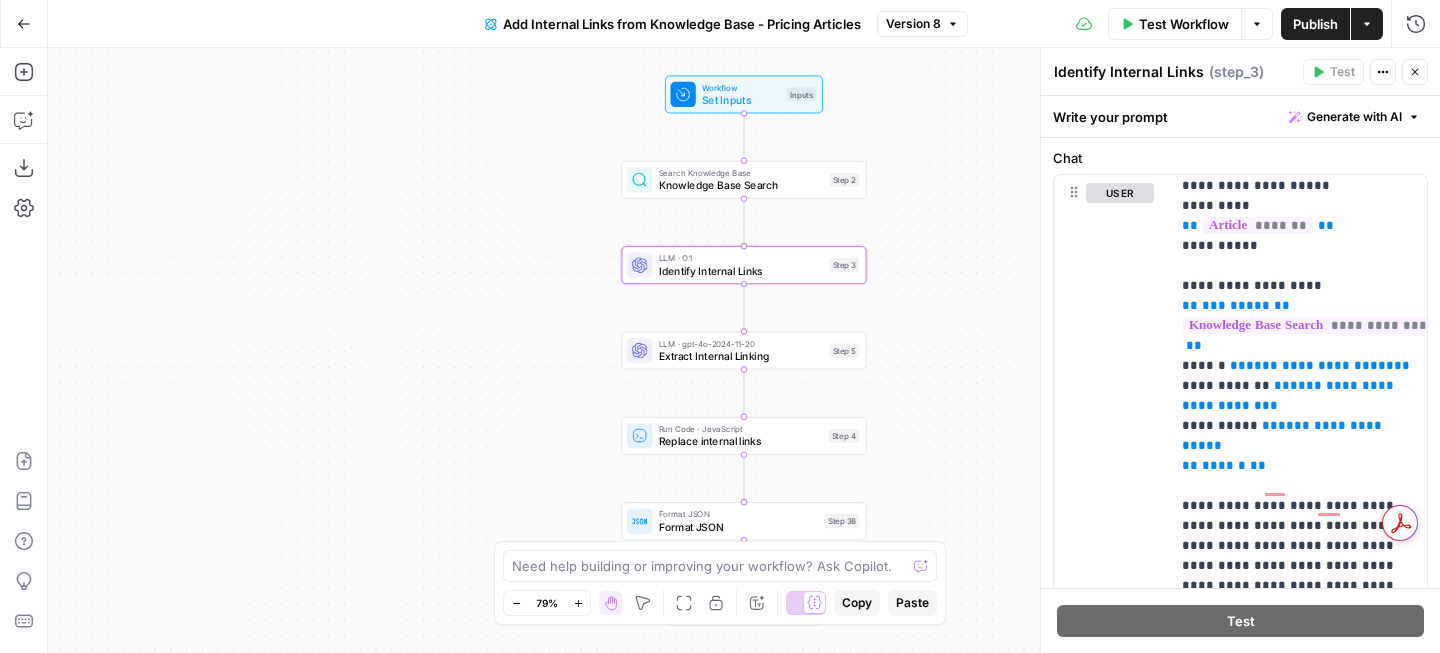 click on "Workflow Set Inputs Inputs Search Knowledge Base Knowledge Base Search Step 2 LLM · O1 Identify Internal Links Step 3 LLM · gpt-4o-2024-11-20 Extract Internal Linking Step 5 Run Code · JavaScript Replace internal links Step 4 Format JSON Format JSON Step 38 End Output" at bounding box center (744, 350) 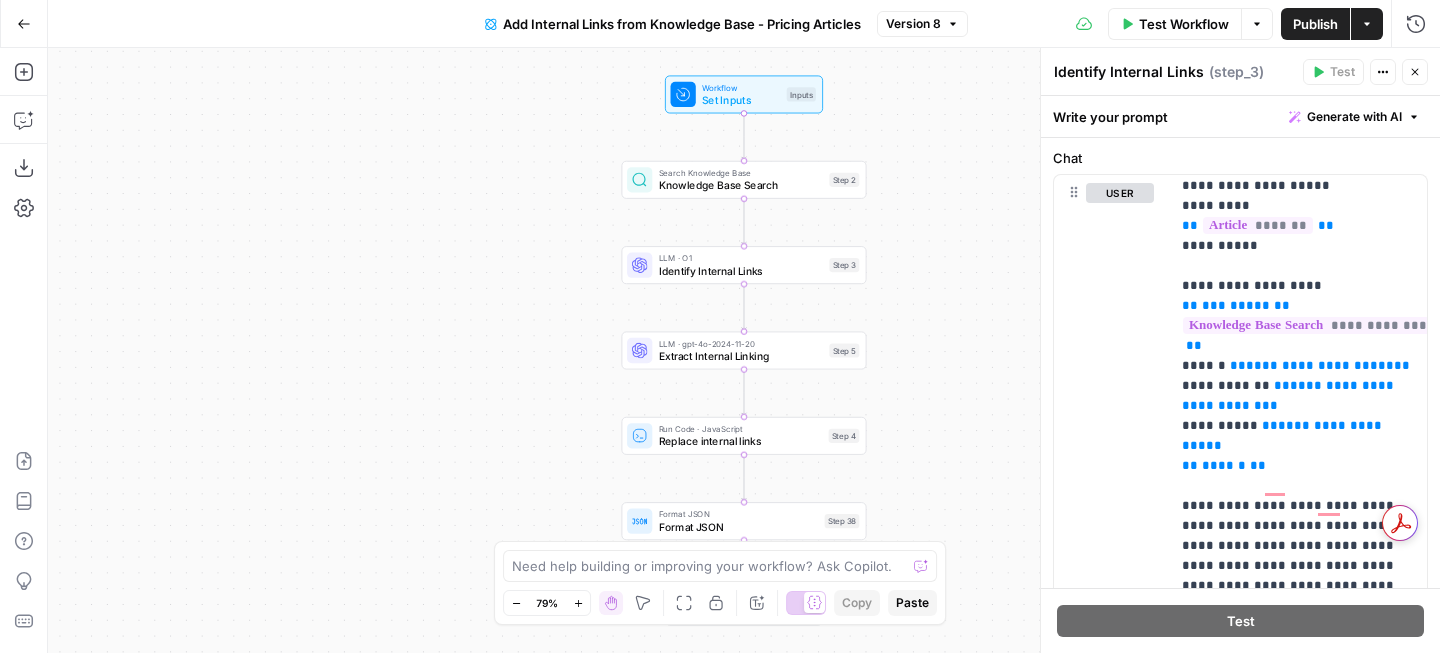 click on "Search Knowledge Base Knowledge Base Search Step 2 Copy step Delete step Add Note Test" at bounding box center (744, 180) 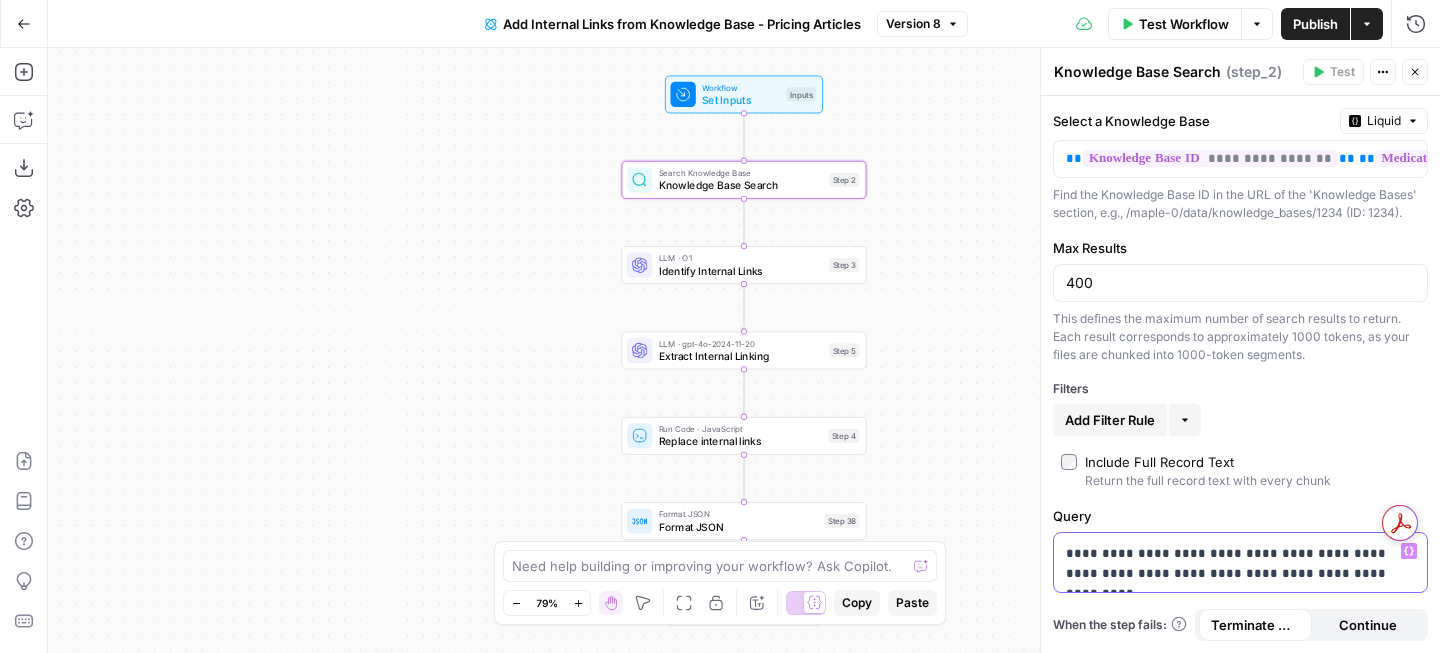 click on "**********" at bounding box center [1240, 494] 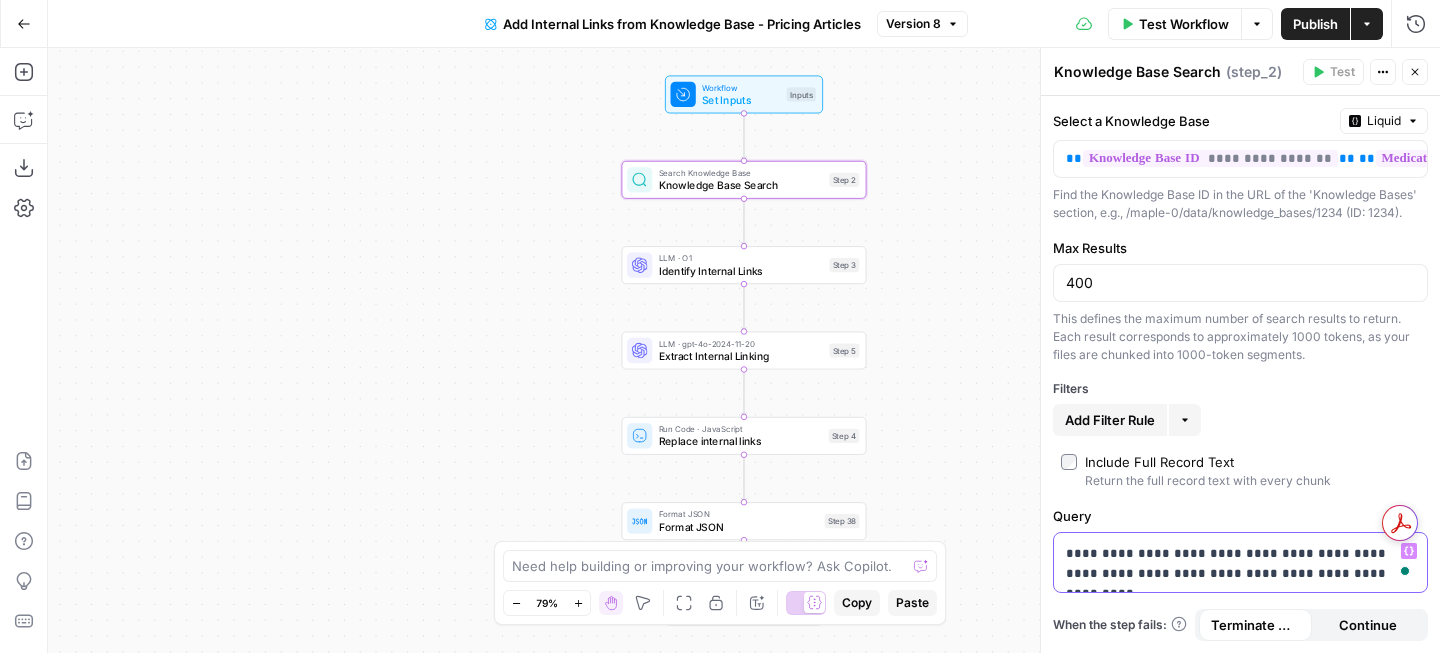 type 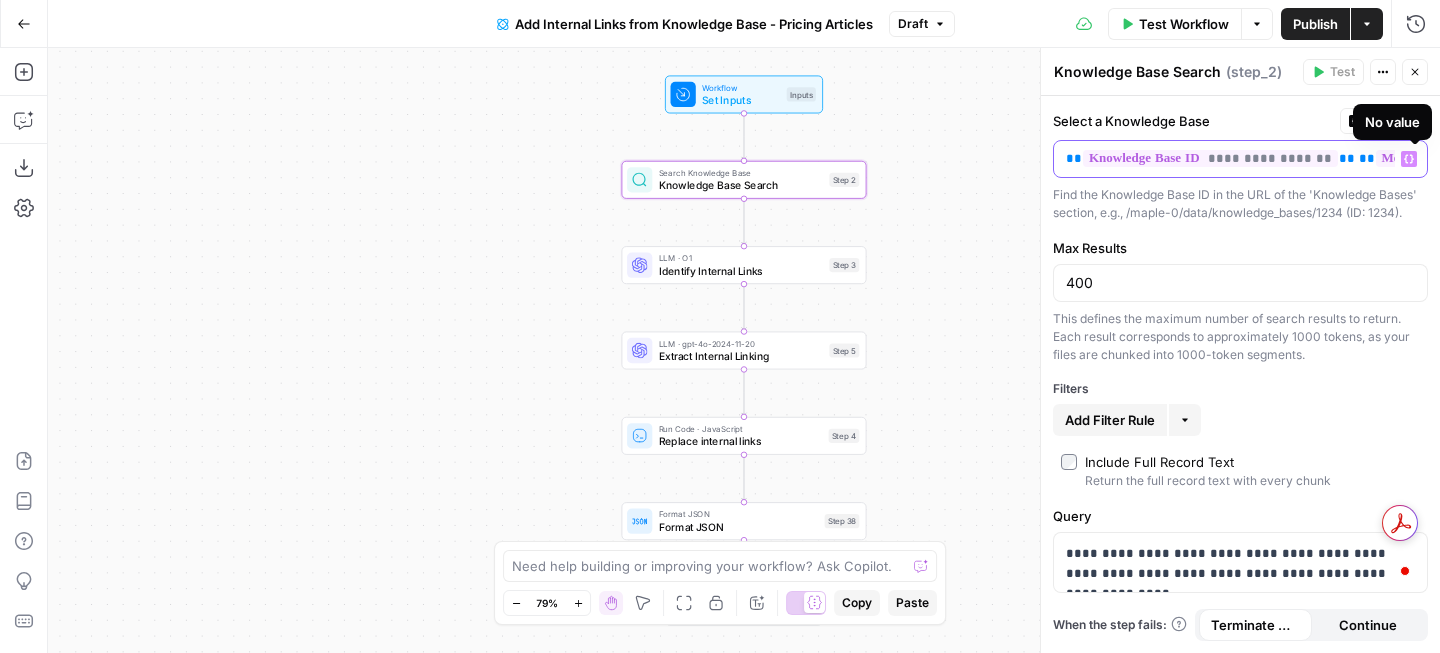 click on "**********" at bounding box center (1499, 158) 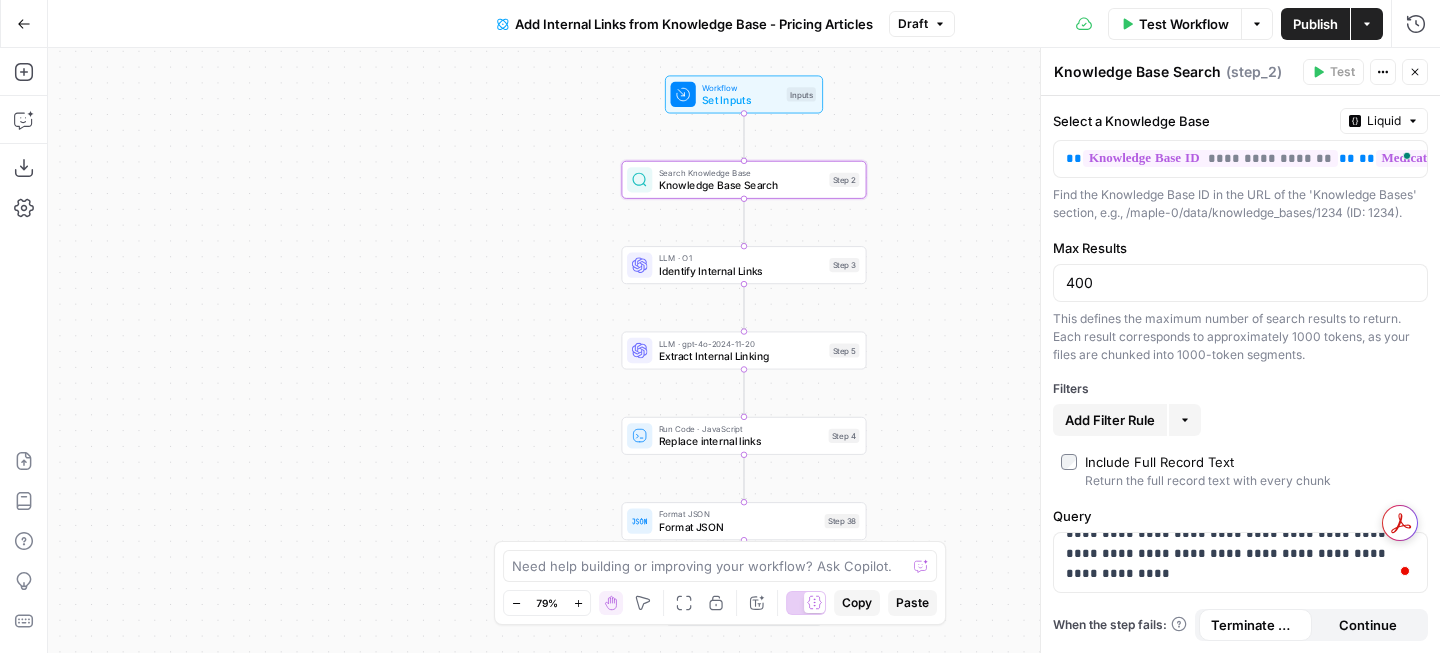 click on "Workflow Set Inputs Inputs Search Knowledge Base Knowledge Base Search Step 2 LLM · O1 Identify Internal Links Step 3 LLM · gpt-4o-2024-11-20 Extract Internal Linking Step 5 Run Code · JavaScript Replace internal links Step 4 Format JSON Format JSON Step 38 End Output" at bounding box center [744, 350] 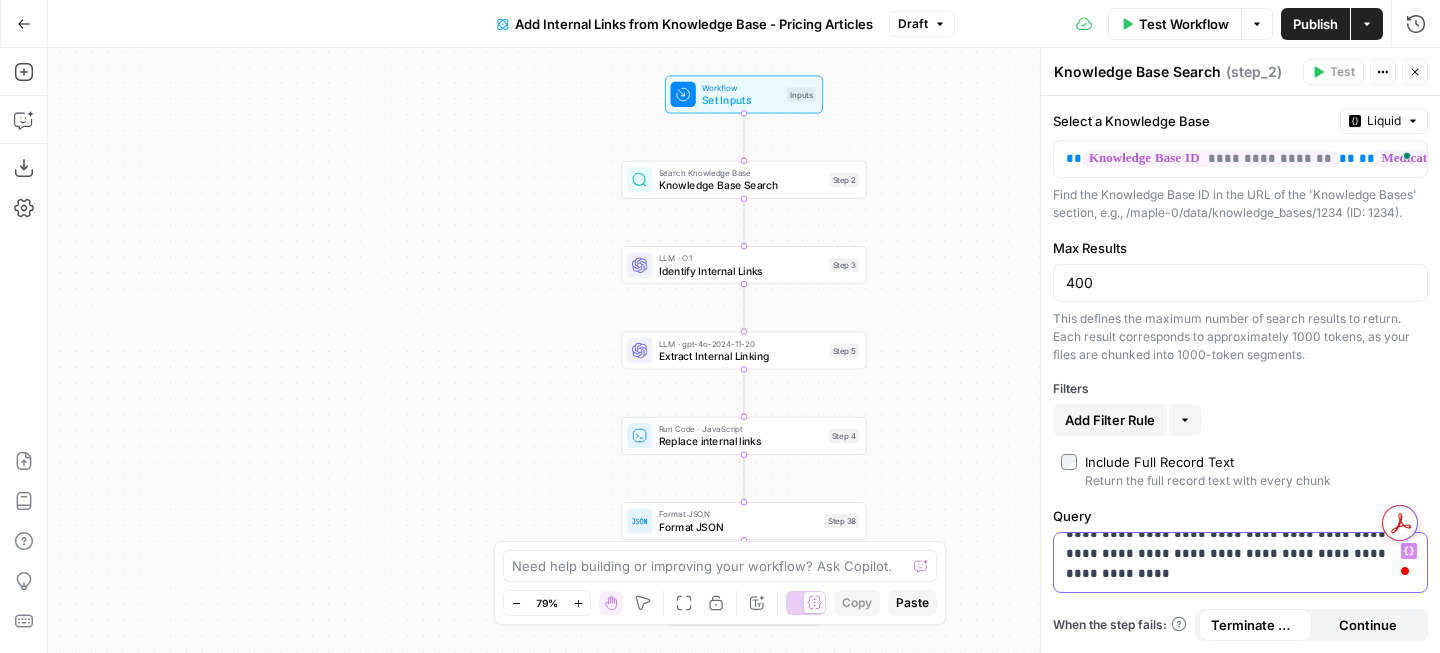 click on "**********" at bounding box center [1240, 484] 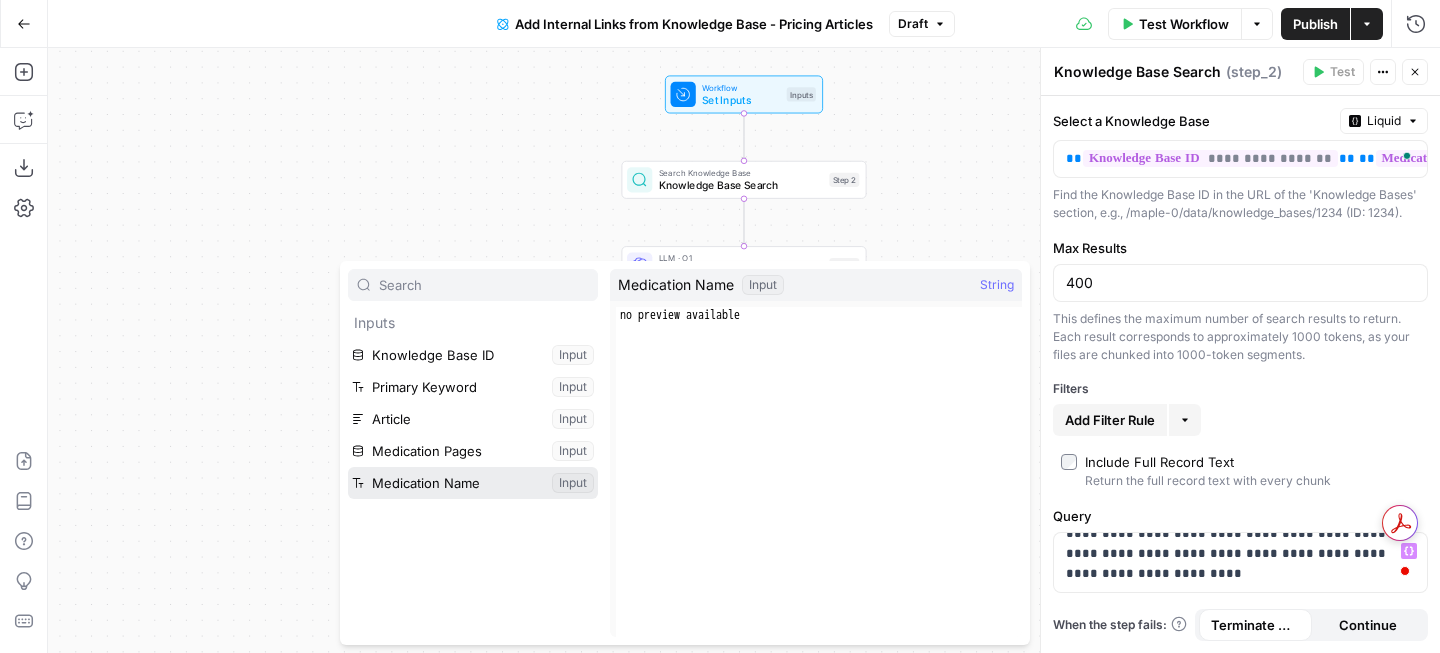 click at bounding box center [473, 483] 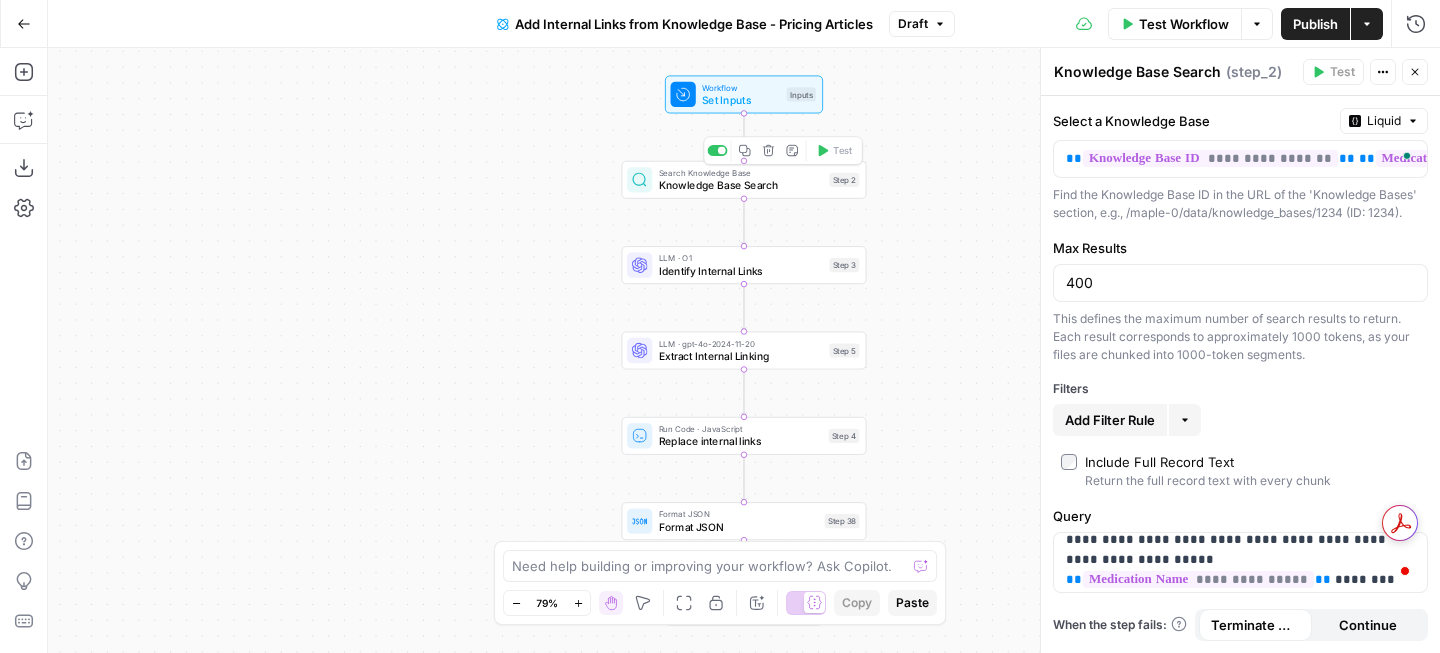 click on "Knowledge Base Search" at bounding box center [741, 185] 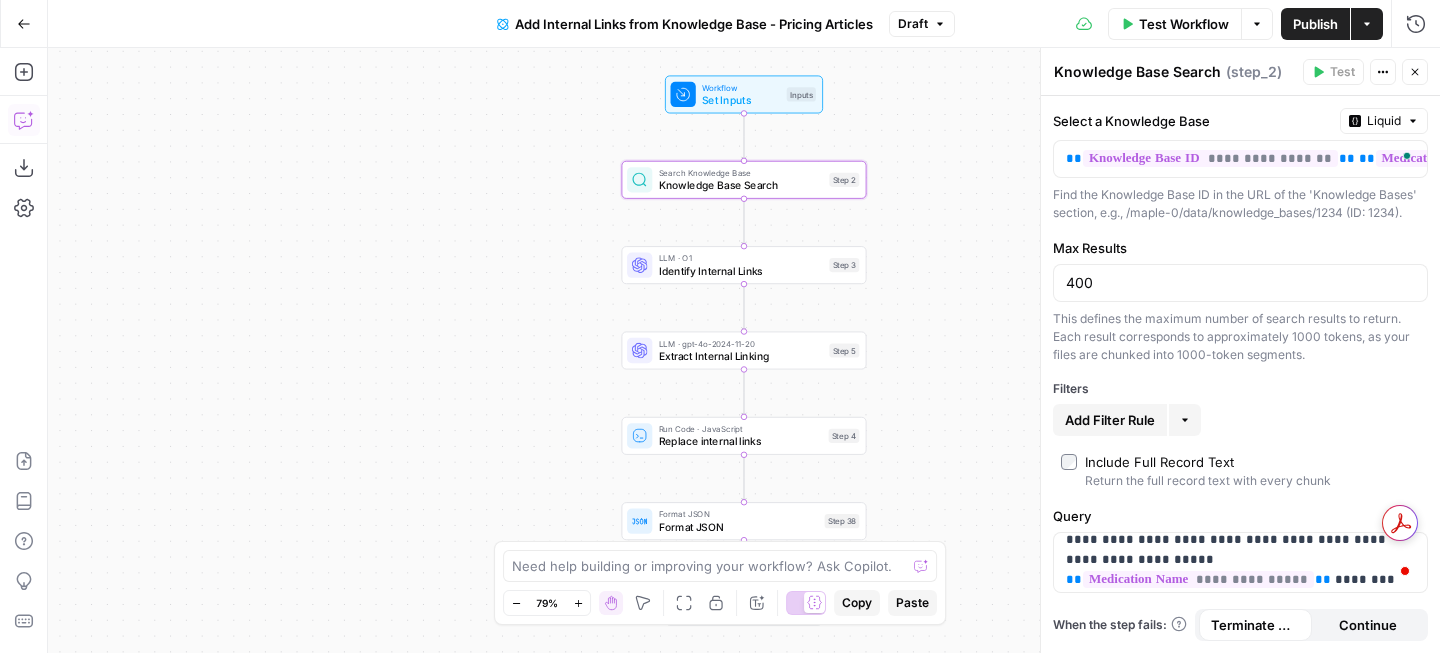 click 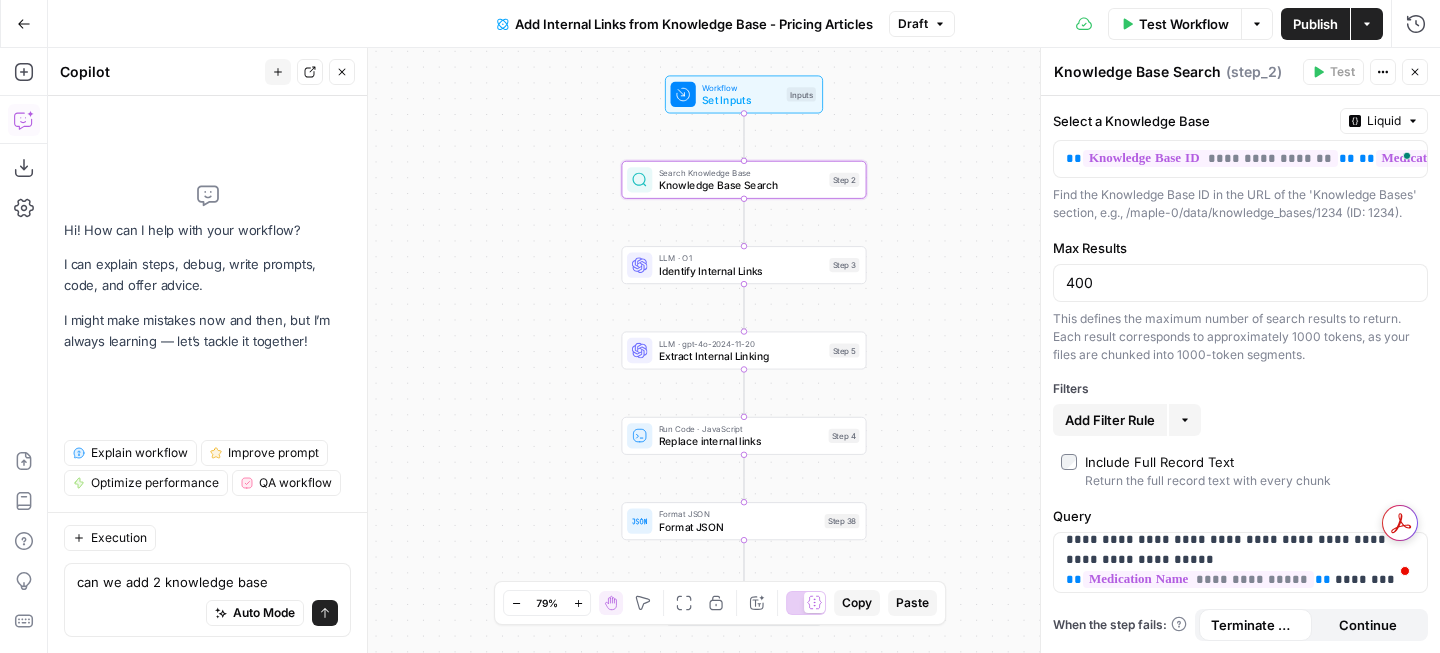 type on "can we add 2 knowledge bases" 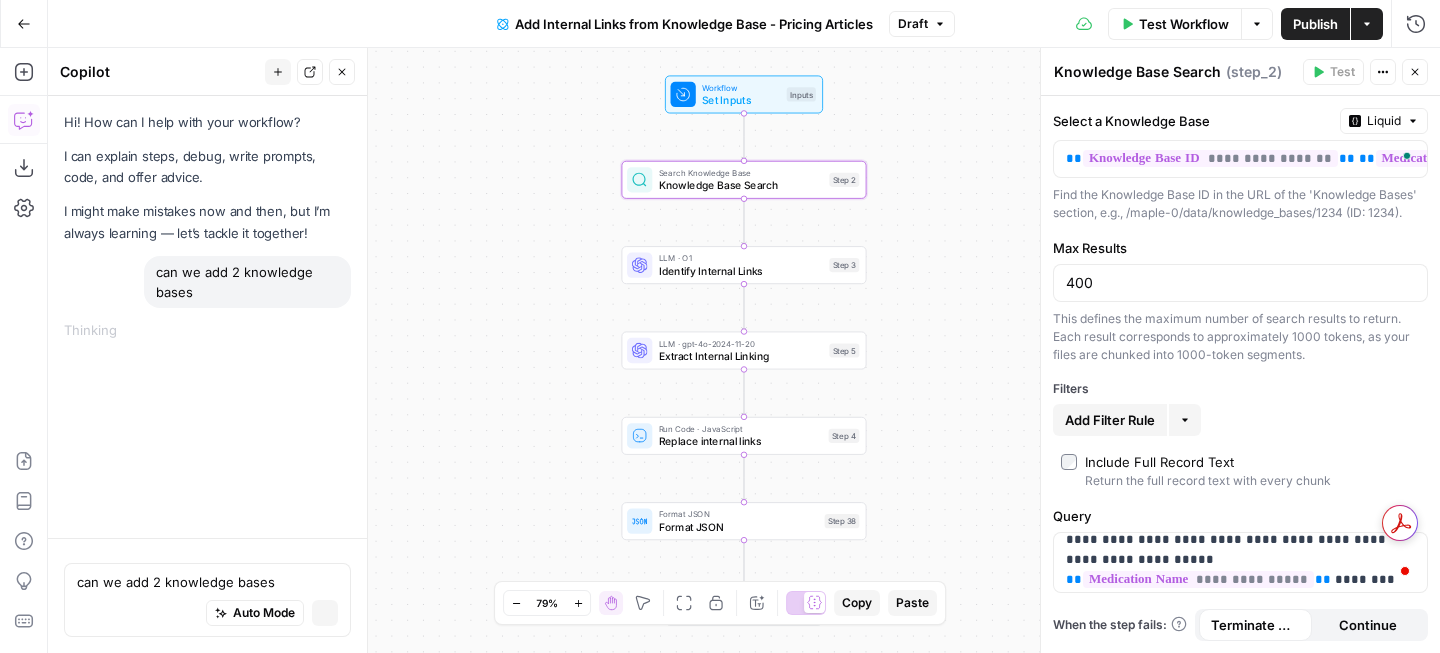 type 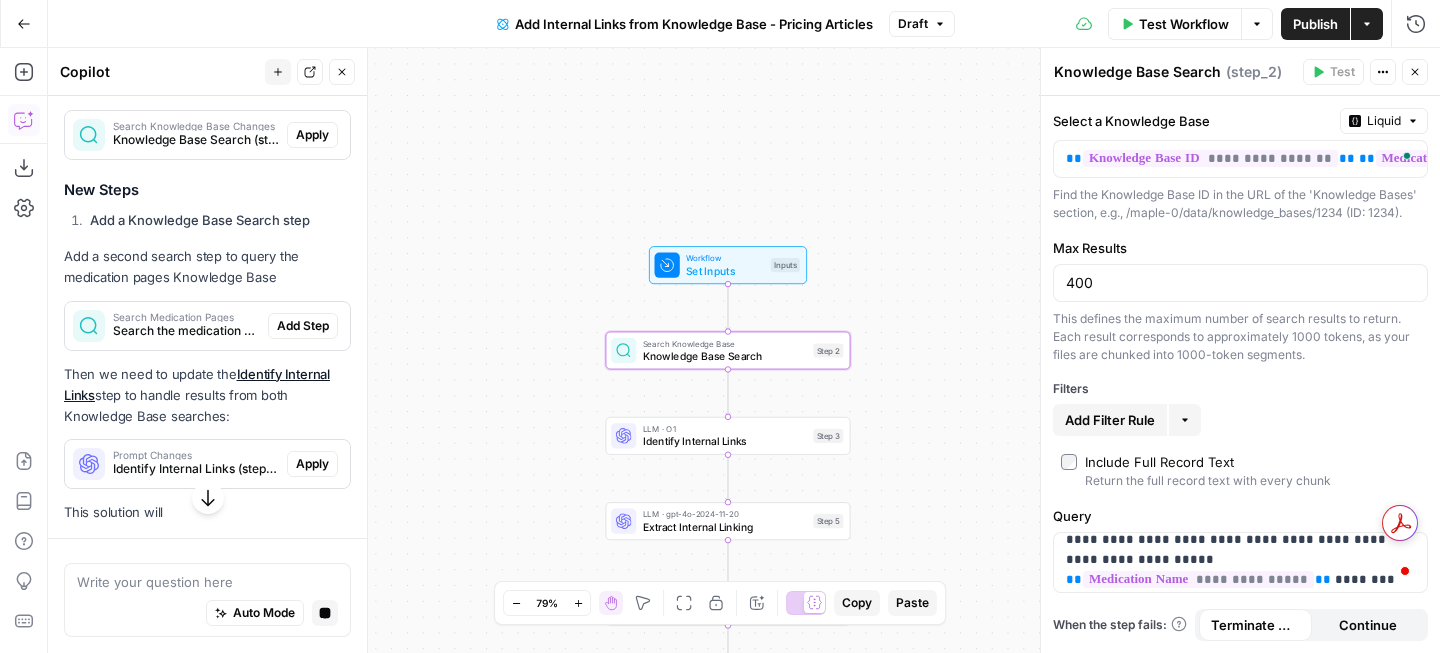 click on "Search Knowledge Base Changes Knowledge Base Search (step_2) Apply" at bounding box center [207, 135] 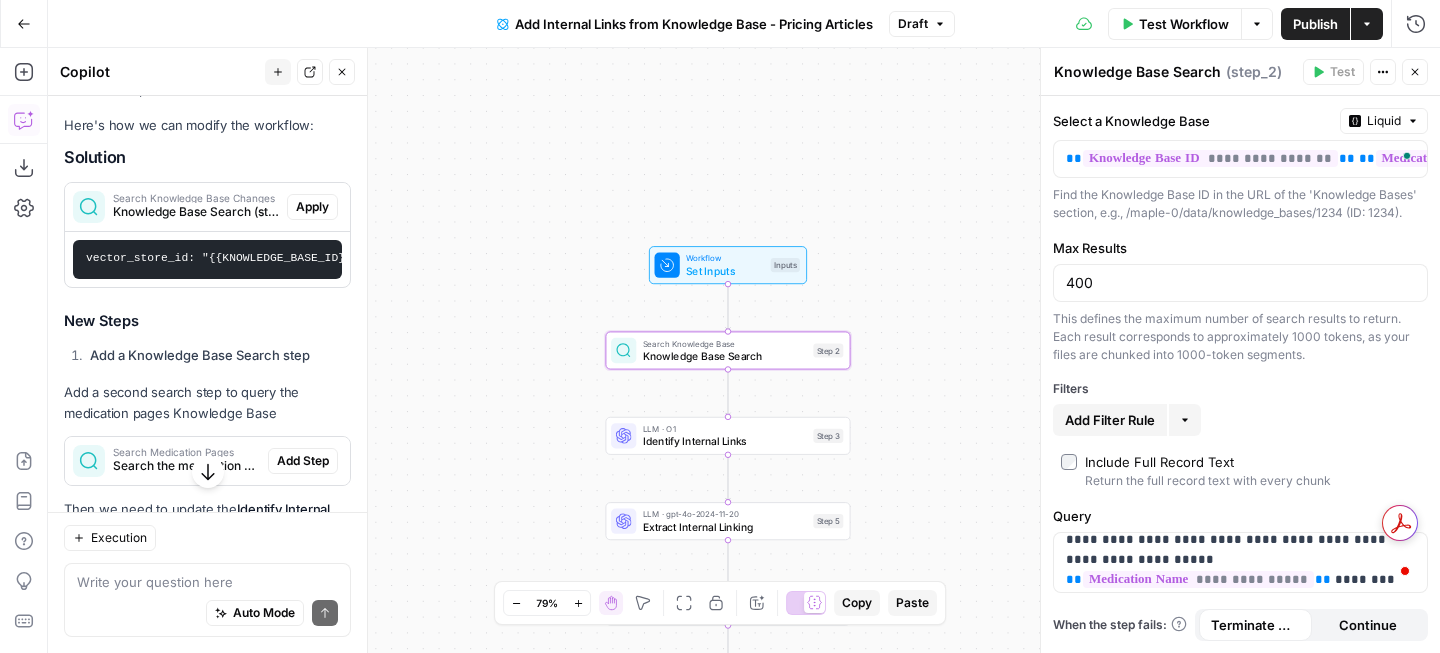 click on "Apply" at bounding box center [312, 207] 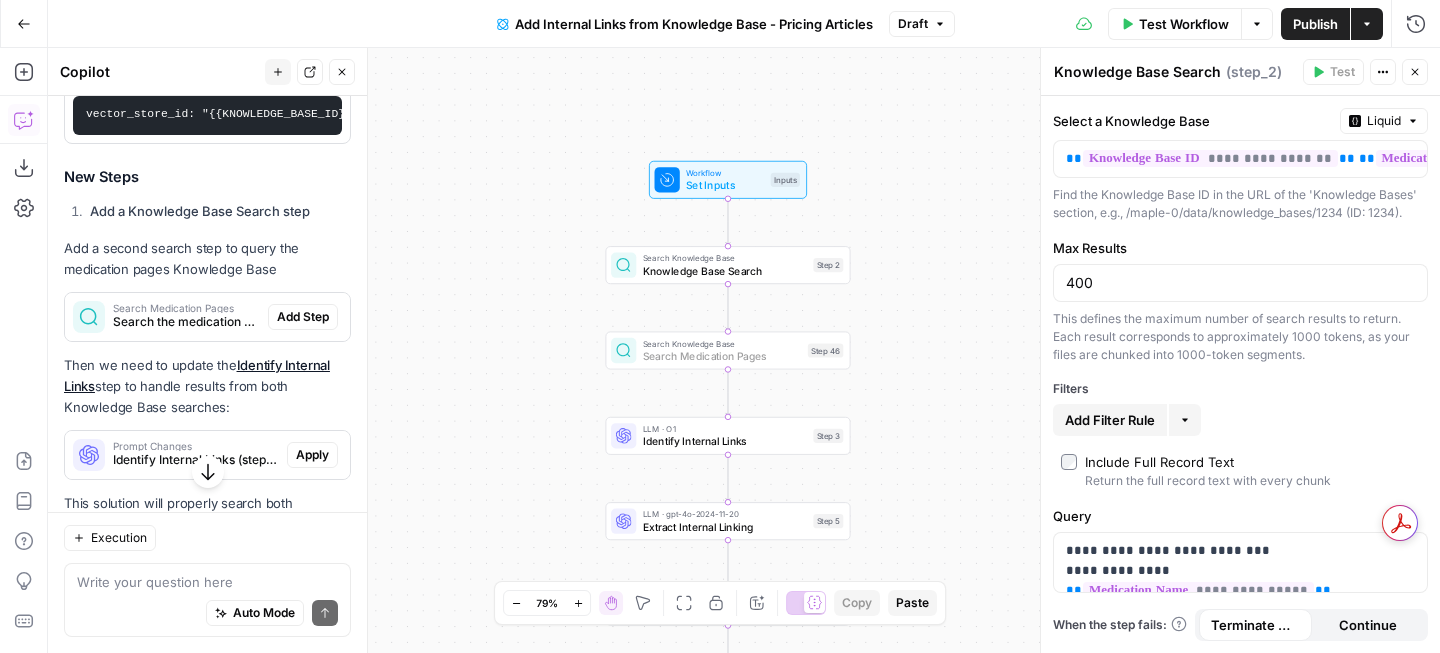 click on "Add Step" at bounding box center [303, 317] 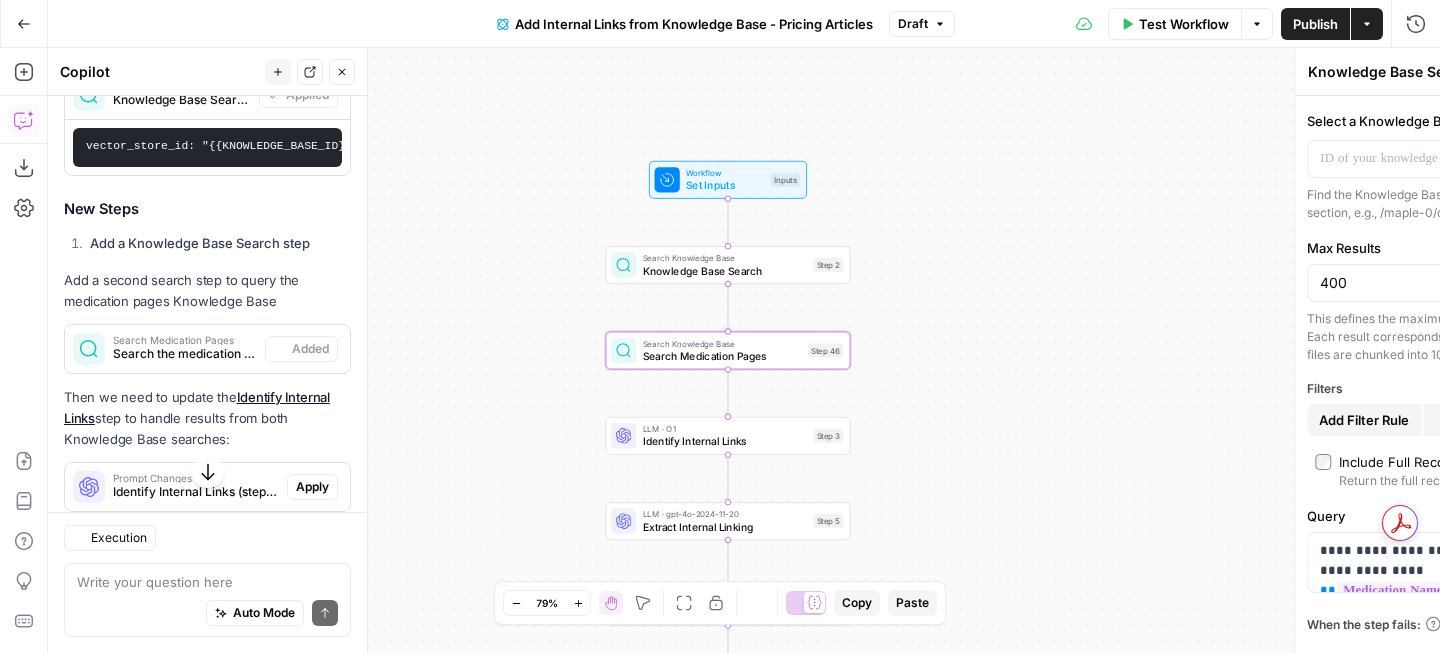 type on "Search Medication Pages" 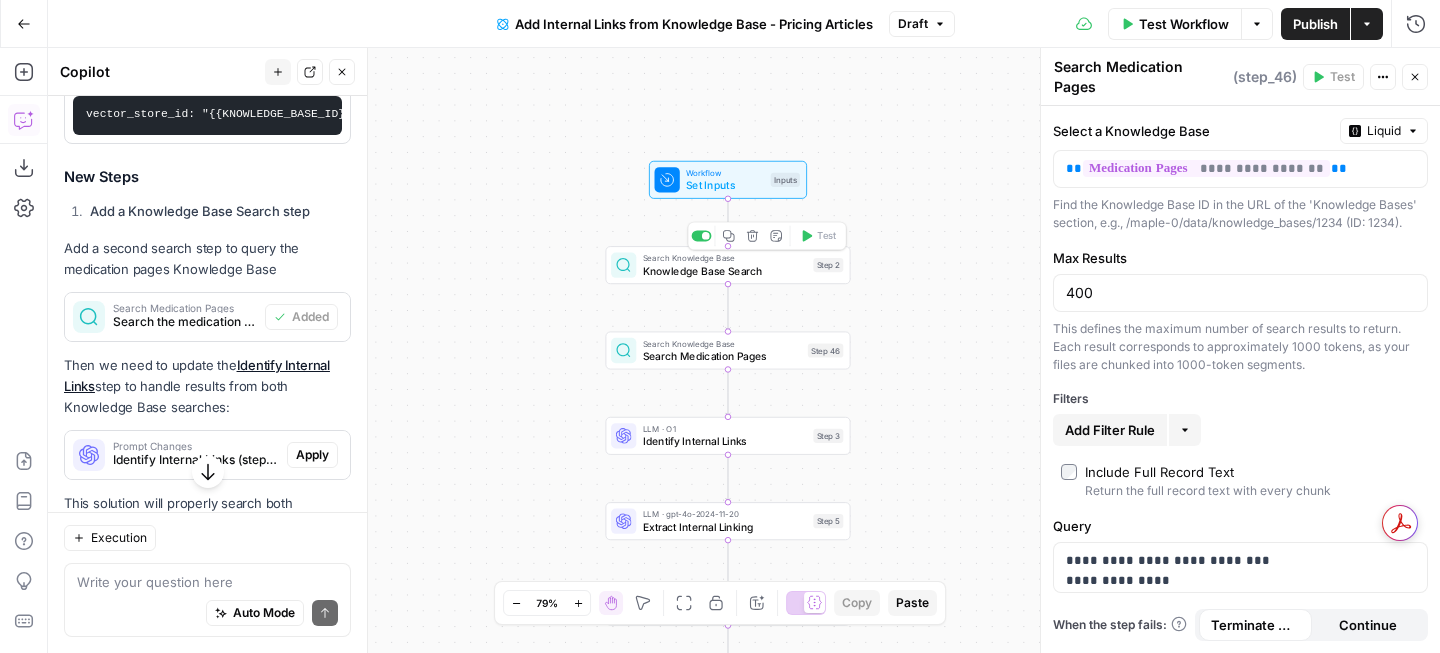 click on "Knowledge Base Search" at bounding box center [725, 271] 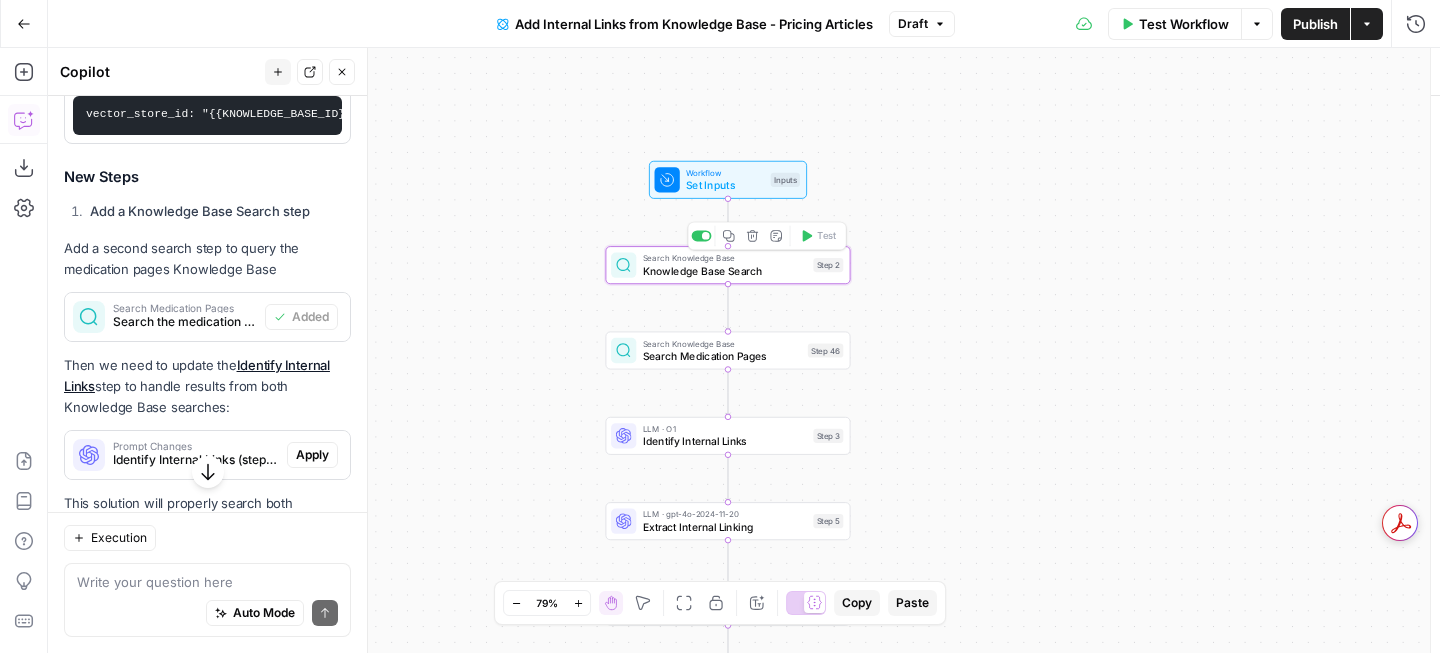type on "Knowledge Base Search" 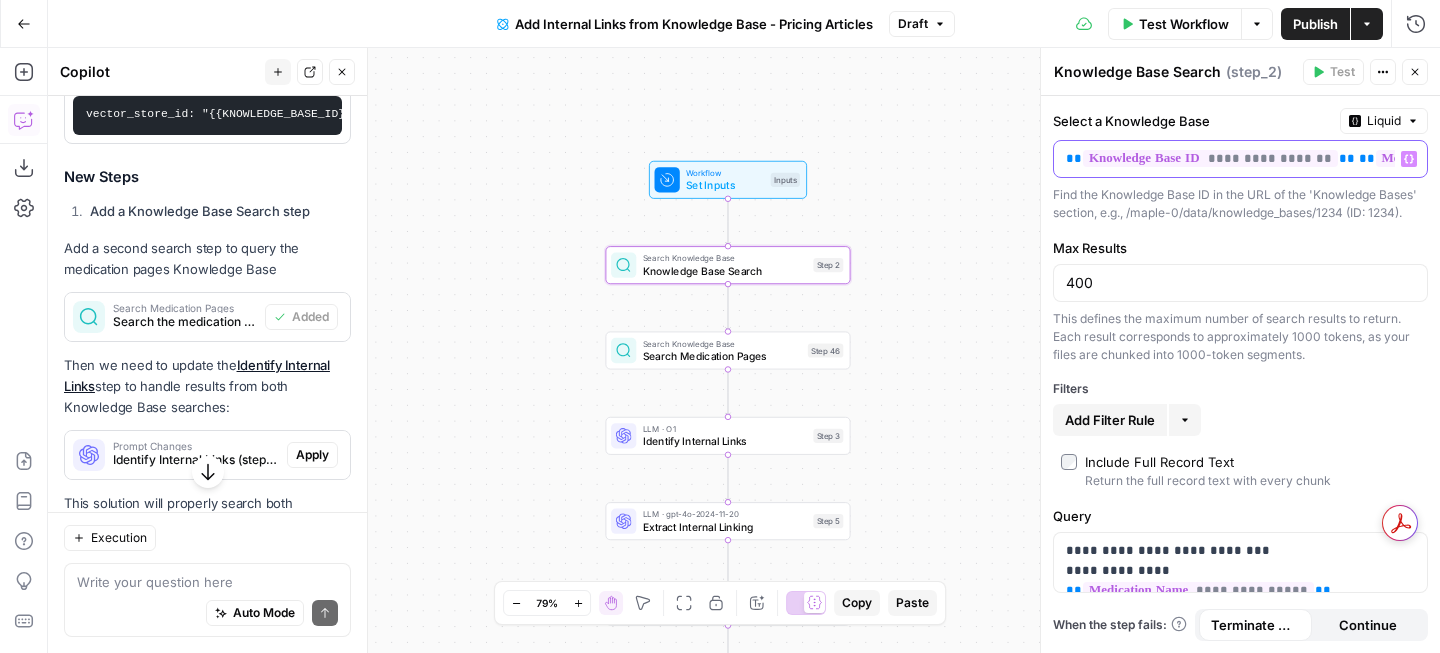 scroll, scrollTop: 0, scrollLeft: 238, axis: horizontal 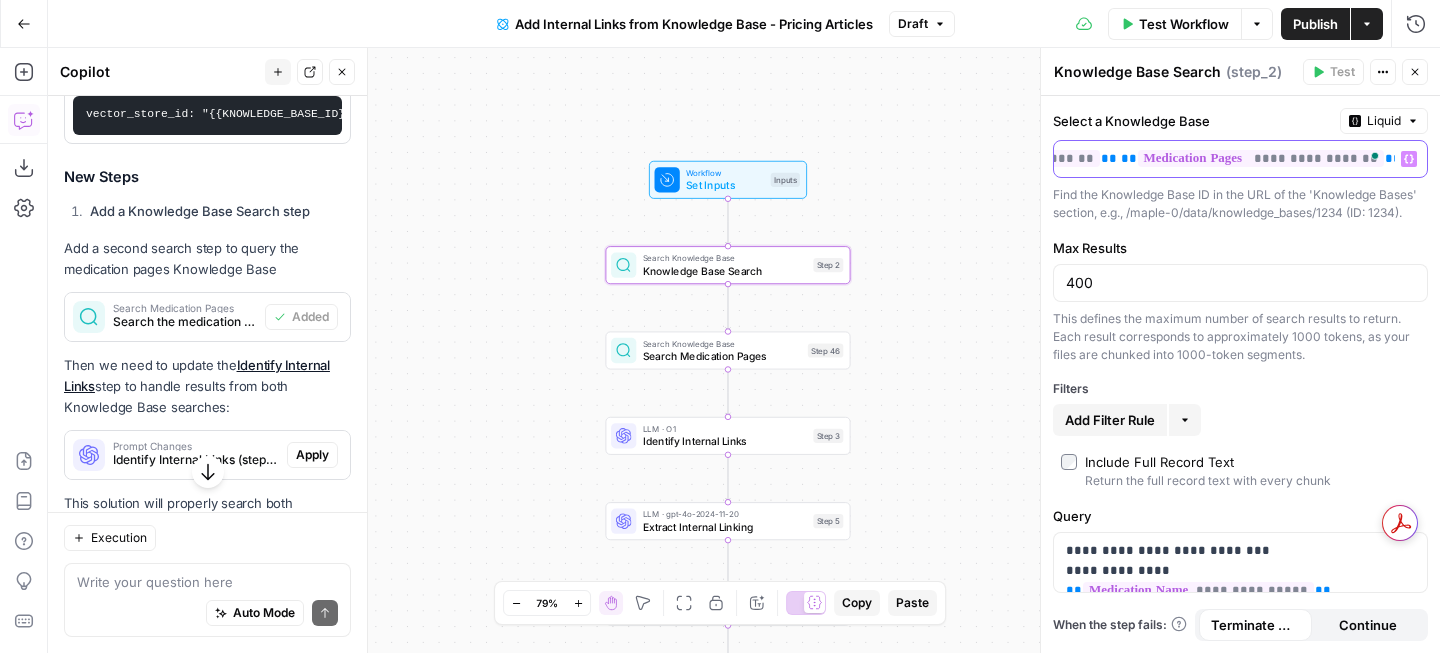 drag, startPoint x: 1354, startPoint y: 160, endPoint x: 1391, endPoint y: 168, distance: 37.85499 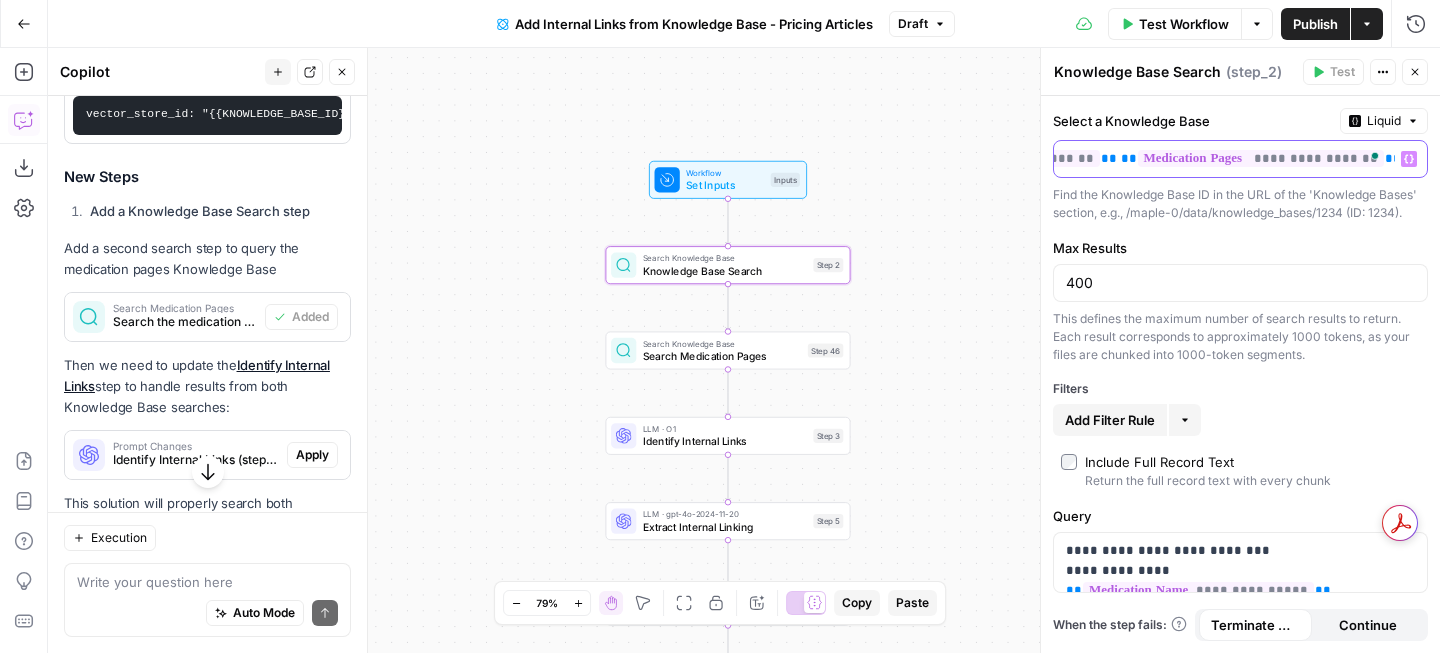 click on "**********" at bounding box center (1224, 159) 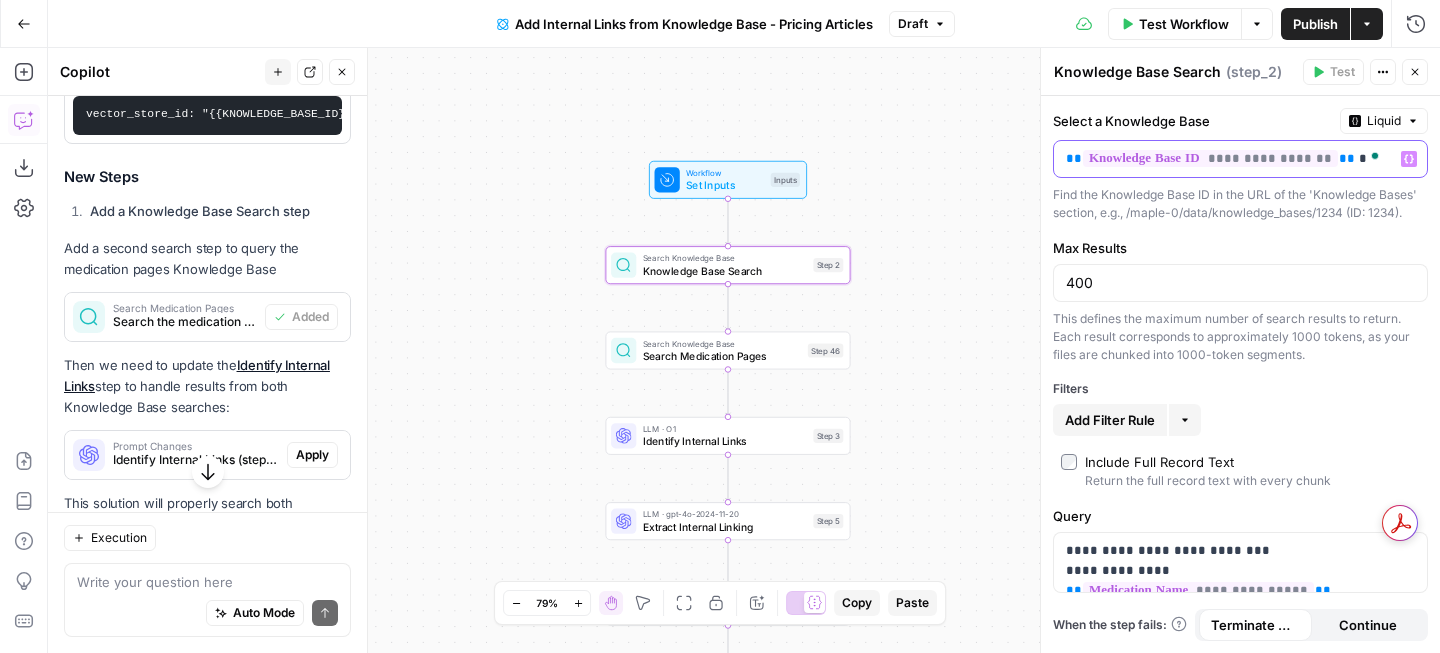 type 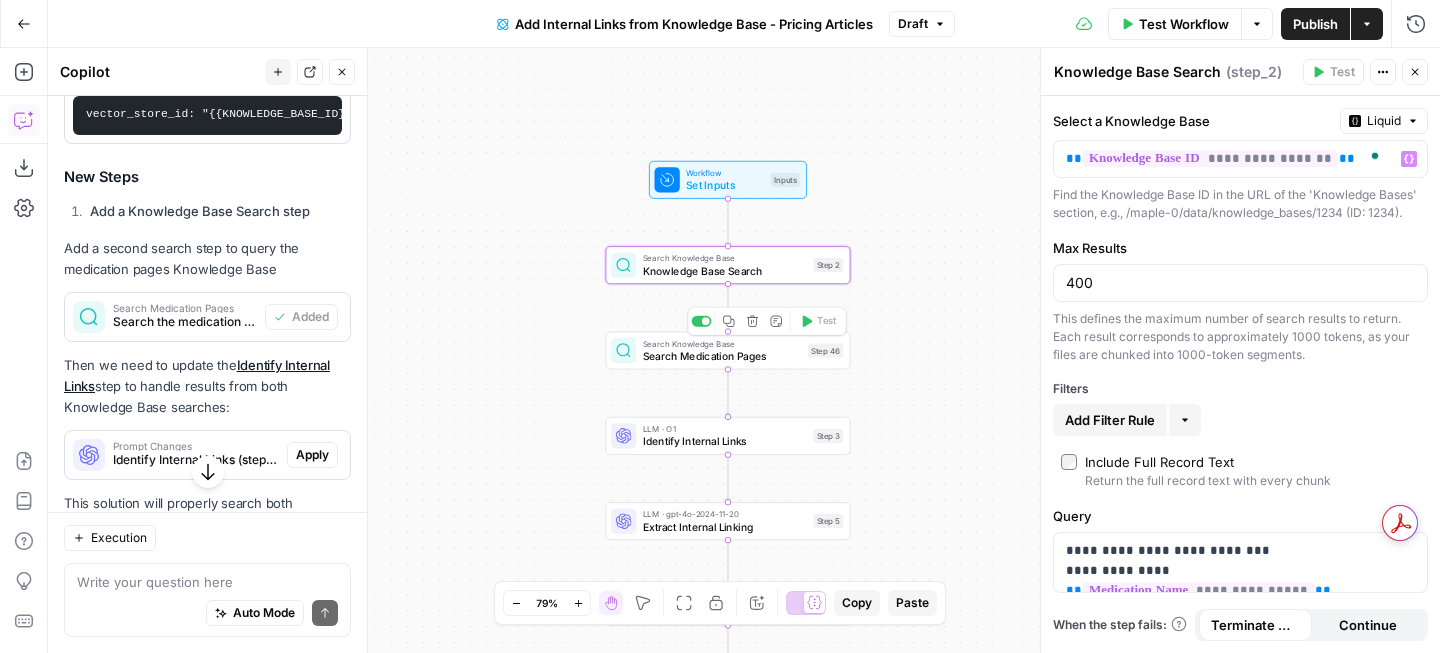 click on "Search Medication Pages" at bounding box center (722, 356) 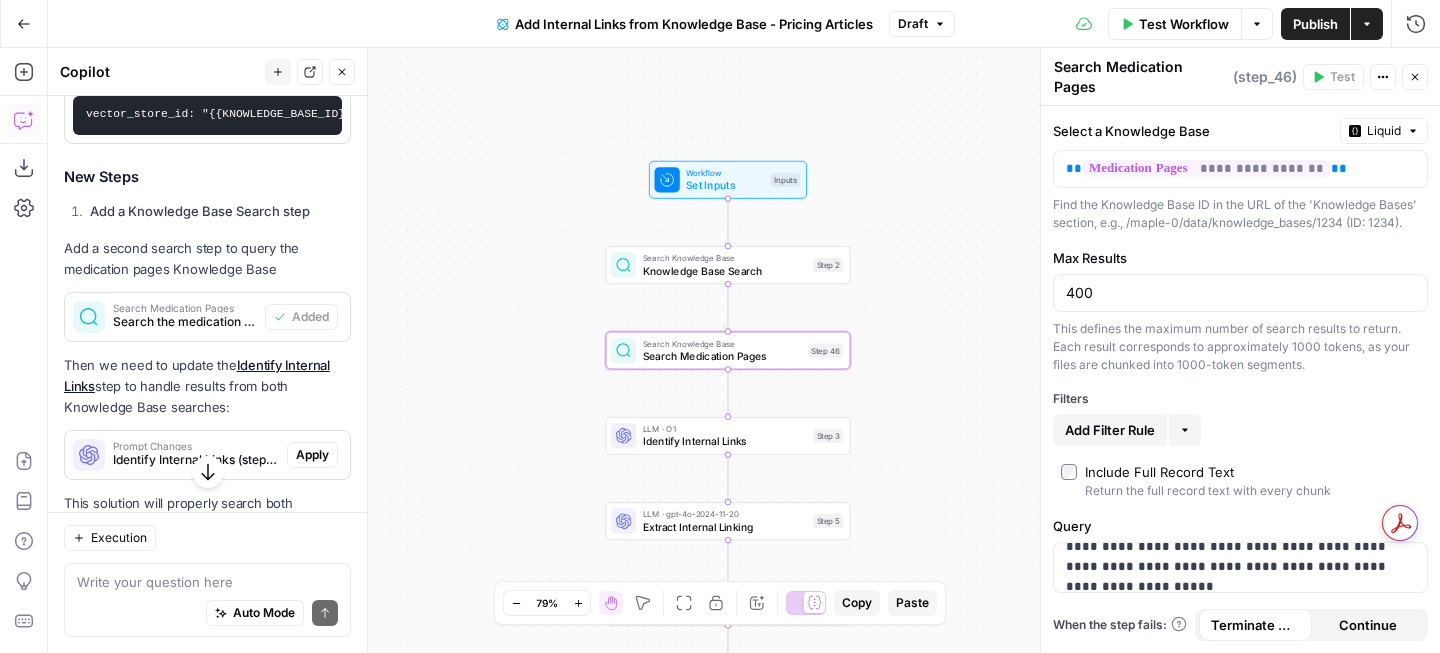 scroll, scrollTop: 177, scrollLeft: 0, axis: vertical 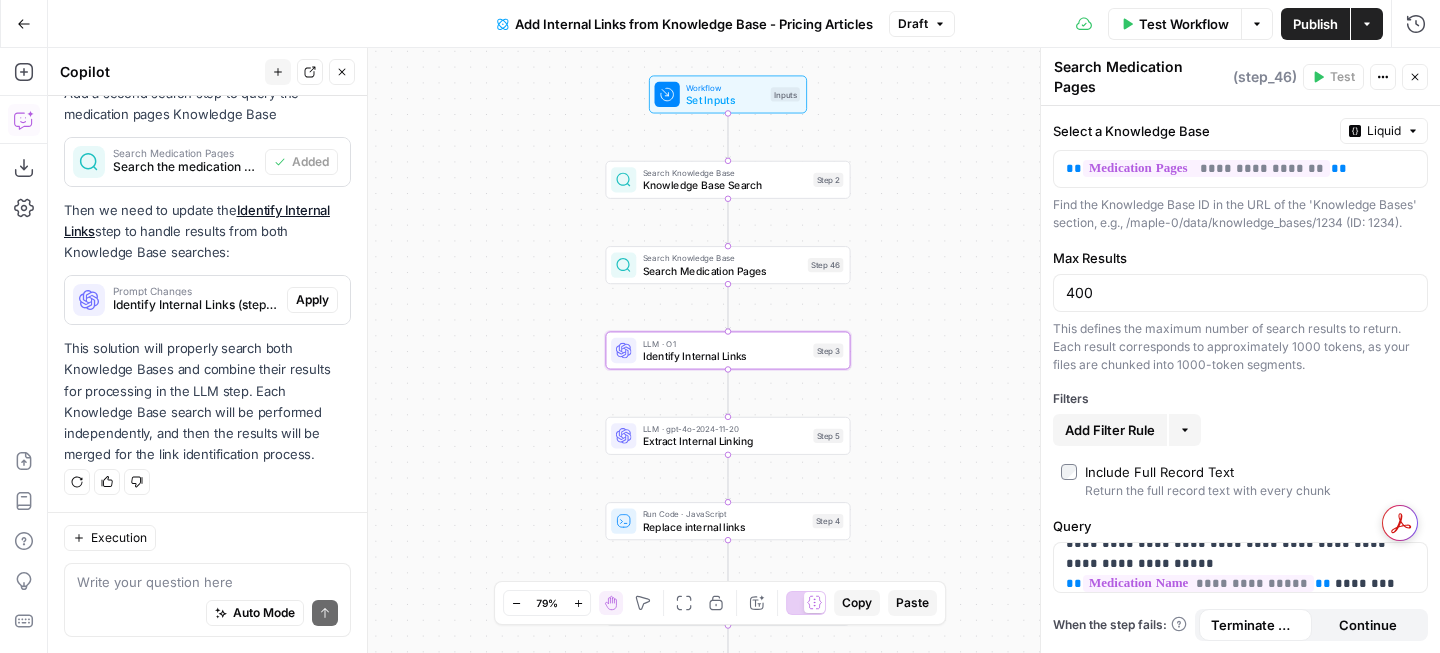 click on "Apply" at bounding box center (312, 300) 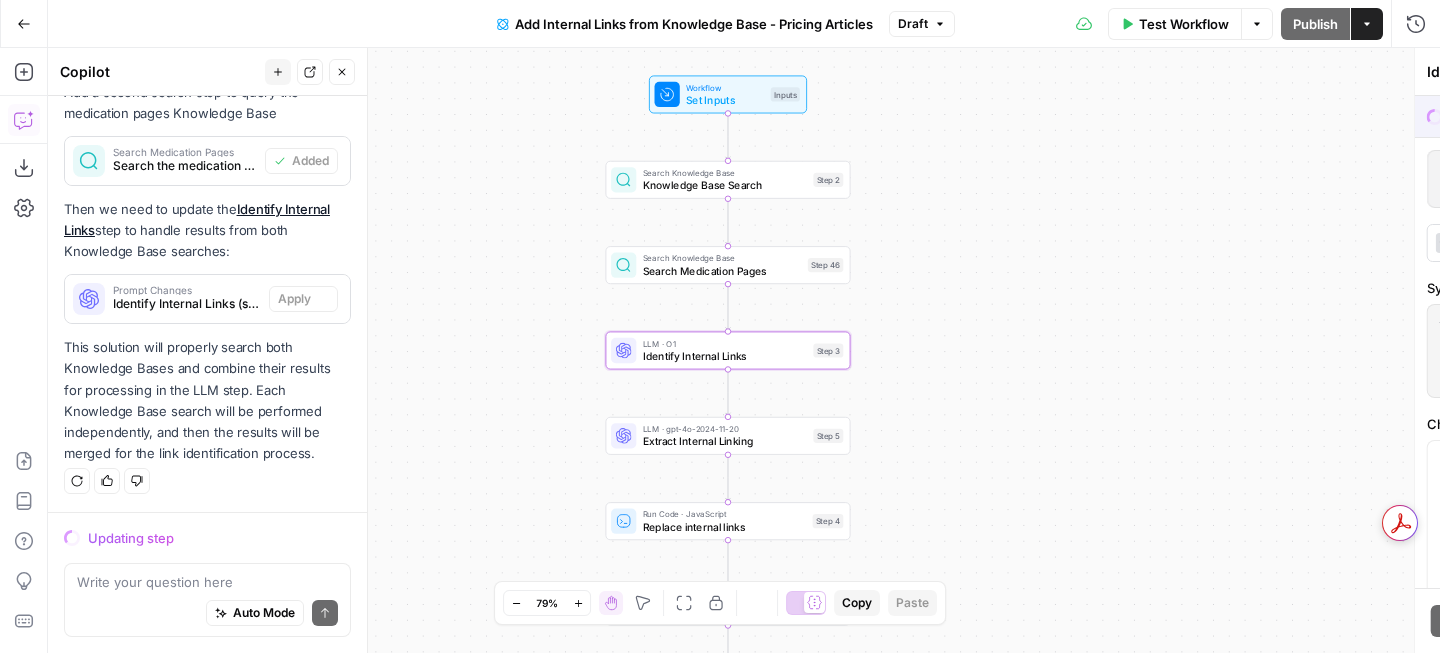 scroll, scrollTop: 890, scrollLeft: 0, axis: vertical 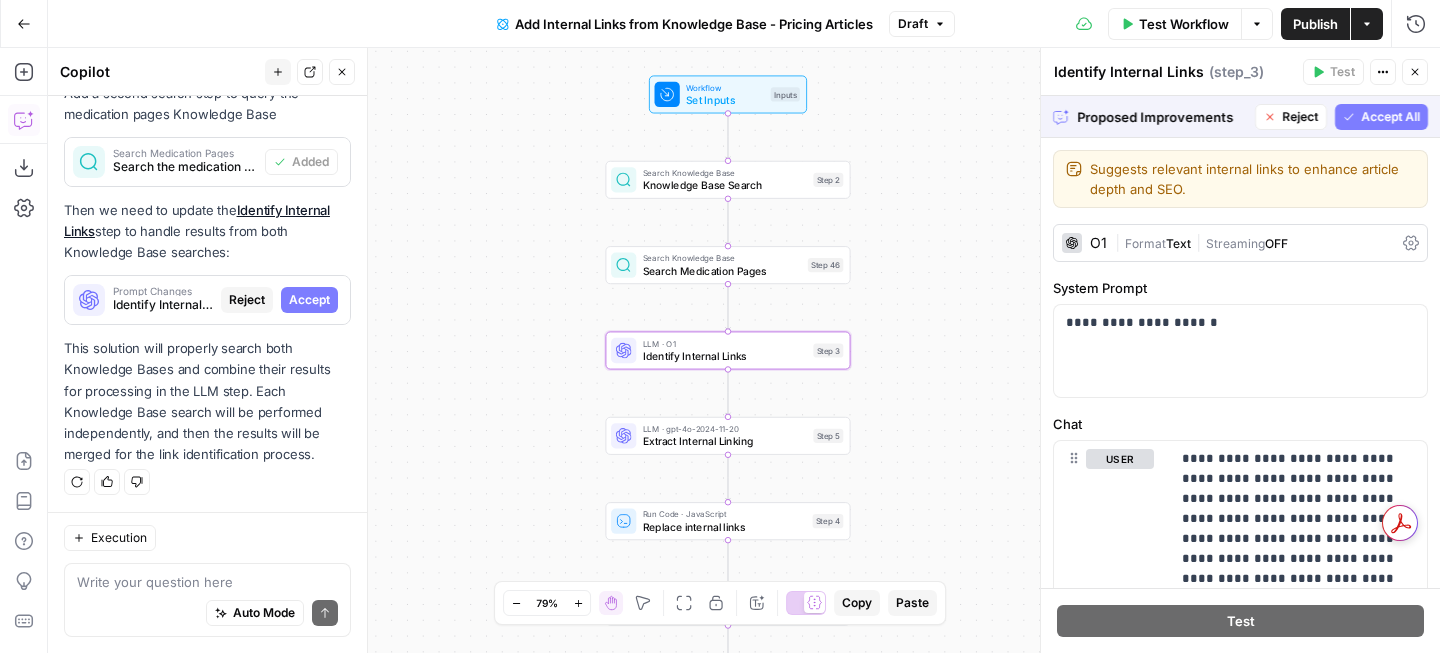 click on "Accept" at bounding box center [309, 300] 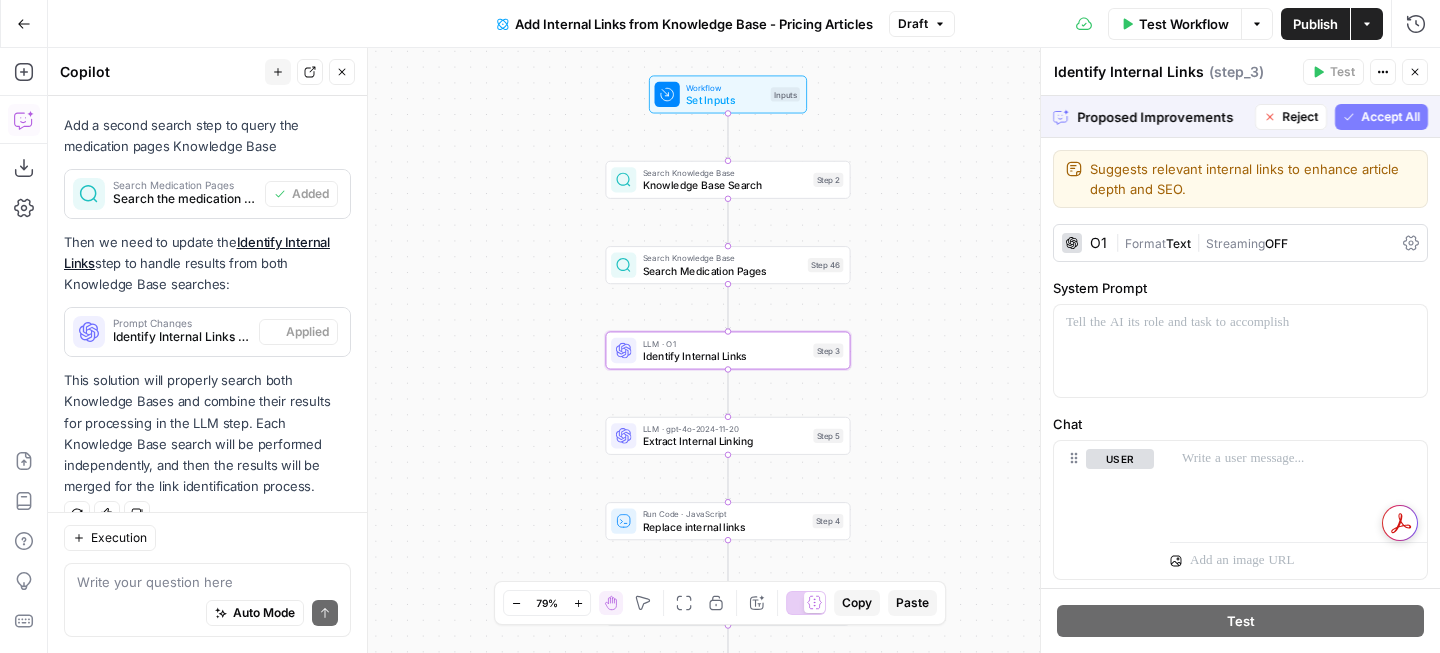 scroll, scrollTop: 922, scrollLeft: 0, axis: vertical 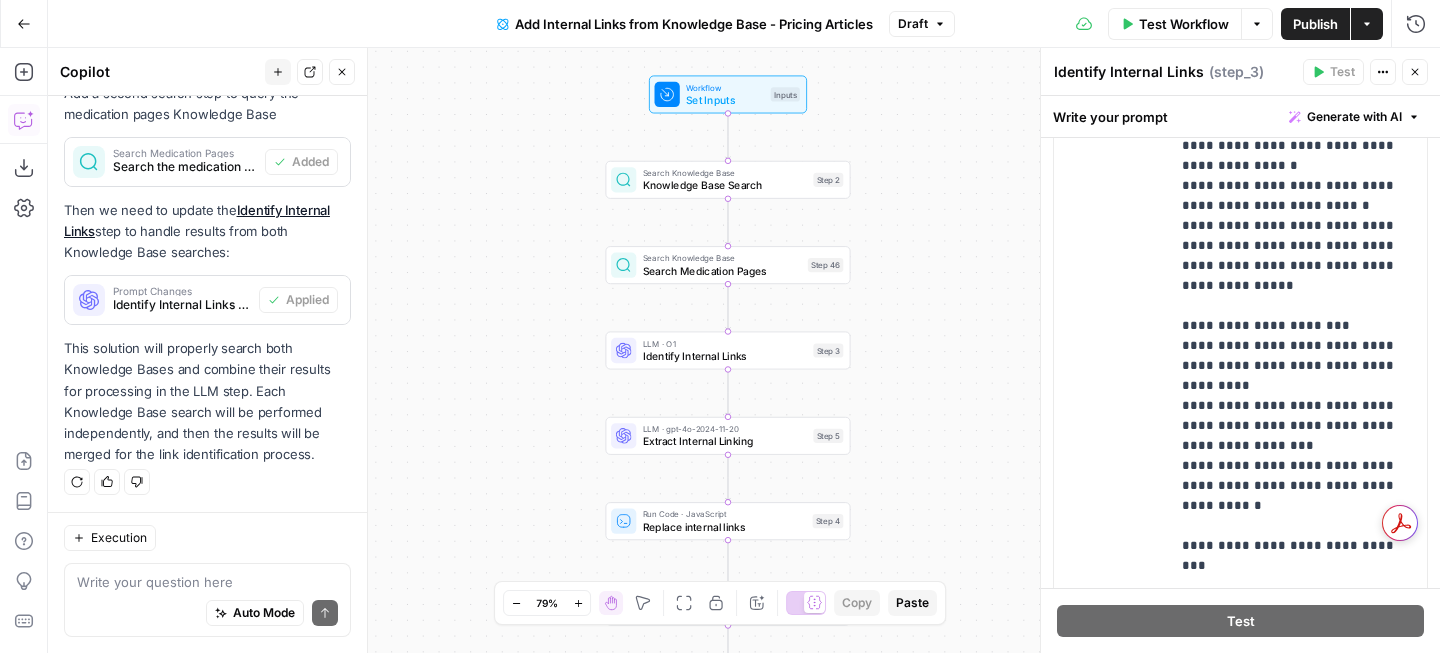 click on "Publish" at bounding box center [1315, 24] 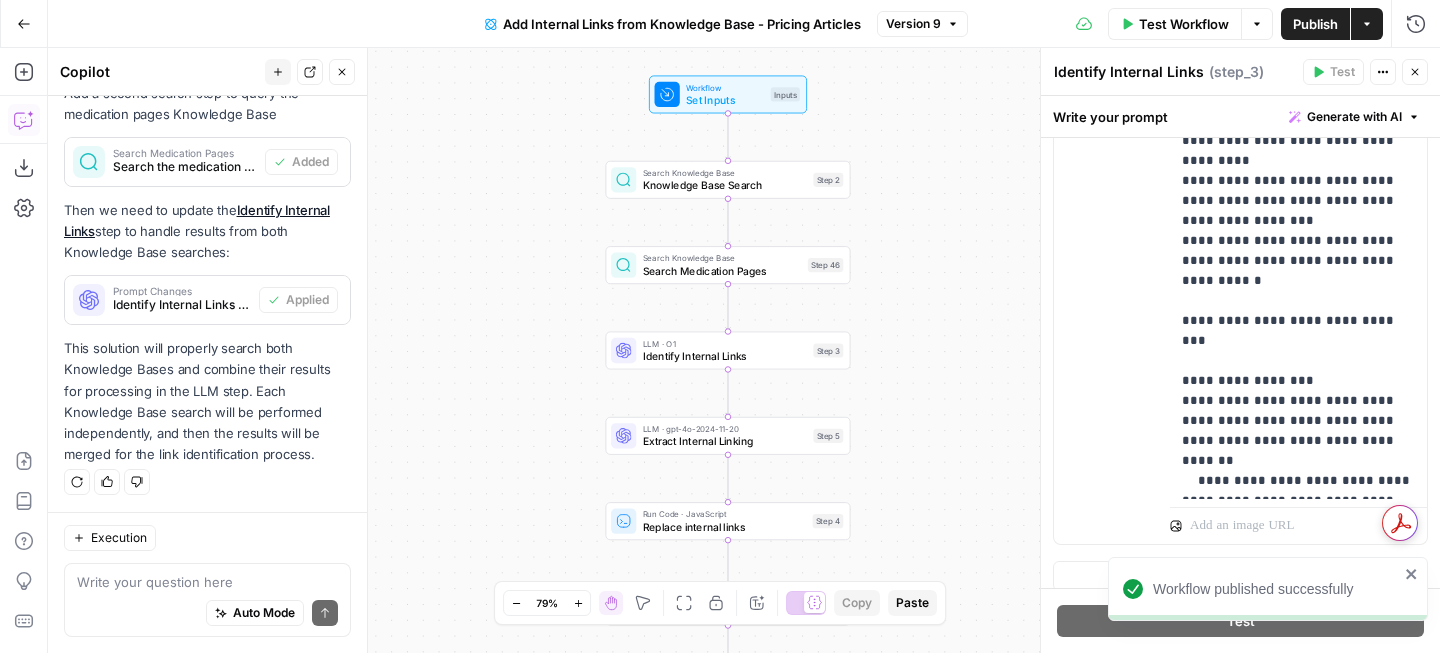 scroll, scrollTop: 820, scrollLeft: 0, axis: vertical 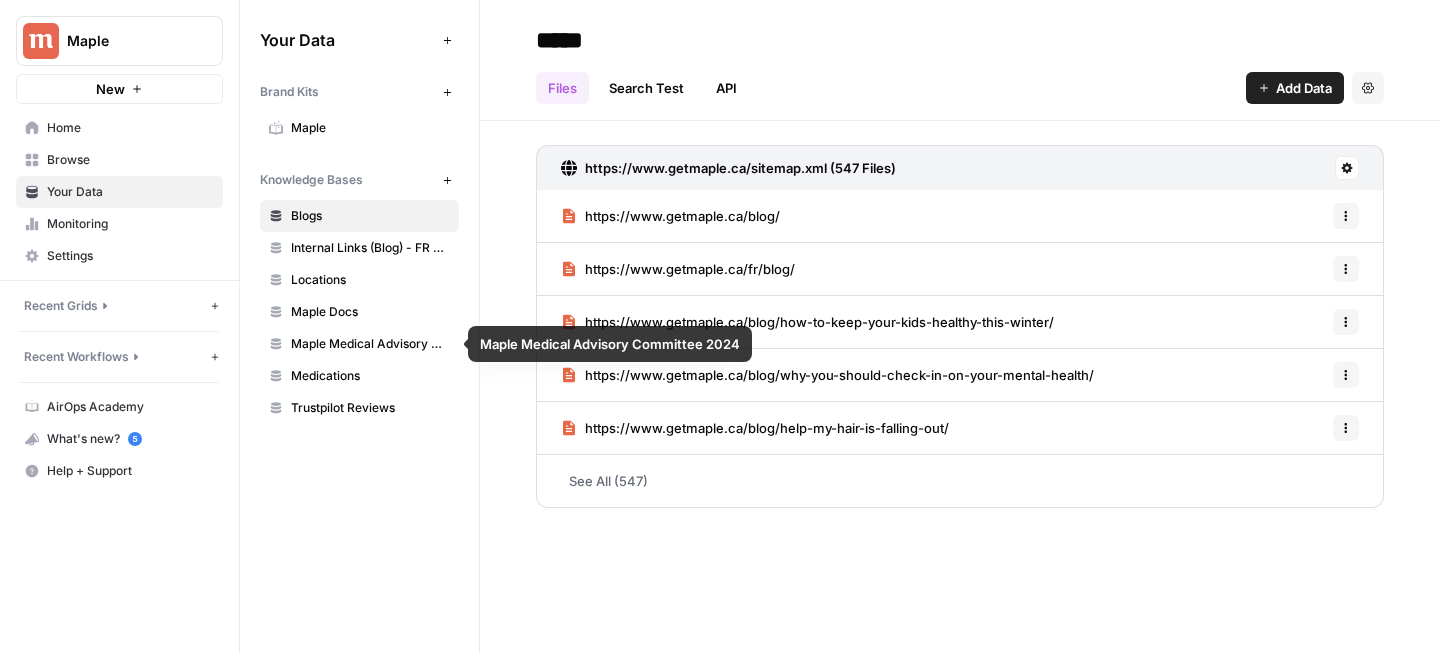 click on "Medications" at bounding box center [370, 376] 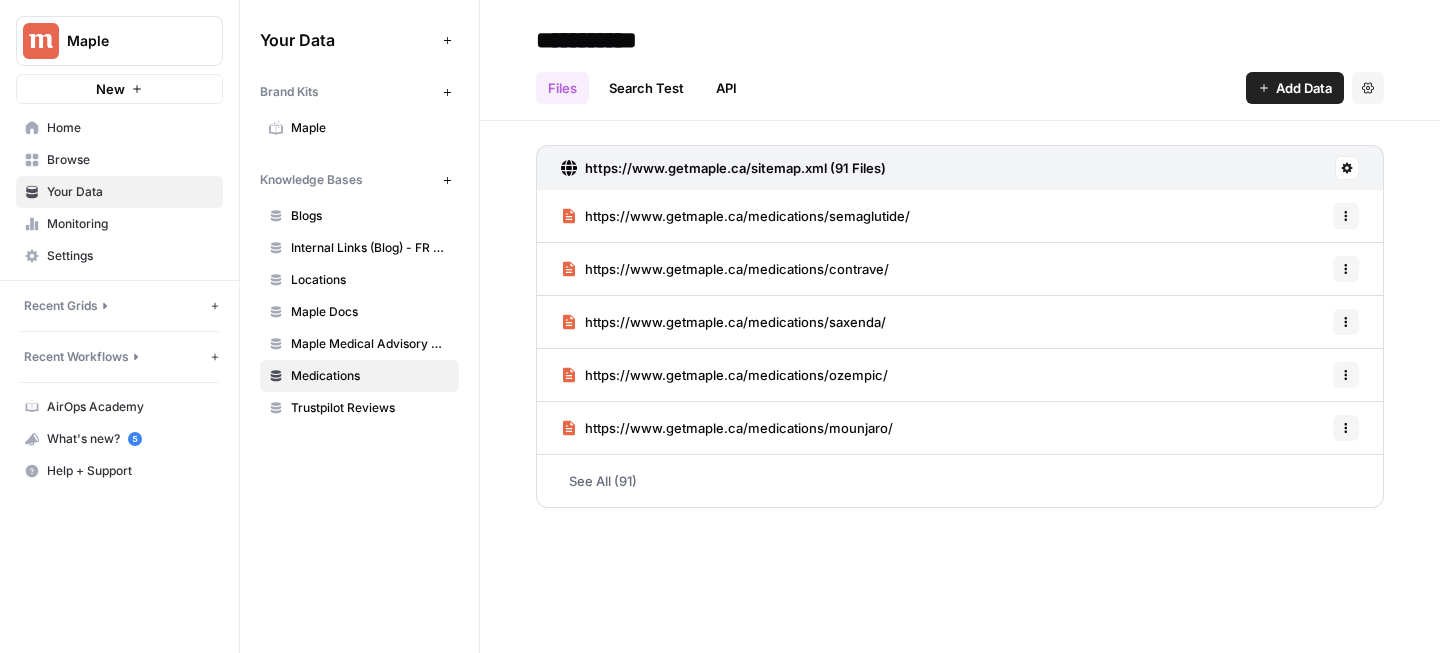 drag, startPoint x: 946, startPoint y: 216, endPoint x: 586, endPoint y: 216, distance: 360 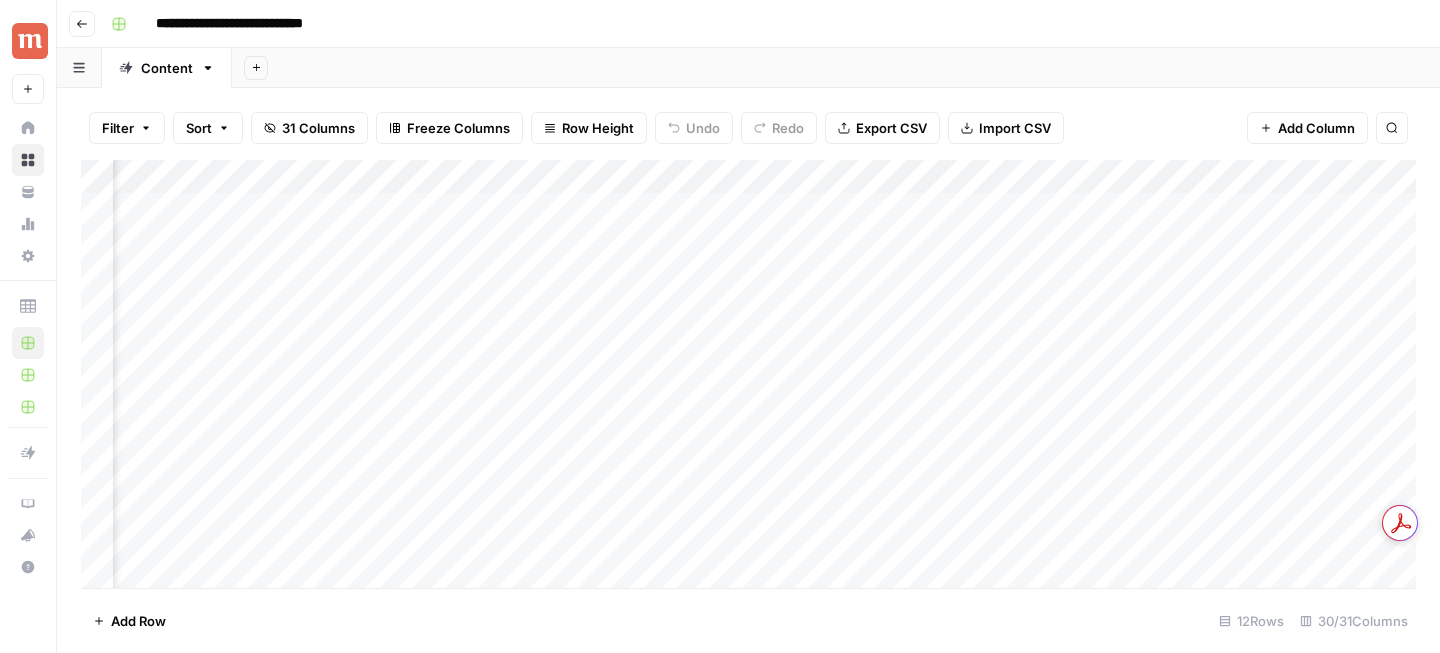 scroll, scrollTop: 0, scrollLeft: 0, axis: both 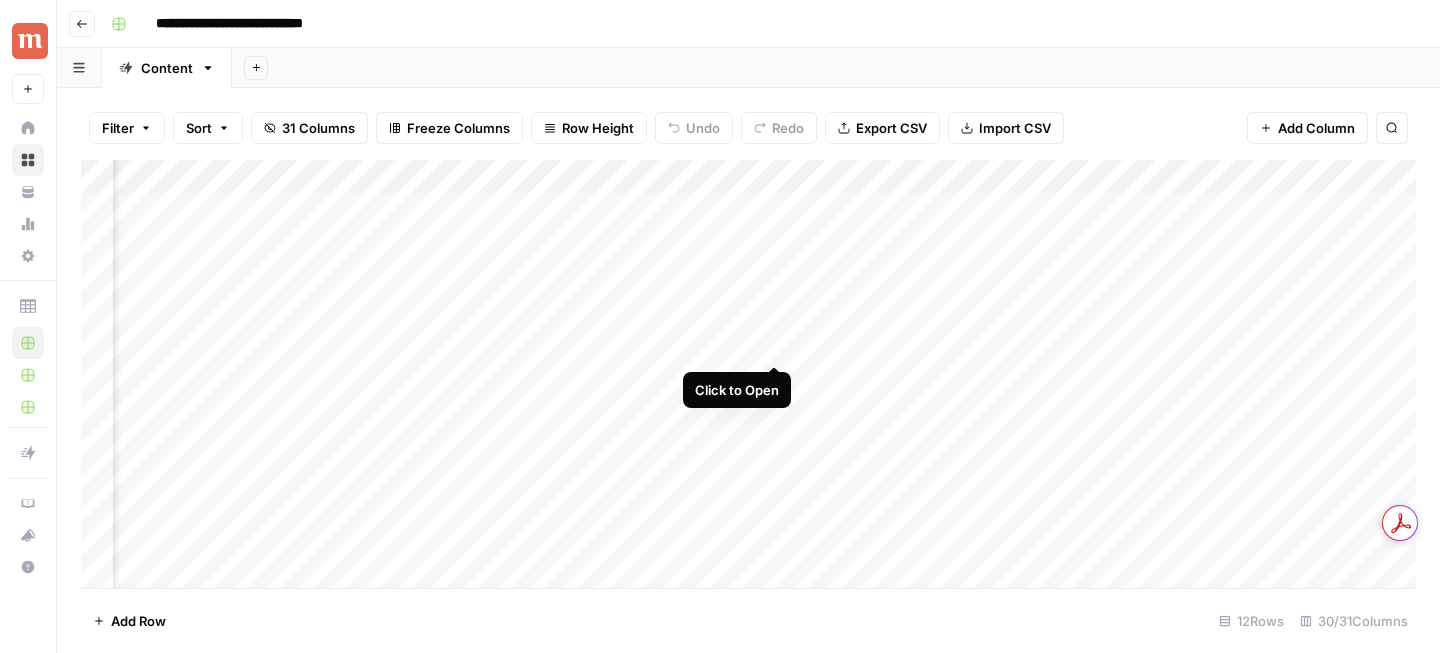 click on "Add Column" at bounding box center (748, 374) 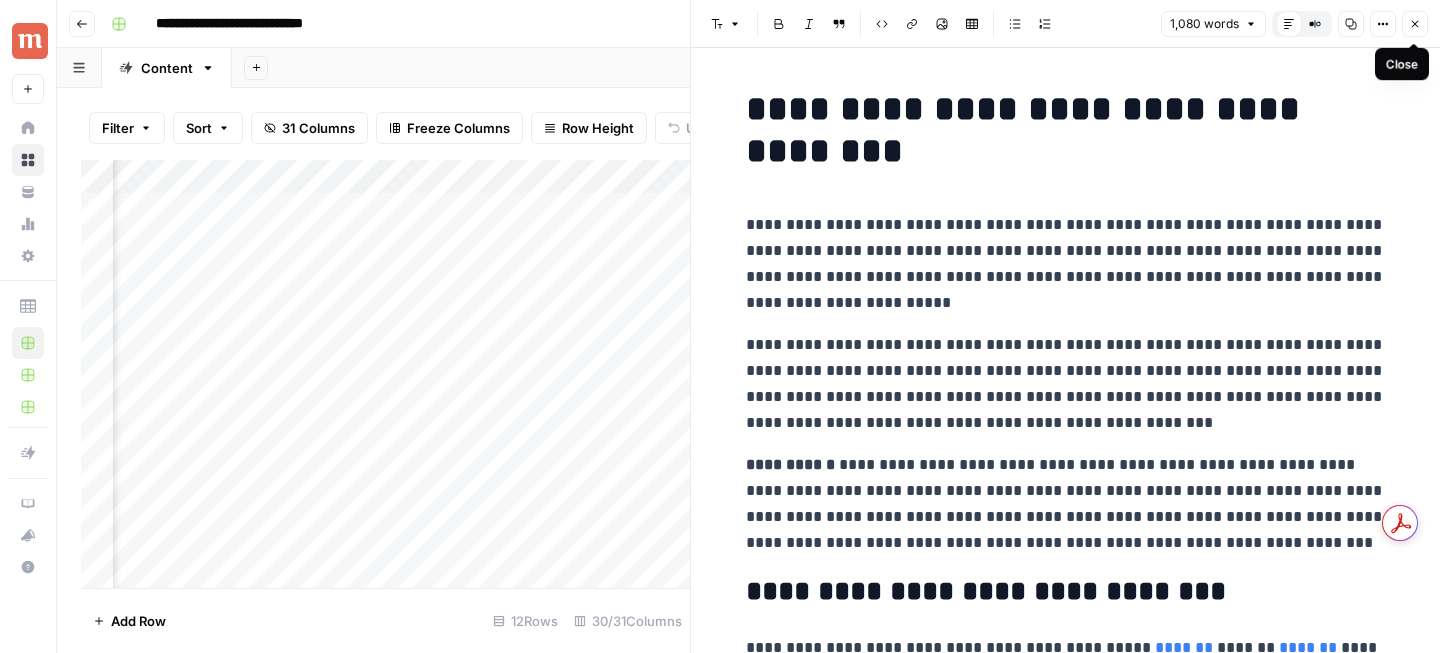 click 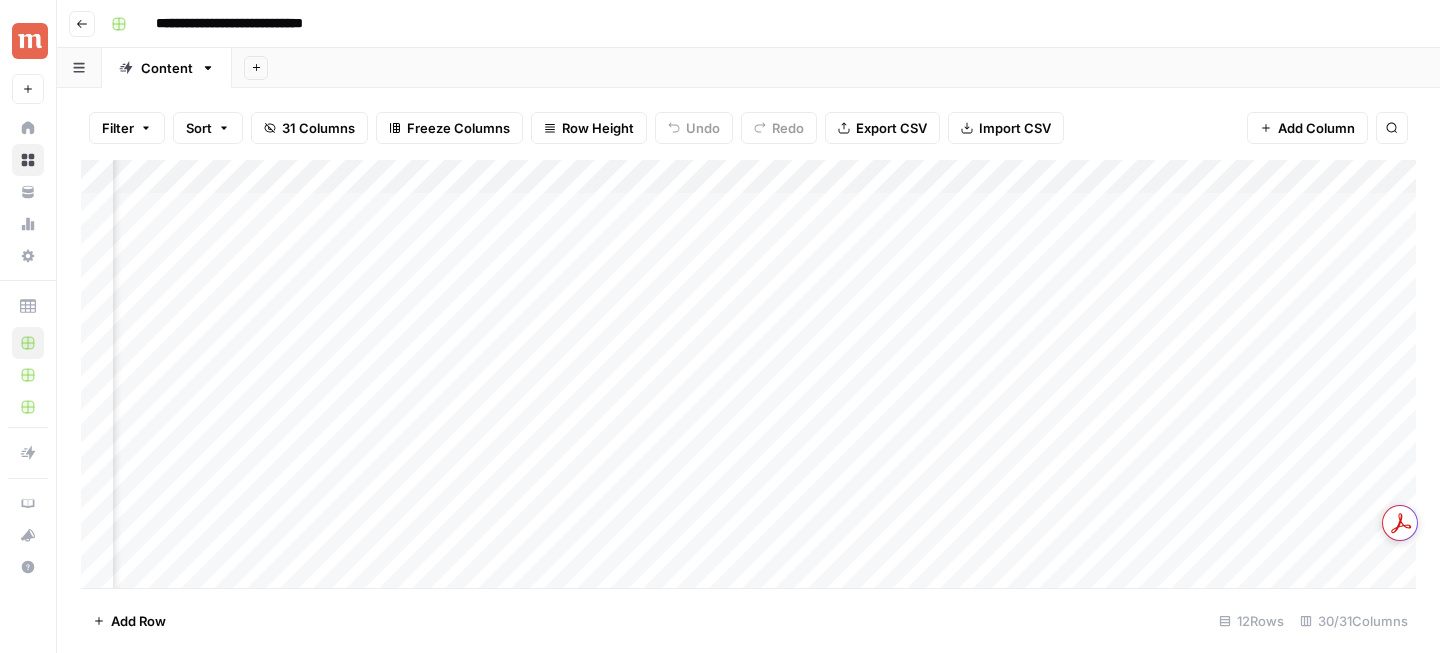 click on "Add Column" at bounding box center (748, 374) 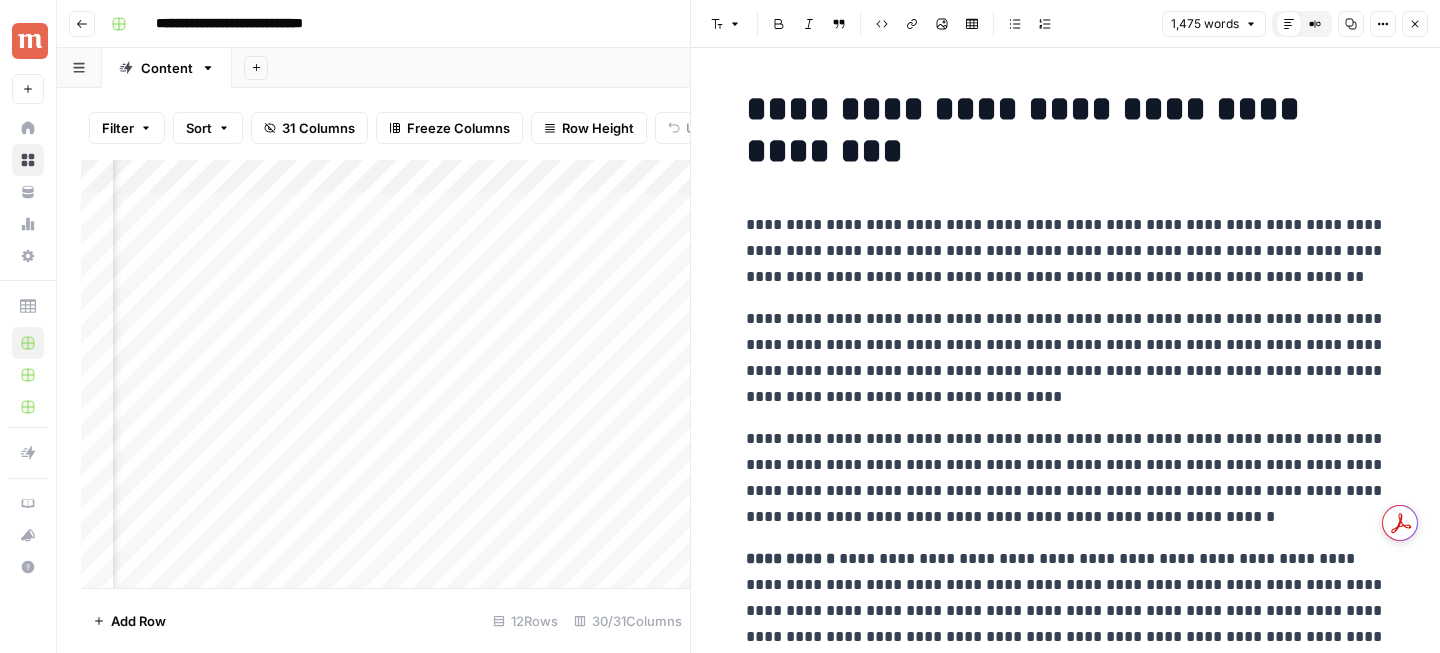 click 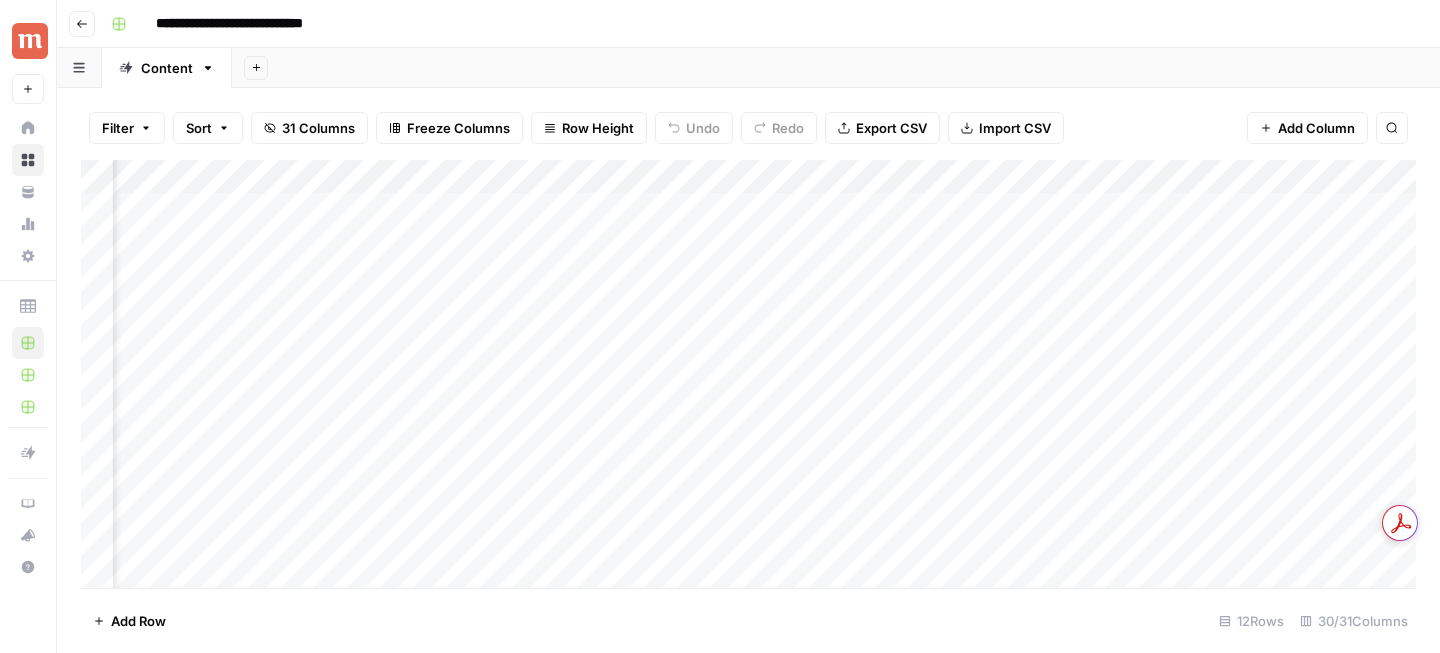 click on "Add Column" at bounding box center (748, 374) 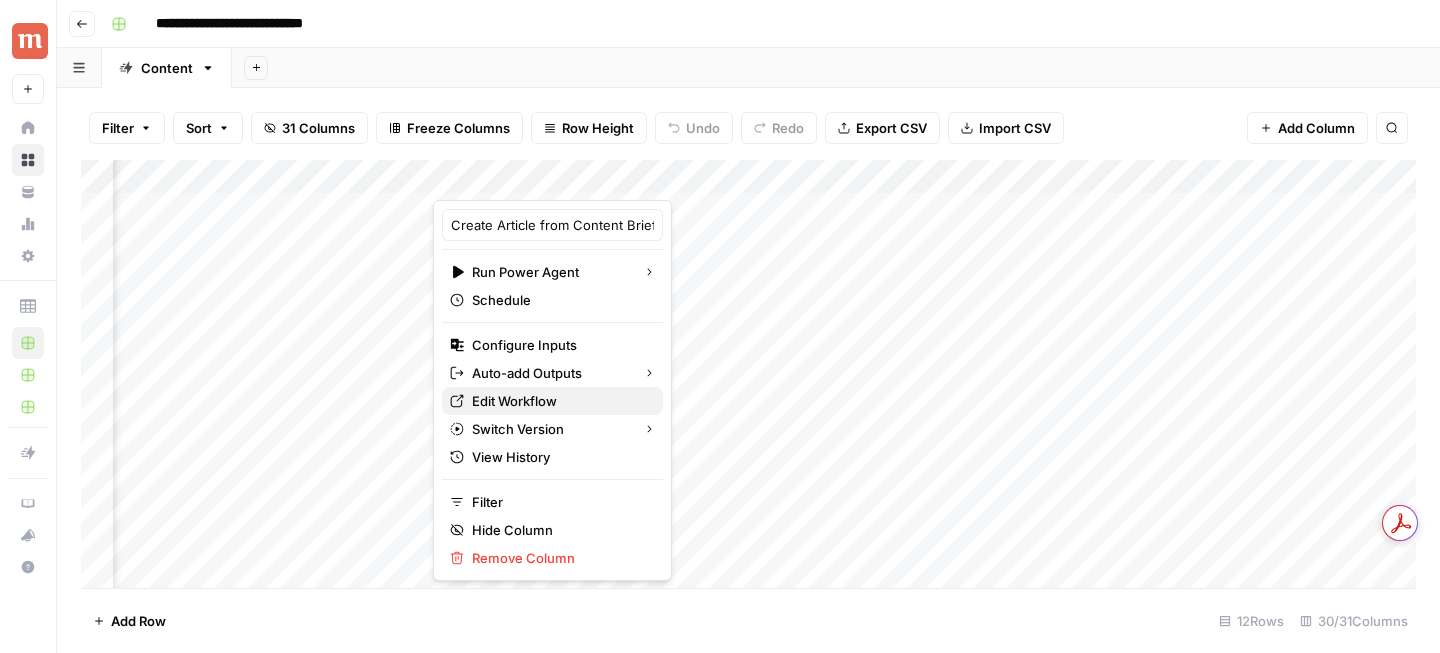 click on "Edit Workflow" at bounding box center [559, 401] 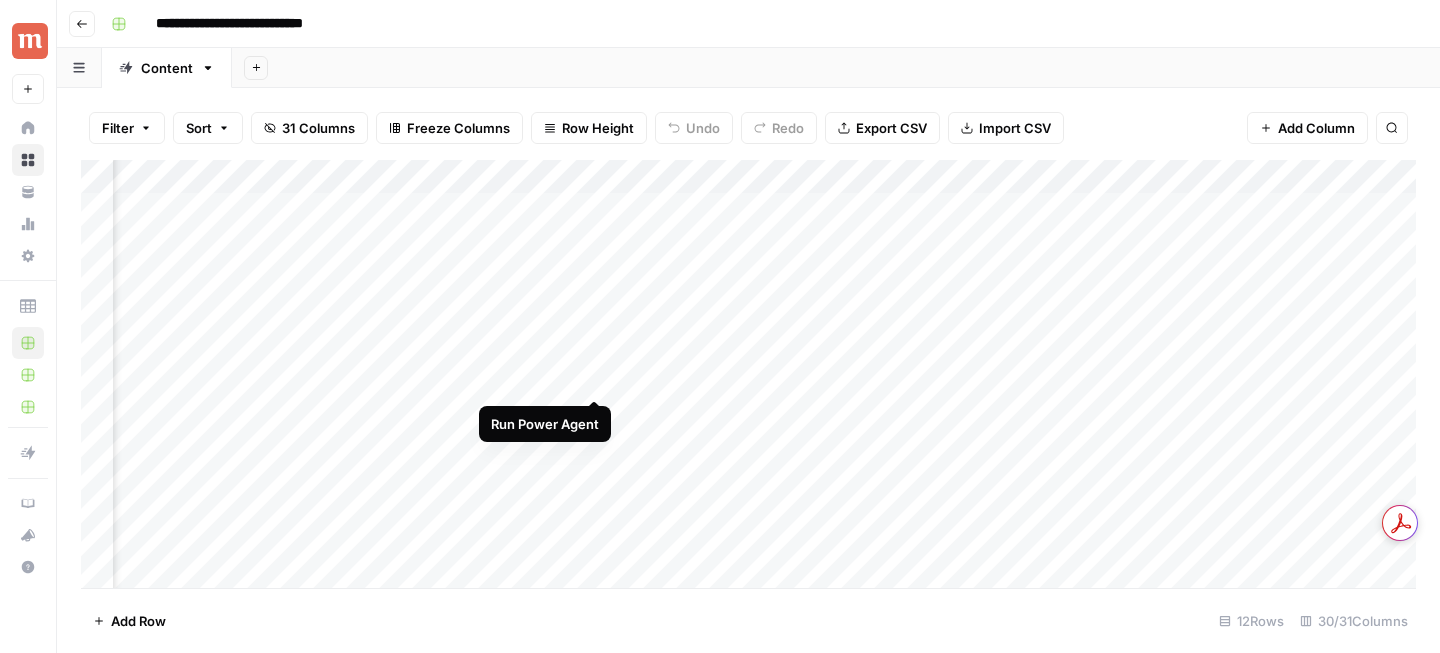 click on "Add Column" at bounding box center [748, 374] 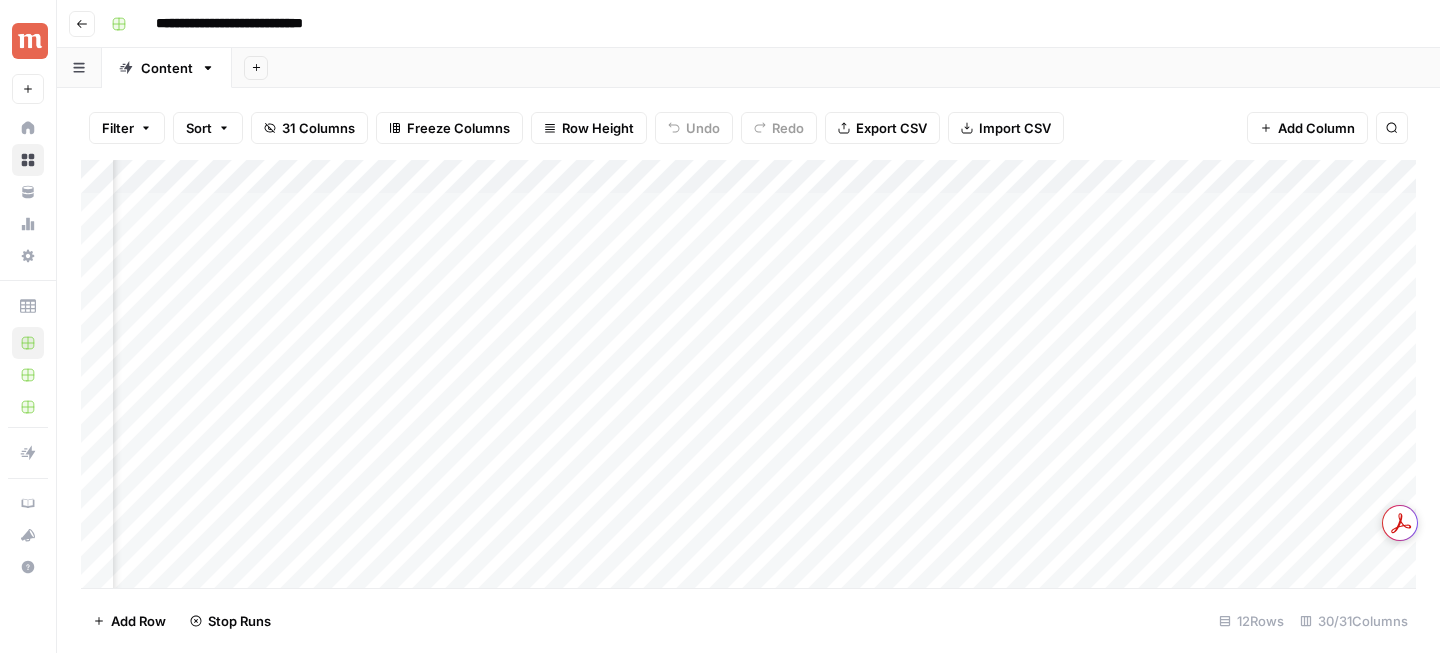 drag, startPoint x: 706, startPoint y: 283, endPoint x: 1089, endPoint y: 351, distance: 388.98972 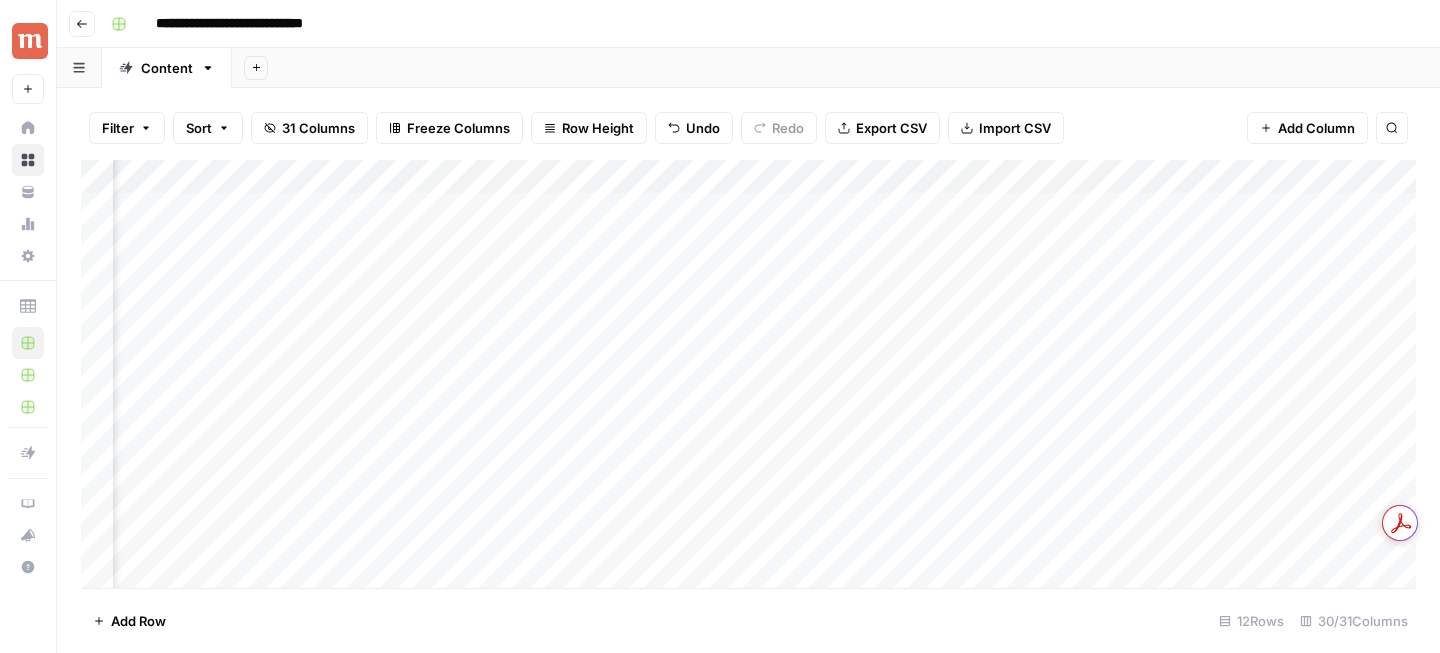 click on "Filter Sort 31 Columns Freeze Columns Row Height Undo Redo Export CSV Import CSV Add Column Search" at bounding box center [748, 128] 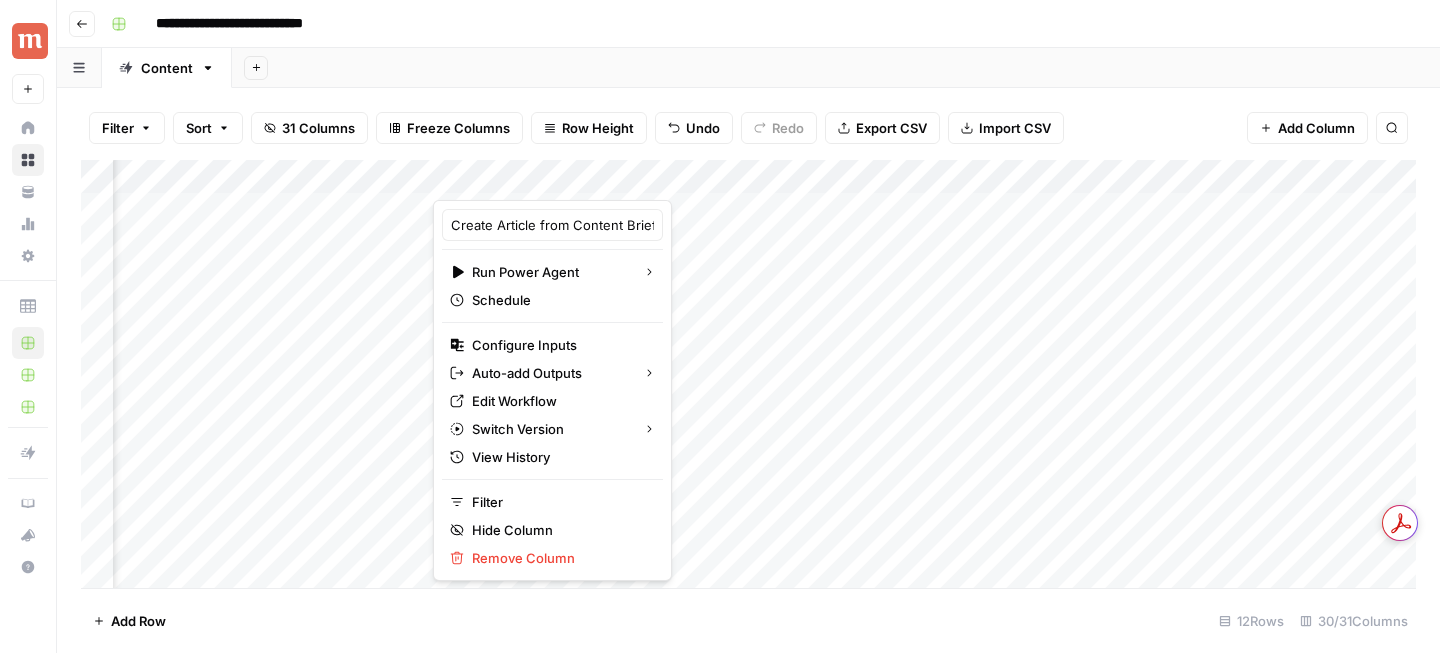 click on "Add Sheet" at bounding box center [836, 68] 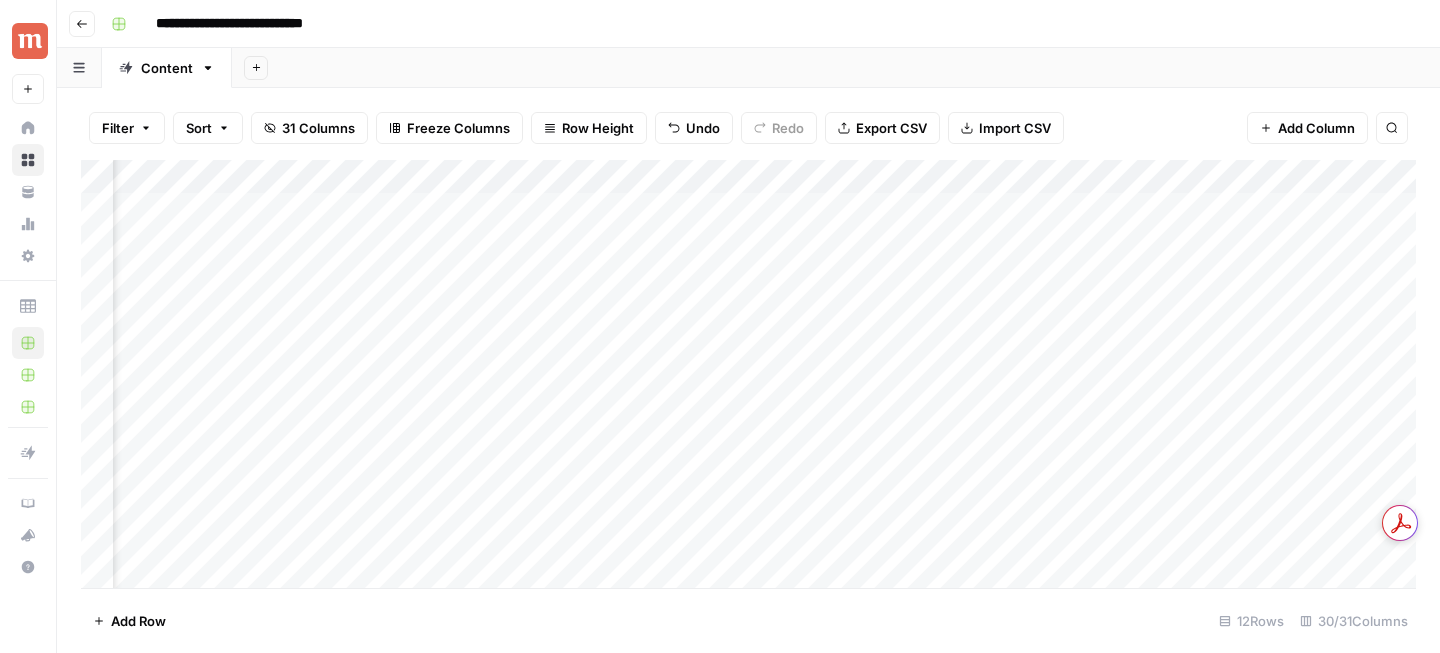 click on "Filter Sort 31 Columns Freeze Columns Row Height Undo Redo Export CSV Import CSV Add Column Search Add Column Add Row 12  Rows 30/31  Columns" at bounding box center (748, 370) 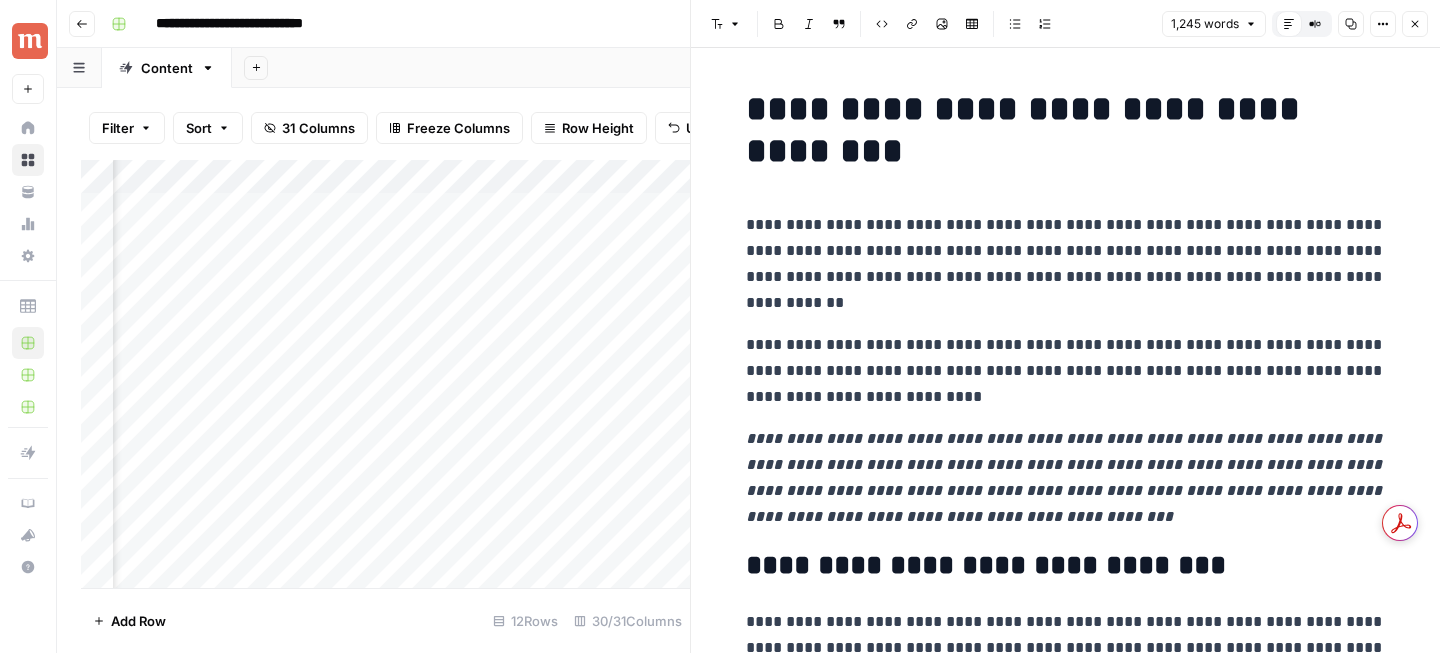 click 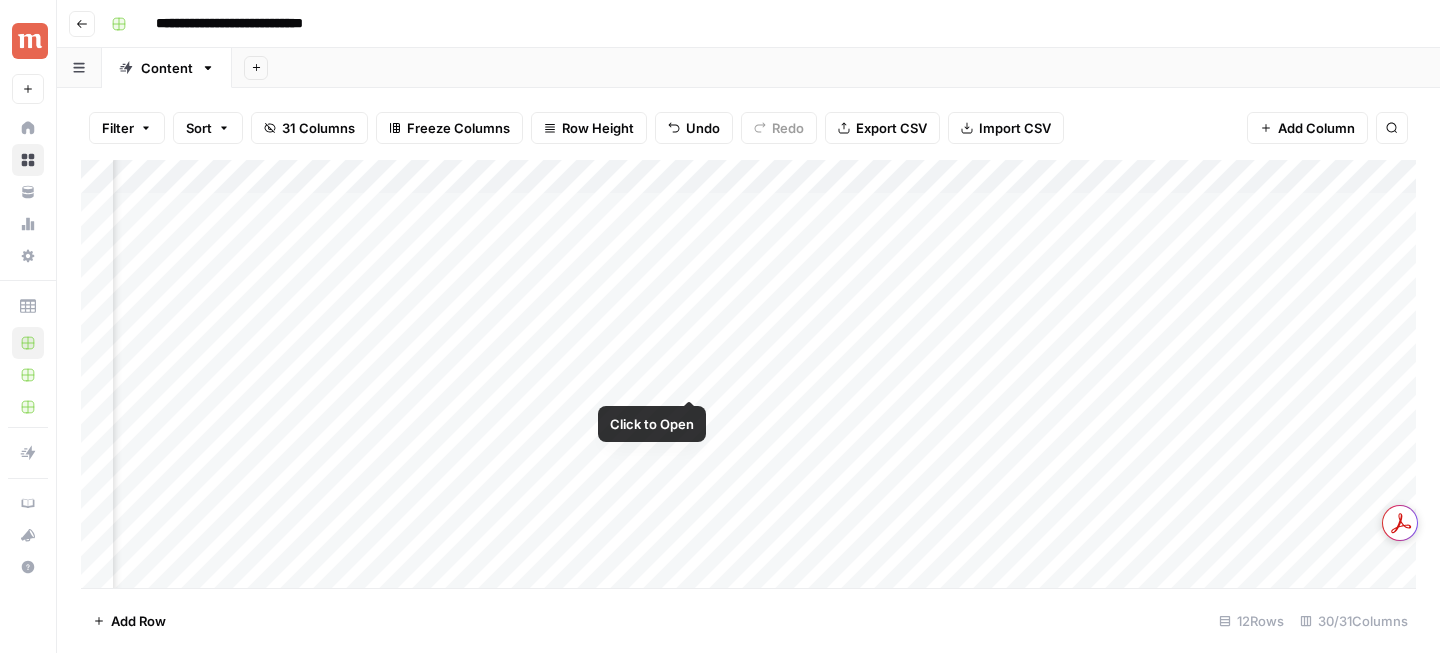 click on "Add Column" at bounding box center [748, 374] 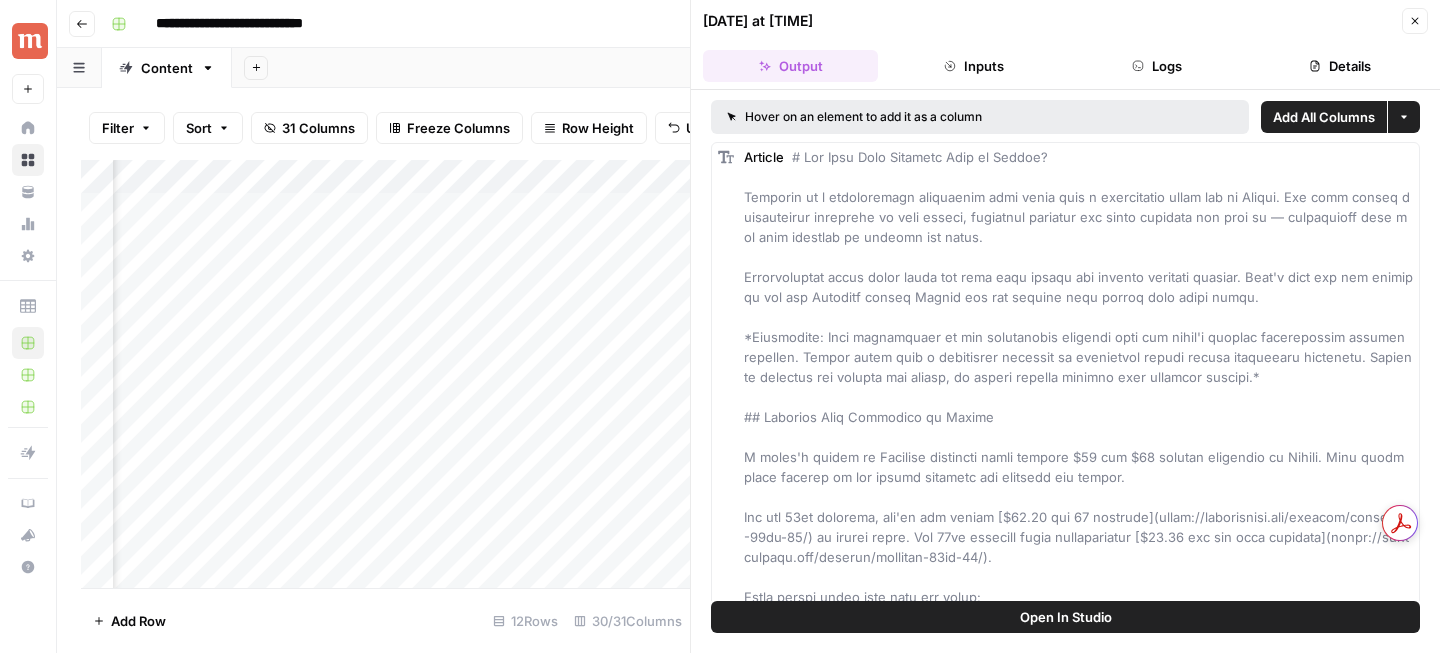 click 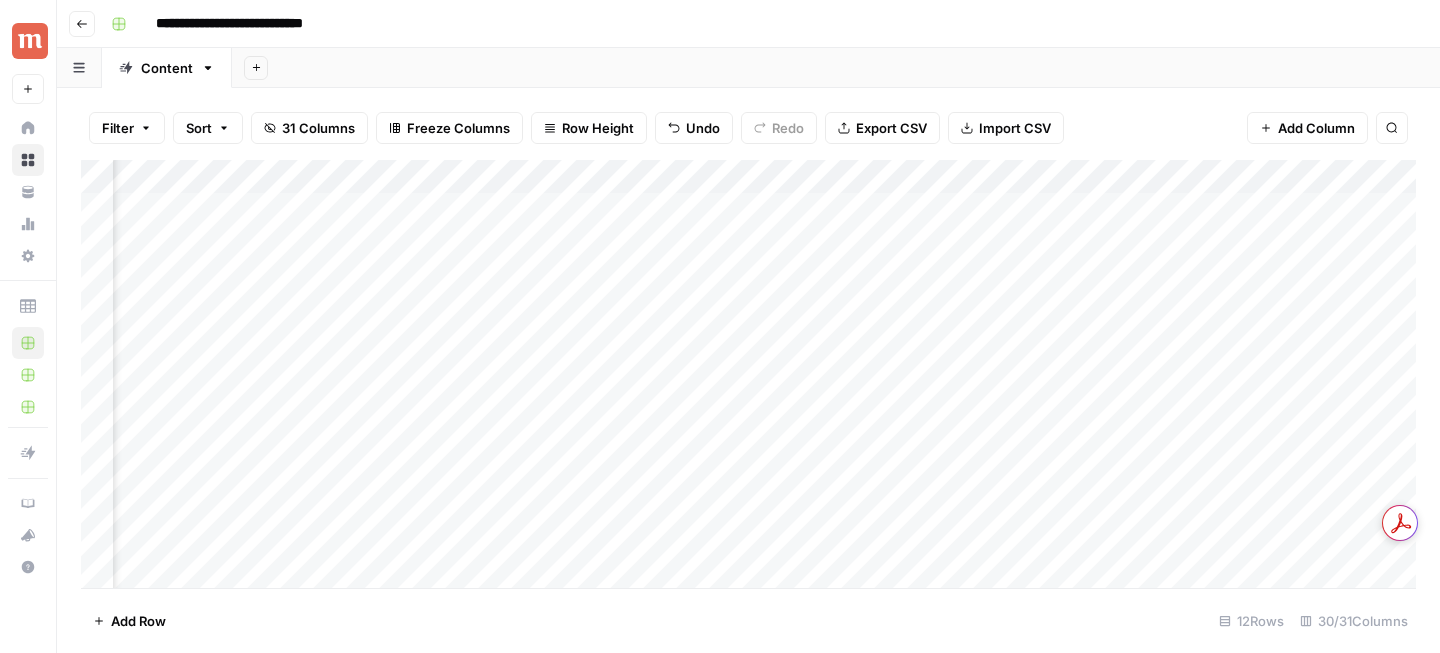 click on "Add Column" at bounding box center (748, 374) 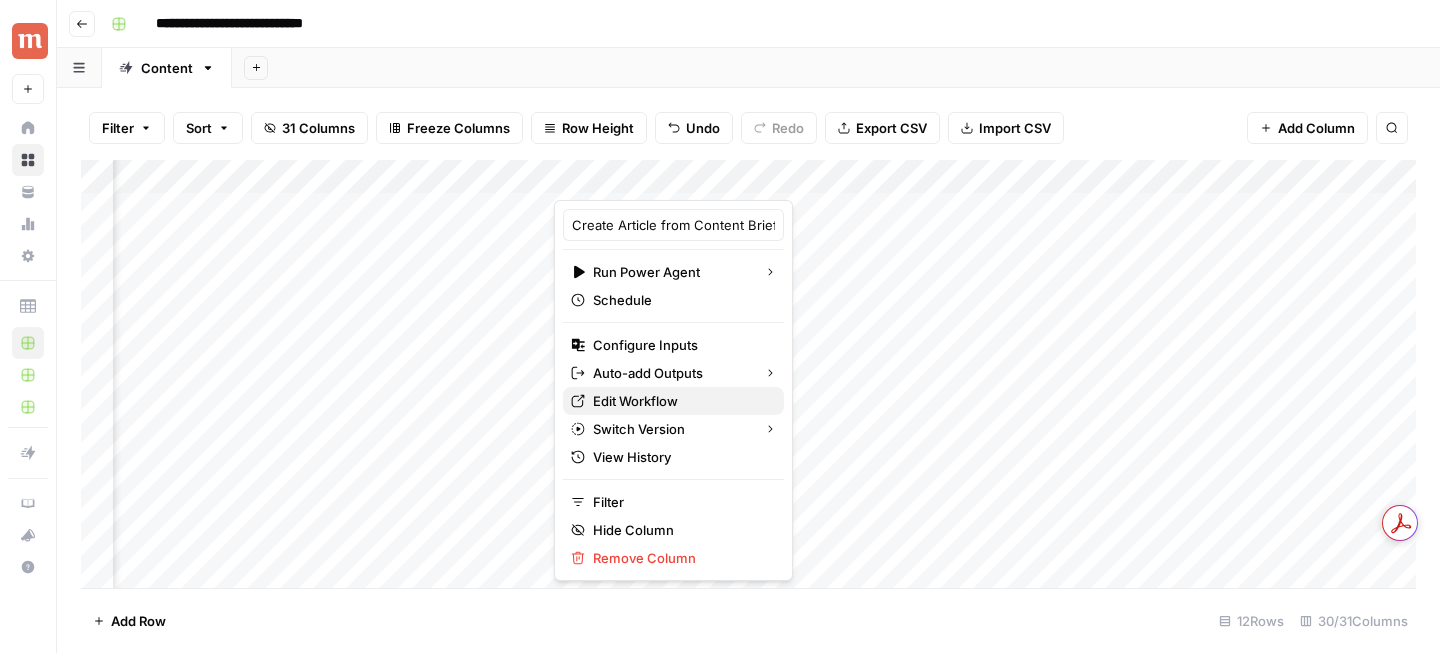 click on "Edit Workflow" at bounding box center [680, 401] 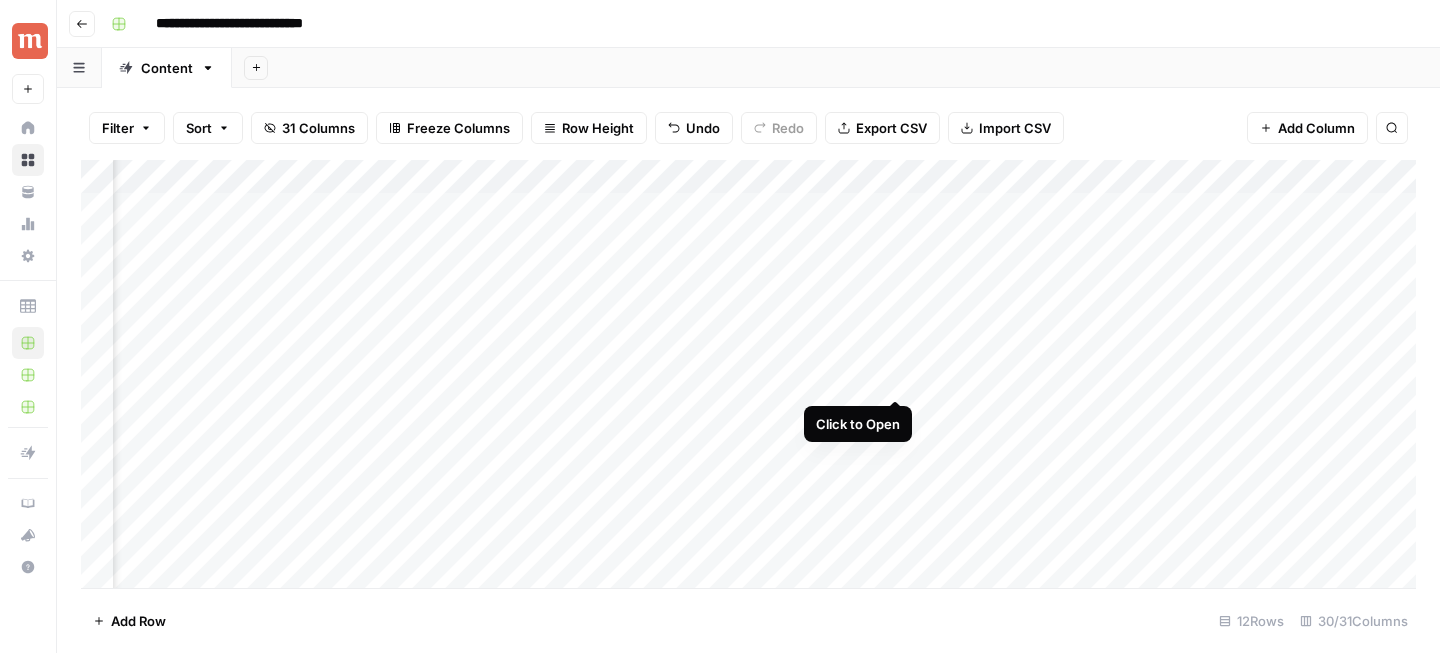 click on "Add Column" at bounding box center [748, 374] 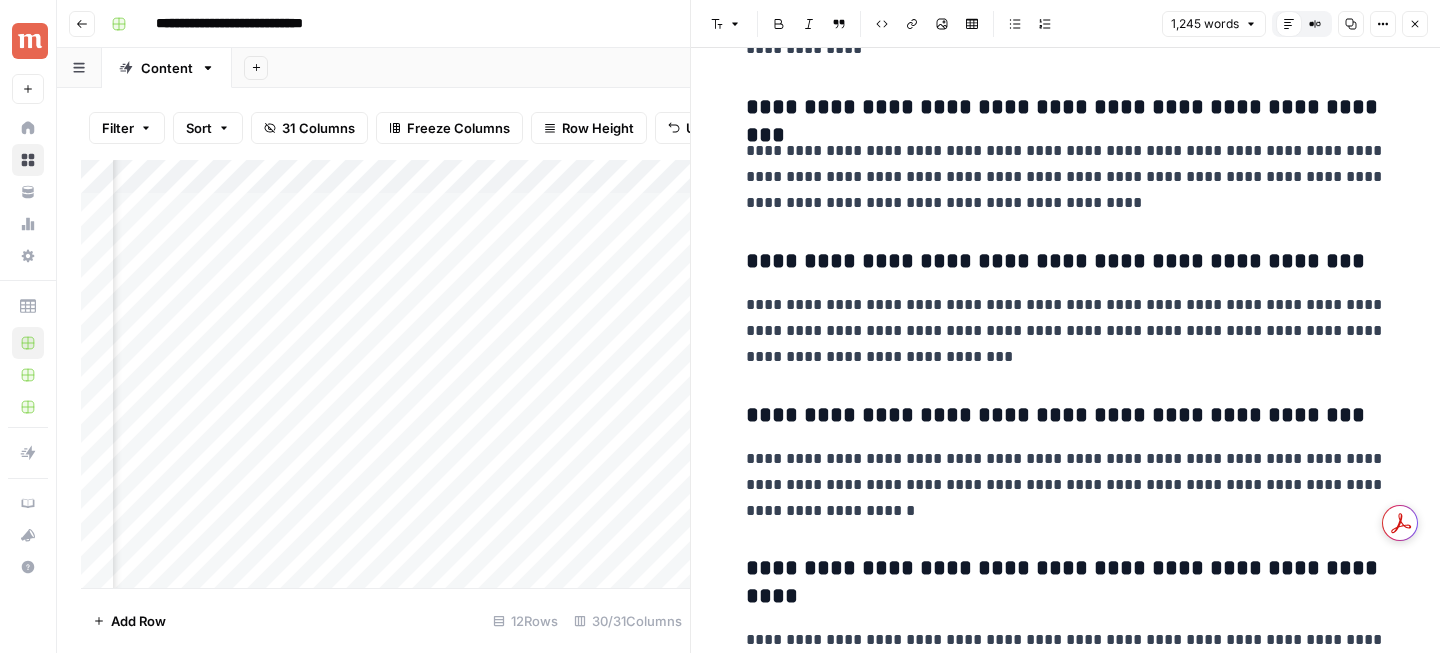 scroll, scrollTop: 4869, scrollLeft: 0, axis: vertical 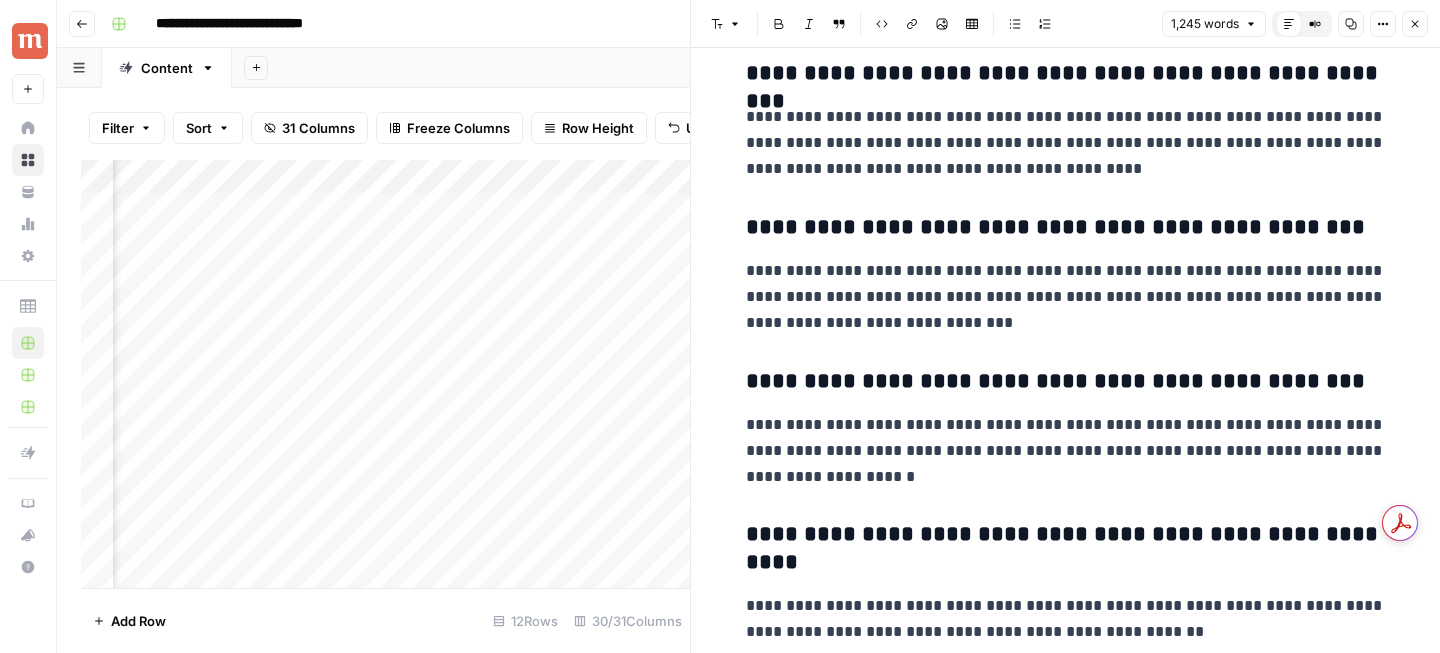 click 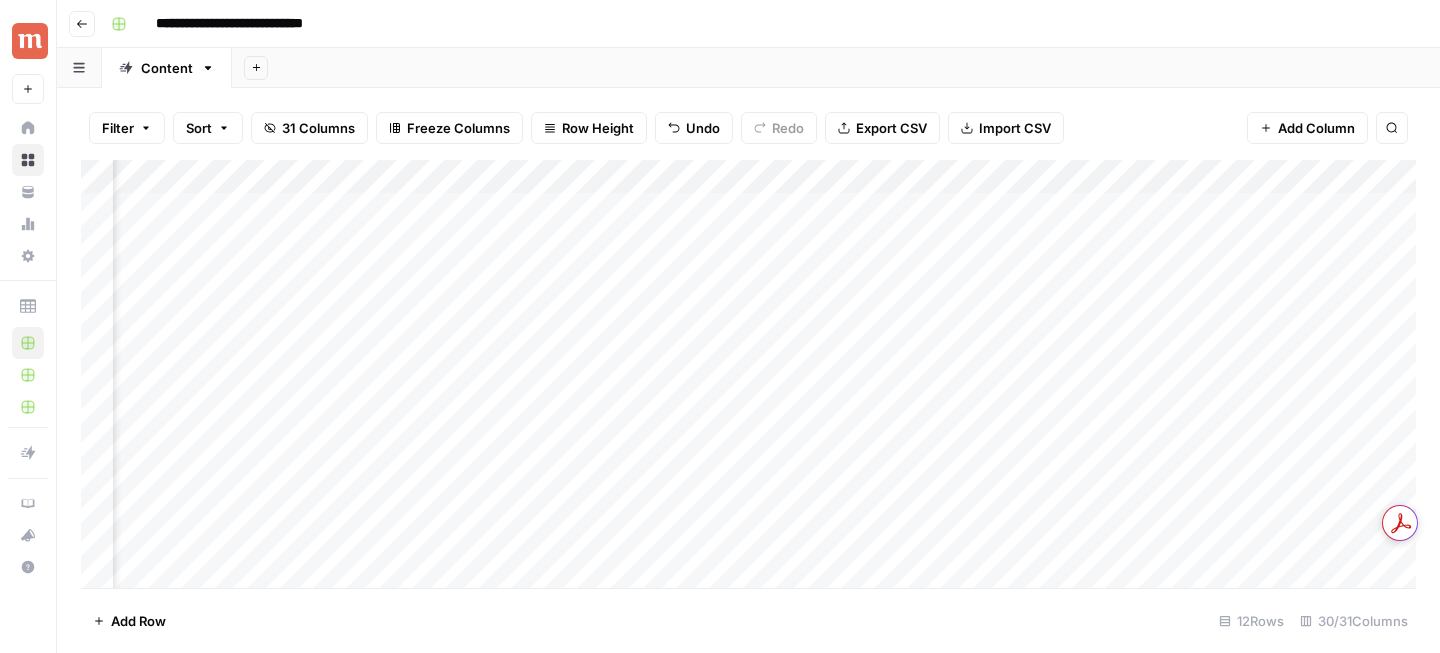 click on "Add Column" at bounding box center [748, 374] 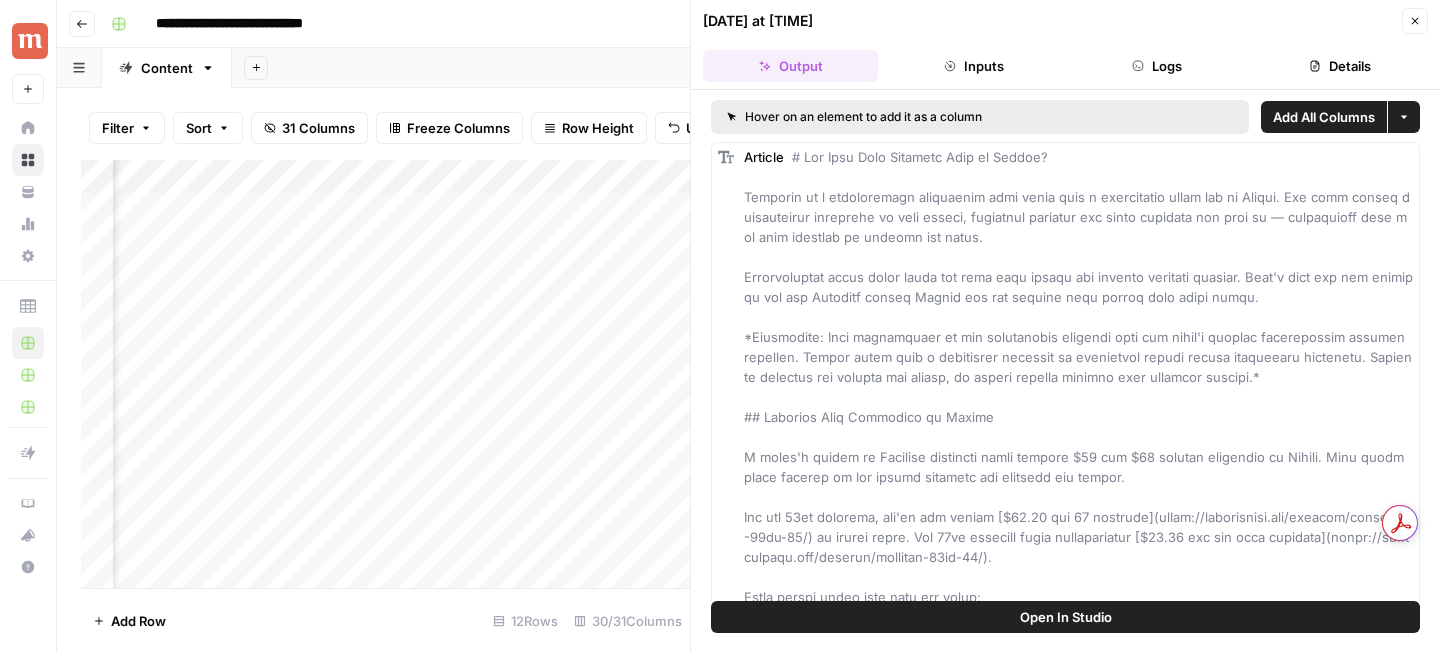 click on "08/02/25 at 3:28 PM Close Output Inputs Logs Details" at bounding box center [1065, 45] 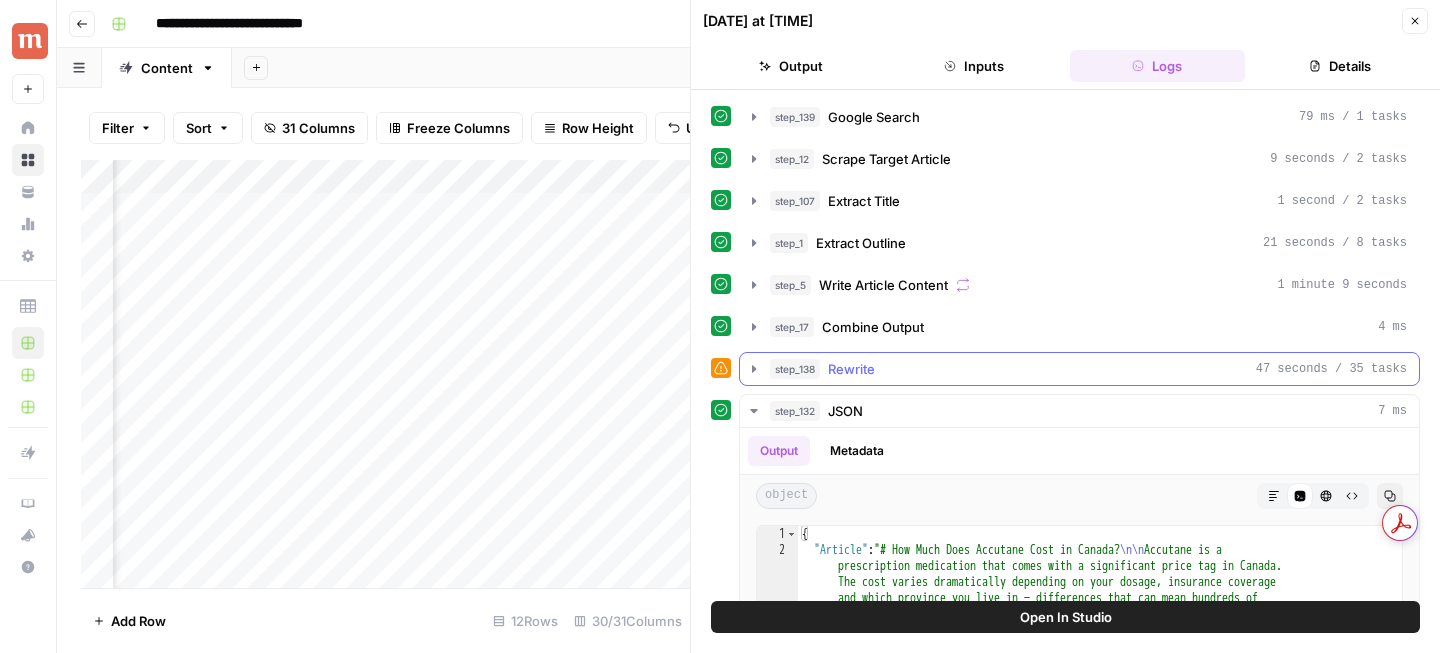 click 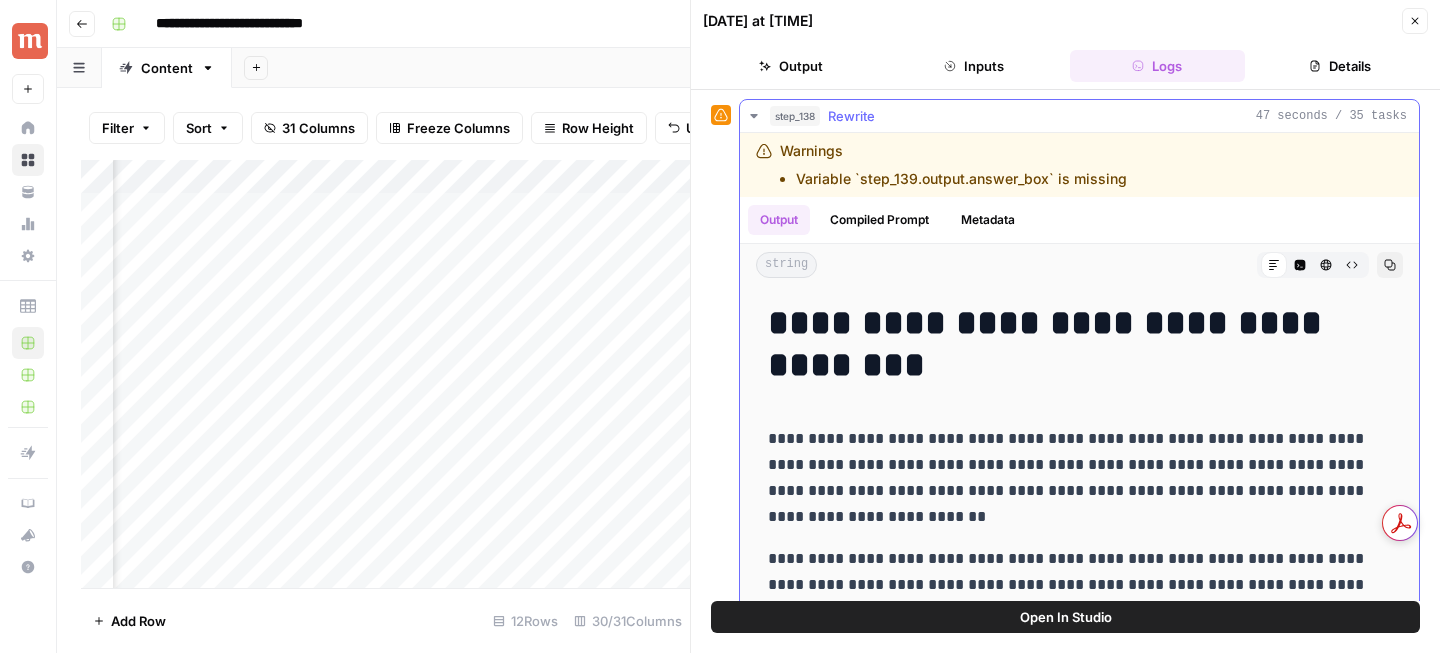 scroll, scrollTop: 375, scrollLeft: 0, axis: vertical 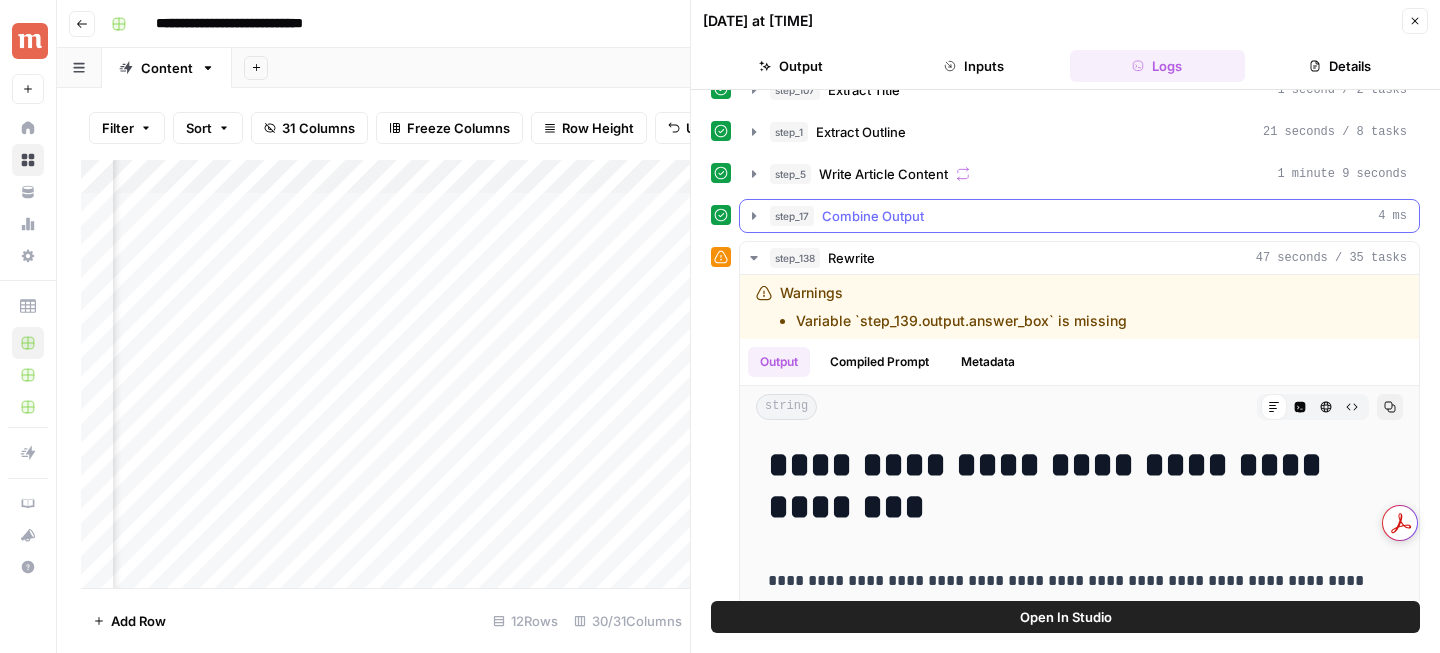 click on "step_17" at bounding box center [792, 216] 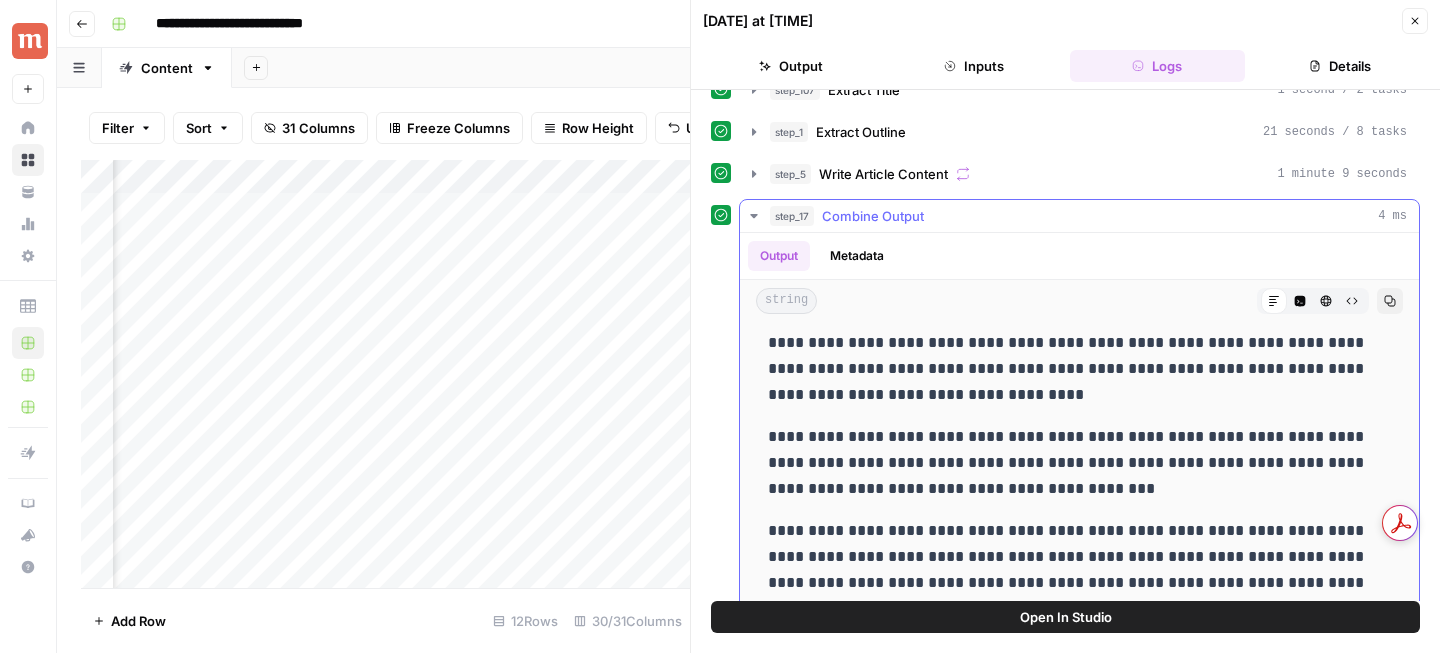 scroll, scrollTop: 145, scrollLeft: 0, axis: vertical 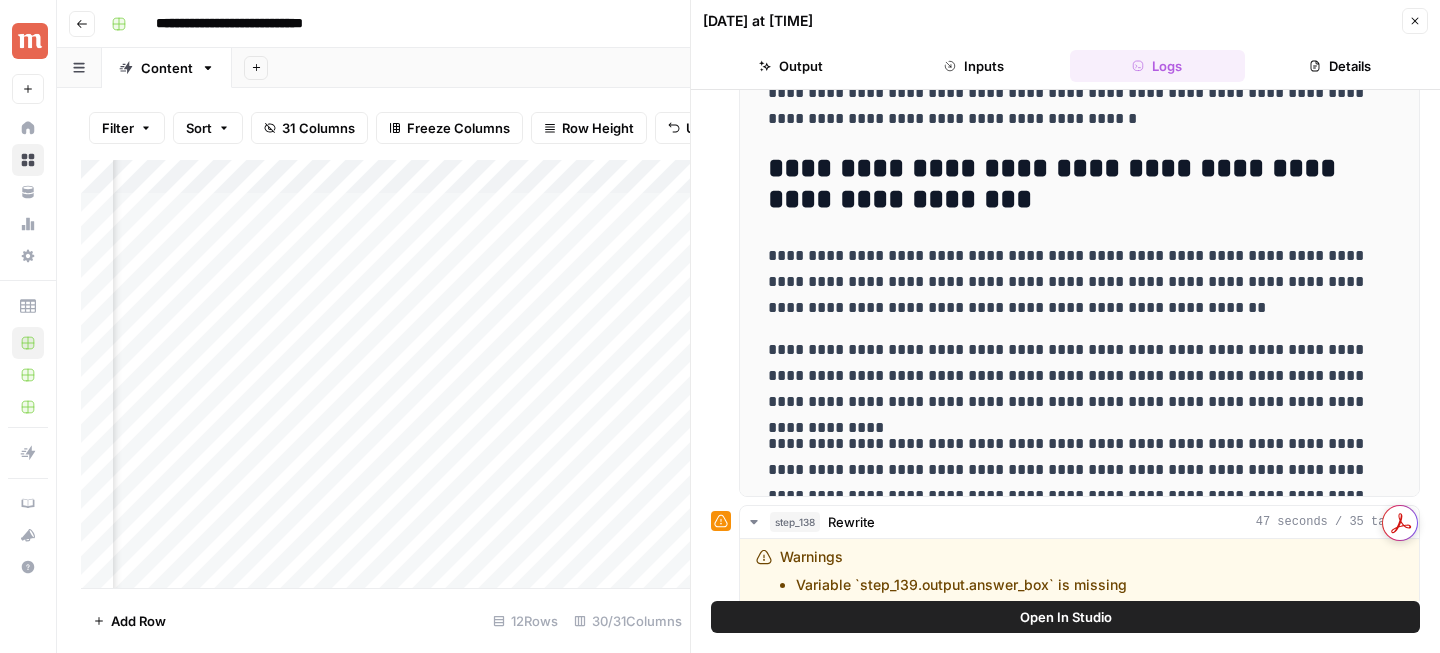 type 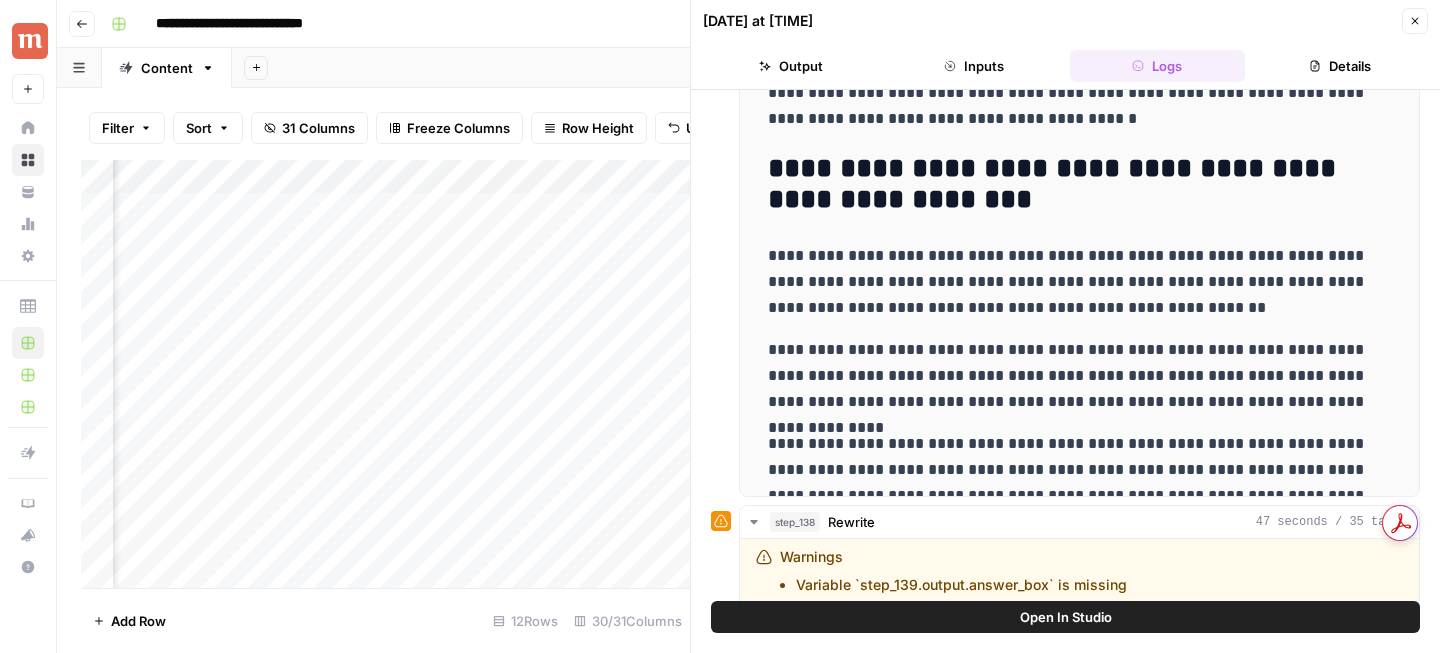 click on "Close" at bounding box center [1415, 21] 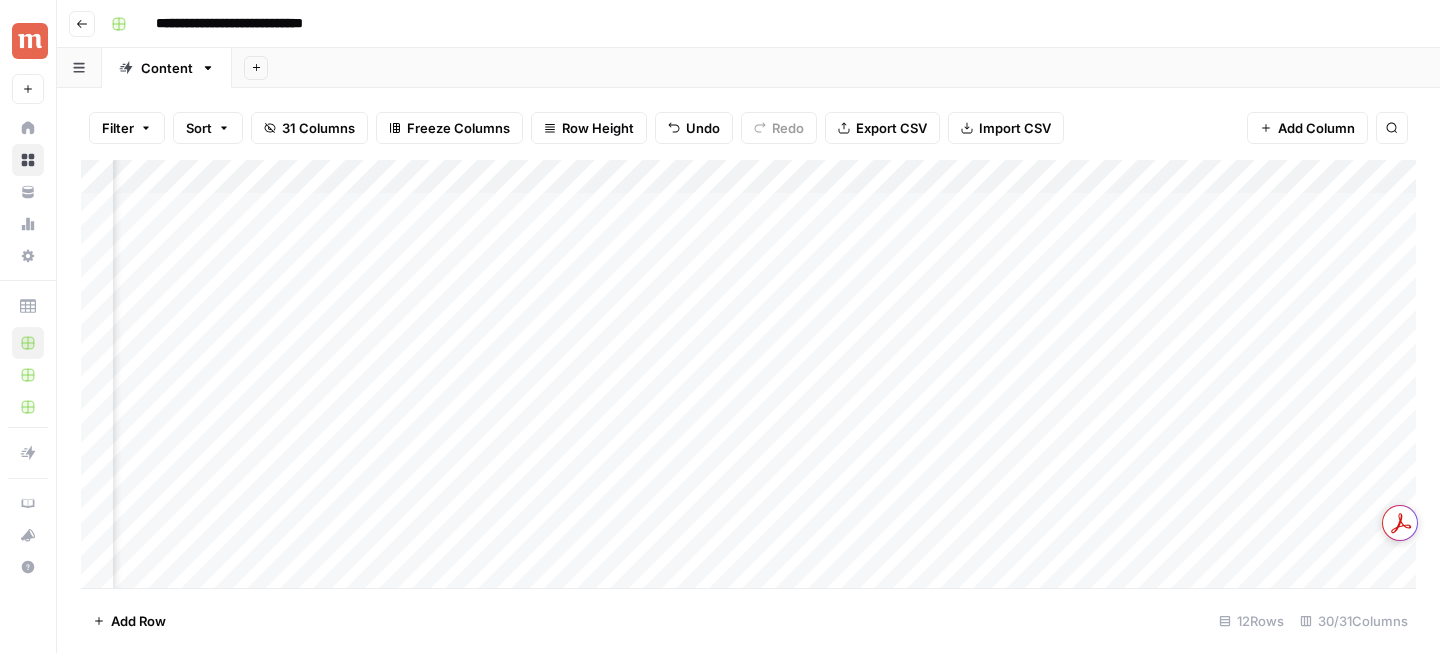 click on "Add Column" at bounding box center (748, 374) 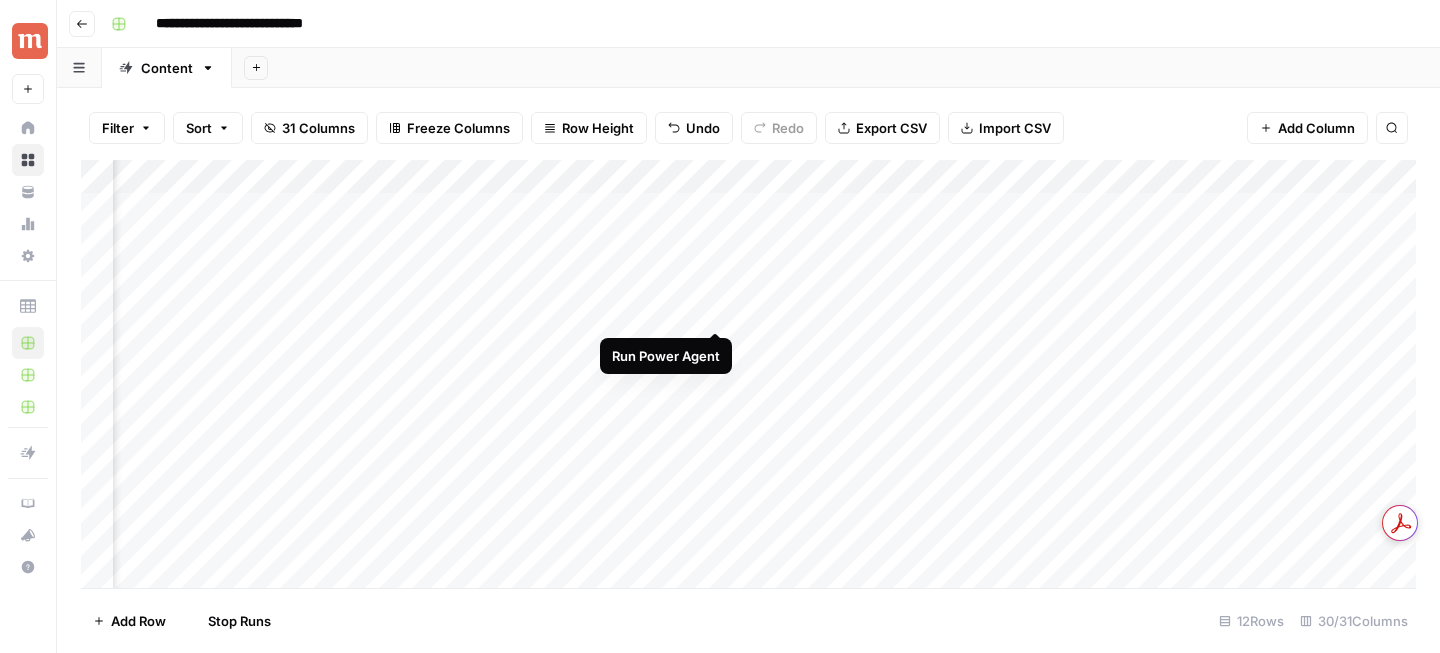 click on "Add Column" at bounding box center (748, 374) 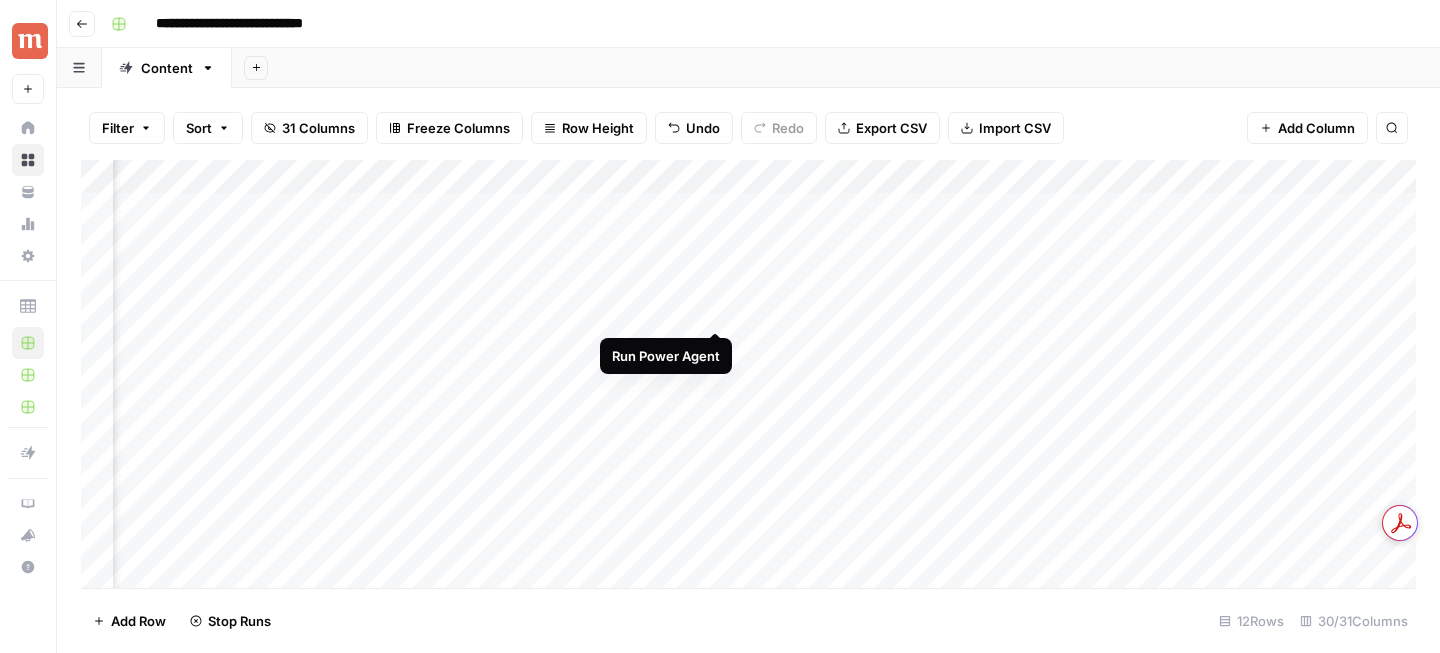 click on "Add Column" at bounding box center (748, 374) 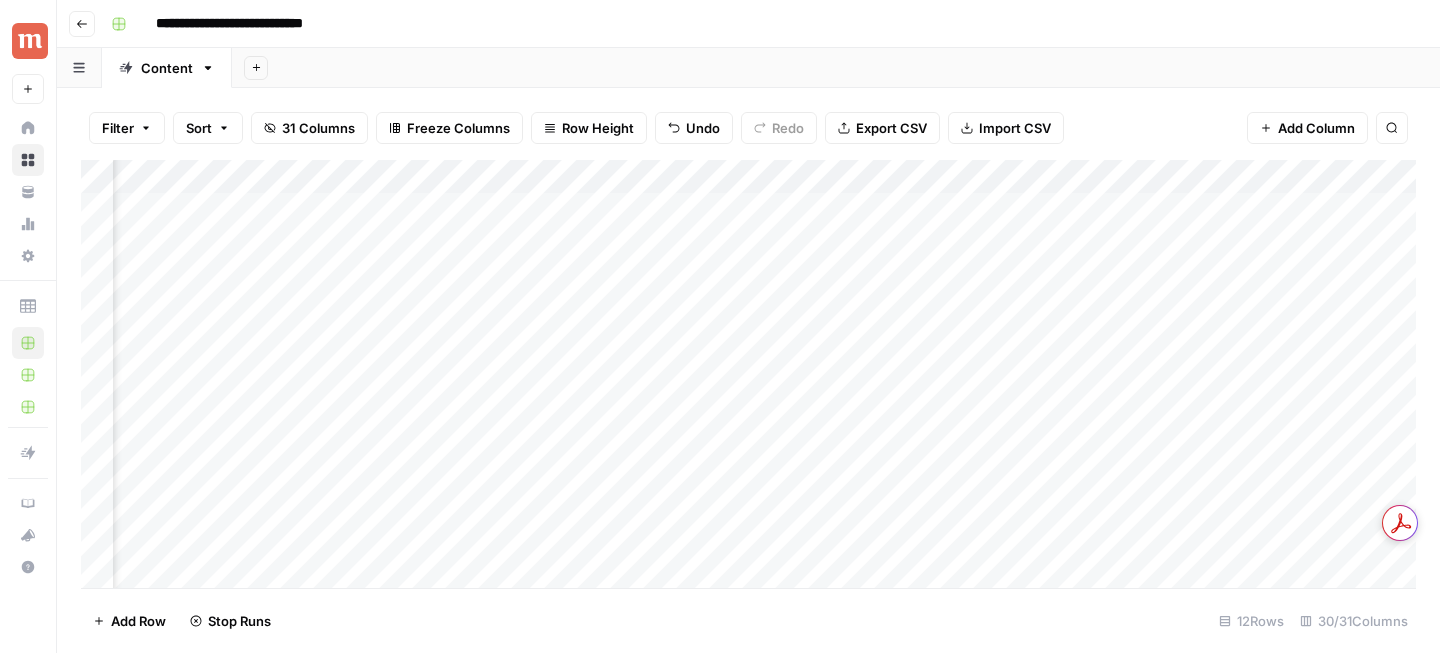 click on "Add Column" at bounding box center (748, 374) 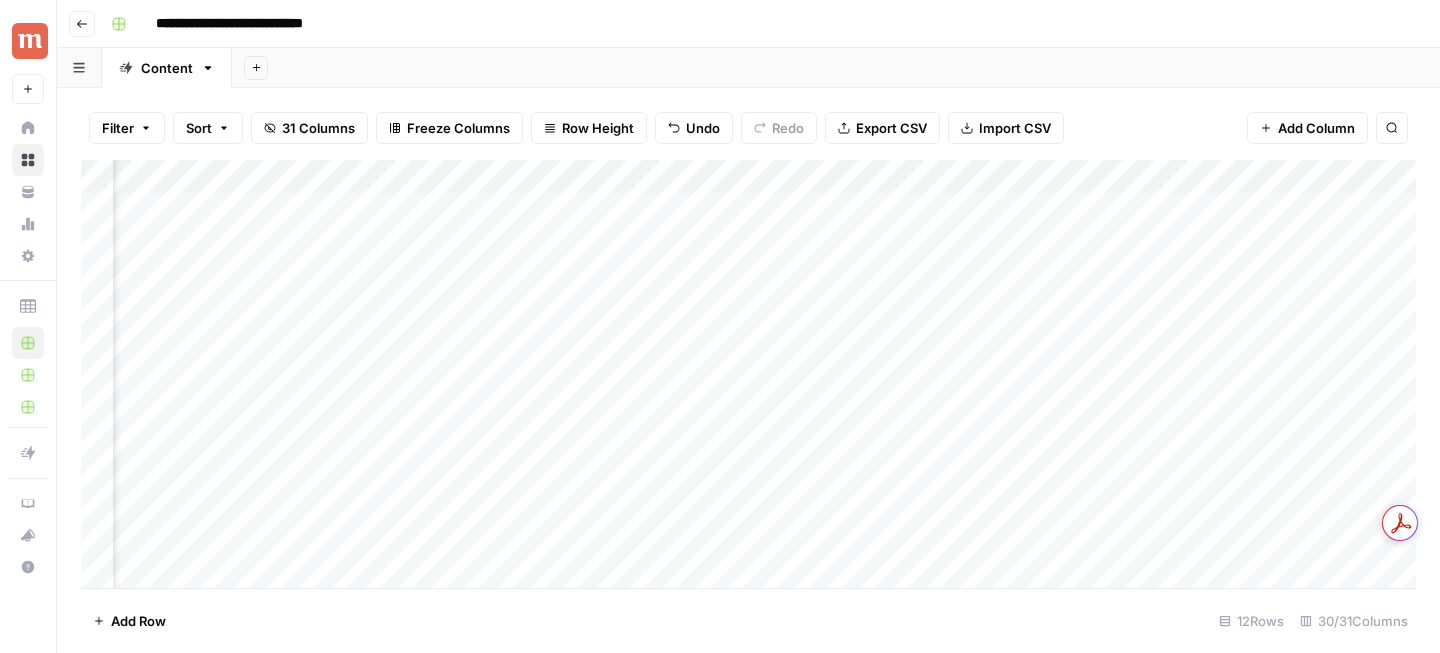 click on "Add Column" at bounding box center [748, 374] 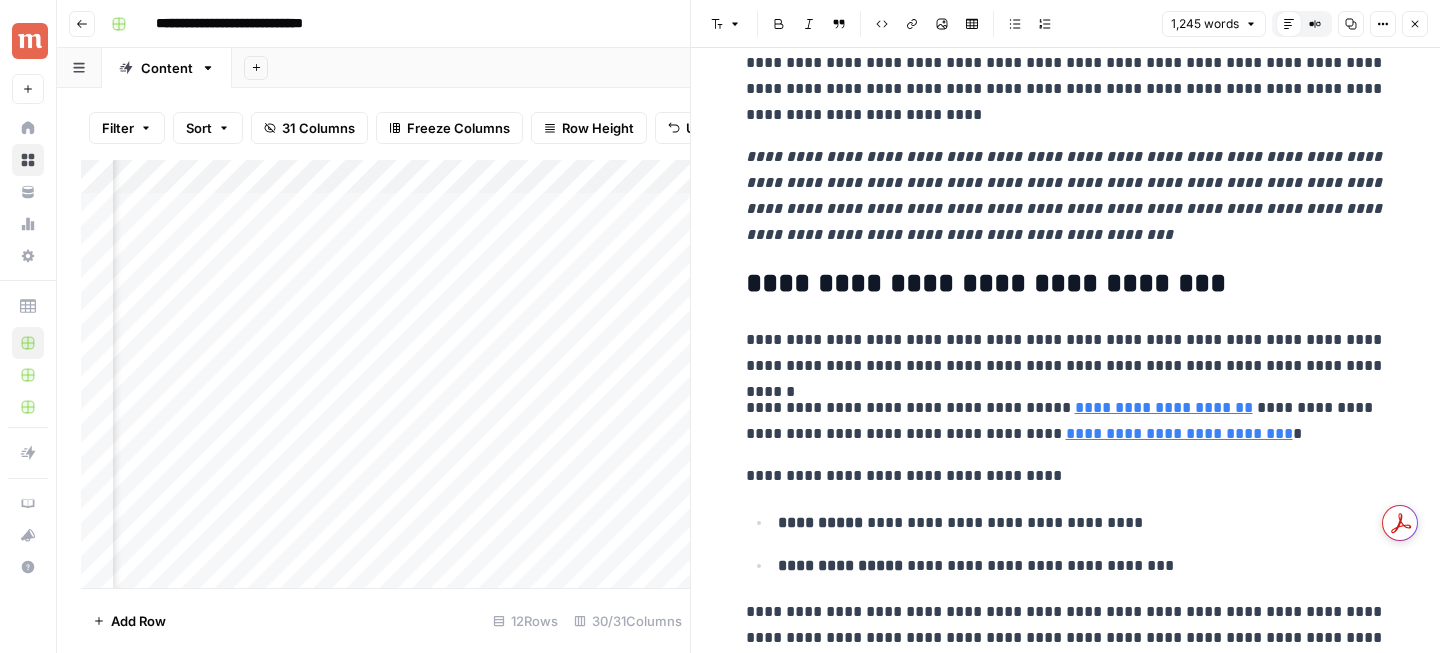 scroll, scrollTop: 373, scrollLeft: 0, axis: vertical 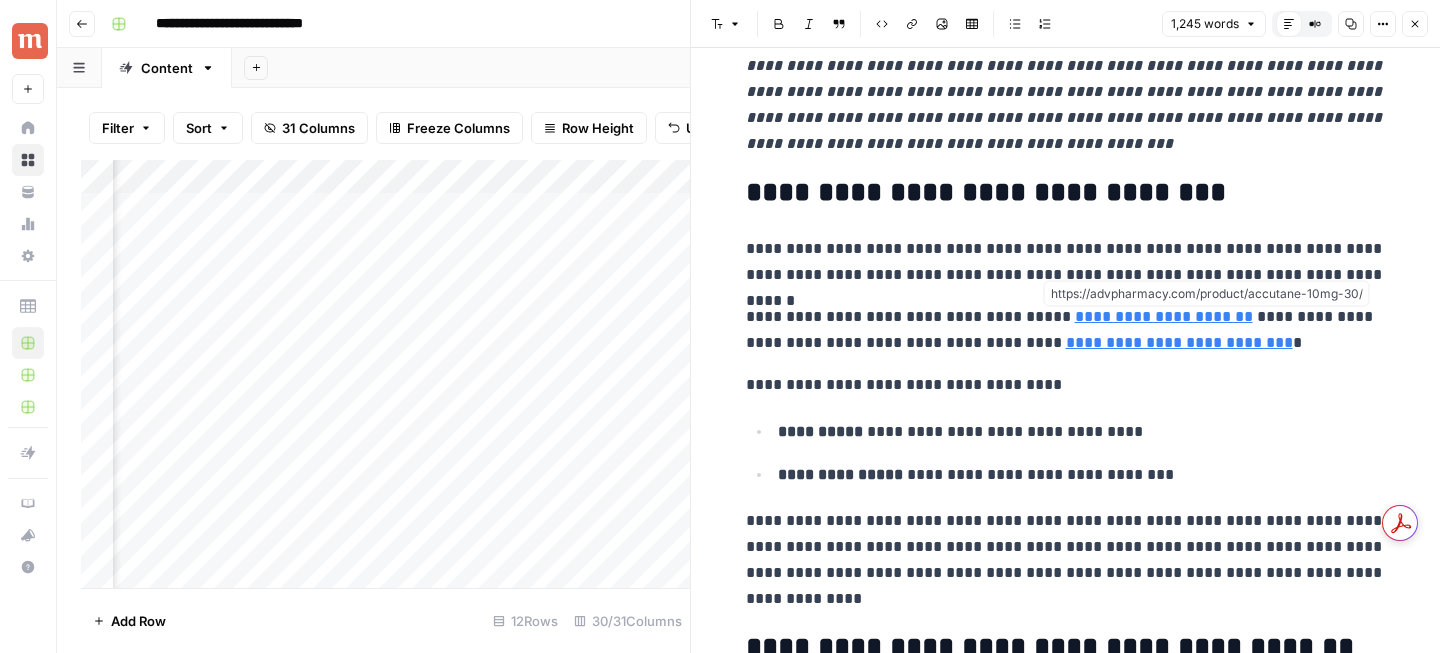 click on "**********" at bounding box center [1164, 316] 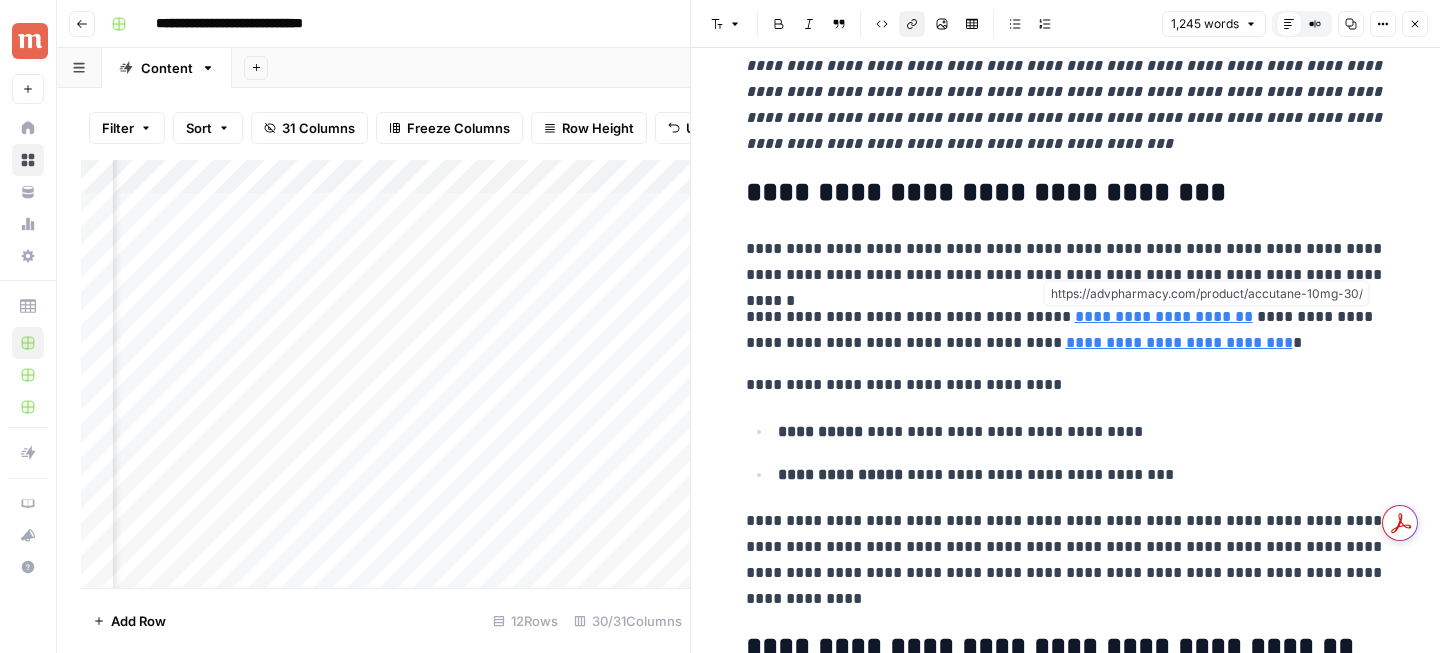 scroll, scrollTop: 373, scrollLeft: 0, axis: vertical 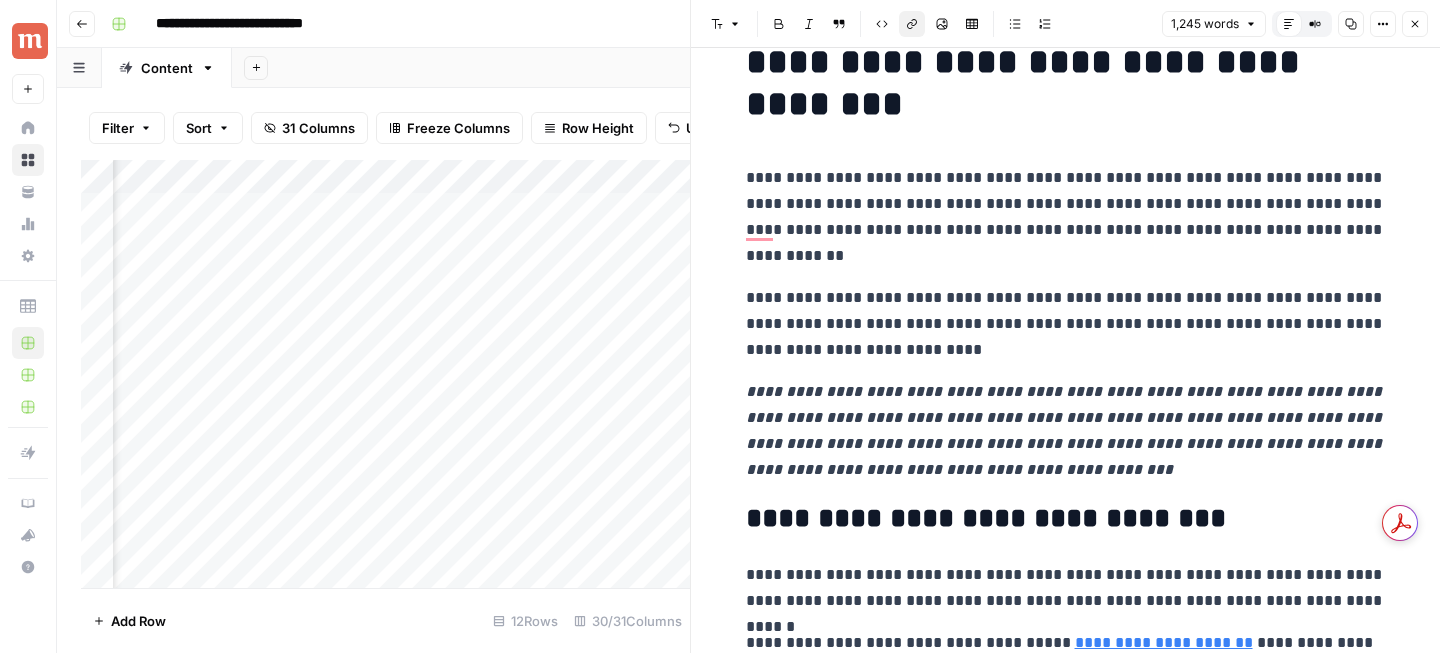 click on "Font style Bold Italic Block quote Code block Link Image Insert Table Bulleted list Numbered list 1,245 words Default Editor Compare Old vs New Content Copy Options Close" at bounding box center [1065, 24] 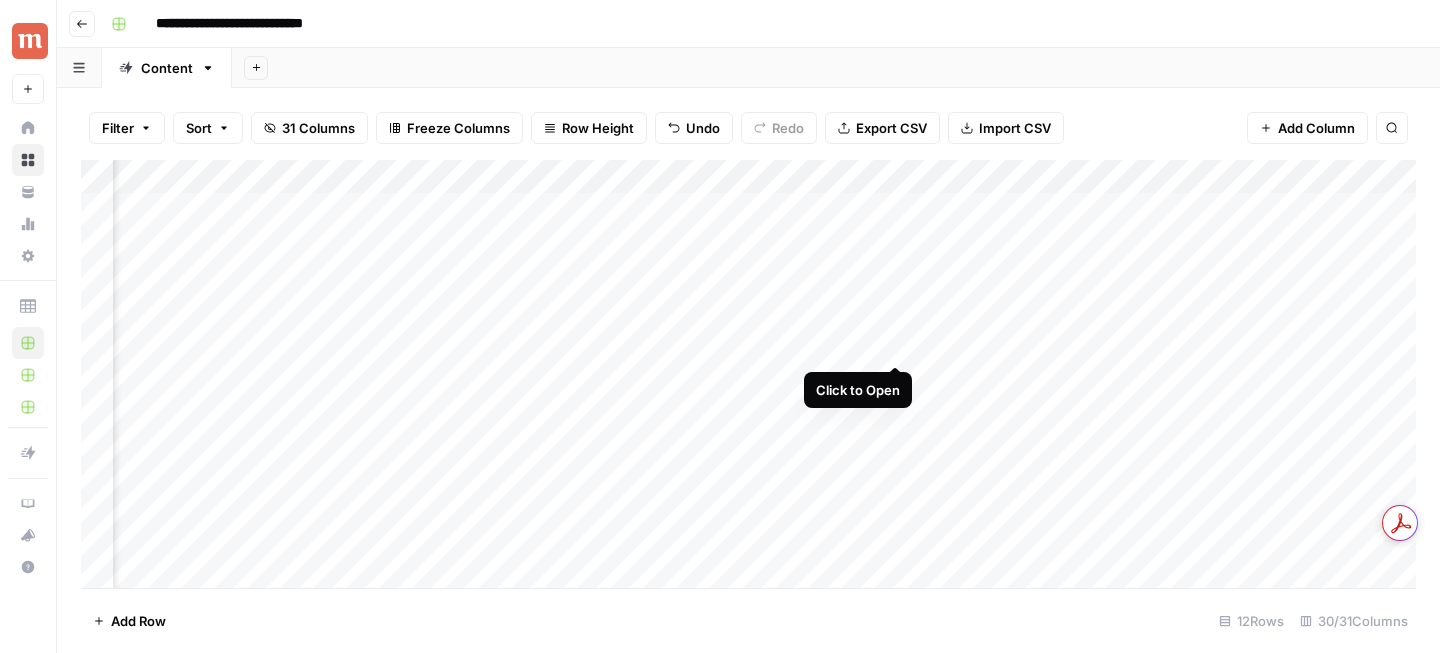 click on "Add Column" at bounding box center (748, 374) 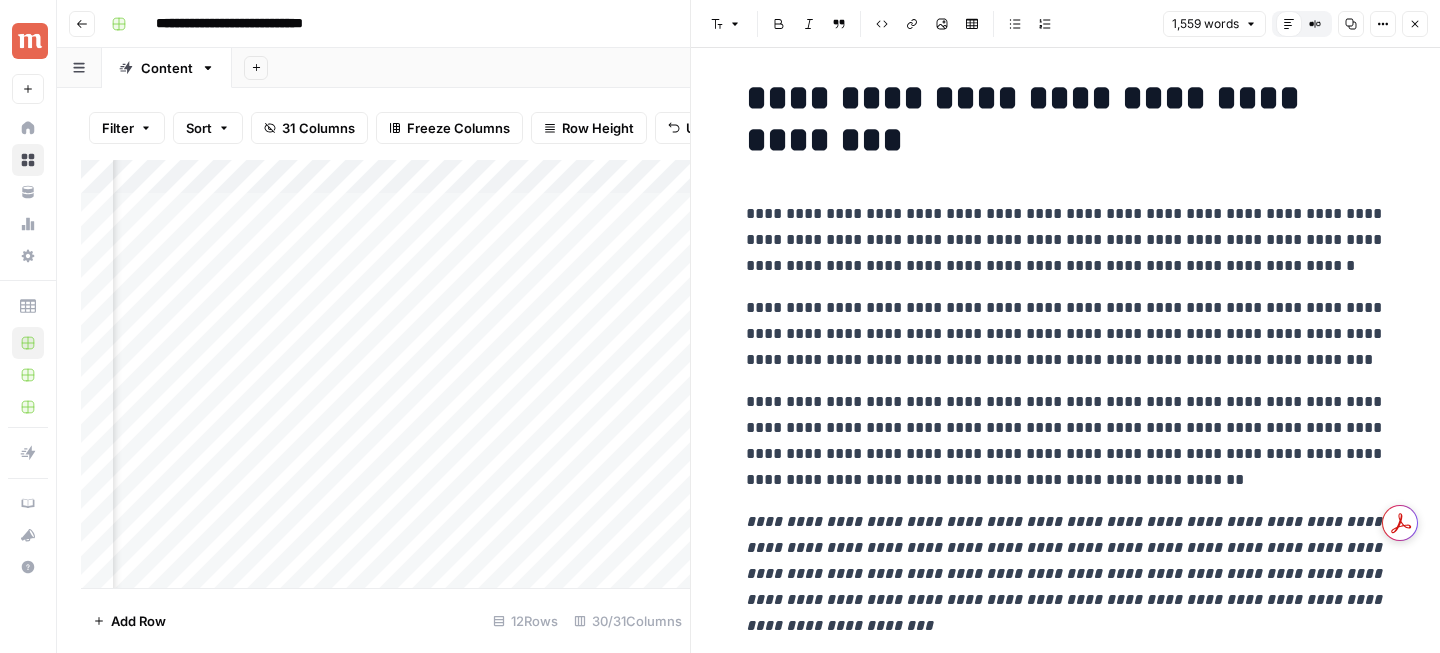 scroll, scrollTop: 0, scrollLeft: 0, axis: both 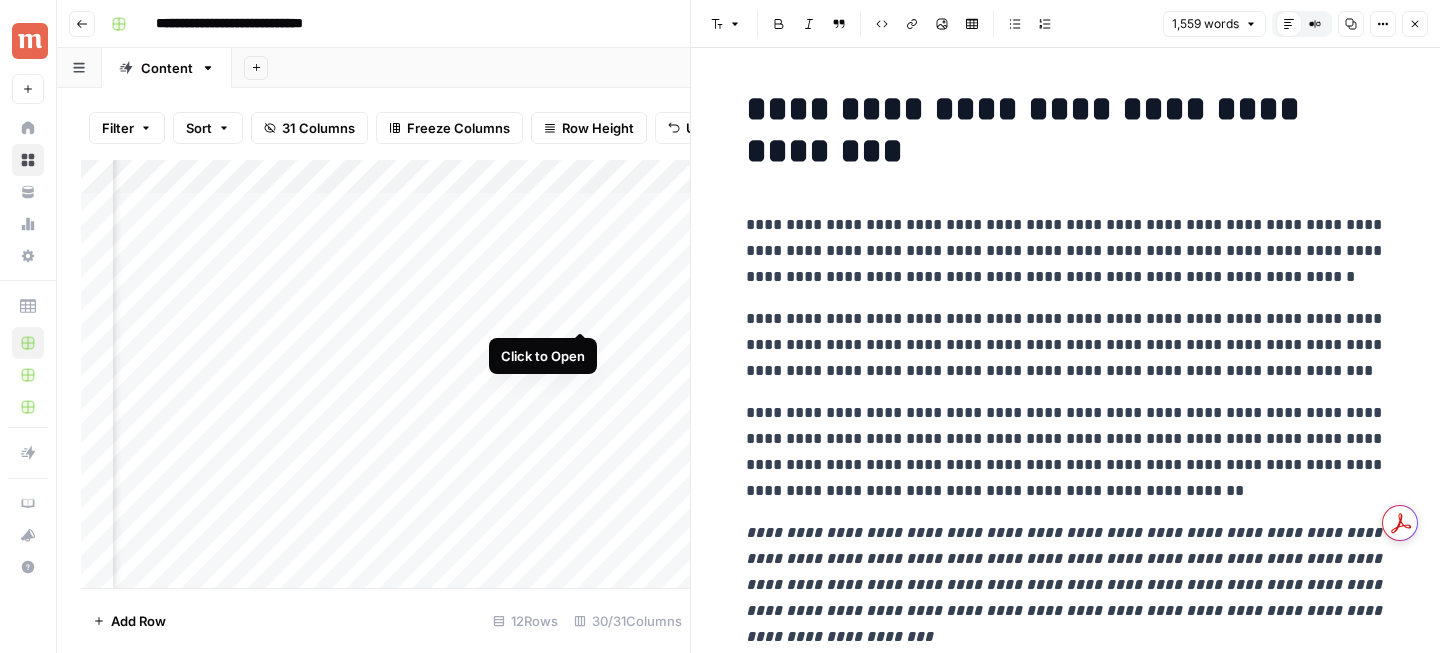 click on "Add Column" at bounding box center [385, 374] 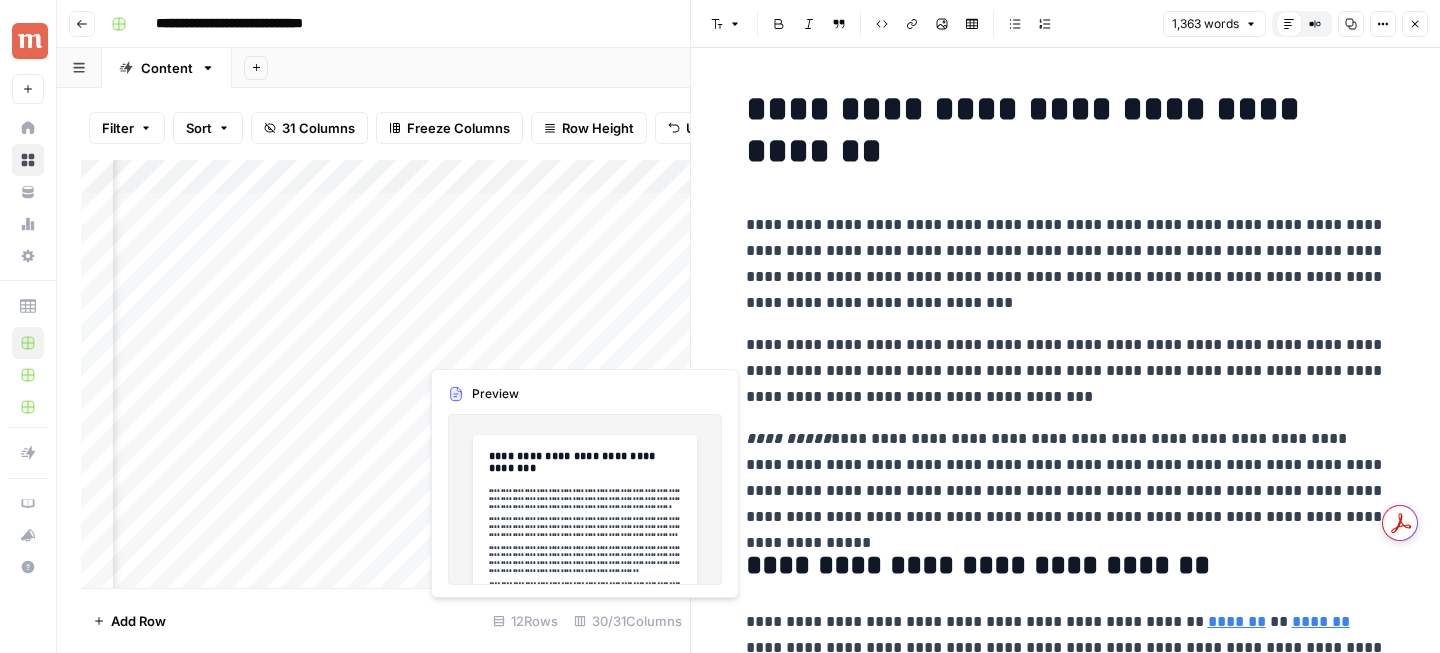 click on "Add Column" at bounding box center [385, 374] 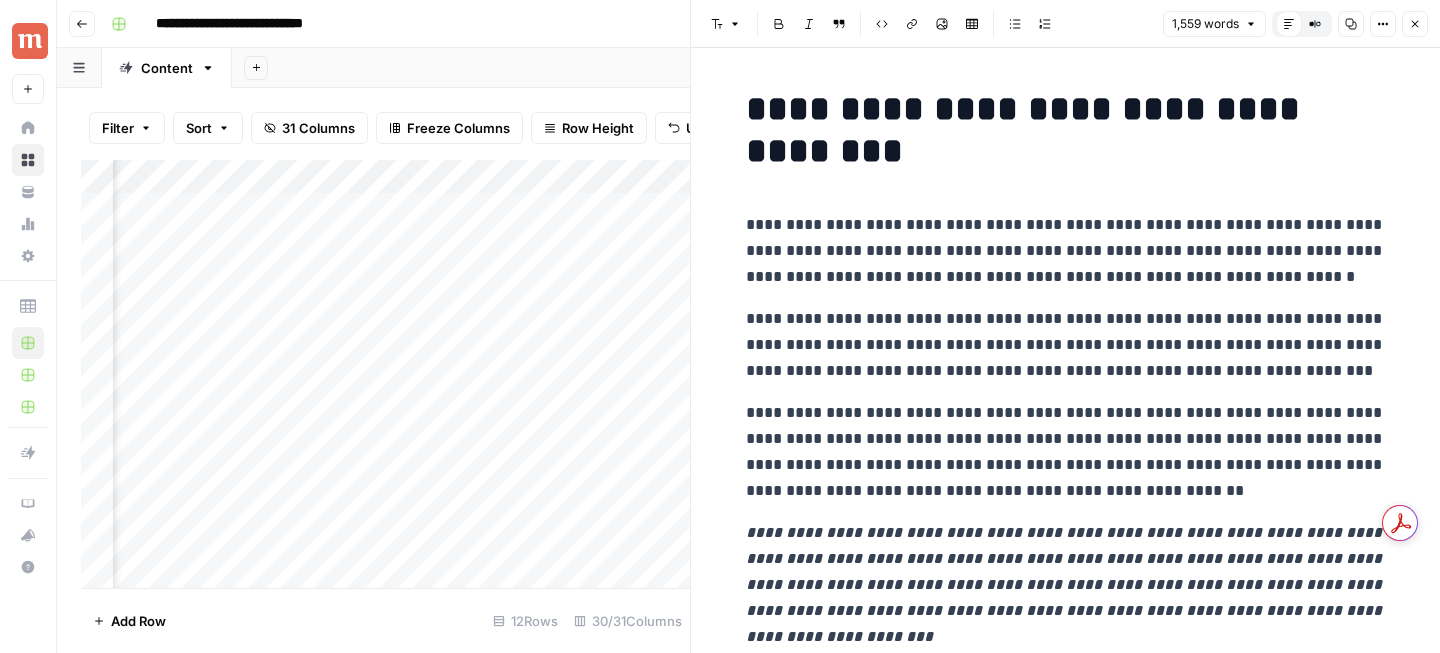 click on "Add Column" at bounding box center [385, 374] 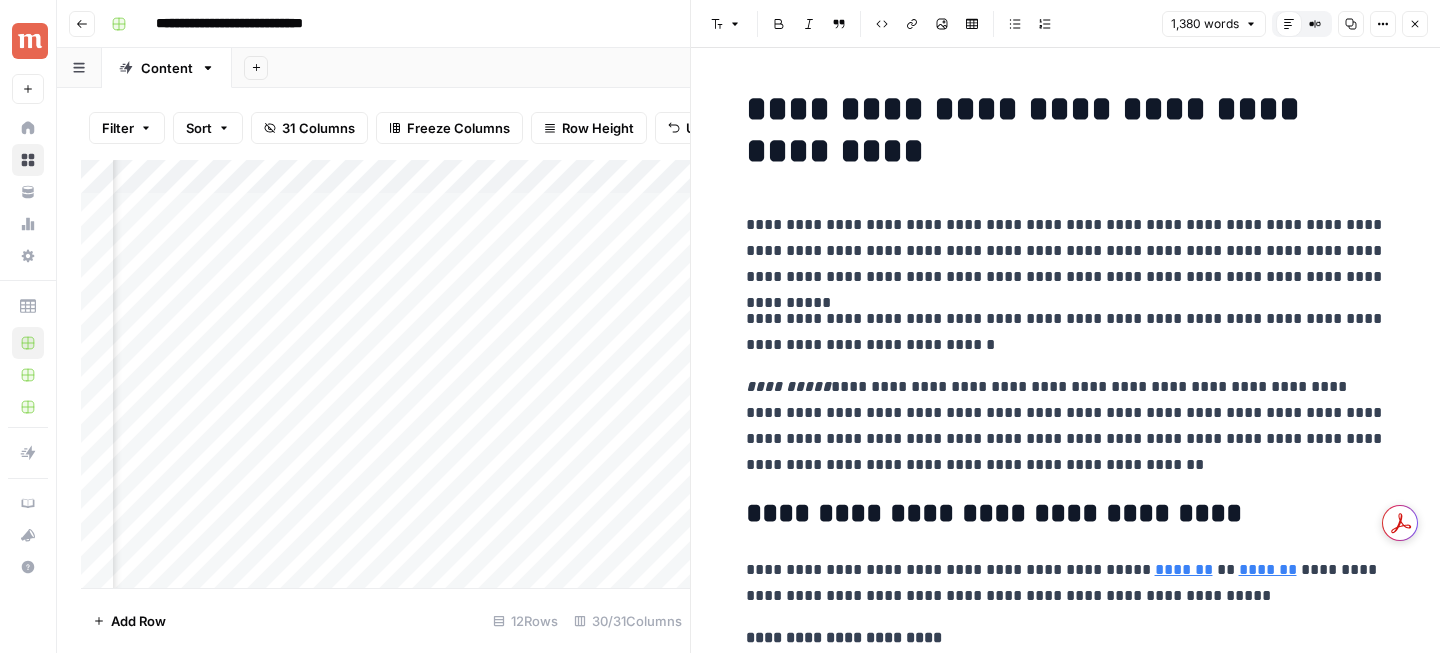click on "Close" at bounding box center [1415, 24] 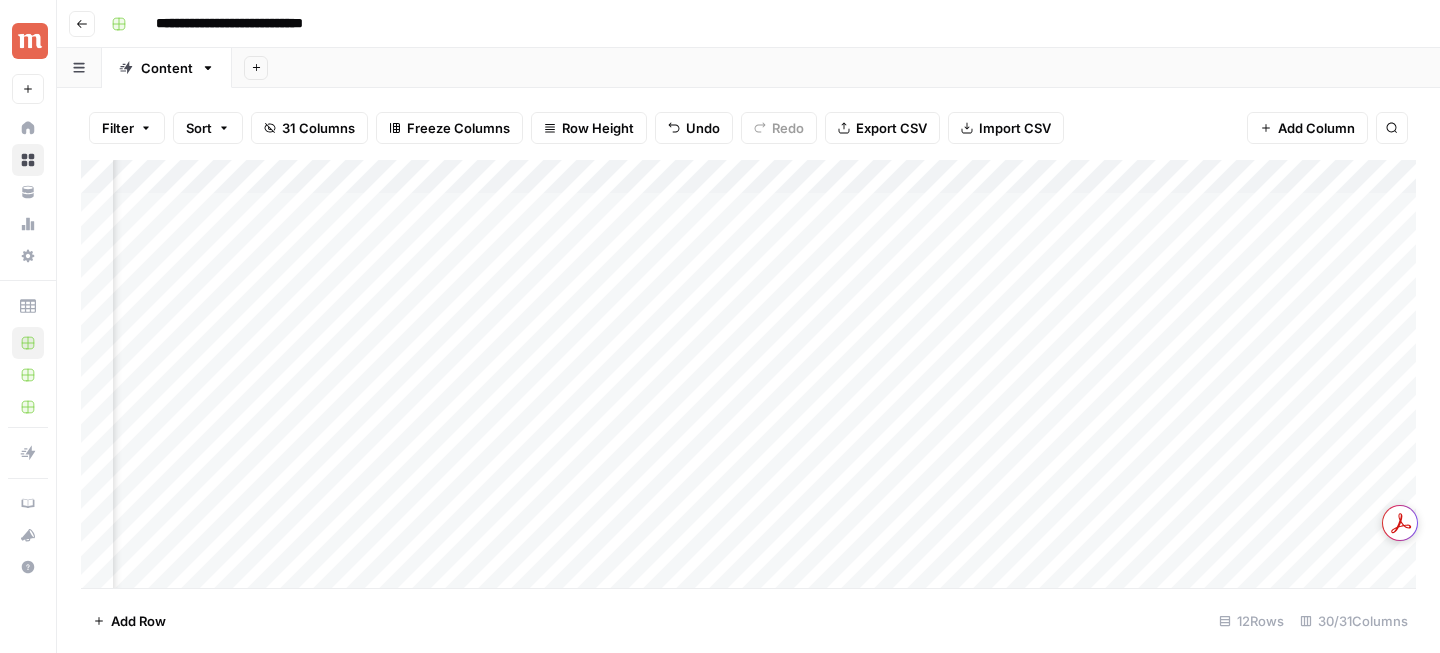 click on "Add Column" at bounding box center [748, 374] 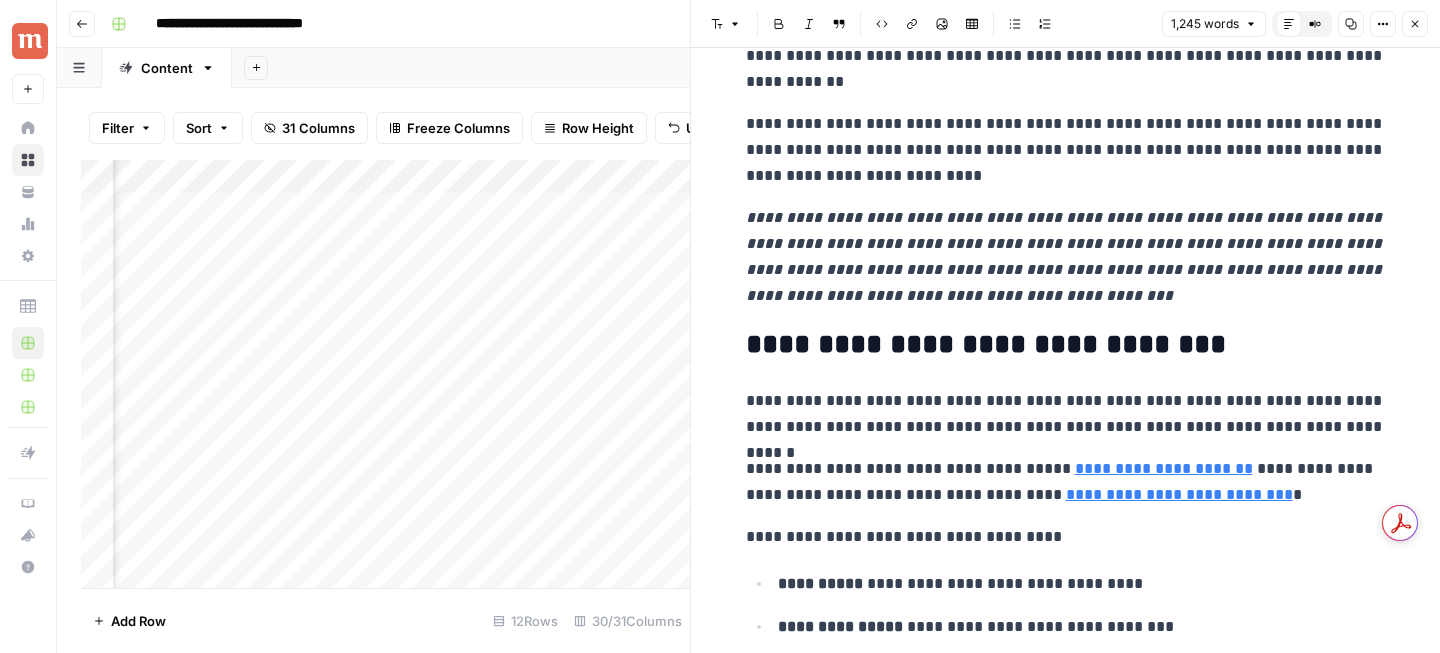 scroll, scrollTop: 252, scrollLeft: 0, axis: vertical 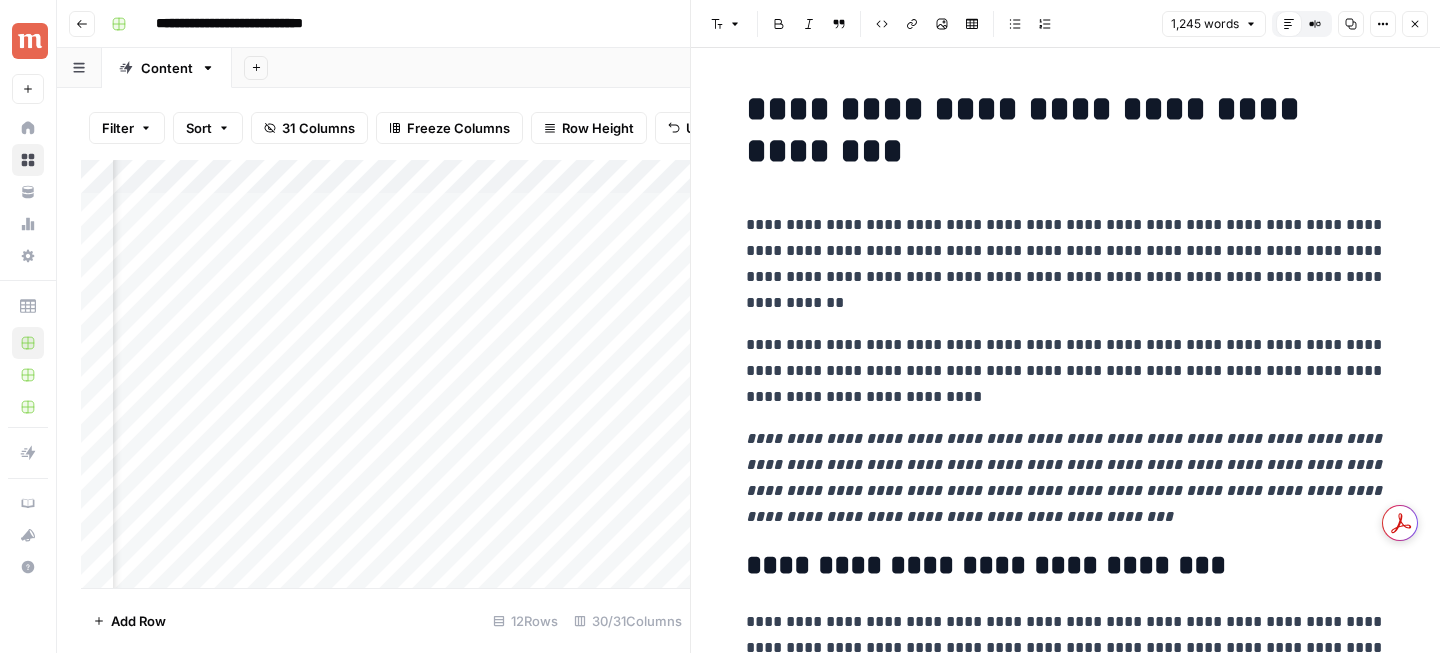 click on "Add Column" at bounding box center (385, 374) 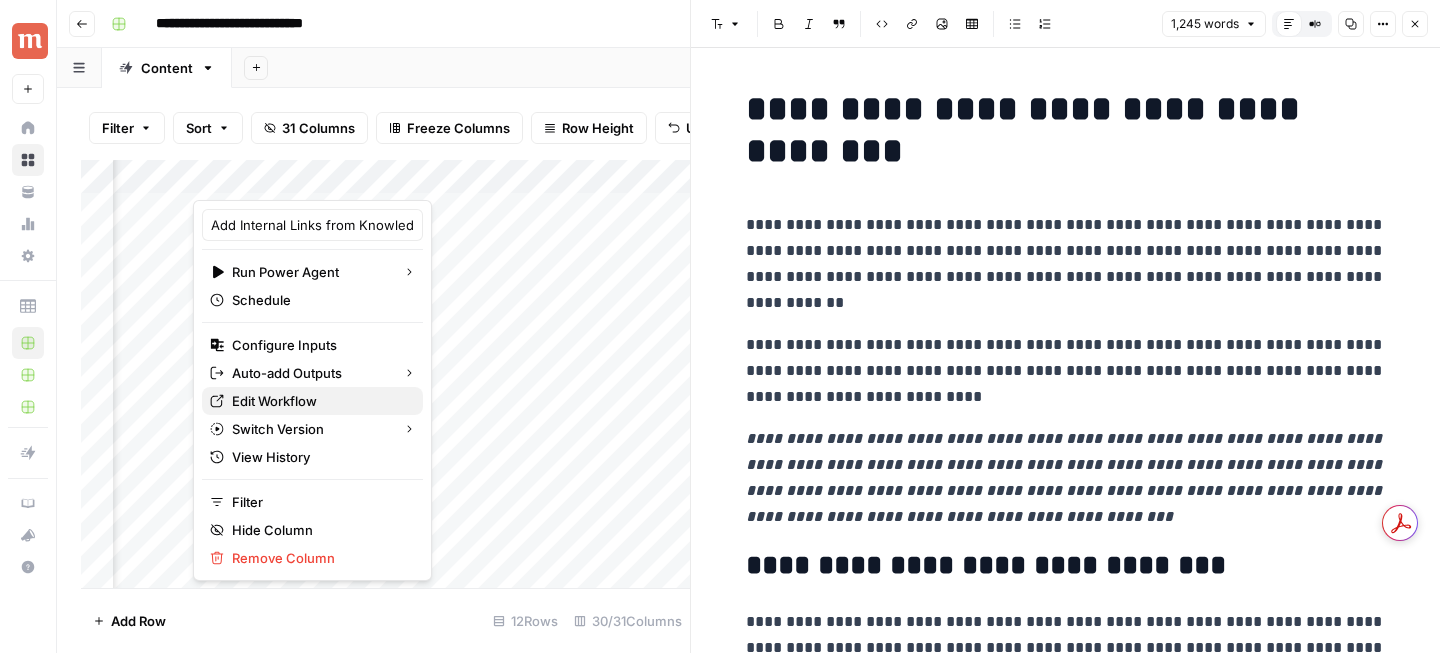 click on "Edit Workflow" at bounding box center [312, 401] 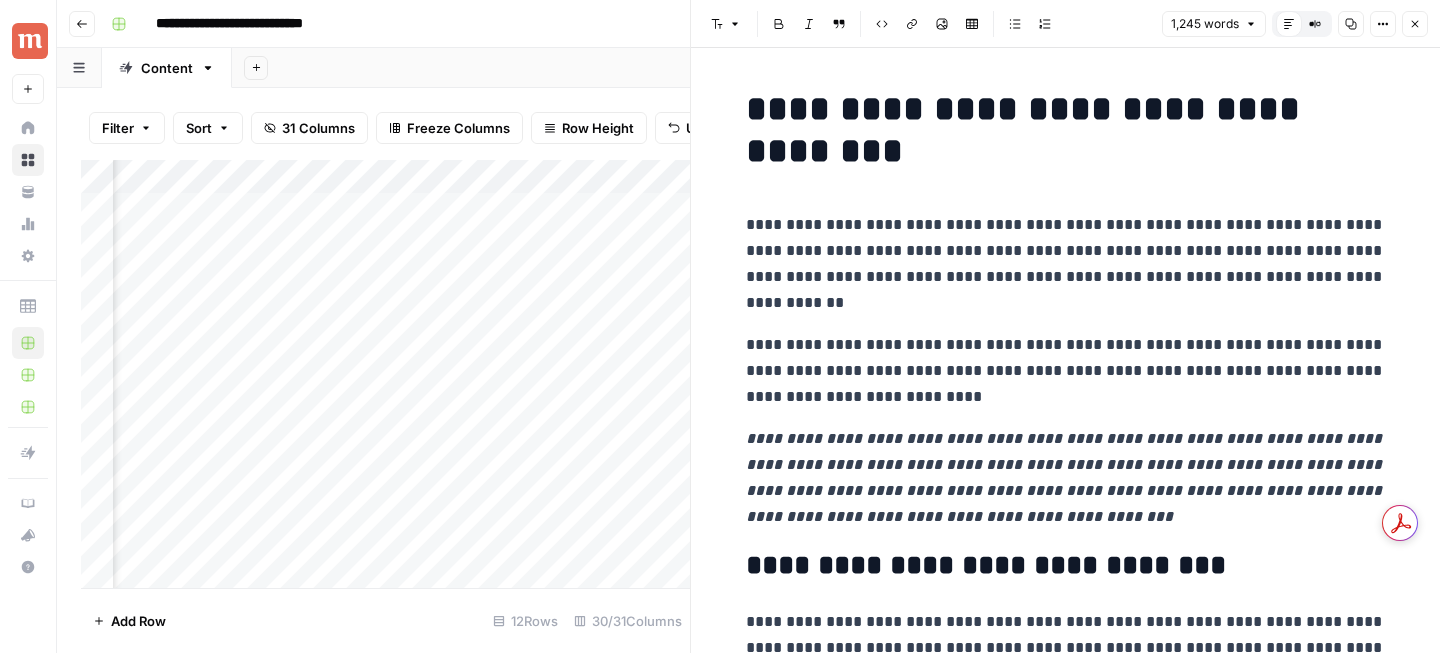 scroll, scrollTop: 0, scrollLeft: 1966, axis: horizontal 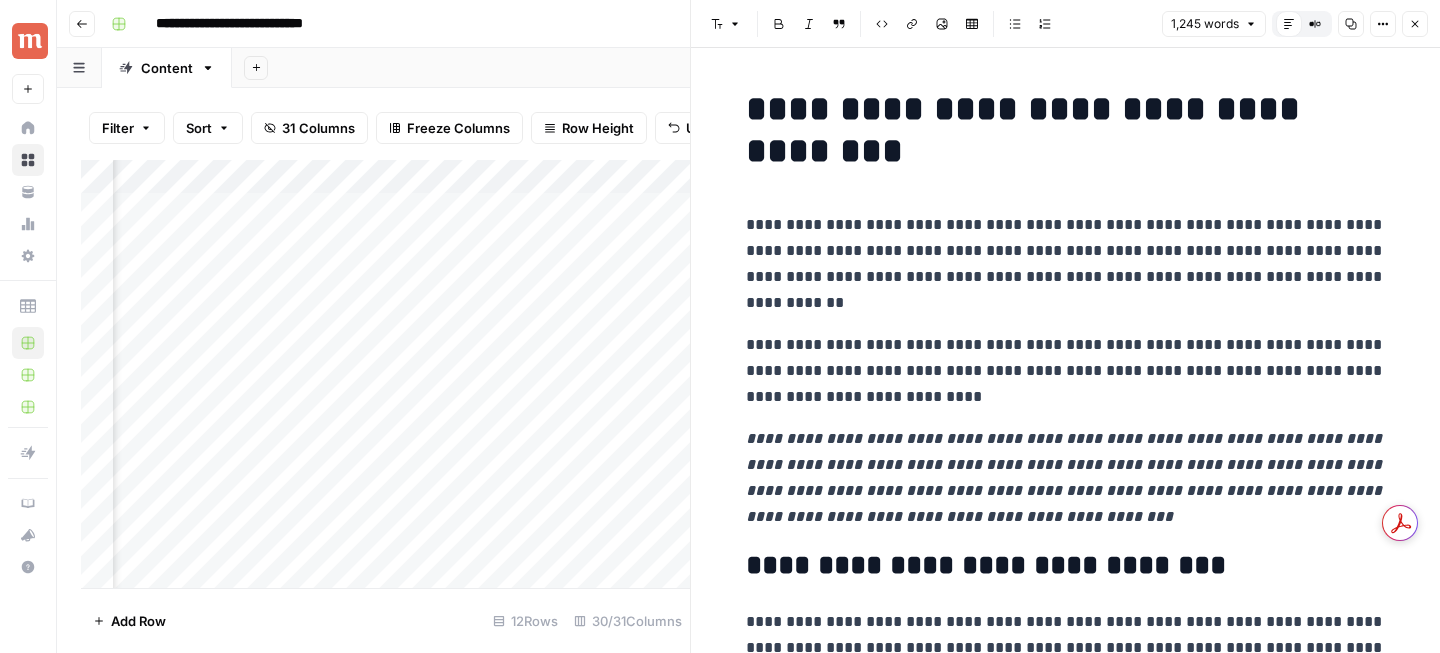 click on "Add Column" at bounding box center (385, 374) 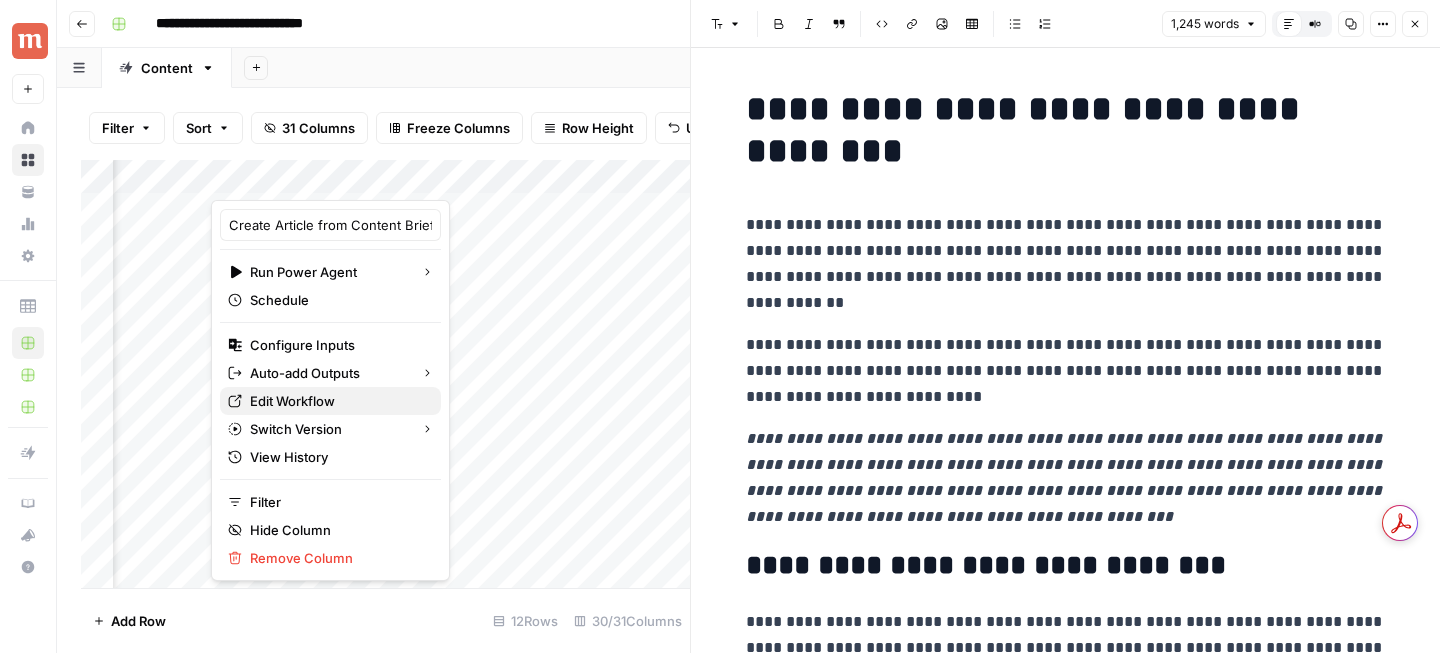 click on "Edit Workflow" at bounding box center (337, 401) 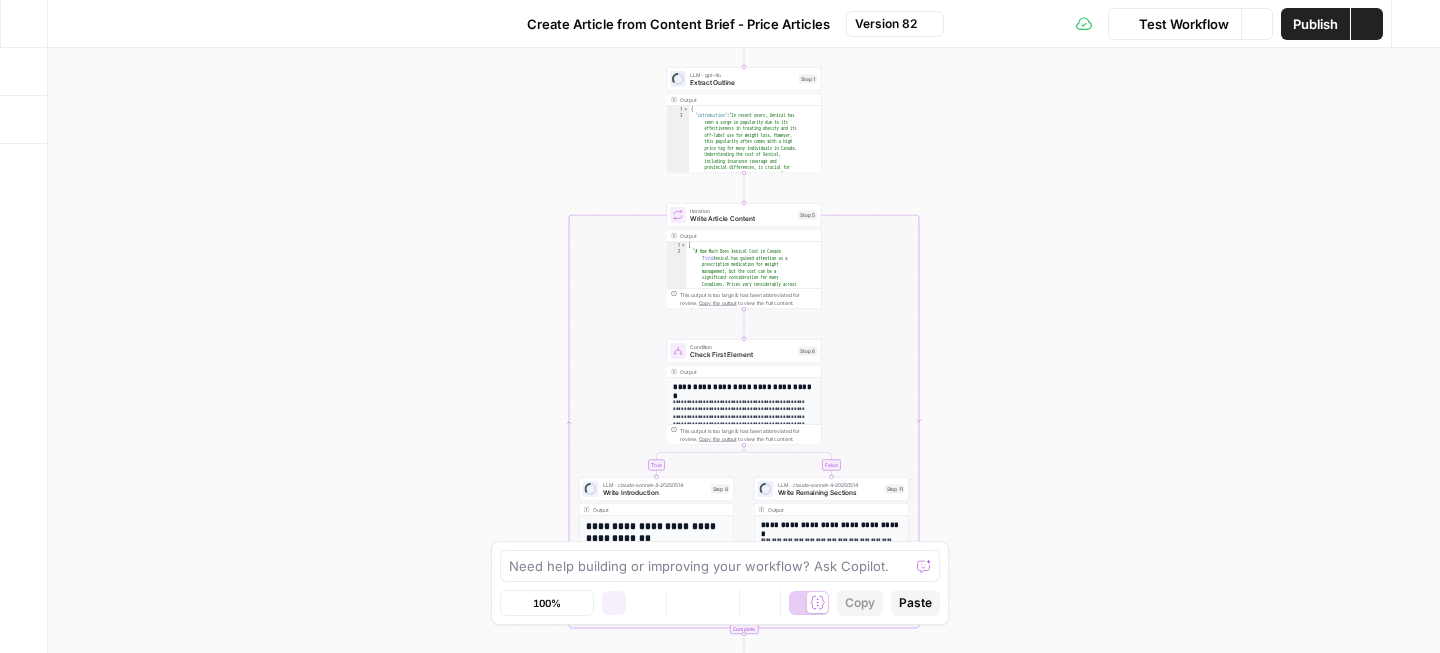 scroll, scrollTop: 0, scrollLeft: 0, axis: both 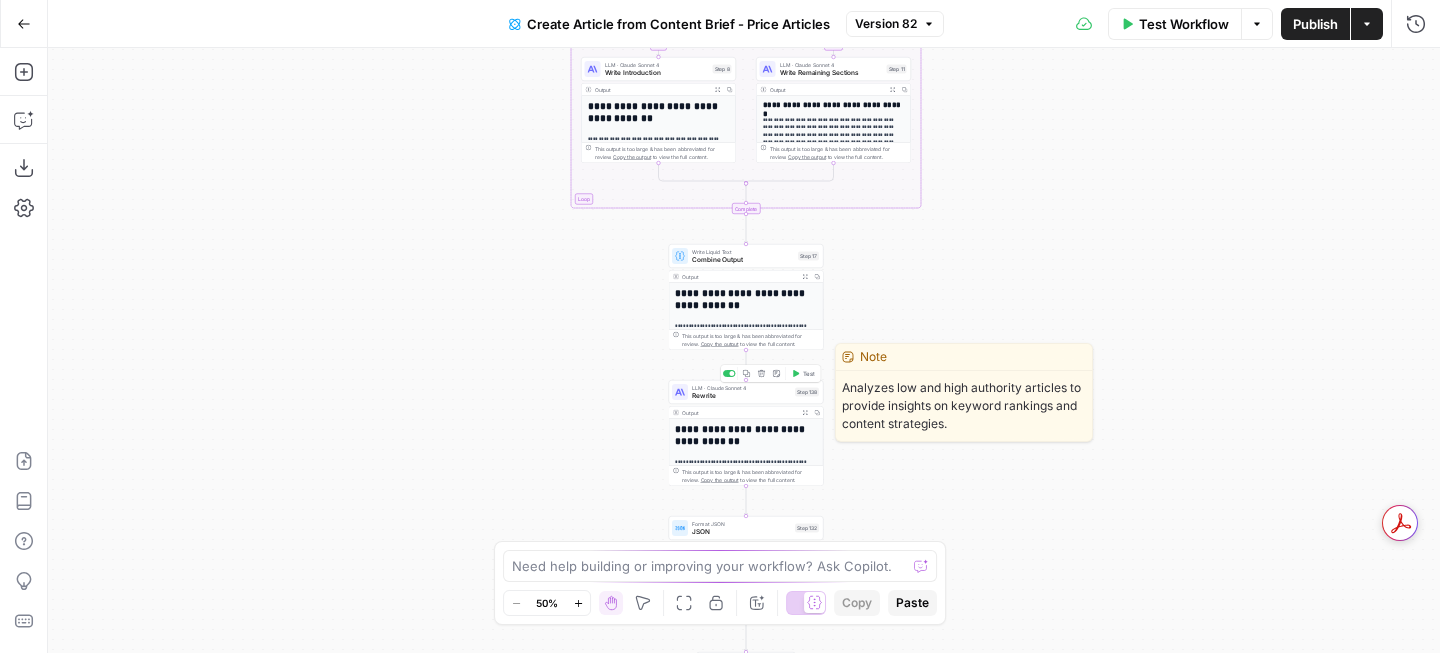 click on "Rewrite" at bounding box center [741, 396] 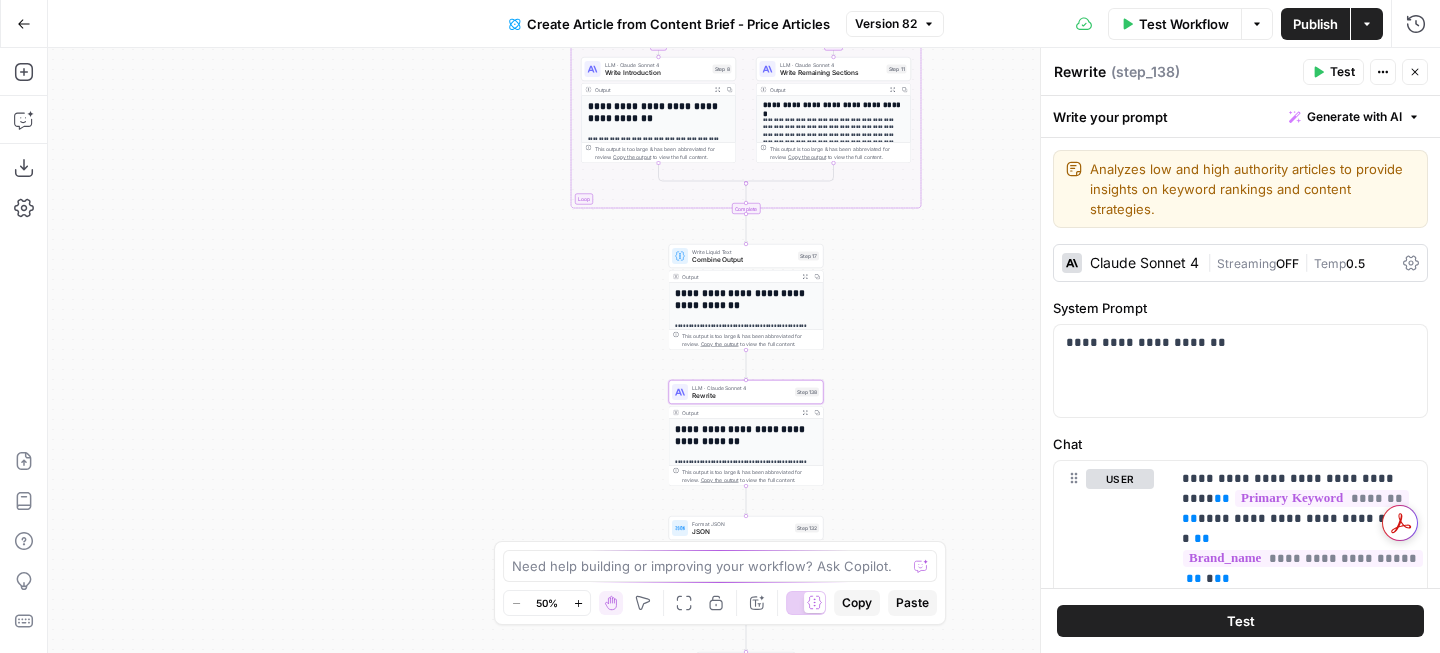 scroll, scrollTop: 3490, scrollLeft: 0, axis: vertical 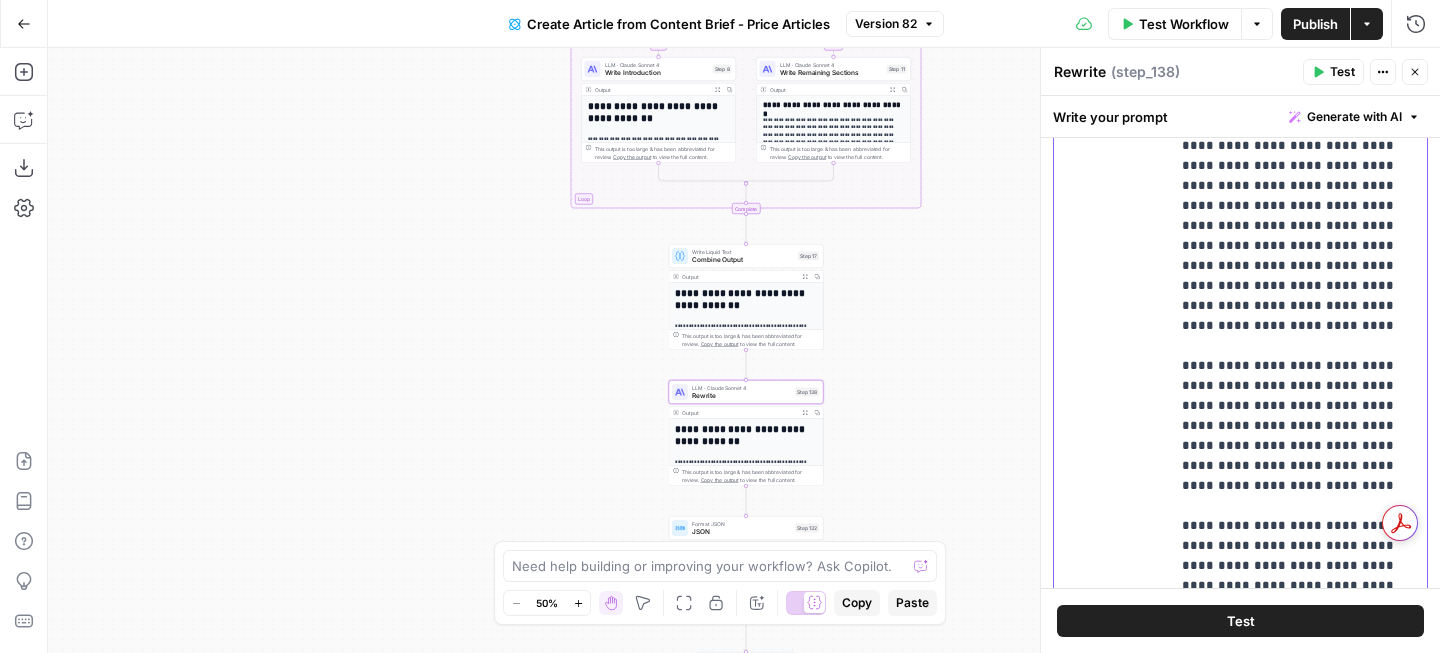 click on "**********" at bounding box center (1298, 4146) 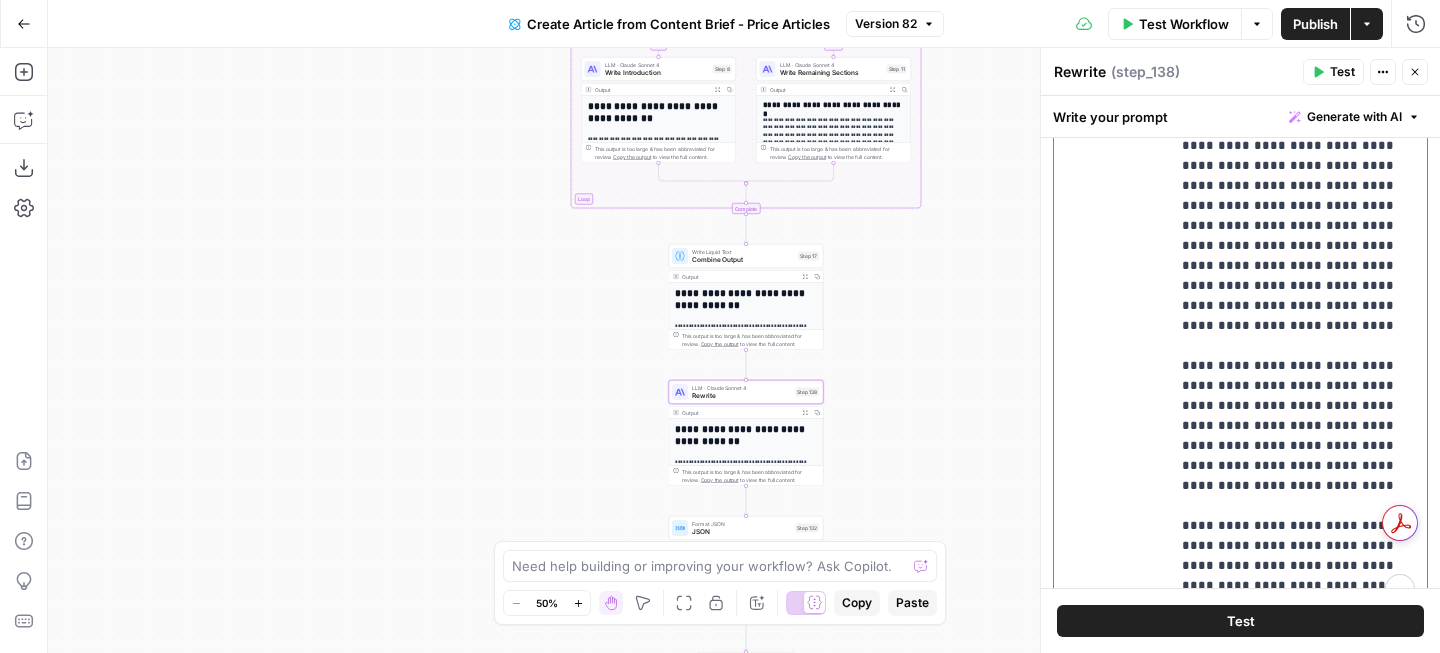 scroll, scrollTop: 769, scrollLeft: 0, axis: vertical 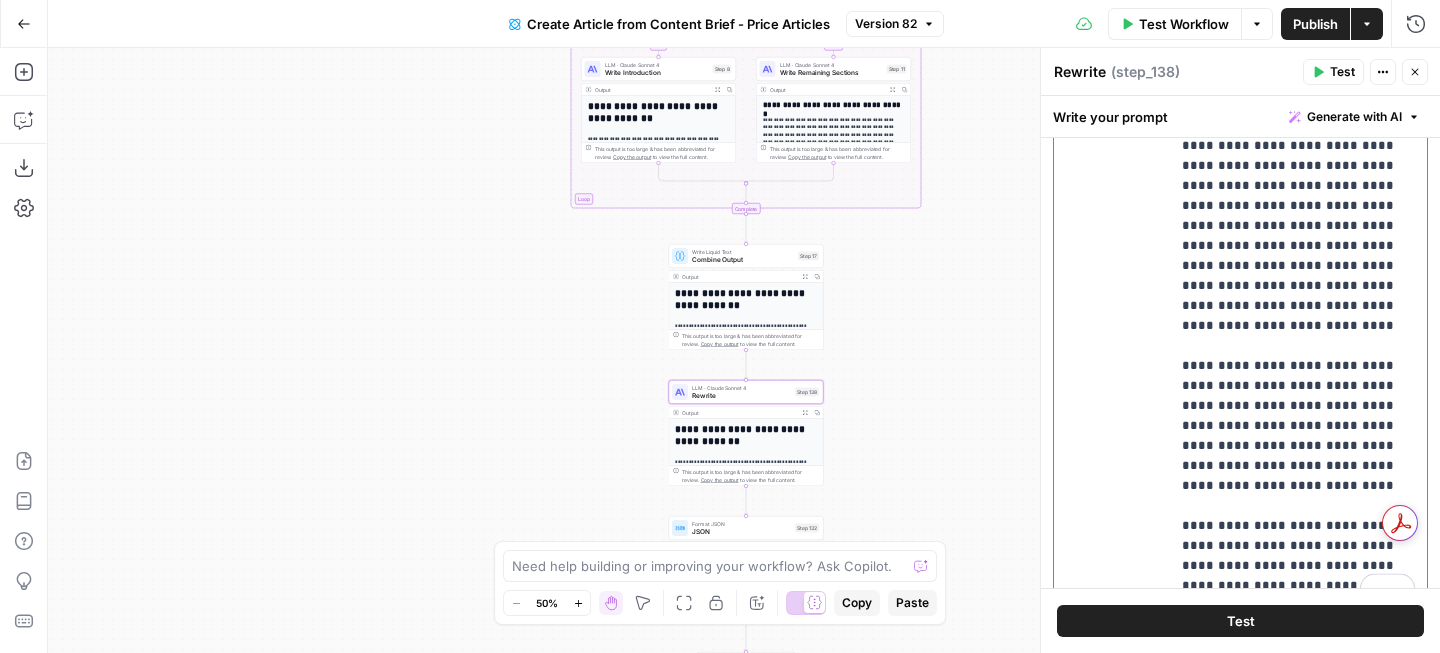 type 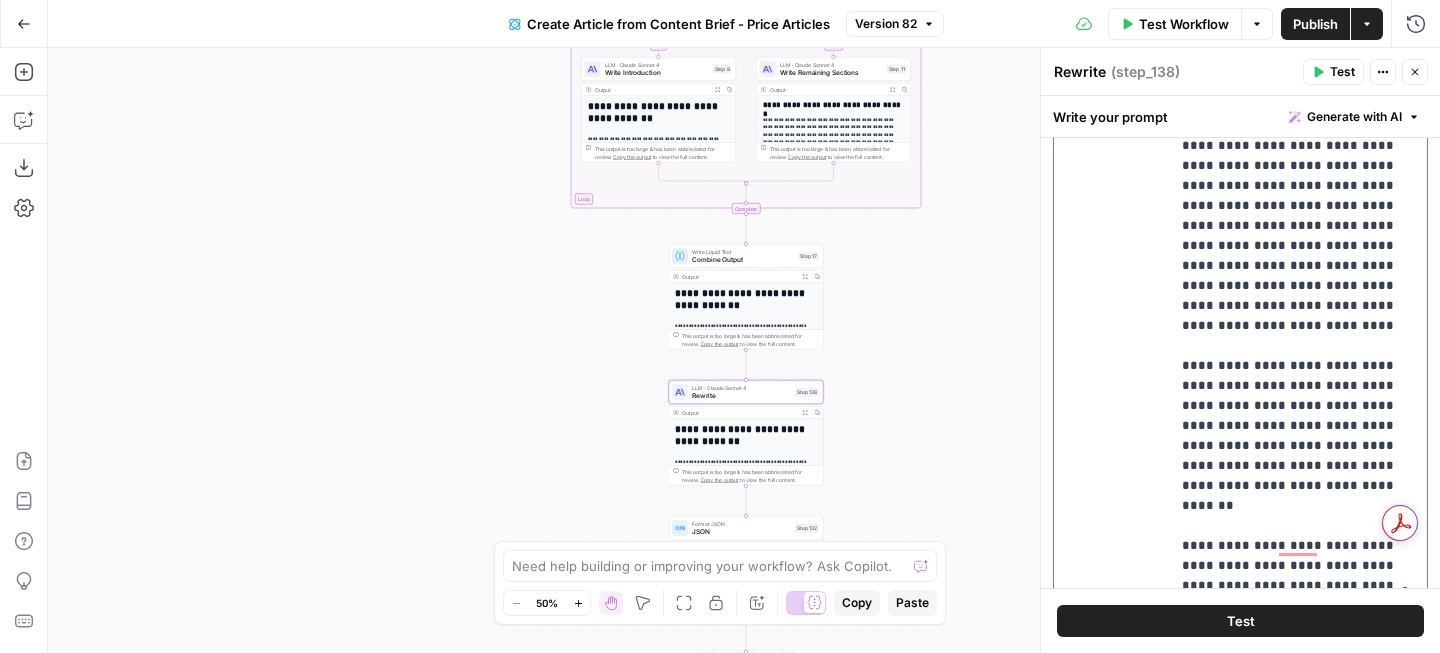 scroll, scrollTop: 769, scrollLeft: 0, axis: vertical 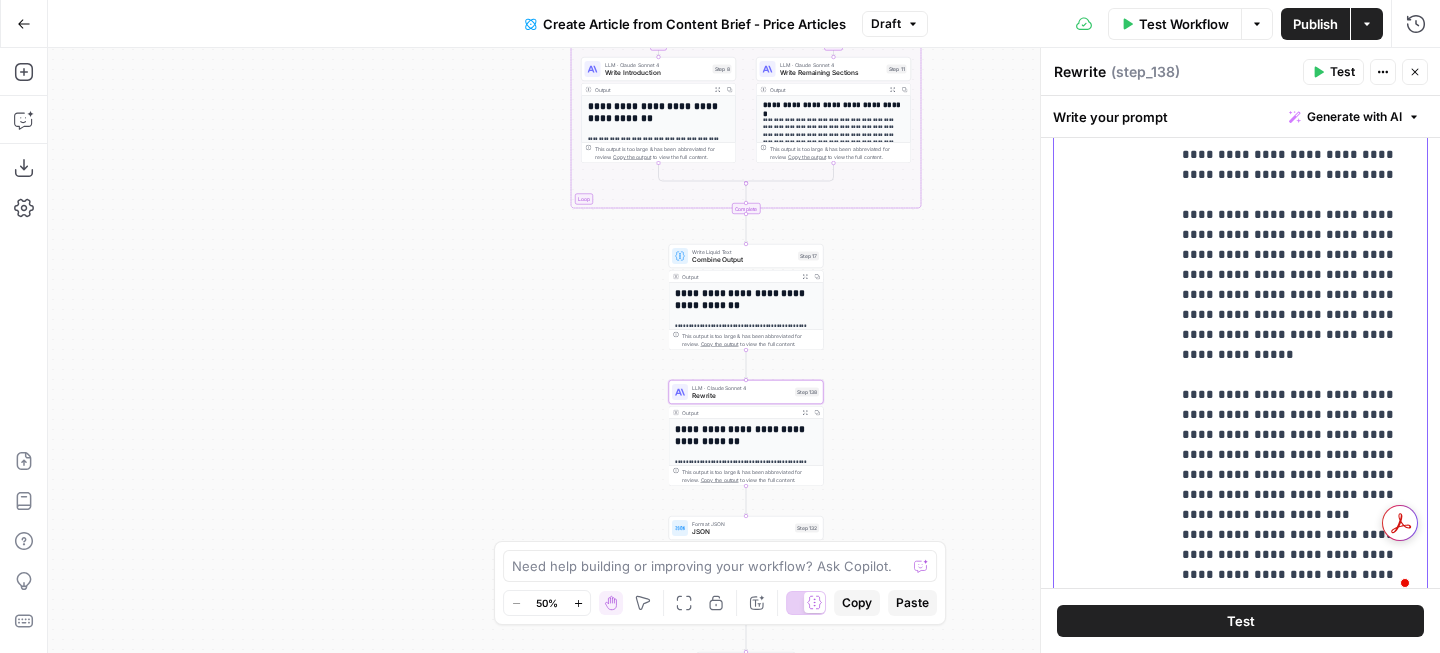 click on "**********" at bounding box center [1298, 4005] 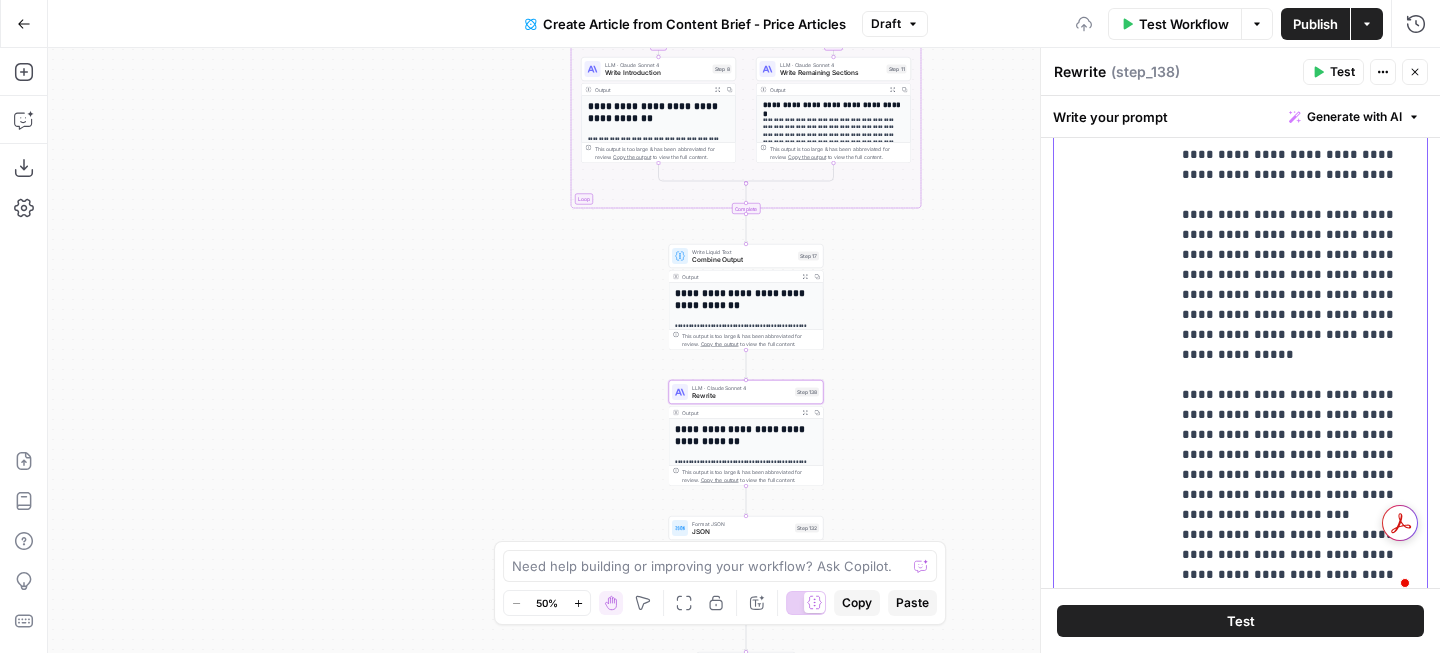 scroll, scrollTop: 975, scrollLeft: 0, axis: vertical 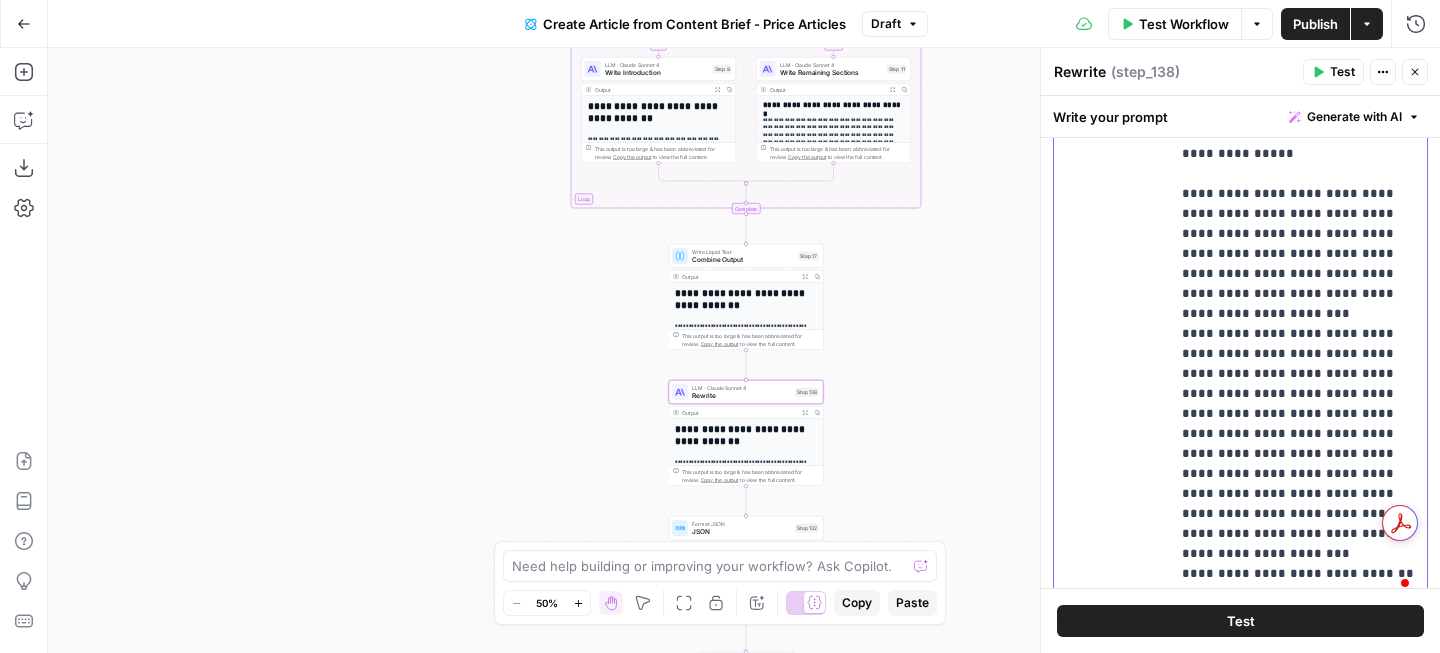 click on "**********" at bounding box center [1298, 3804] 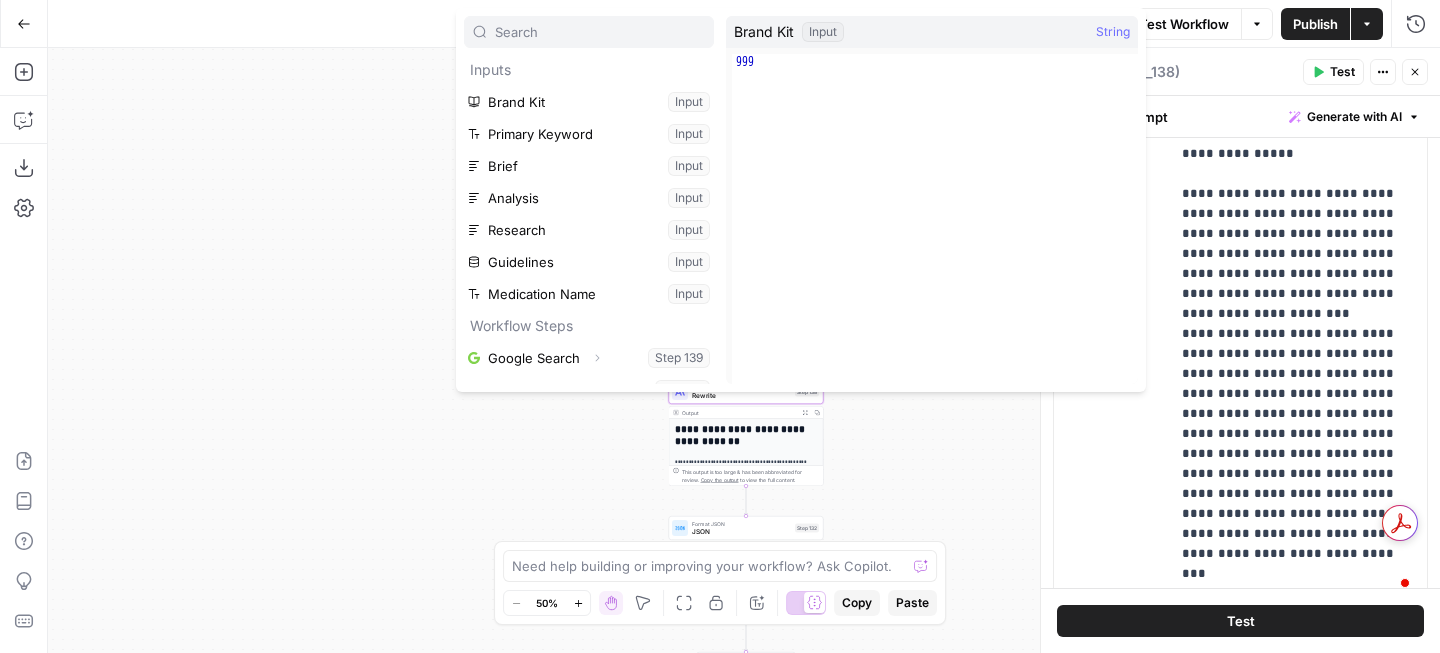 type on "m" 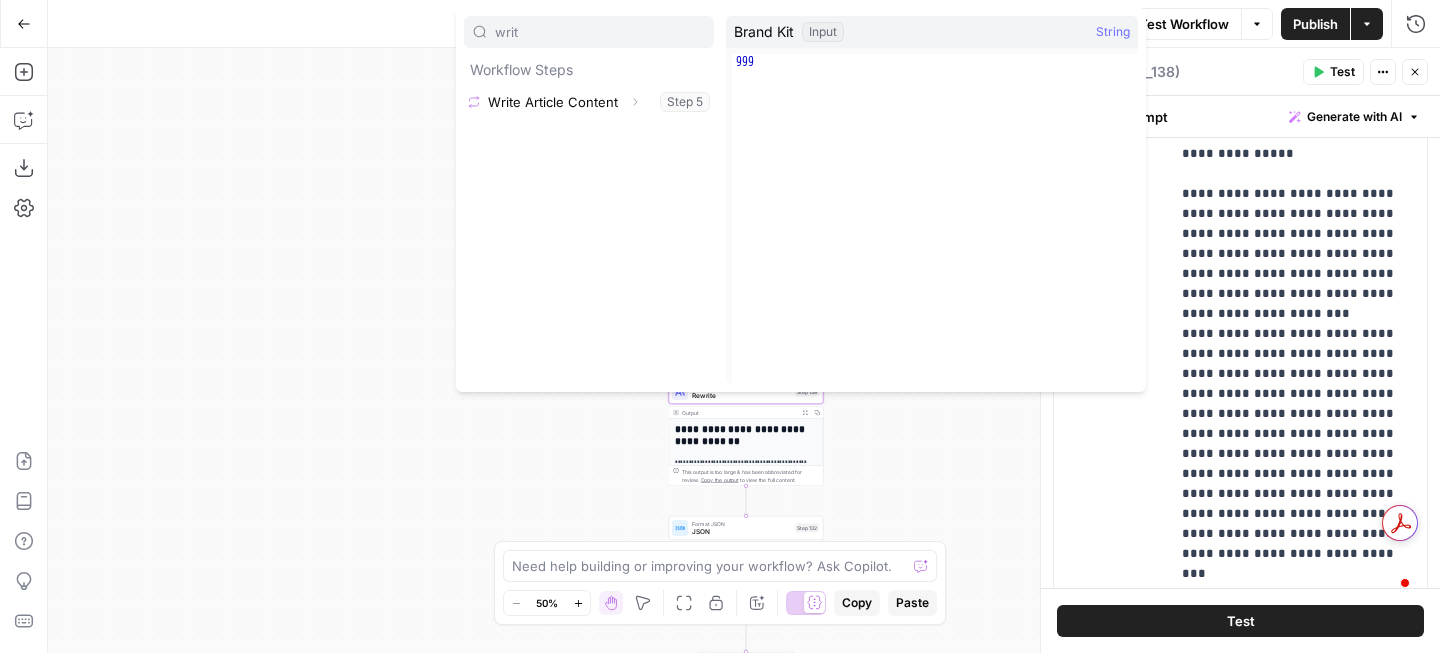 type on "writi" 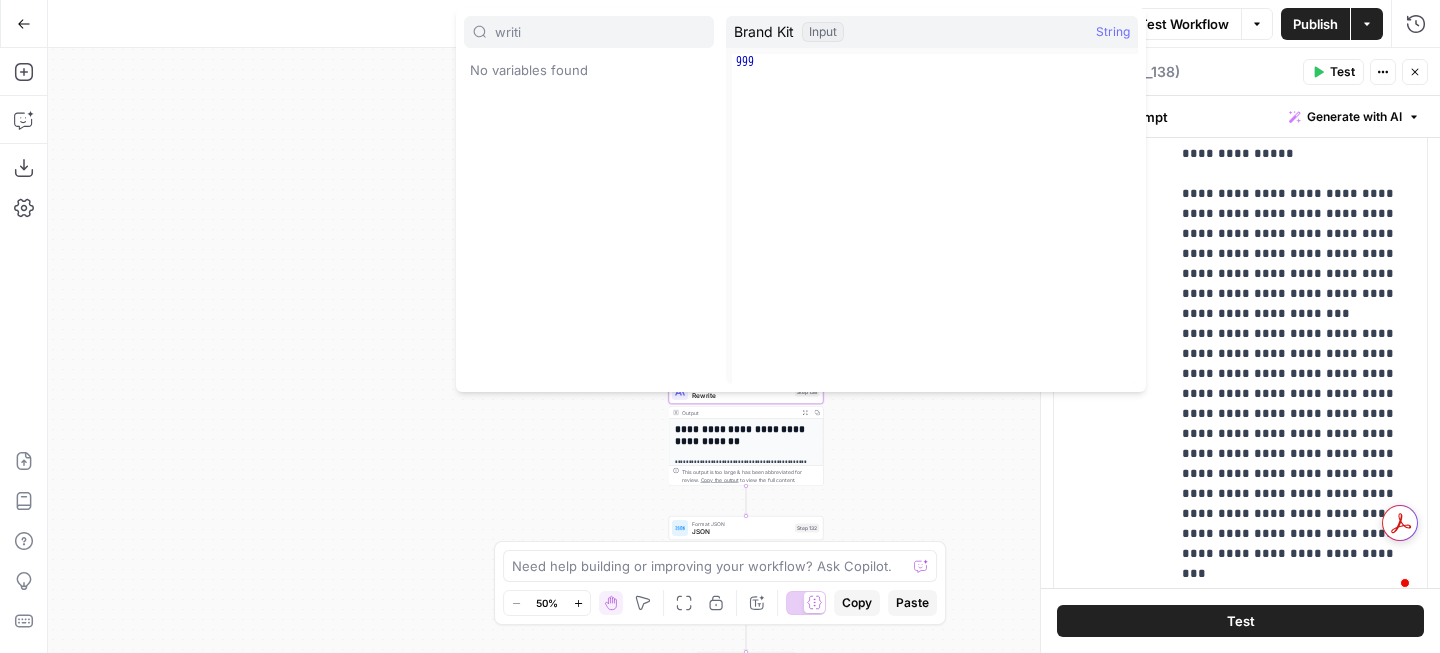 type 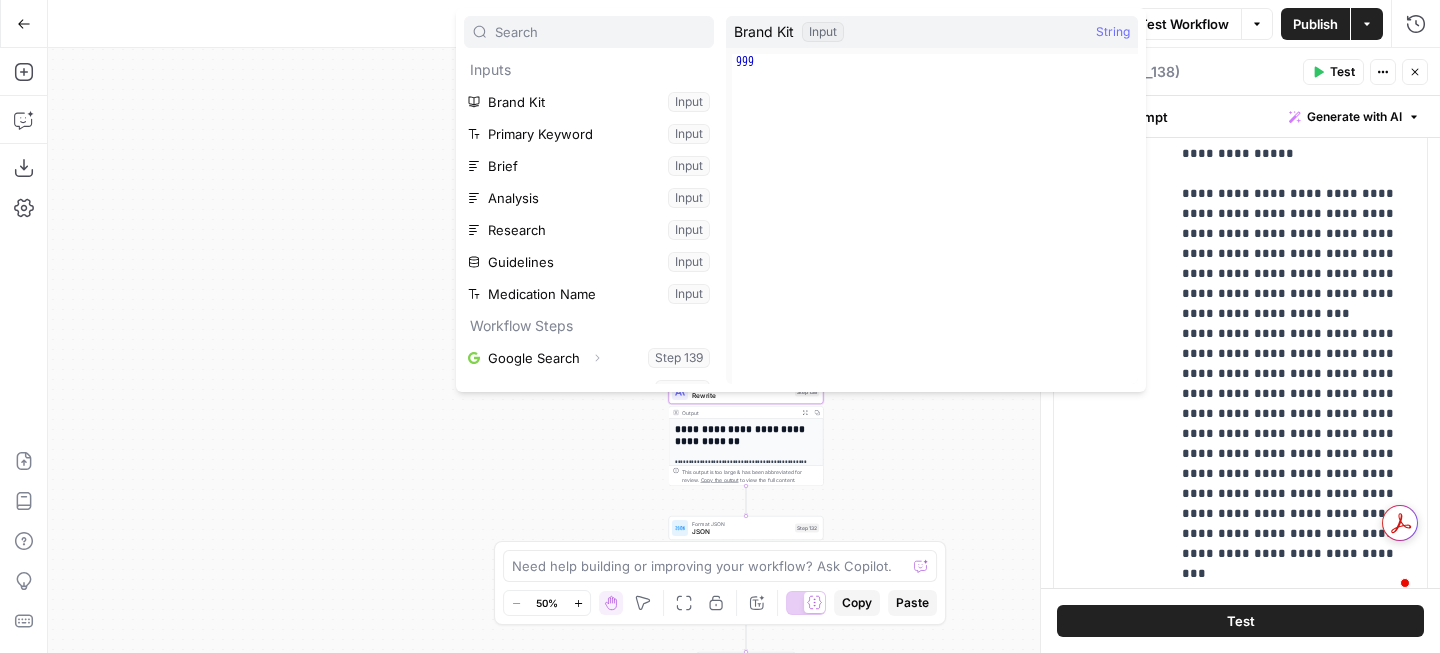 click on "String" at bounding box center (1113, 32) 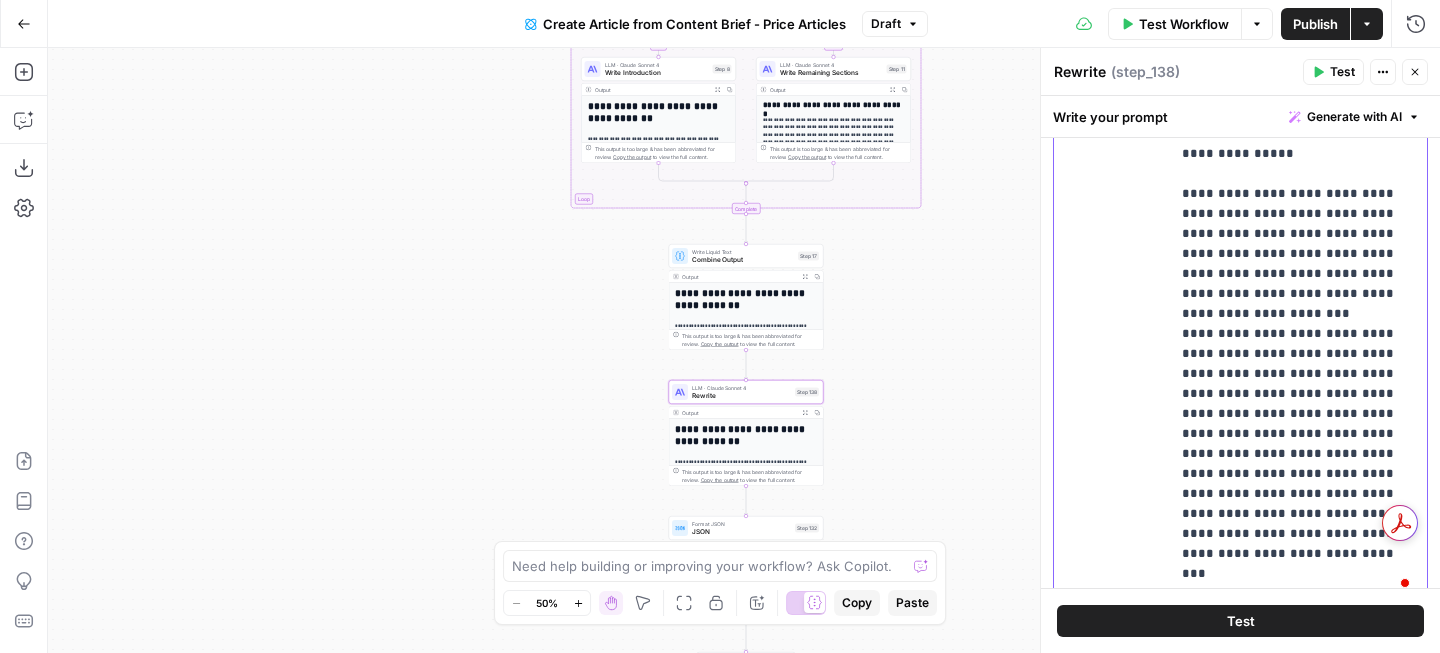 click on "**********" at bounding box center (1298, 3804) 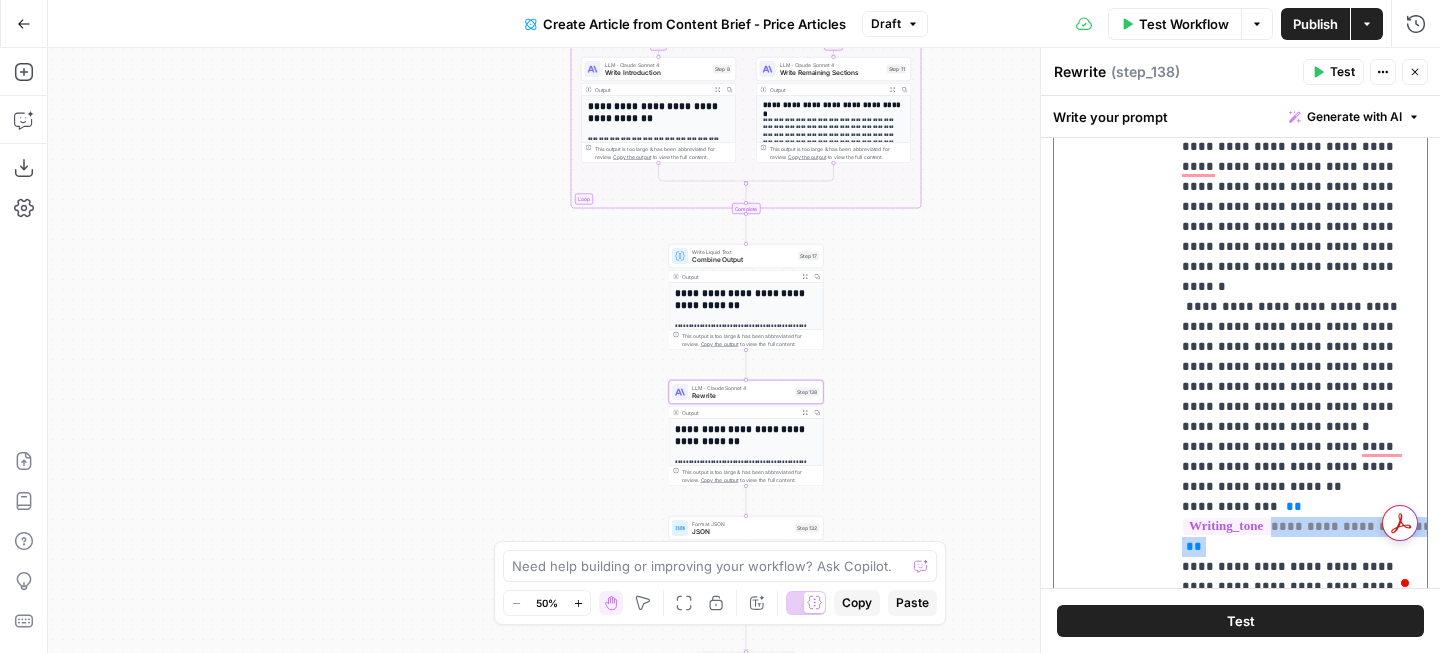 drag, startPoint x: 1170, startPoint y: 311, endPoint x: 1263, endPoint y: 317, distance: 93.193344 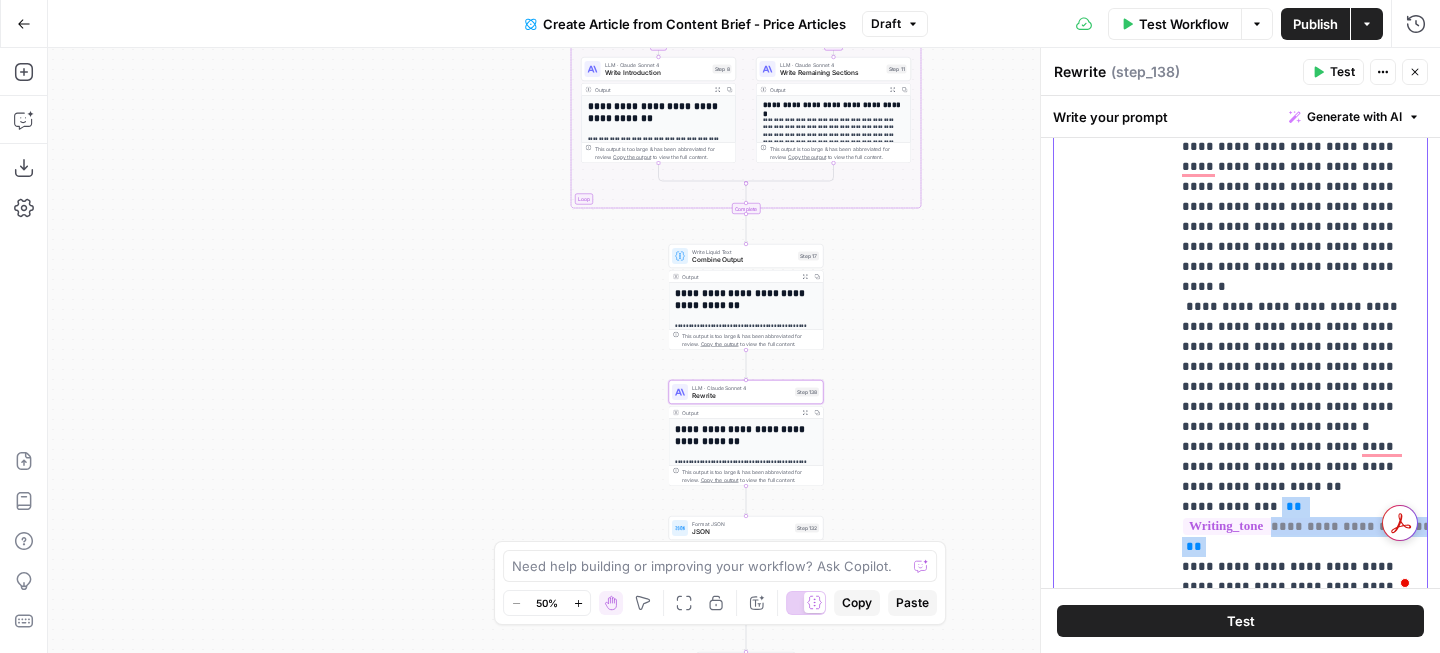 drag, startPoint x: 1262, startPoint y: 324, endPoint x: 1271, endPoint y: 283, distance: 41.976185 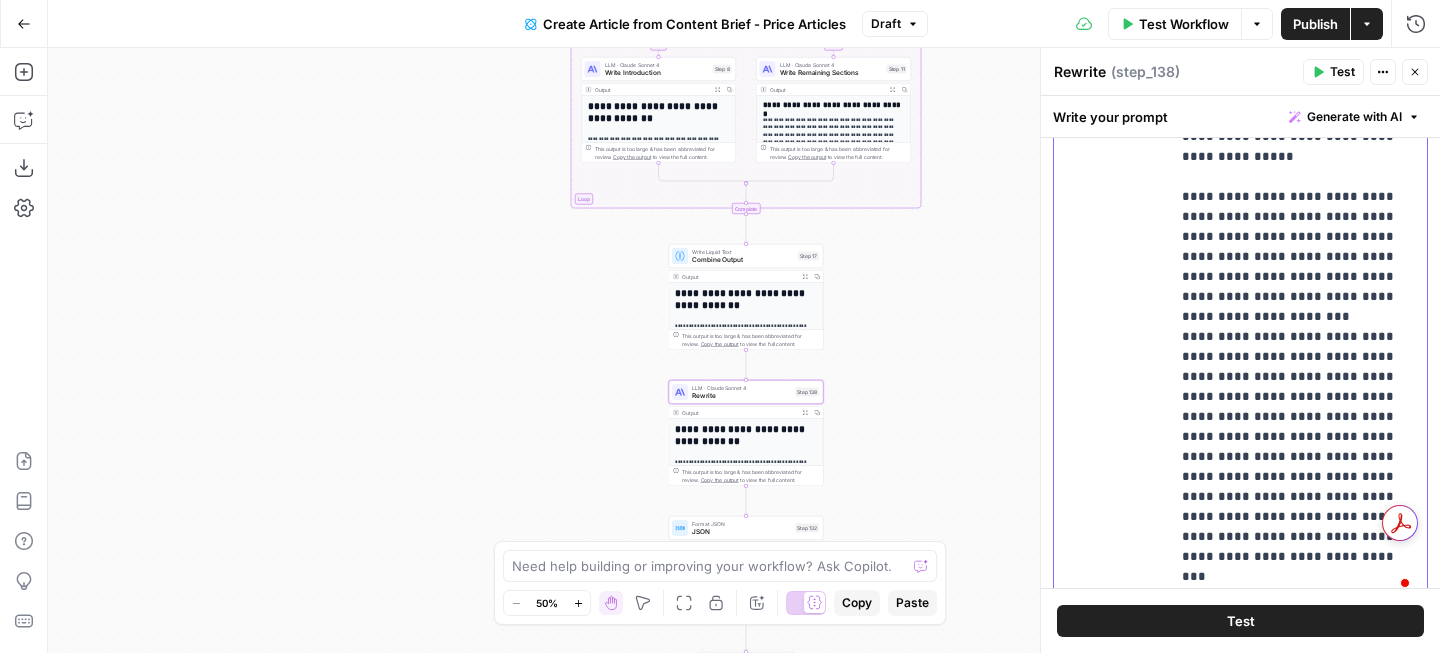 click on "**********" at bounding box center [1298, 3807] 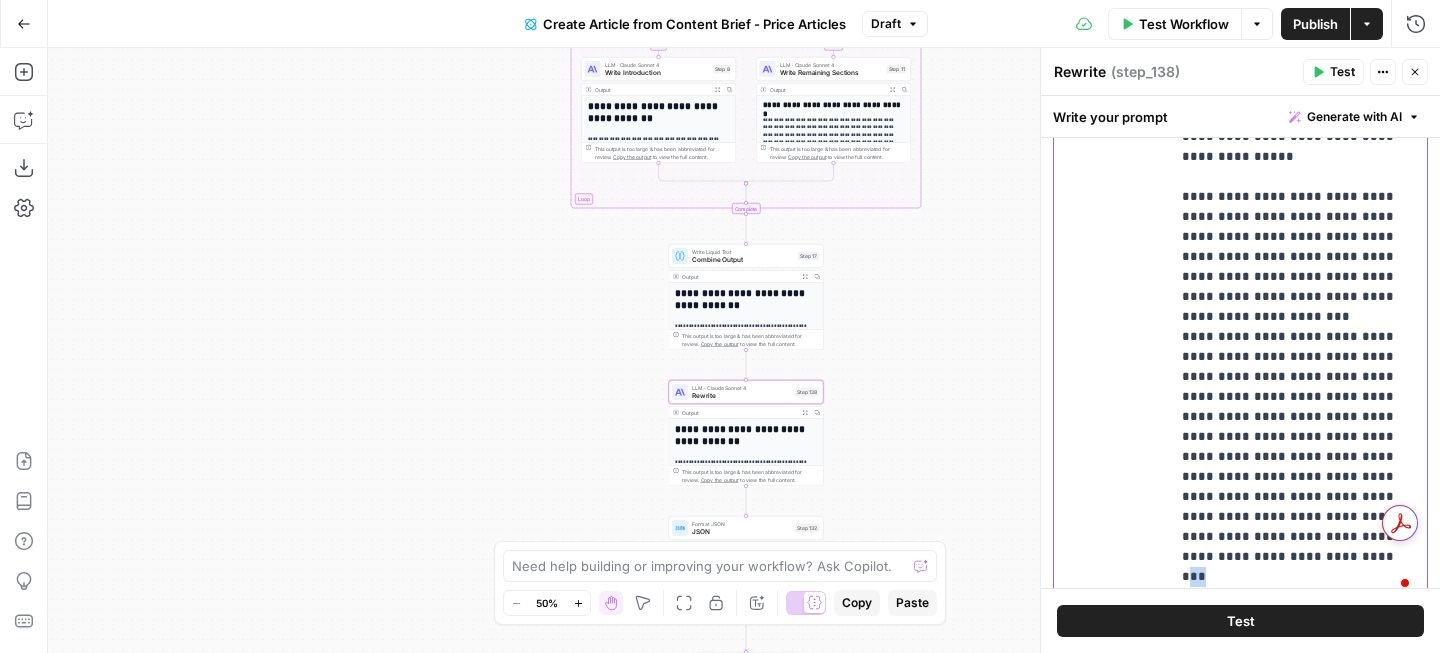 drag, startPoint x: 1334, startPoint y: 378, endPoint x: 1305, endPoint y: 376, distance: 29.068884 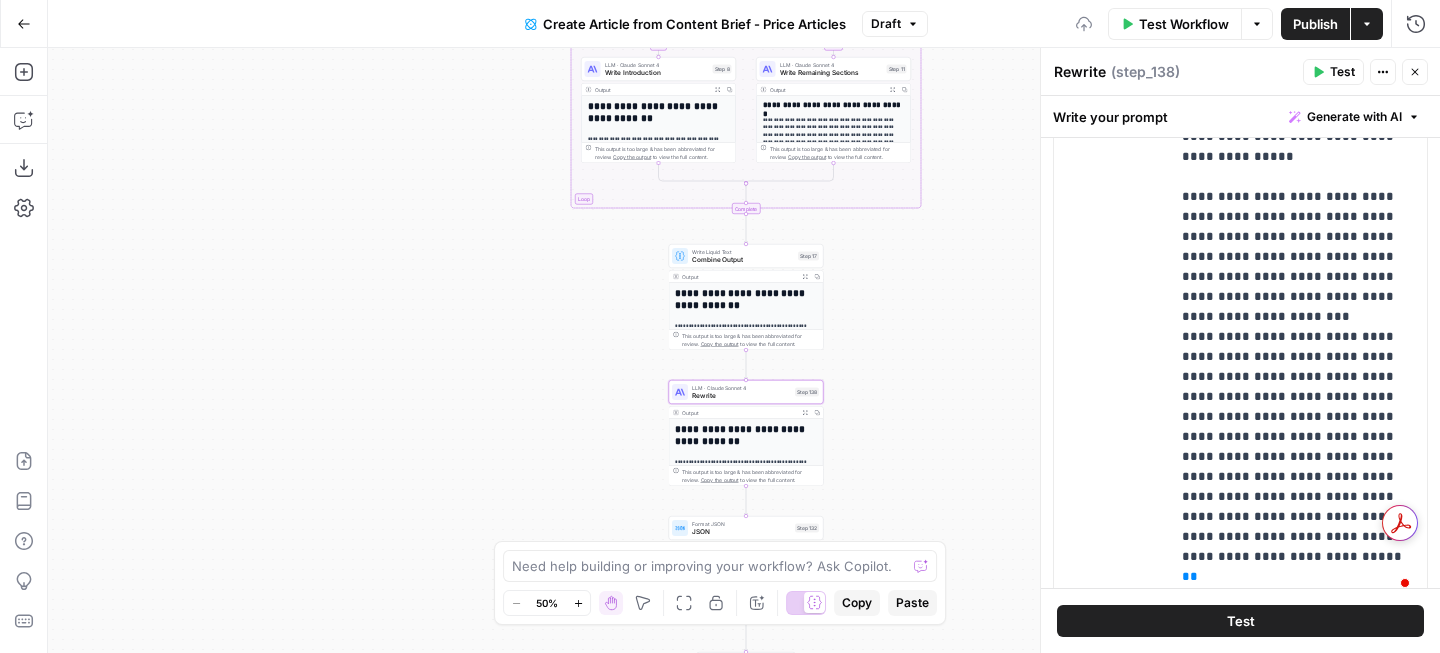 click on "Publish" at bounding box center (1315, 24) 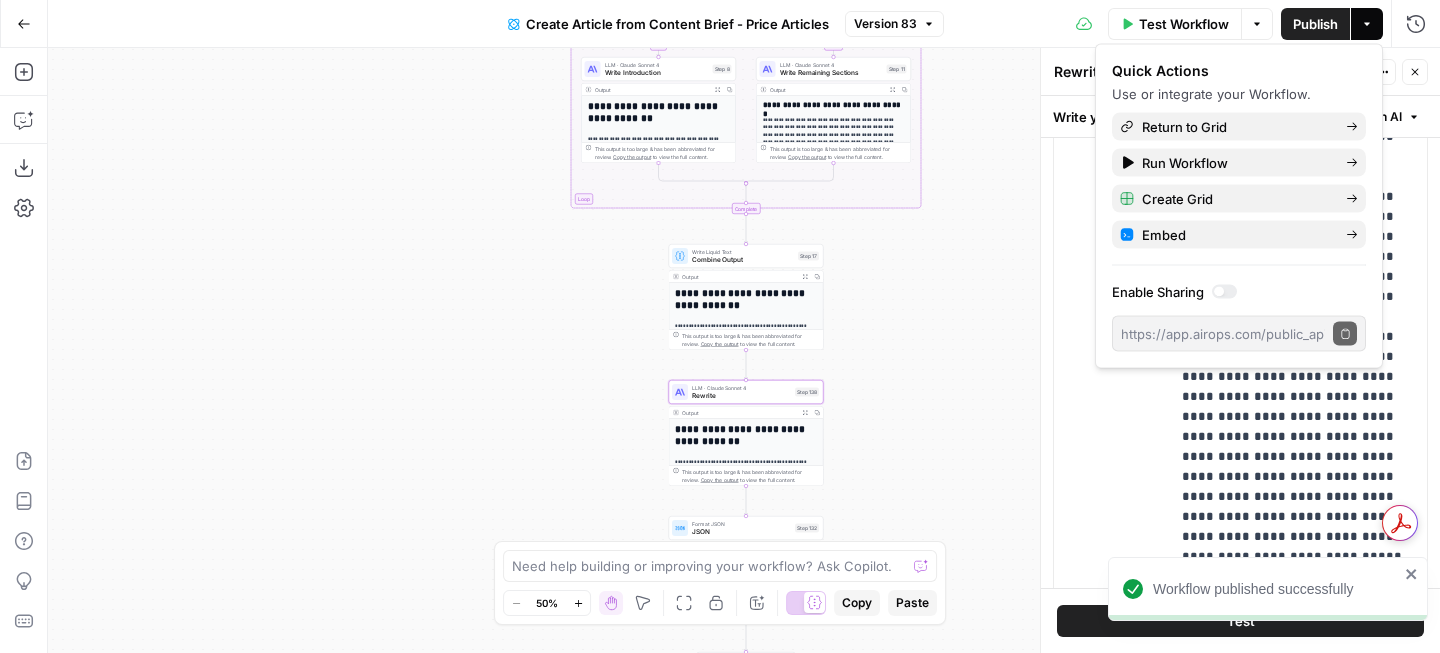 click on "Write your prompt Generate with AI" at bounding box center [1240, 116] 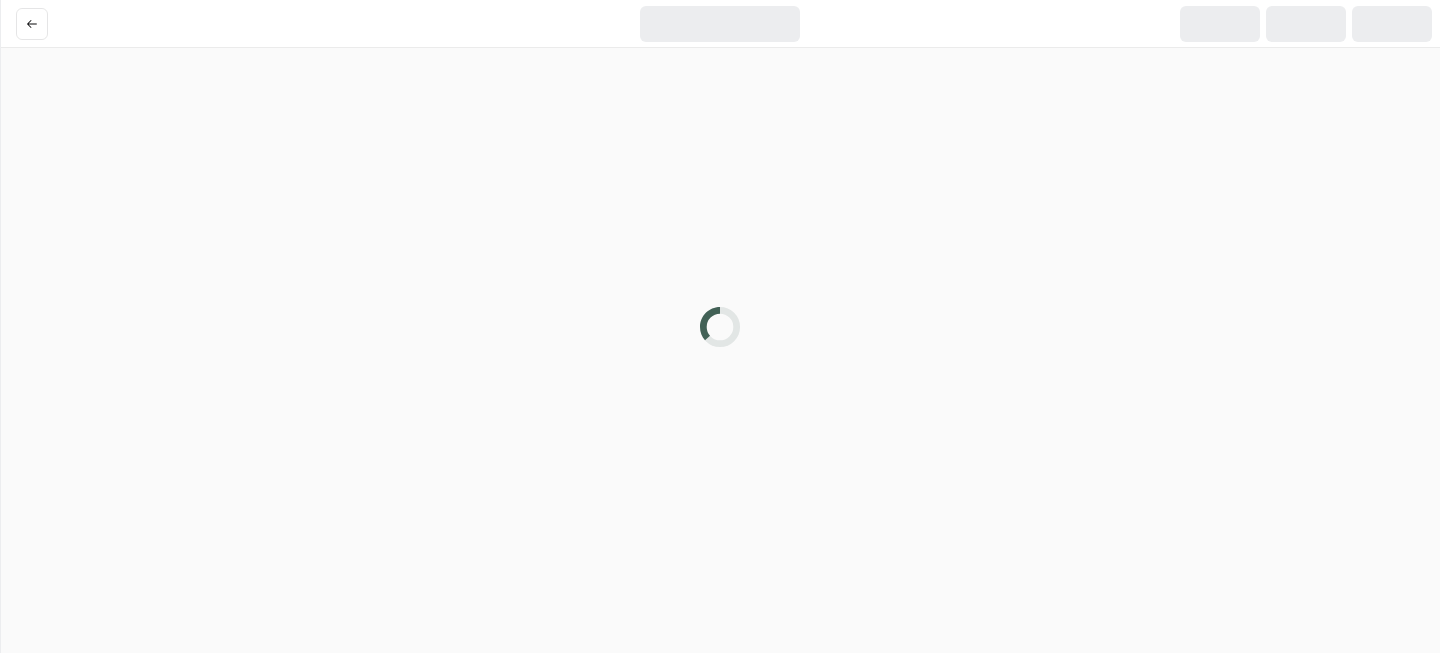 scroll, scrollTop: 0, scrollLeft: 0, axis: both 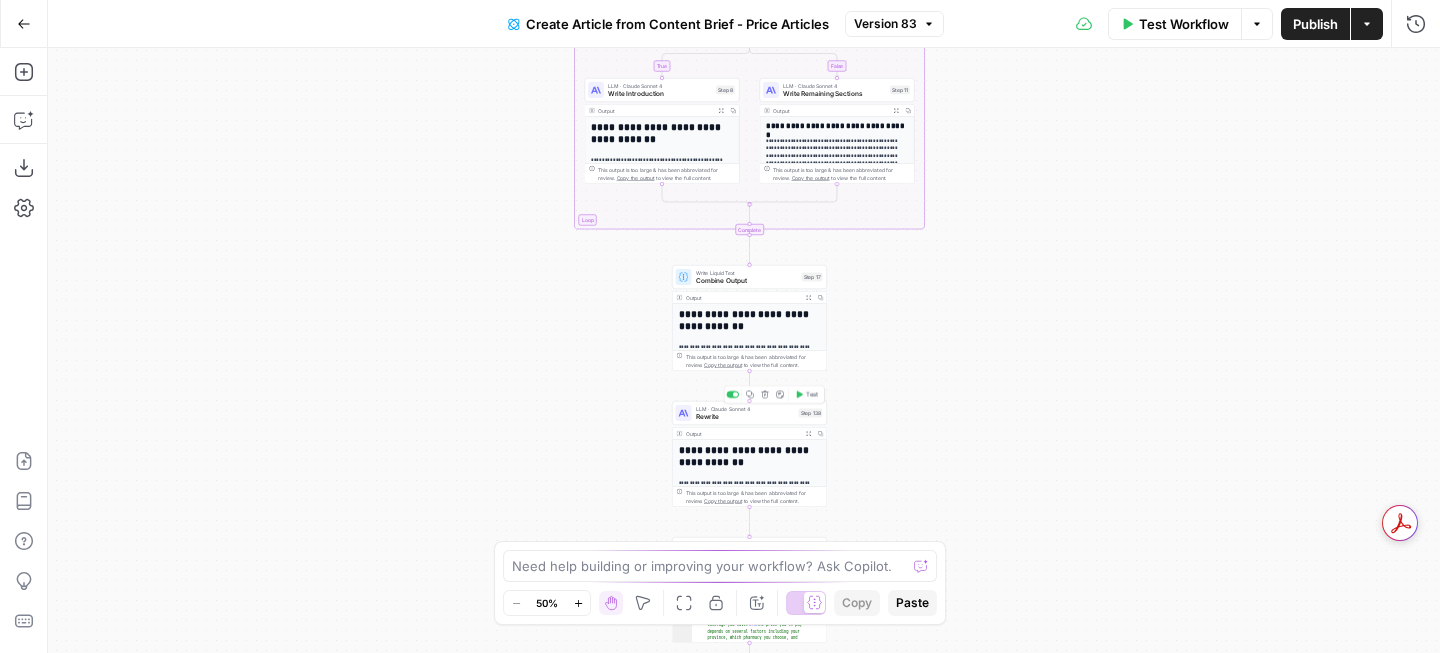 click on "LLM · Claude Sonnet 4 Rewrite Step 138 Copy step Delete step Edit Note Test" at bounding box center (749, 413) 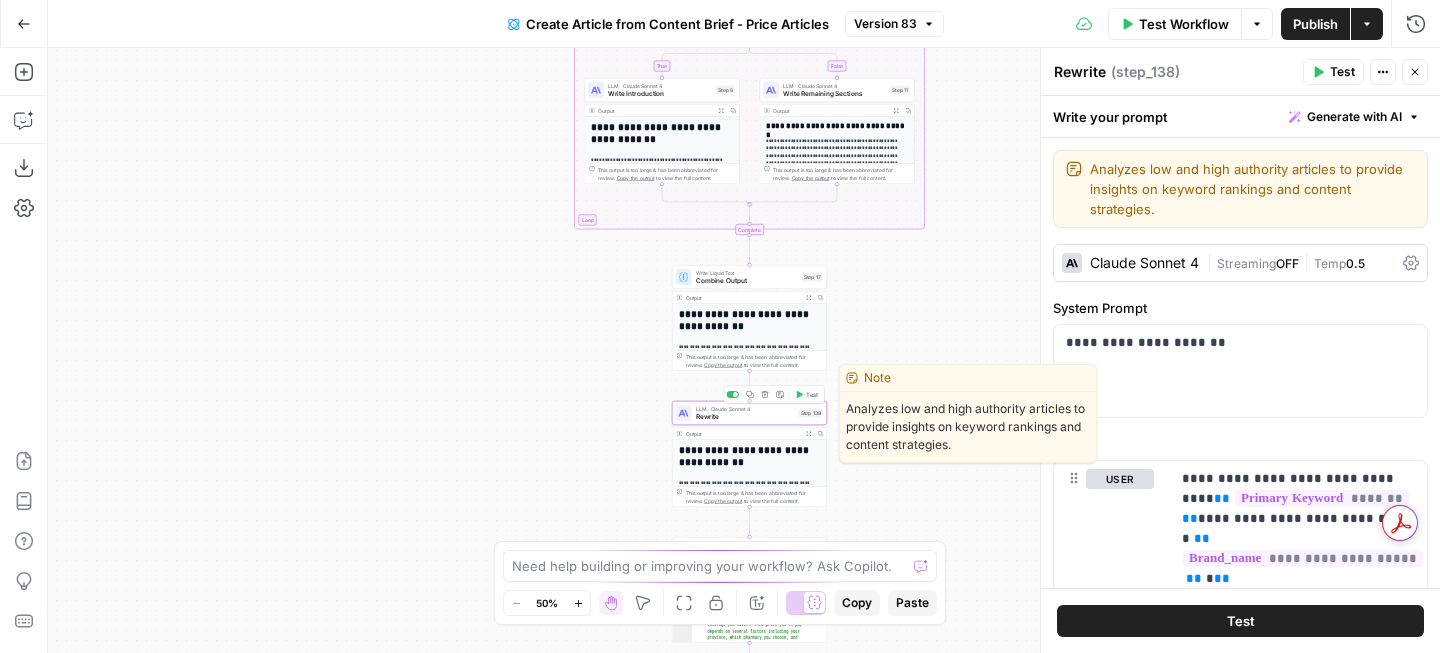 scroll, scrollTop: 226, scrollLeft: 0, axis: vertical 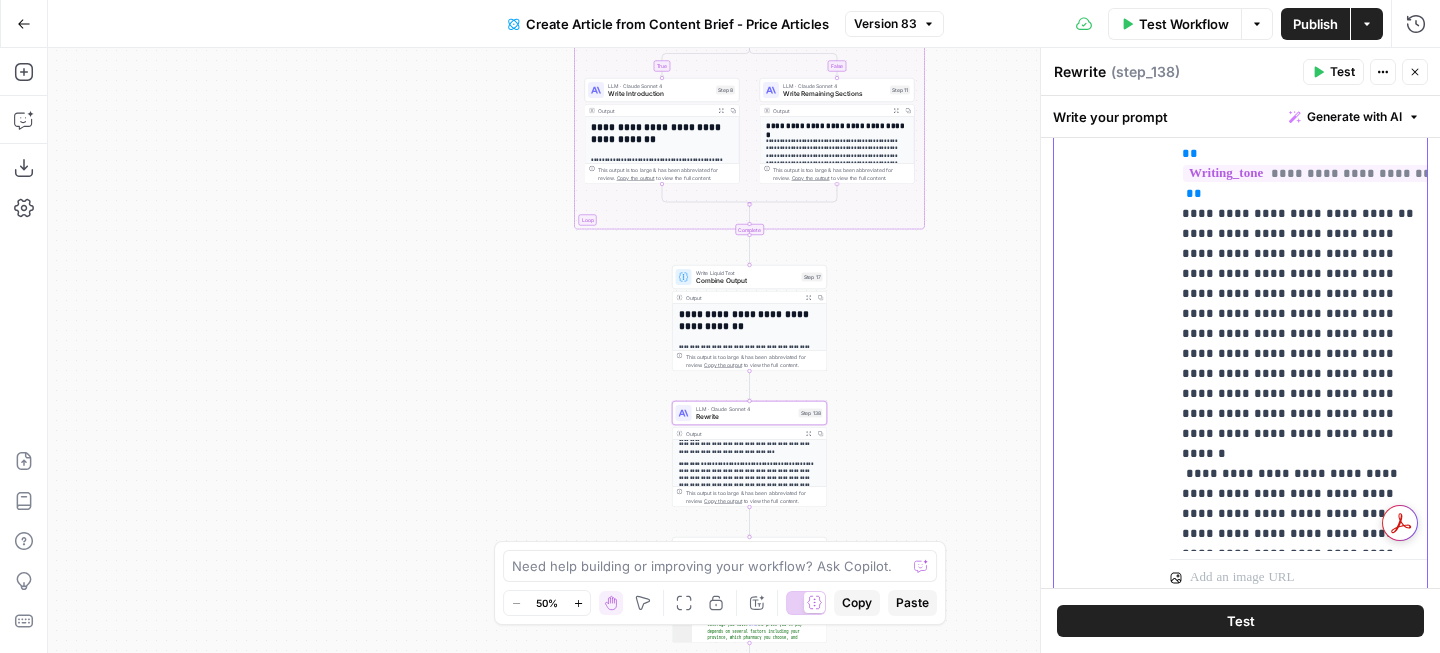 click on "**********" at bounding box center [1298, 3404] 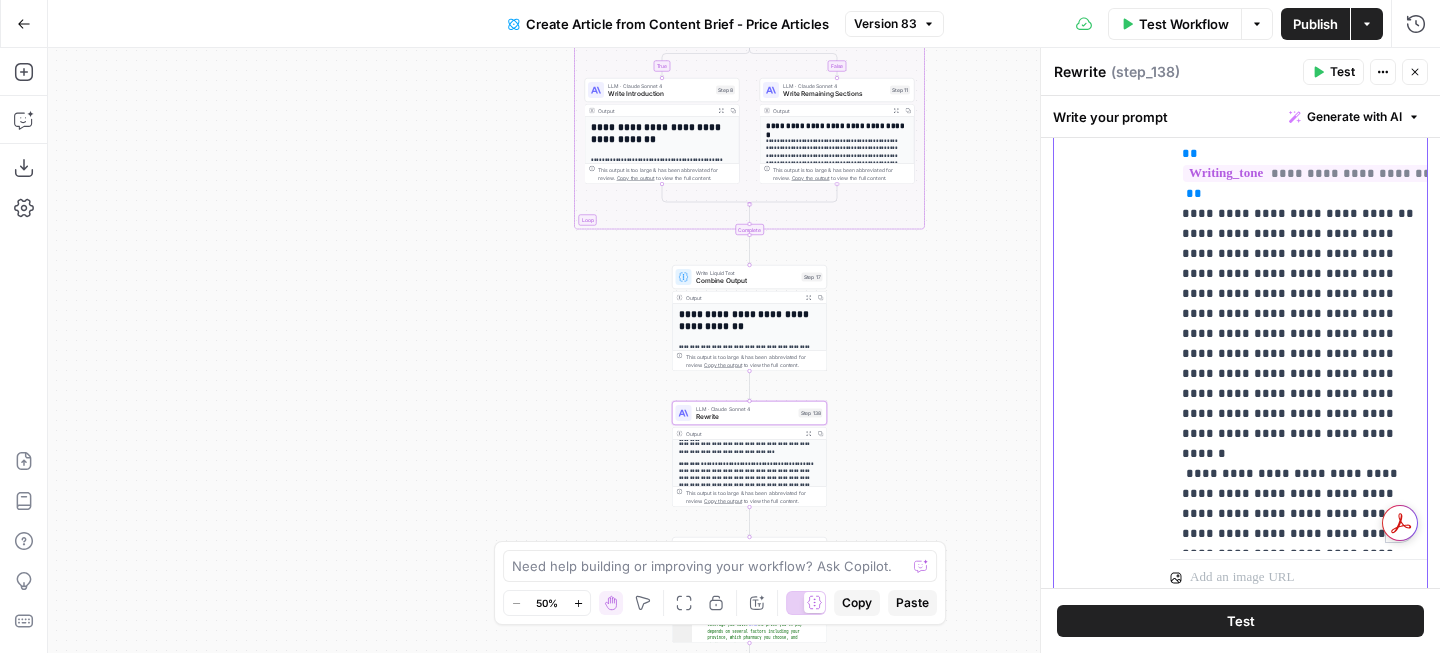 scroll, scrollTop: 1480, scrollLeft: 0, axis: vertical 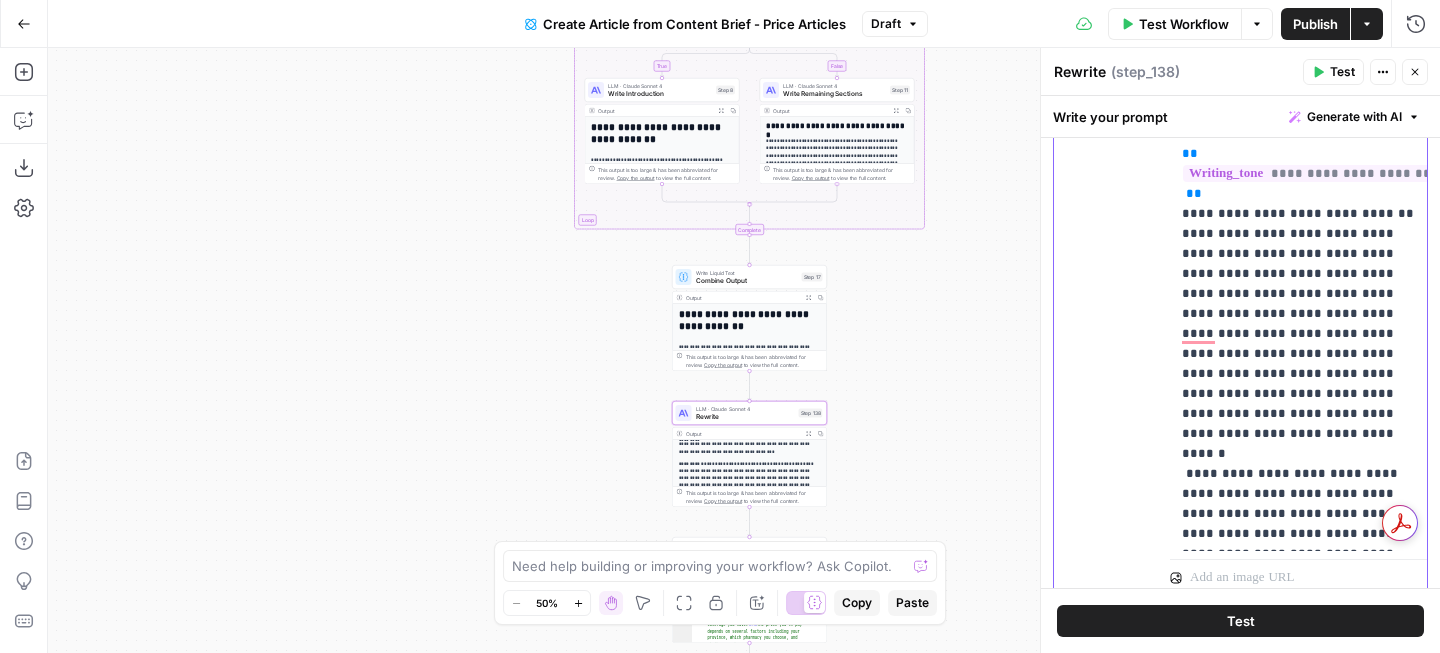 type 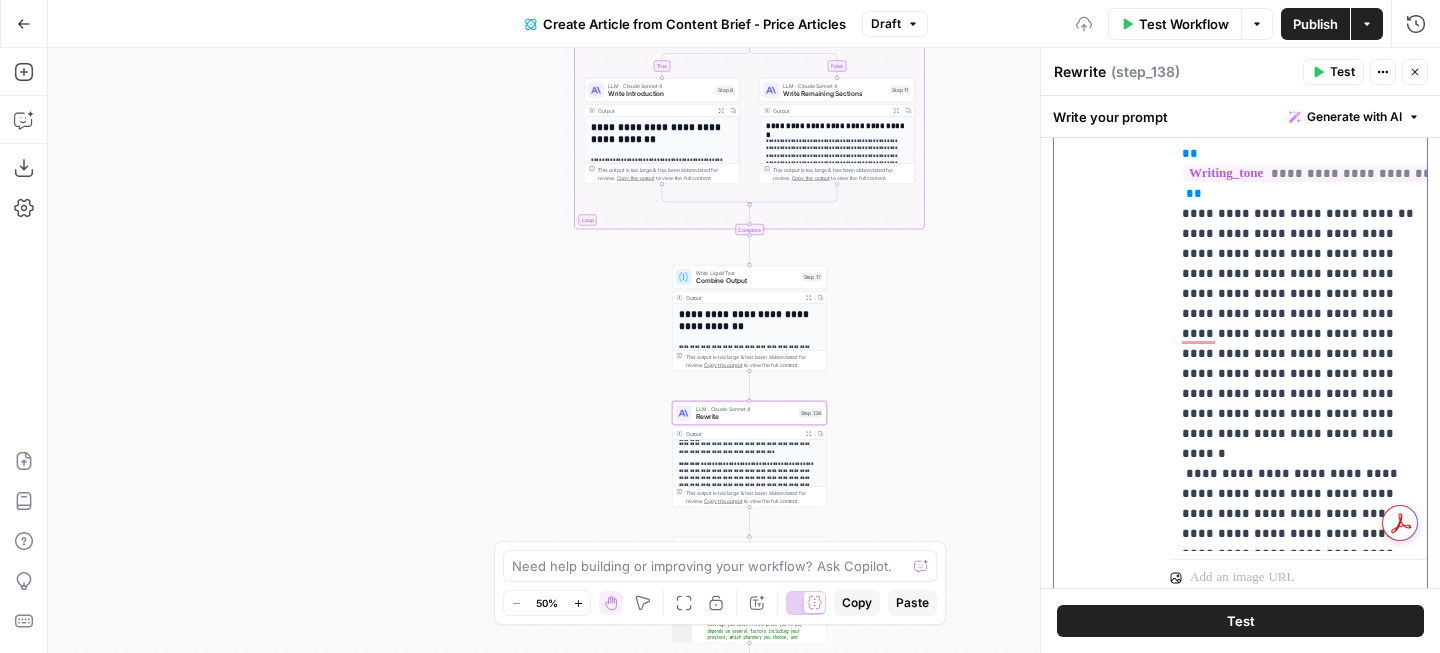 scroll, scrollTop: 1480, scrollLeft: 0, axis: vertical 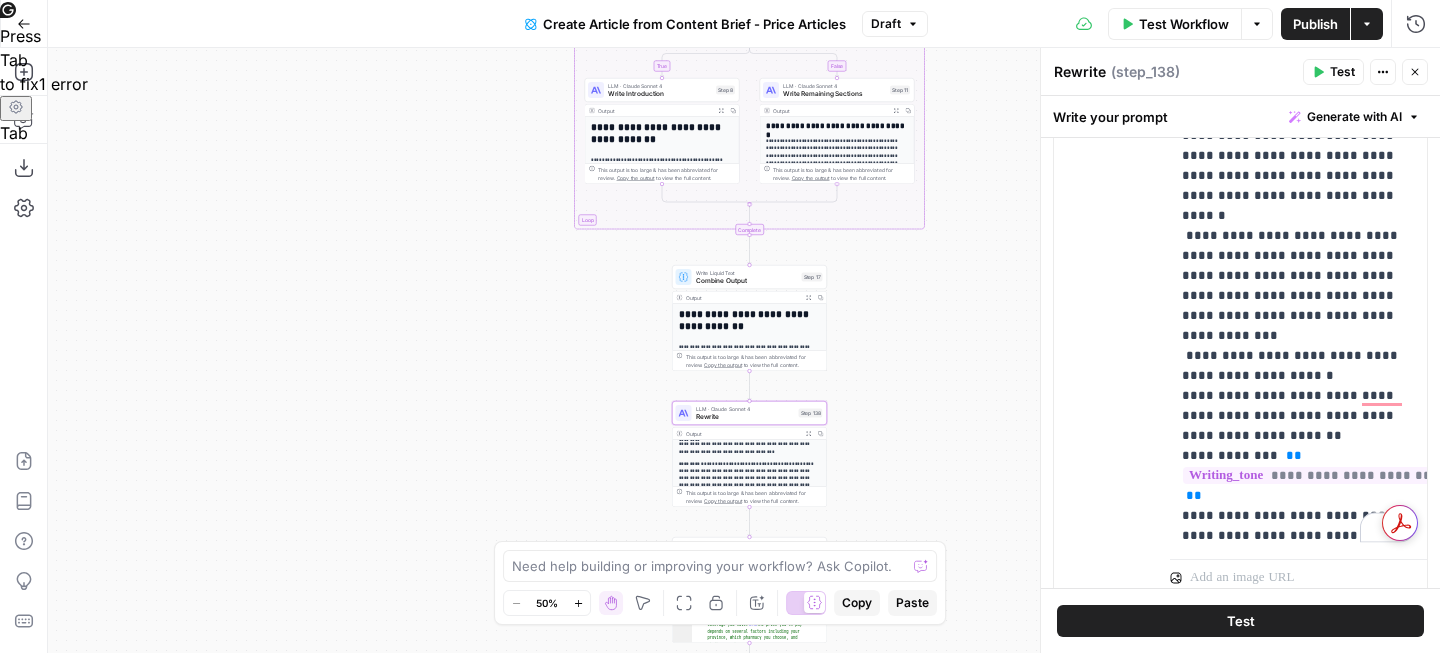 click on "Publish" at bounding box center [1315, 24] 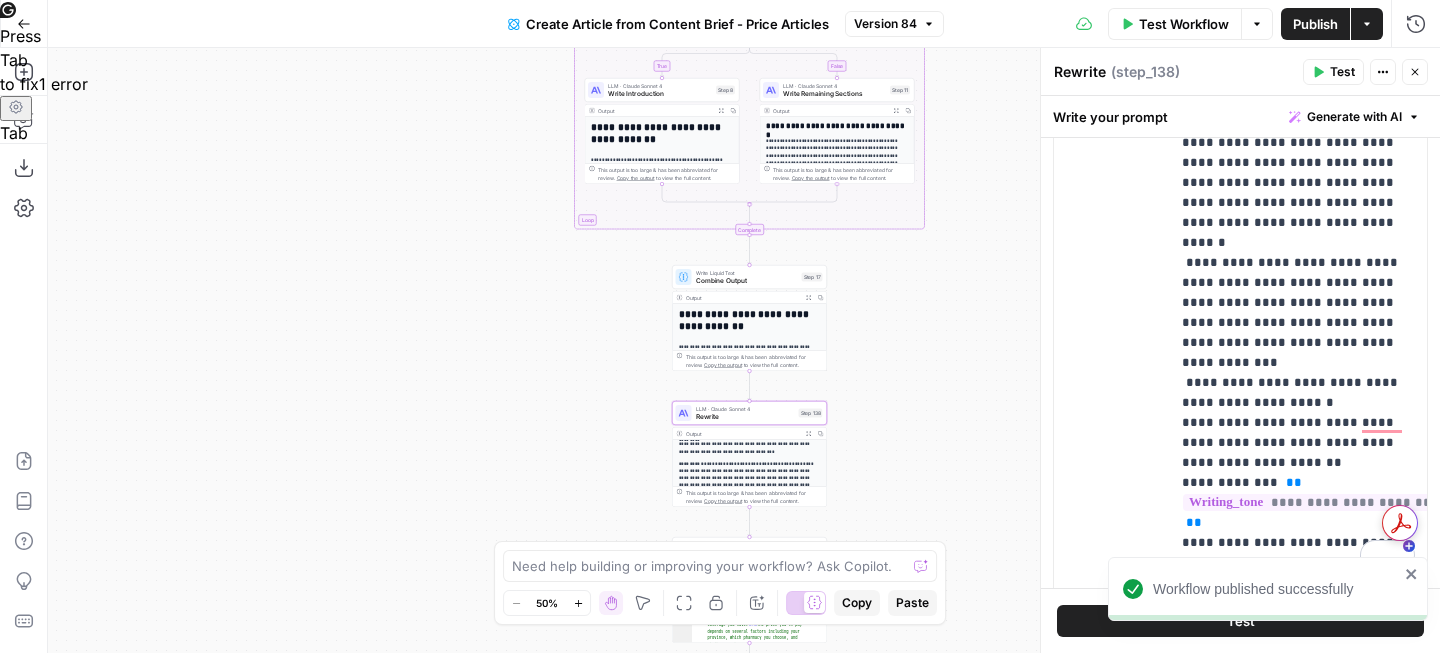 scroll, scrollTop: 3604, scrollLeft: 0, axis: vertical 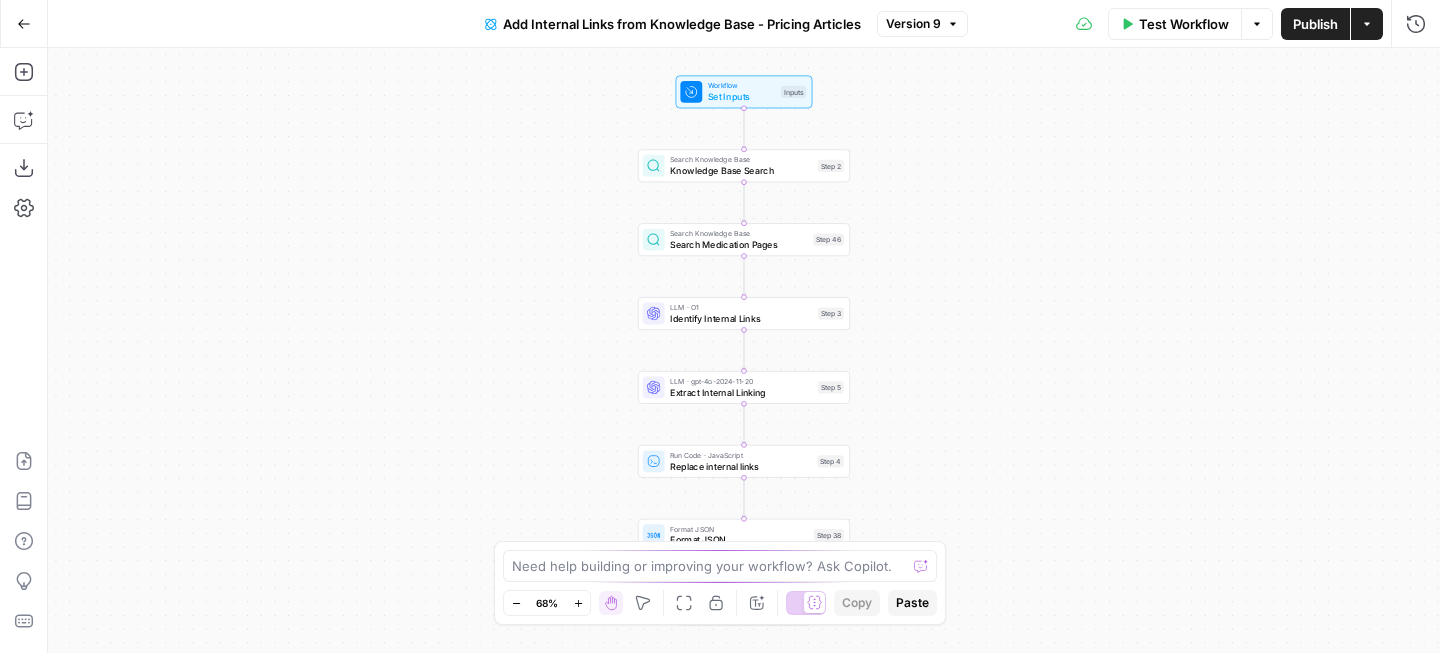 click on "Version 9" at bounding box center (913, 24) 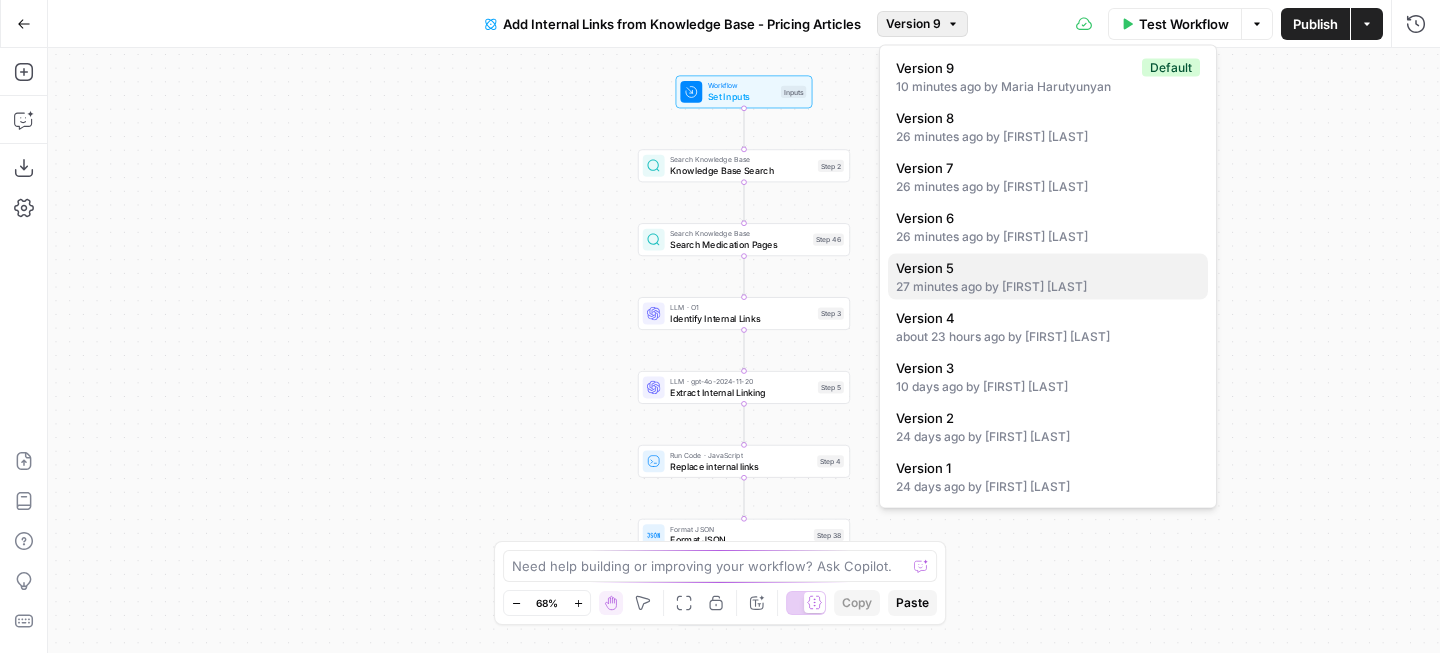 click on "Version 5" at bounding box center (1044, 268) 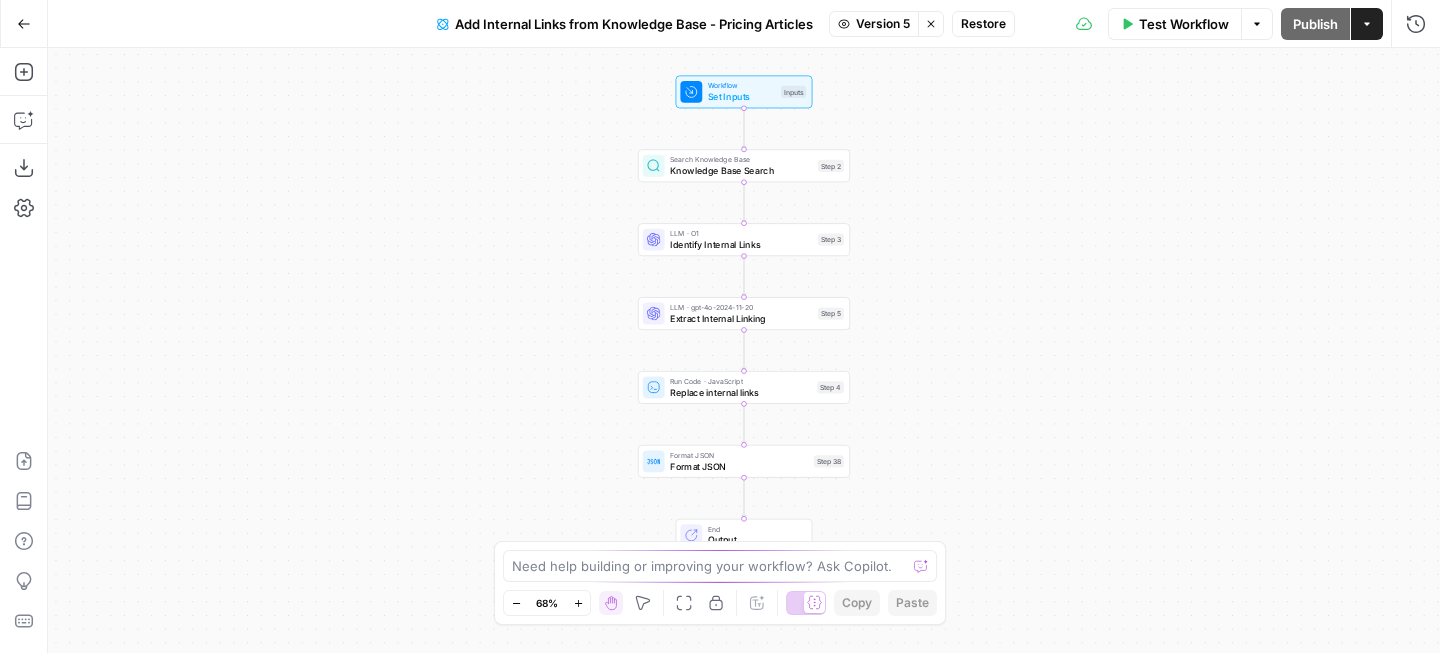 click on "Restore" at bounding box center (983, 24) 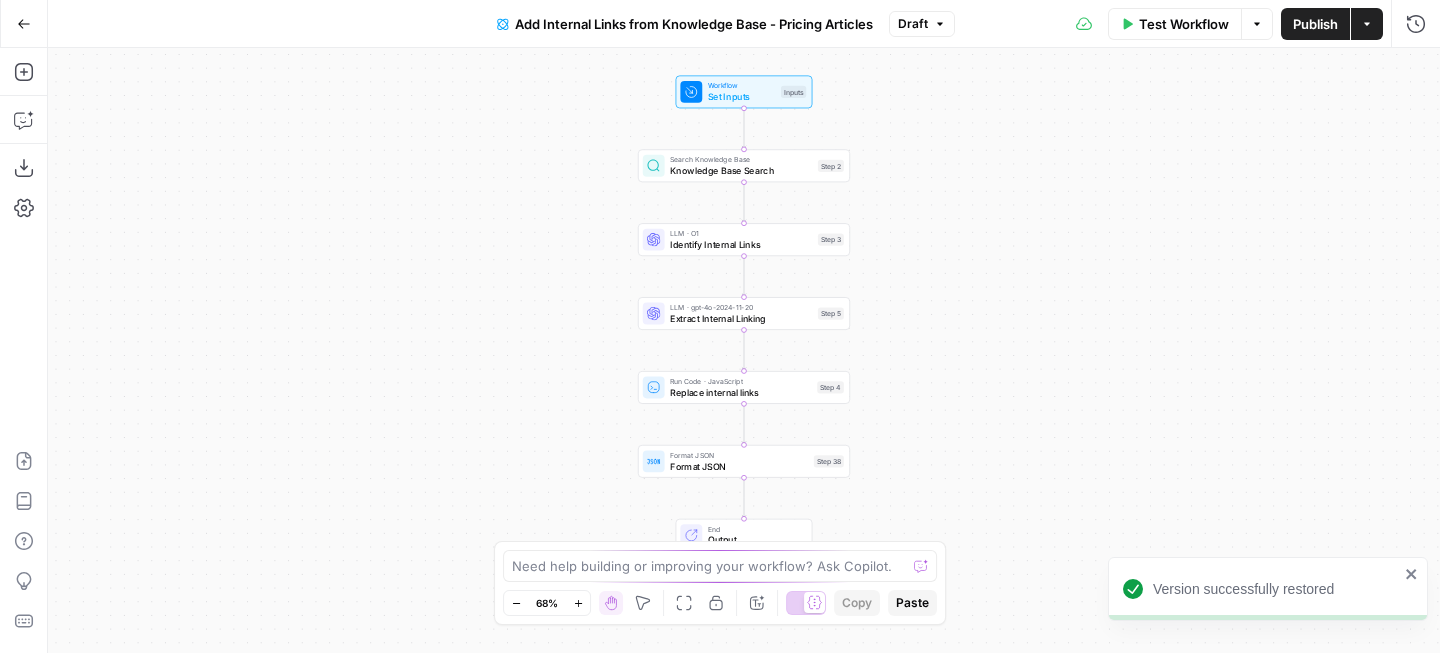 click on "Test Workflow Options Publish Actions Run History" at bounding box center (1197, 23) 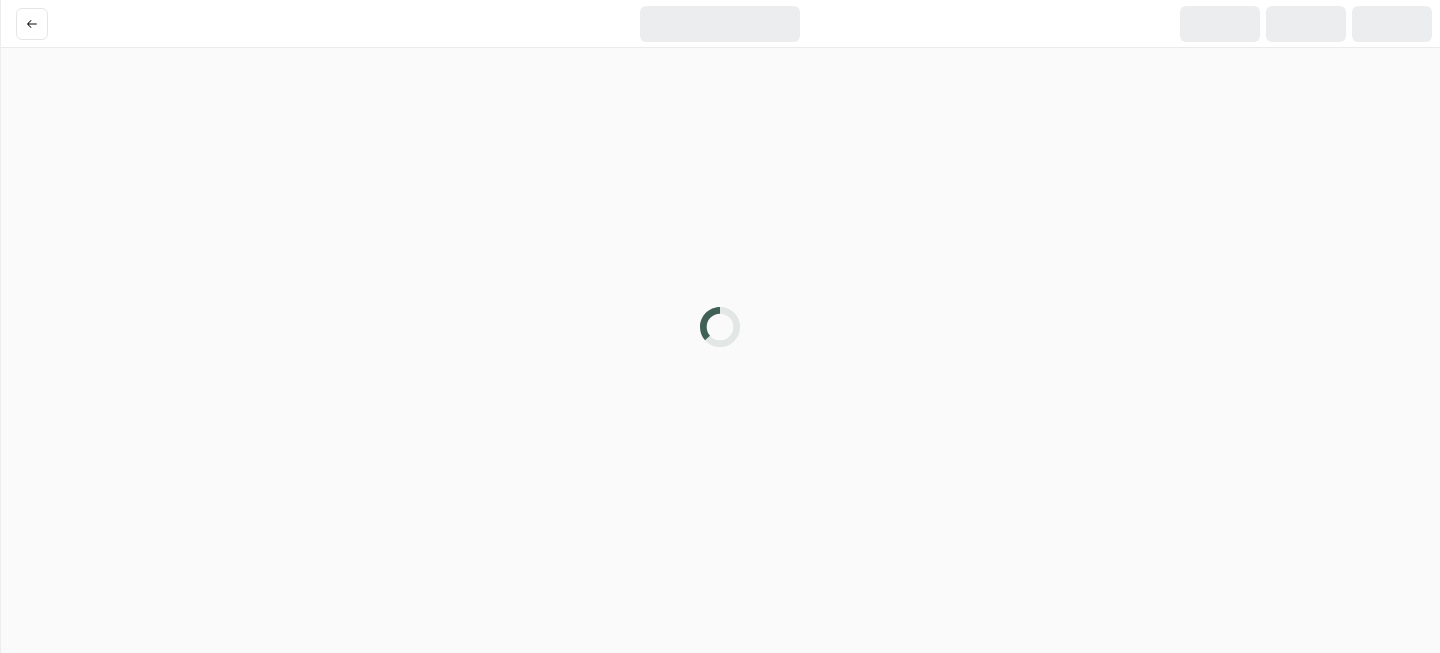 scroll, scrollTop: 0, scrollLeft: 0, axis: both 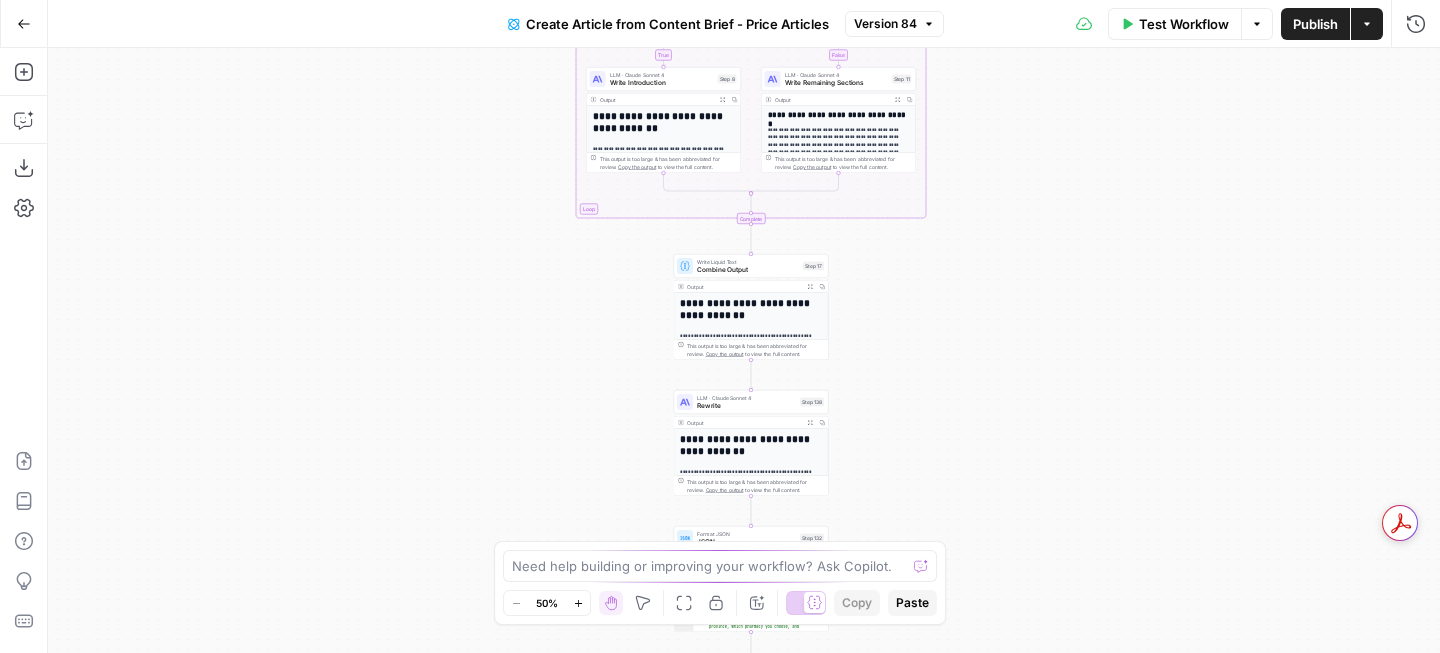 click on "Rewrite" at bounding box center (746, 406) 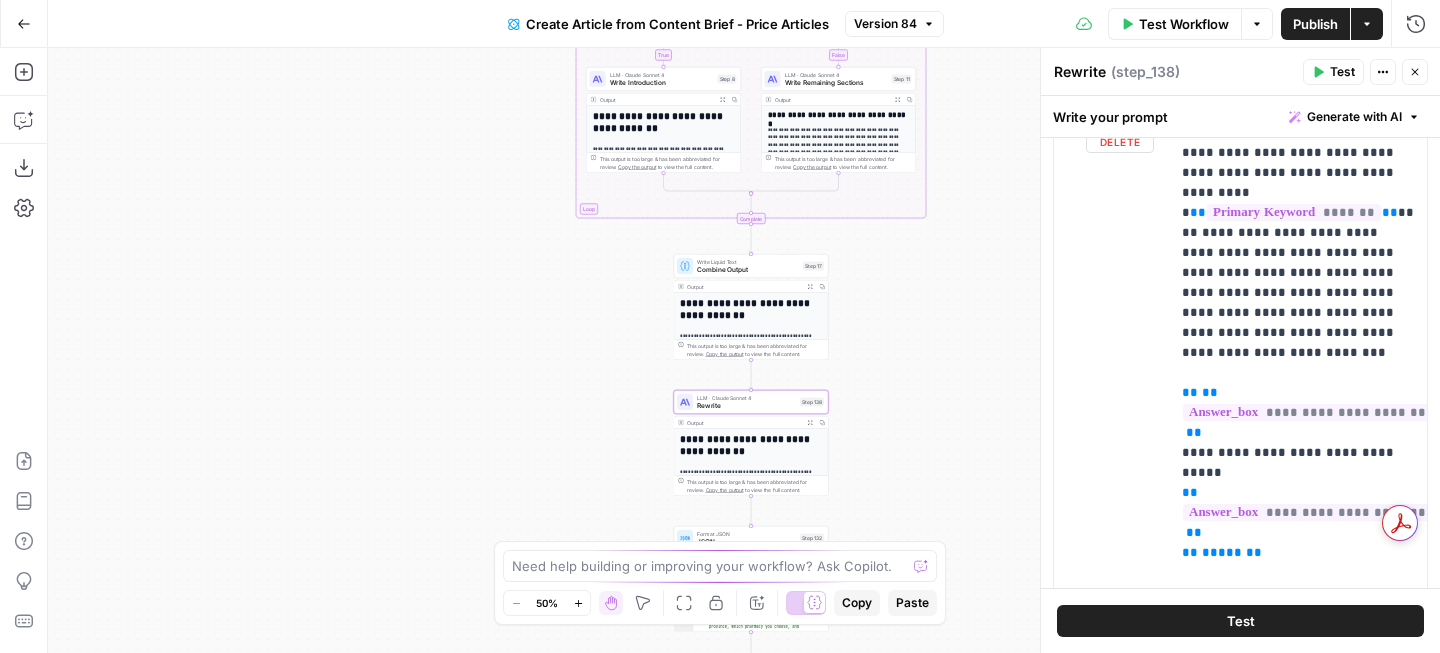 scroll, scrollTop: 1396, scrollLeft: 0, axis: vertical 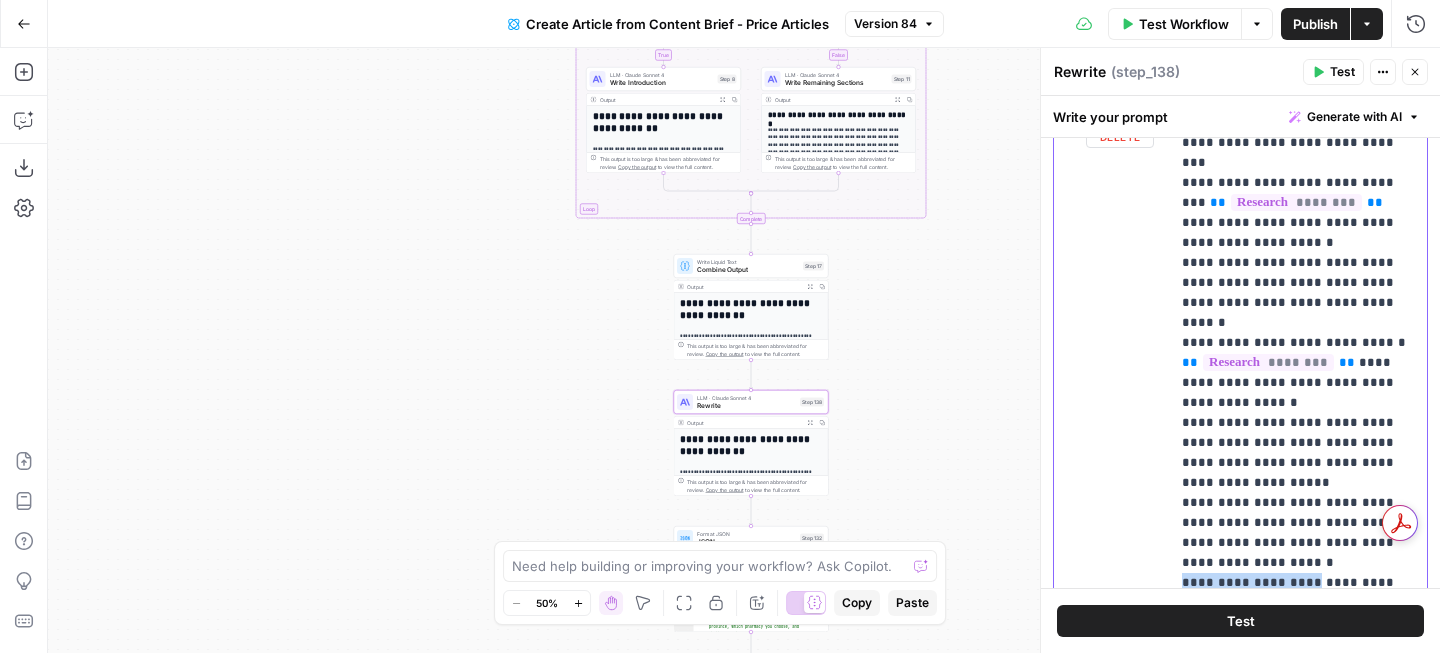 drag, startPoint x: 1318, startPoint y: 344, endPoint x: 1178, endPoint y: 345, distance: 140.00357 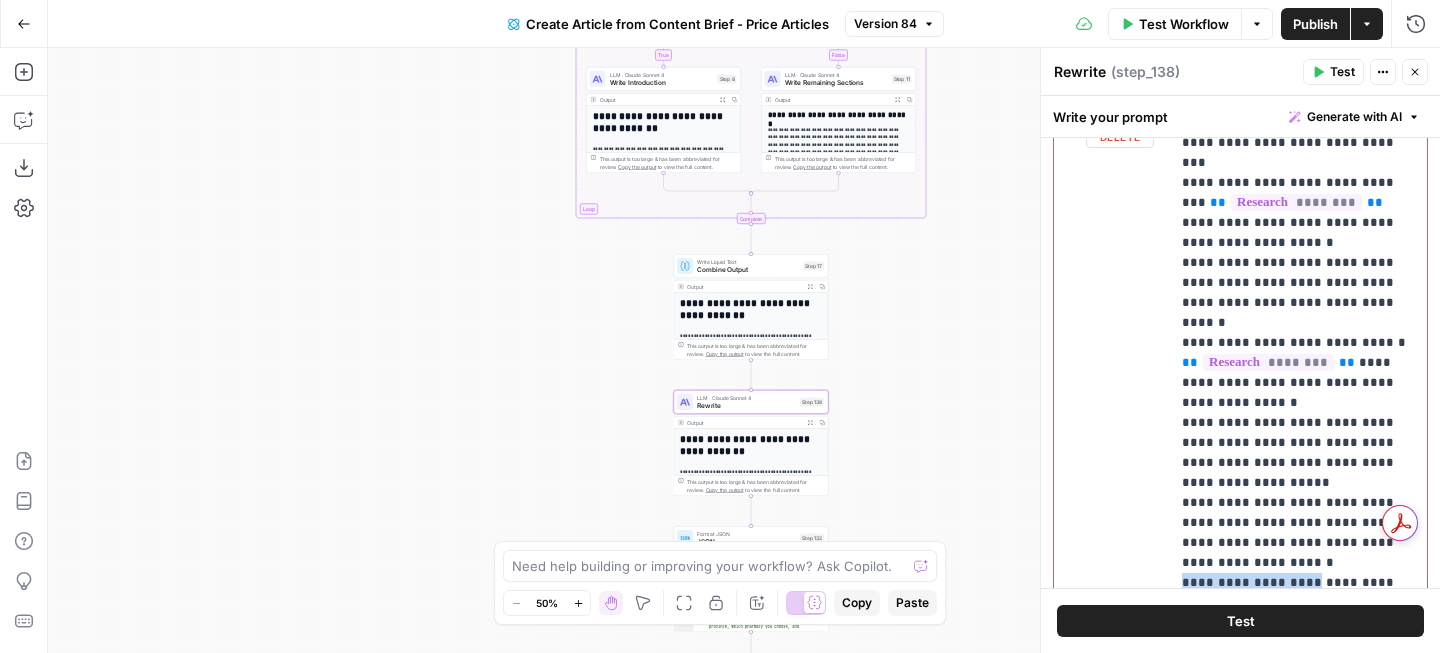 scroll, scrollTop: 1937, scrollLeft: 0, axis: vertical 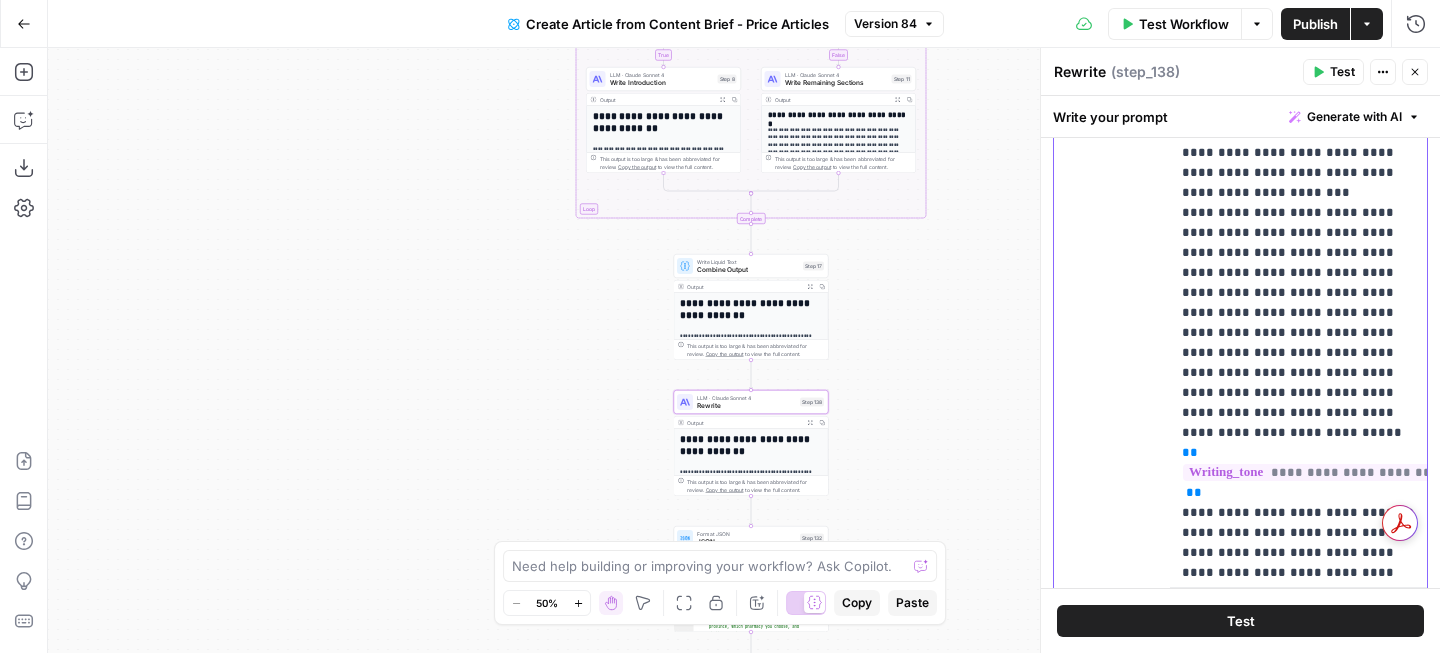 click on "**********" at bounding box center (1298, 3713) 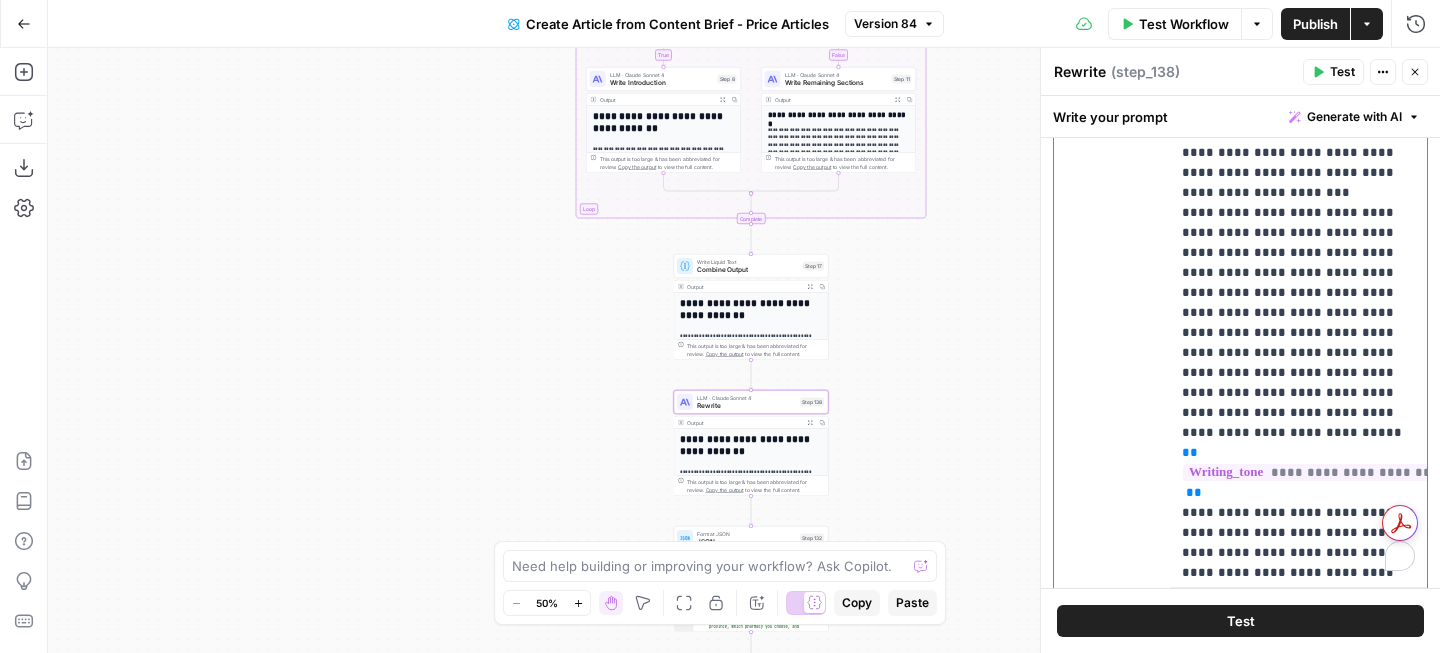 scroll, scrollTop: 1209, scrollLeft: 0, axis: vertical 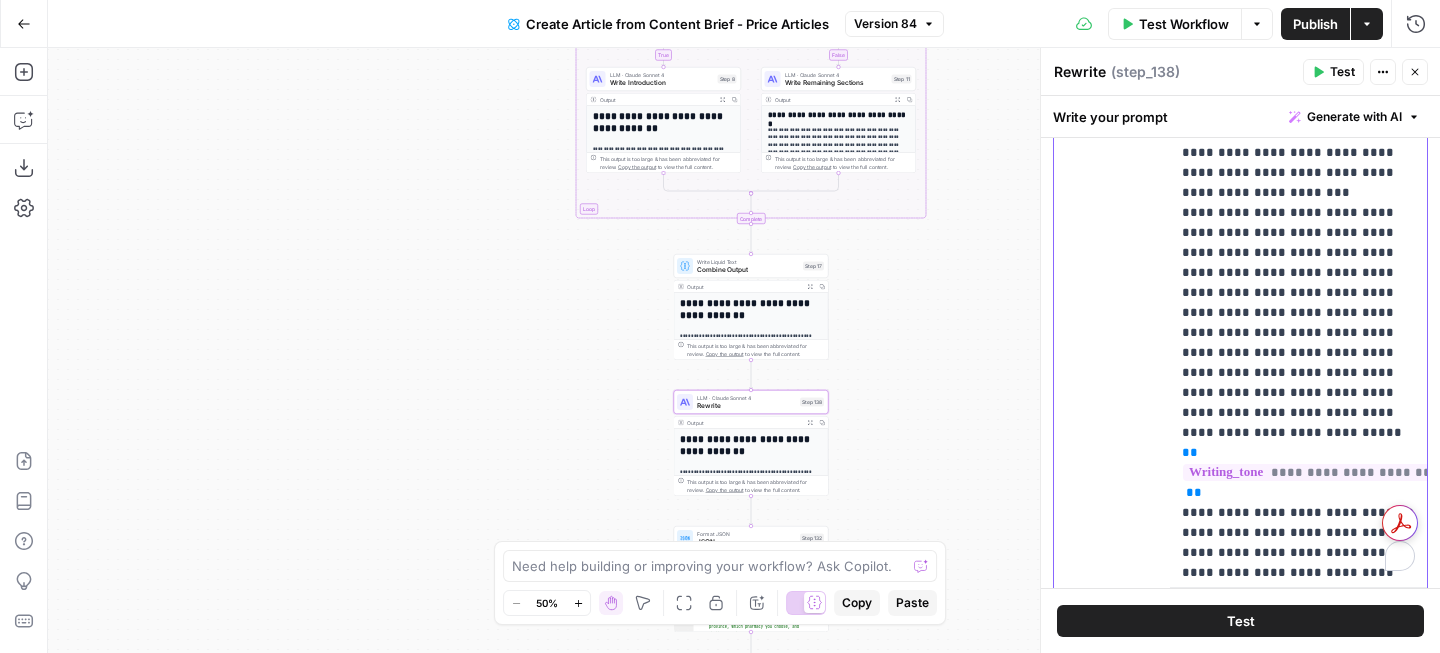 paste 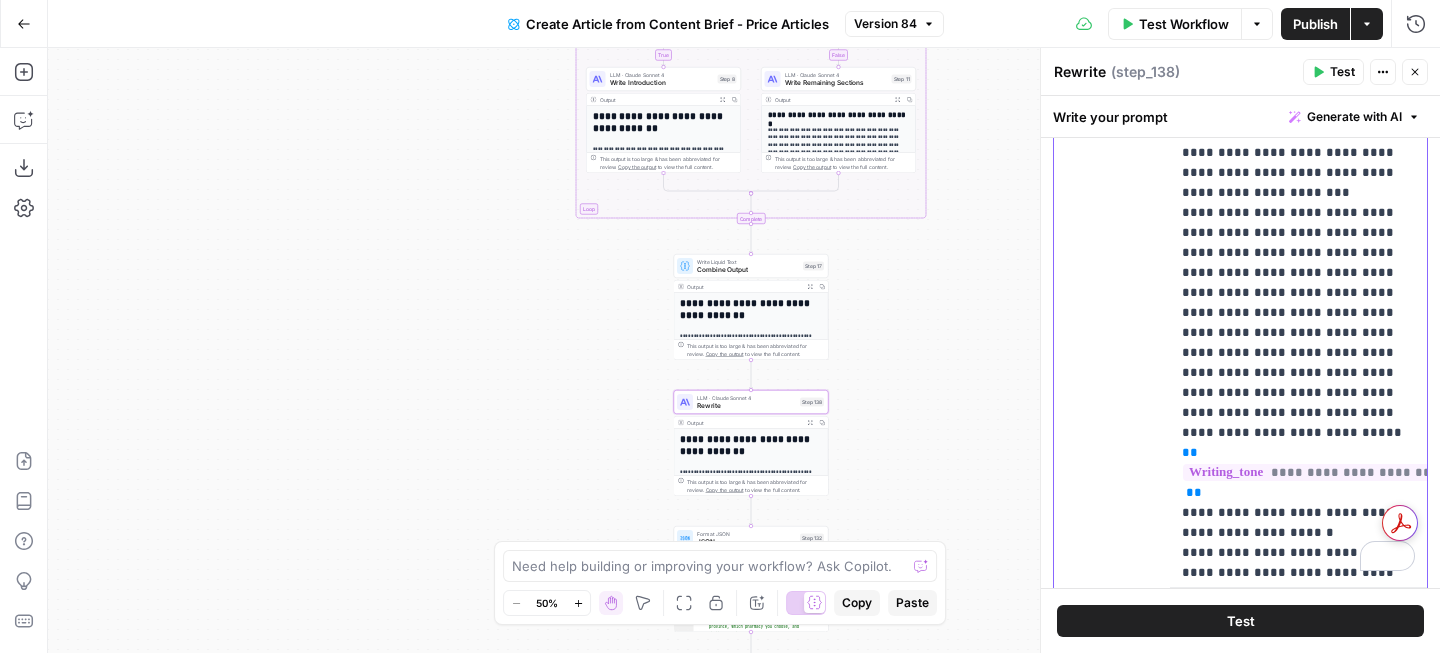 scroll, scrollTop: 3141, scrollLeft: 0, axis: vertical 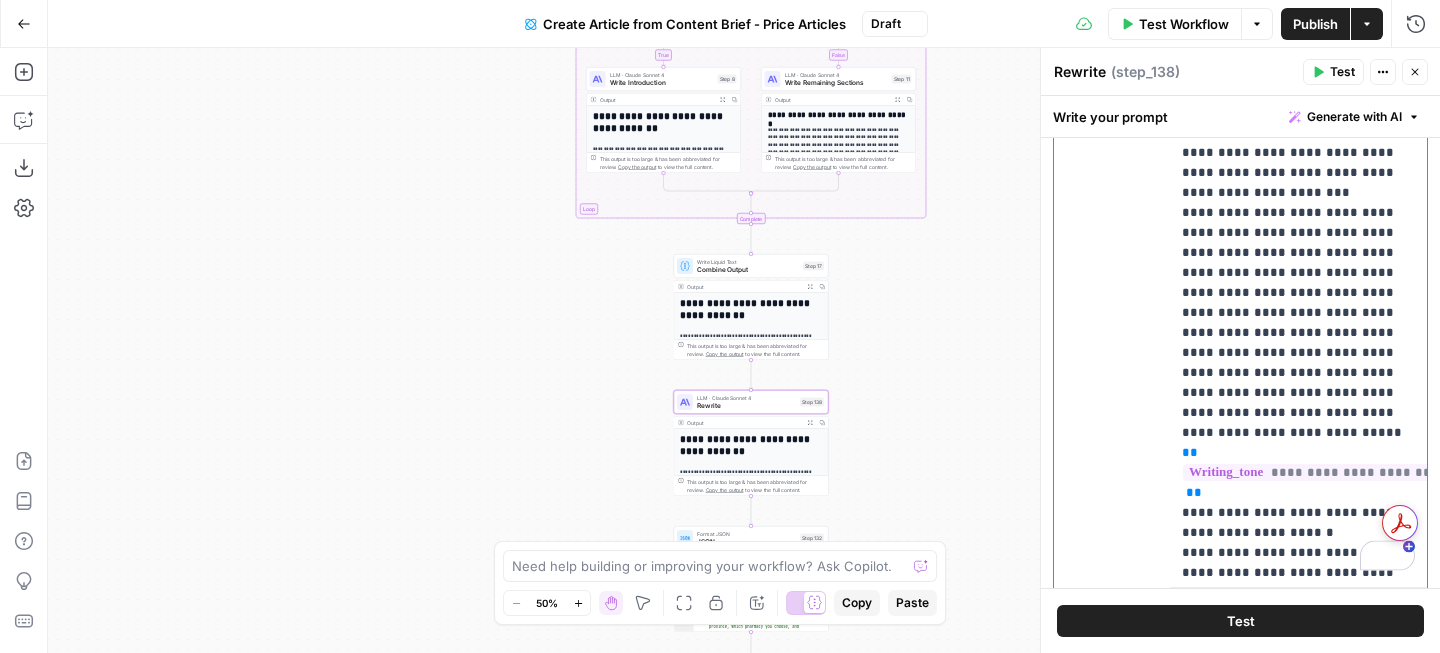 type 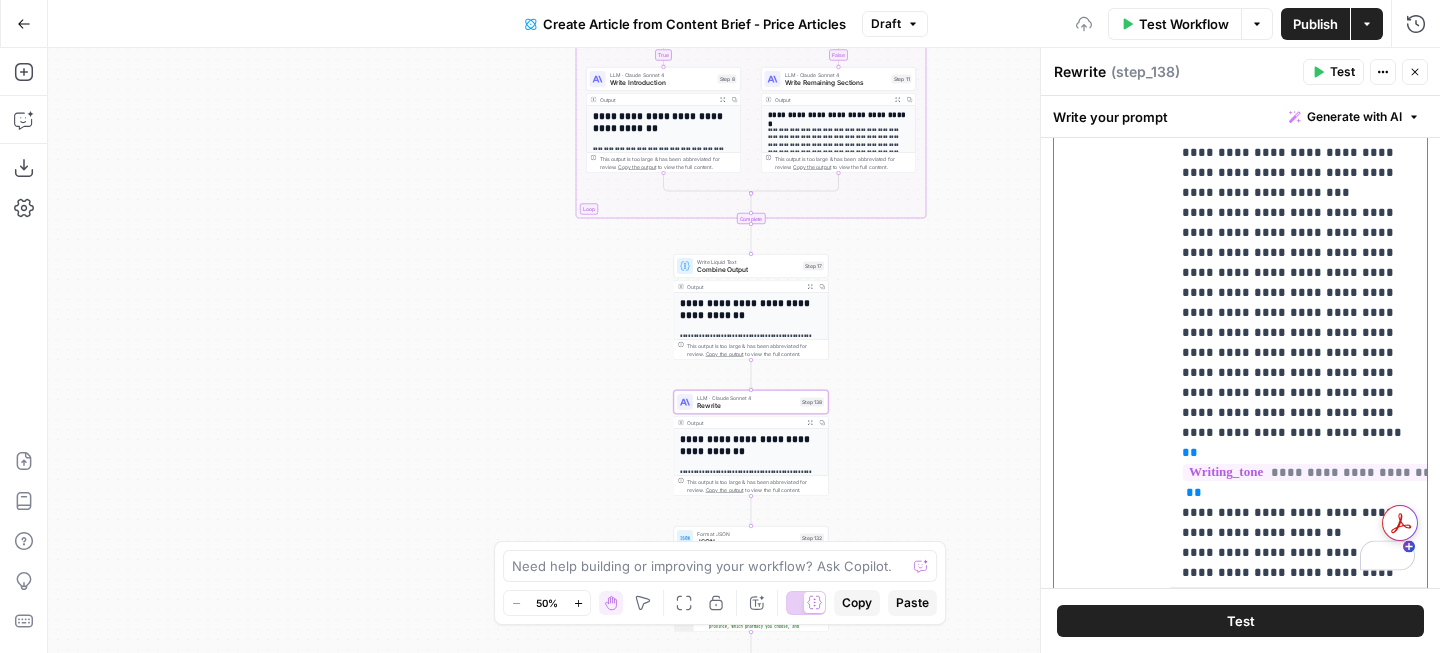 scroll, scrollTop: 1366, scrollLeft: 0, axis: vertical 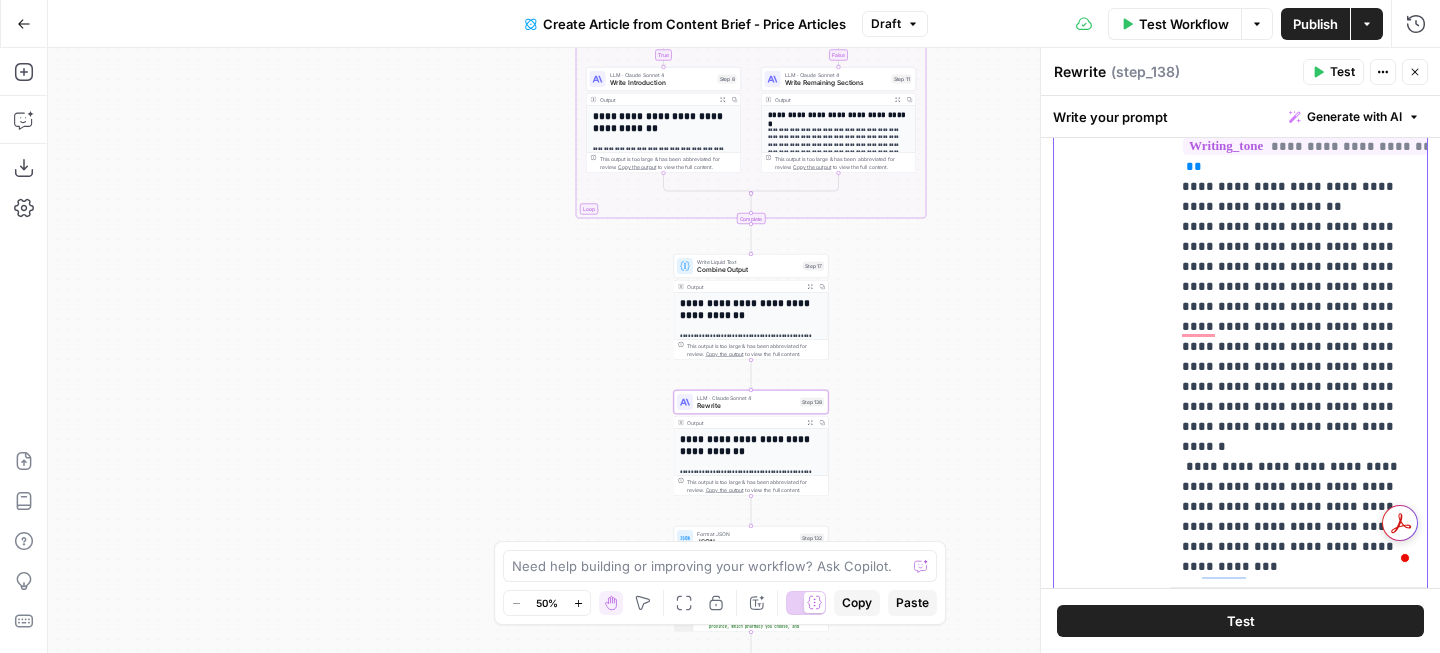 drag, startPoint x: 1245, startPoint y: 368, endPoint x: 1195, endPoint y: 369, distance: 50.01 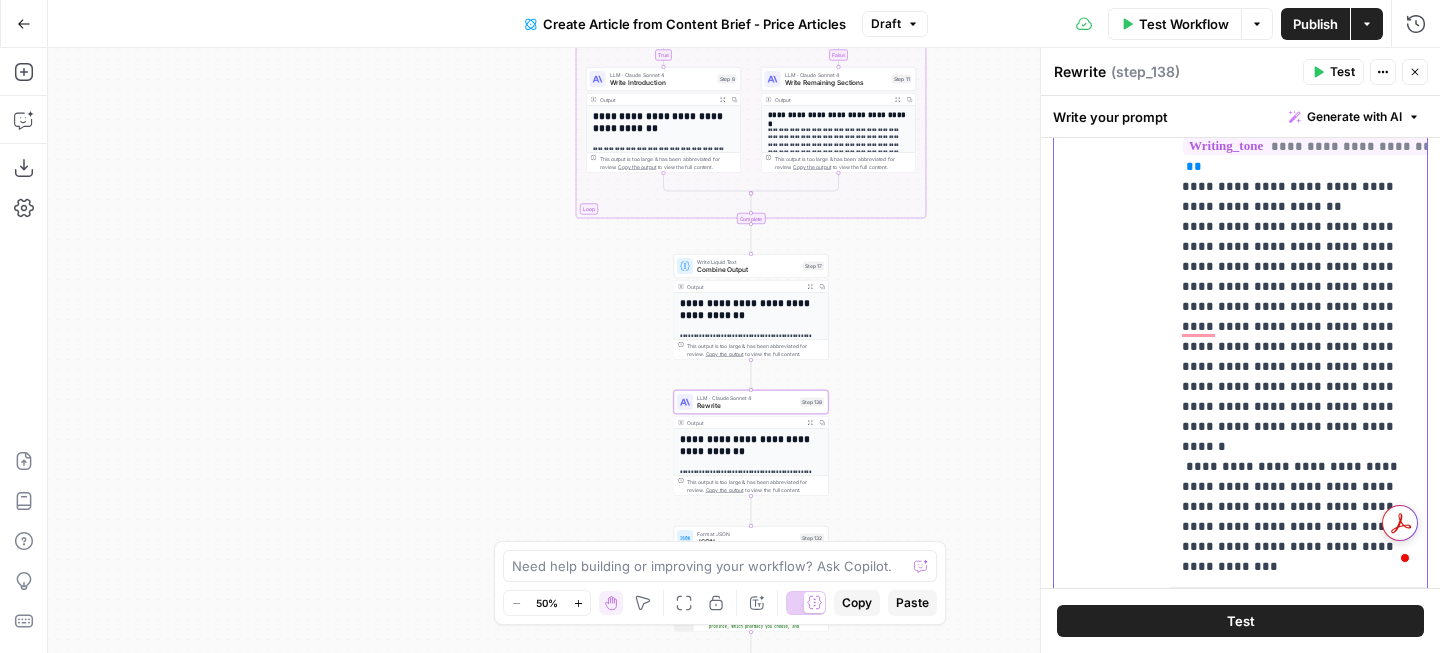 click on "**********" at bounding box center [1298, 3397] 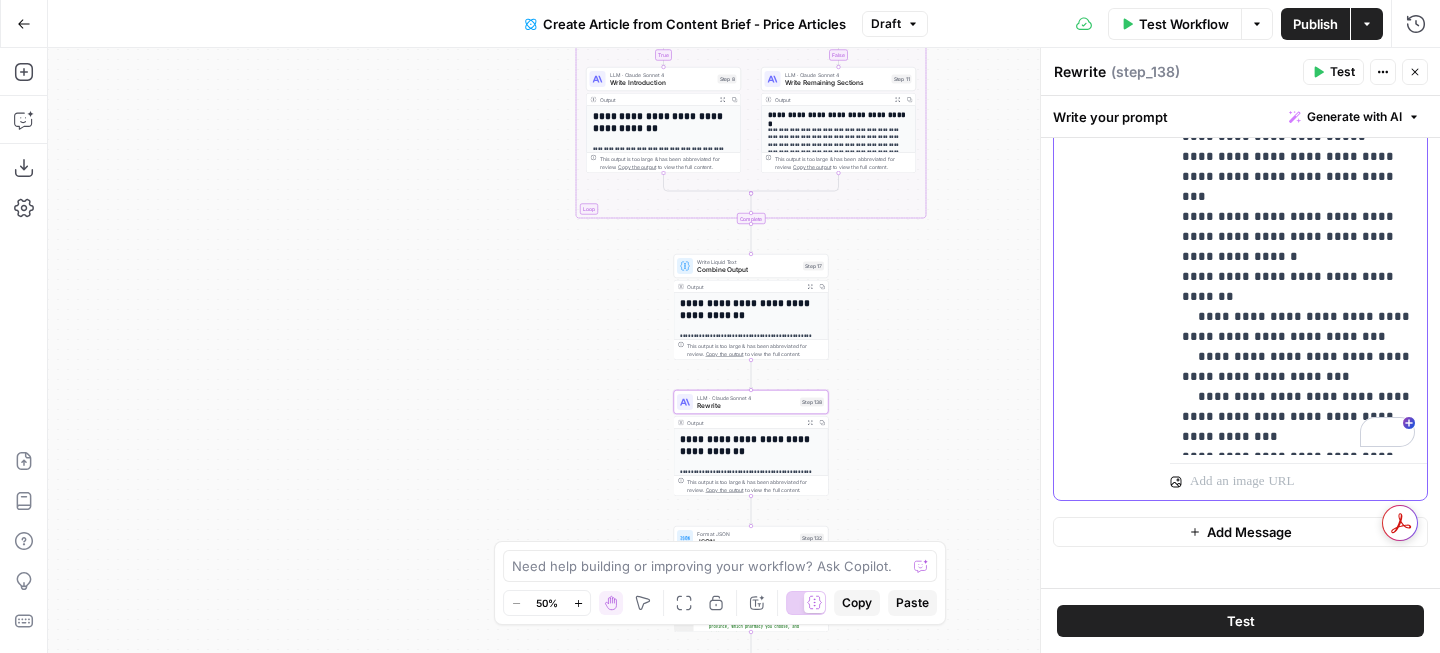 click on "**********" at bounding box center [1298, -4713] 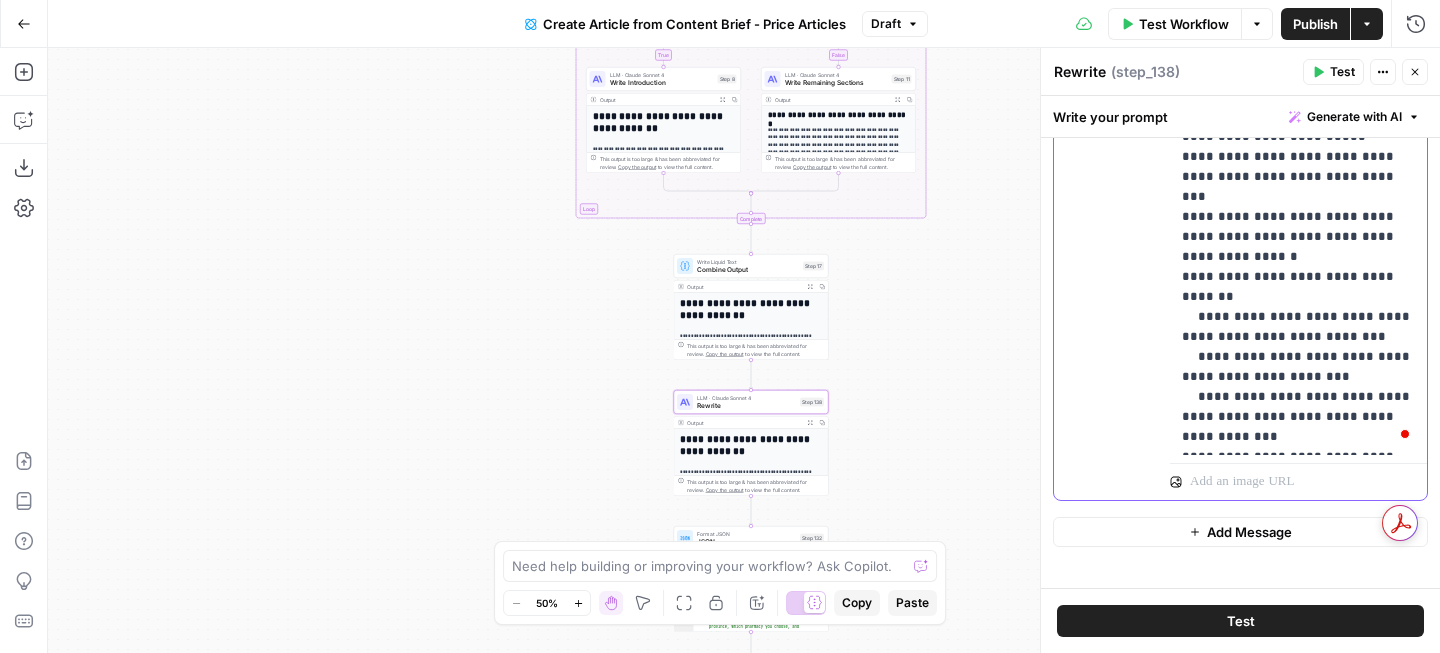 click on "**********" at bounding box center (1298, -4673) 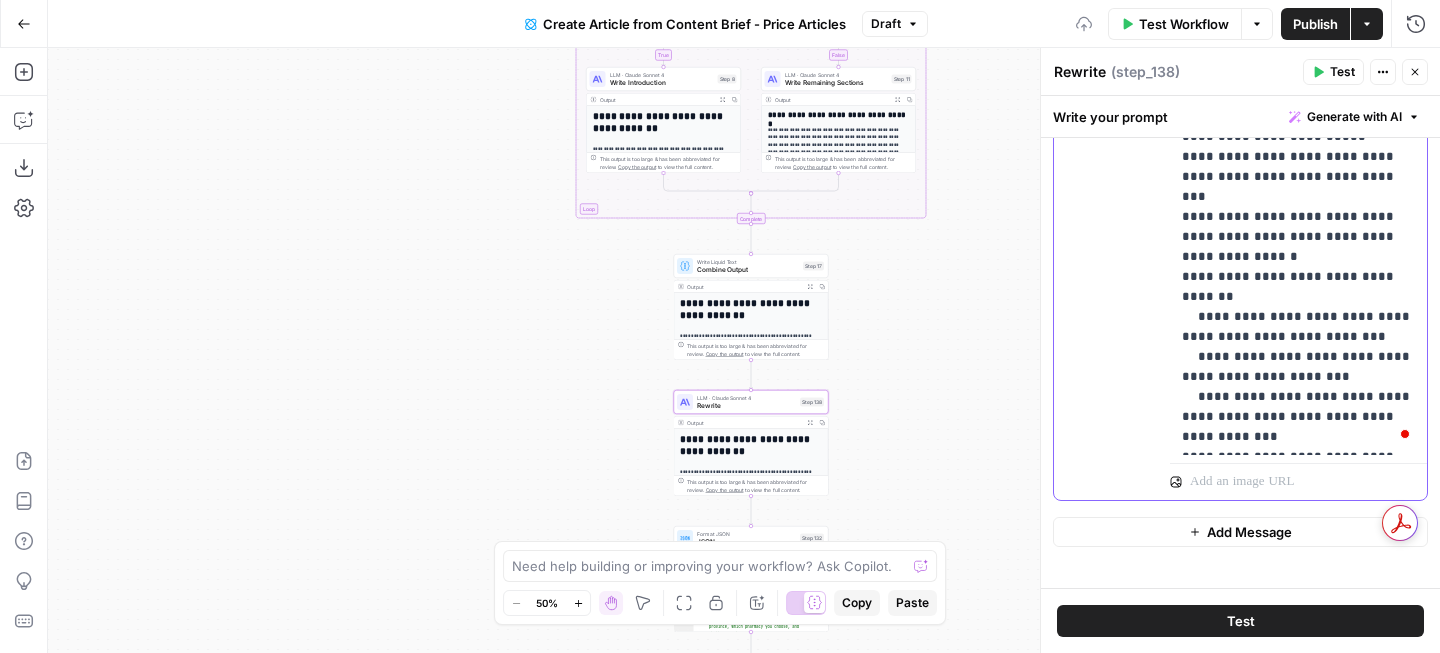 click on "**********" at bounding box center [1298, -4663] 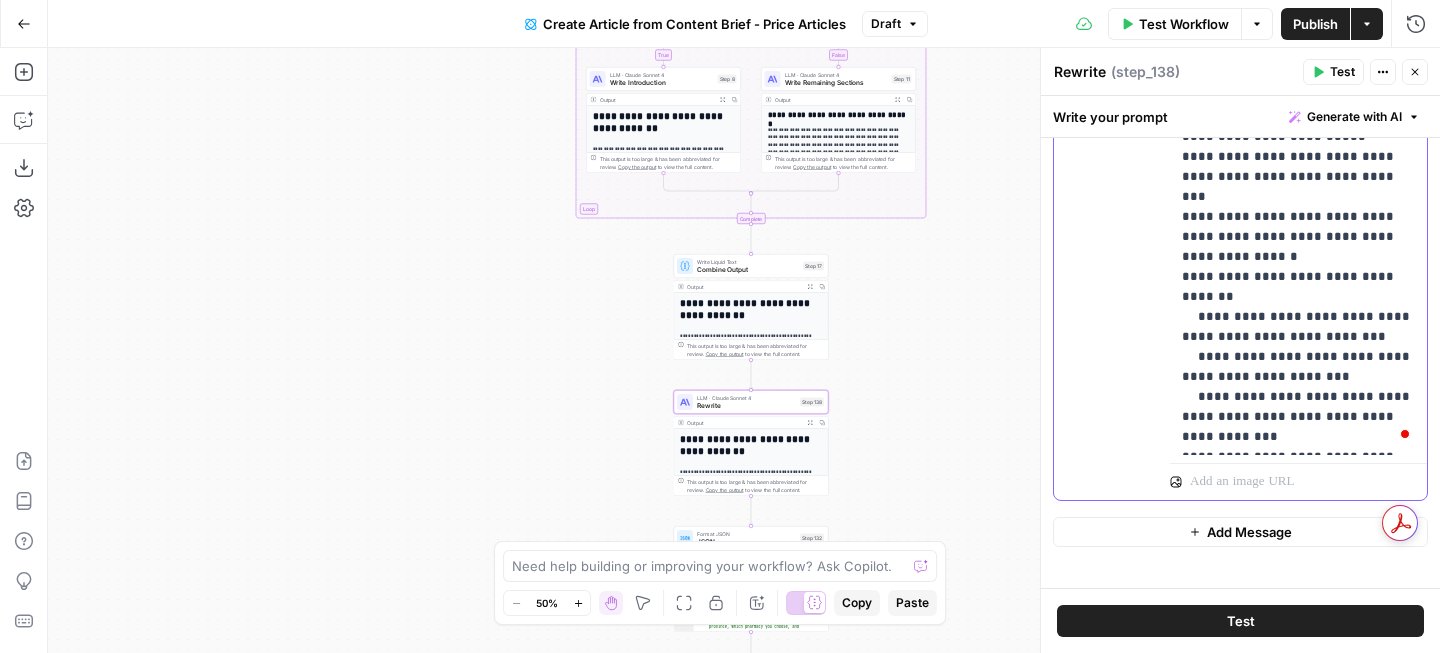 drag, startPoint x: 1389, startPoint y: 380, endPoint x: 1183, endPoint y: 305, distance: 219.2282 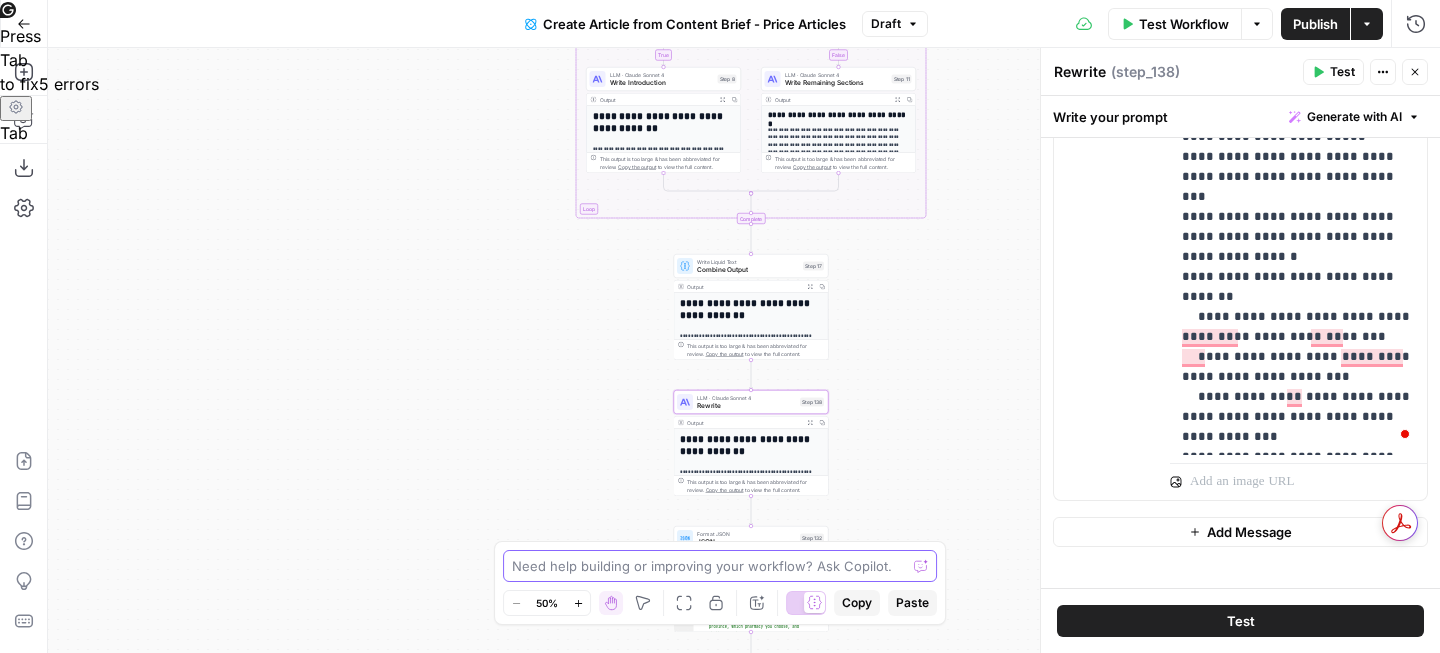 click at bounding box center (709, 566) 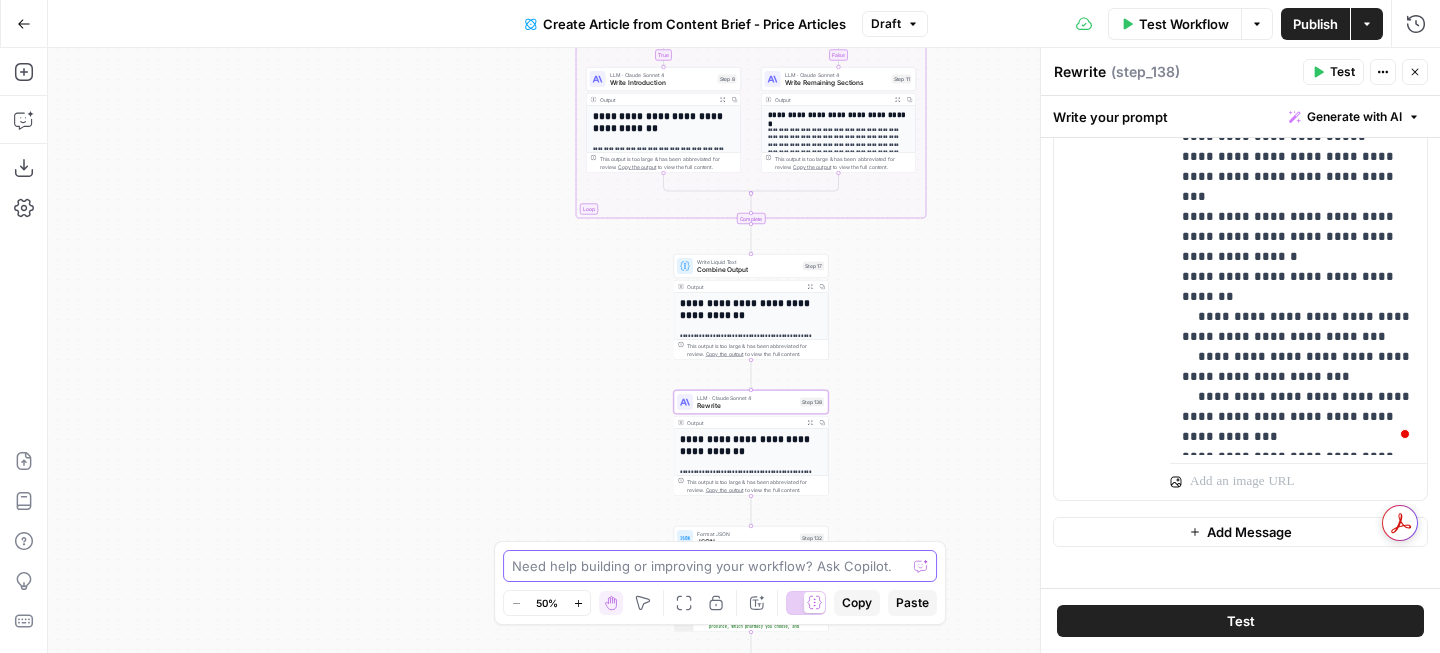 paste on "- STRICTLY FOLLOW: Only make the headings first words letter capital and the medication name capital, all other words in the H2 or H3 headings should be lowercase" 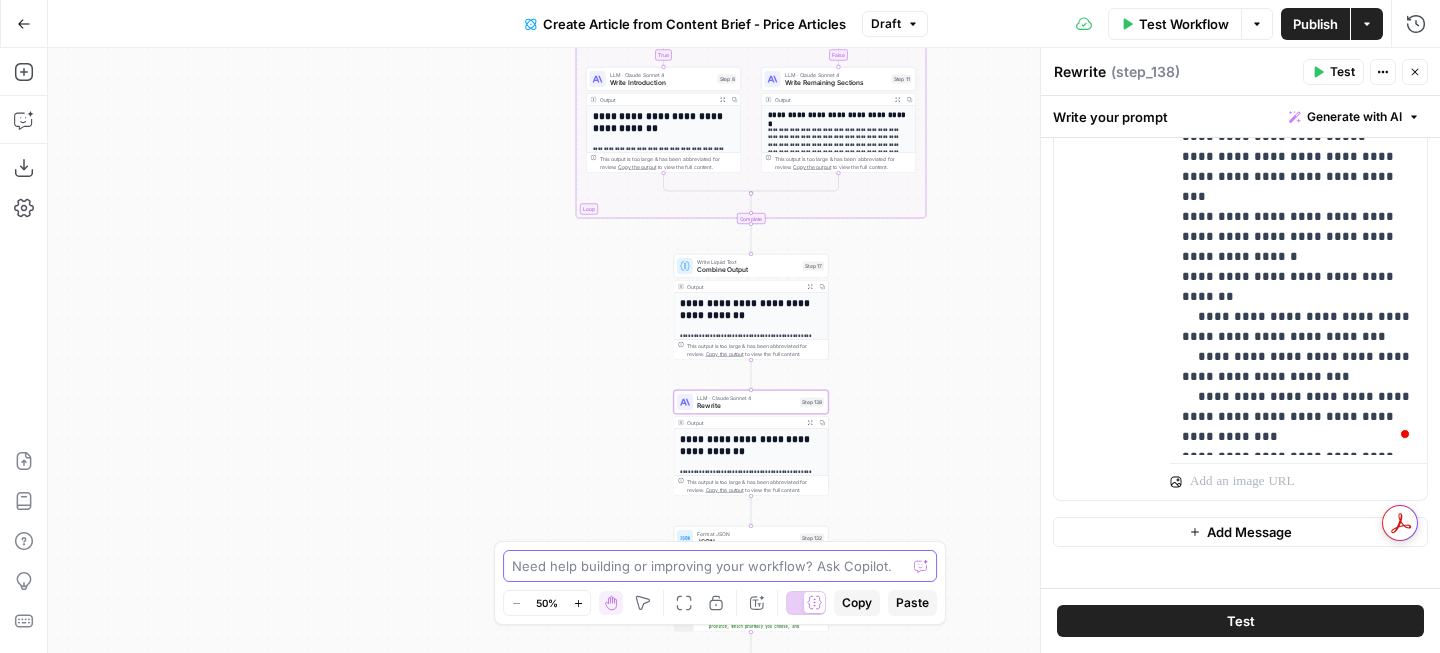 type on "- STRICTLY FOLLOW: Only make the headings first words letter capital and the medication name capital, all other words in the H2 or H3 headings should be lowercase" 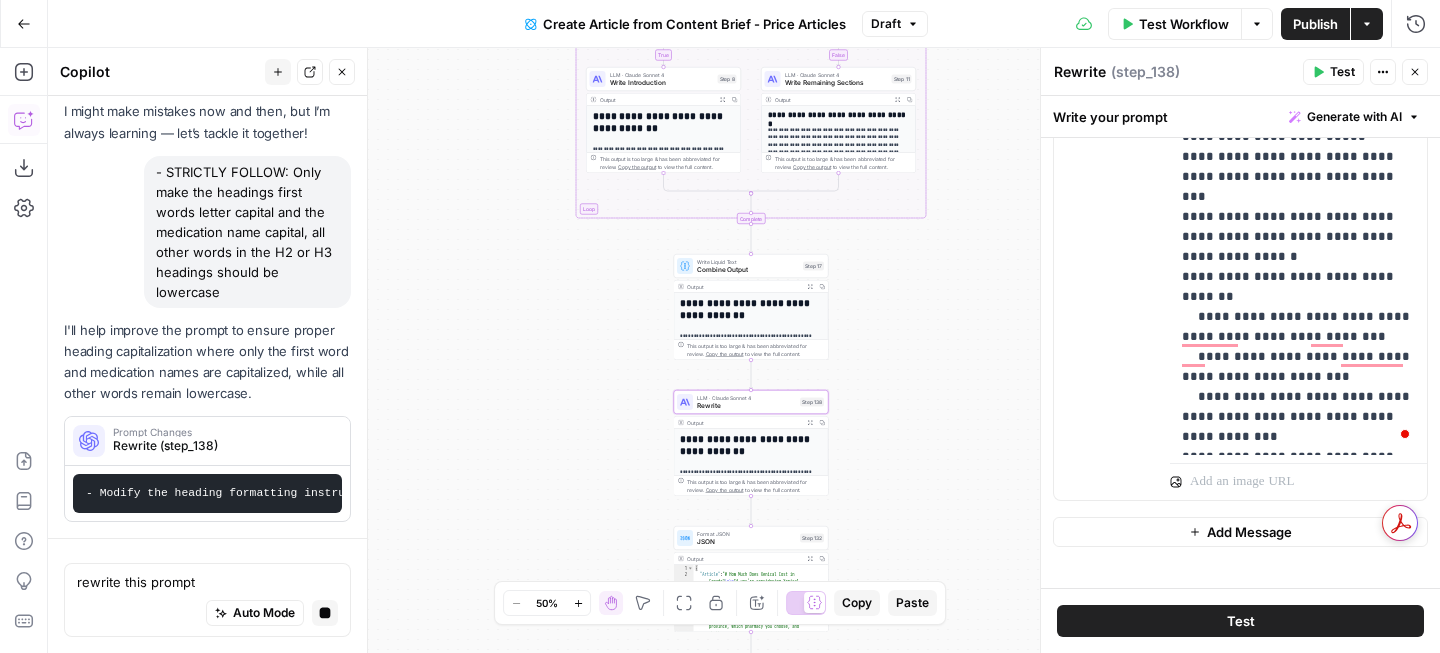 type on "rewrite this prompt
- STRICTLY FOLLOW: Only make the headings first words letter capital and the medication name capital, all other words in the H2 or H3 headings should be lowercase" 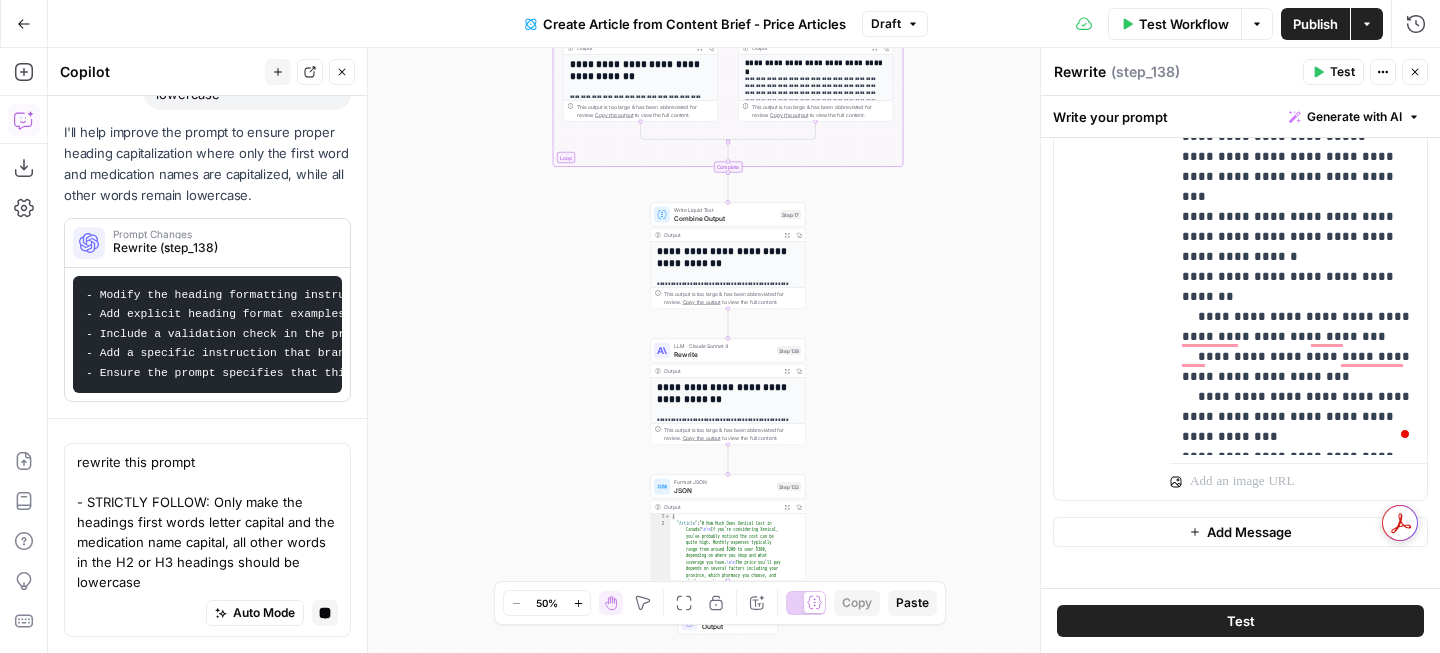 click on "rewrite this prompt
- STRICTLY FOLLOW: Only make the headings first words letter capital and the medication name capital, all other words in the H2 or H3 headings should be lowercase" at bounding box center [207, 522] 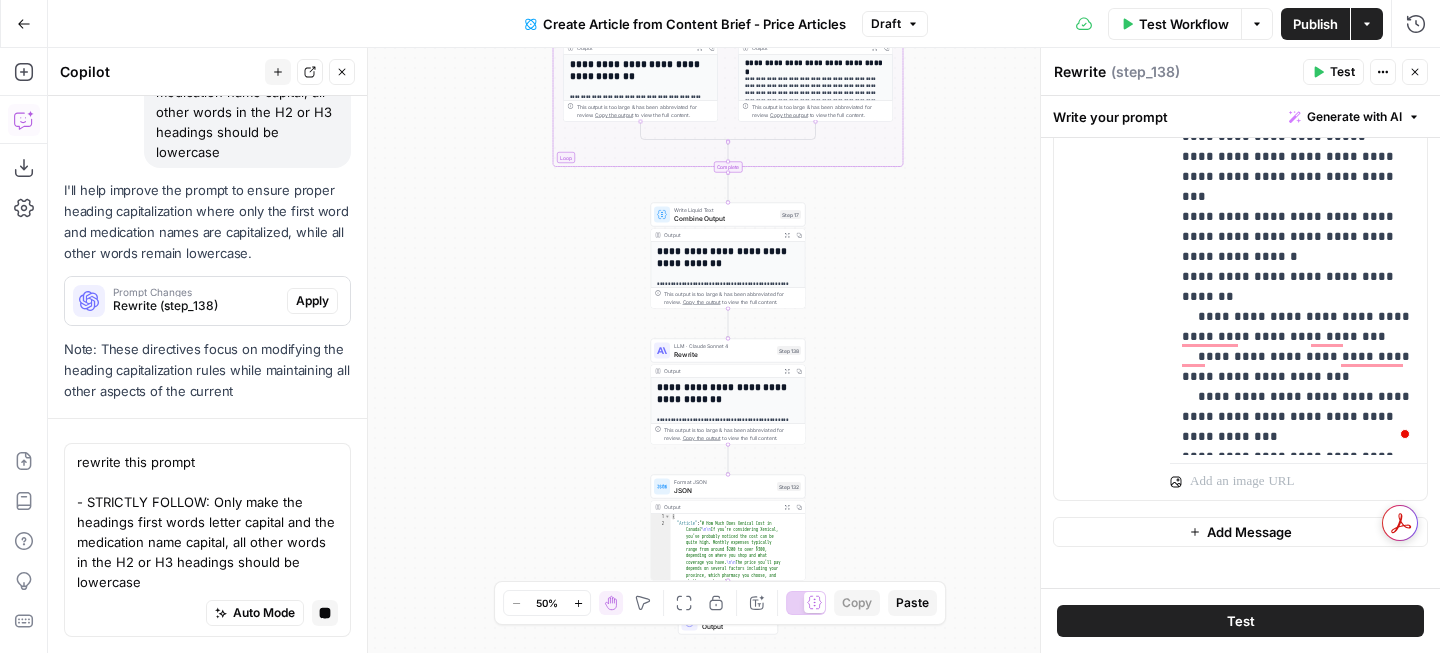 scroll, scrollTop: 304, scrollLeft: 0, axis: vertical 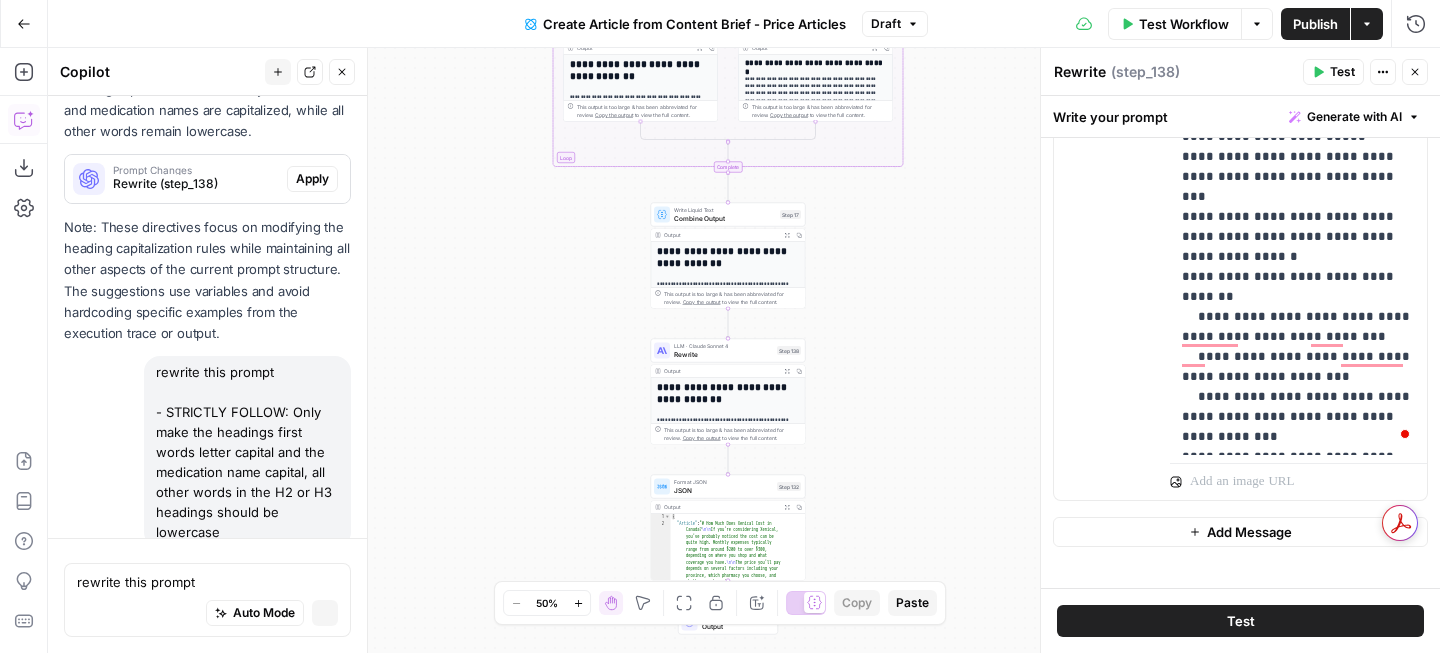 type 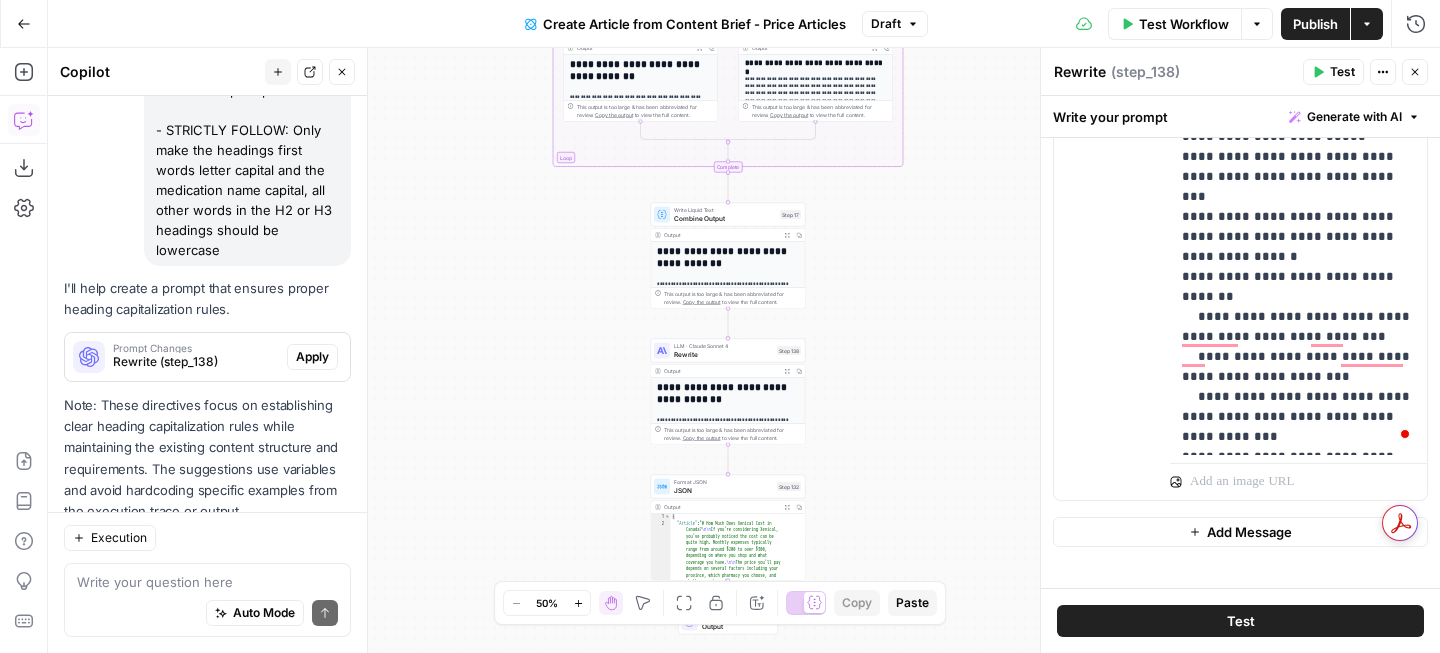 scroll, scrollTop: 702, scrollLeft: 0, axis: vertical 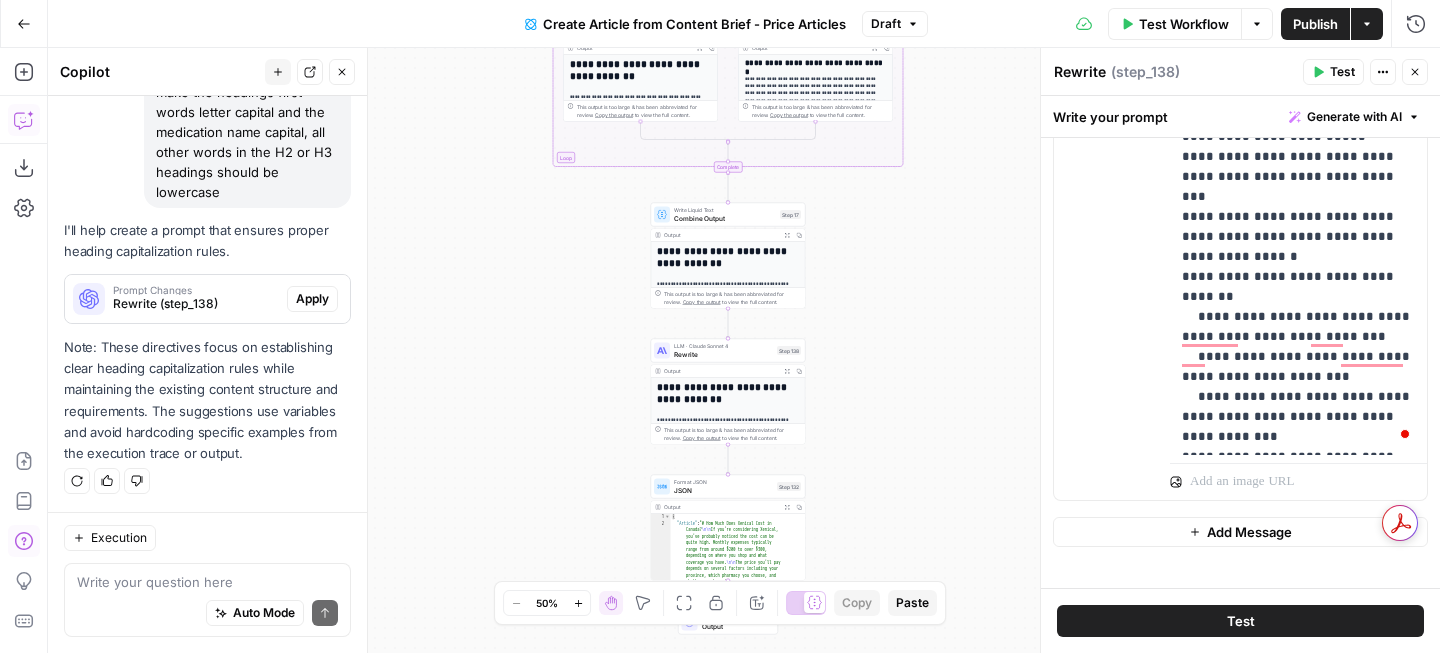 click on "Prompt Changes Rewrite (step_138)" at bounding box center [176, 299] 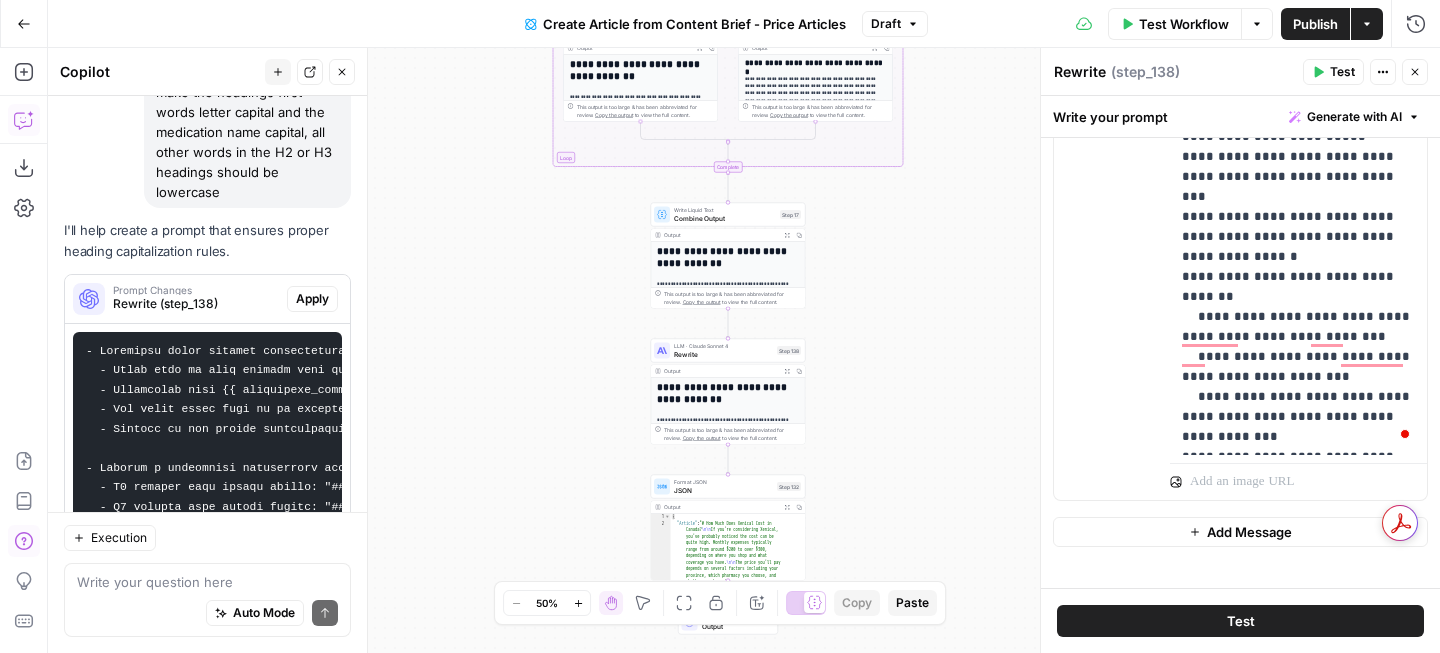scroll, scrollTop: 0, scrollLeft: 210, axis: horizontal 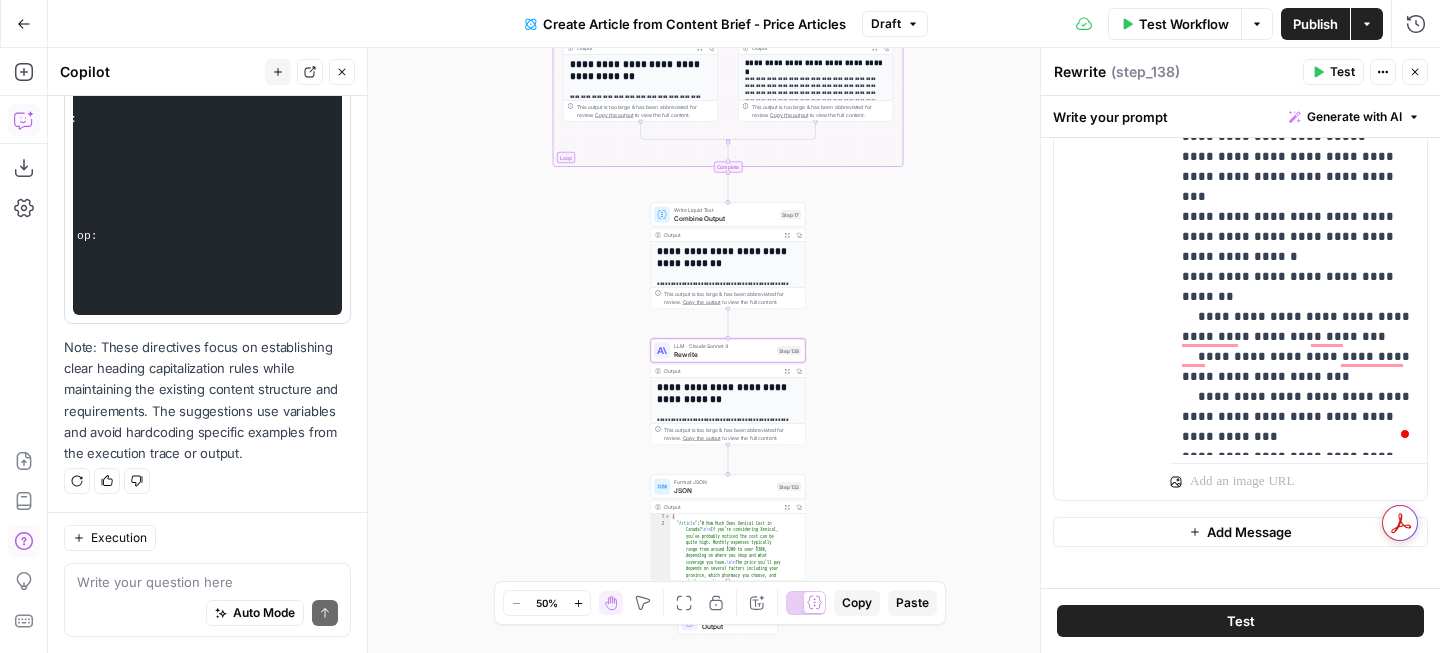 drag, startPoint x: 86, startPoint y: 352, endPoint x: 176, endPoint y: 292, distance: 108.16654 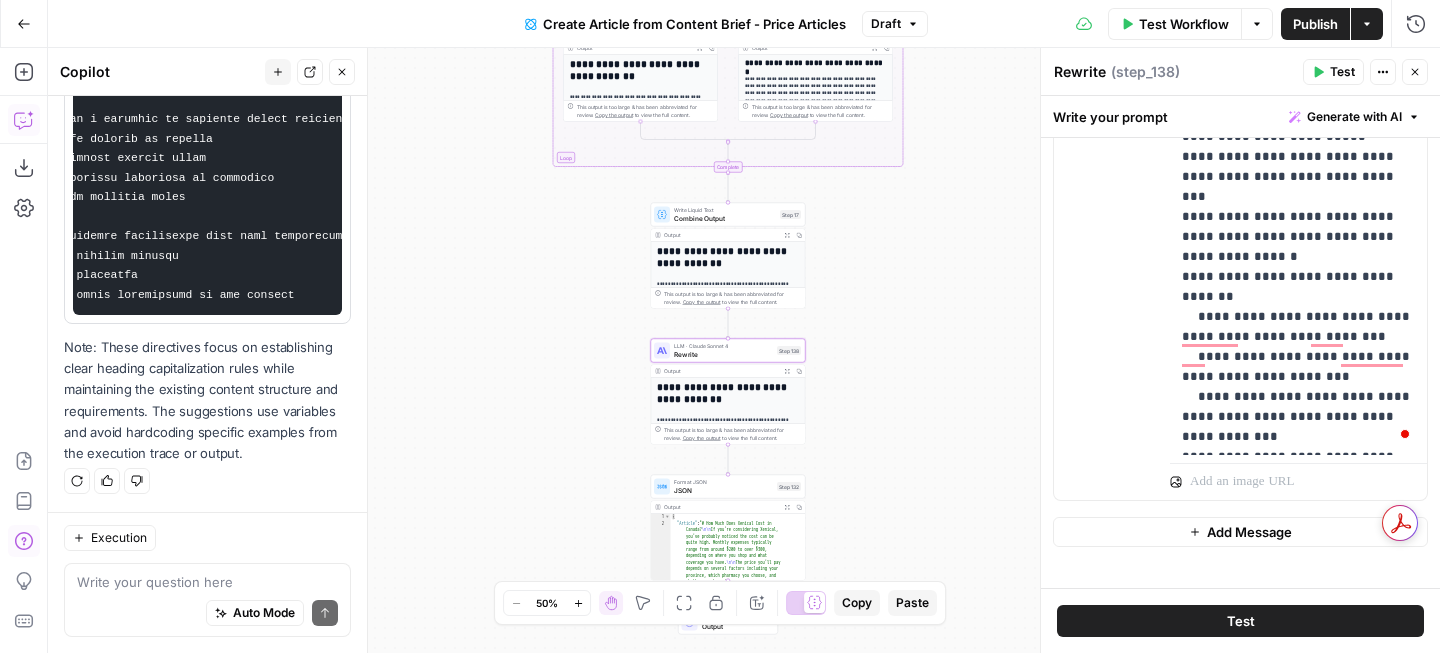 scroll, scrollTop: 0, scrollLeft: 0, axis: both 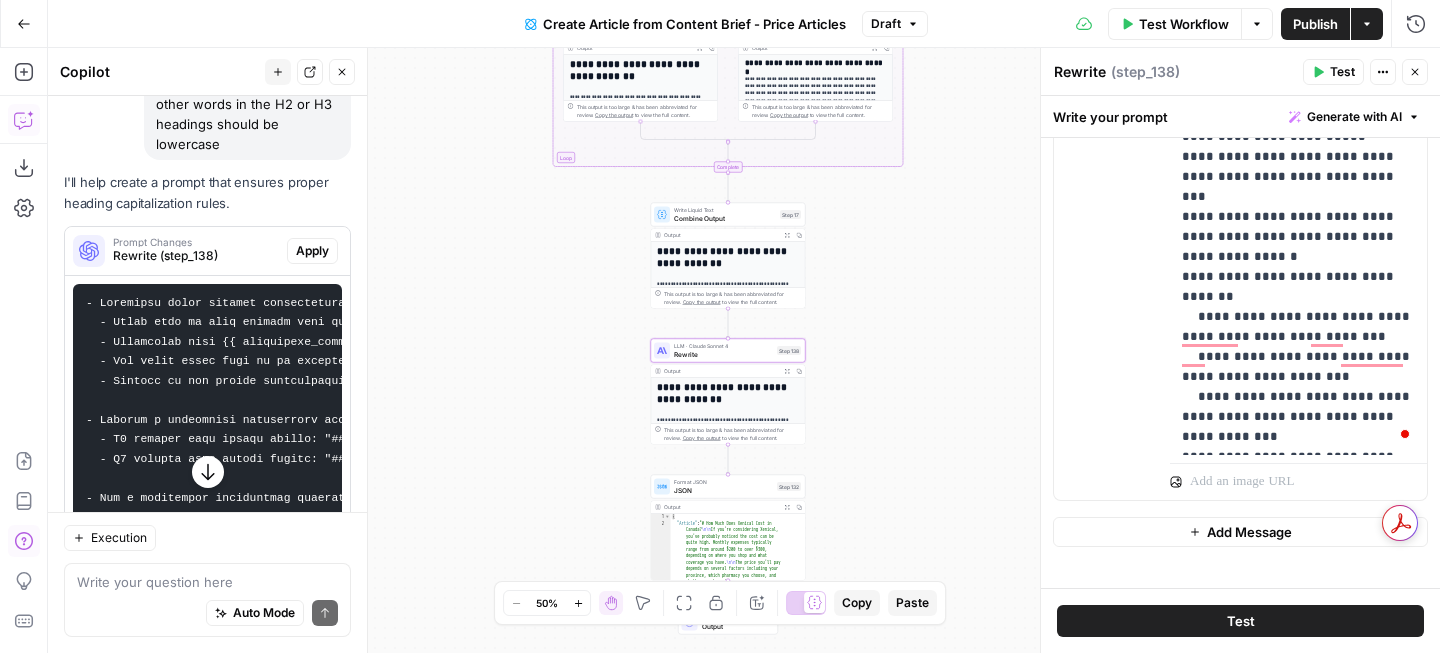 click at bounding box center [433, 537] 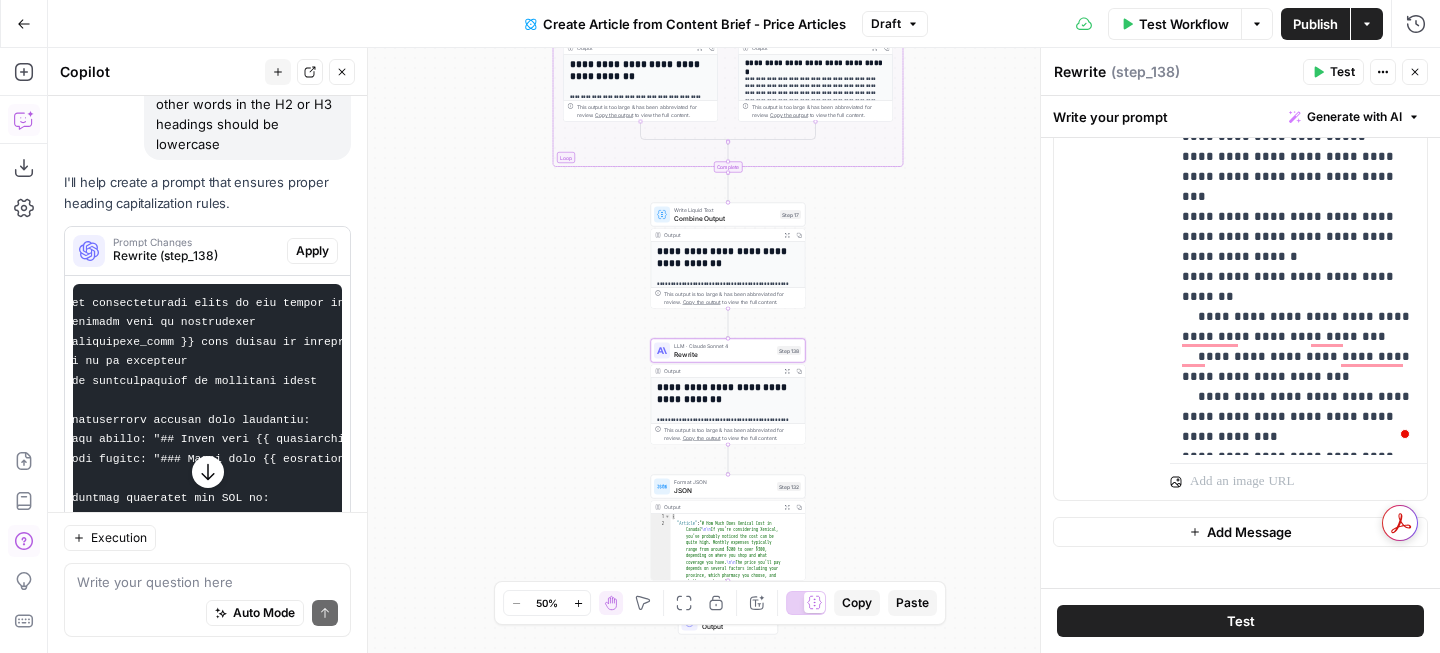 scroll, scrollTop: 0, scrollLeft: 220, axis: horizontal 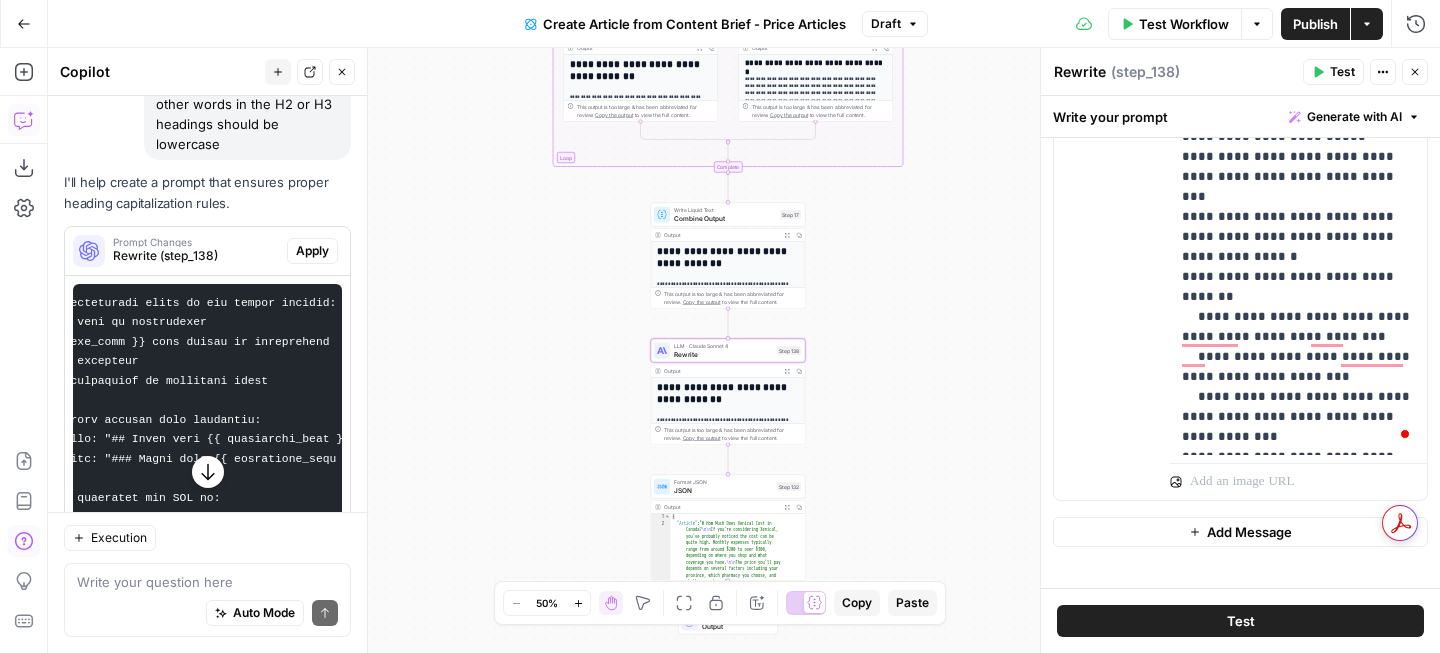 click on "Apply" at bounding box center (312, 251) 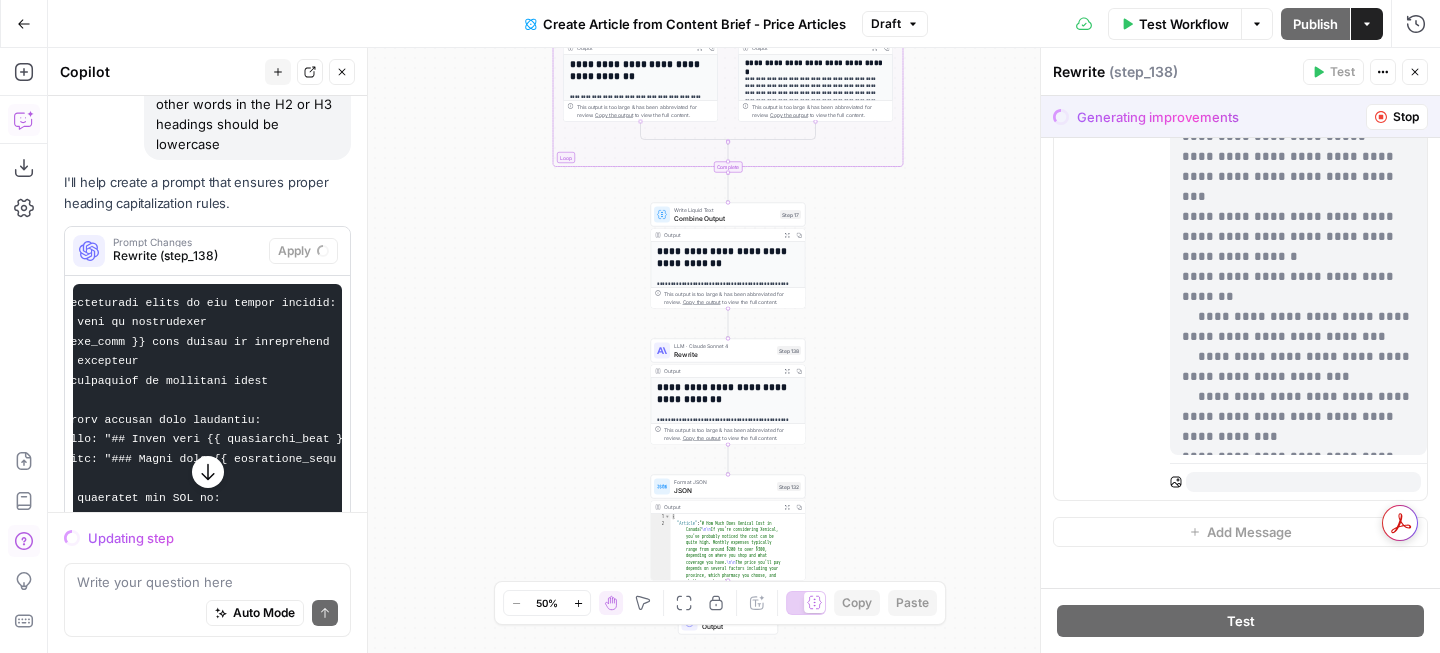 scroll, scrollTop: 0, scrollLeft: 0, axis: both 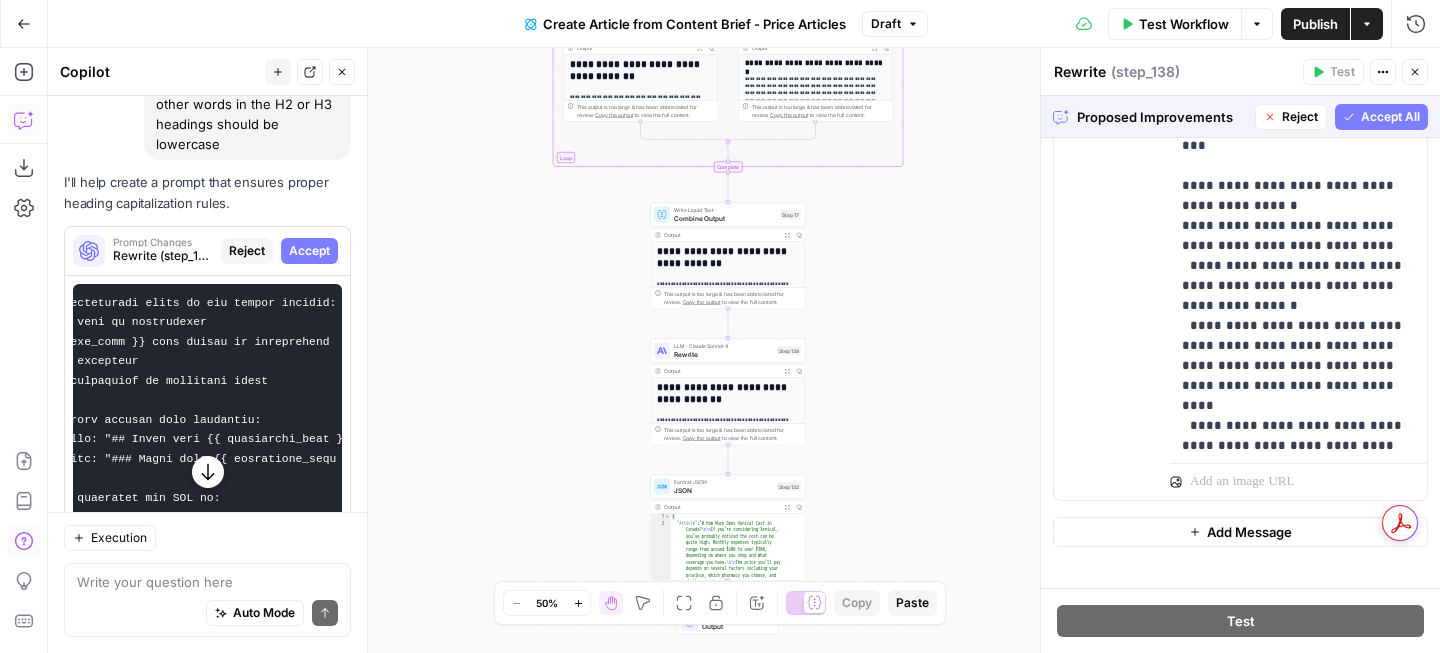 click on "Accept All" at bounding box center (1390, 117) 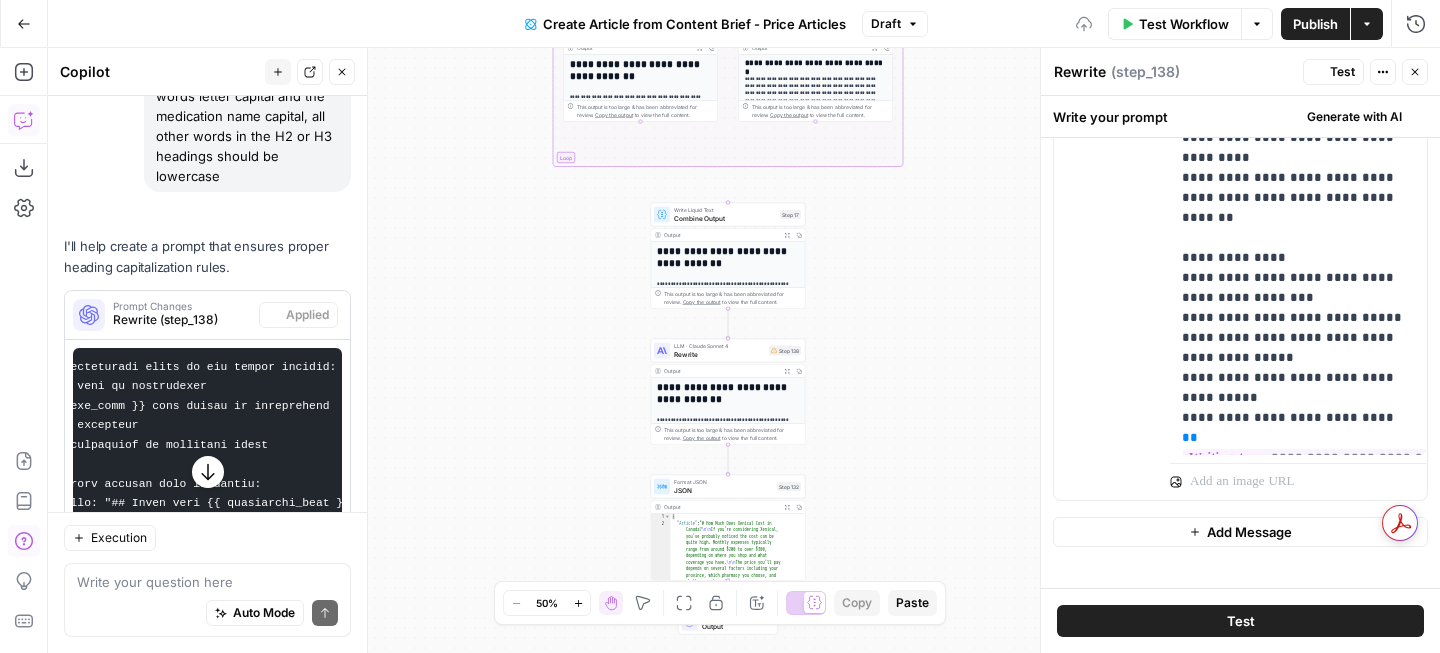 scroll, scrollTop: 782, scrollLeft: 0, axis: vertical 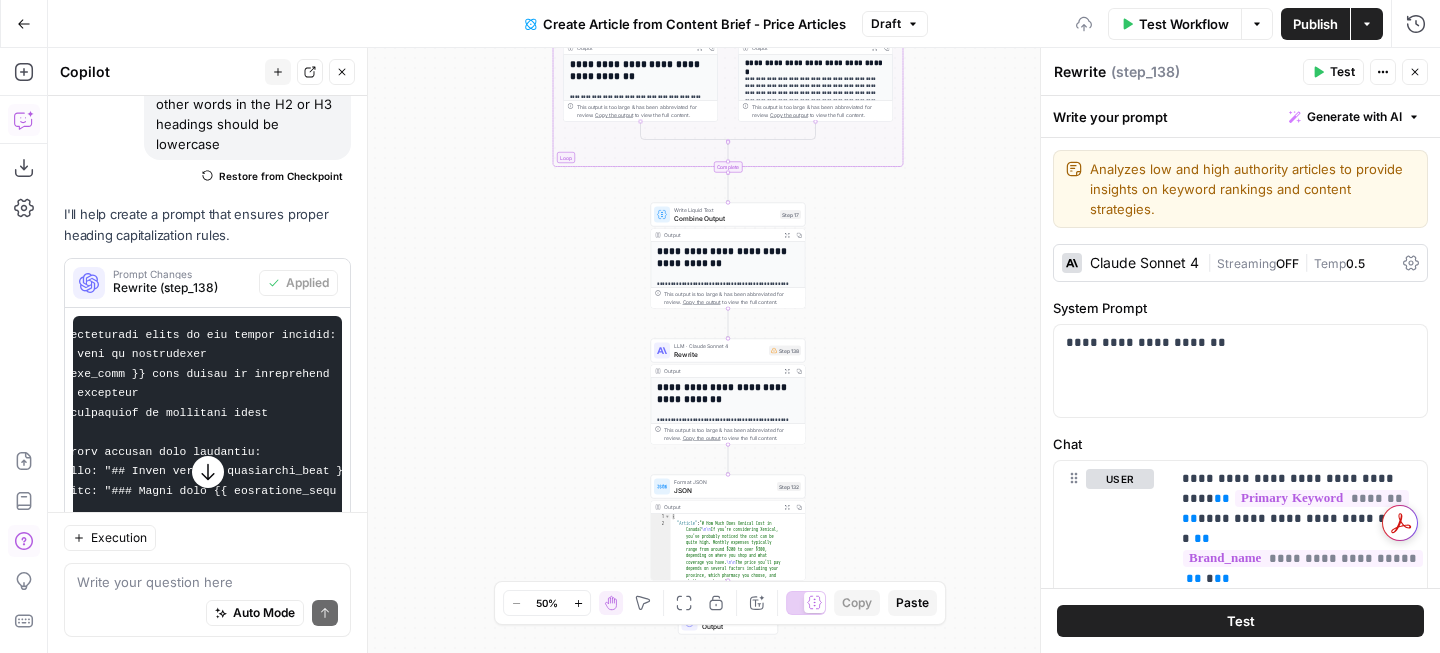 click on "Publish" at bounding box center (1315, 24) 